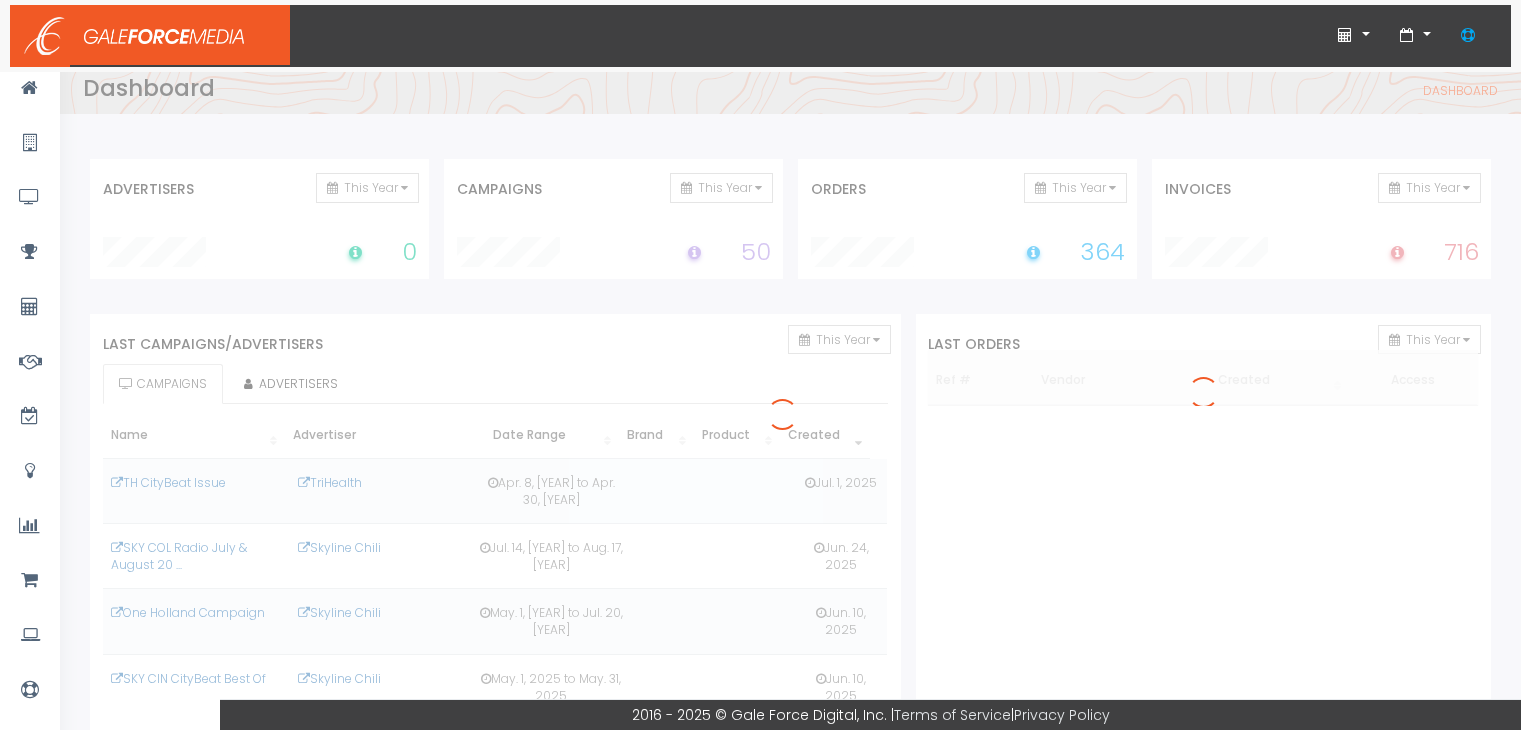 scroll, scrollTop: 0, scrollLeft: 0, axis: both 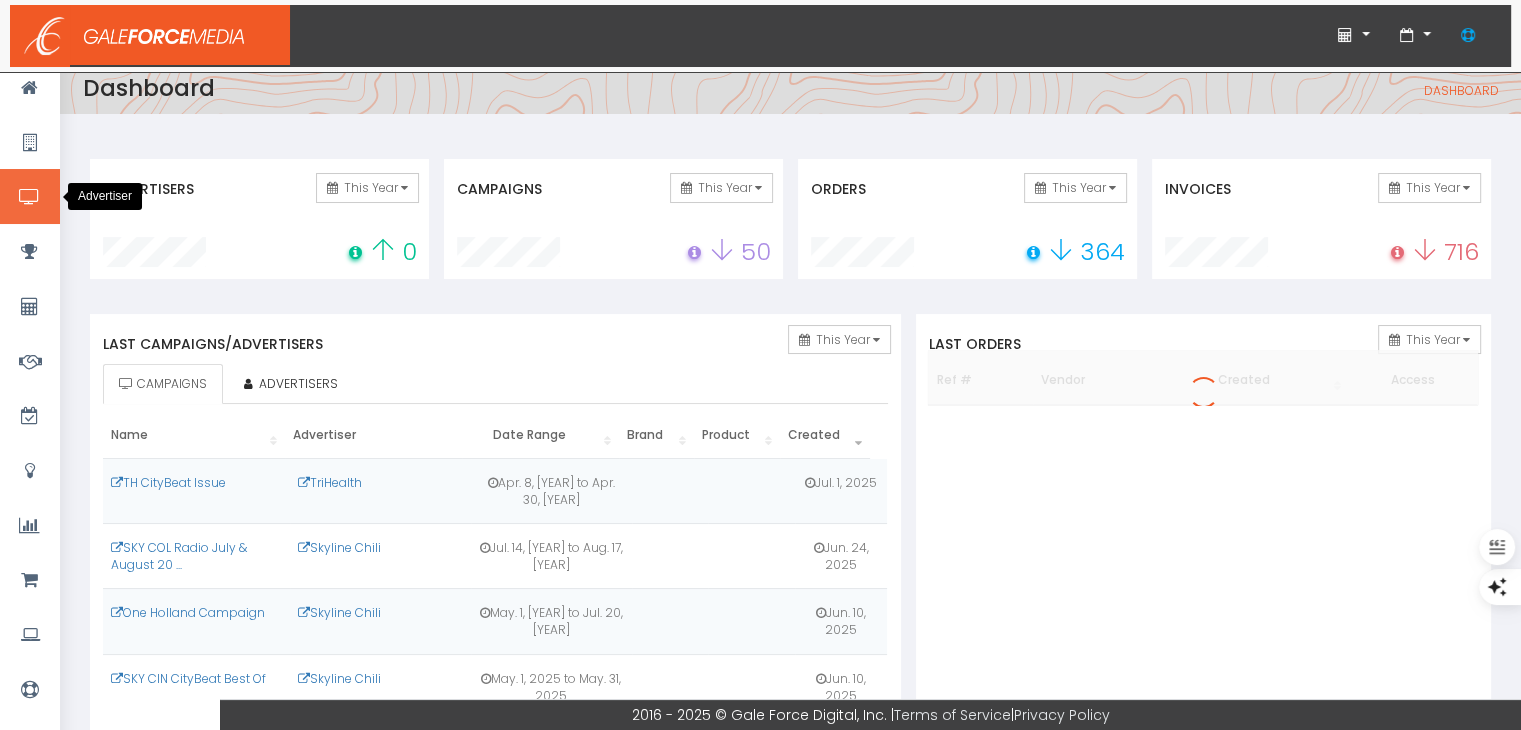 click at bounding box center (29, 197) 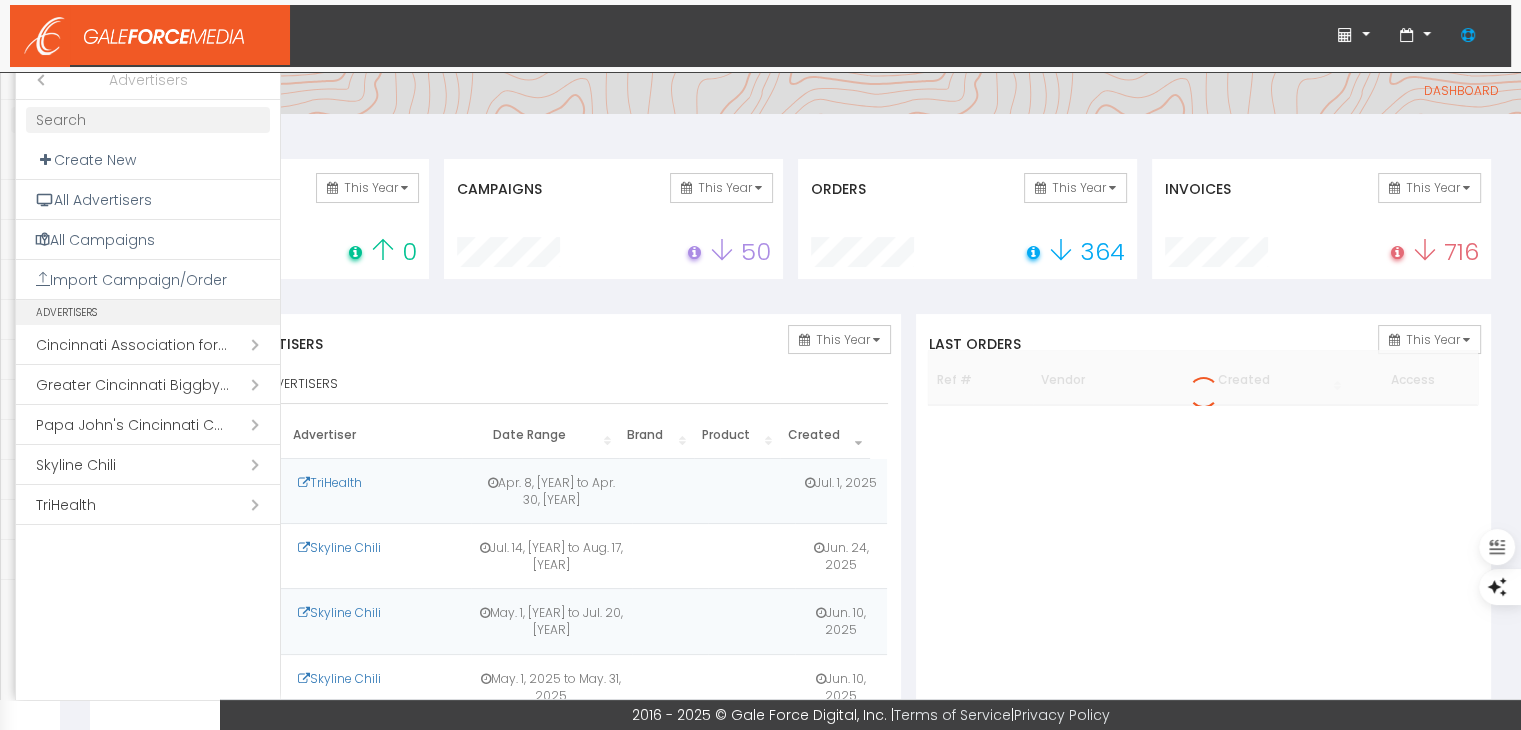 click on "Open submenu (  Skyline Chili)" at bounding box center (148, 465) 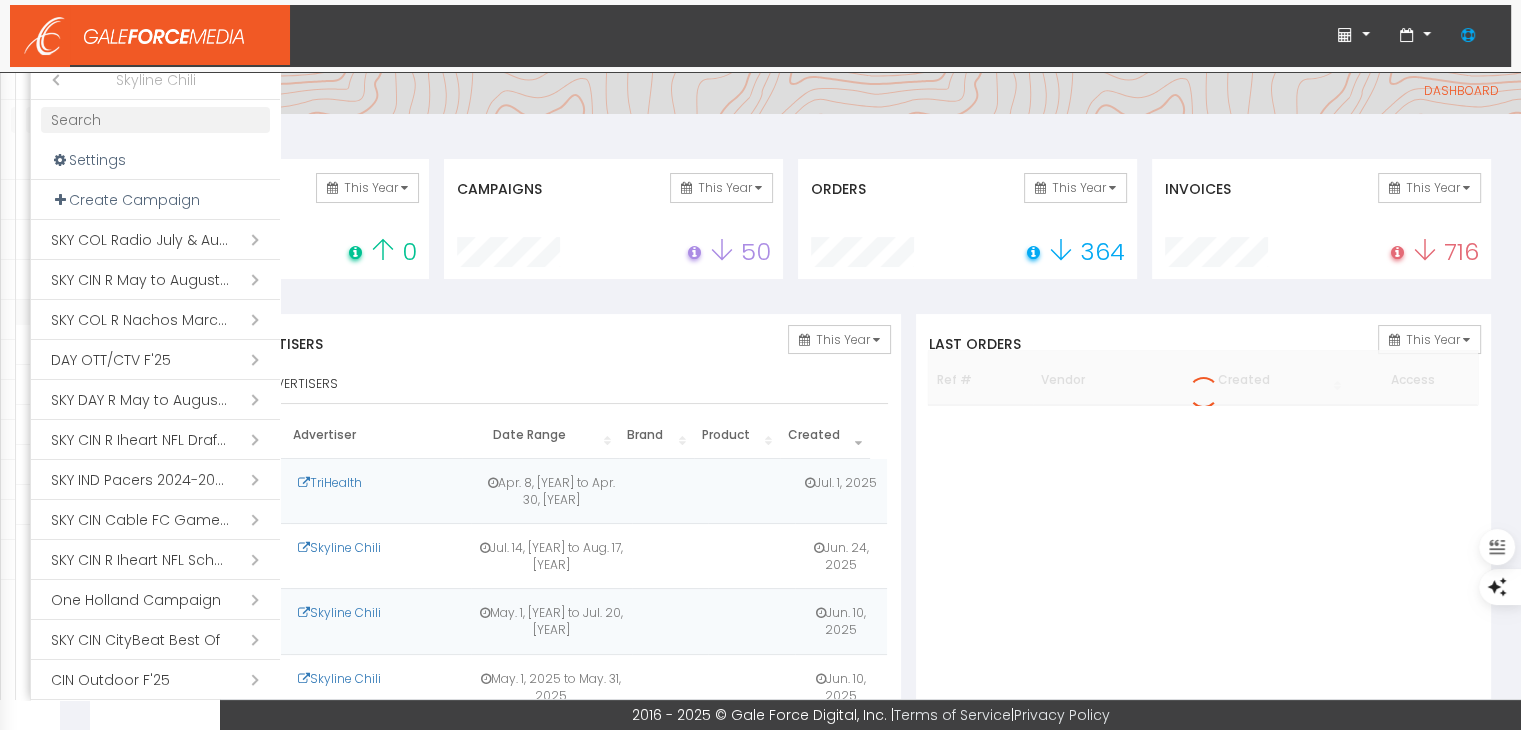 click at bounding box center [155, 120] 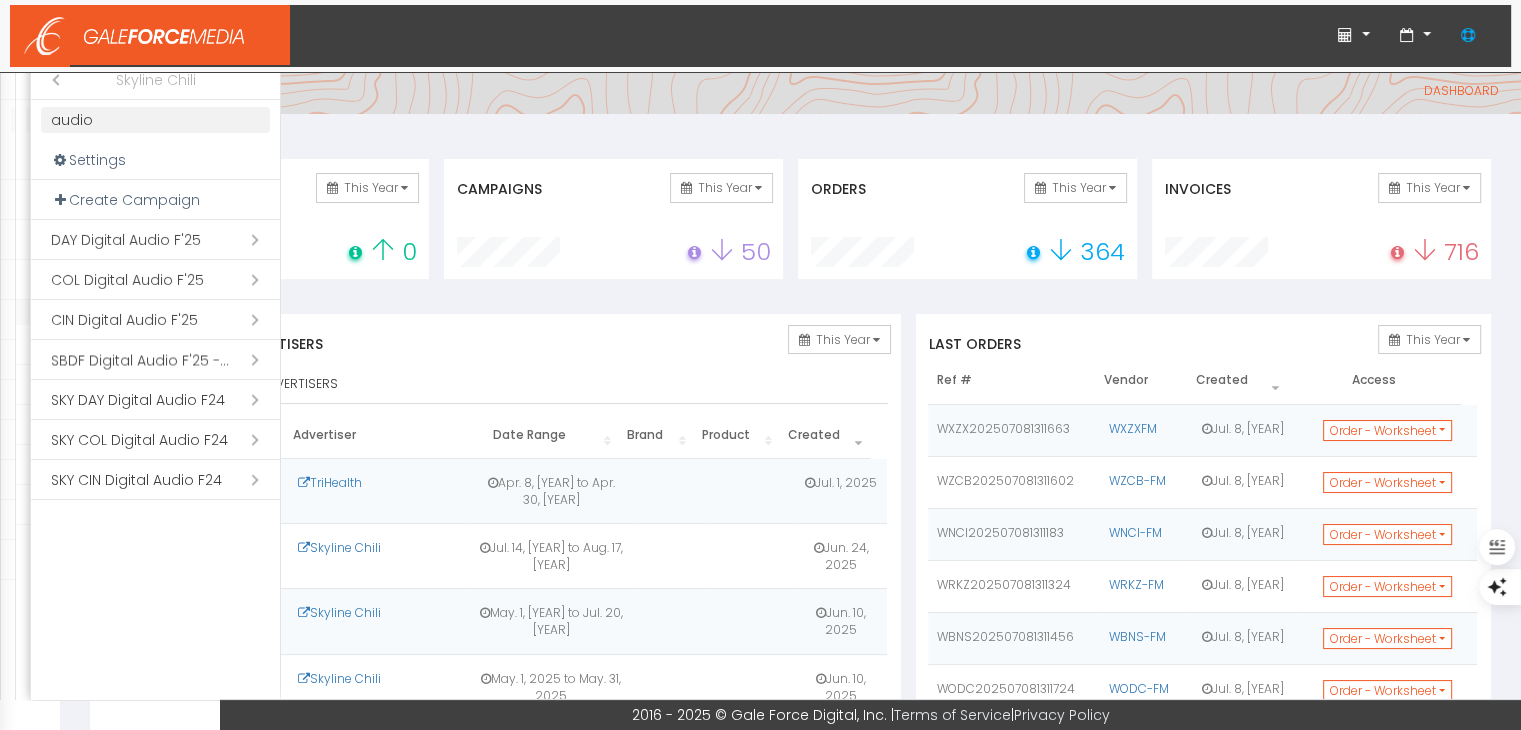 type on "audio" 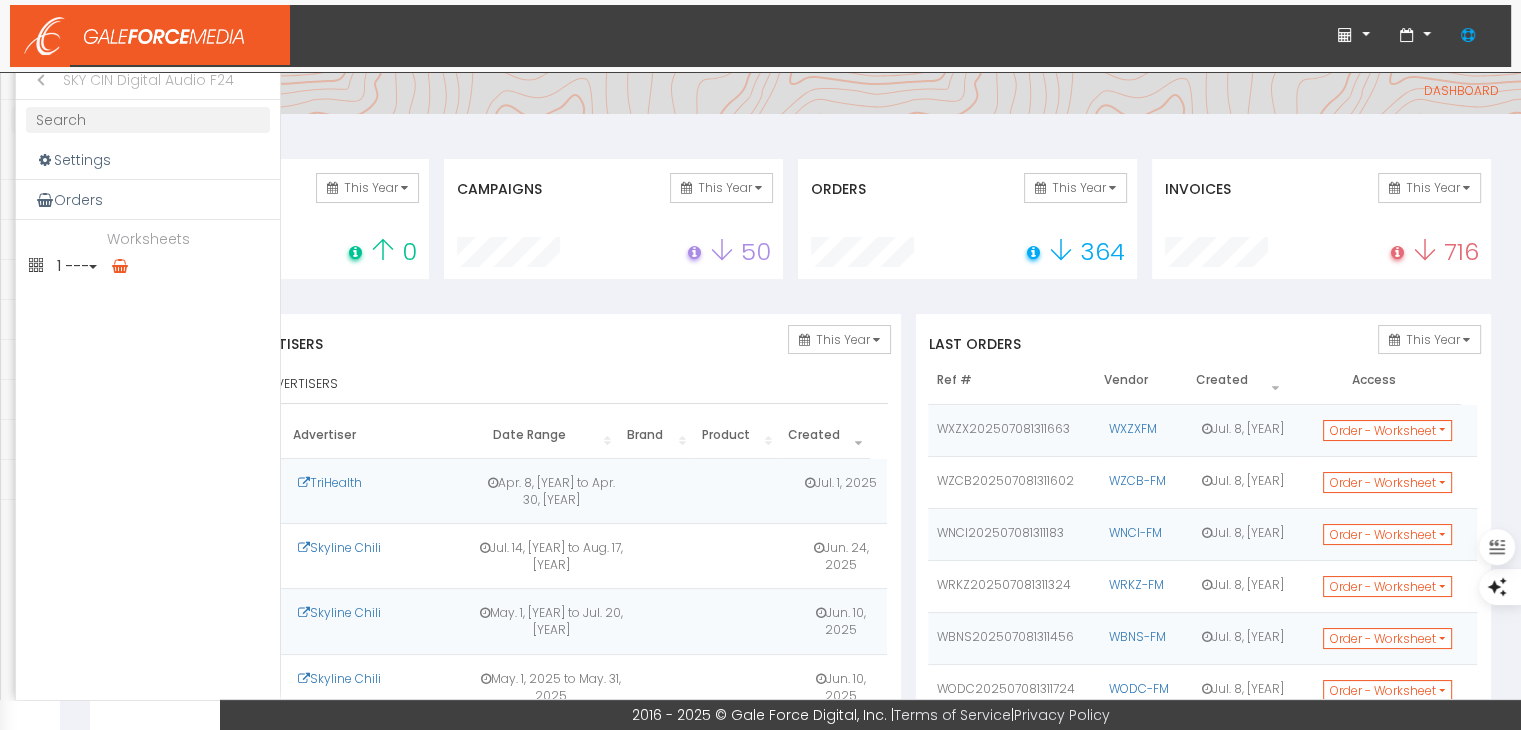click on "1    ---" at bounding box center (148, 266) 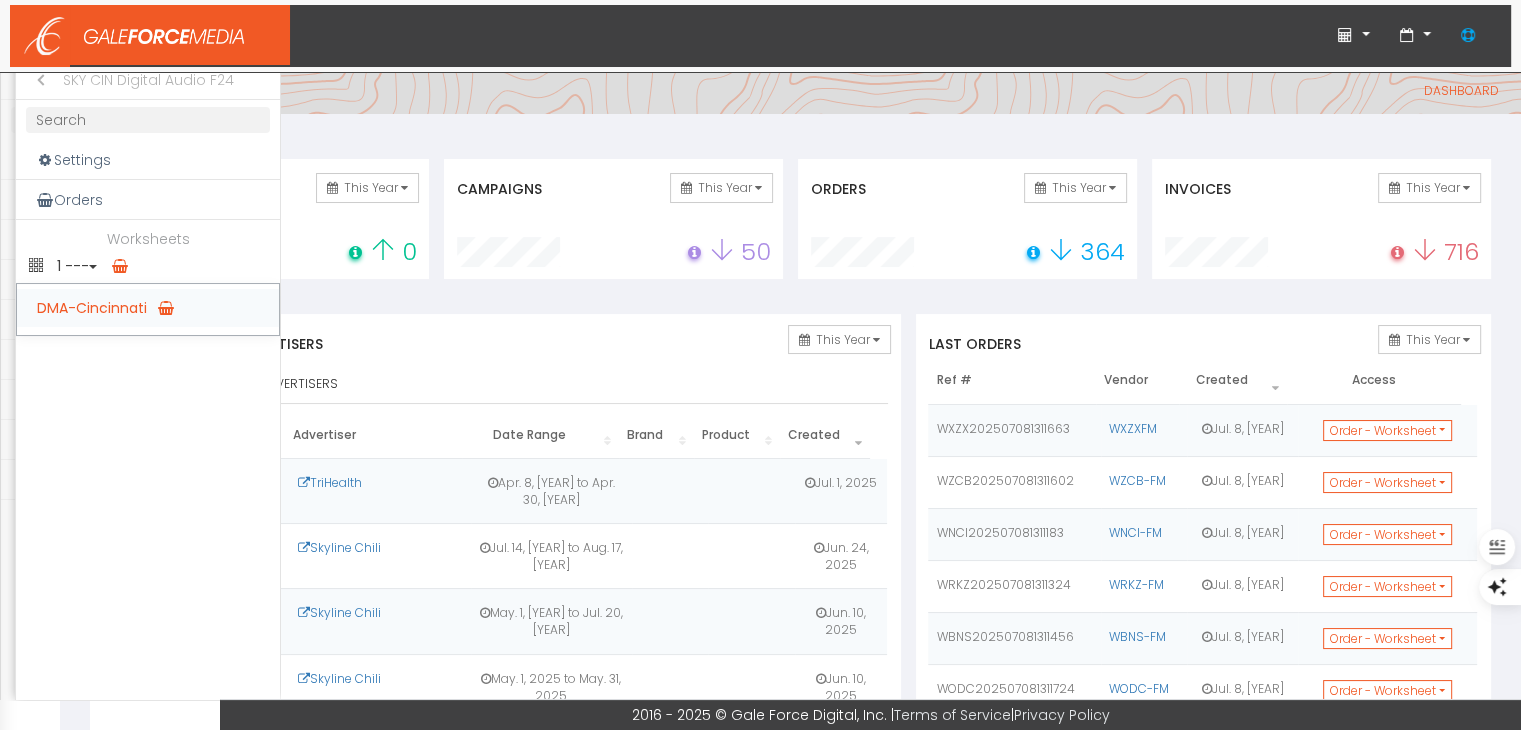 click on "DMA-Cincinnati" at bounding box center [148, 308] 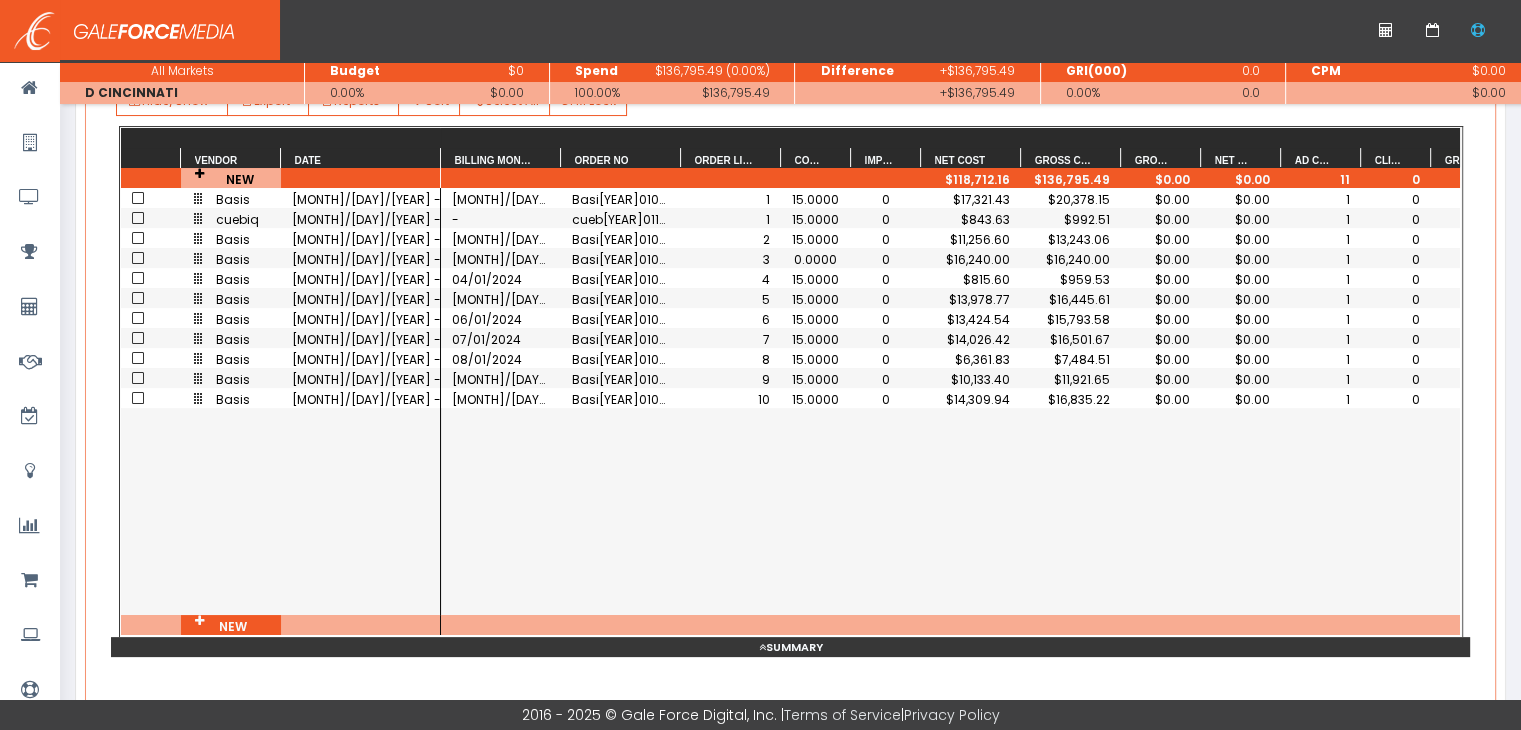 scroll, scrollTop: 300, scrollLeft: 0, axis: vertical 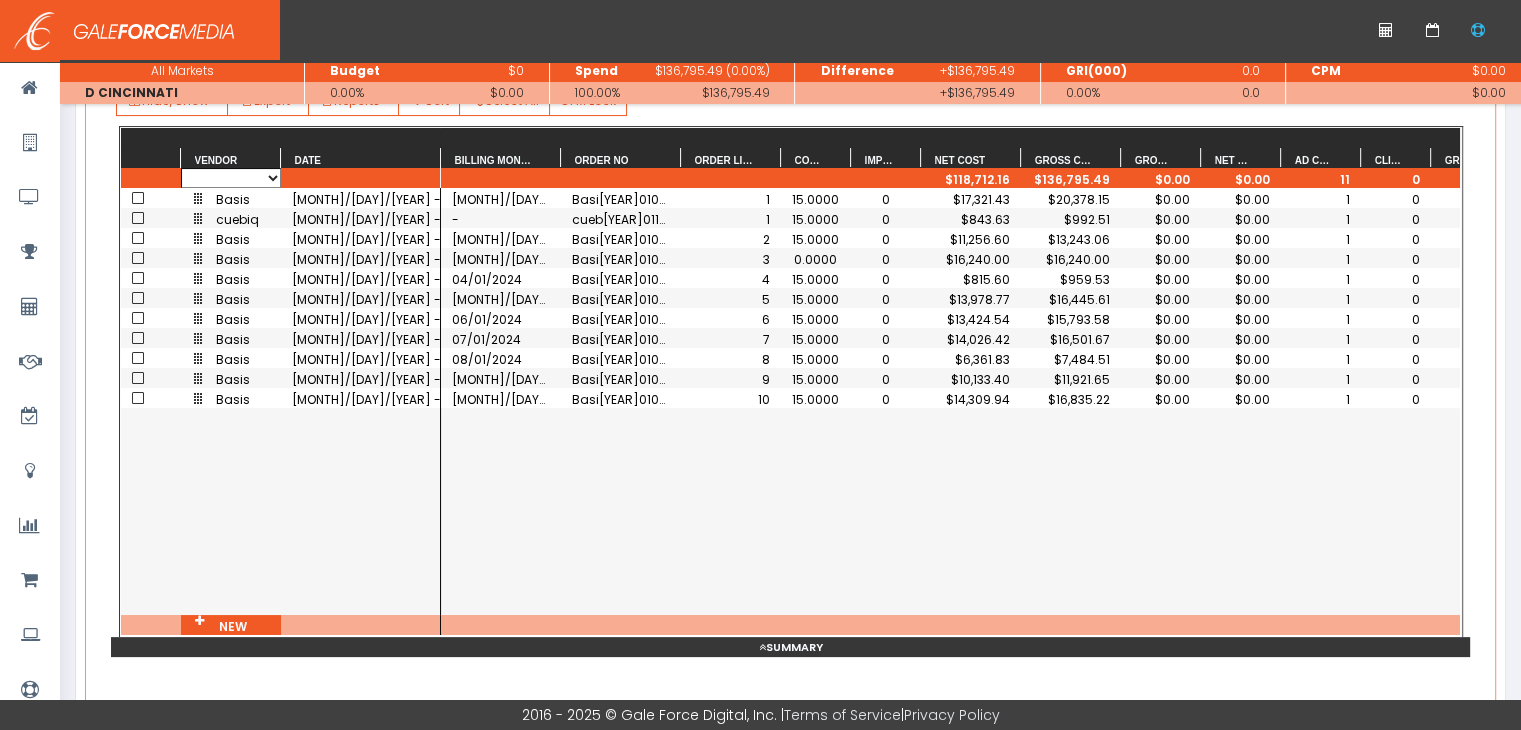 click on "Basis Cardlytics CINCINNATI BUSINESS COURIER cuebiq Emma IWXIX Newman Holdings LLC Pandora SPECTRUM REACH Viamedia, Inc. WLW-AM YouTube" at bounding box center (231, 178) 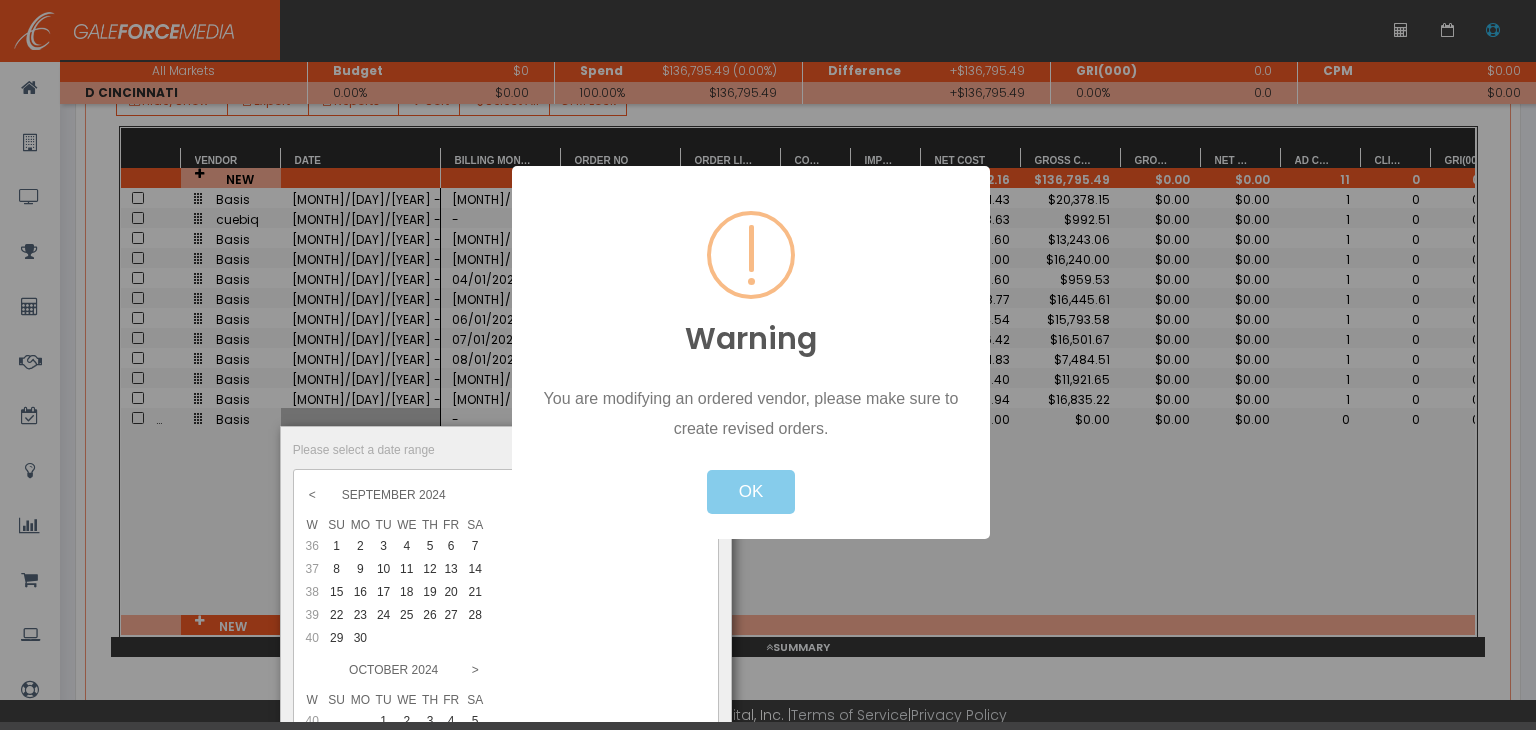 click on "OK" at bounding box center [751, 492] 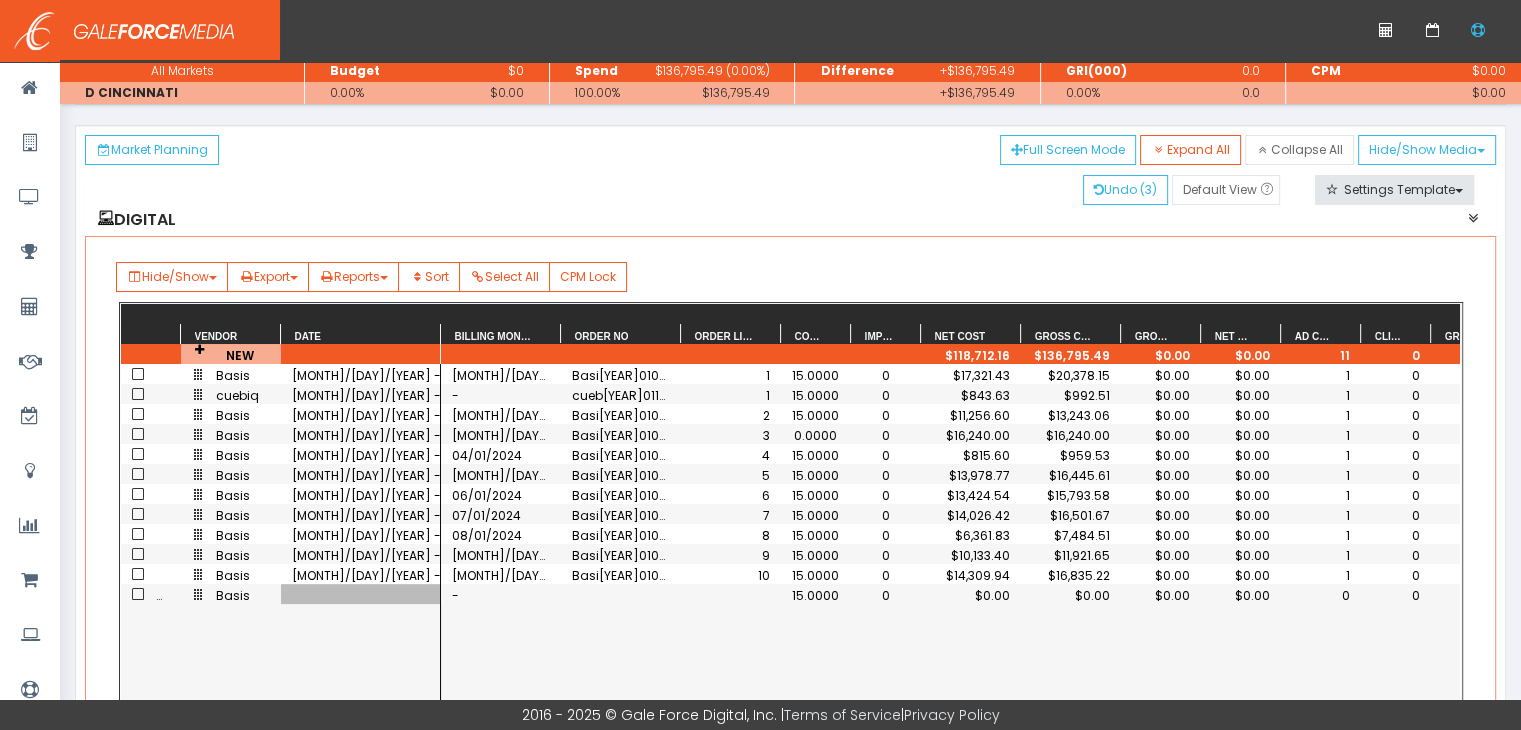 scroll, scrollTop: 0, scrollLeft: 0, axis: both 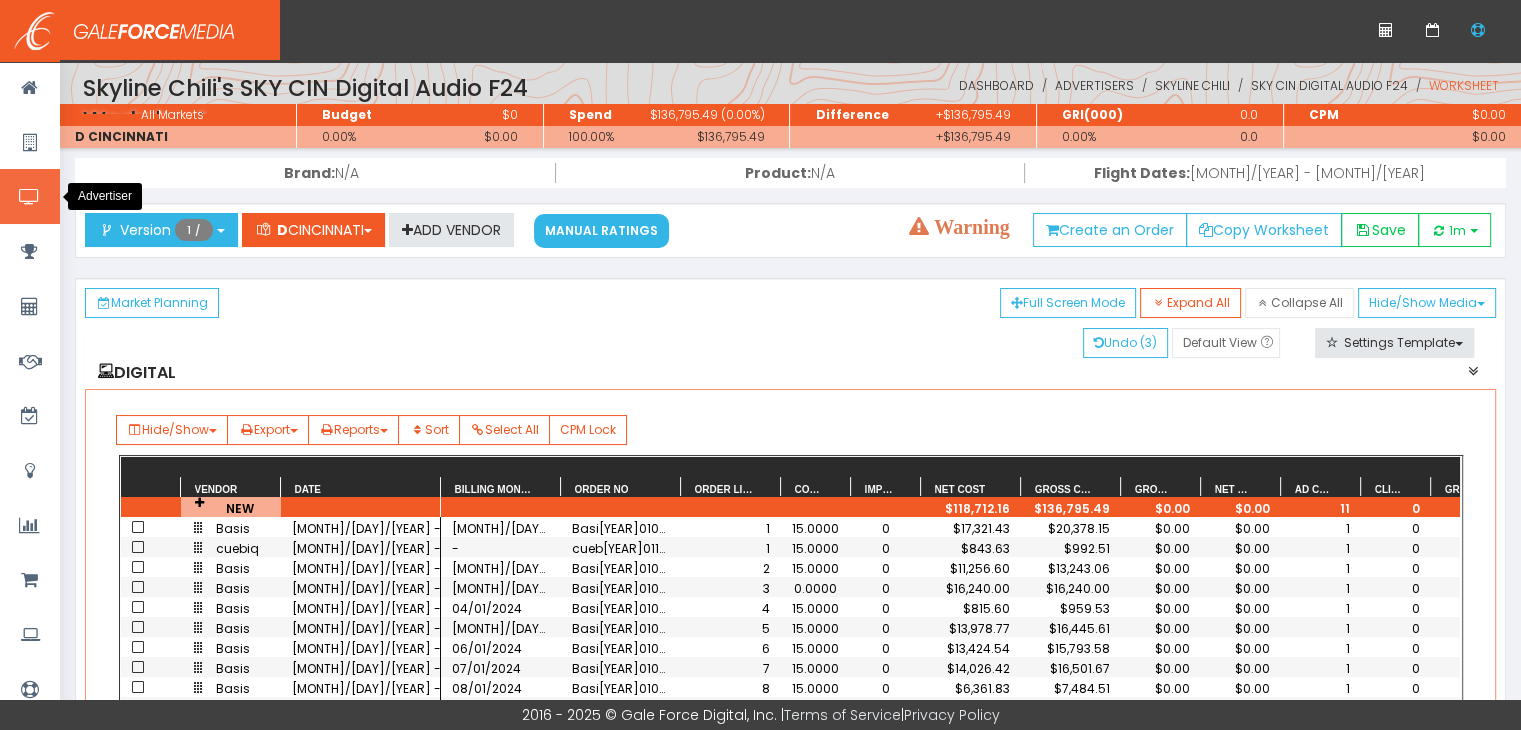 click at bounding box center [29, 197] 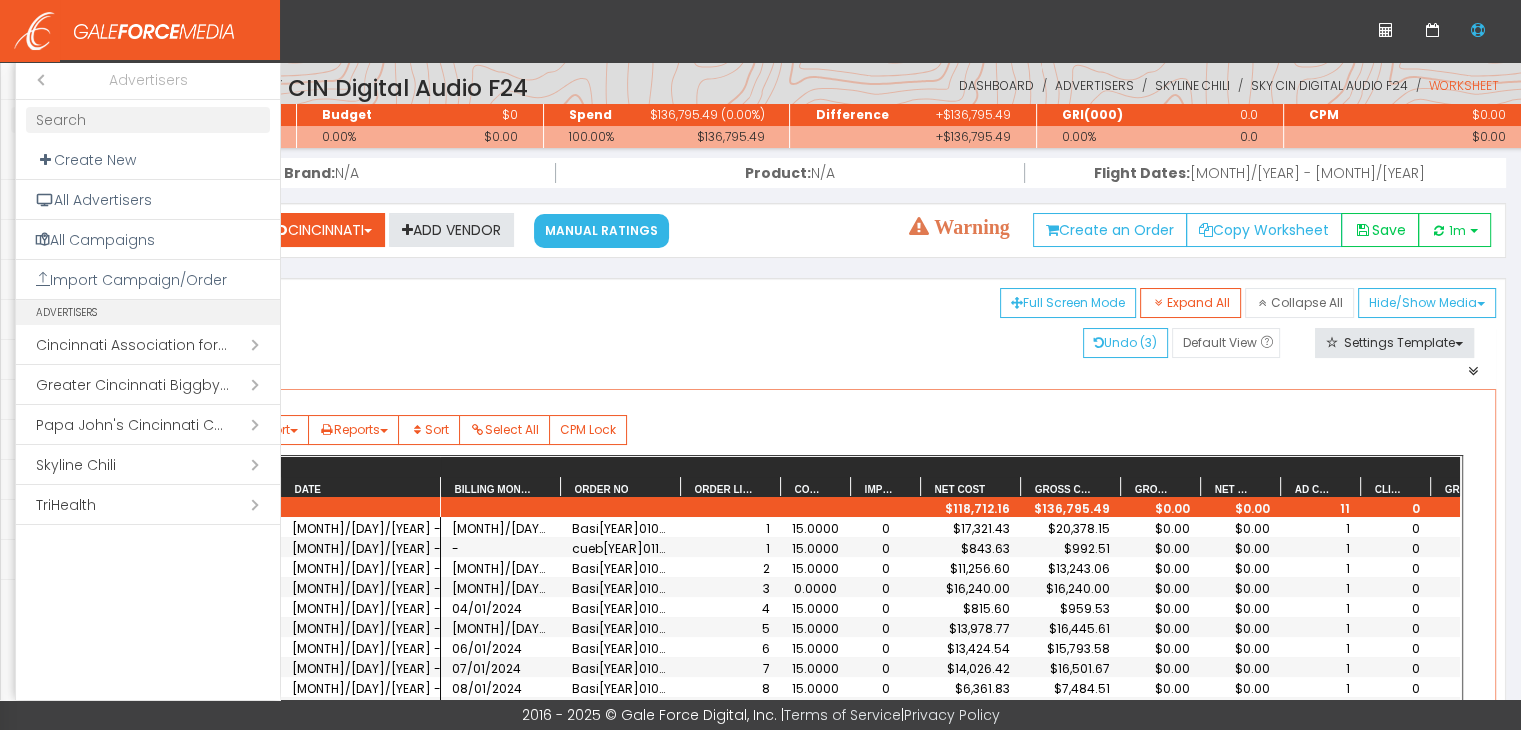 click on "Open submenu (  Skyline Chili)" at bounding box center [148, 465] 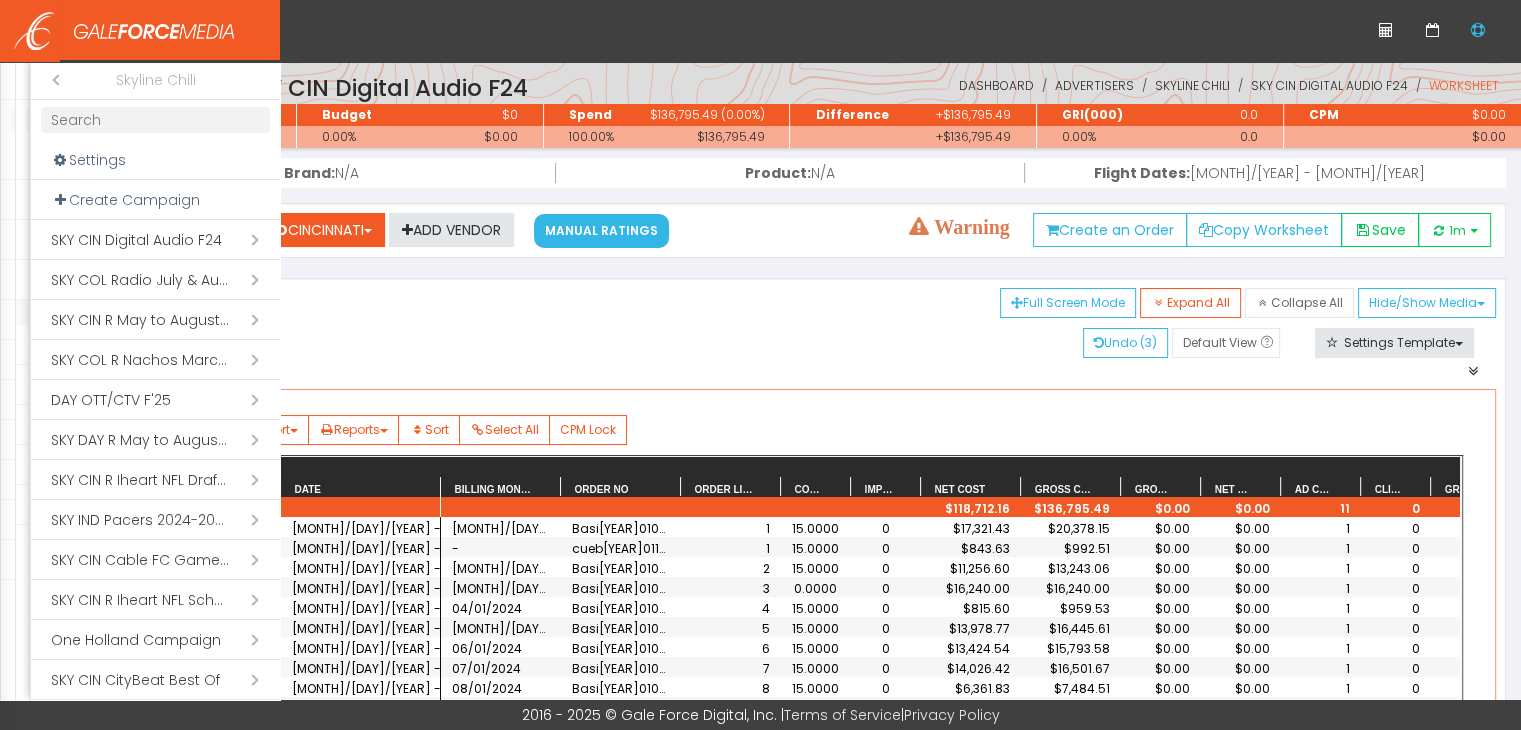 click at bounding box center [155, 120] 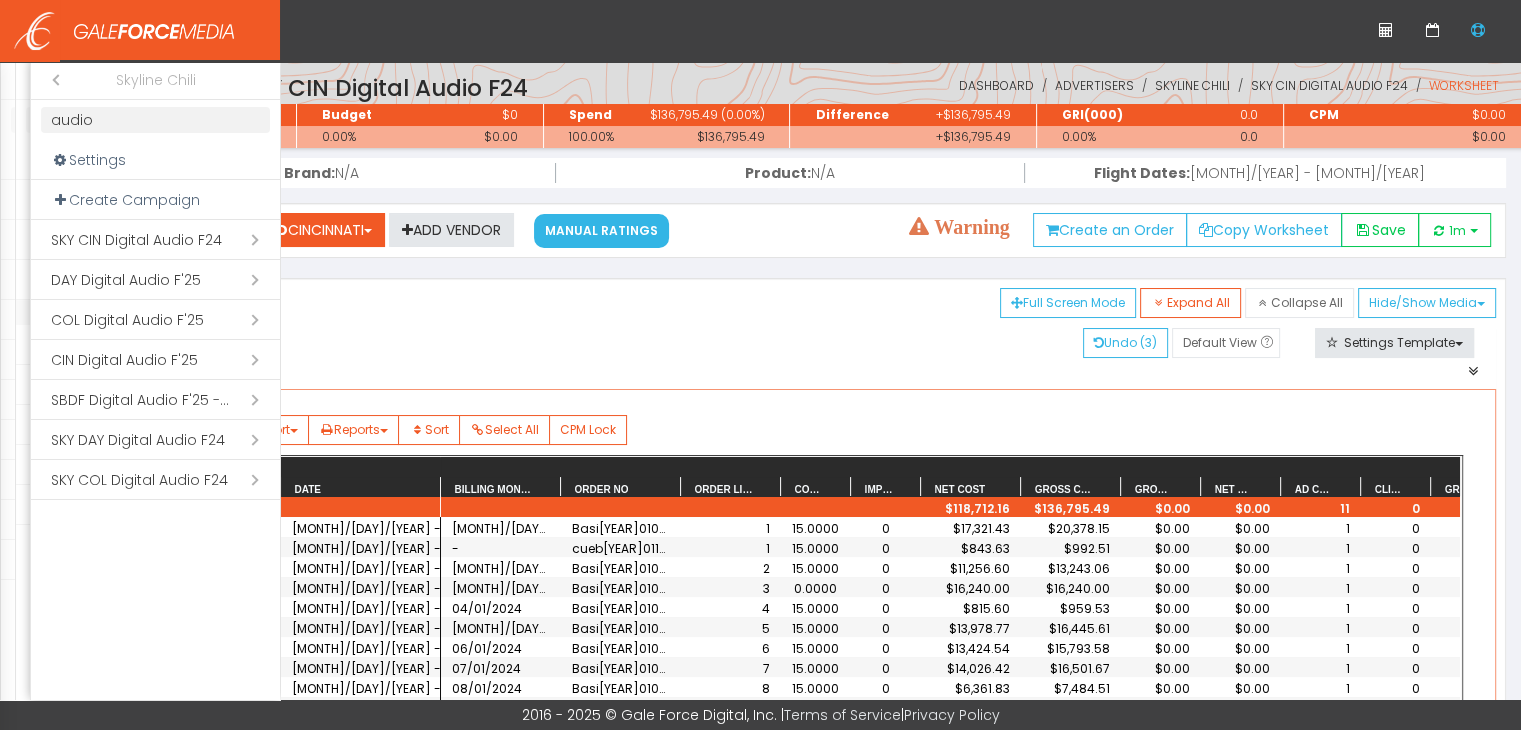 type on "audio" 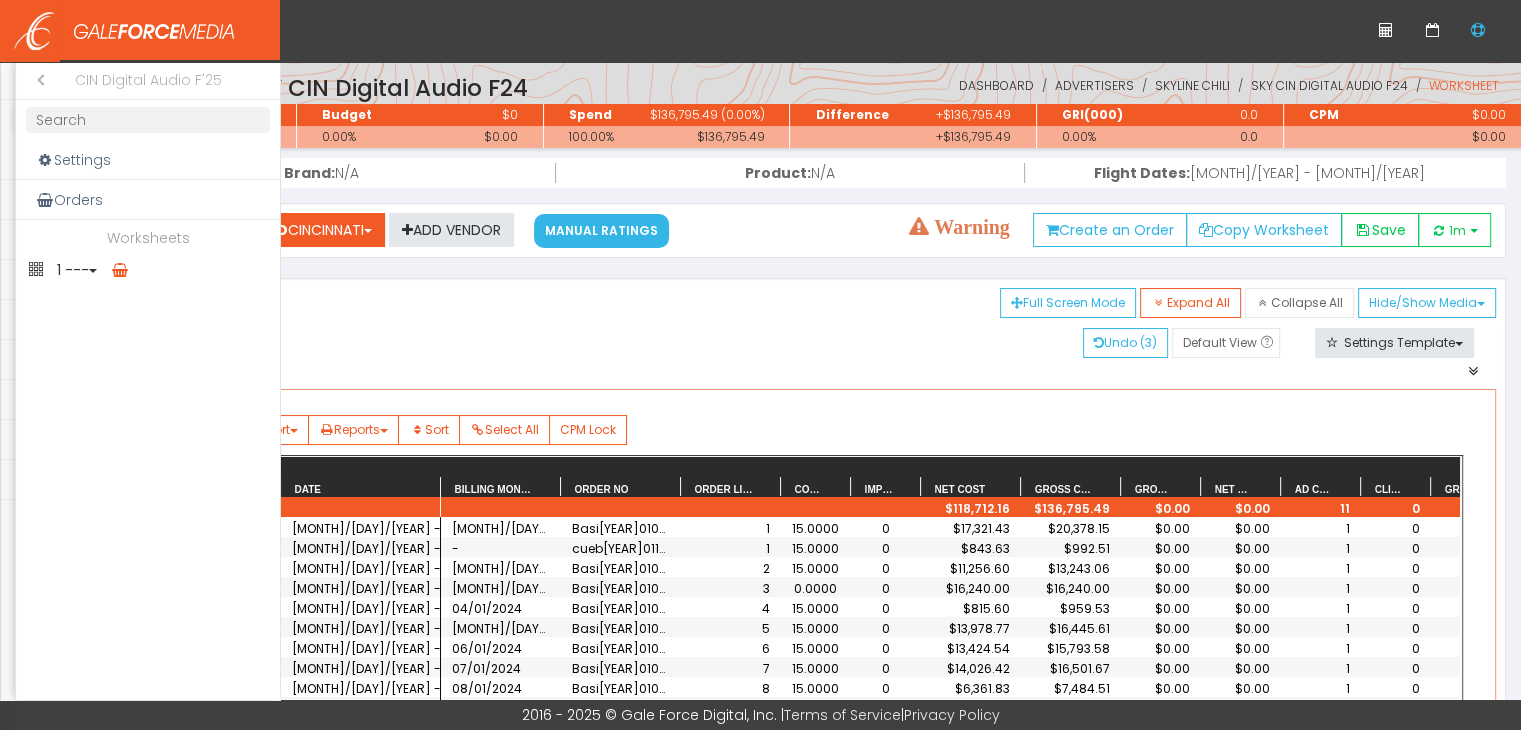 drag, startPoint x: 60, startPoint y: 257, endPoint x: 63, endPoint y: 285, distance: 28.160255 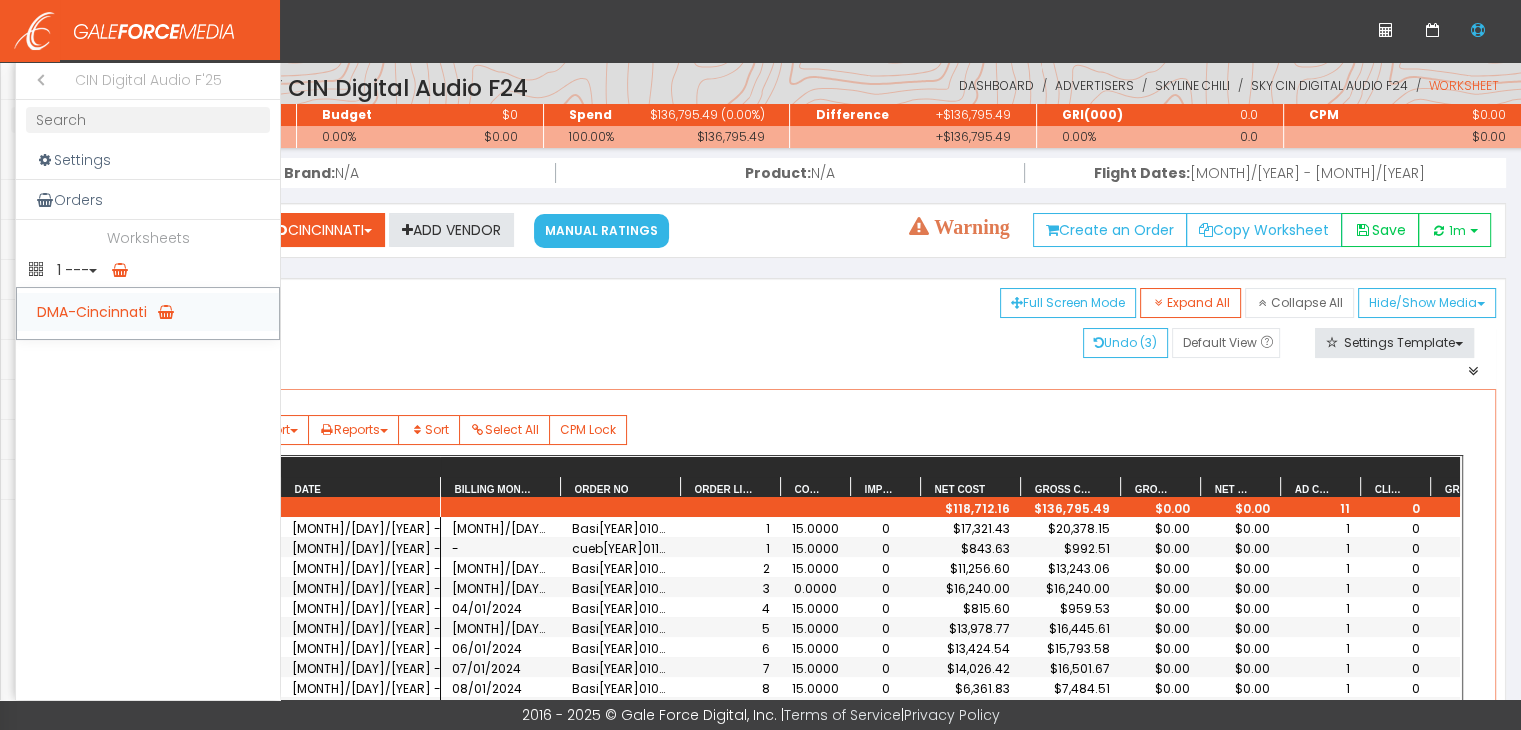click on "DMA-Cincinnati" at bounding box center [148, 312] 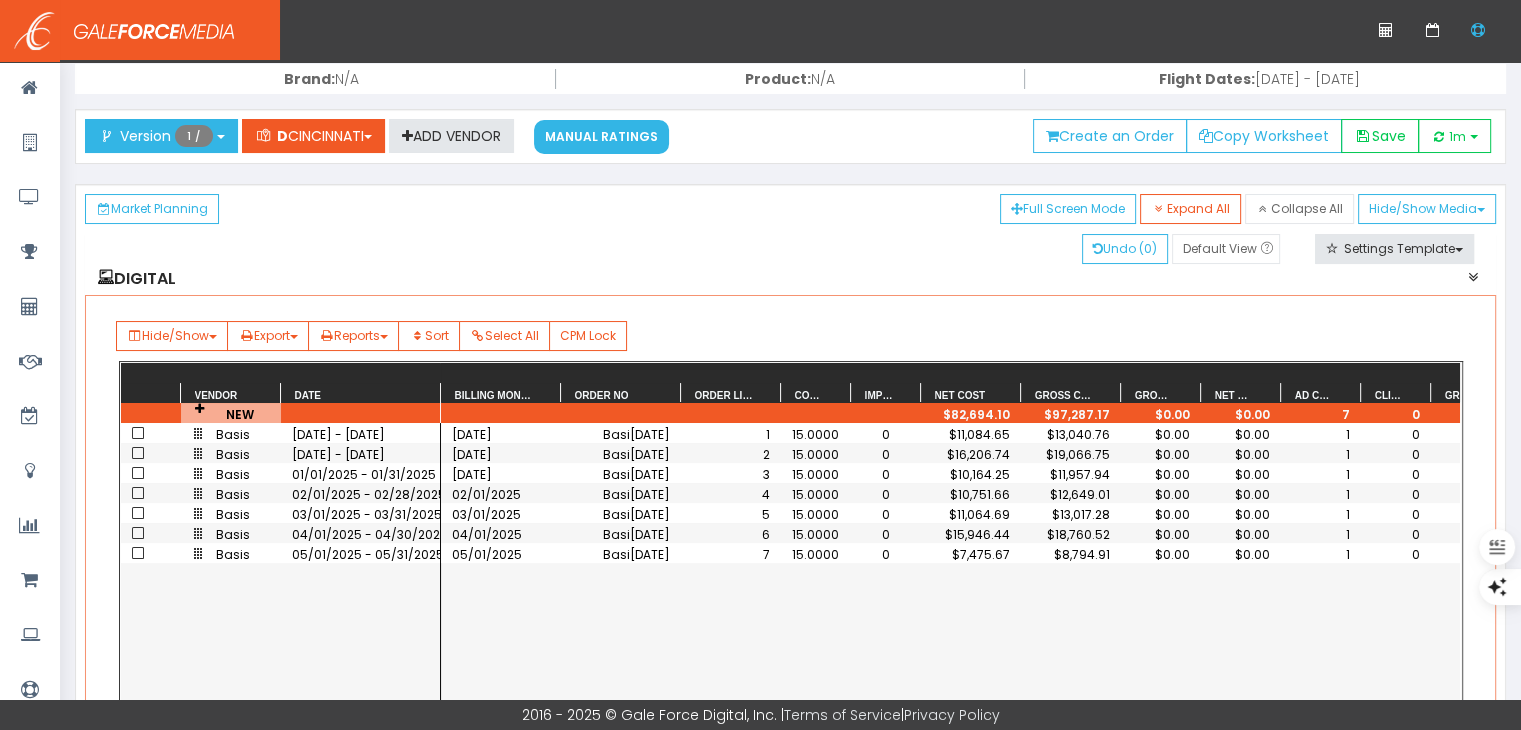 scroll, scrollTop: 200, scrollLeft: 0, axis: vertical 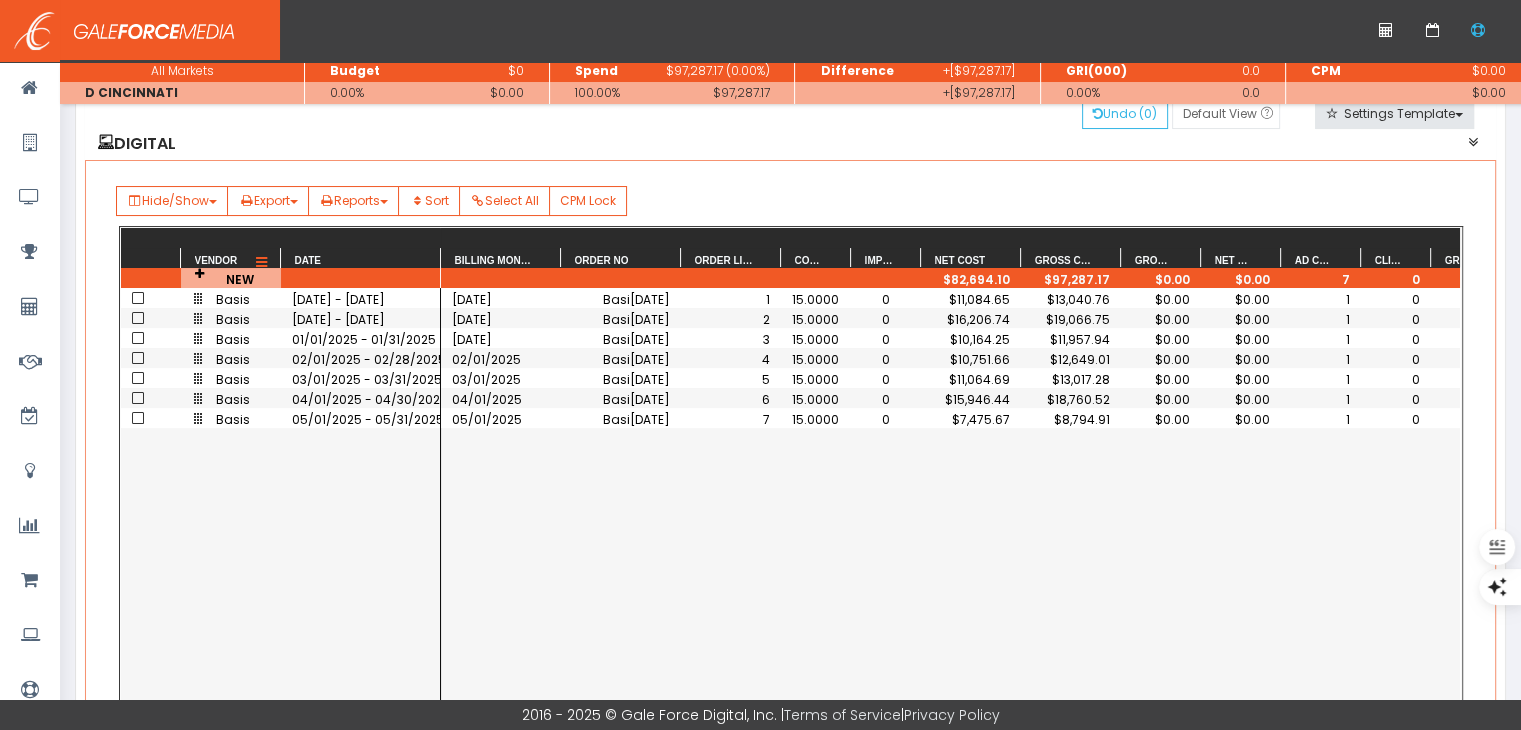 click at bounding box center [261, 263] 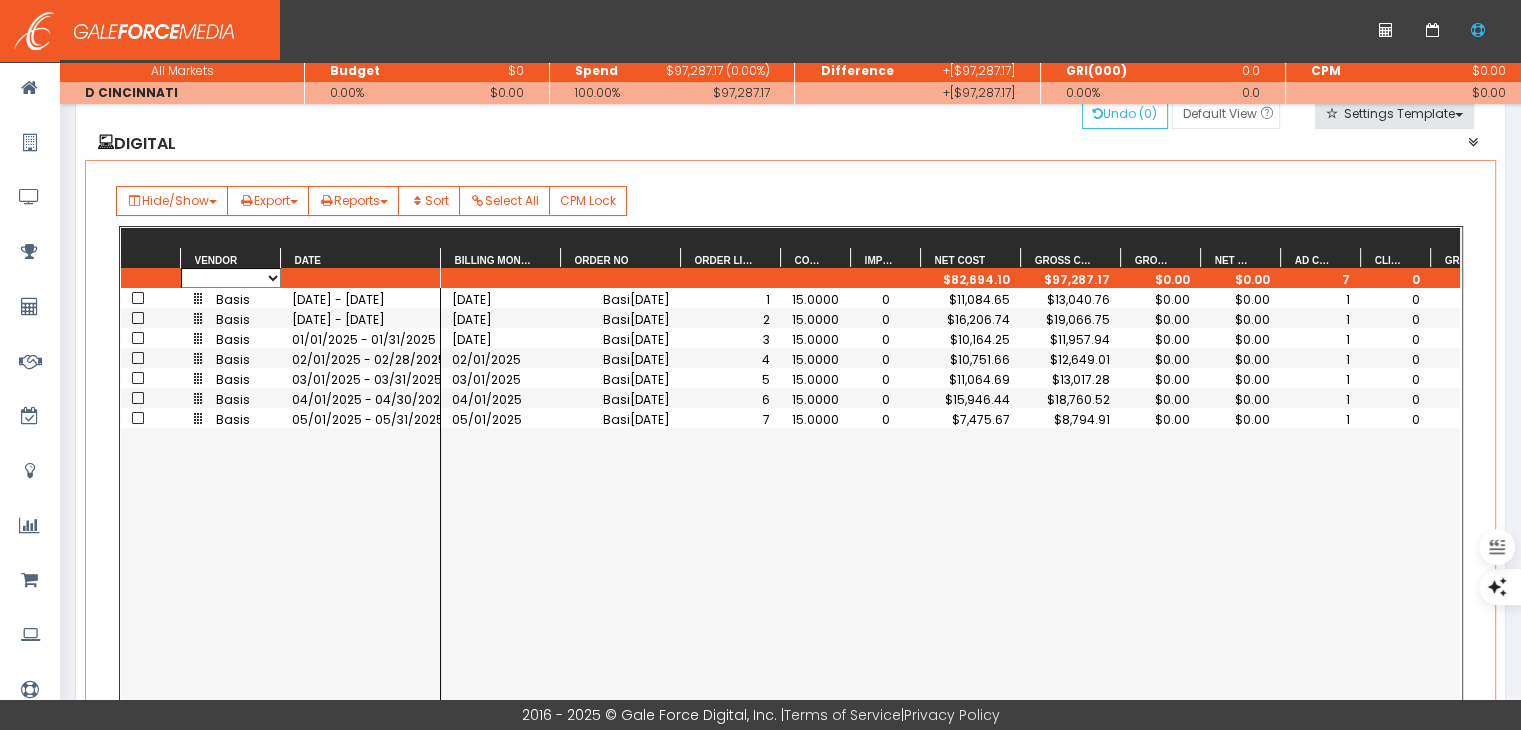 click on "Basis [BRAND] [CITY] [BRAND] [BRAND] [BRAND] [BRAND] [BRAND] [BRAND] [BRAND] [BRAND]" at bounding box center (231, 278) 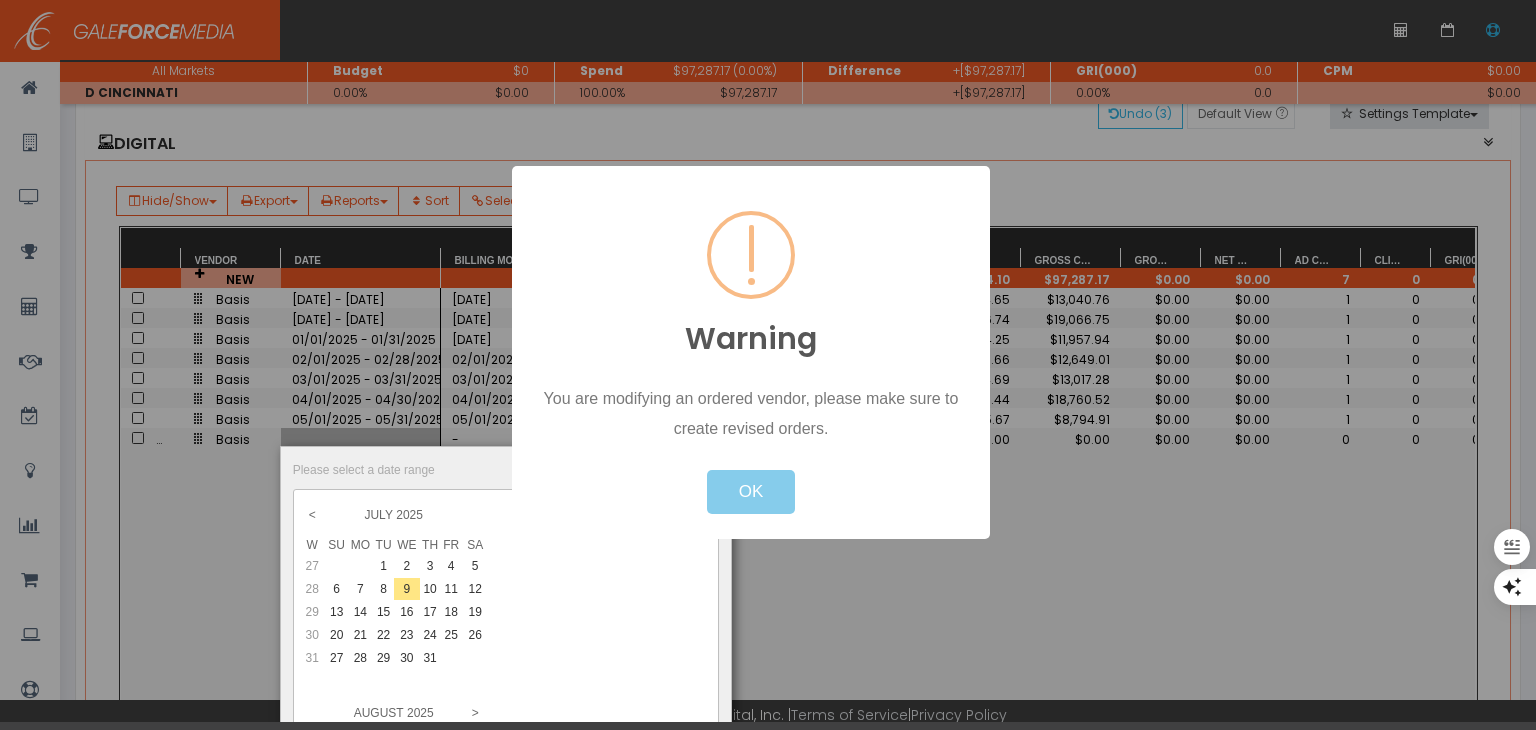 click on "OK" at bounding box center (751, 492) 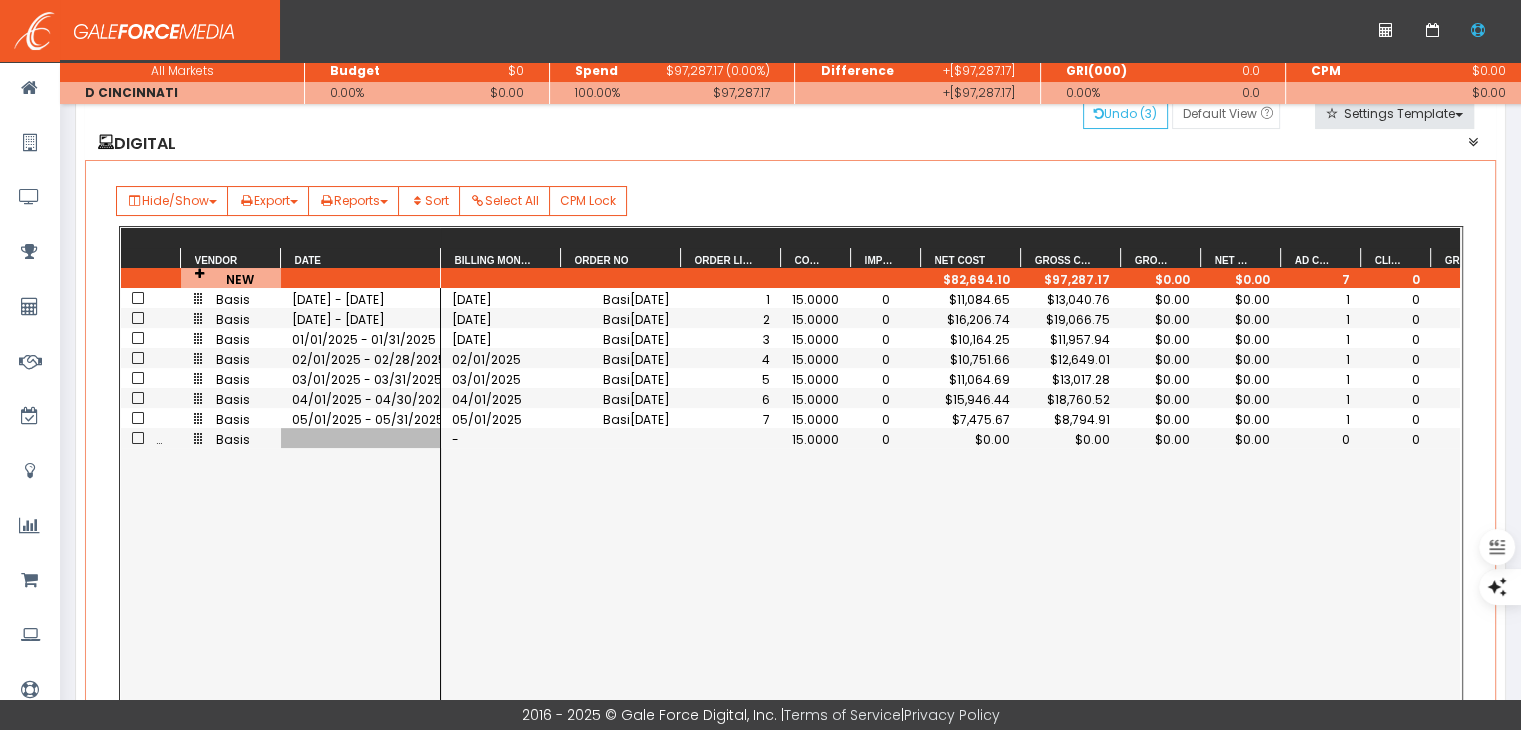 click at bounding box center (361, 438) 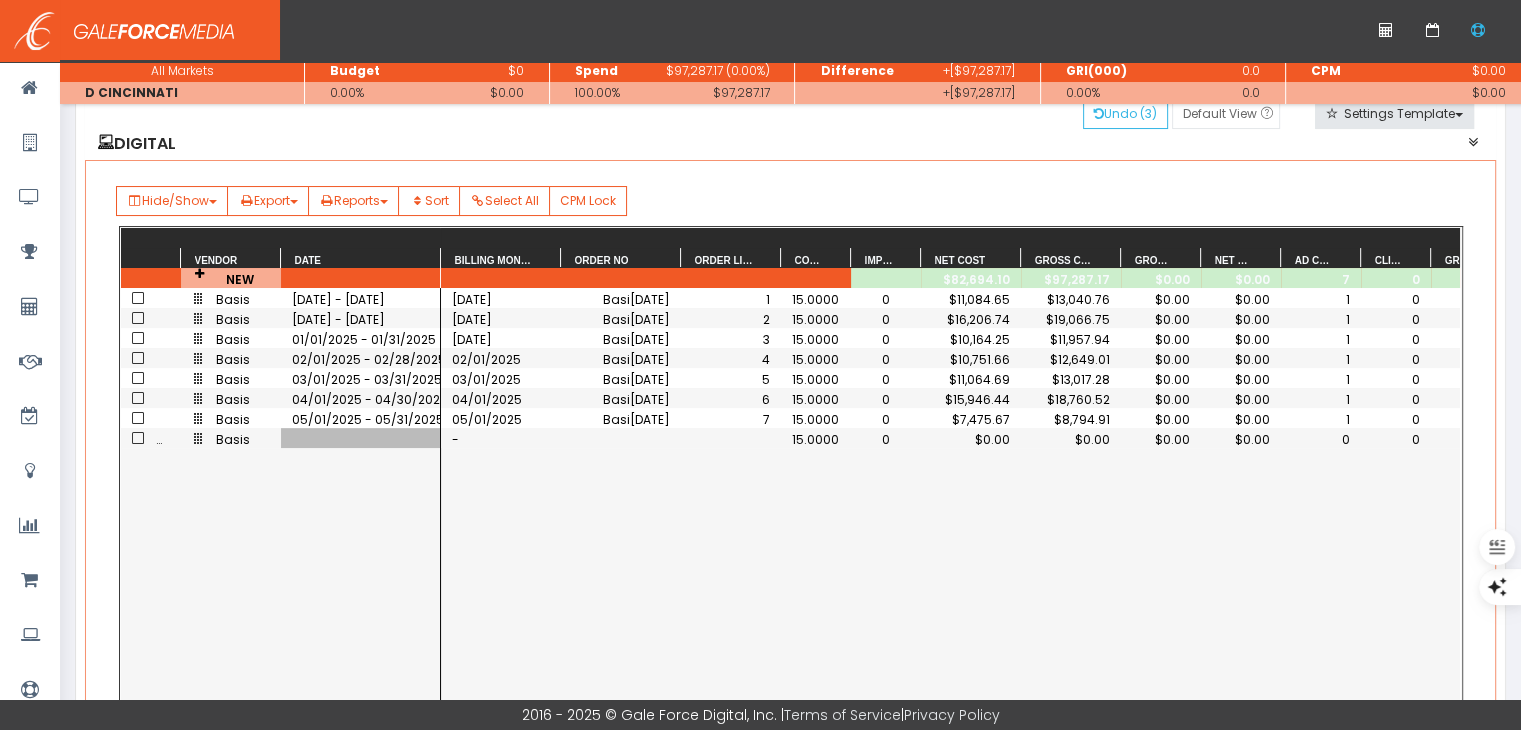 click at bounding box center [361, 438] 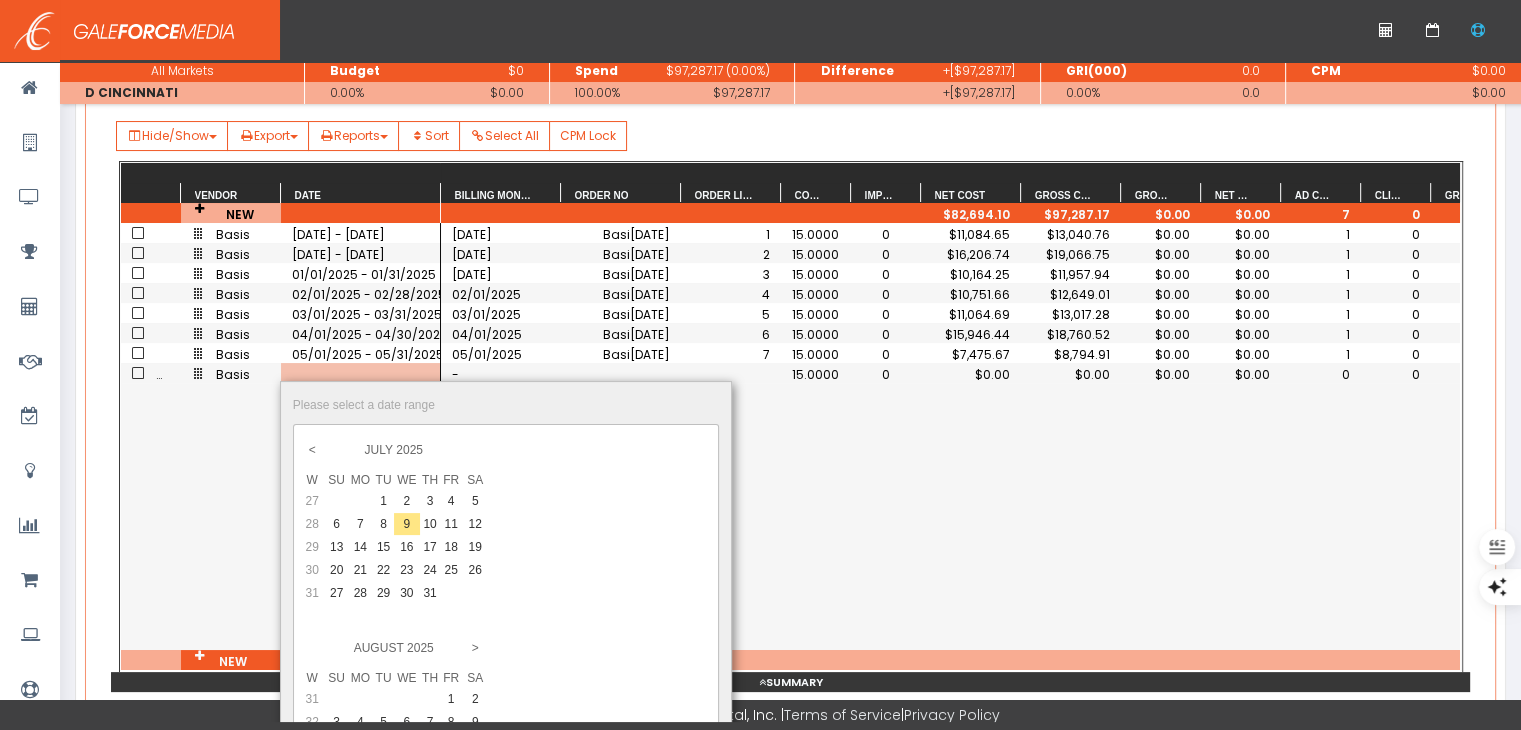 scroll, scrollTop: 300, scrollLeft: 0, axis: vertical 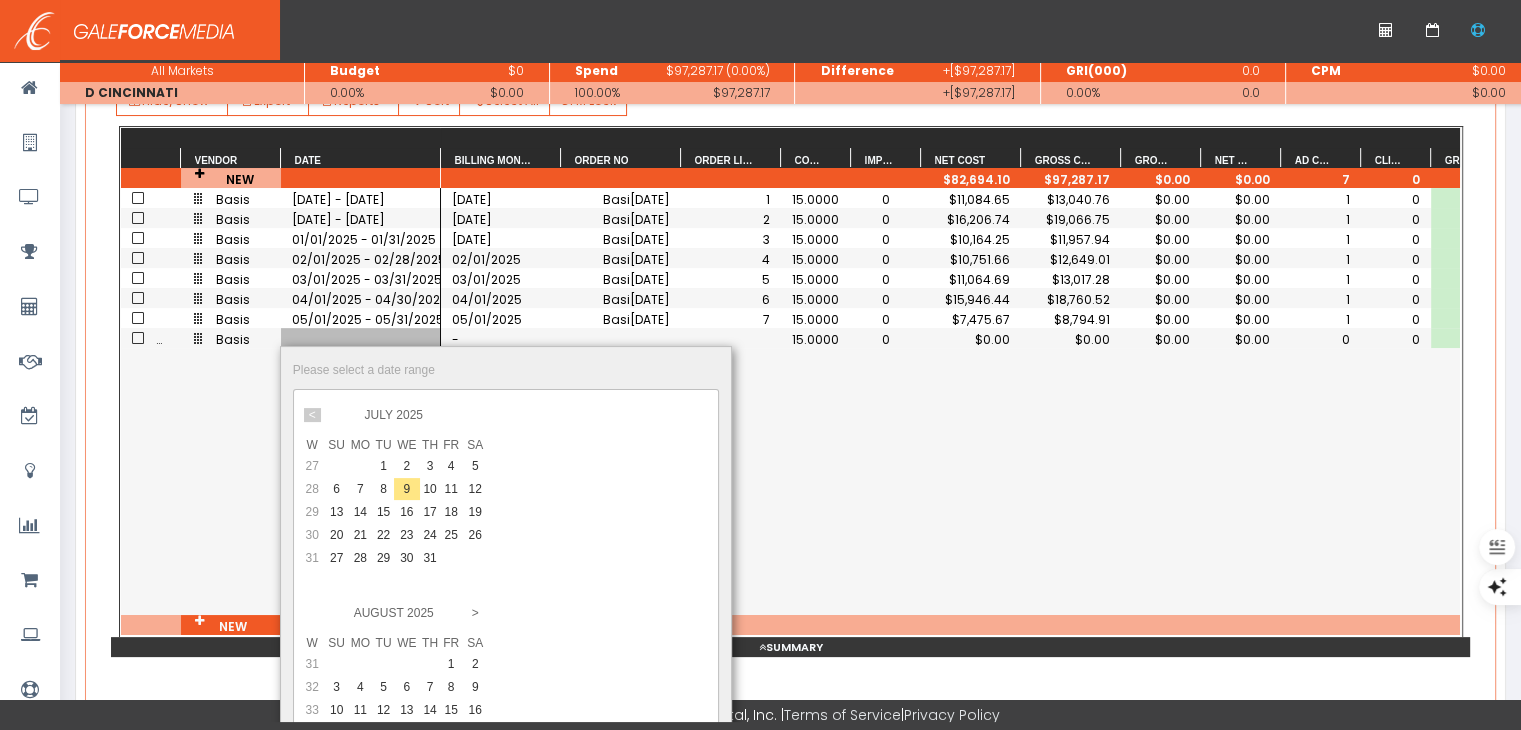 click on "<" at bounding box center [0, 0] 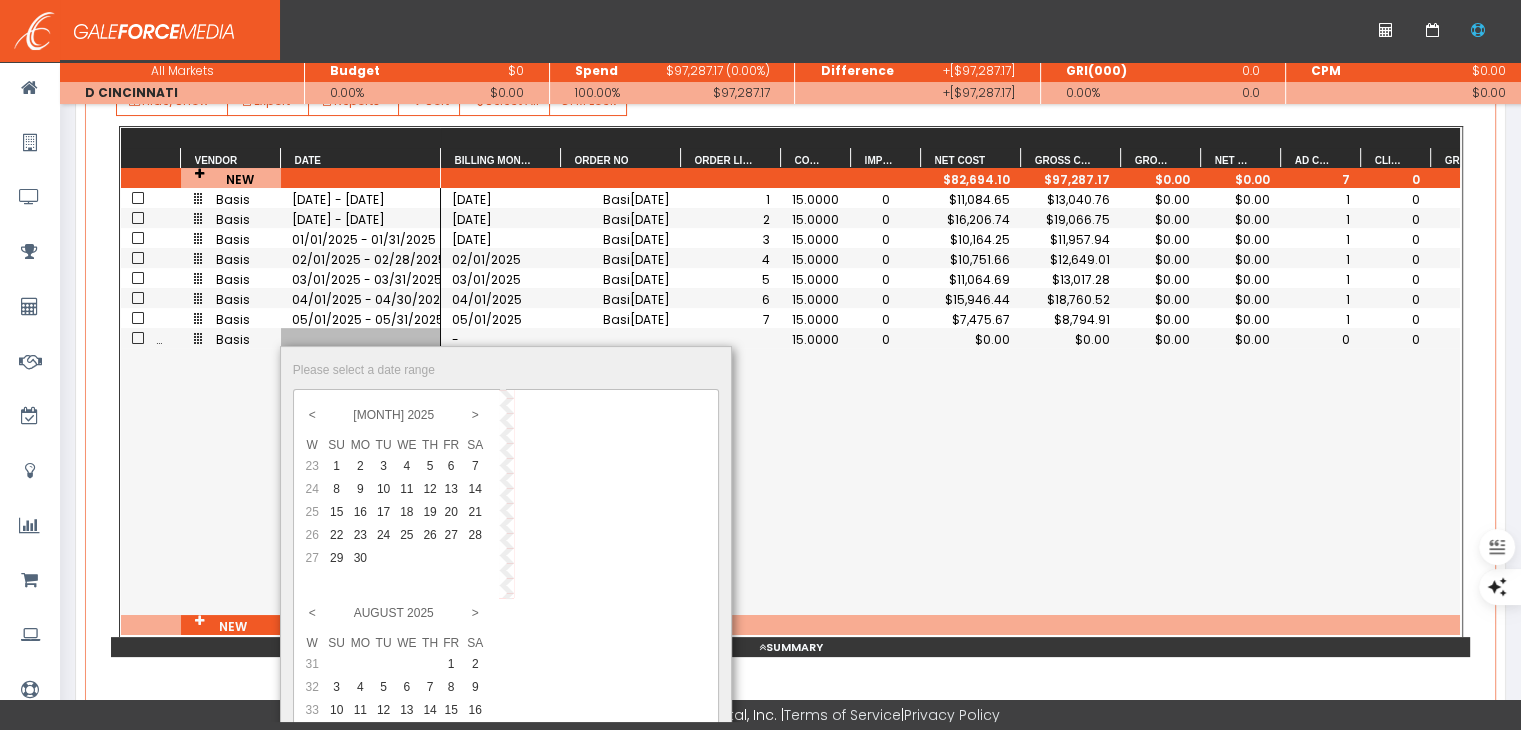 click on "1" at bounding box center [337, 466] 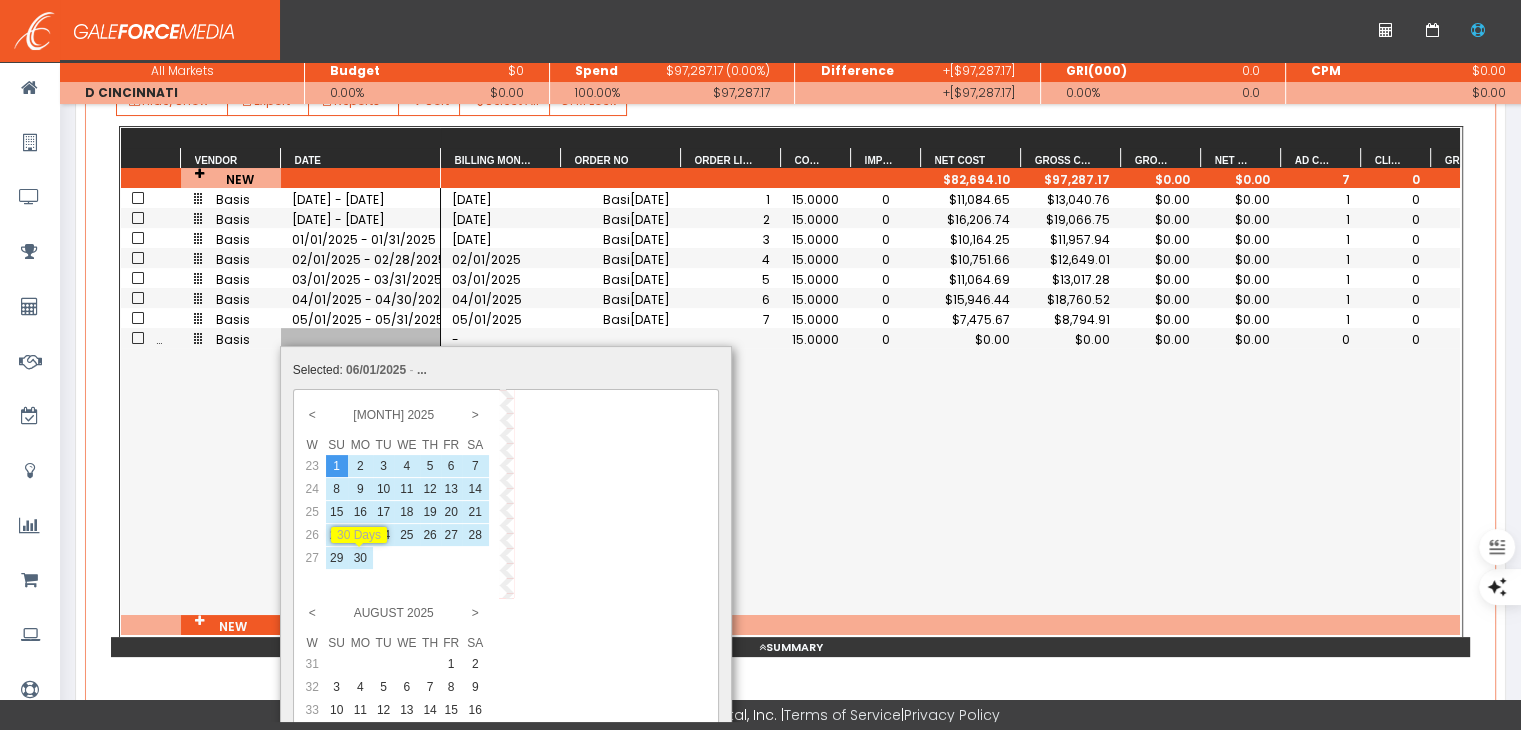 click on "30" at bounding box center [360, 466] 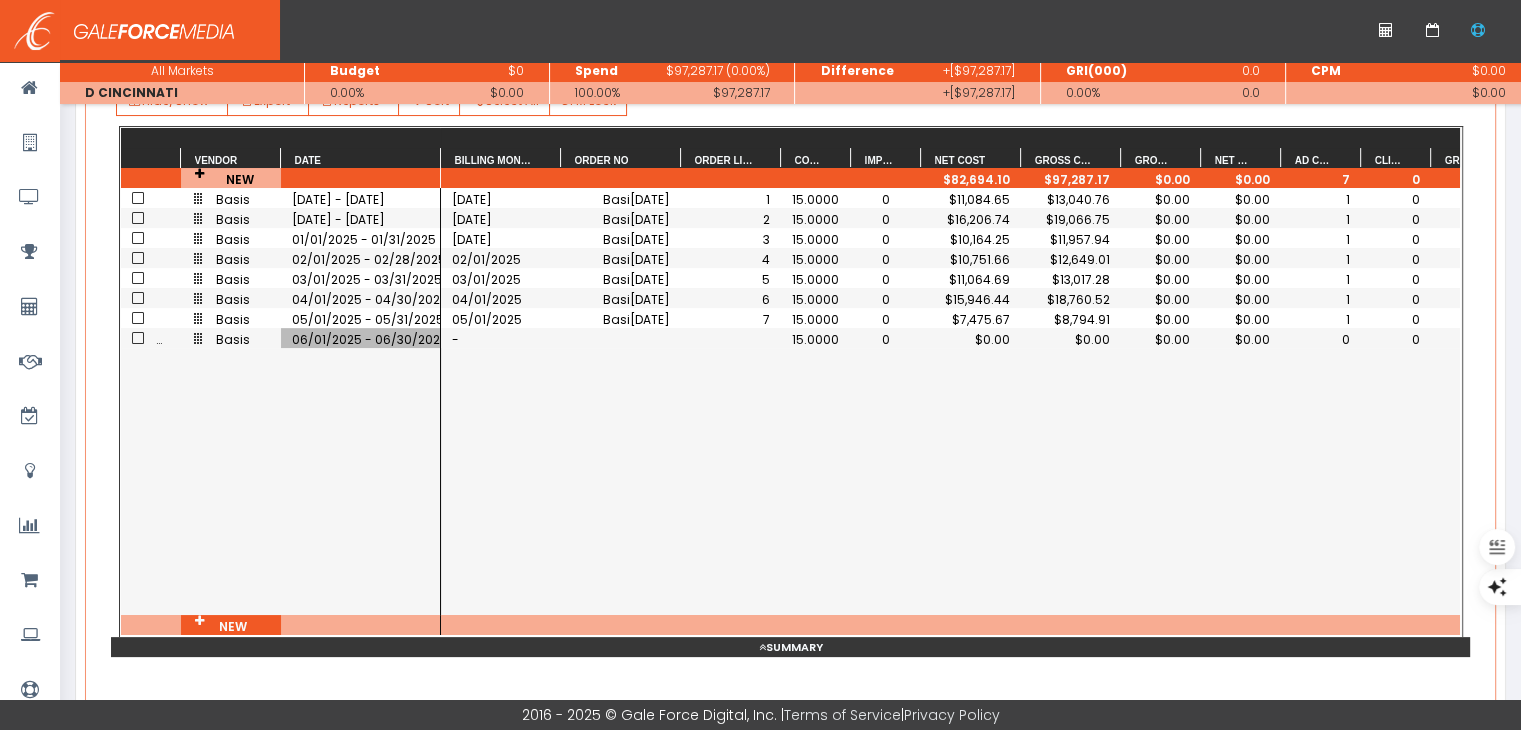 click on "-" at bounding box center [501, 338] 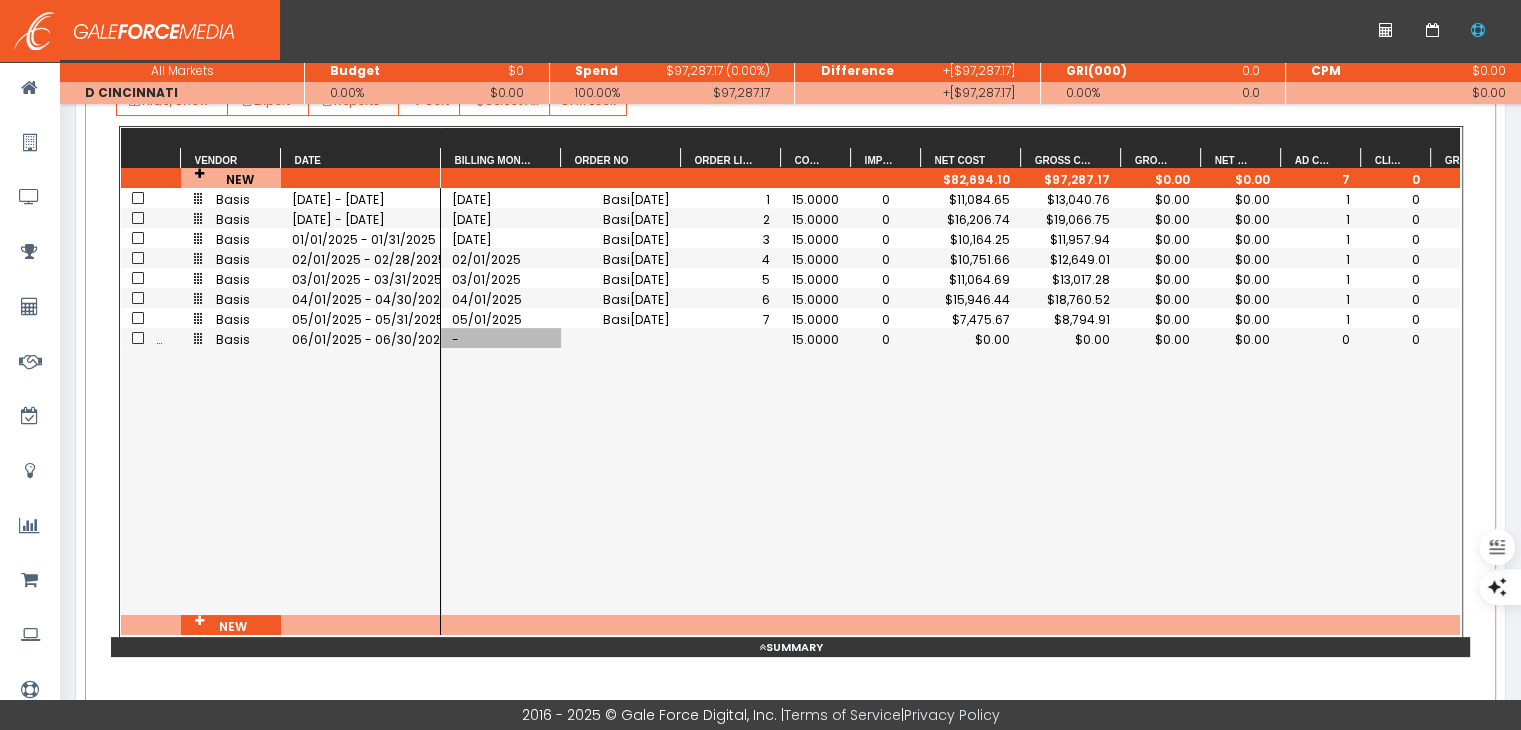 click on "-" at bounding box center (501, 338) 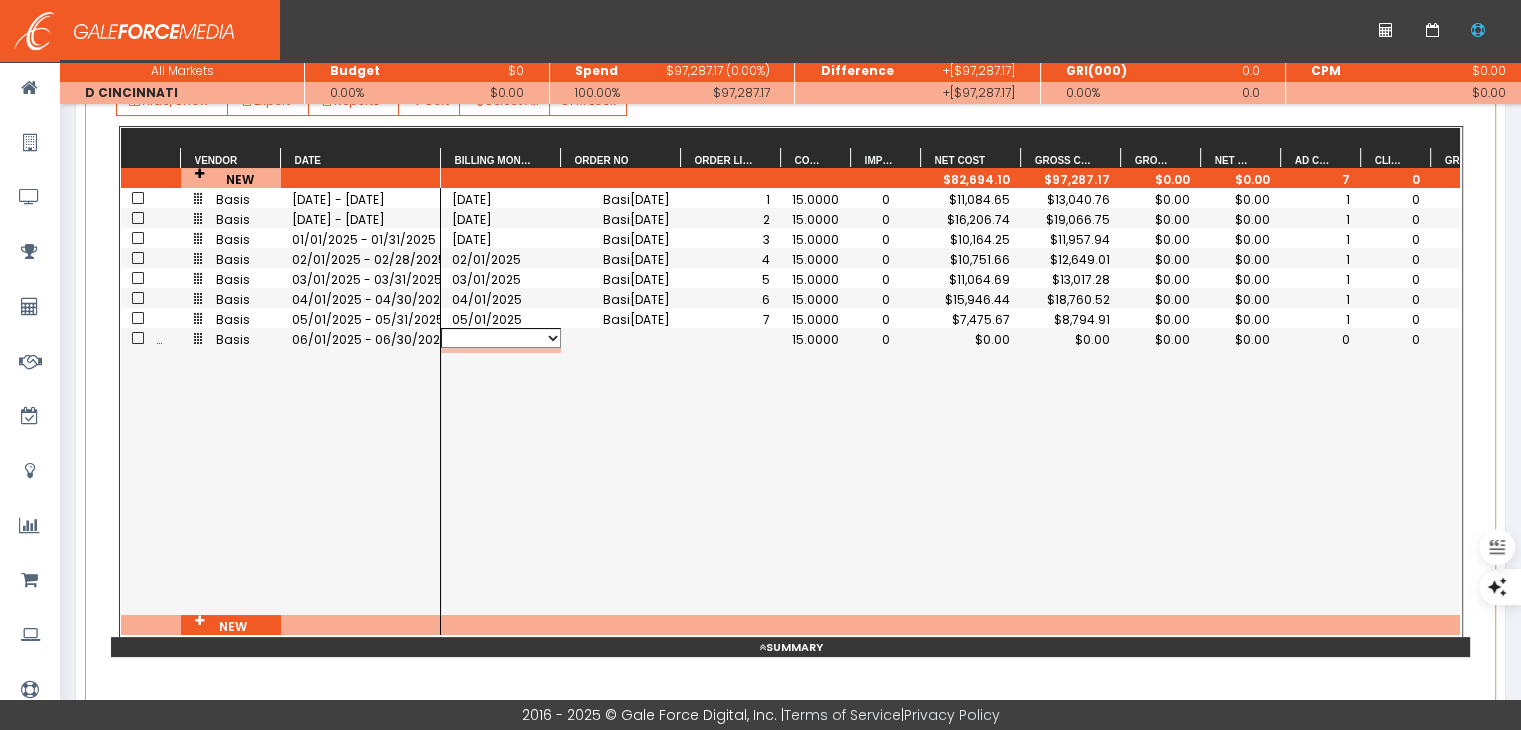 select on "06/01/2025" 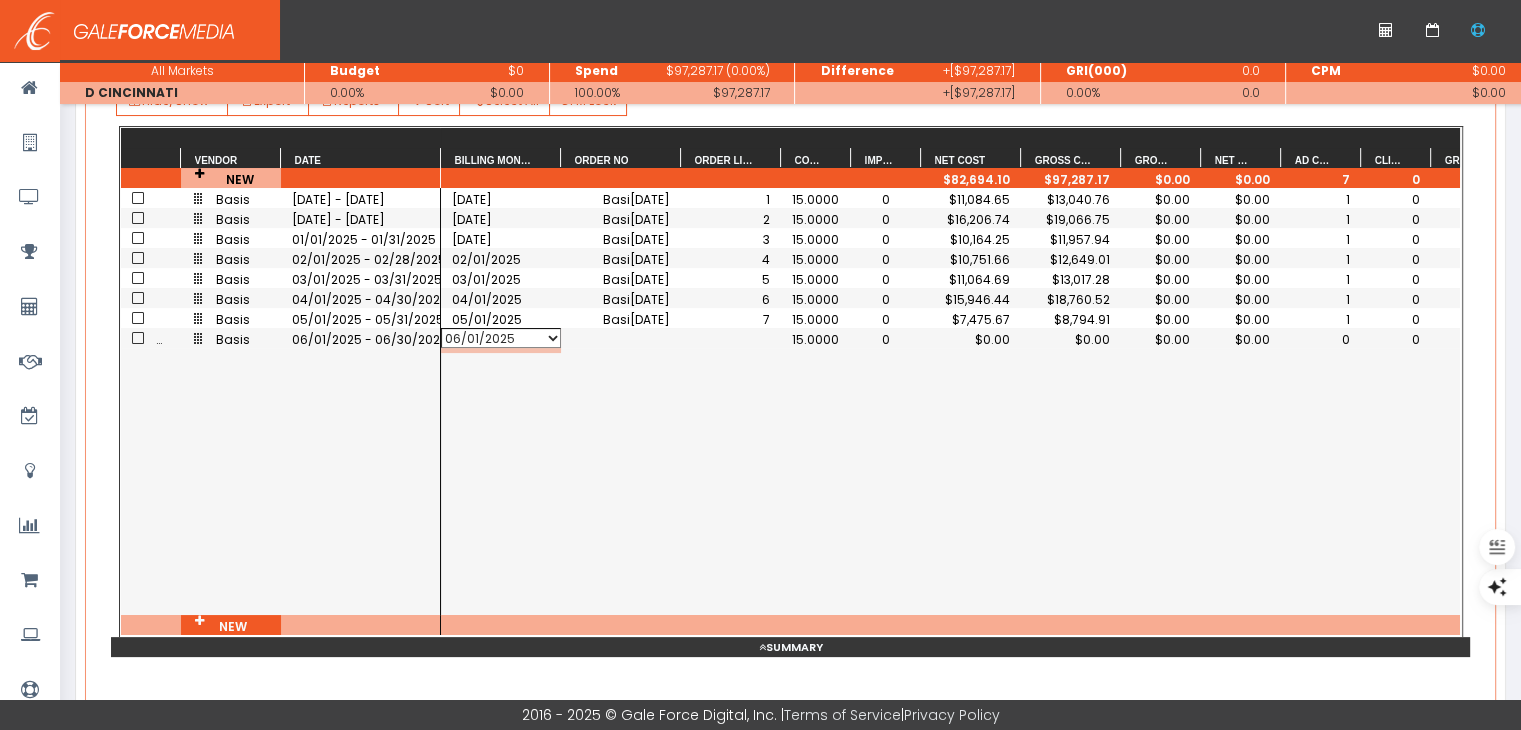 click on "06/01/2025" at bounding box center (501, 338) 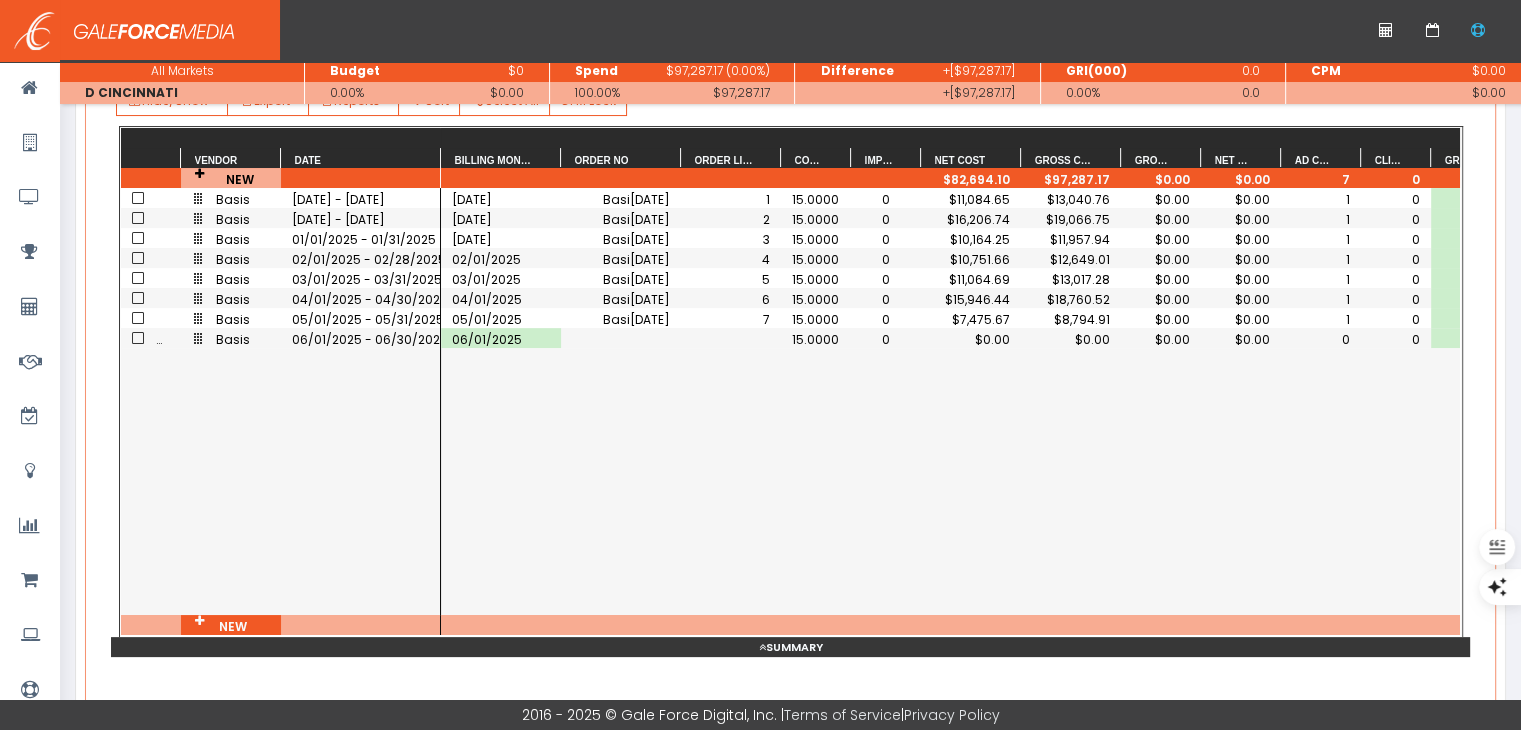click on "06/01/2025 15.0000 0 $0.00 $0.00 $0.00 $0.00 0 0 0 11/01/2024 Basi202412092132411 1 15.0000 0 $11,084.65 $13,040.76 $0.00 $0.00 1 0 0 12/01/2024 Basi202412092132411 2 15.0000 0 $16,206.74 $19,066.75 $0.00 $0.00 1 0 0 01/01/2025 Basi202412092132411 3 15.0000 0 $10,164.25 $11,957.94 $0.00 $0.00 1 0 0 02/01/2025 Basi202412092132411 4 15.0000 0 $10,751.66 $12,649.01 $0.00 $0.00 1 0 0 03/01/2025 Basi202412092132411 5 15.0000 0 $11,064.69 $13,017.28 $0.00 $0.00 1 0 0 04/01/2025 Basi202412092132411 6 15.0000 0 $15,946.44 $18,760.52 $0.00 $0.00 1 0 0 05/01/2025 Basi202412092132411 7 15.0000 0 $7,475.67 $8,794.91 $0.00 $0.00 1 0 0" at bounding box center (950, 401) 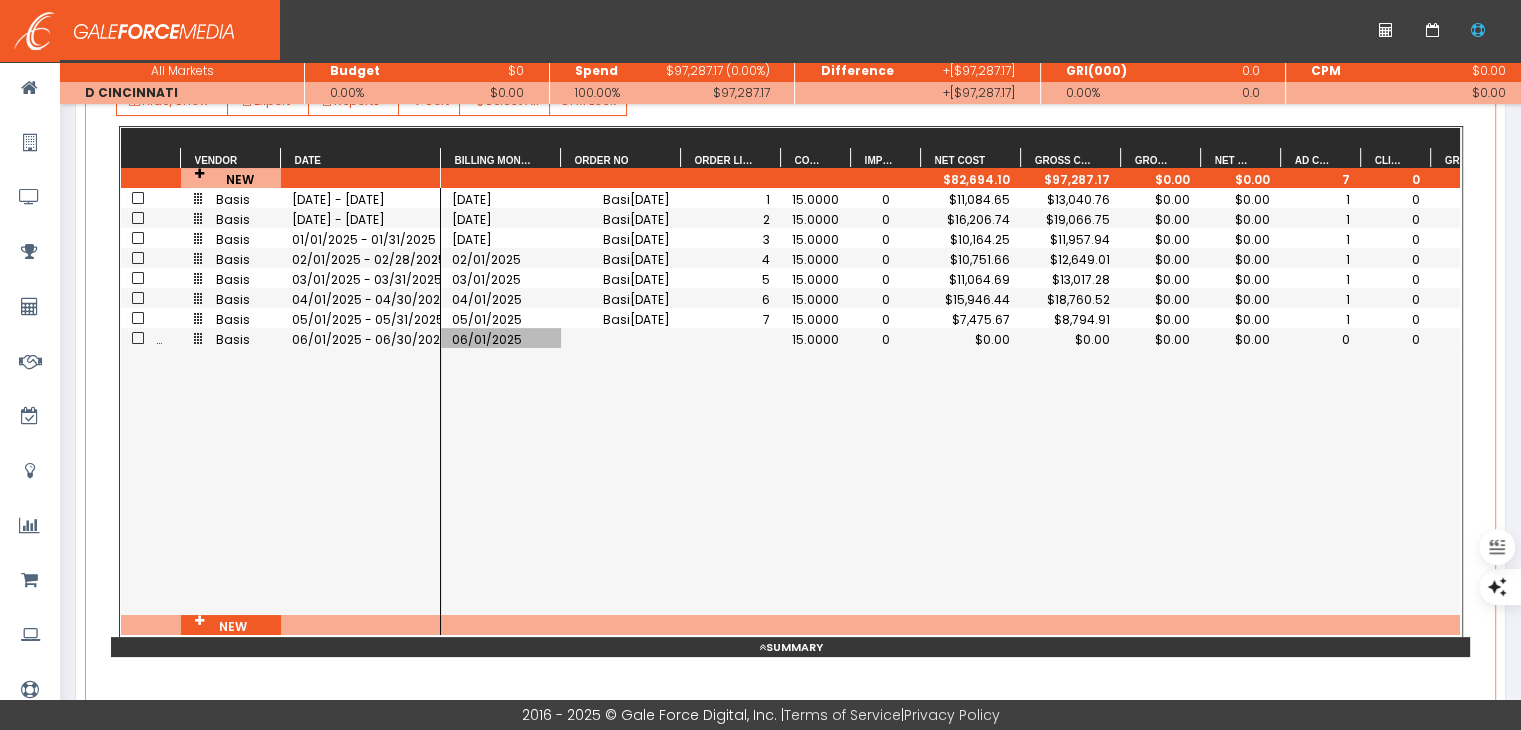 click on "$0.00" at bounding box center [816, 339] 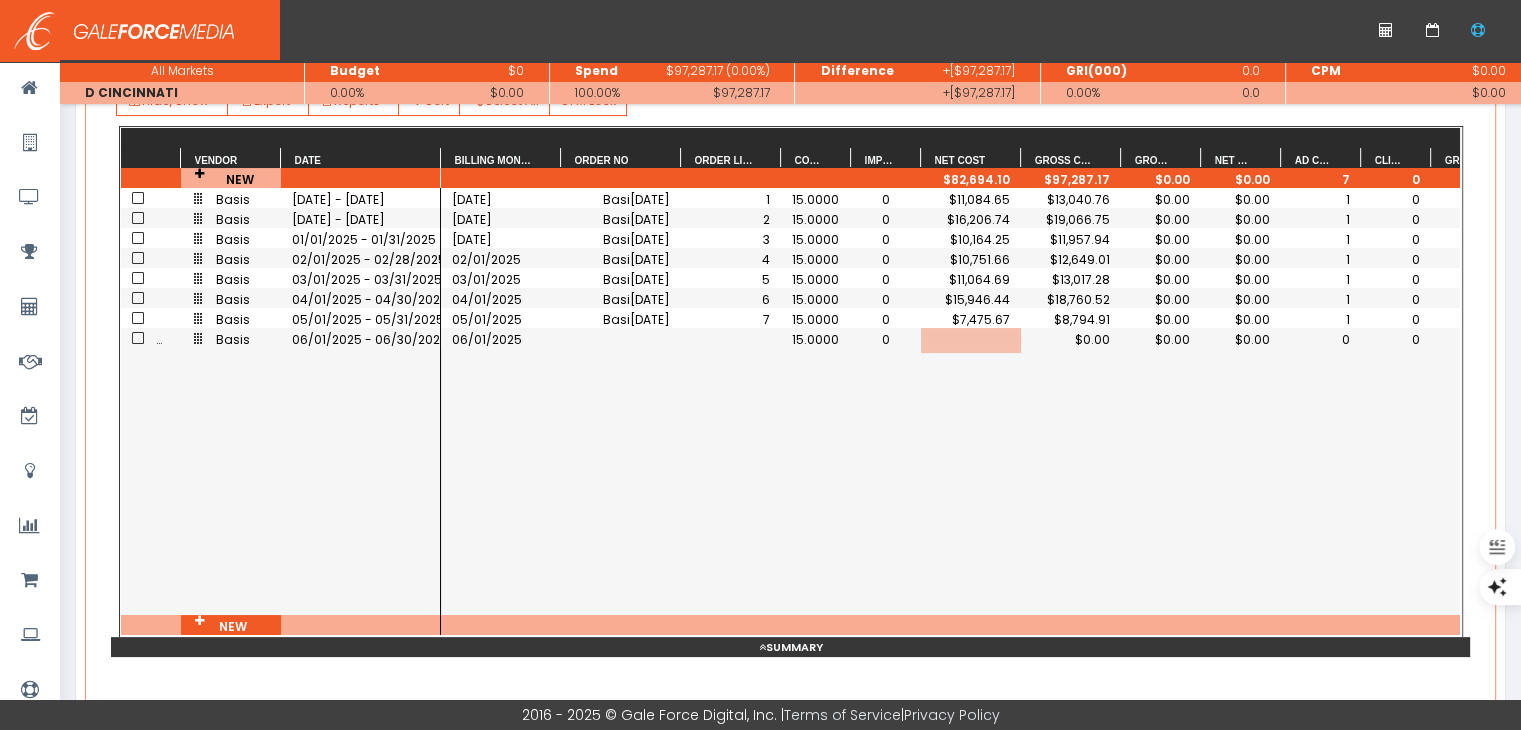 scroll, scrollTop: 0, scrollLeft: 57, axis: horizontal 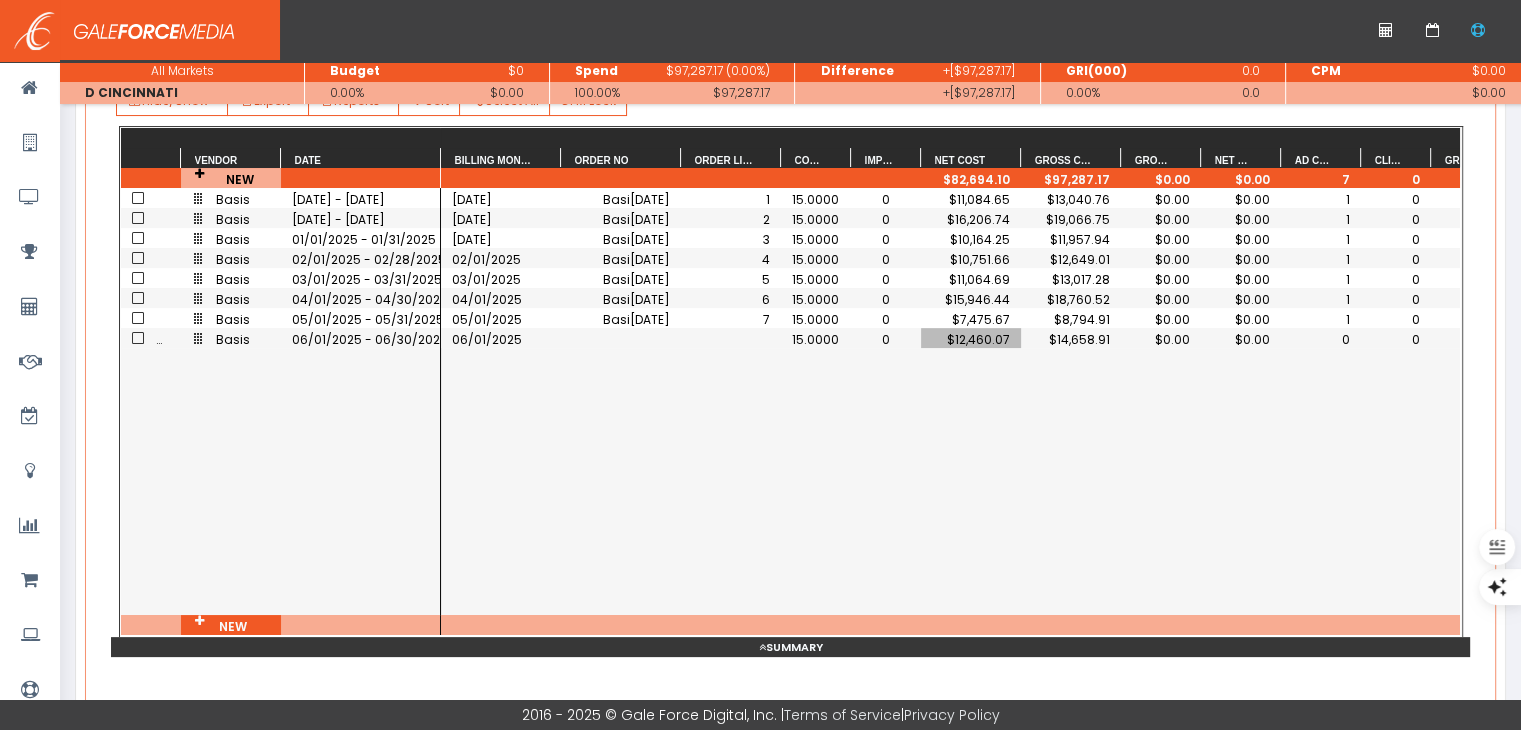 click on "0" at bounding box center [816, 339] 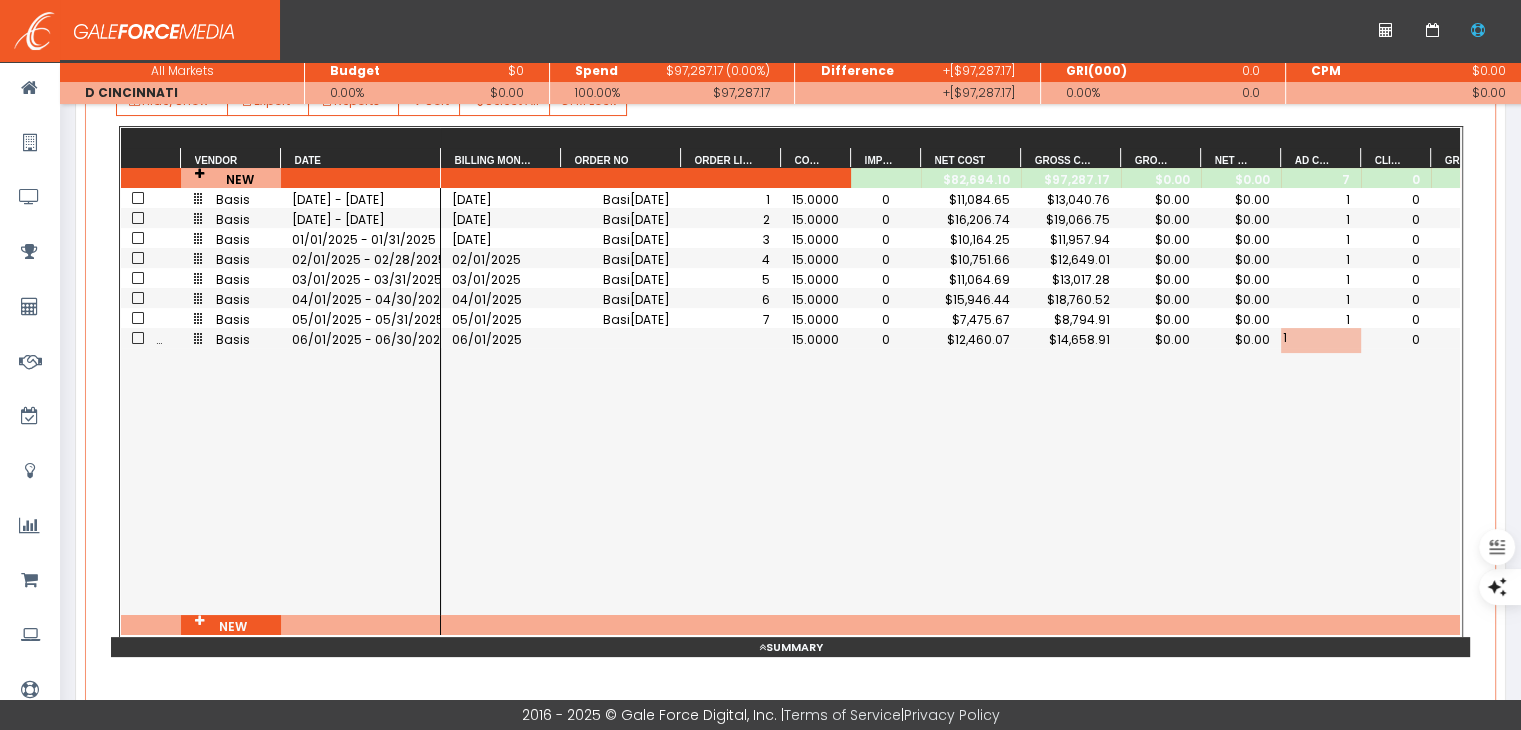 click on "06/01/2025 15.0000 0 $12,460.07 $14,658.91 $0.00 $0.00 1 0 0 11/01/2024 Basi202412092132411 1 15.0000 0 $11,084.65 $13,040.76 $0.00 $0.00 1 0 0 12/01/2024 Basi202412092132411 2 15.0000 0 $16,206.74 $19,066.75 $0.00 $0.00 1 0 0 01/01/2025 Basi202412092132411 3 15.0000 0 $10,164.25 $11,957.94 $0.00 $0.00 1 0 0 02/01/2025 Basi202412092132411 4 15.0000 0 $10,751.66 $12,649.01 $0.00 $0.00 1 0 0 03/01/2025 Basi202412092132411 5 15.0000 0 $11,064.69 $13,017.28 $0.00 $0.00 1 0 0 04/01/2025 Basi202412092132411 6 15.0000 0 $15,946.44 $18,760.52 $0.00 $0.00 1 0 0 05/01/2025 Basi202412092132411 7 15.0000 0 $7,475.67 $8,794.91 $0.00 $0.00 1 0 0" at bounding box center (950, 401) 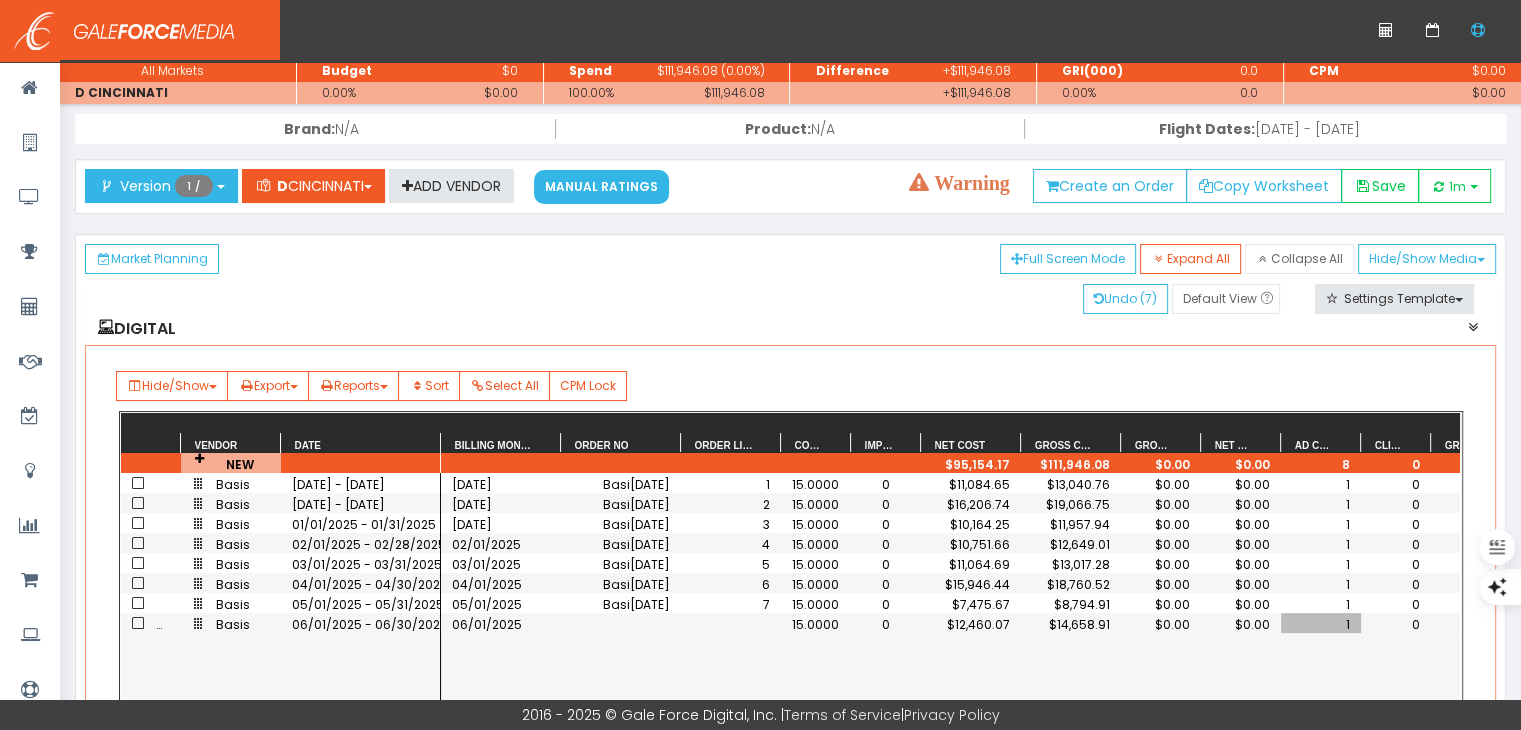 scroll, scrollTop: 0, scrollLeft: 0, axis: both 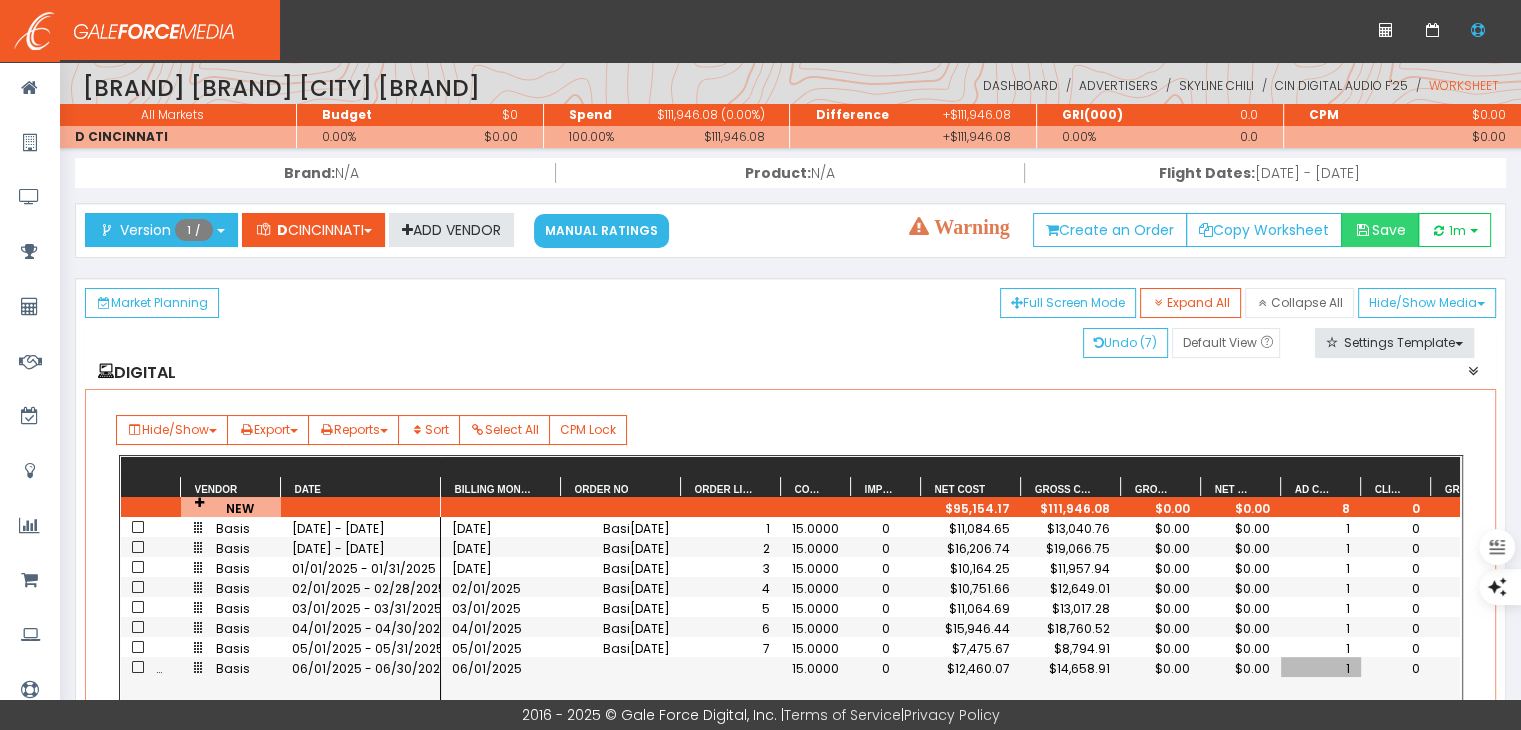 click on "Save" at bounding box center [1380, 230] 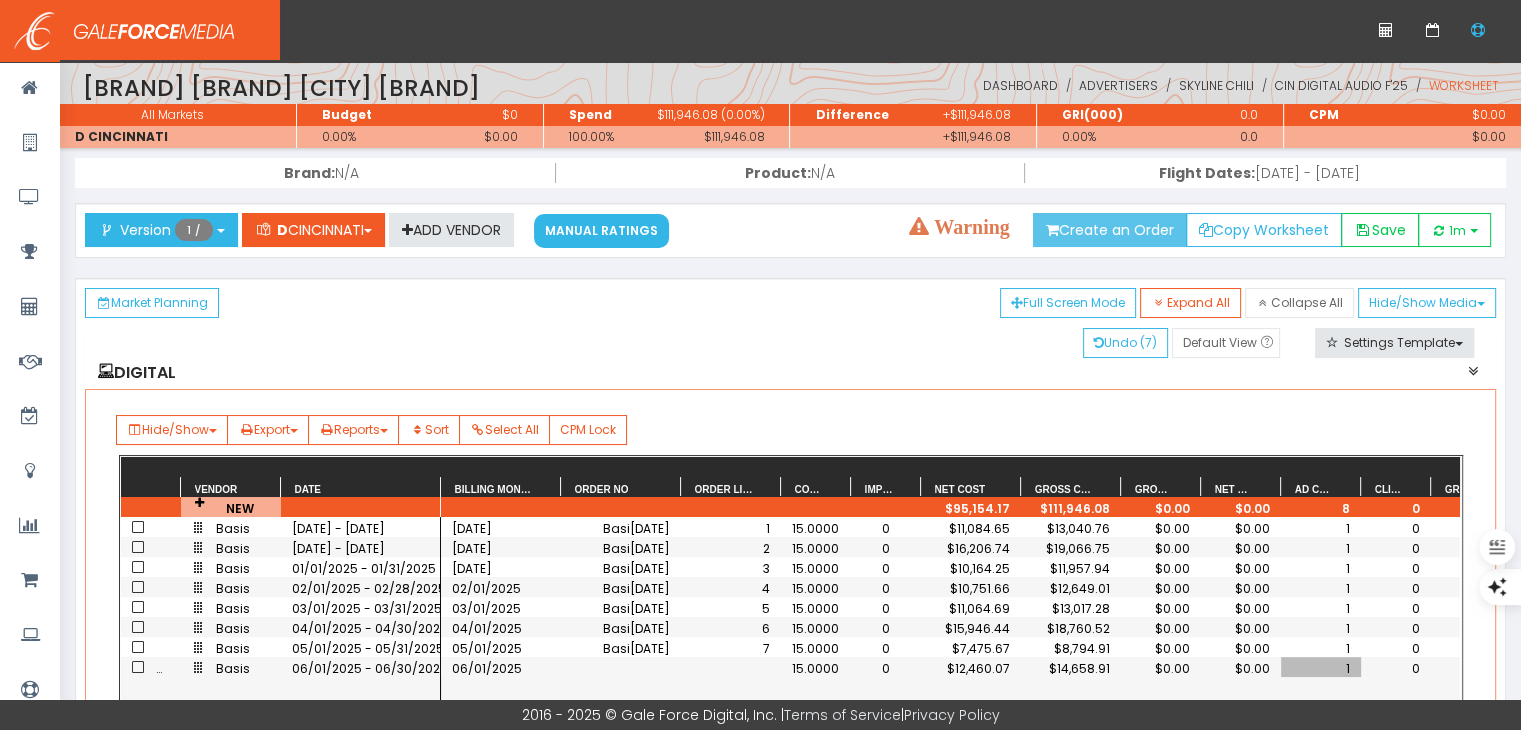 click on "Create an Order" at bounding box center [1110, 230] 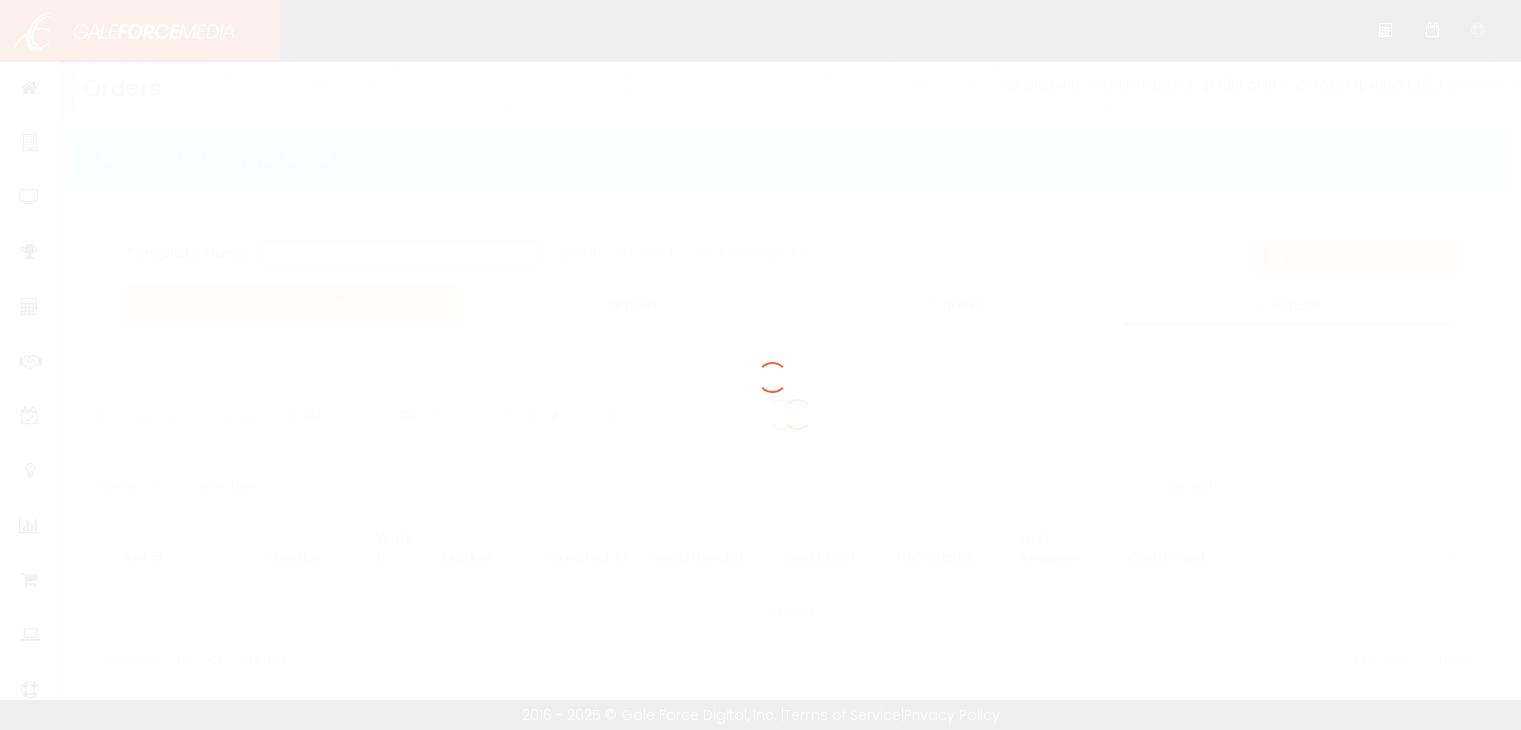scroll, scrollTop: 0, scrollLeft: 0, axis: both 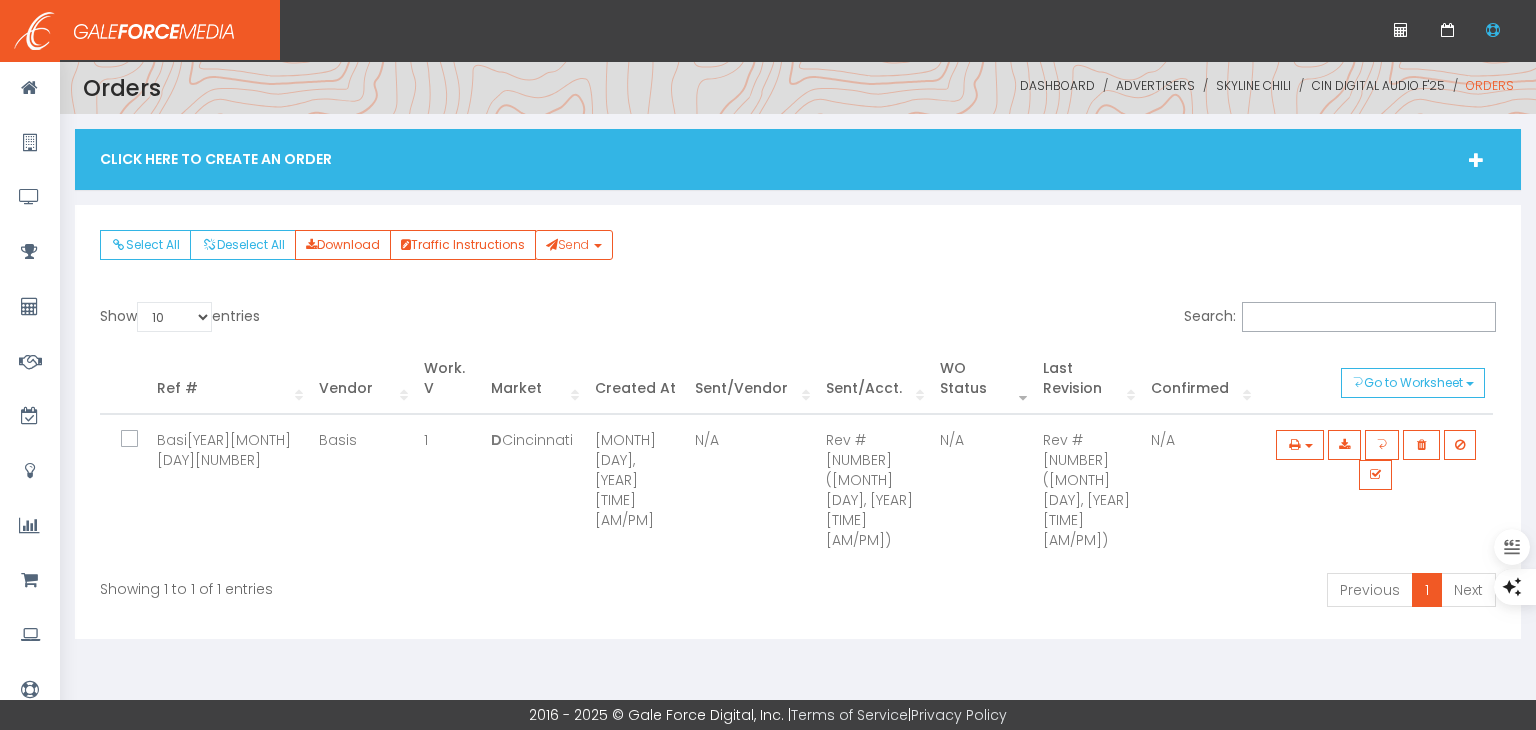 click on "Click Here To Create An Order" at bounding box center [798, 159] 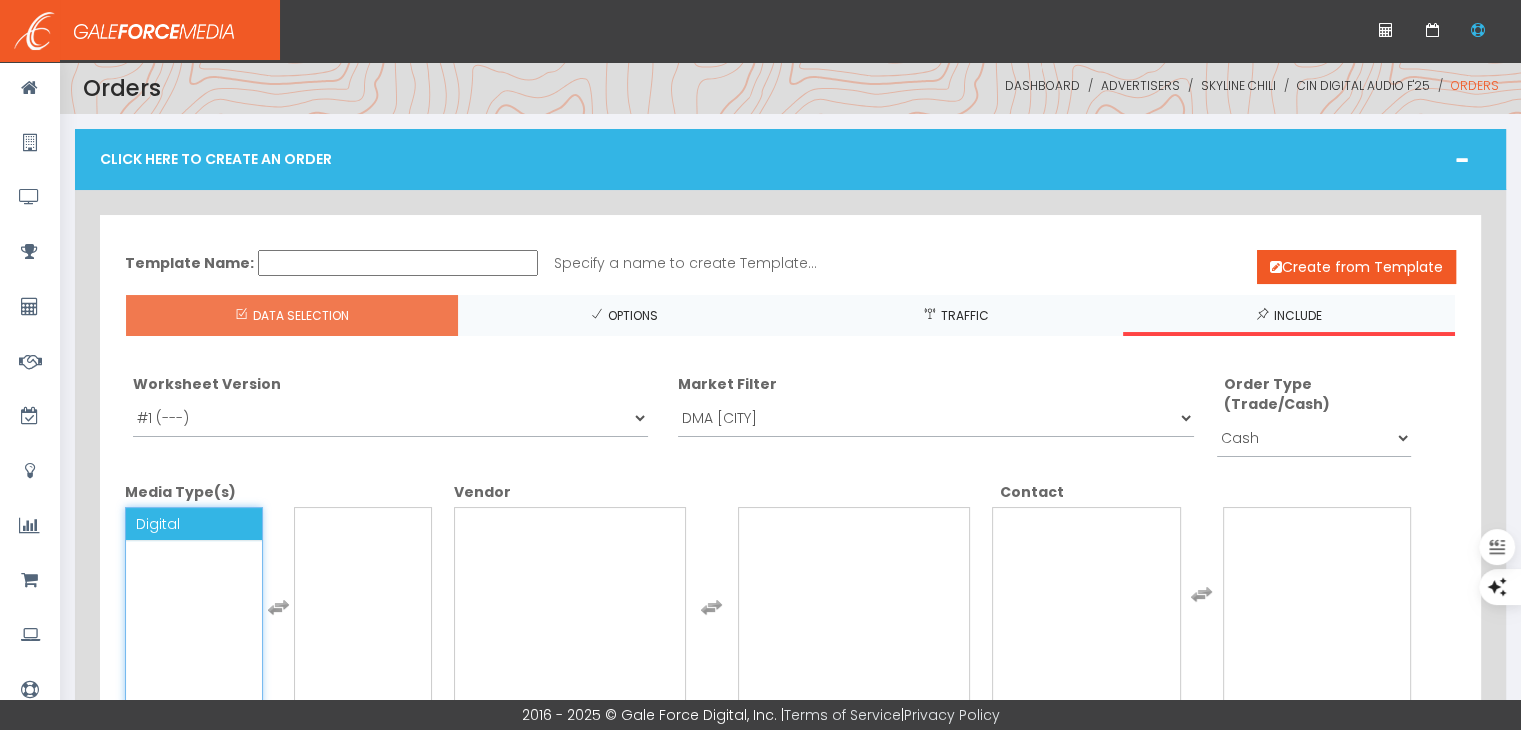 click on "Digital" at bounding box center (158, 524) 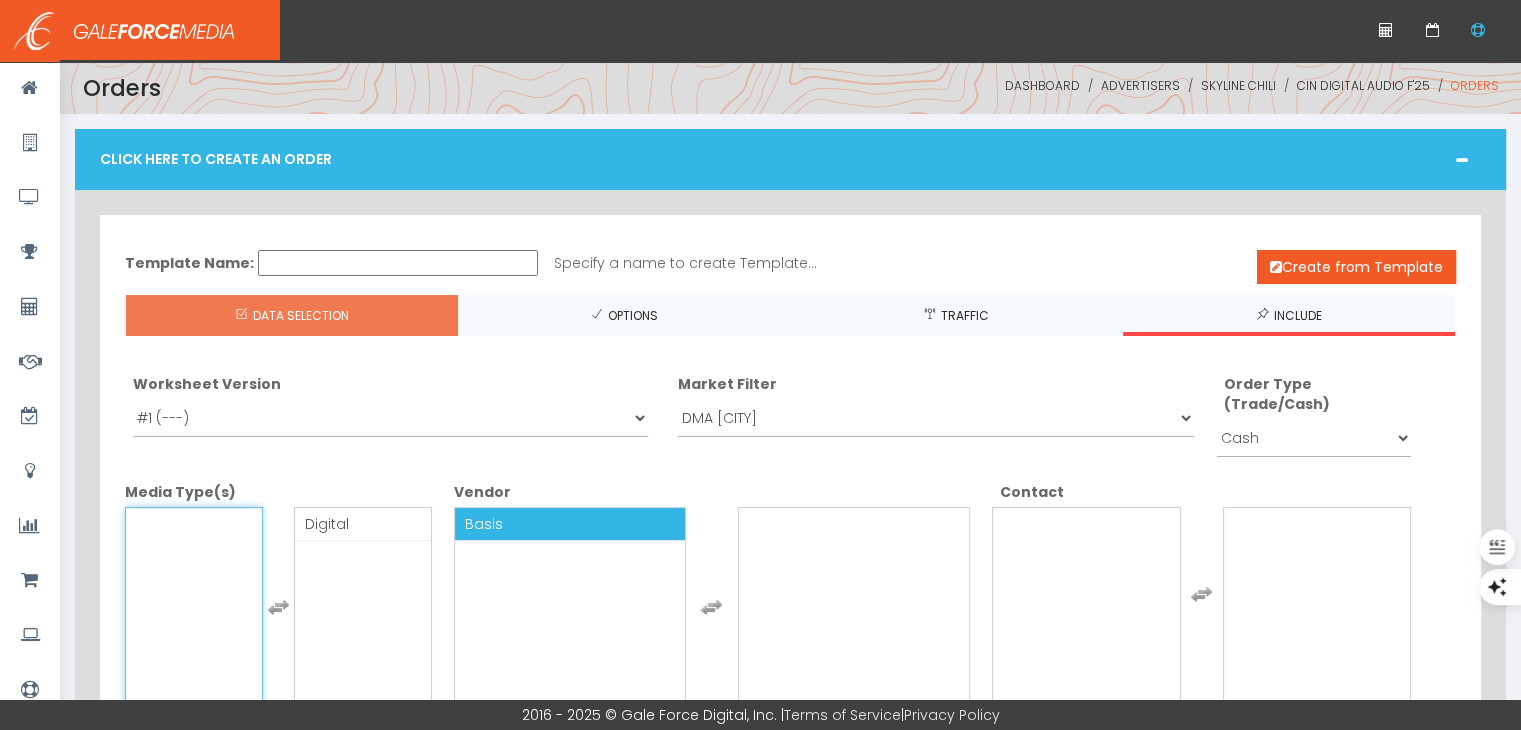 click on "Basis" at bounding box center (570, 524) 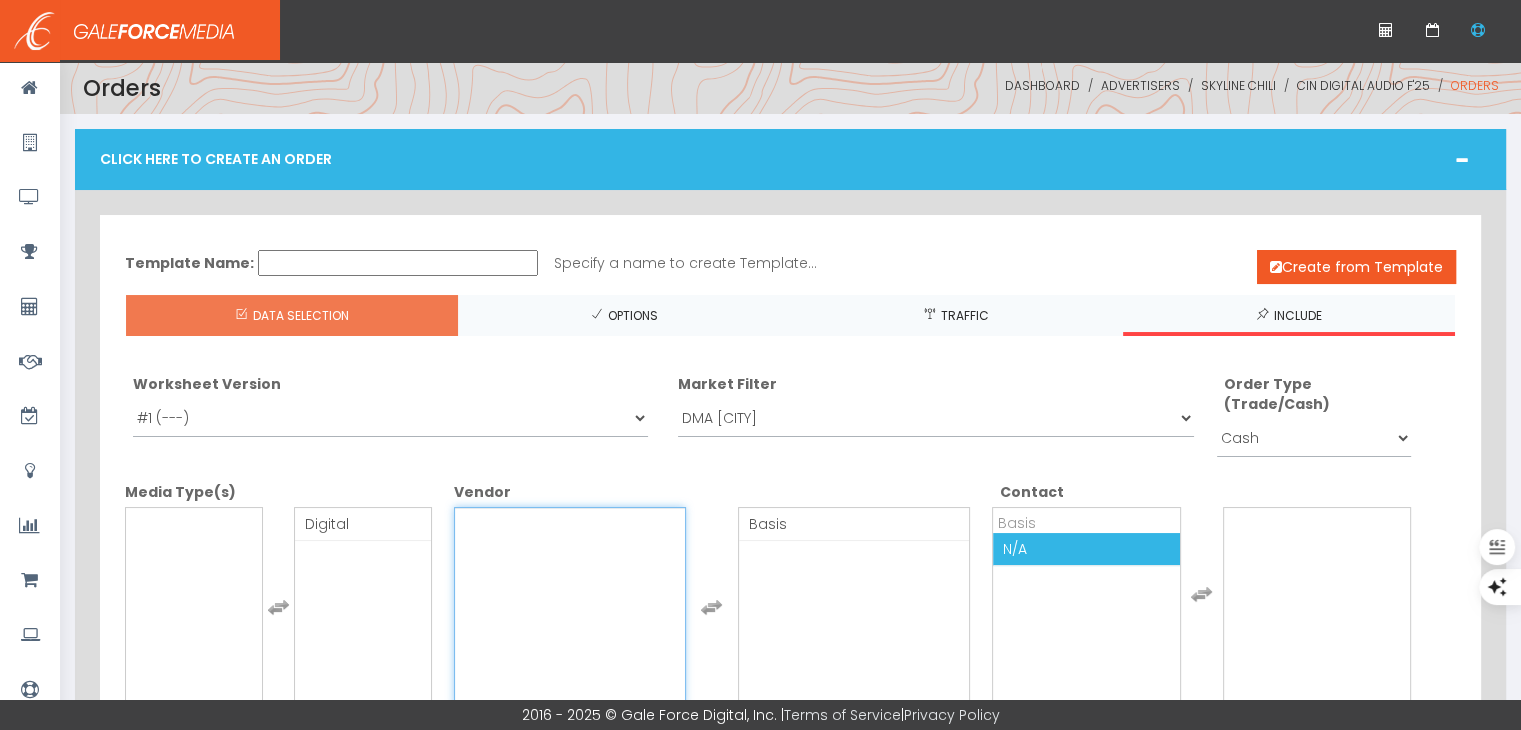click on "N/A" at bounding box center (1086, 549) 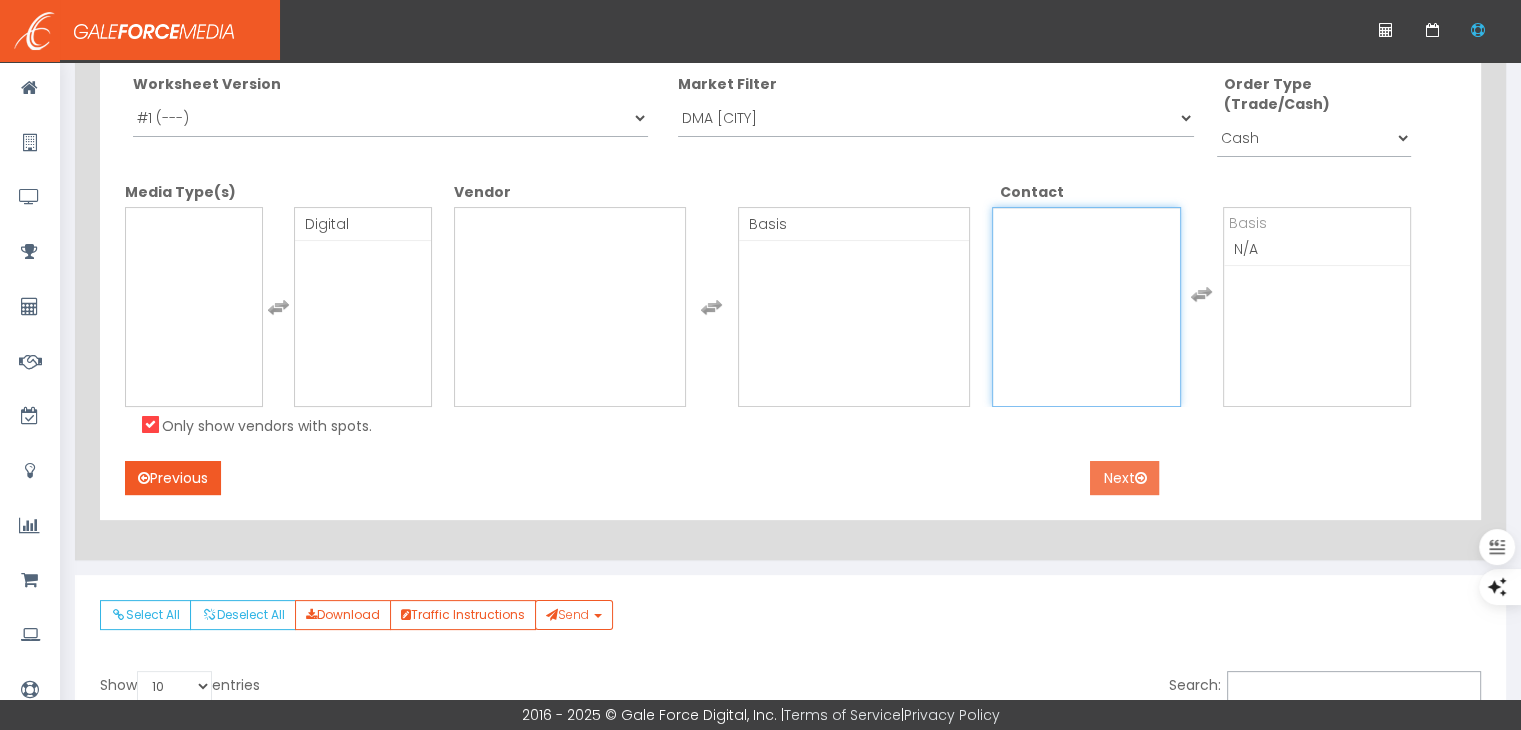 click on "Next" at bounding box center (1124, 478) 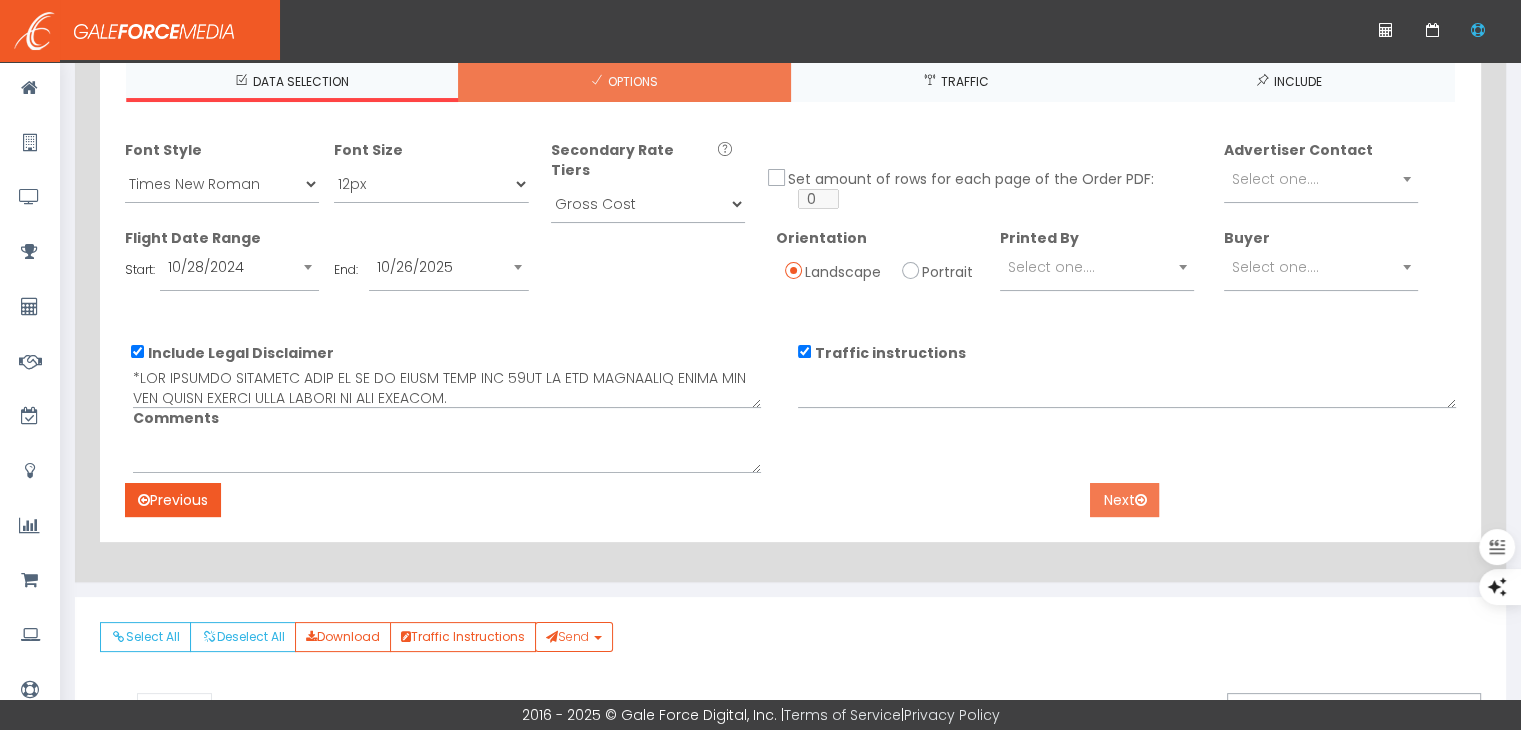 scroll, scrollTop: 200, scrollLeft: 0, axis: vertical 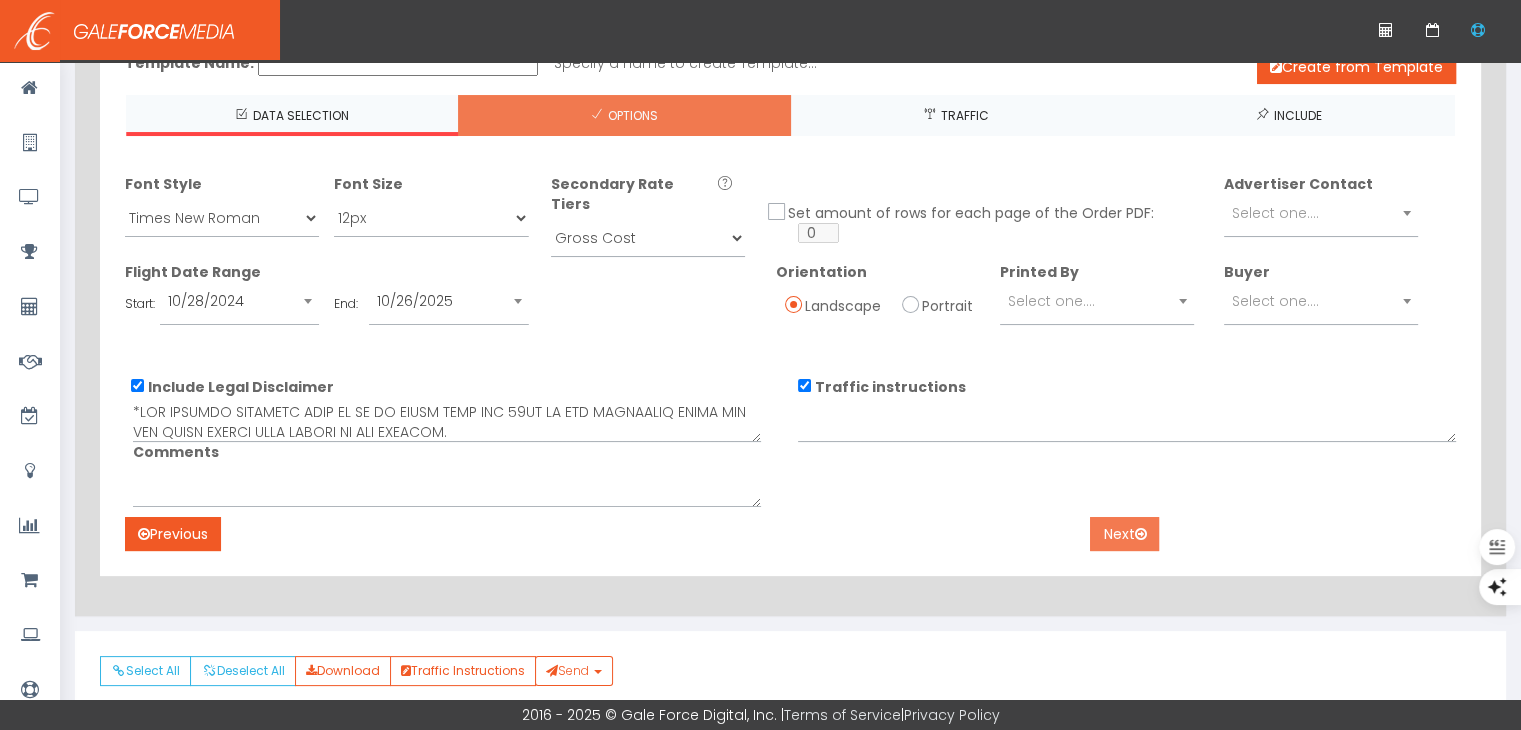 click on "Next" at bounding box center (1124, 534) 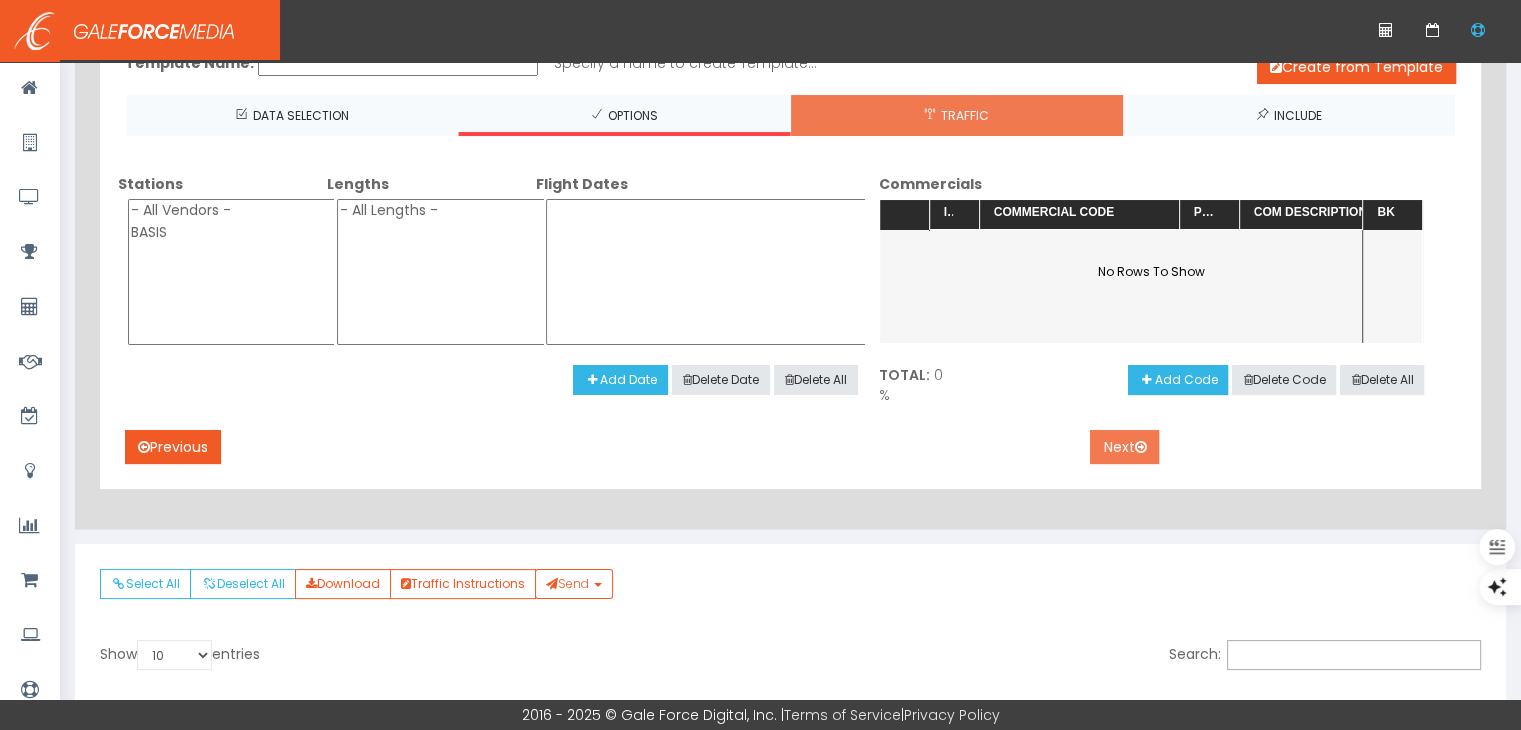 click on "Next" at bounding box center [1124, 447] 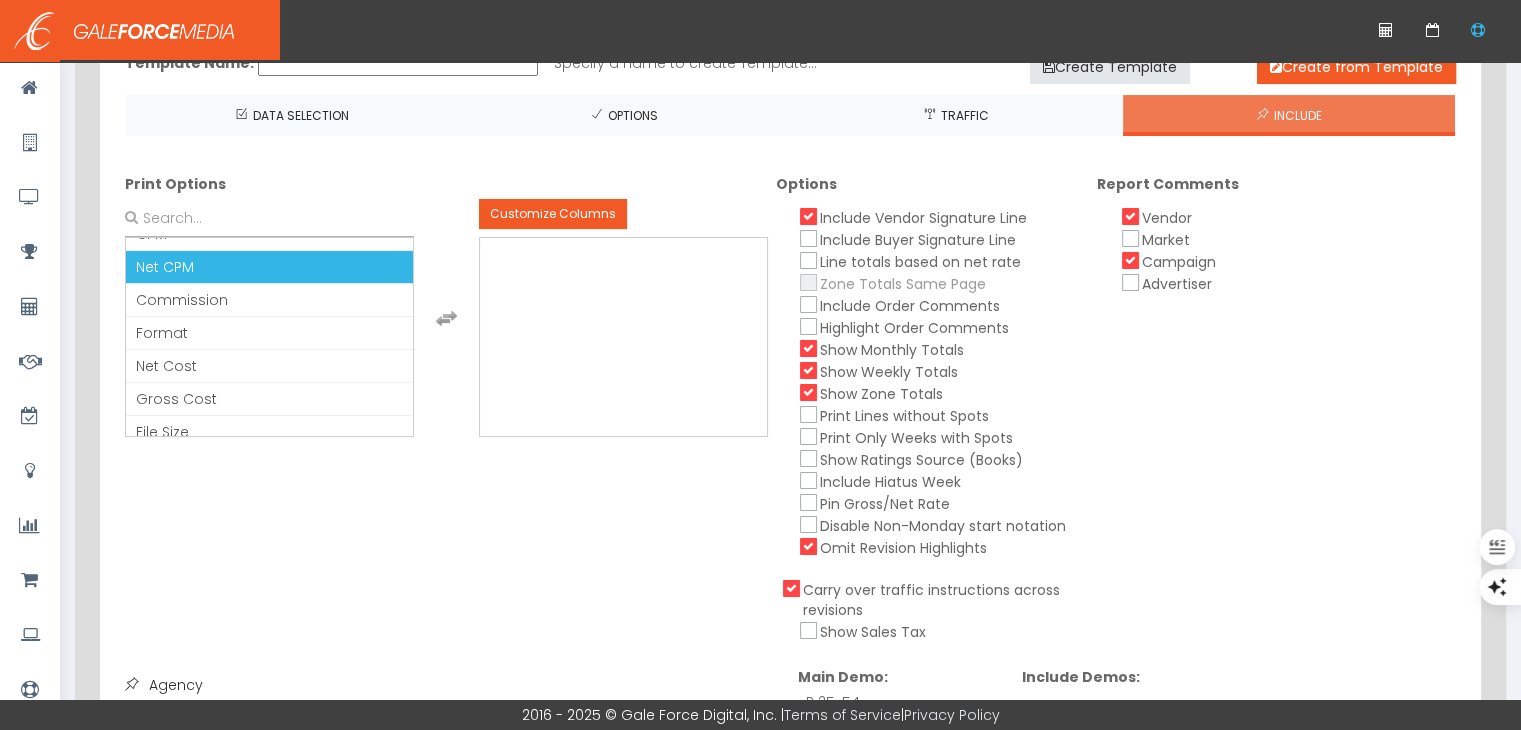 scroll, scrollTop: 100, scrollLeft: 0, axis: vertical 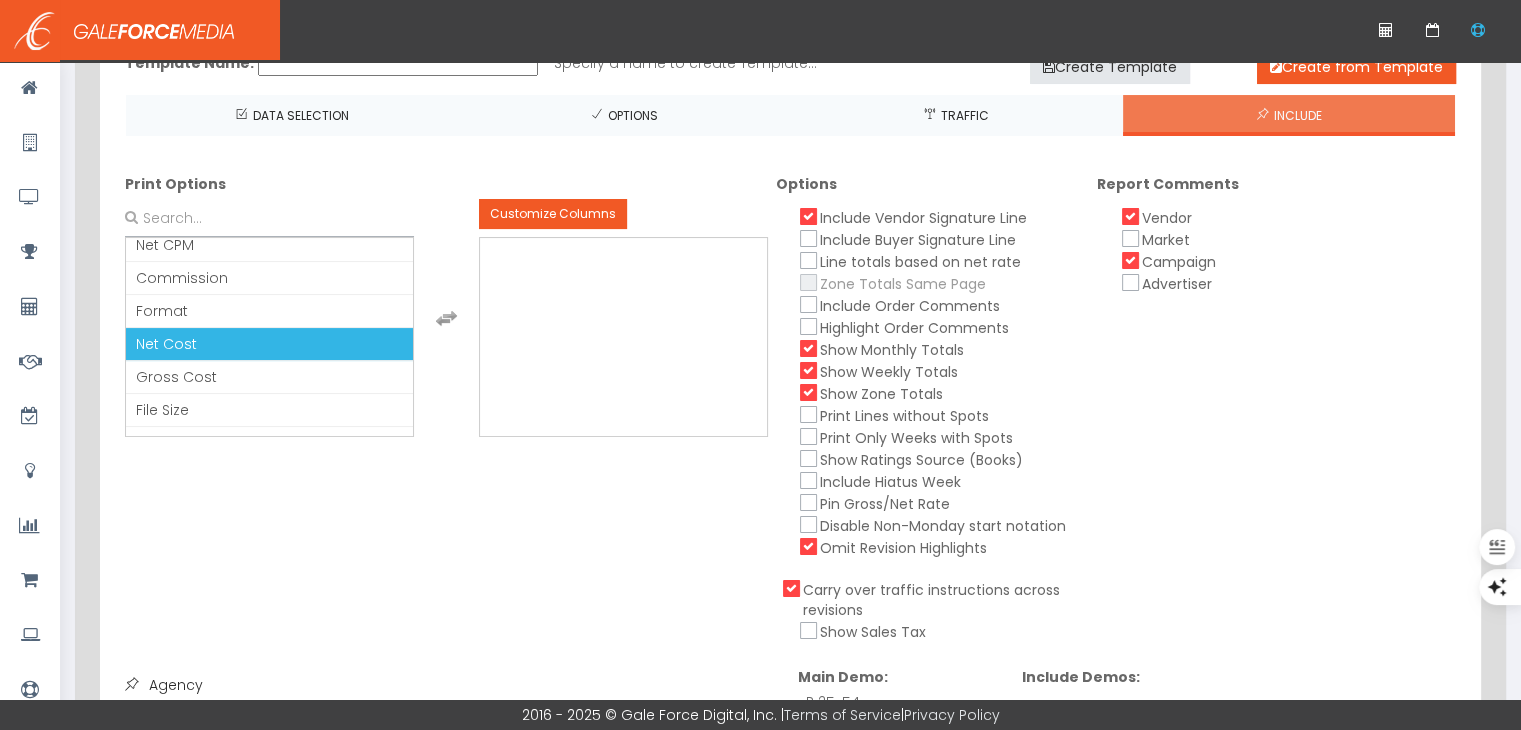 click on "Net Cost" at bounding box center (269, 344) 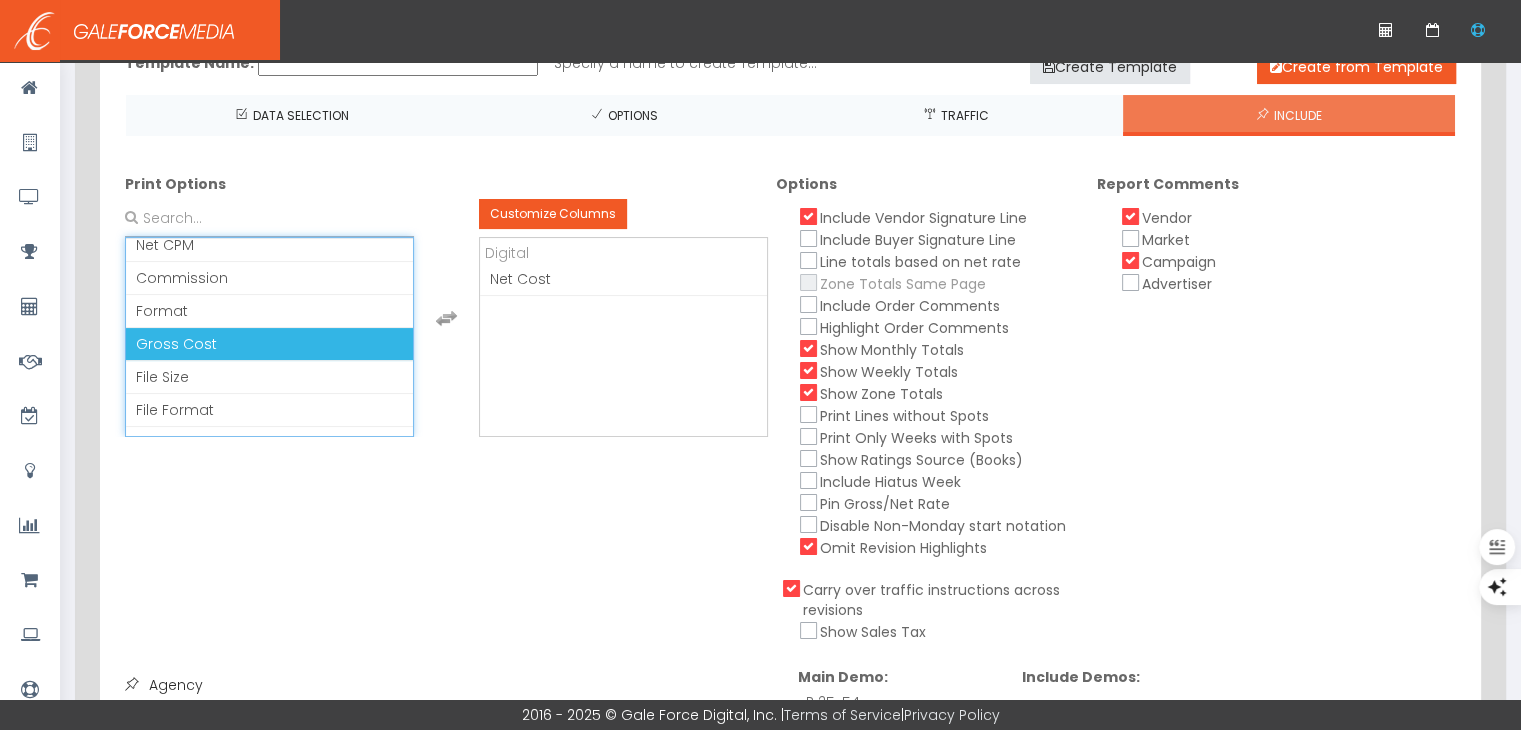 scroll, scrollTop: 65, scrollLeft: 0, axis: vertical 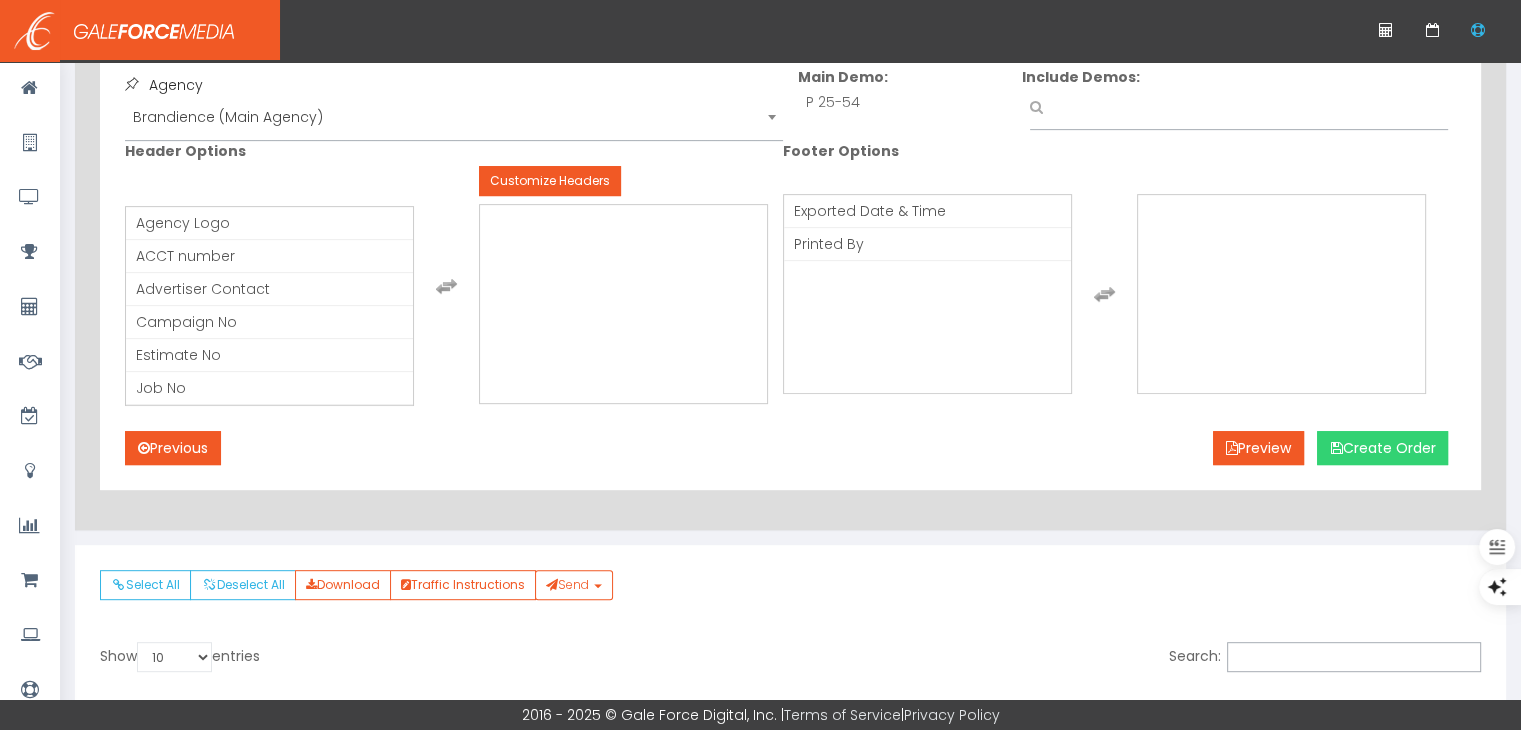 click on "Create Order" at bounding box center (1382, 448) 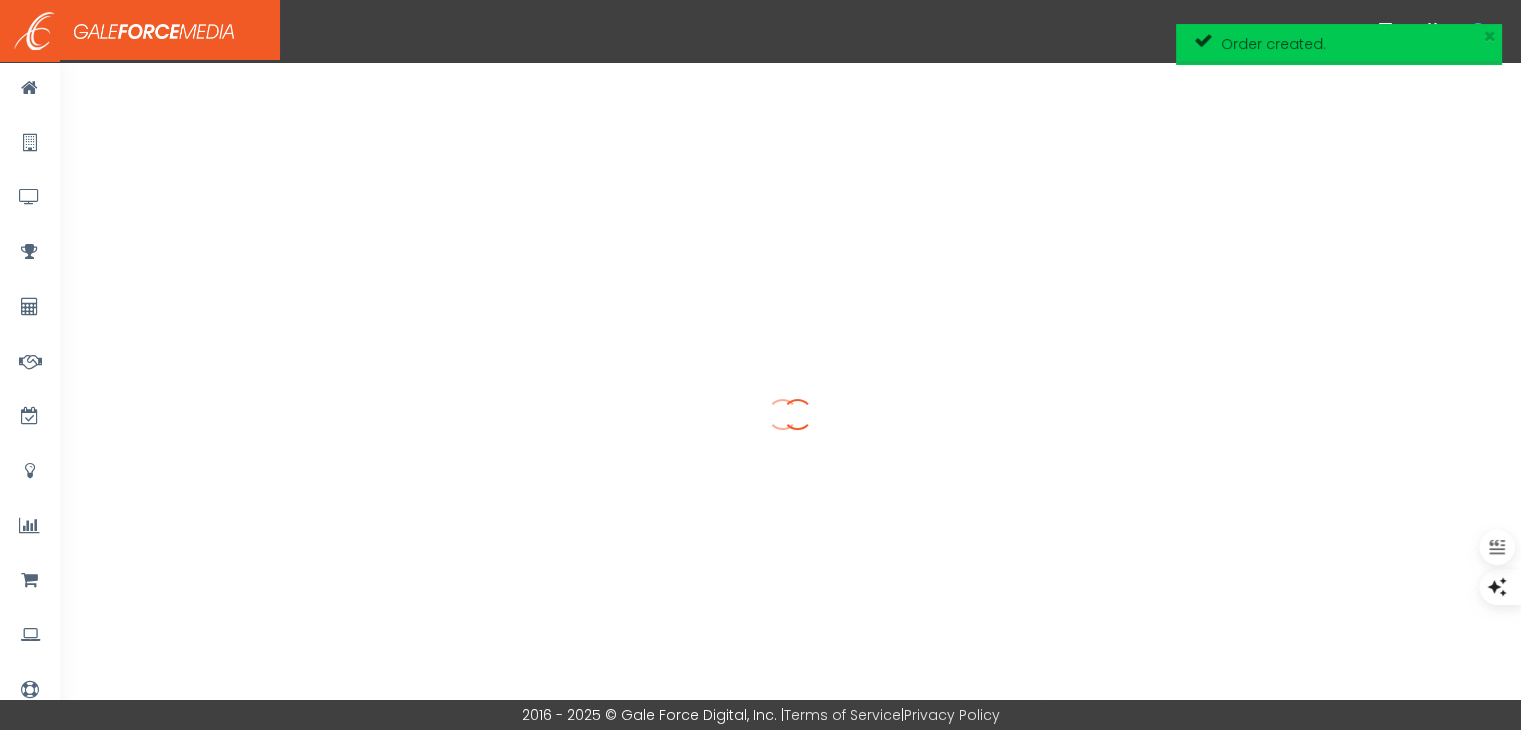scroll, scrollTop: 0, scrollLeft: 0, axis: both 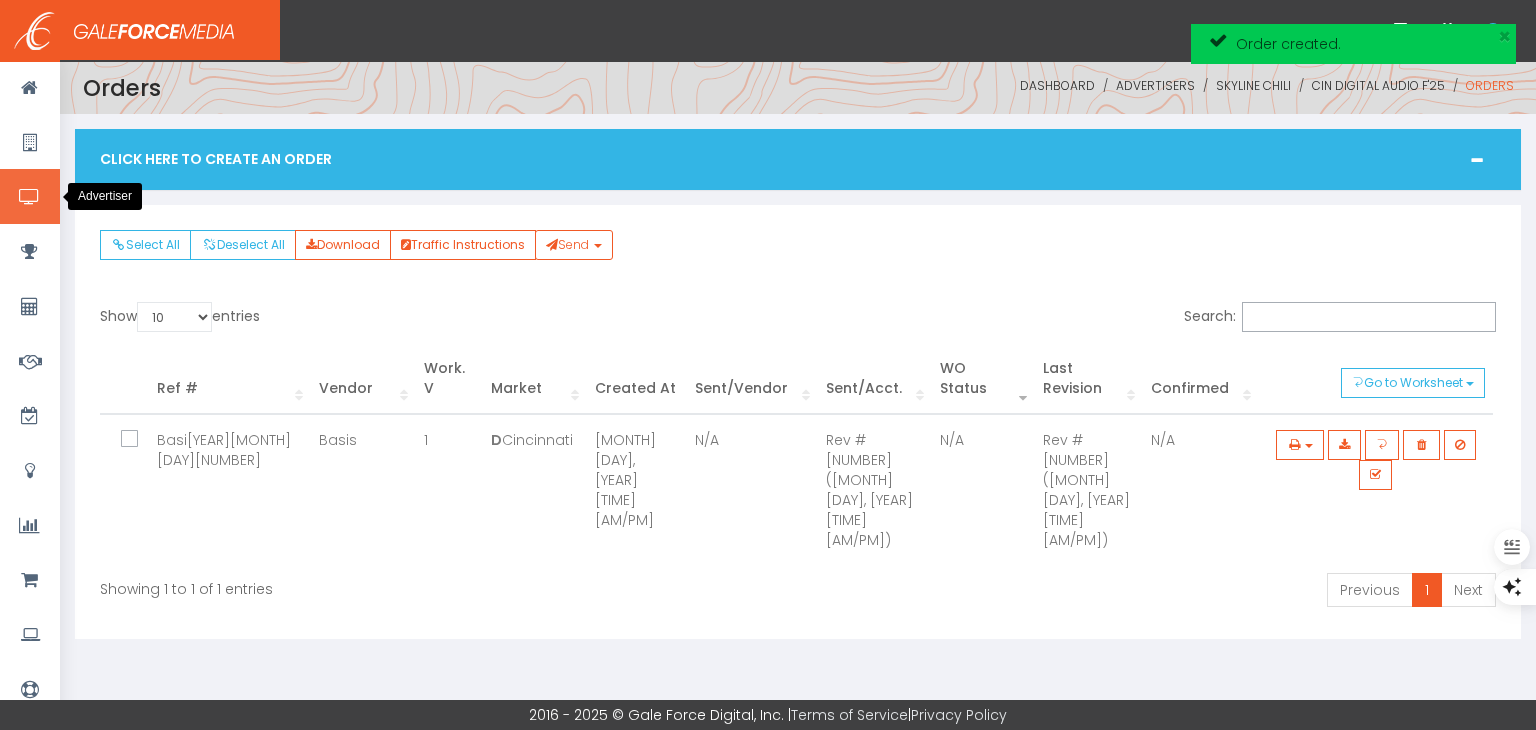 click at bounding box center (30, 196) 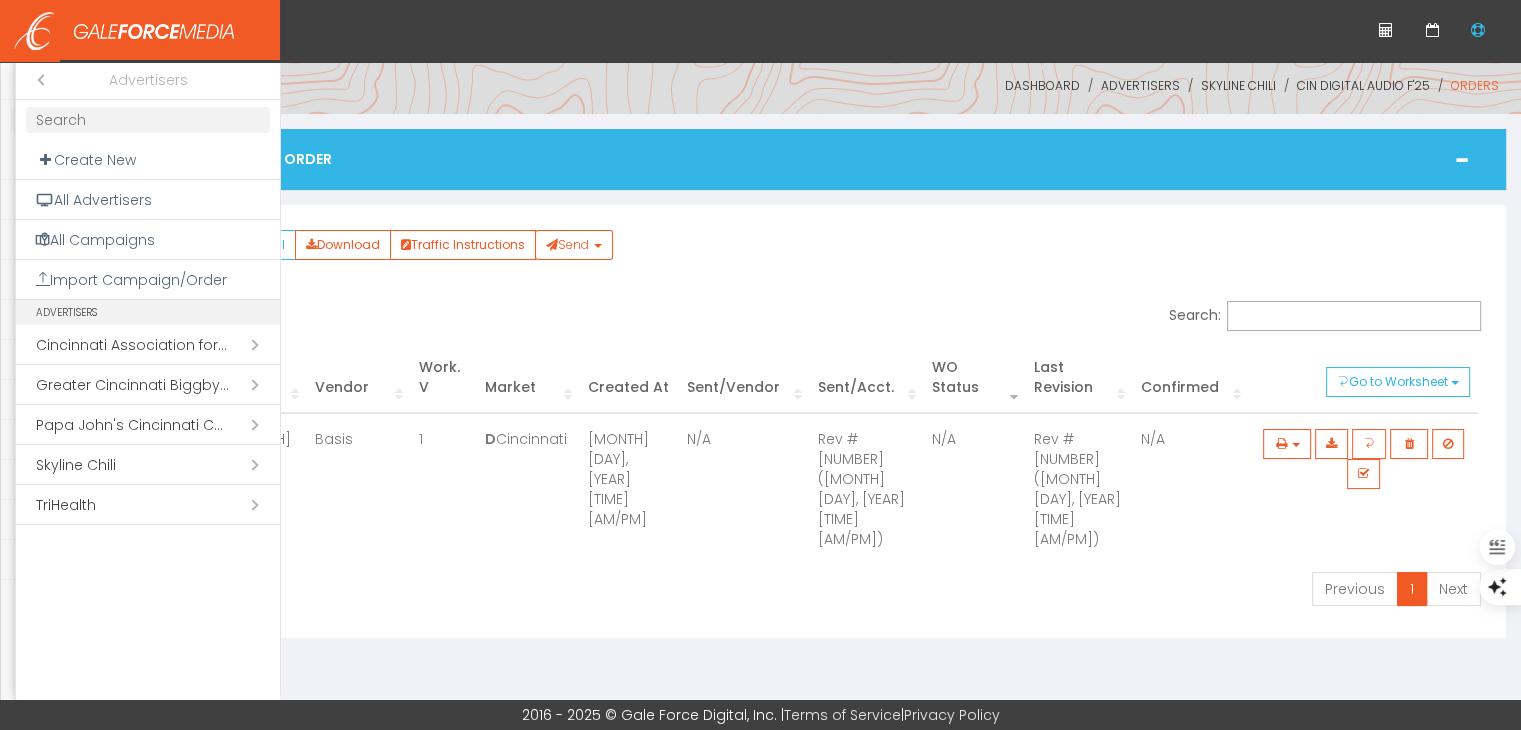 click on "Open submenu (  Skyline Chili)" at bounding box center (148, 465) 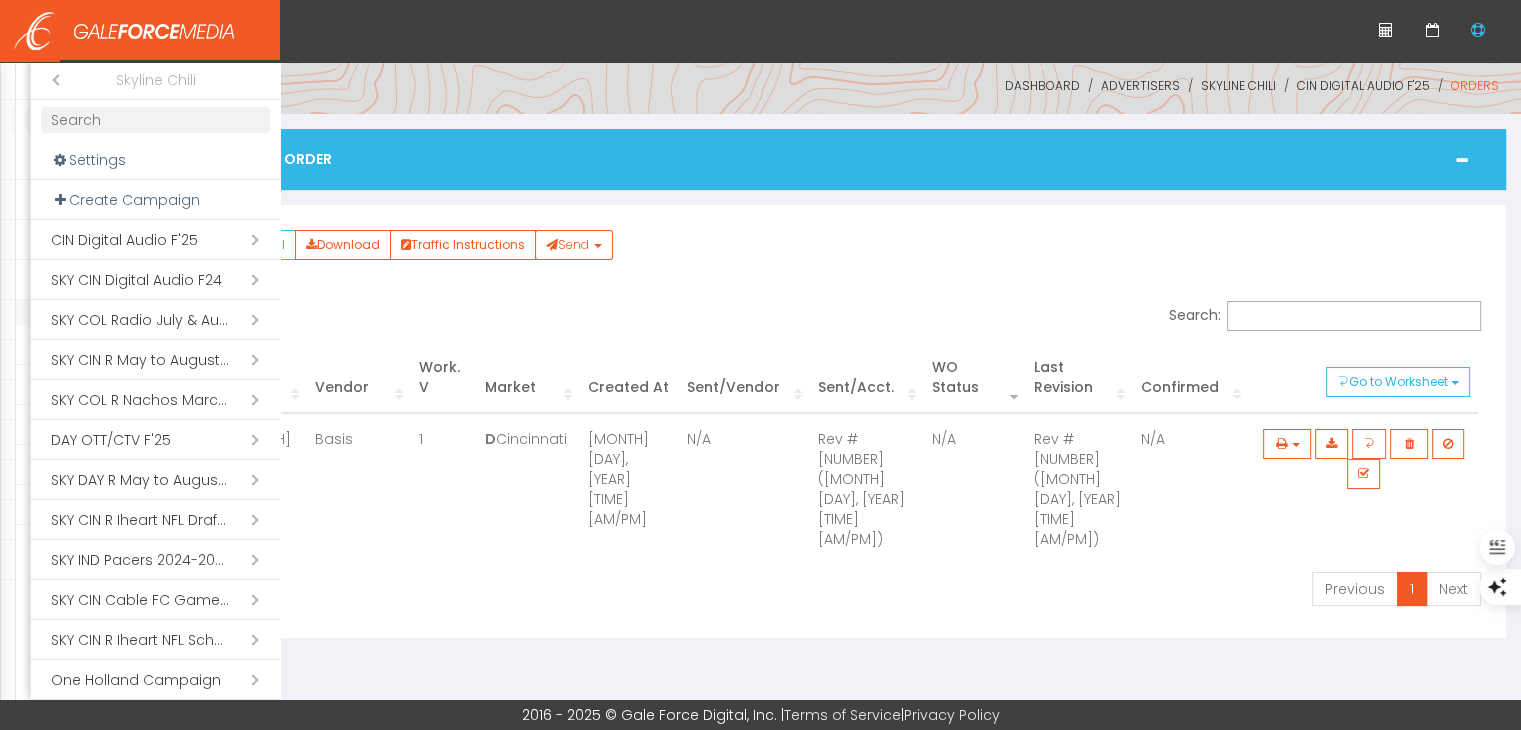 click at bounding box center [155, 120] 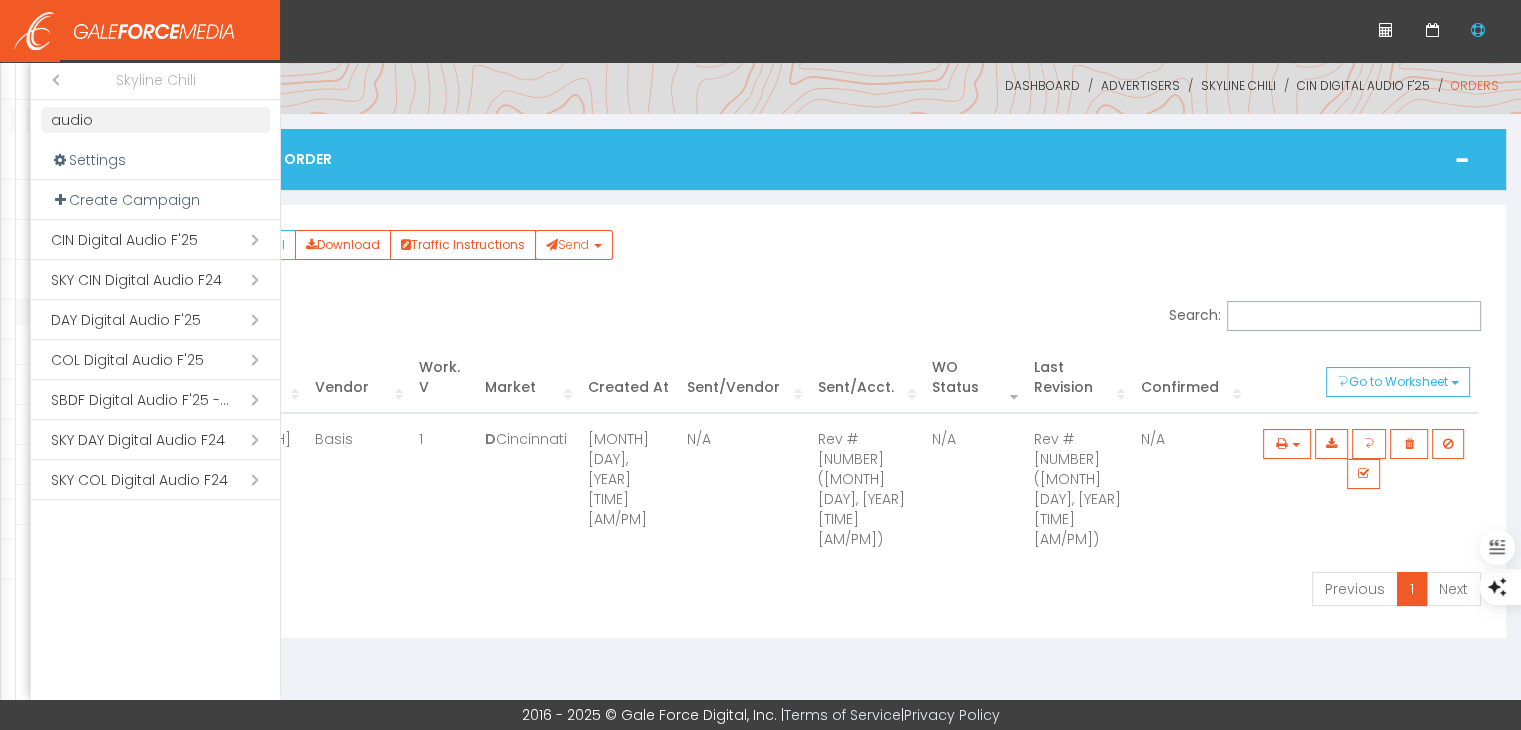 type on "audio" 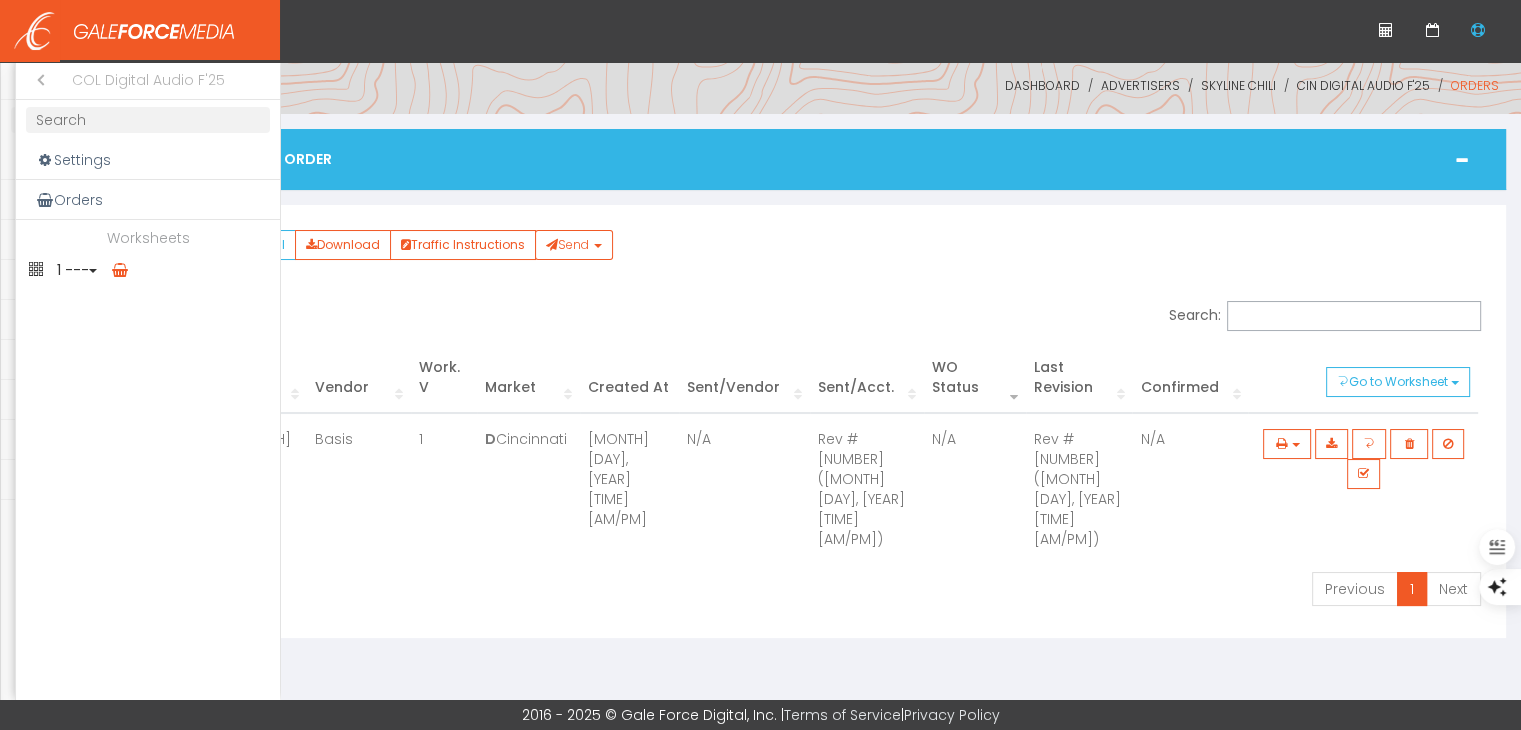 click on "1    ---" at bounding box center (148, 270) 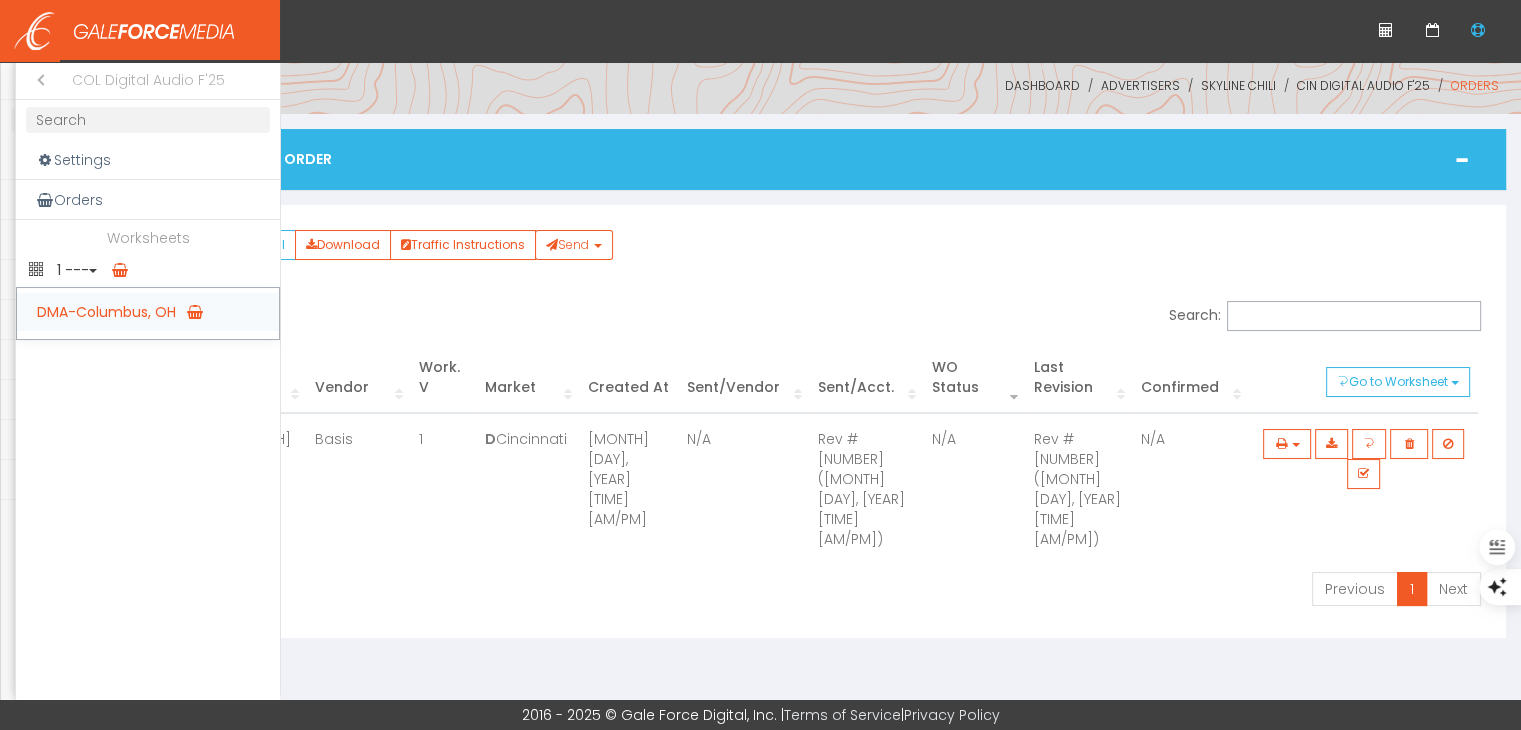 click on "DMA-Columbus, OH" at bounding box center [148, 312] 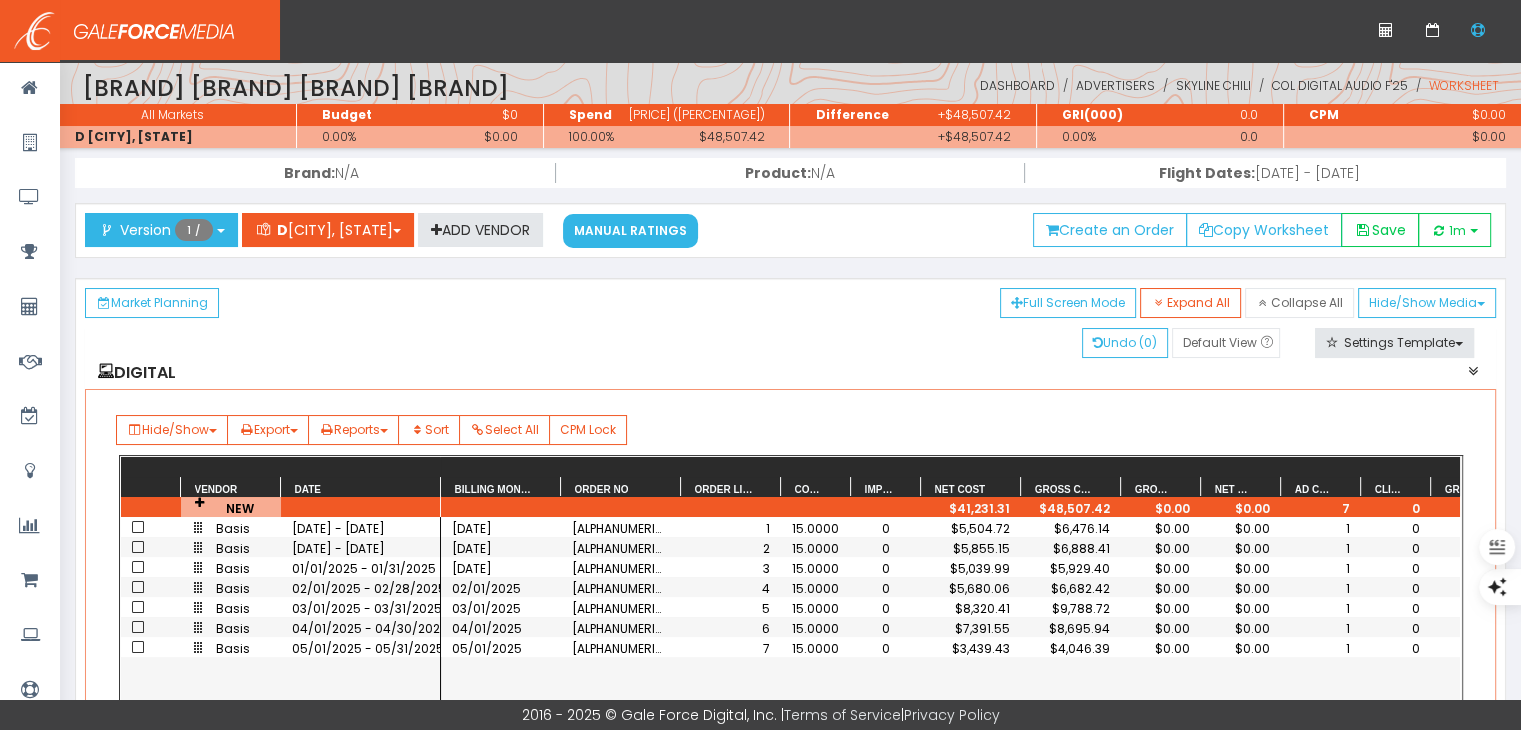 scroll, scrollTop: 200, scrollLeft: 0, axis: vertical 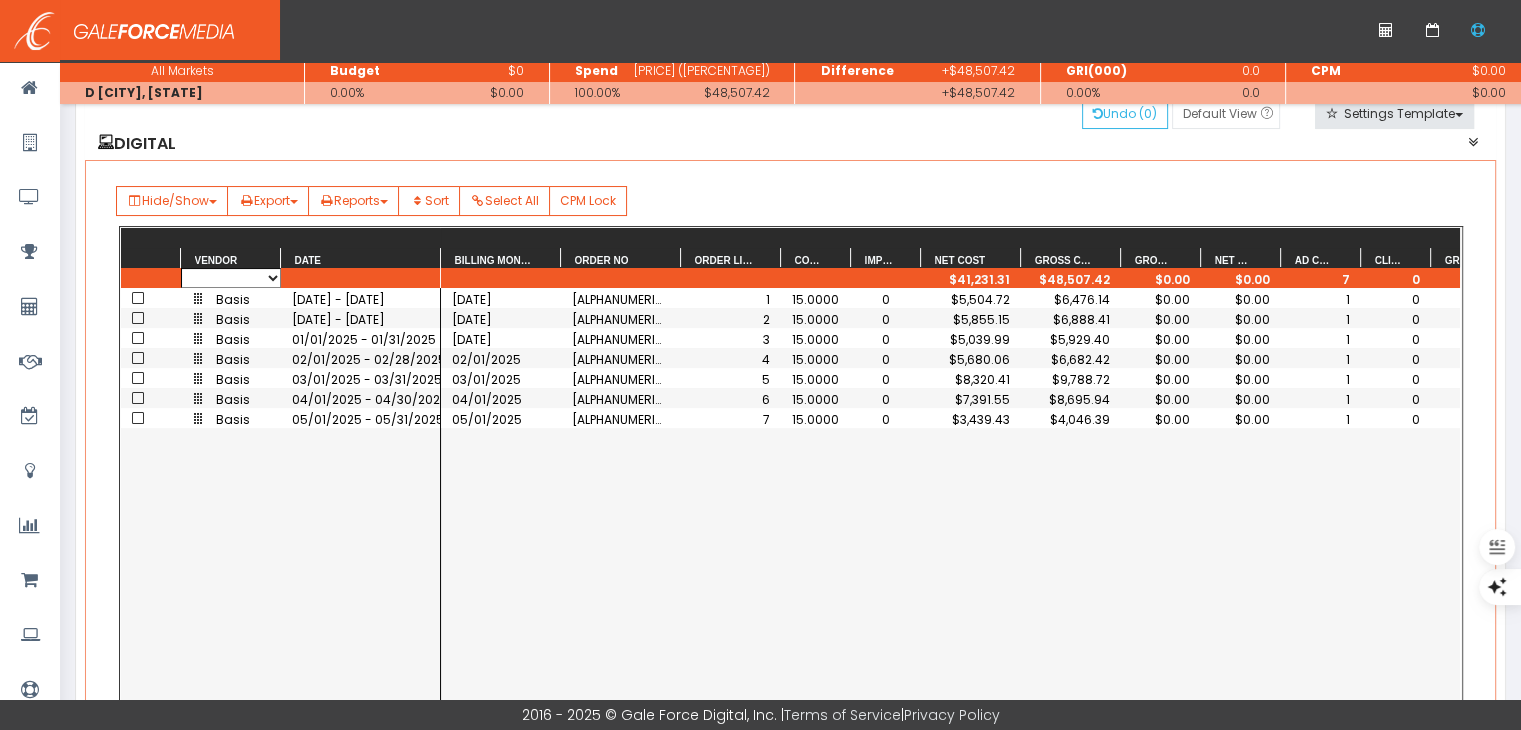 click on "Basis cuebiq SPECTRUM REACH" at bounding box center (231, 278) 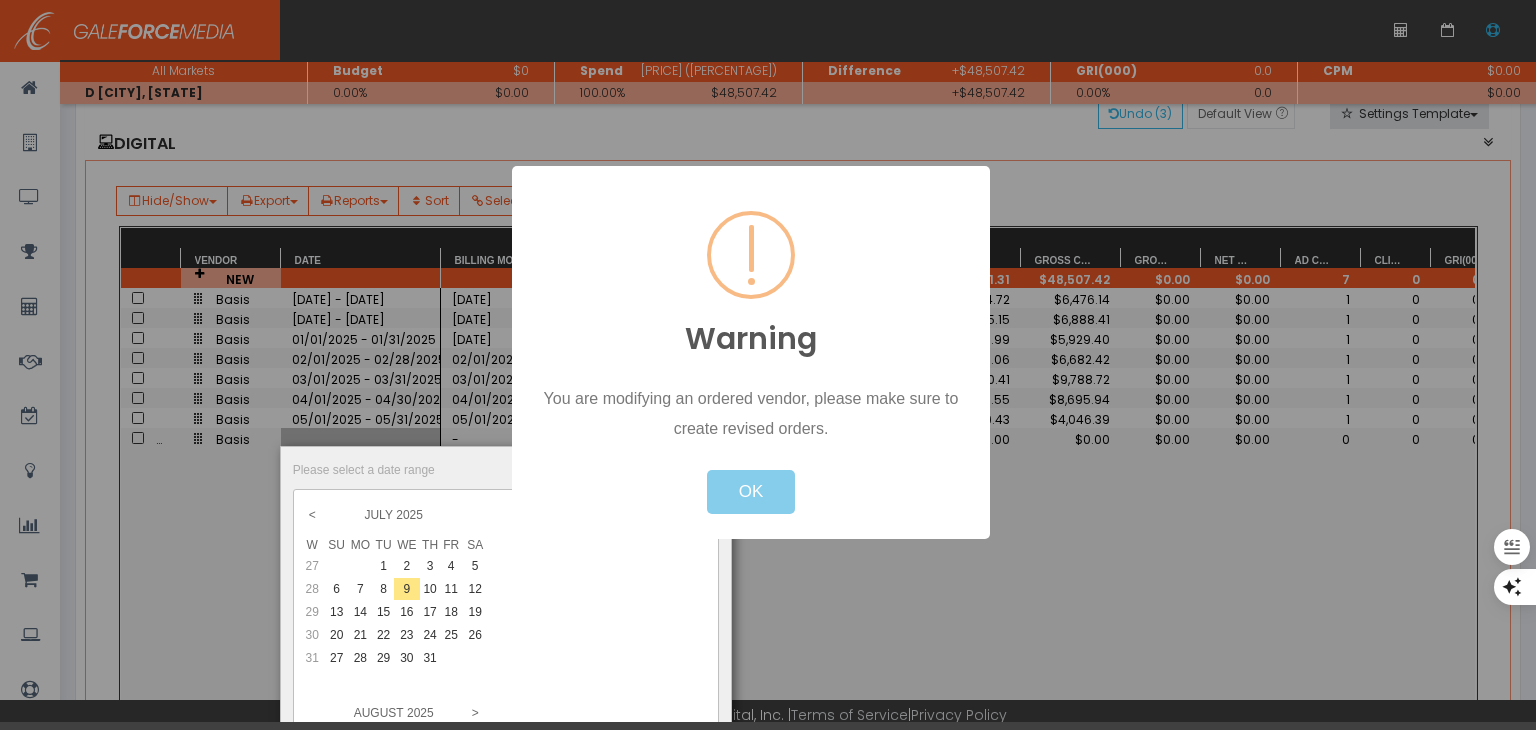 click on "OK" at bounding box center [751, 492] 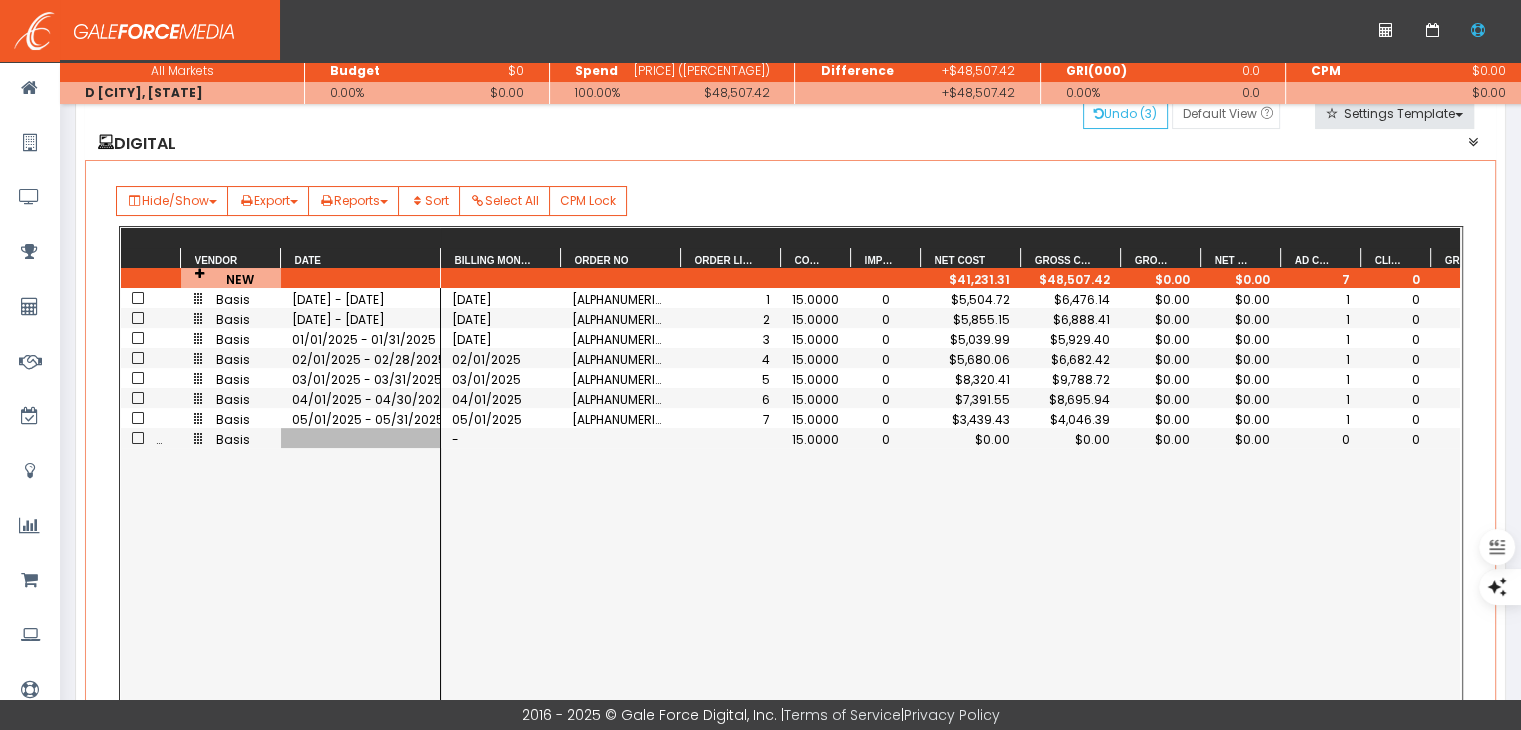 click at bounding box center (361, 438) 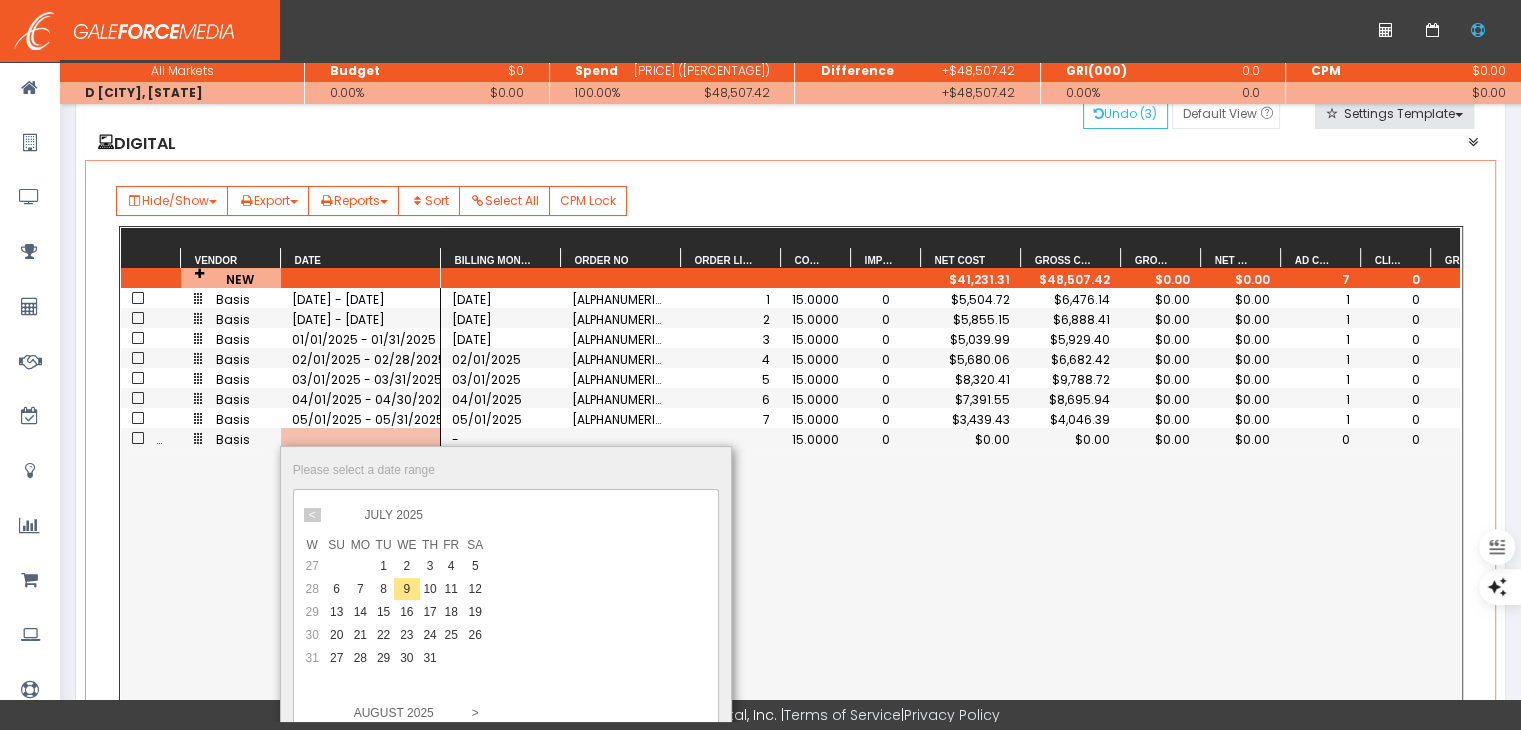 click on "<" at bounding box center [0, 0] 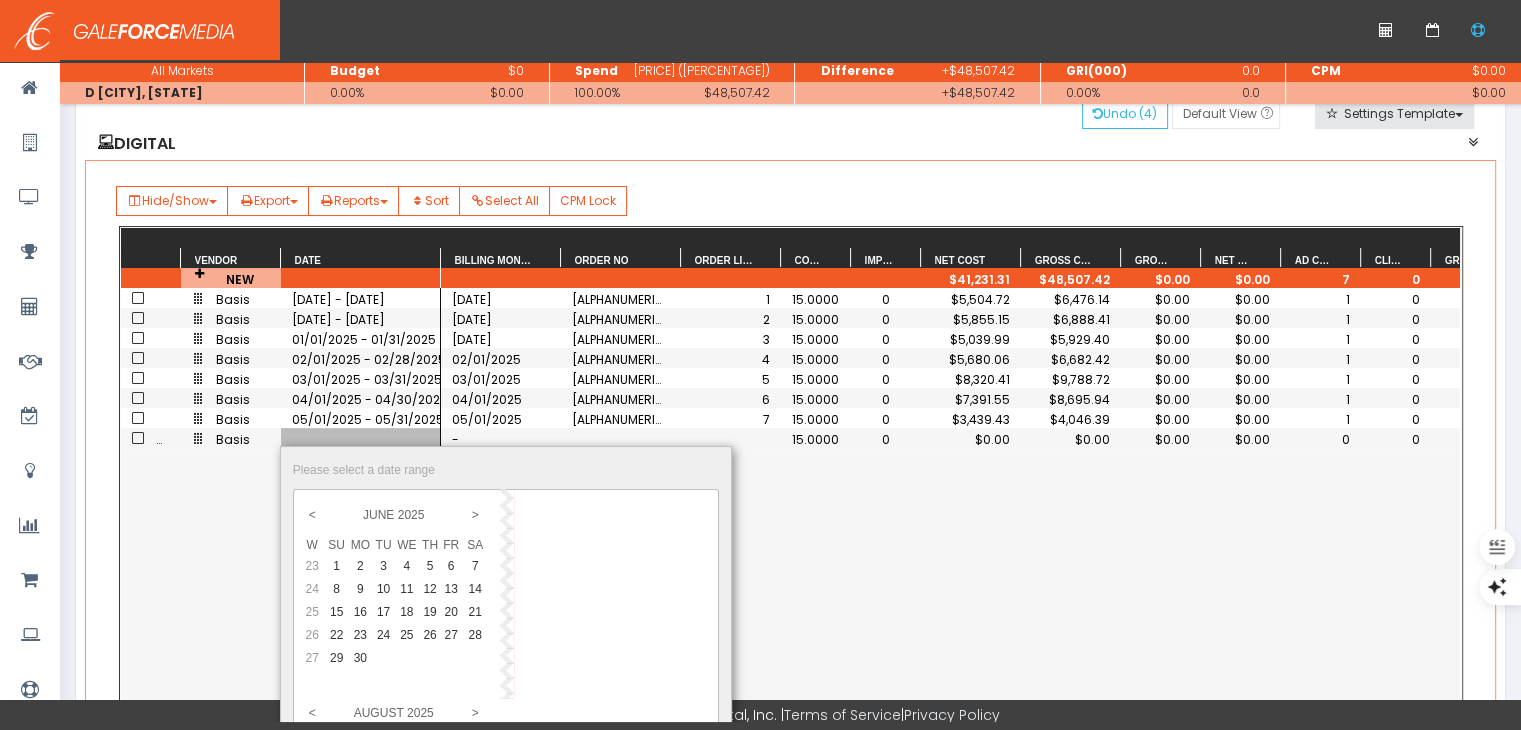 click on "1" at bounding box center [337, 566] 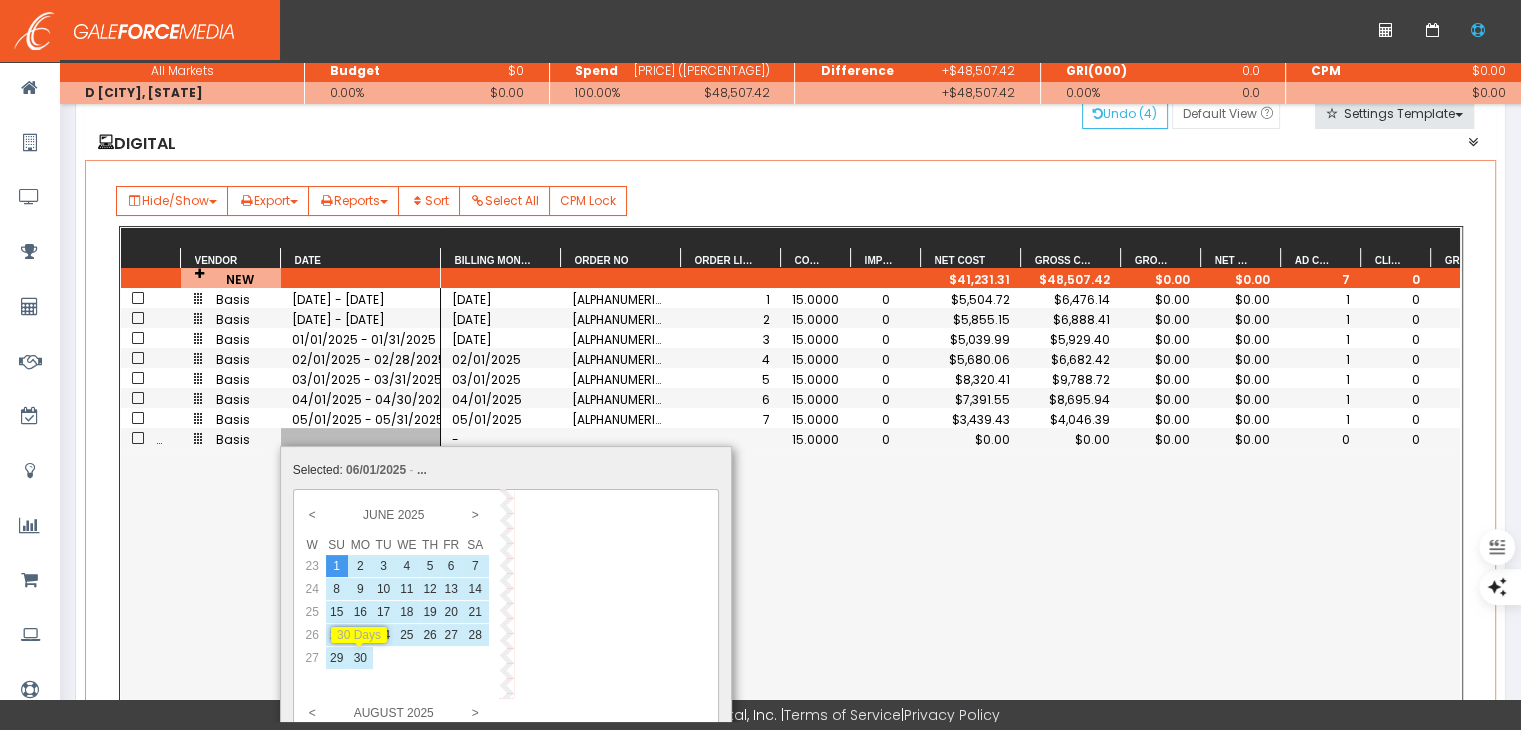 click on "30" at bounding box center (360, 566) 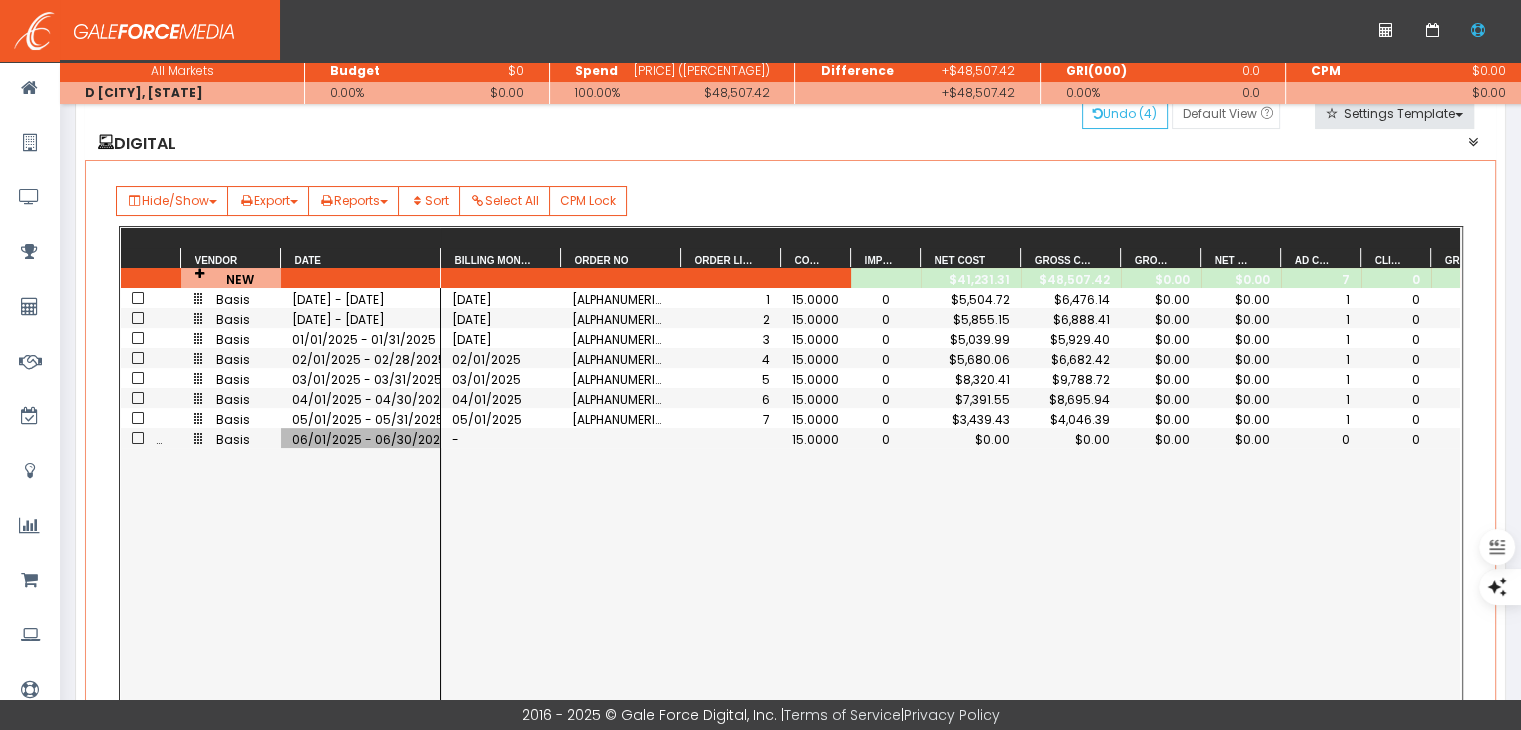 click on "-" at bounding box center [501, 438] 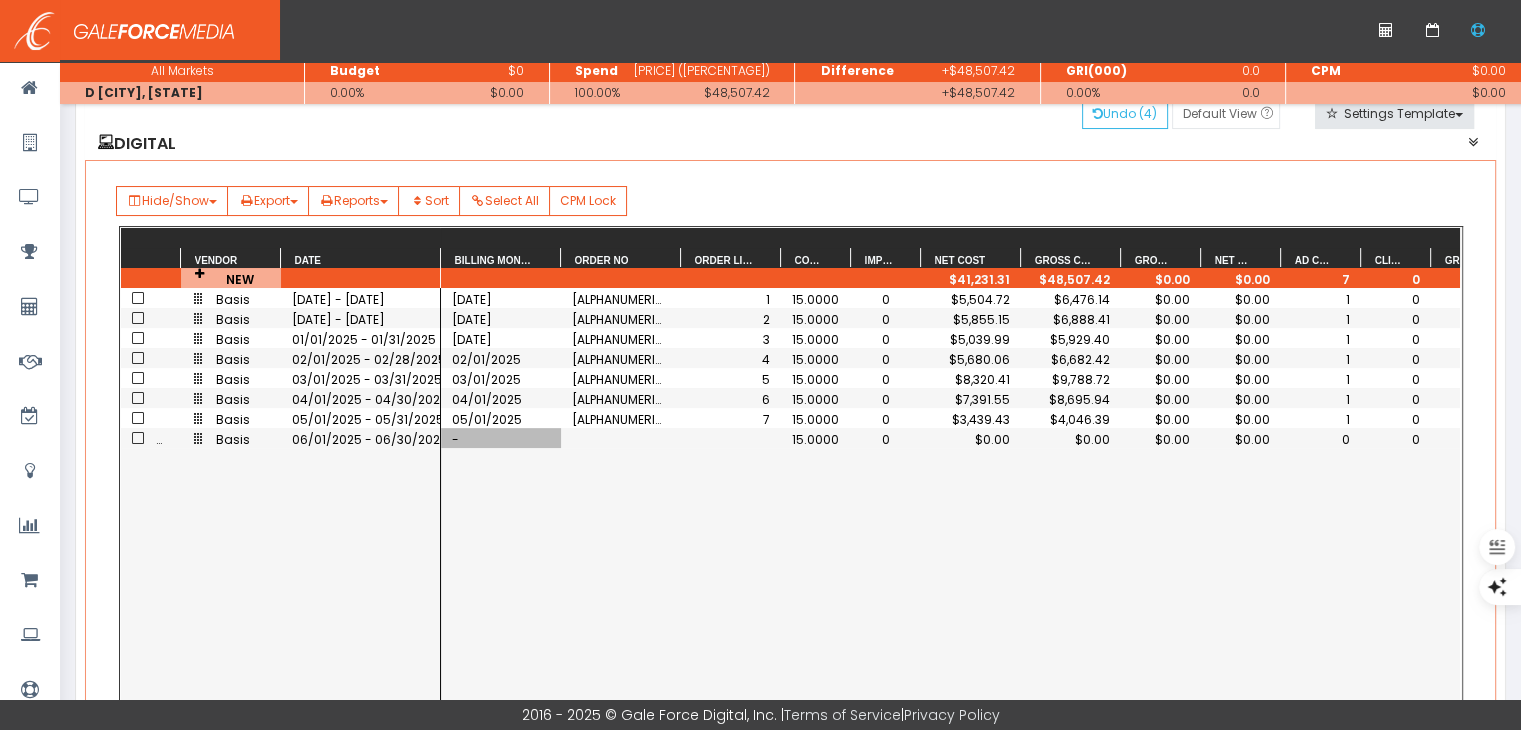 click on "-" at bounding box center (501, 438) 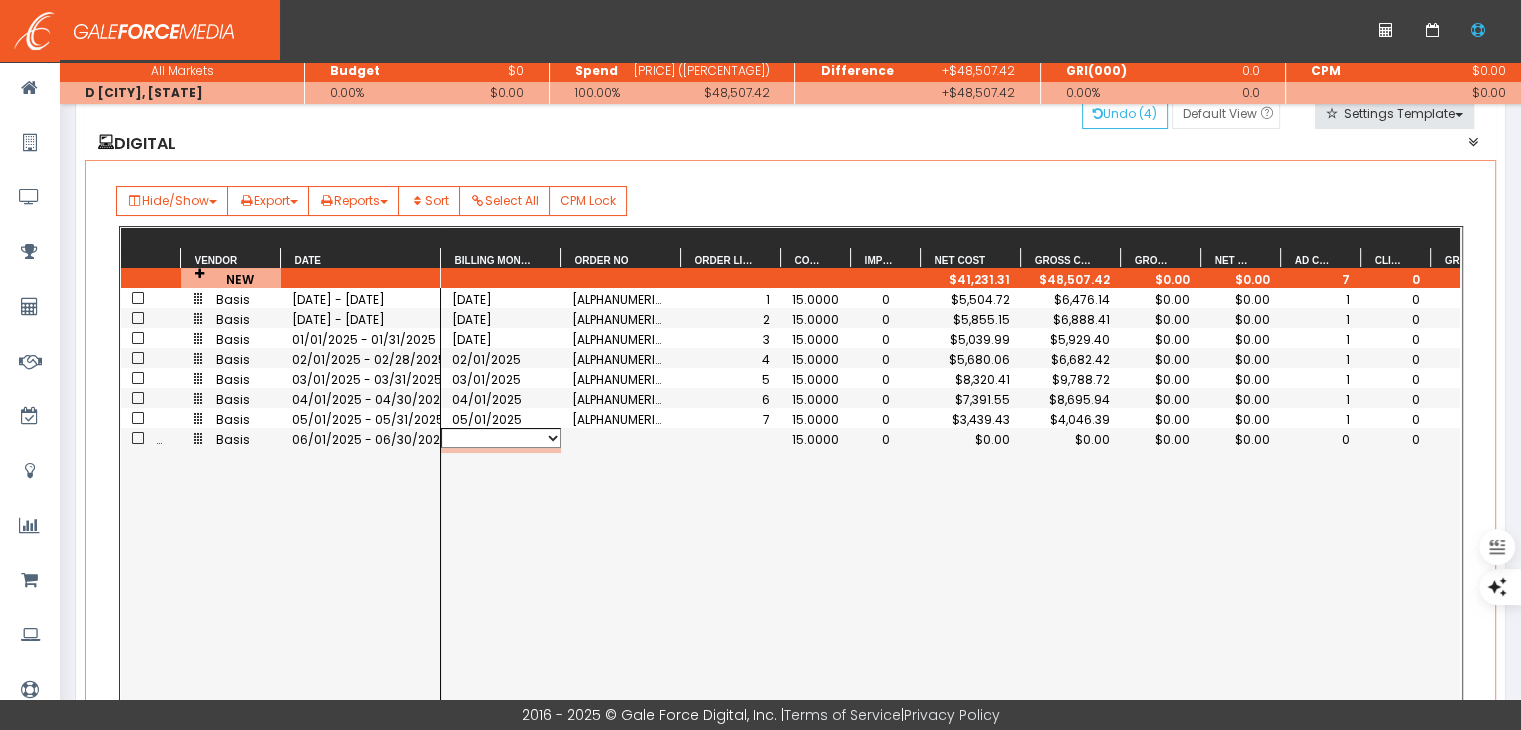 select on "06/01/2025" 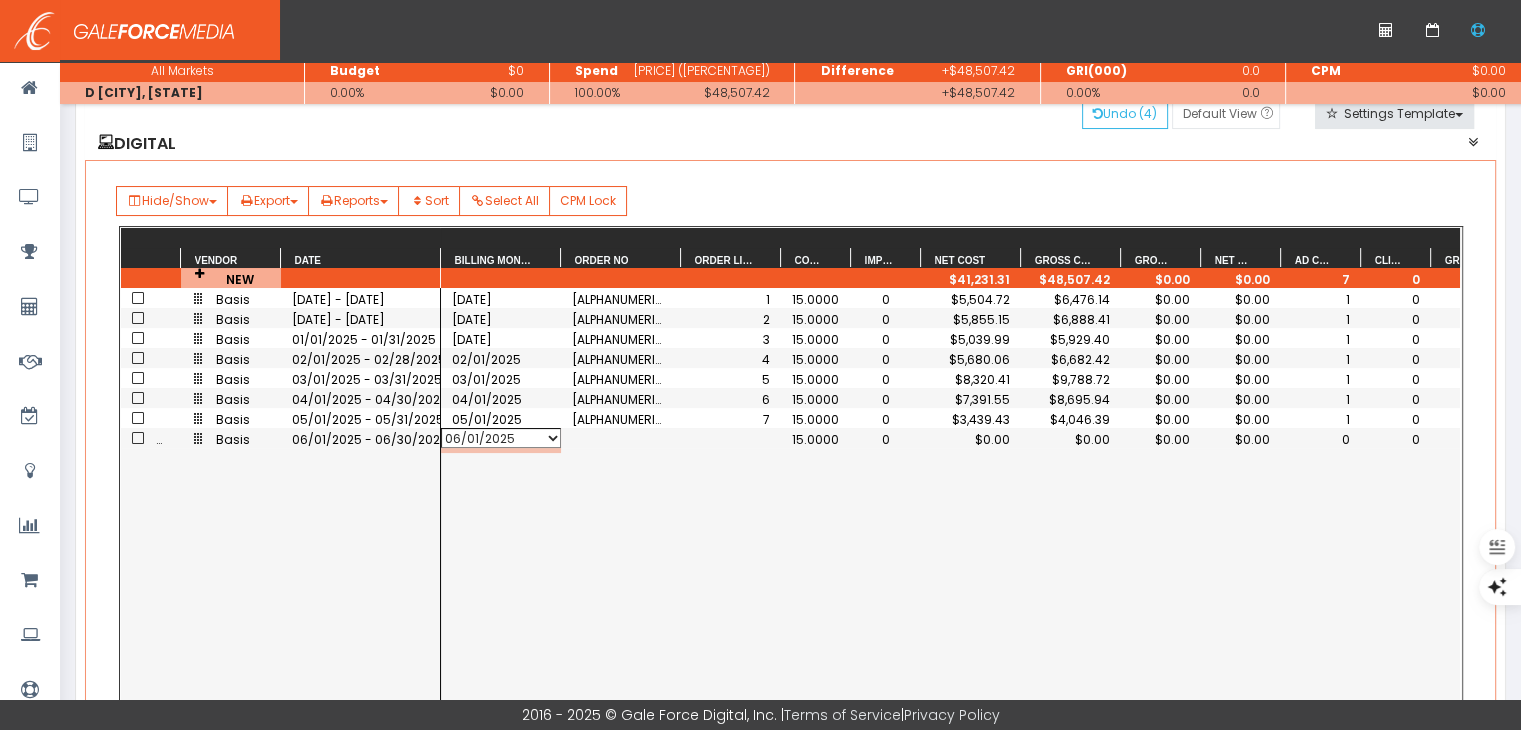 click on "06/01/2025" at bounding box center (501, 438) 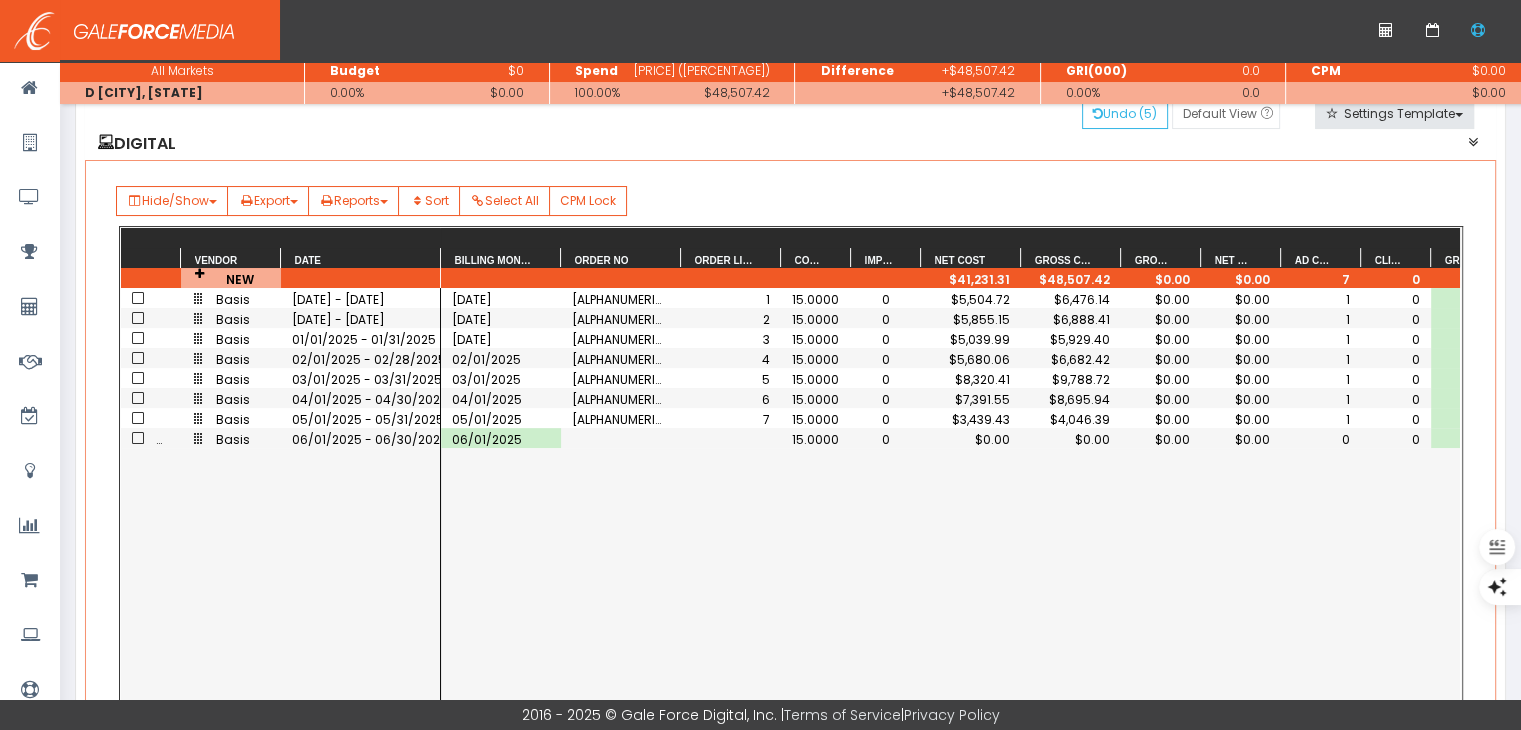 drag, startPoint x: 522, startPoint y: 509, endPoint x: 670, endPoint y: 529, distance: 149.34523 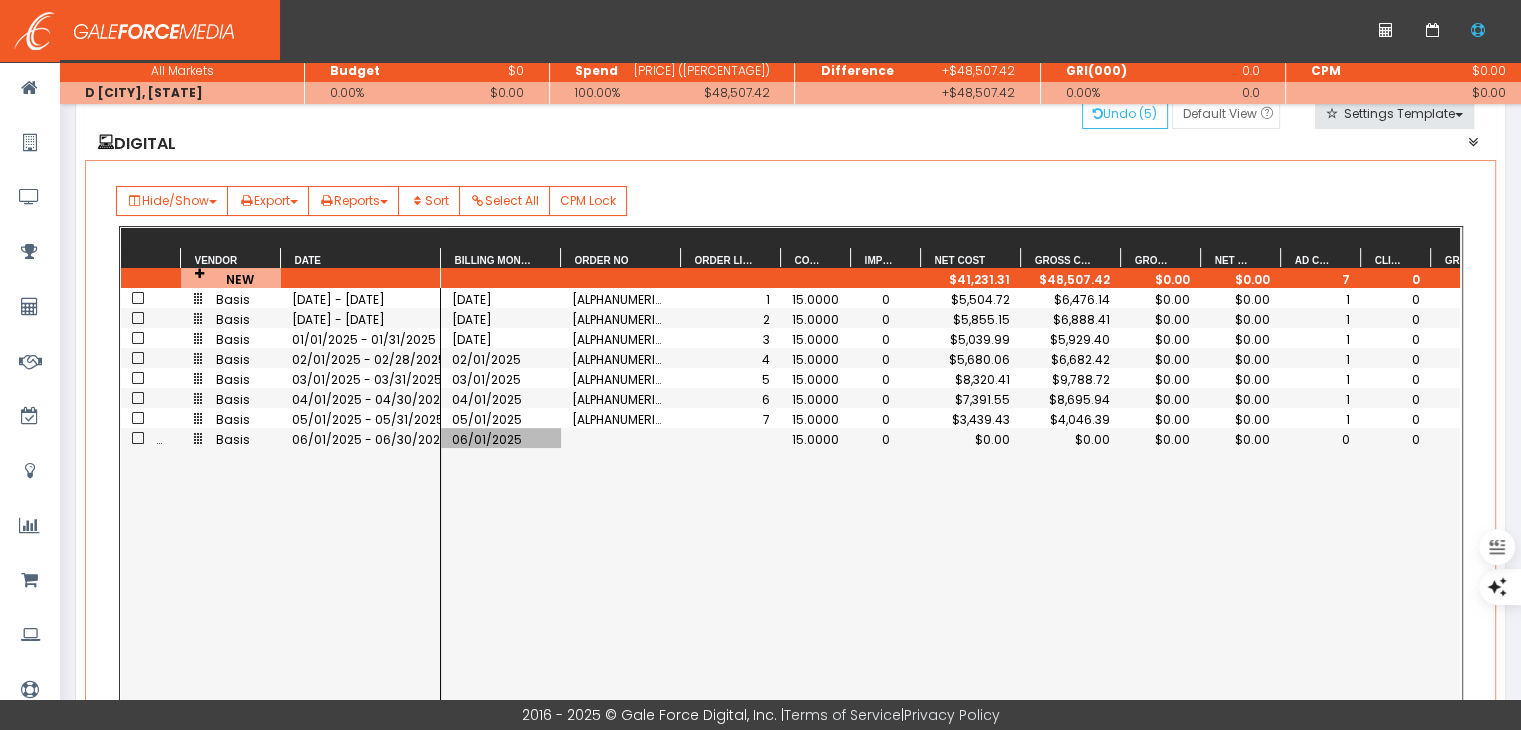 click on "$0.00" at bounding box center (971, 439) 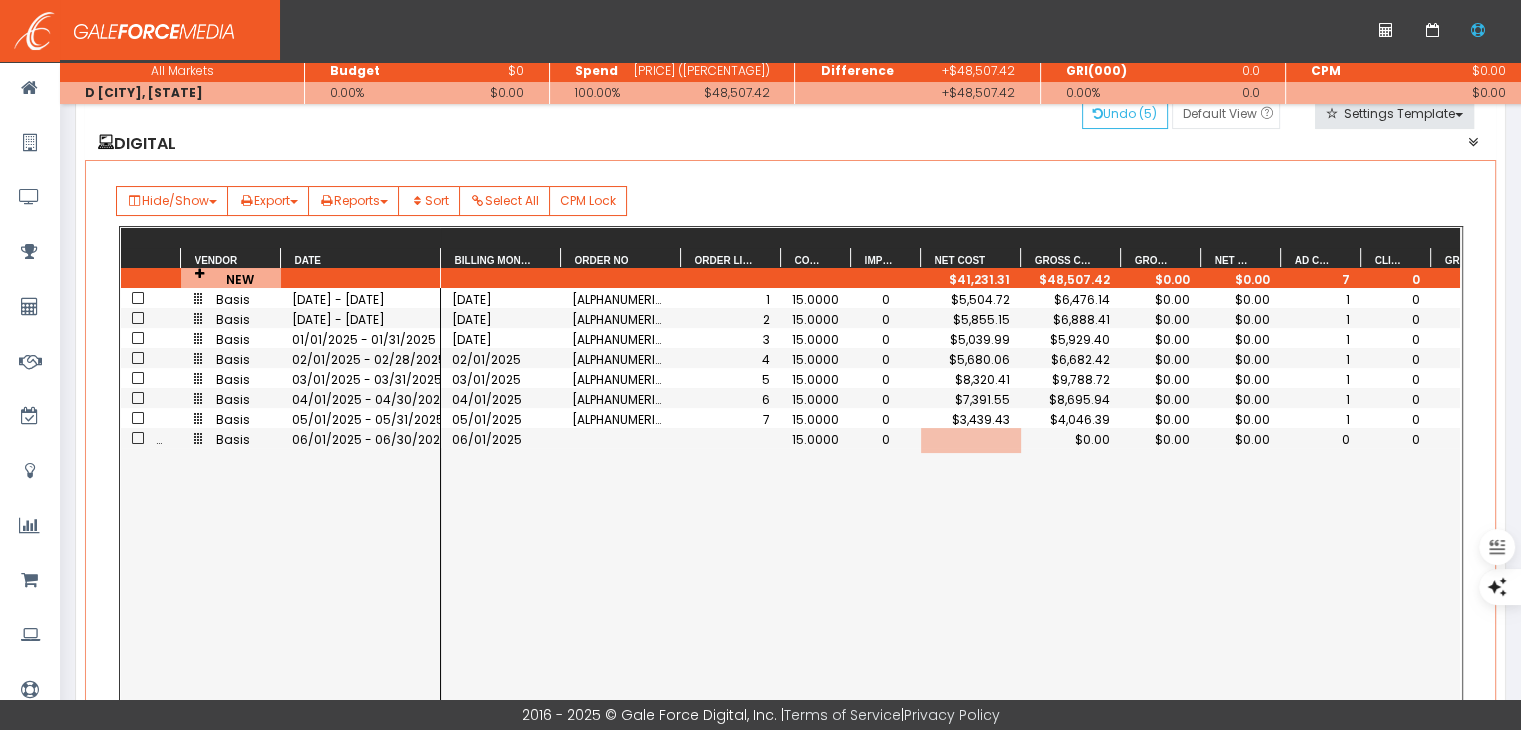 scroll, scrollTop: 0, scrollLeft: 57, axis: horizontal 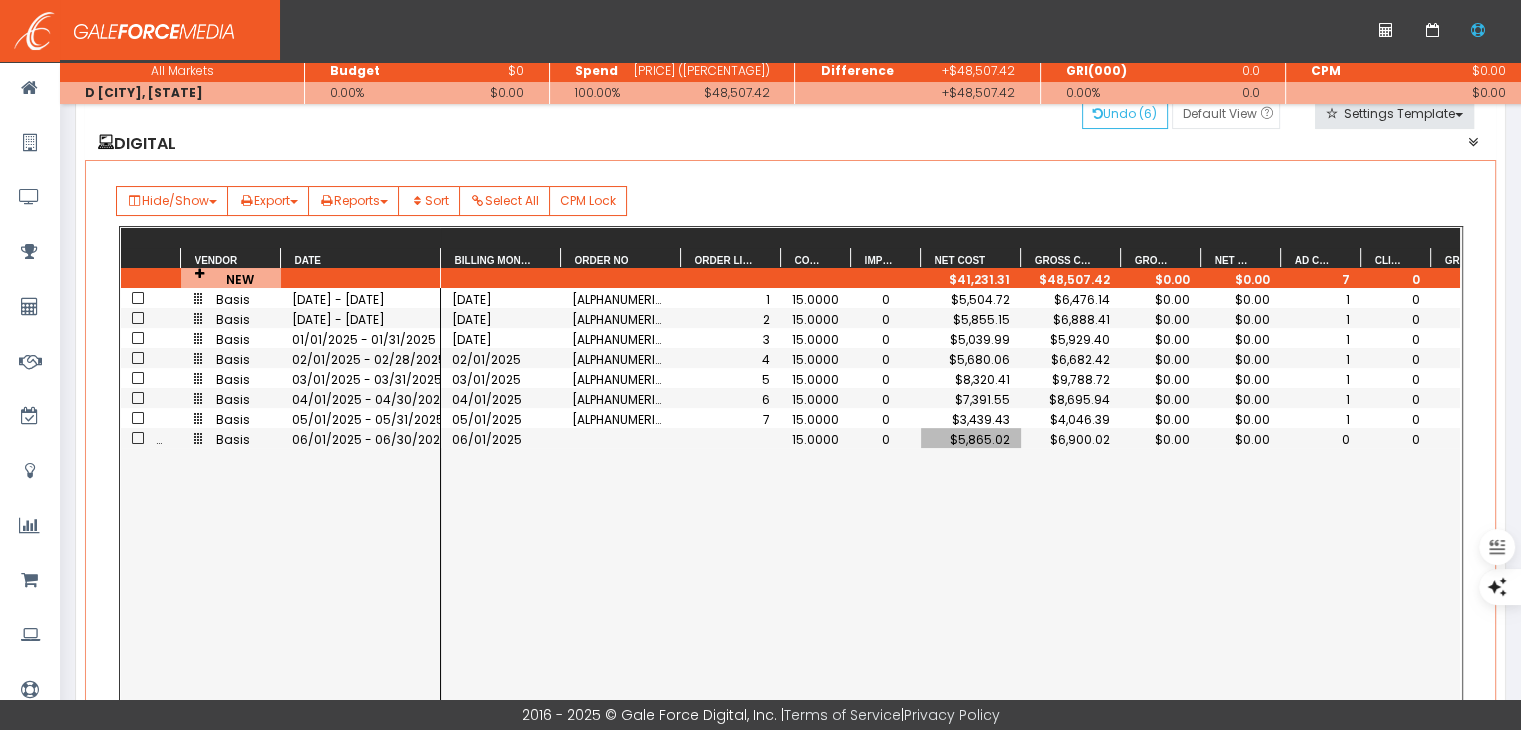 click on "0" at bounding box center (1321, 439) 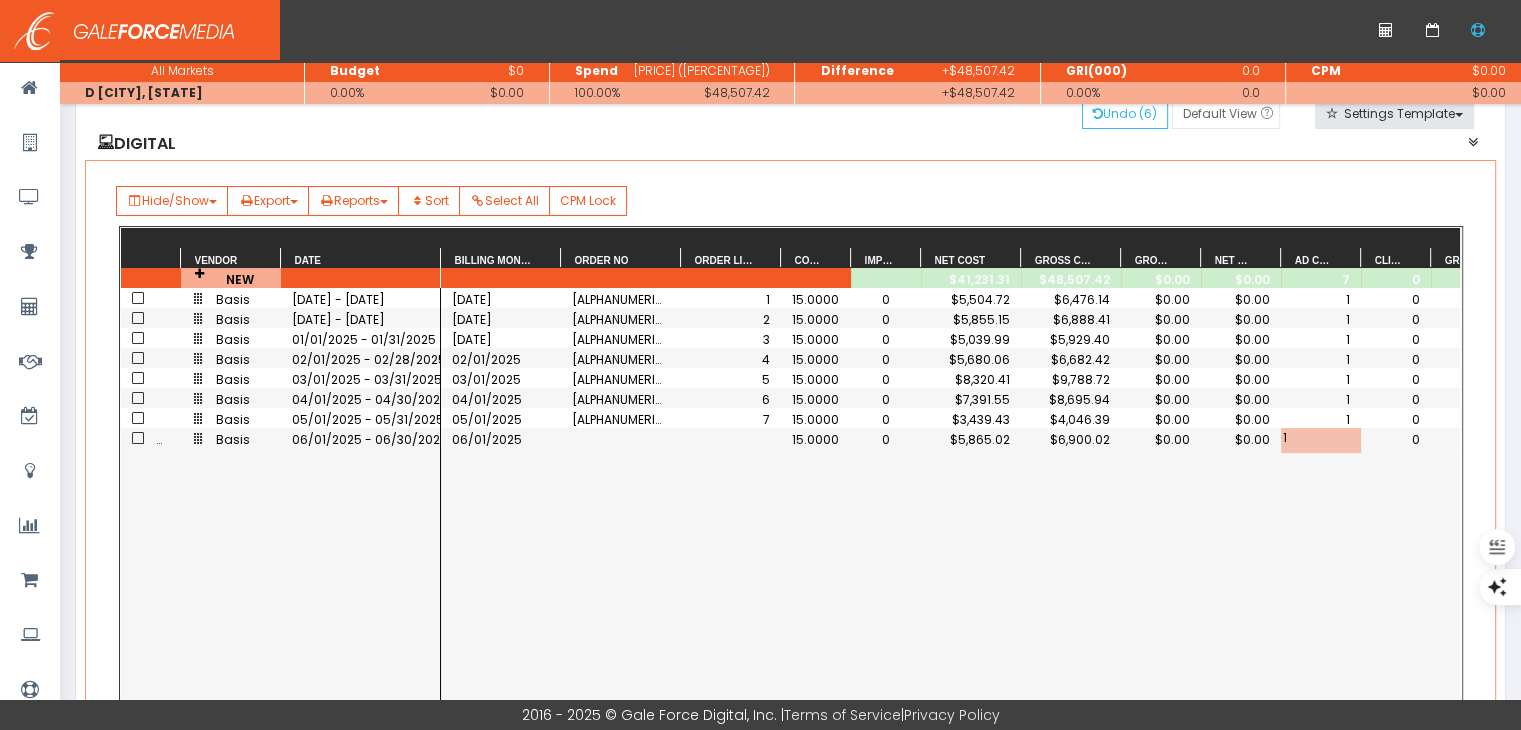 click on "06/01/2025 15.0000 0 $5,865.02 $6,900.02 $0.00 $0.00 1 0 0 11/01/2024 Basi202412101403673 1 15.0000 0 $5,504.72 $6,476.14 $0.00 $0.00 1 0 0 12/01/2024 Basi202412101403673 2 15.0000 0 $5,855.15 $6,888.41 $0.00 $0.00 1 0 0 01/01/2025 Basi202412101403673 3 15.0000 0 $5,039.99 $5,929.40 $0.00 $0.00 1 0 0 02/01/2025 Basi202412101403673 4 15.0000 0 $5,680.06 $6,682.42 $0.00 $0.00 1 0 0 03/01/2025 Basi202412101403673 5 15.0000 0 $8,320.41 $9,788.72 $0.00 $0.00 1 0 0 04/01/2025 Basi202412101403673 6 15.0000 0 $7,391.55 $8,695.94 $0.00 $0.00 1 0 0 05/01/2025 Basi202412101403673 7 15.0000 0 $3,439.43 $4,046.39 $0.00 $0.00 1 0 0" at bounding box center [950, 501] 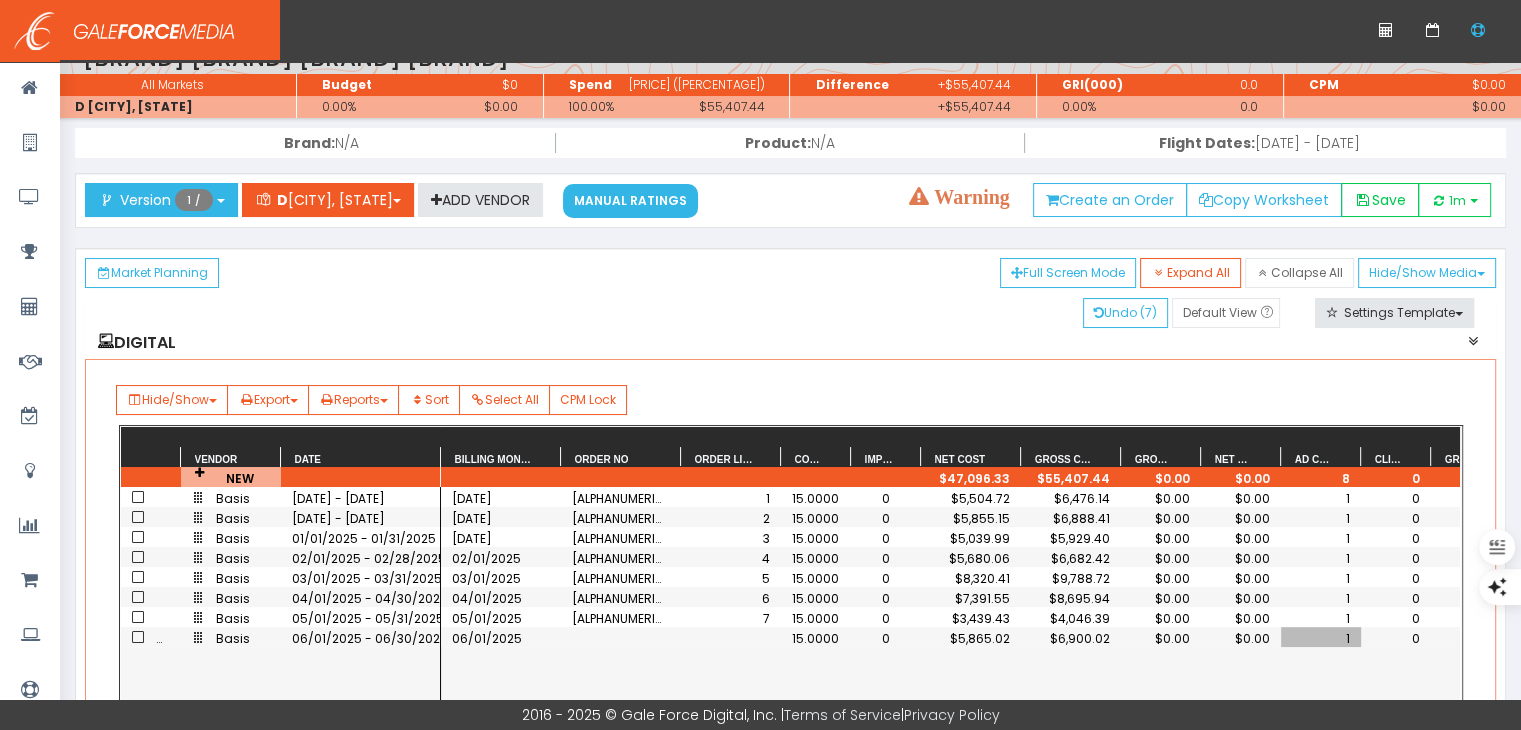scroll, scrollTop: 0, scrollLeft: 0, axis: both 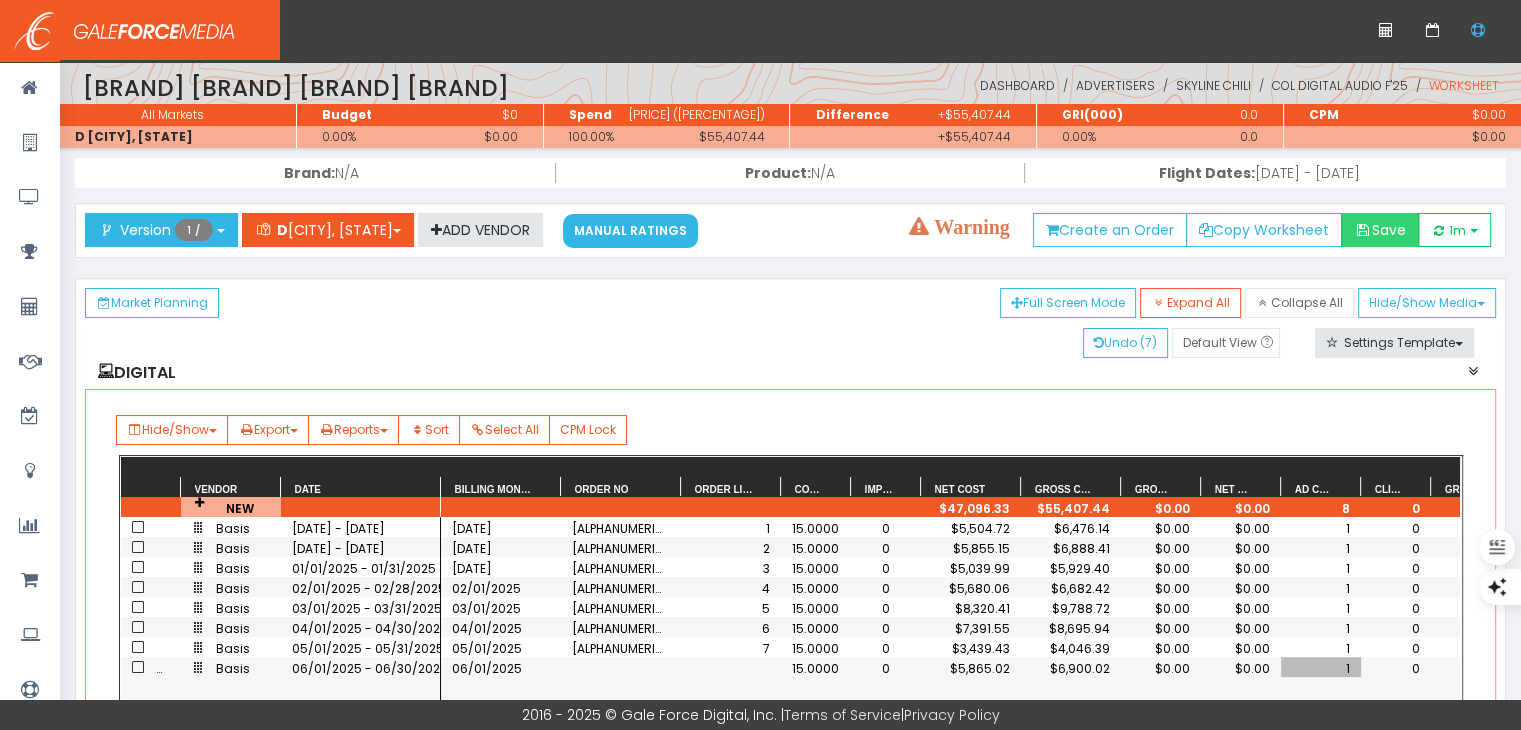 click on "Save" at bounding box center (1380, 230) 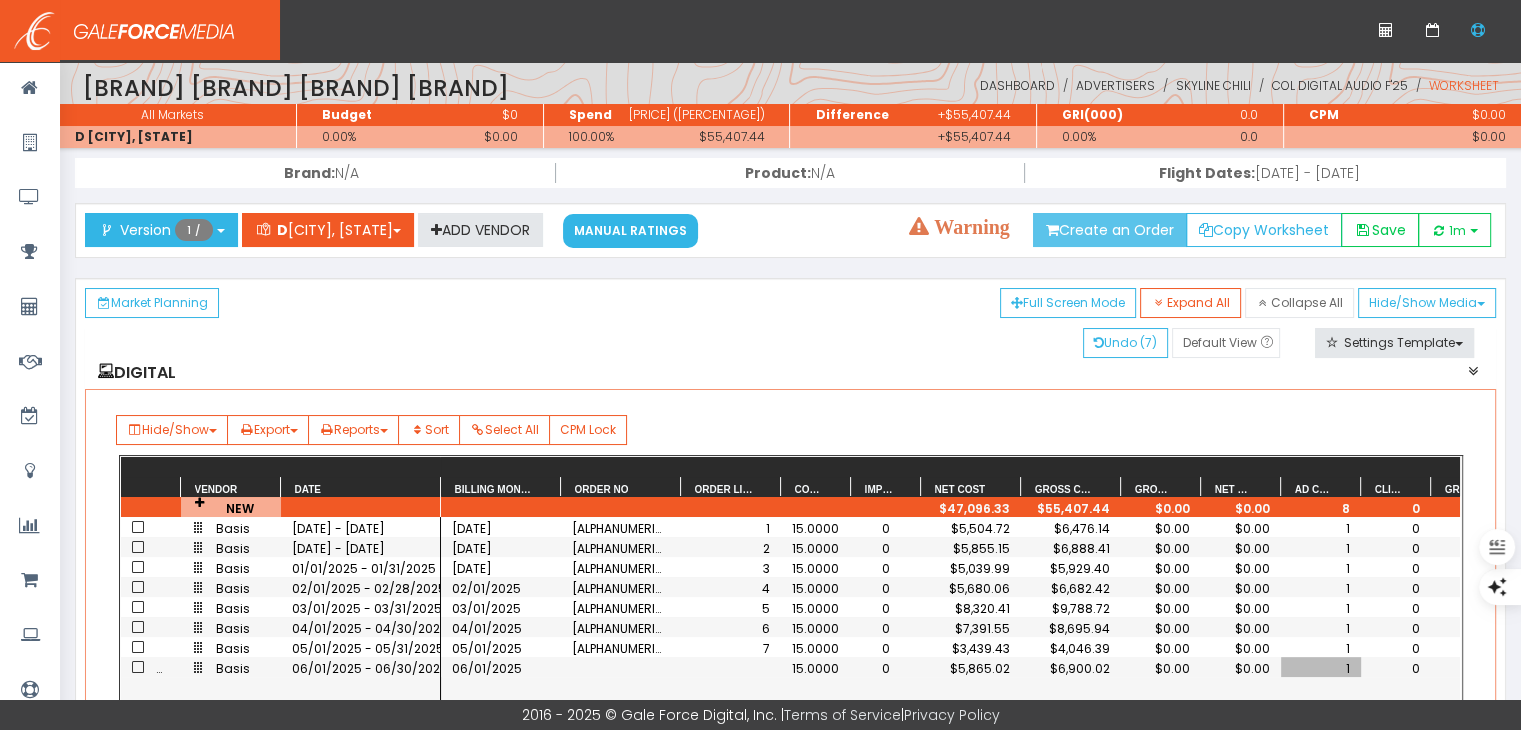 click on "Create an Order" at bounding box center (1110, 230) 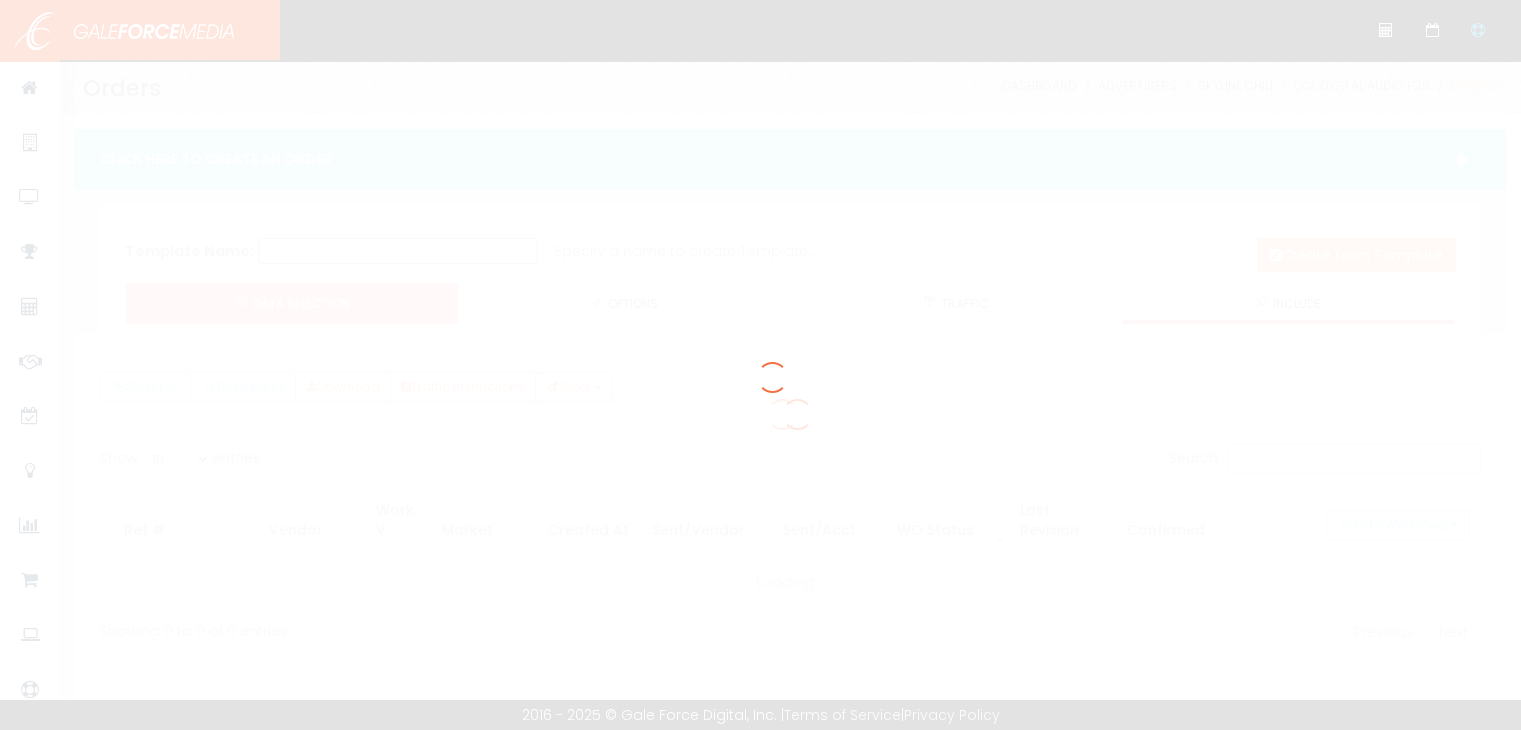 scroll, scrollTop: 0, scrollLeft: 0, axis: both 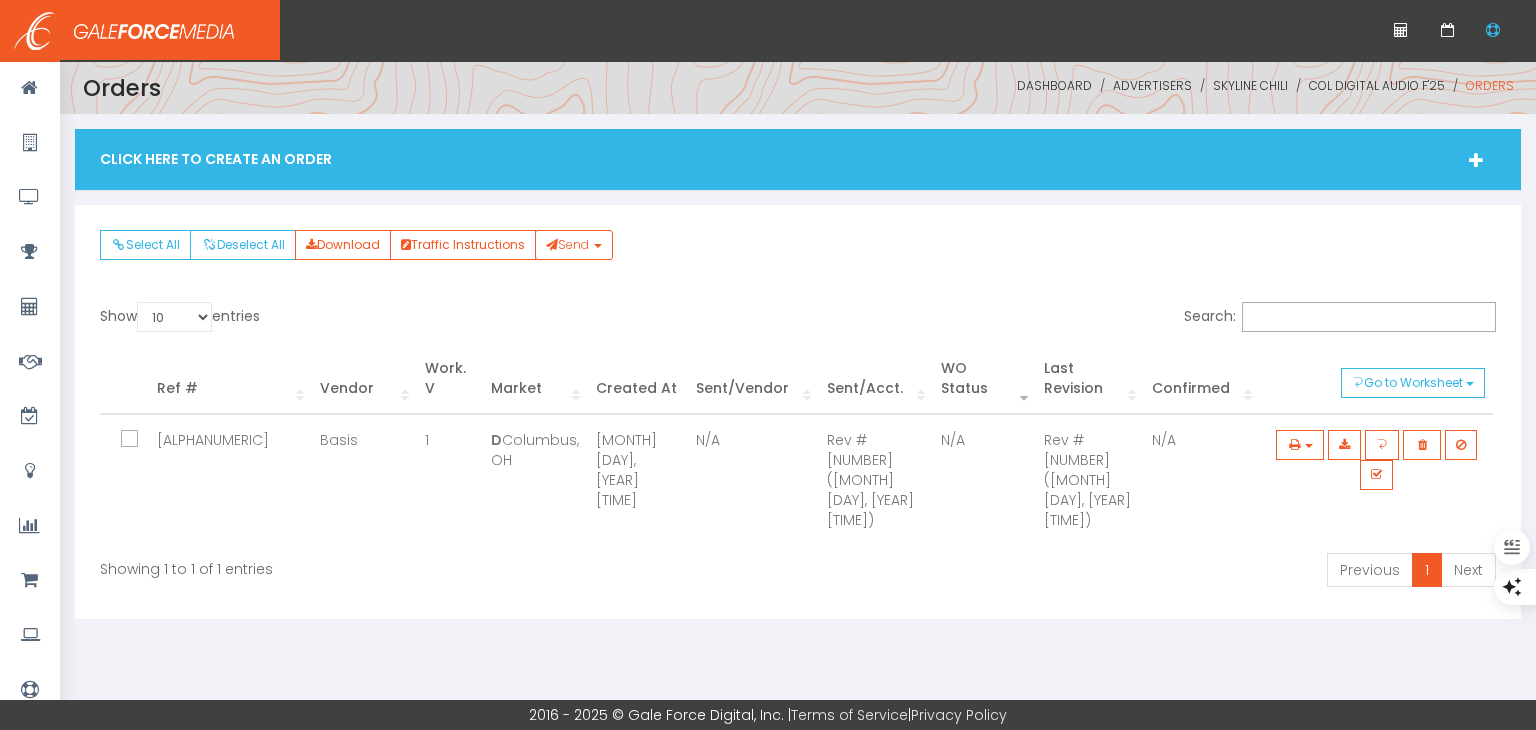 click on "Click Here To Create An Order" at bounding box center [798, 159] 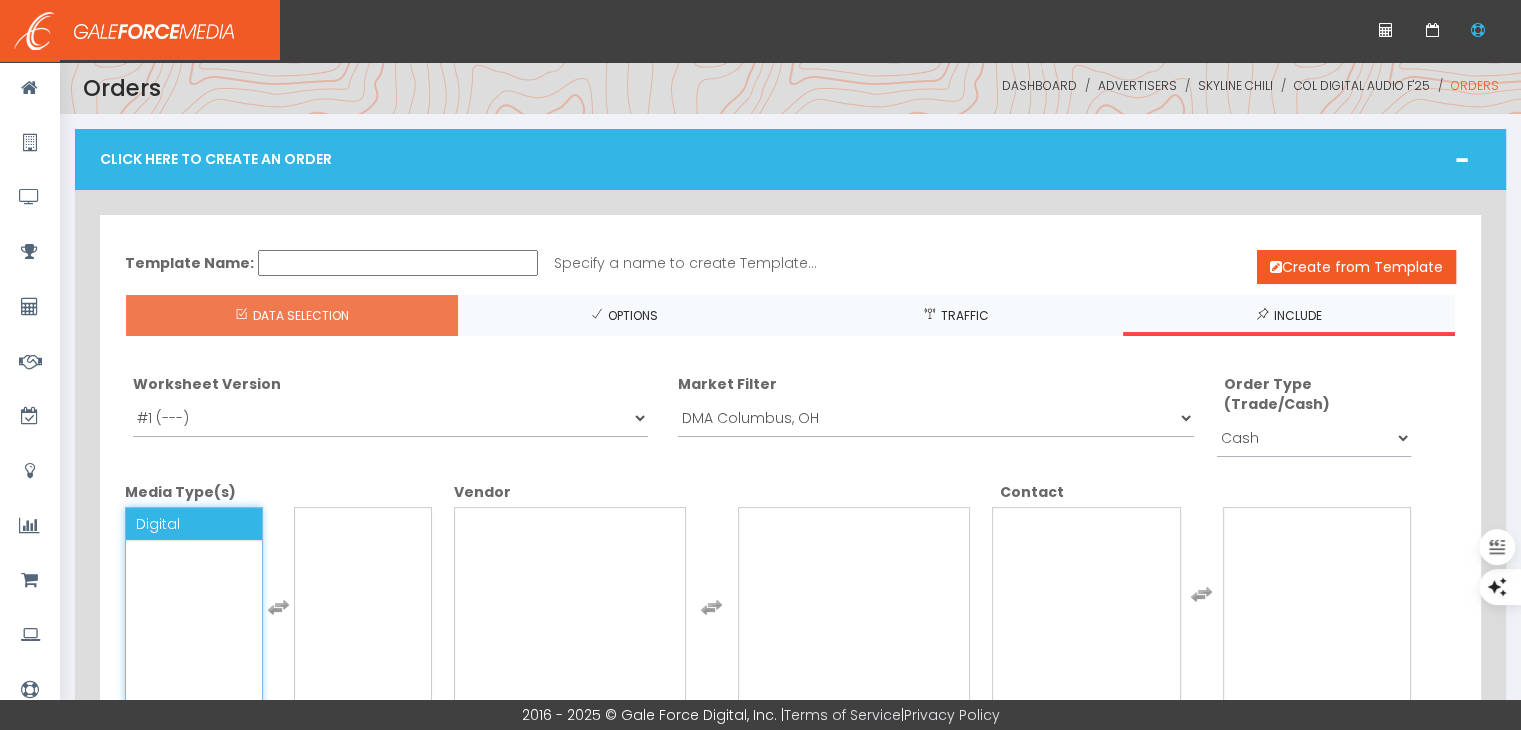 click on "Digital" at bounding box center (194, 524) 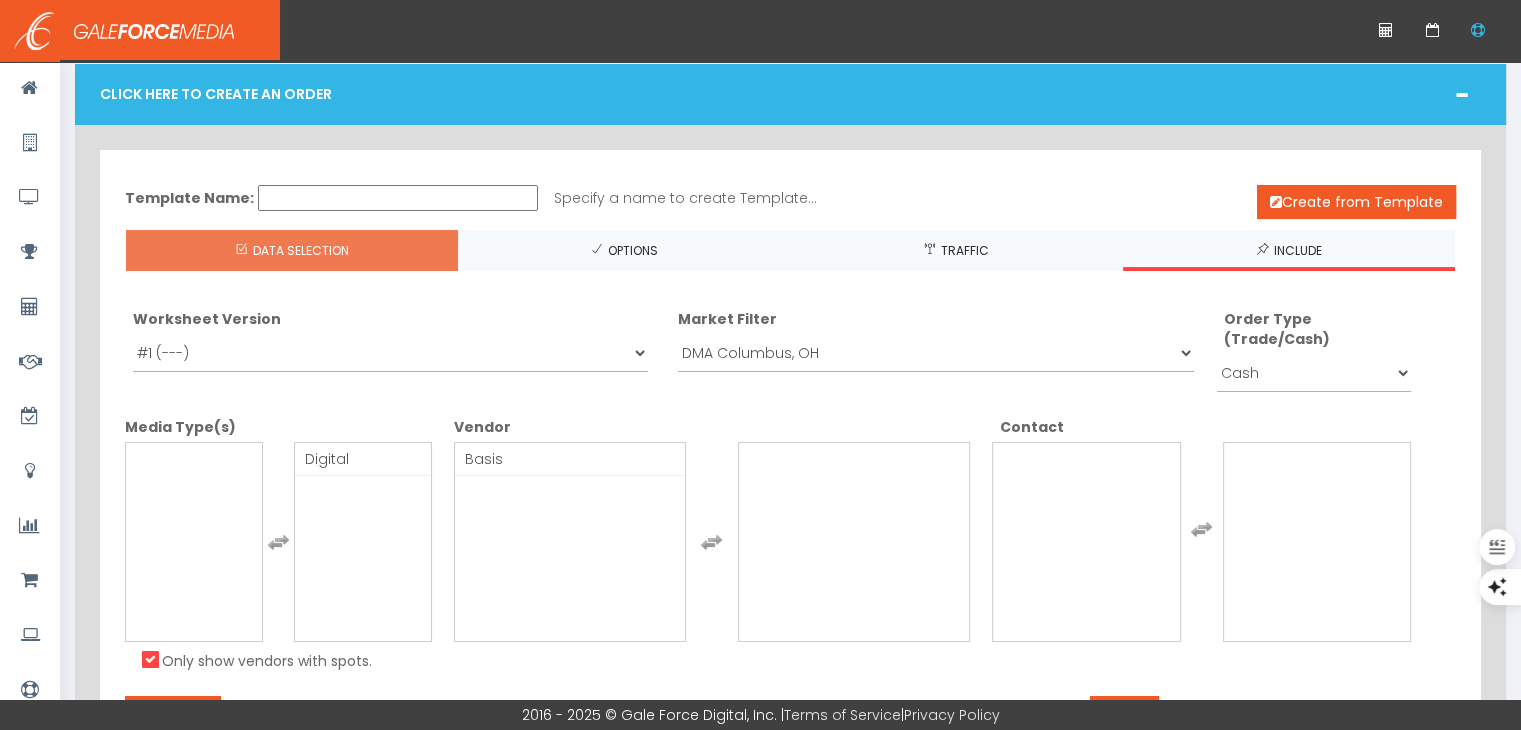 scroll, scrollTop: 100, scrollLeft: 0, axis: vertical 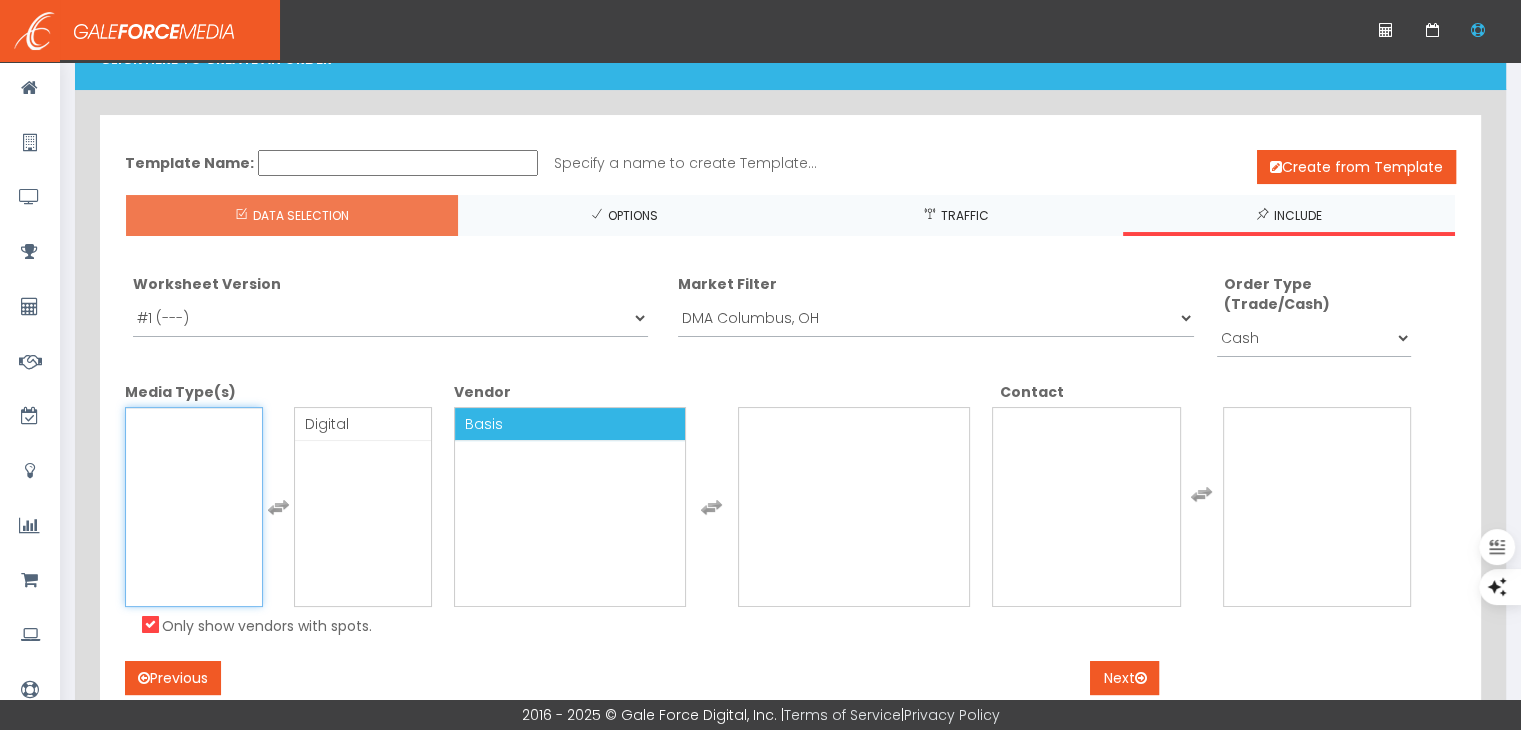 drag, startPoint x: 545, startPoint y: 425, endPoint x: 568, endPoint y: 429, distance: 23.345236 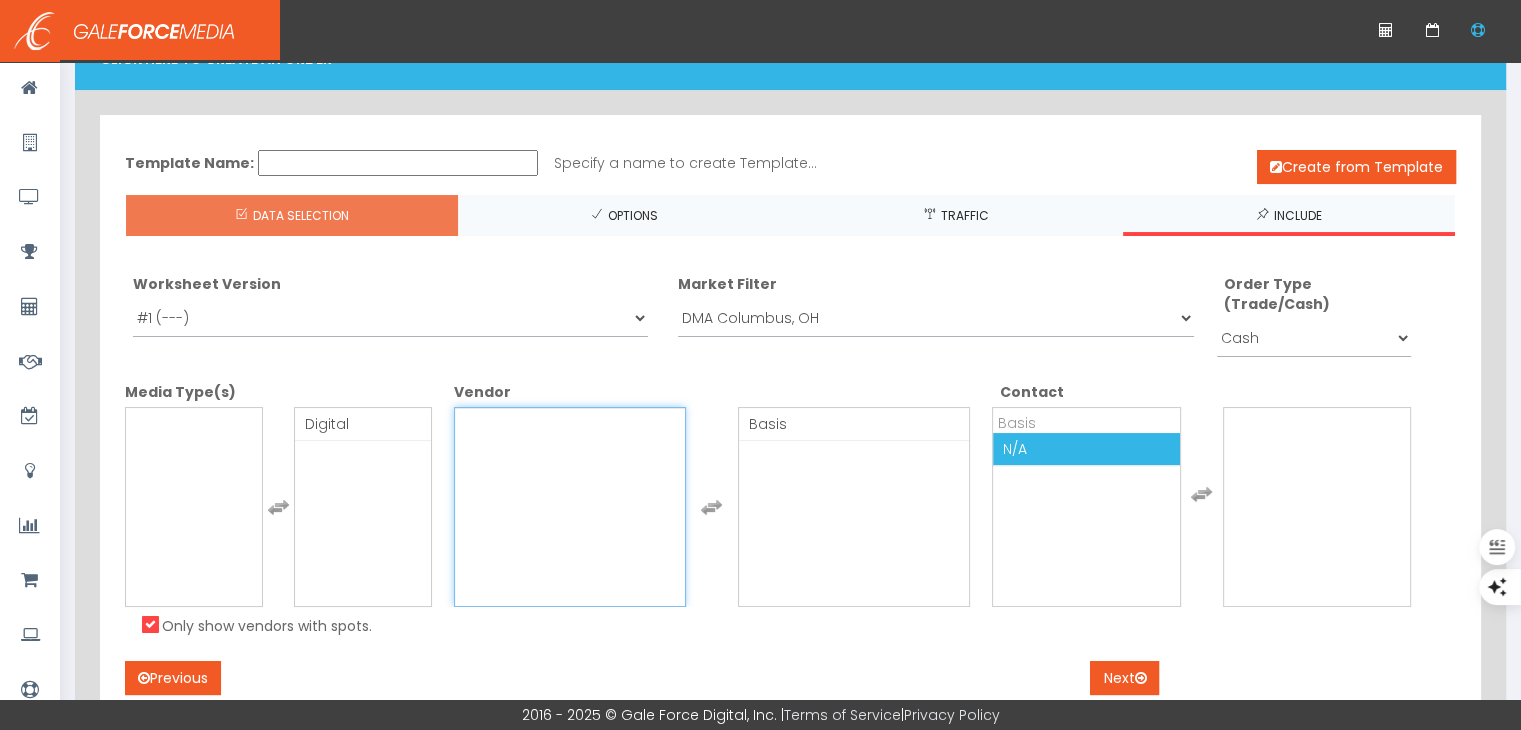 click on "N/A" at bounding box center [1086, 449] 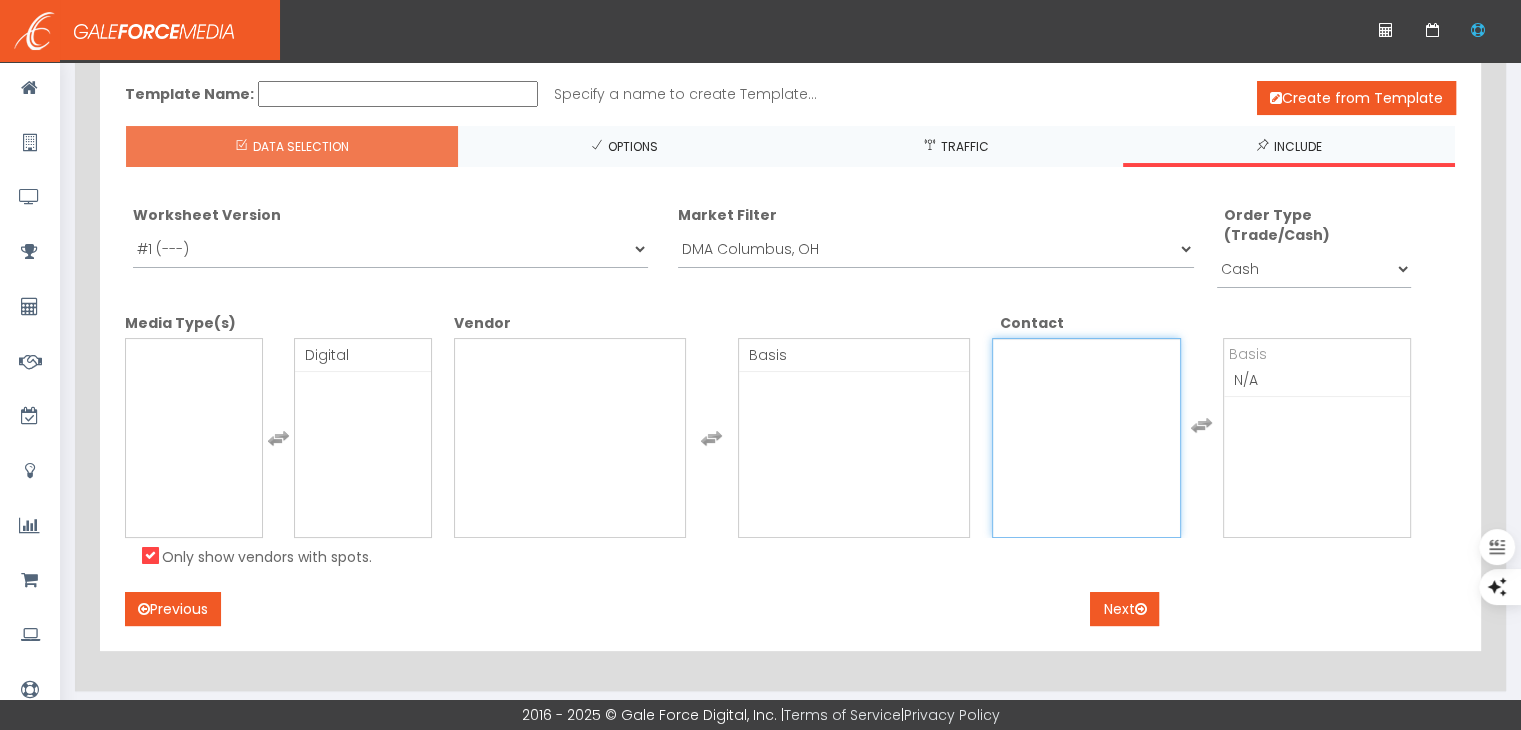 scroll, scrollTop: 200, scrollLeft: 0, axis: vertical 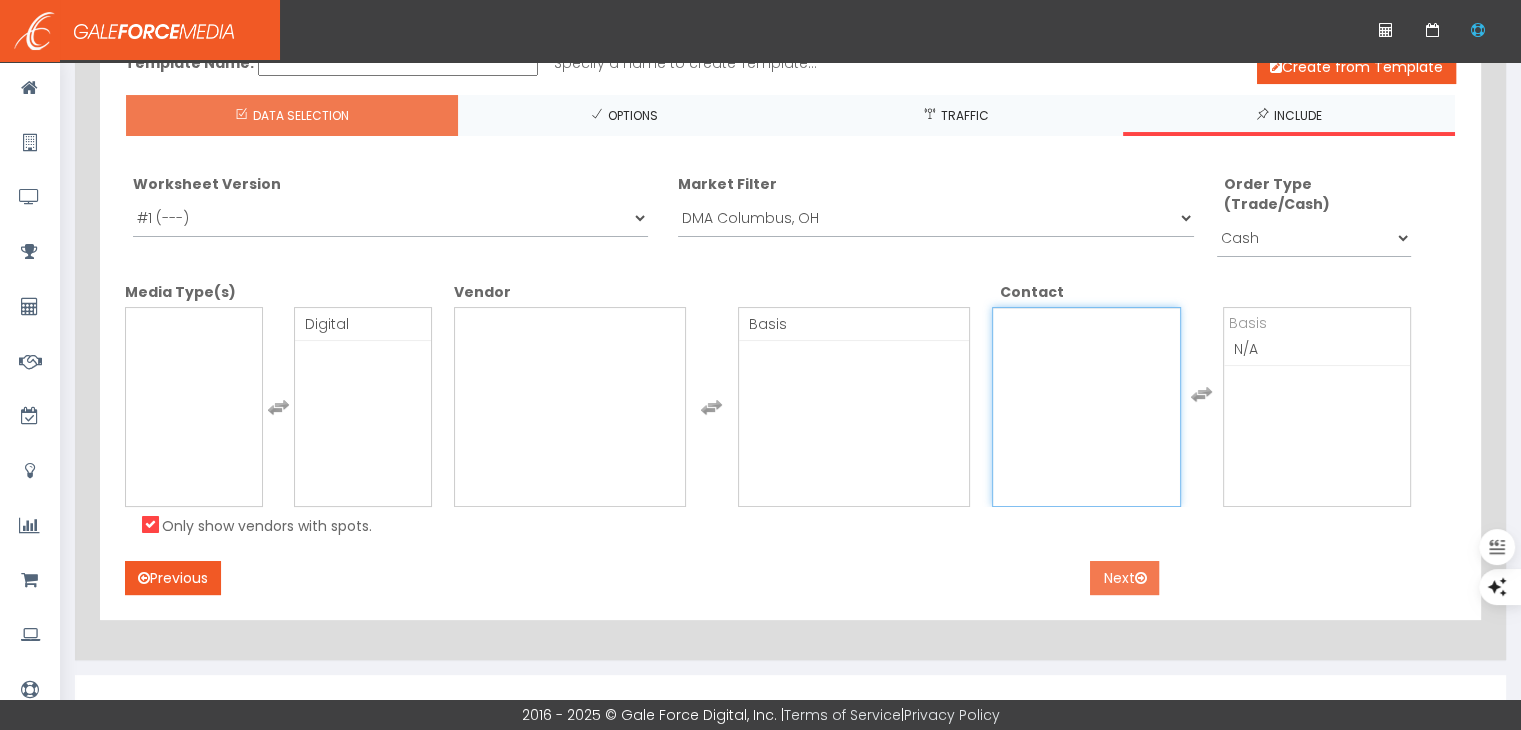 click at bounding box center (1140, 578) 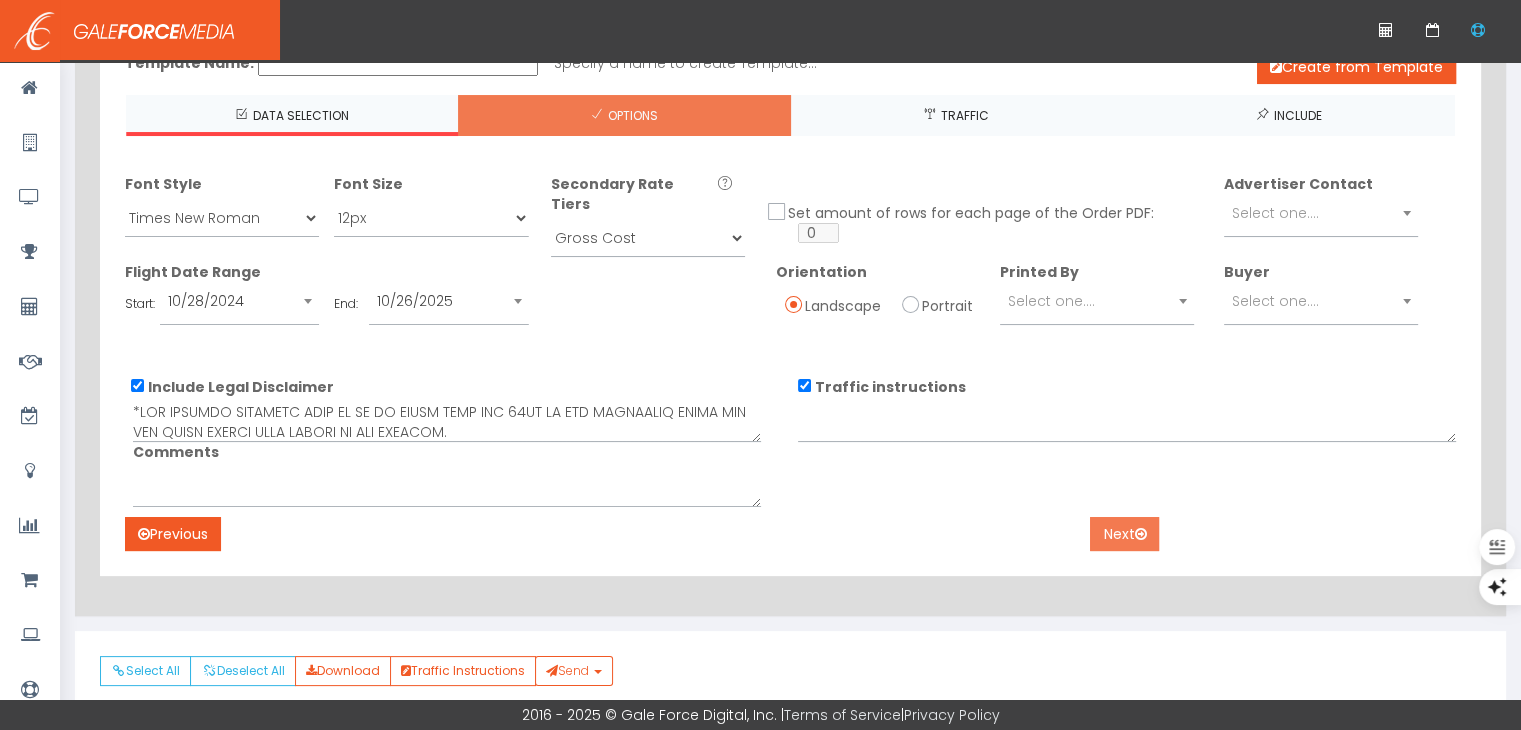 click on "Next" at bounding box center (1124, 534) 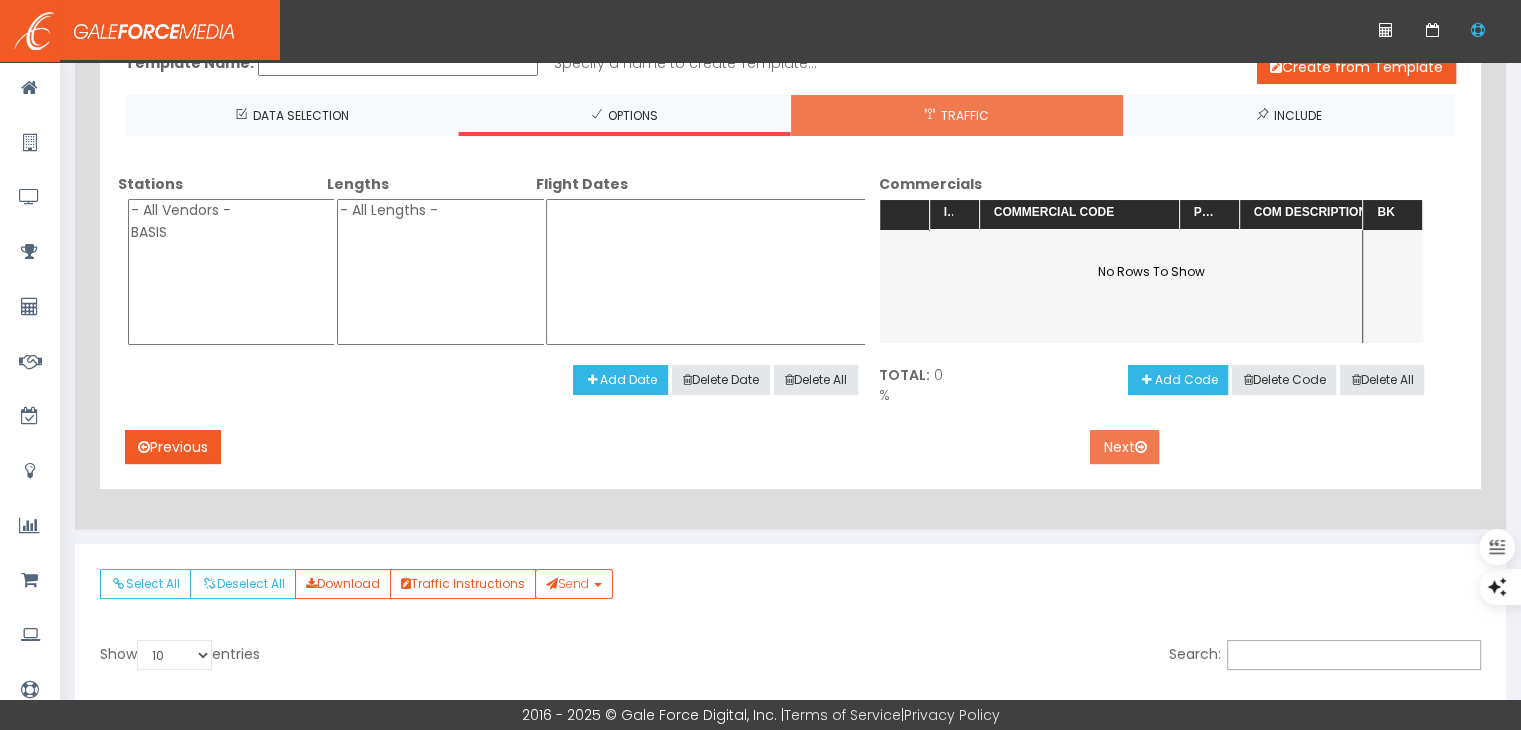 click on "Next" at bounding box center (1124, 447) 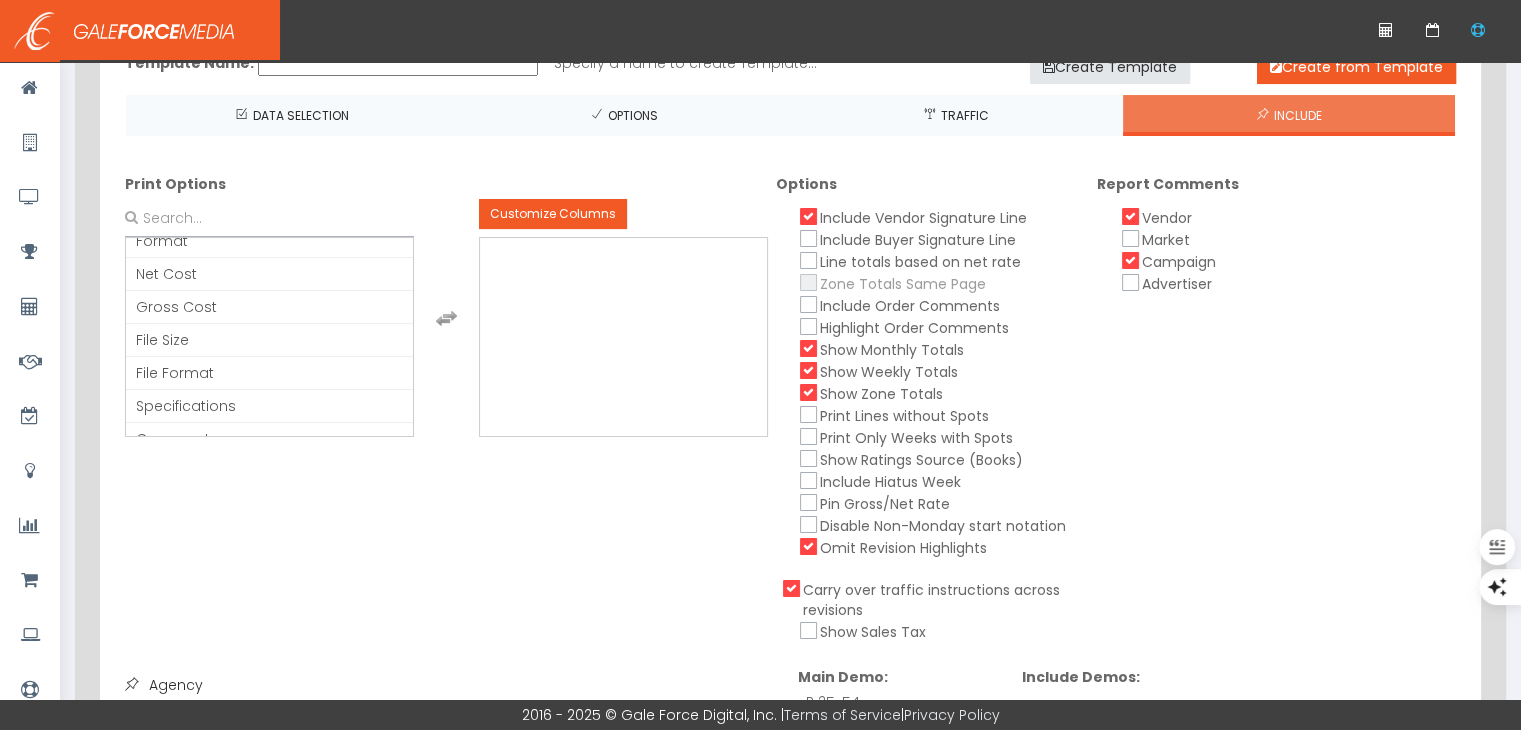 scroll, scrollTop: 200, scrollLeft: 0, axis: vertical 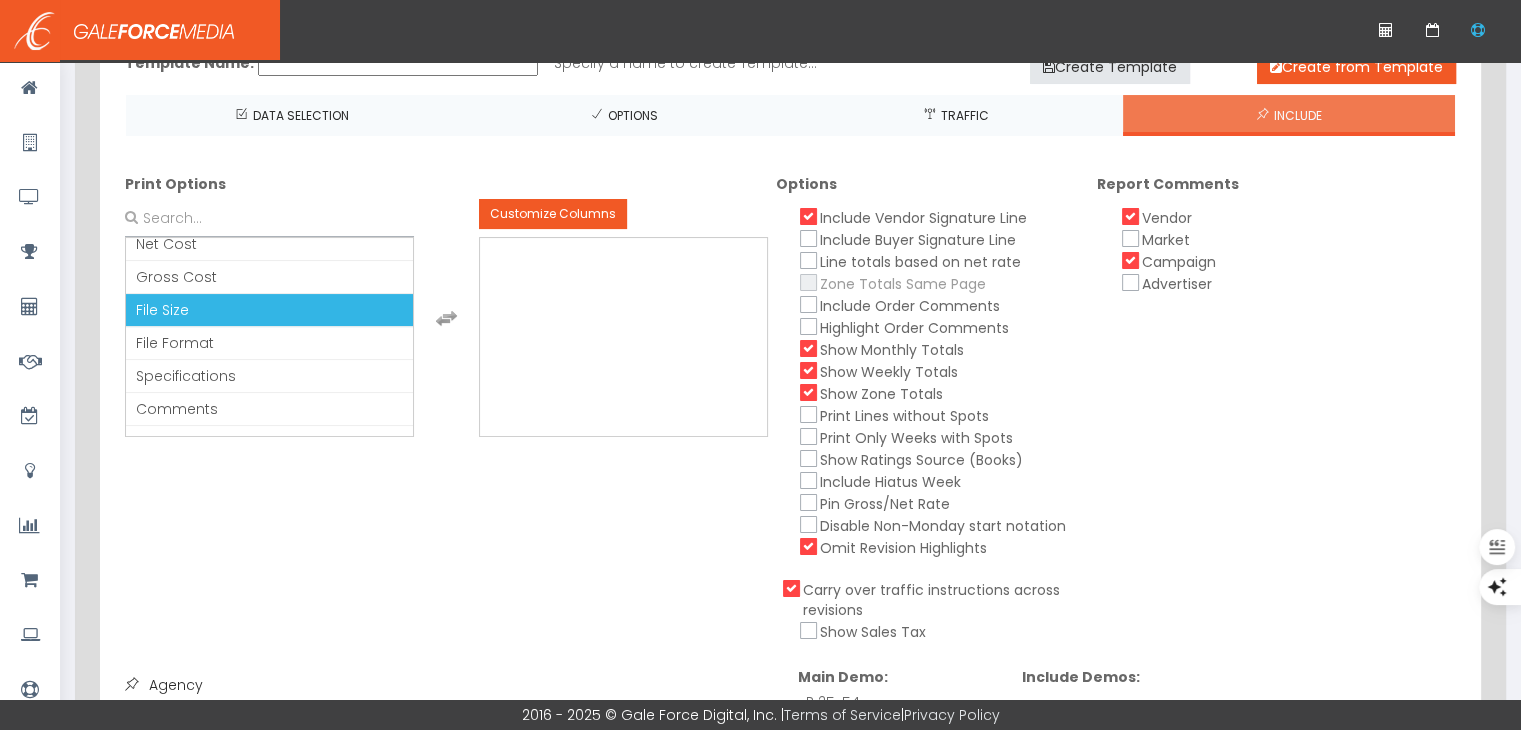 click on "Gross Cost" at bounding box center (269, 277) 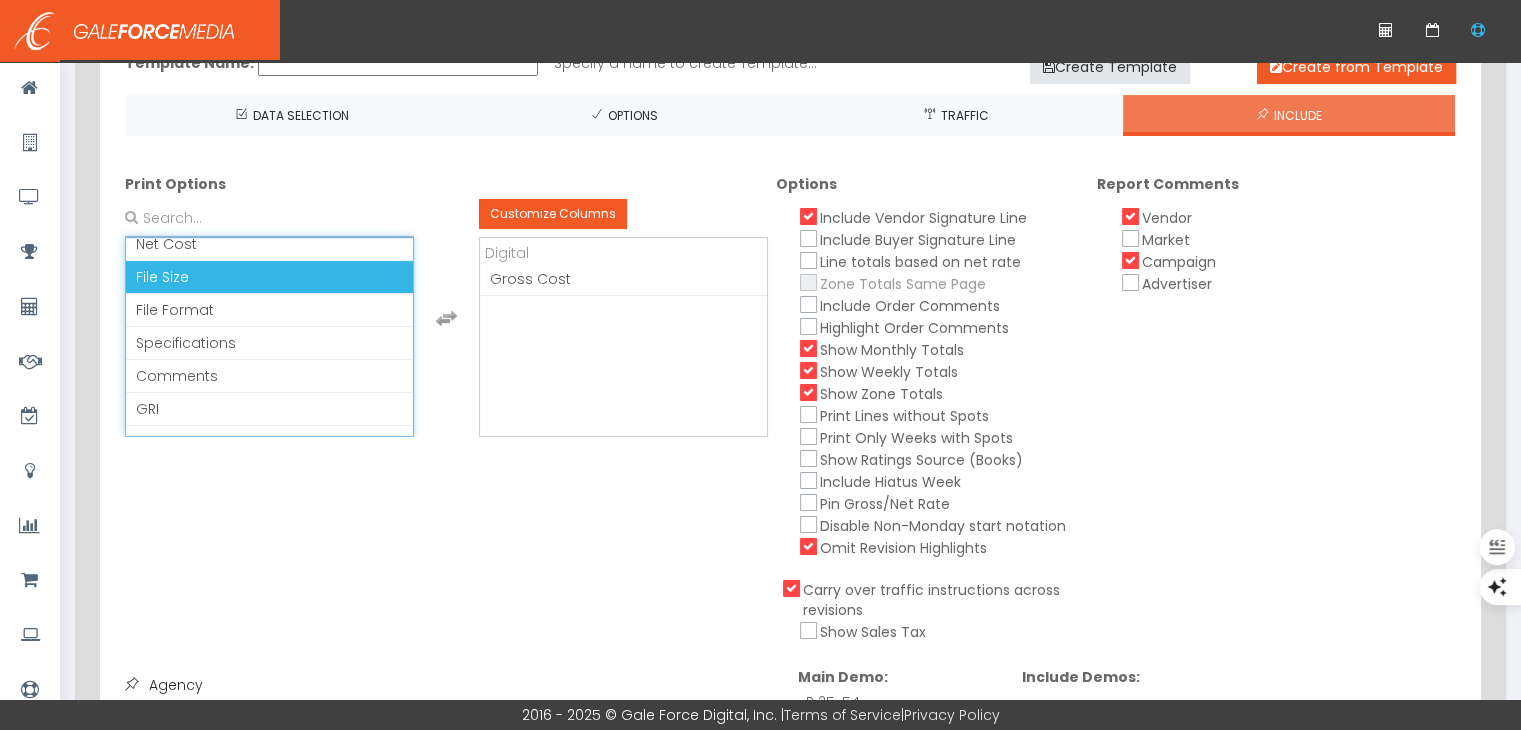 scroll, scrollTop: 87, scrollLeft: 0, axis: vertical 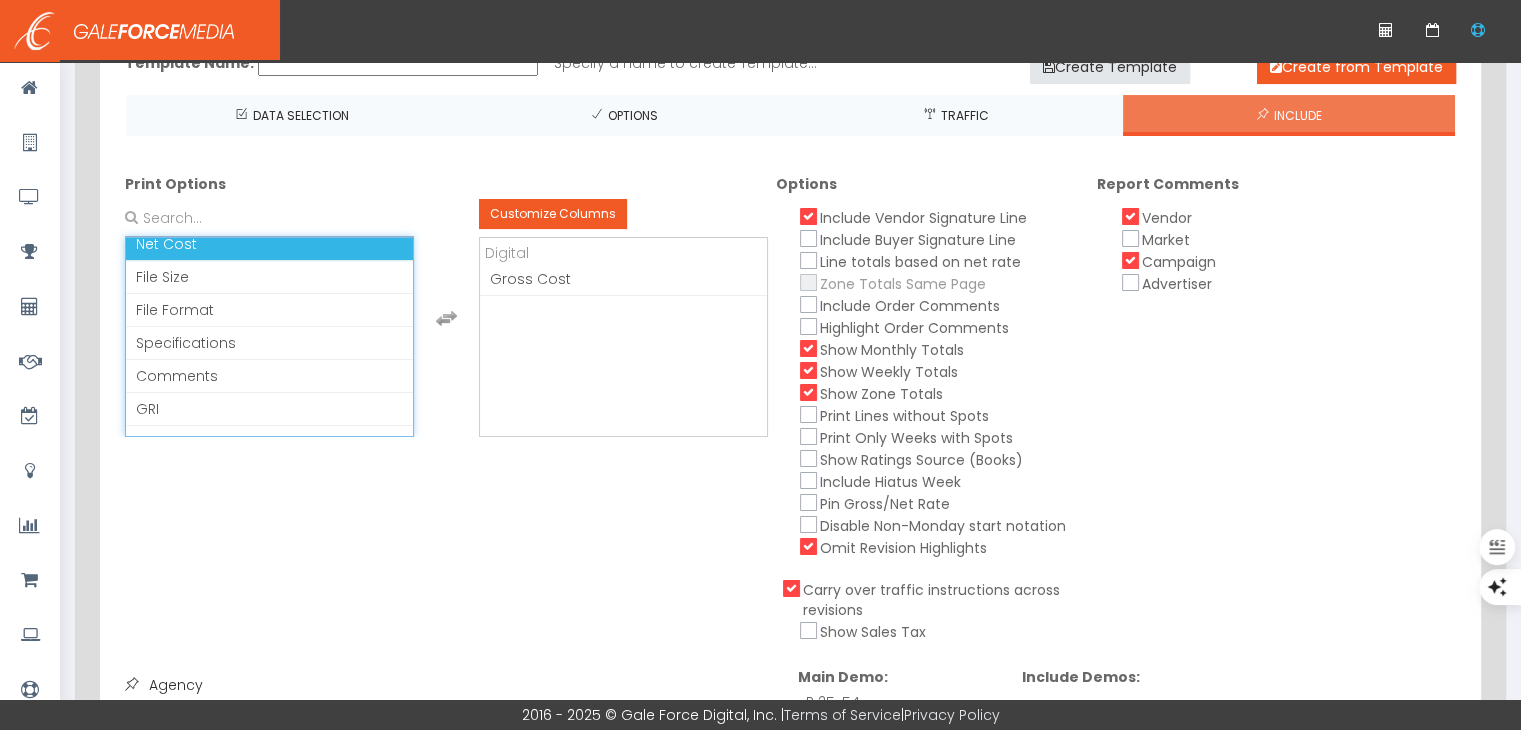 click on "Net Cost" at bounding box center [269, 244] 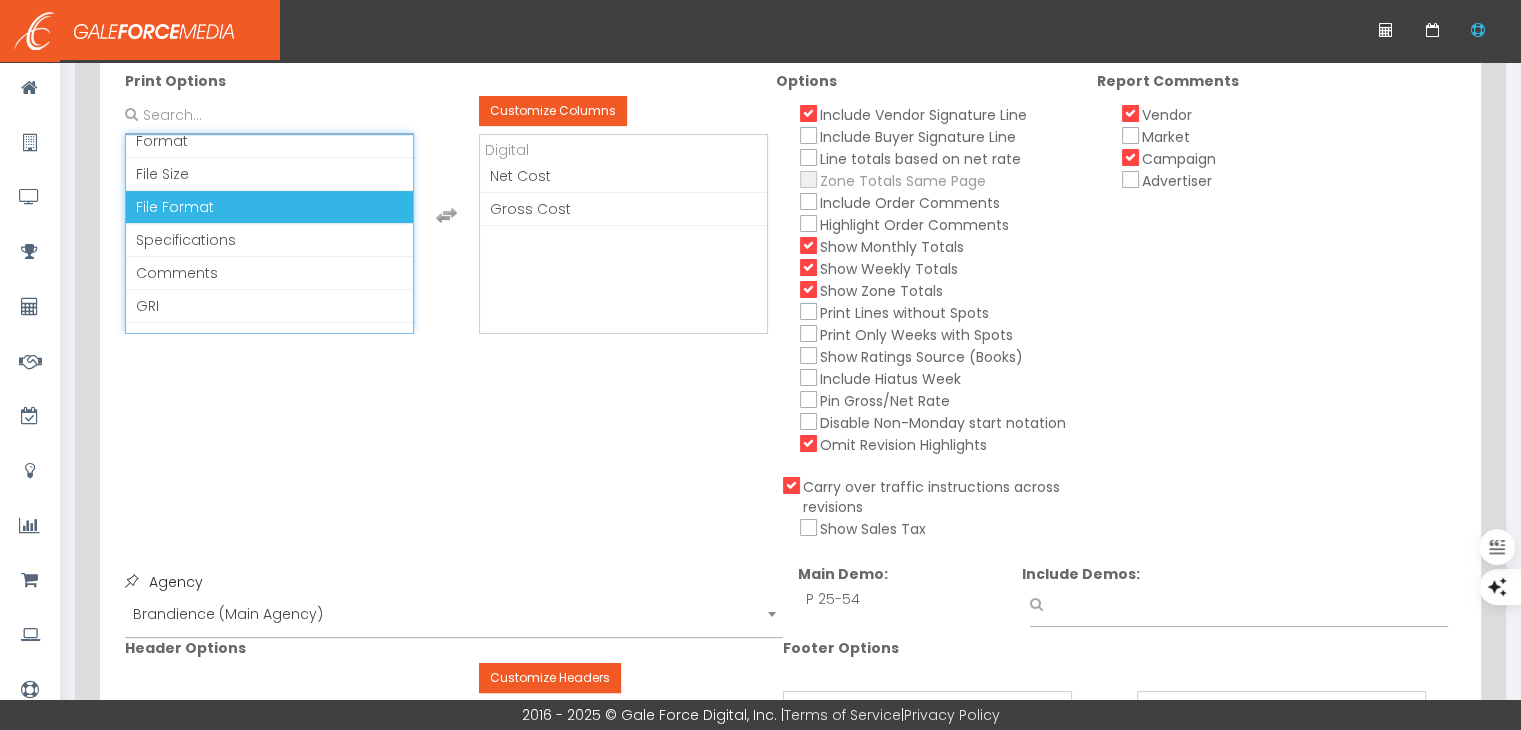 scroll, scrollTop: 600, scrollLeft: 0, axis: vertical 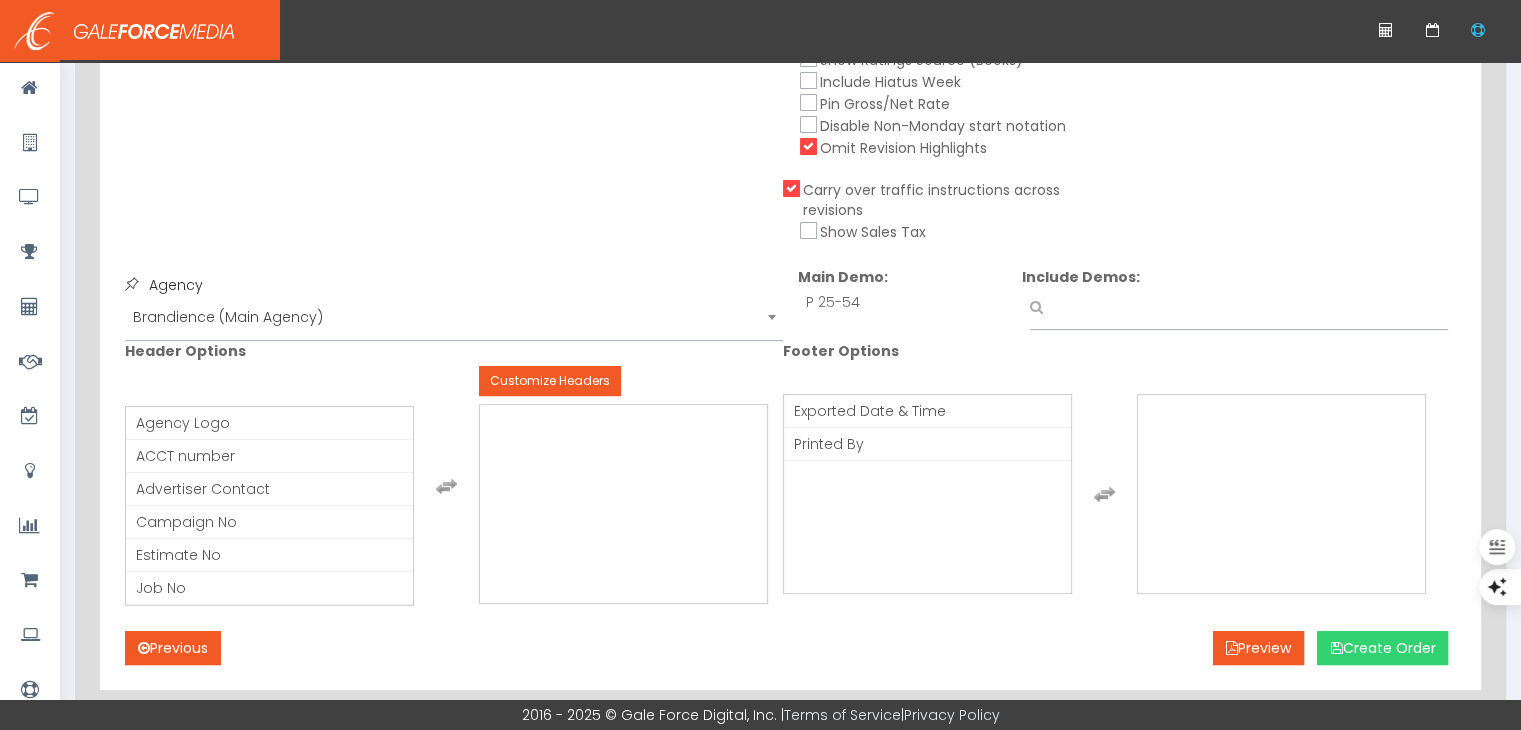 click on "Create Order" at bounding box center [1382, 648] 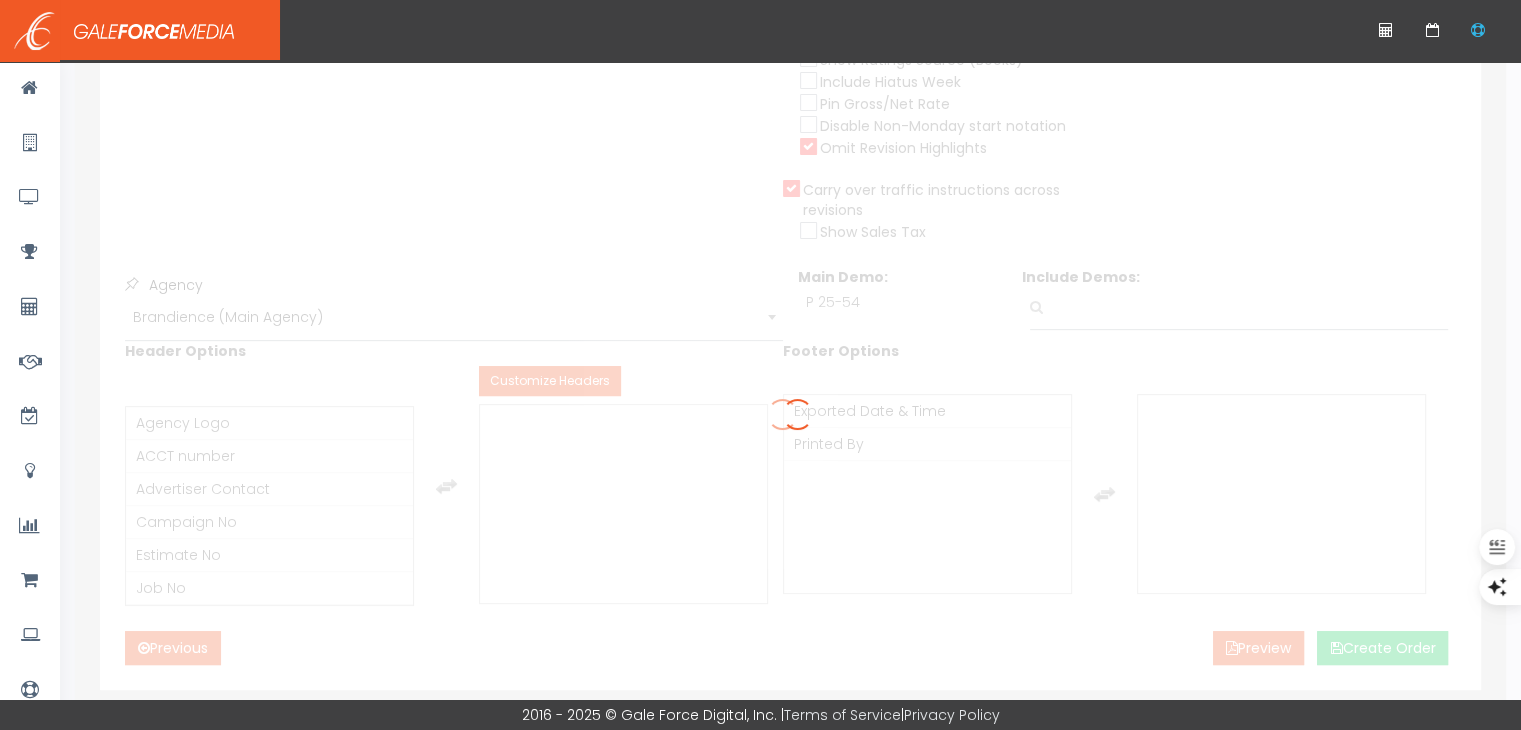 scroll, scrollTop: 0, scrollLeft: 0, axis: both 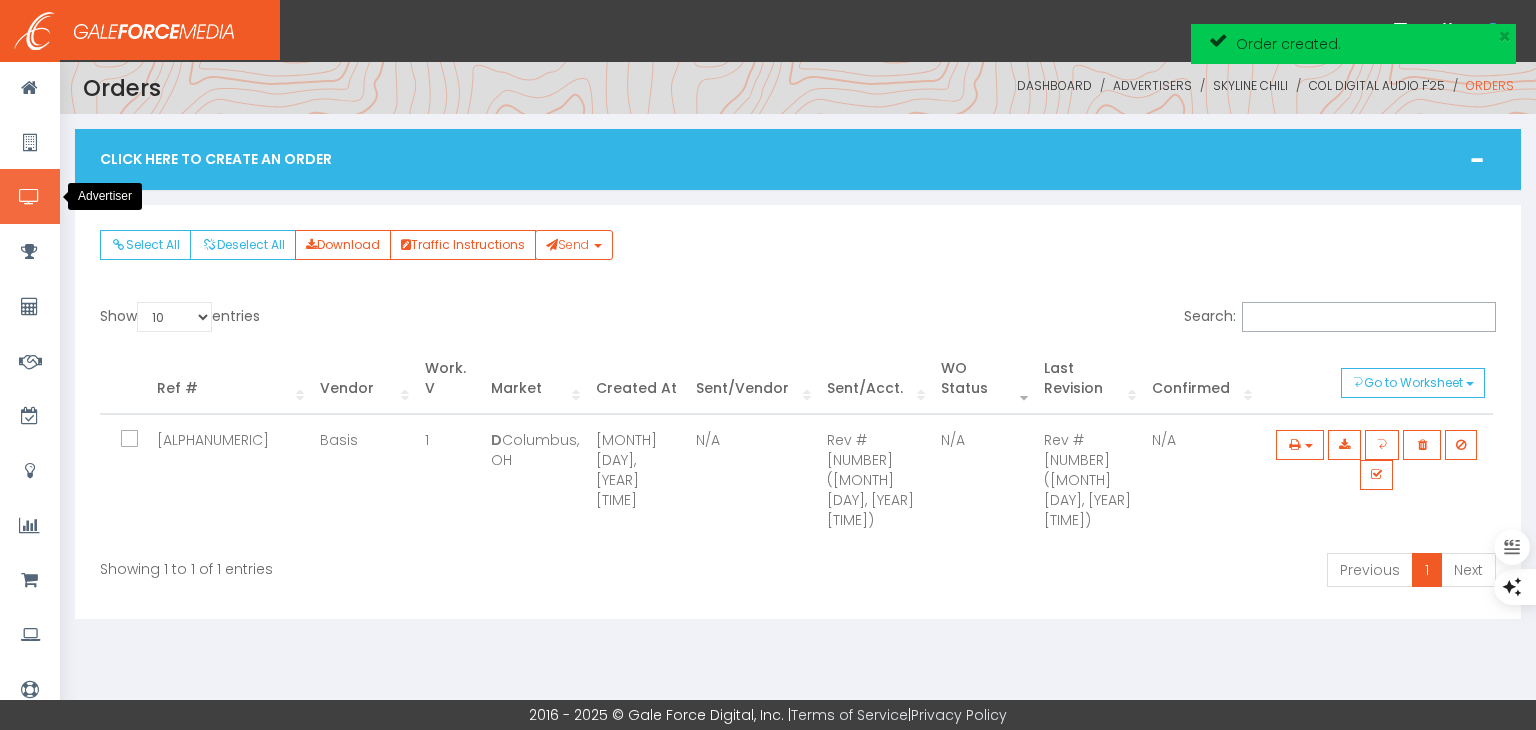 click at bounding box center (29, 197) 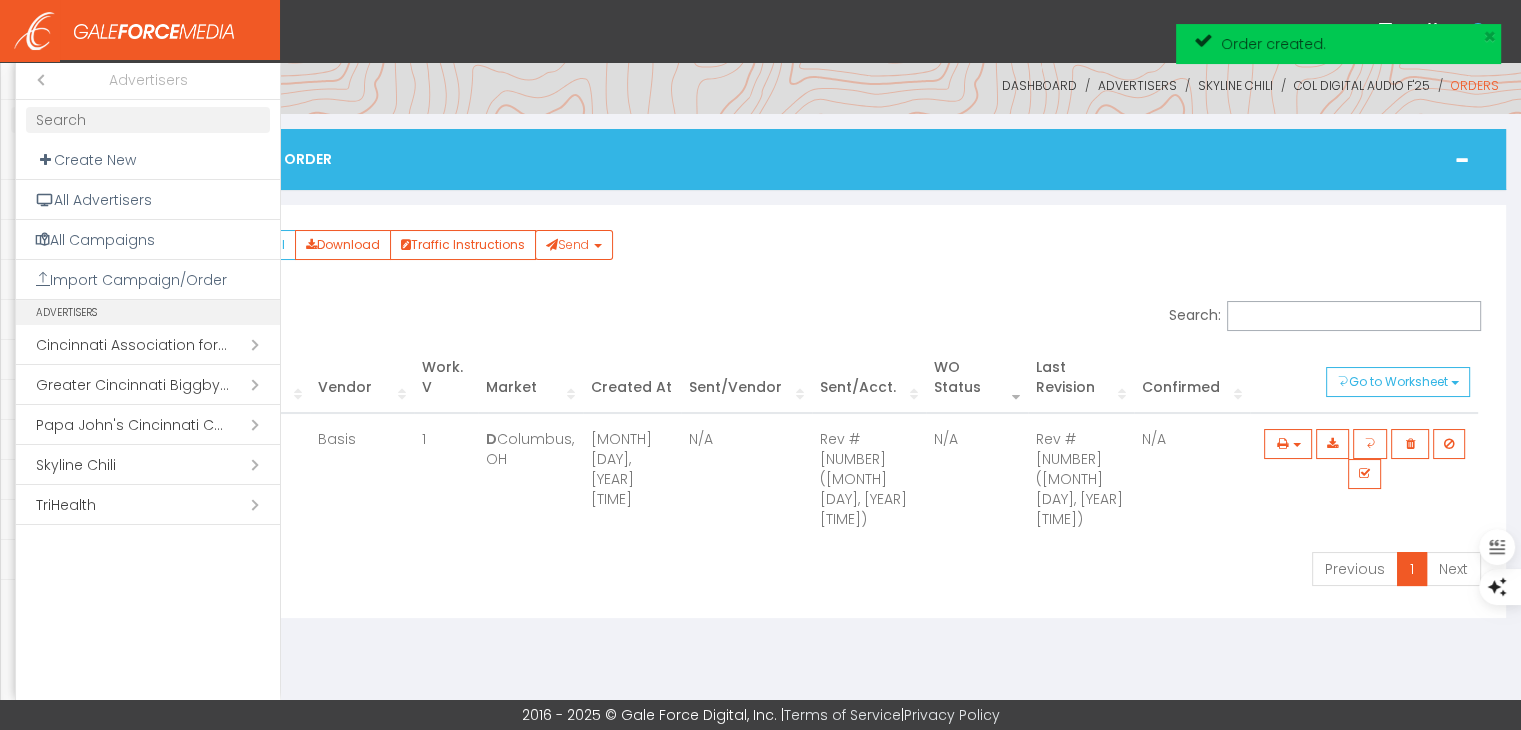 click on "Open submenu (  Skyline Chili)" at bounding box center [148, 465] 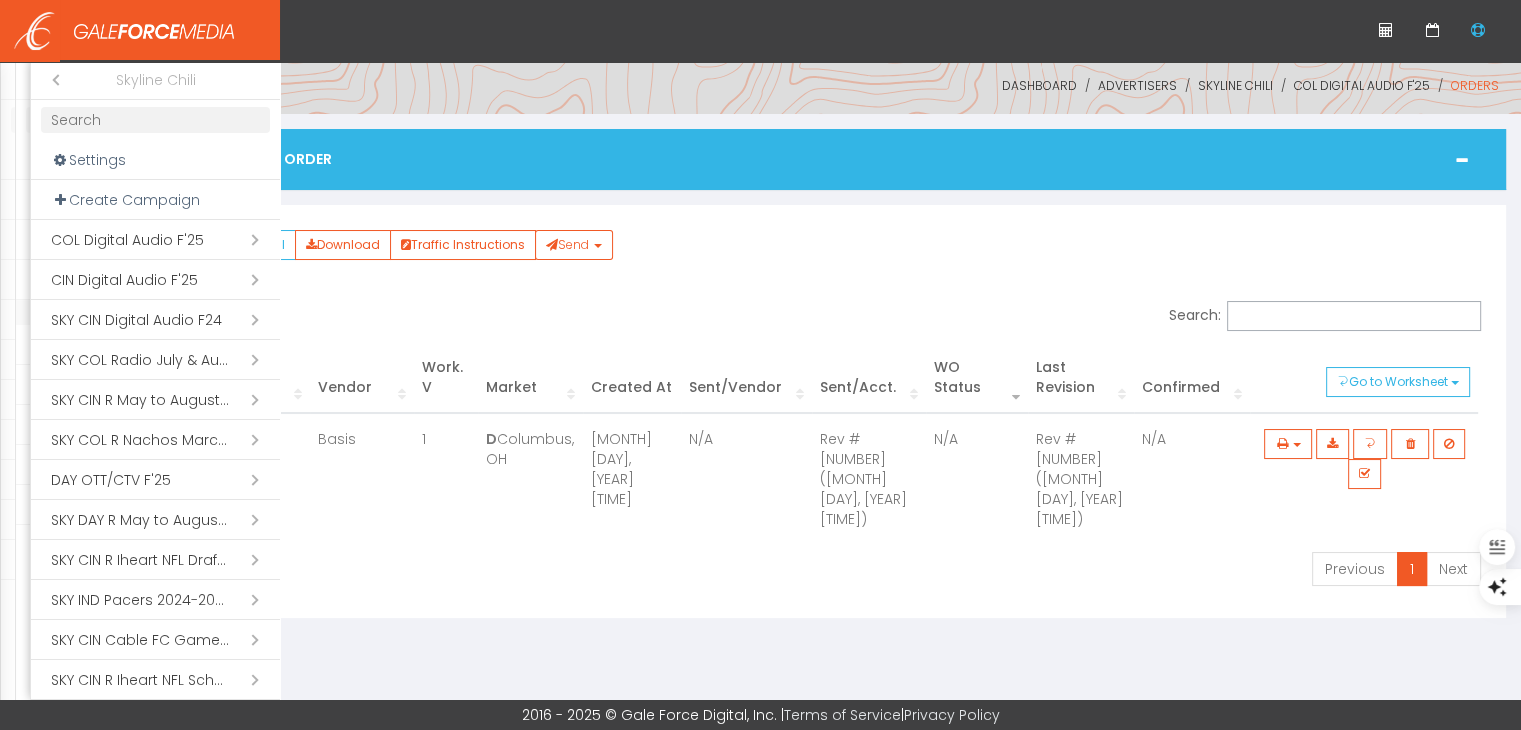 click at bounding box center [155, 120] 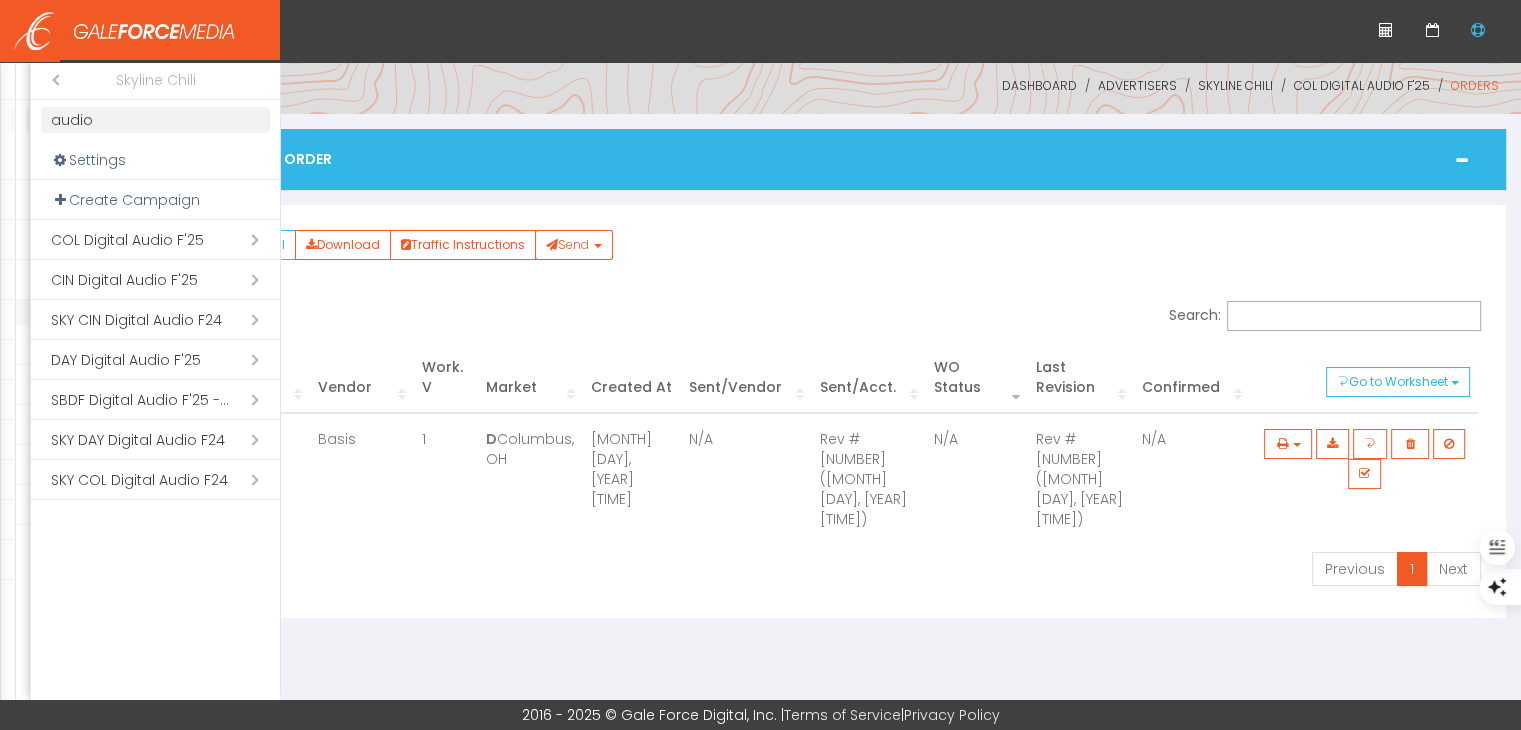 type on "audio" 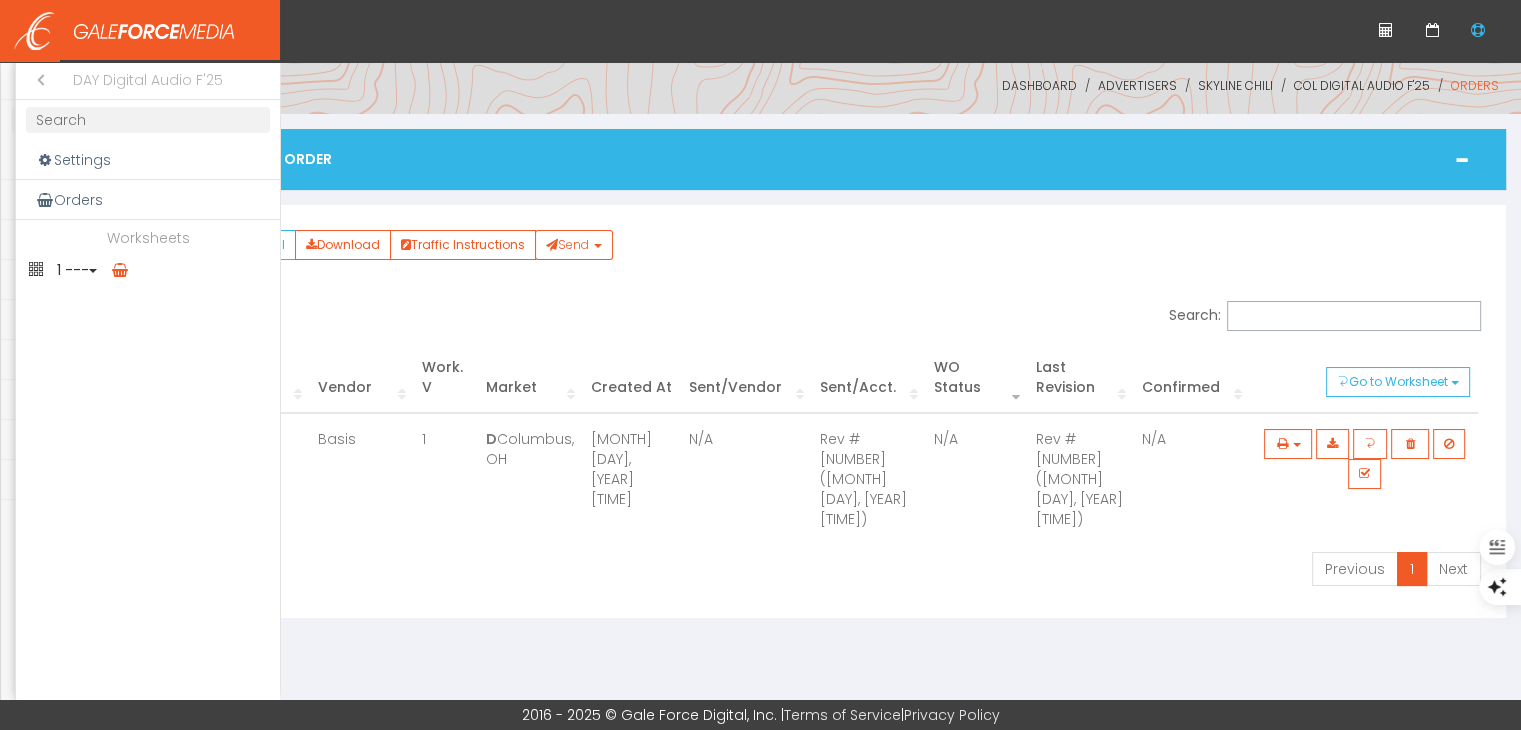 click on "1    ---" at bounding box center [148, 270] 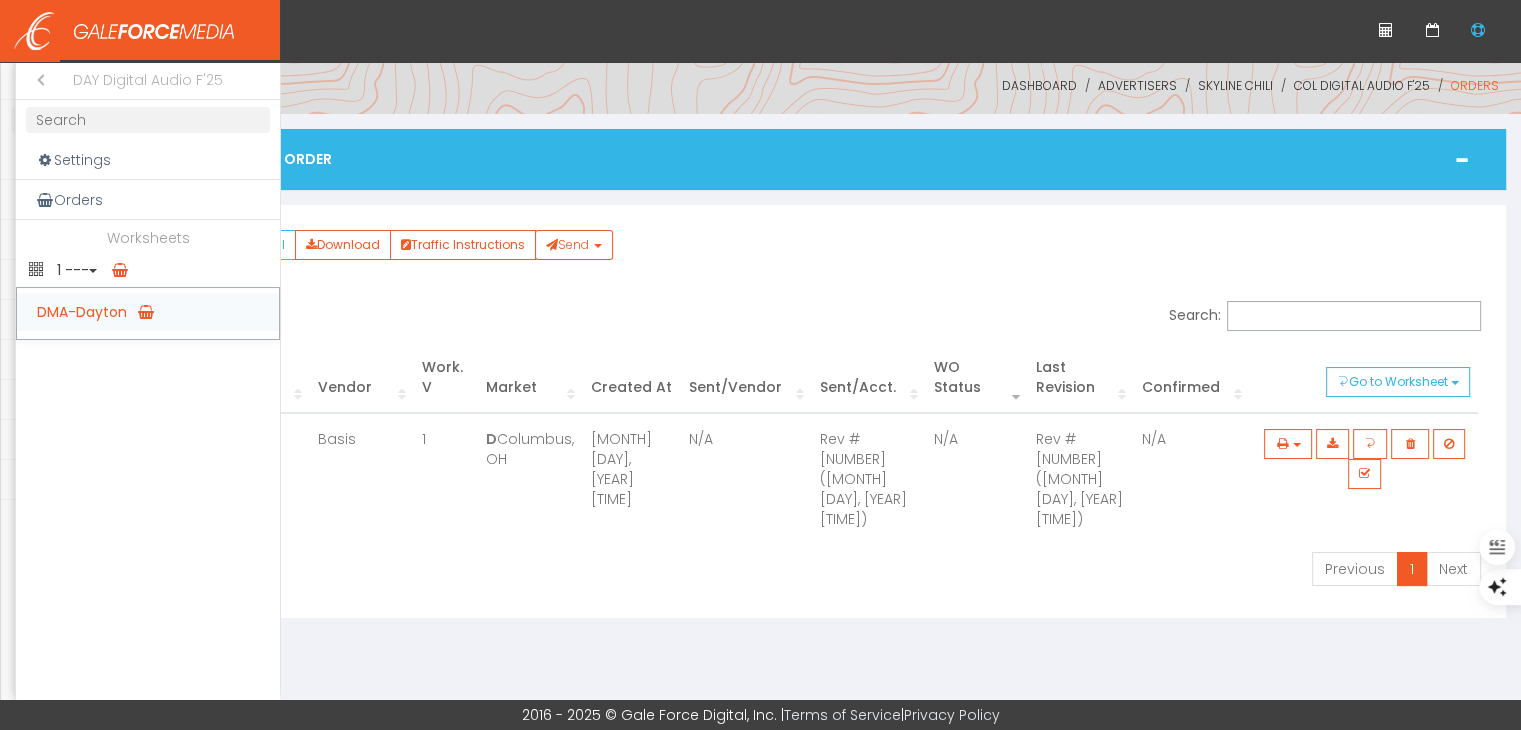 click on "DMA-Dayton" at bounding box center [148, 312] 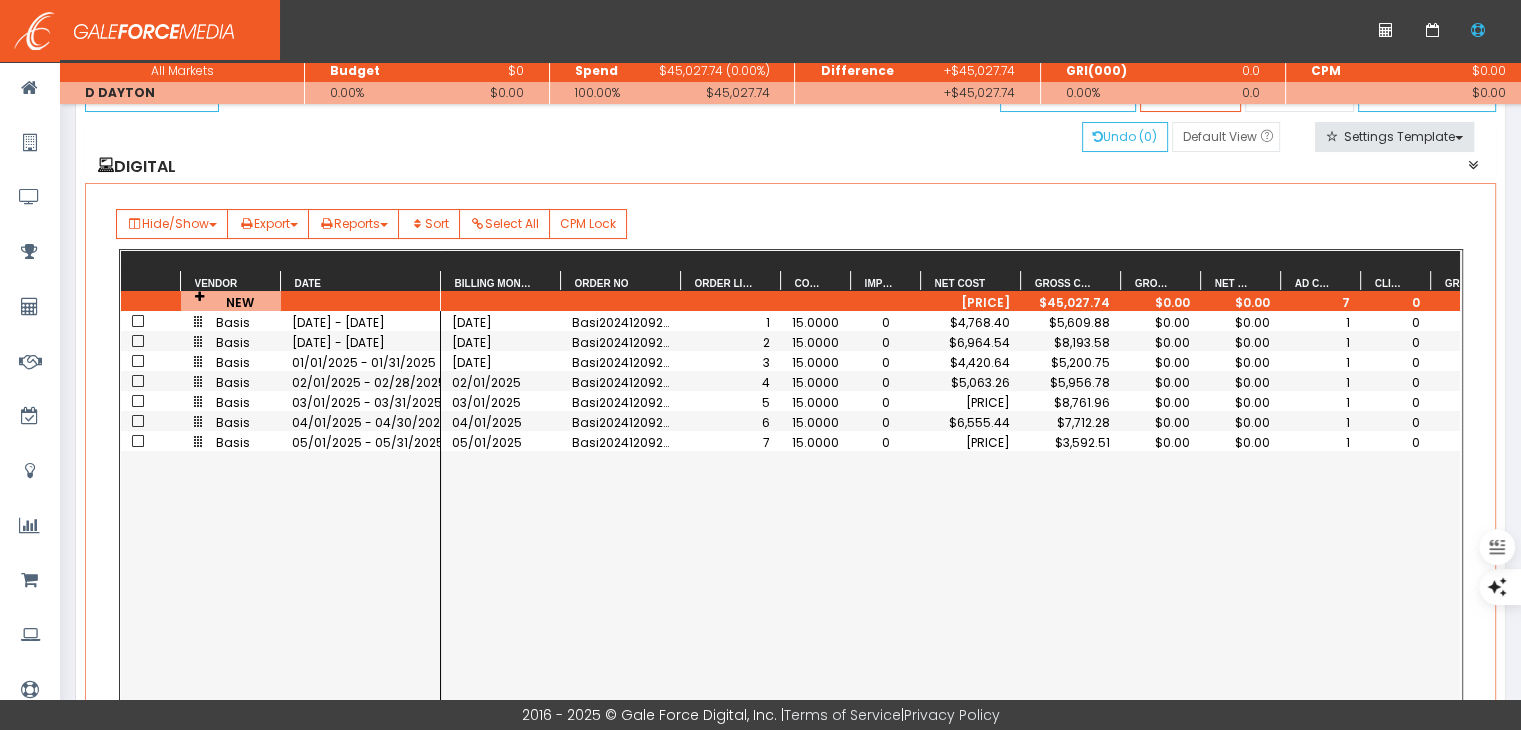 scroll, scrollTop: 200, scrollLeft: 0, axis: vertical 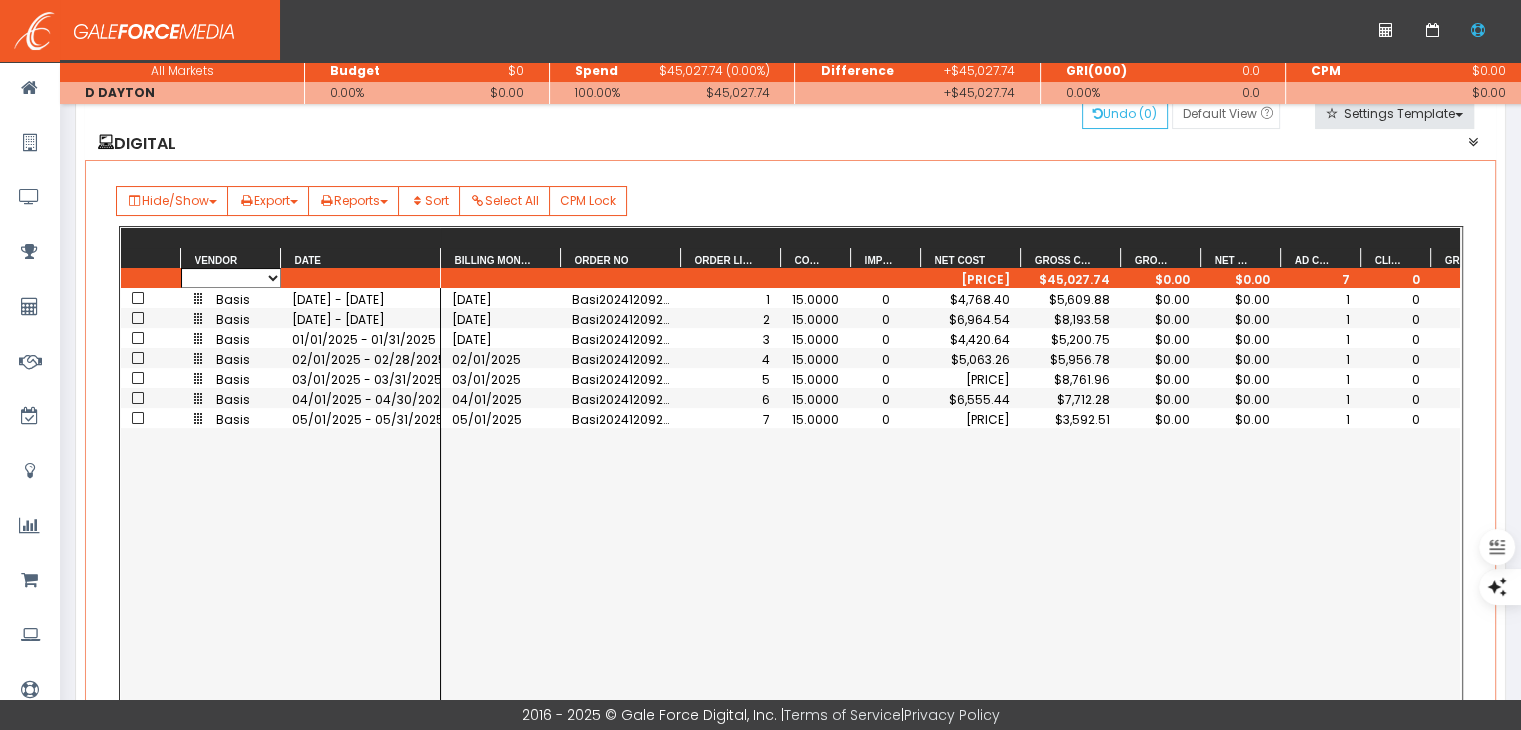 drag, startPoint x: 252, startPoint y: 269, endPoint x: 252, endPoint y: 282, distance: 13 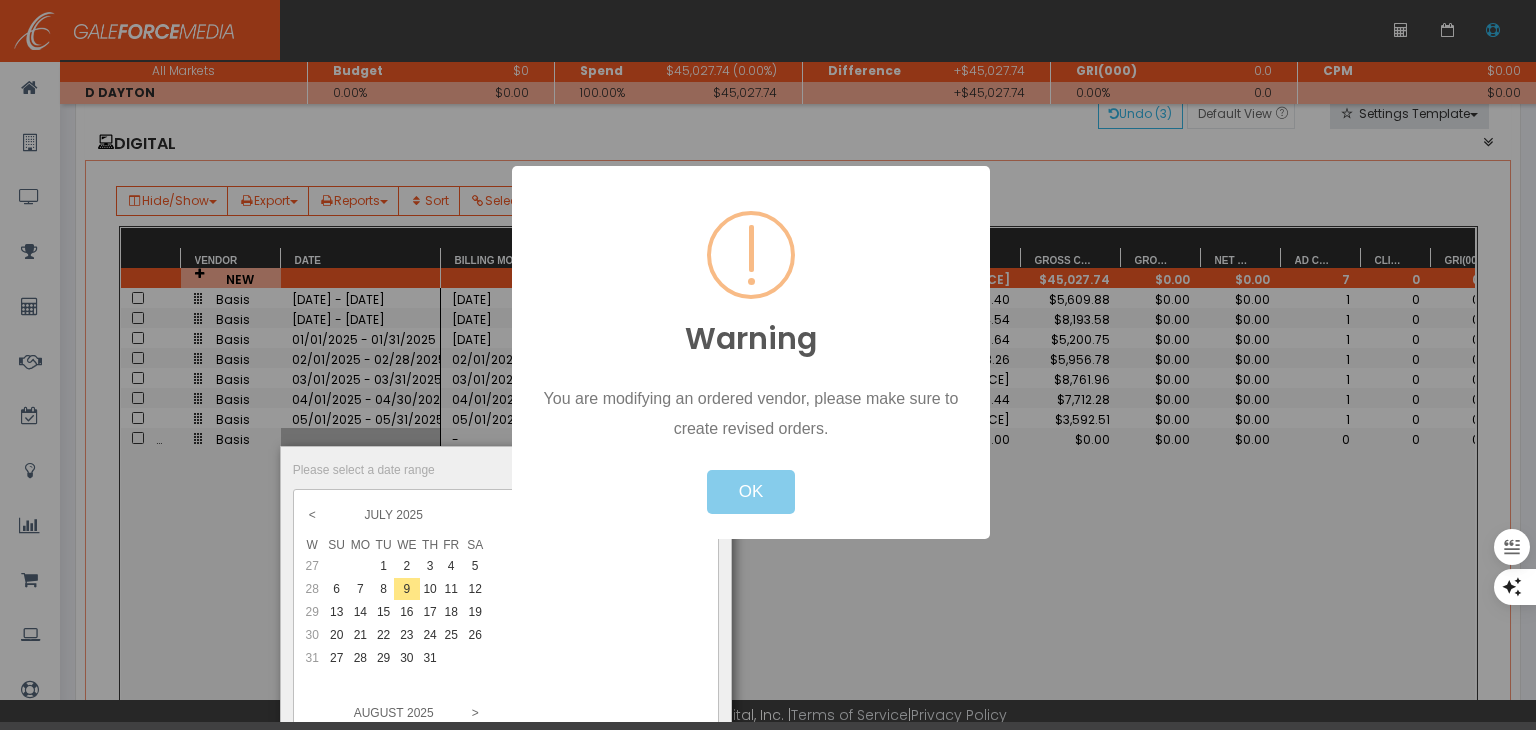 click on "OK" at bounding box center [751, 492] 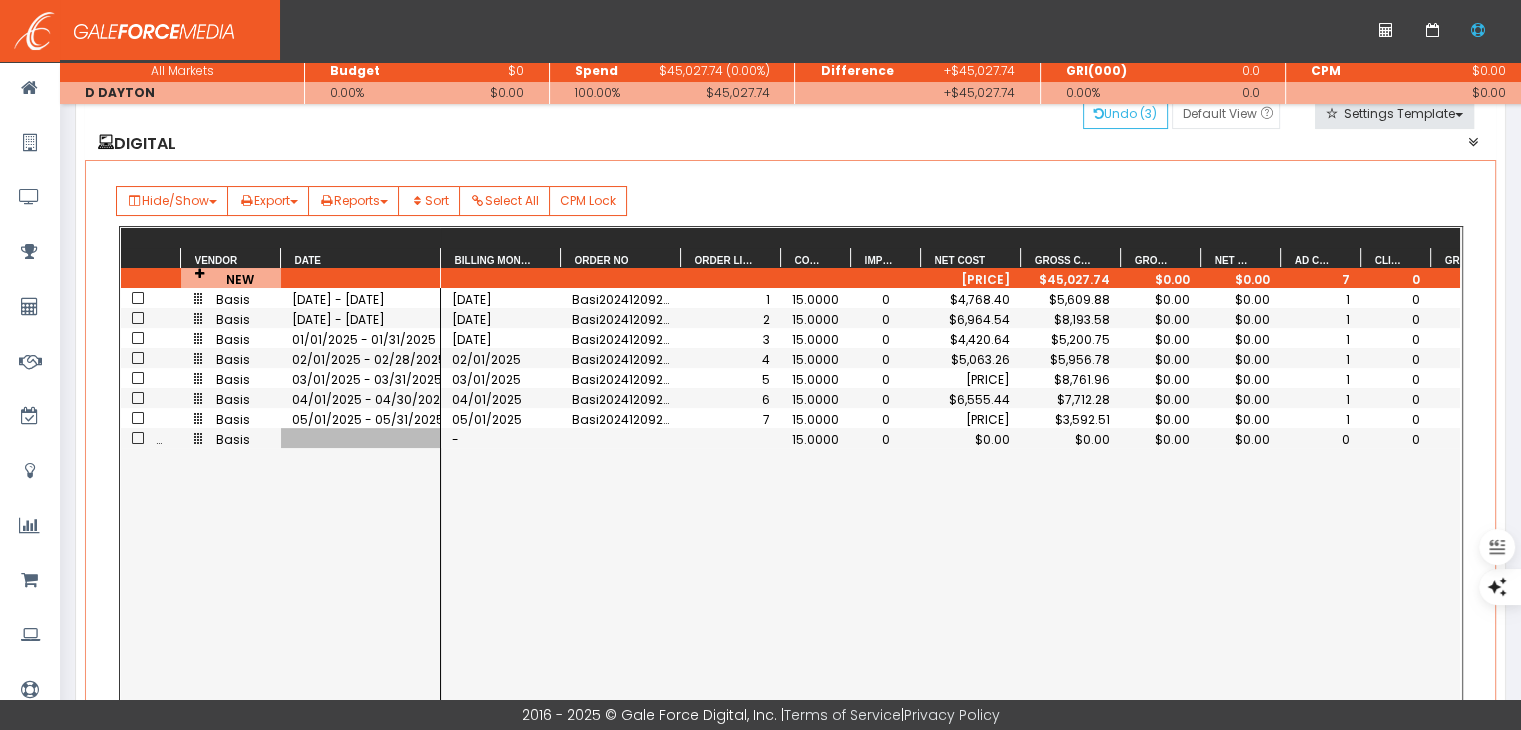 click at bounding box center [361, 438] 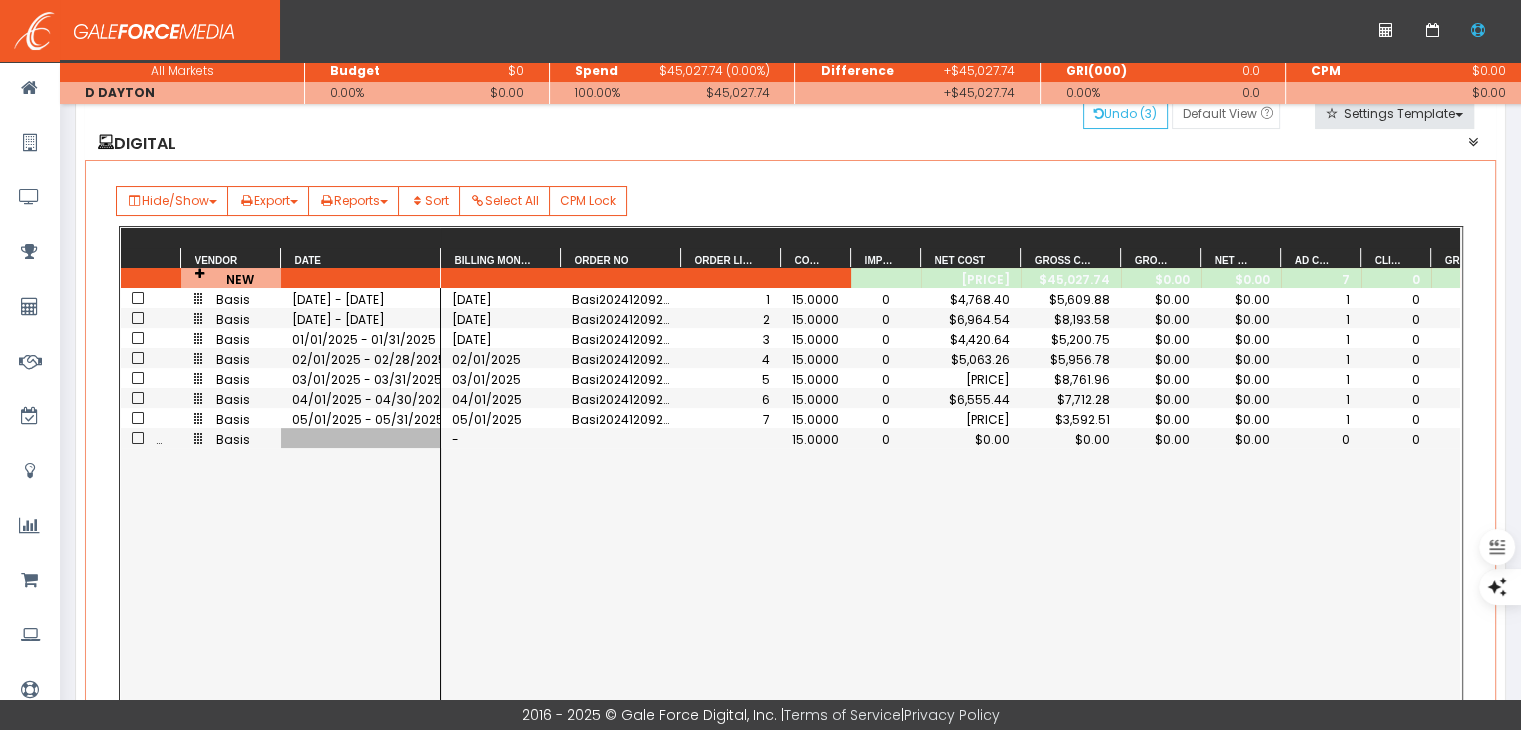 click at bounding box center (361, 438) 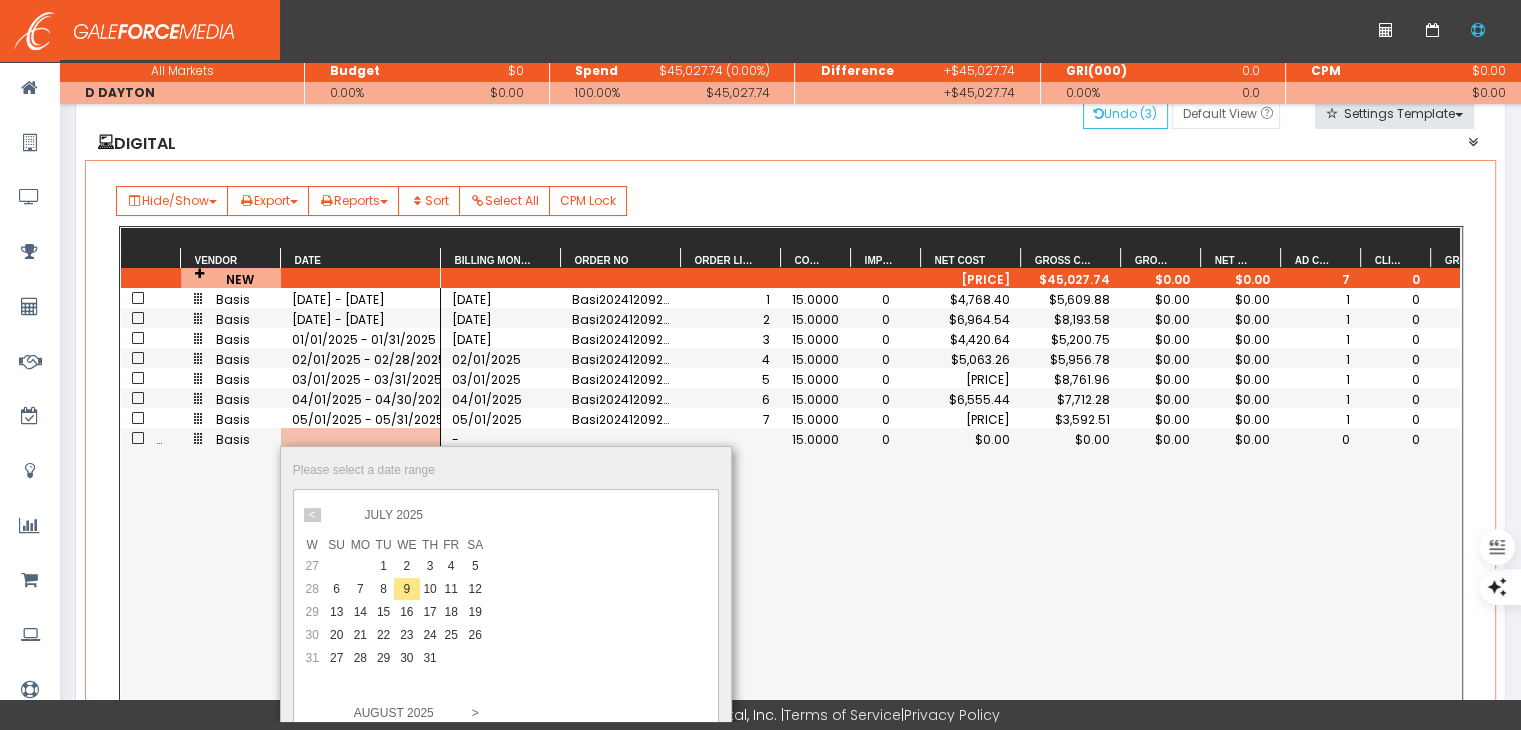 click on "<" at bounding box center [0, 0] 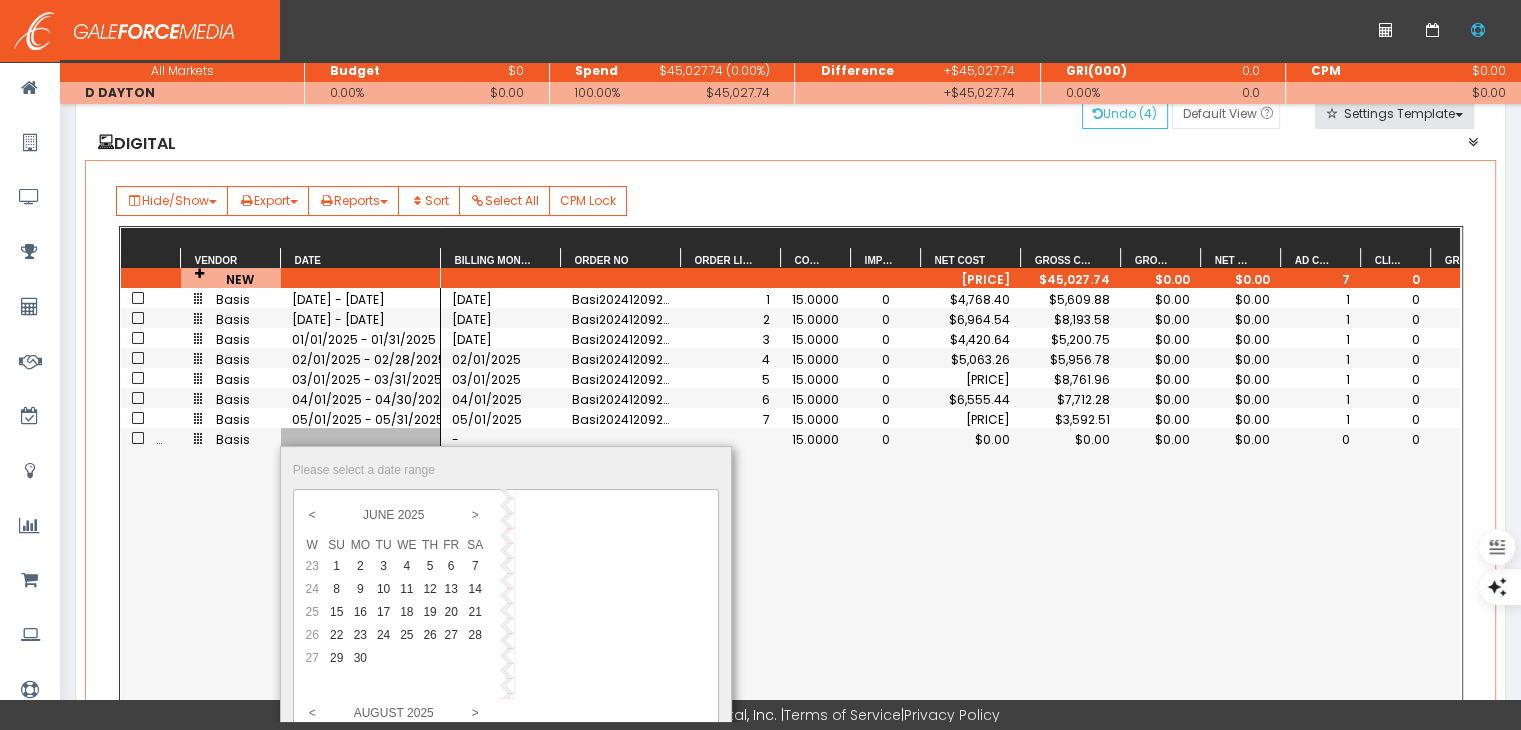 click on "1" at bounding box center [337, 566] 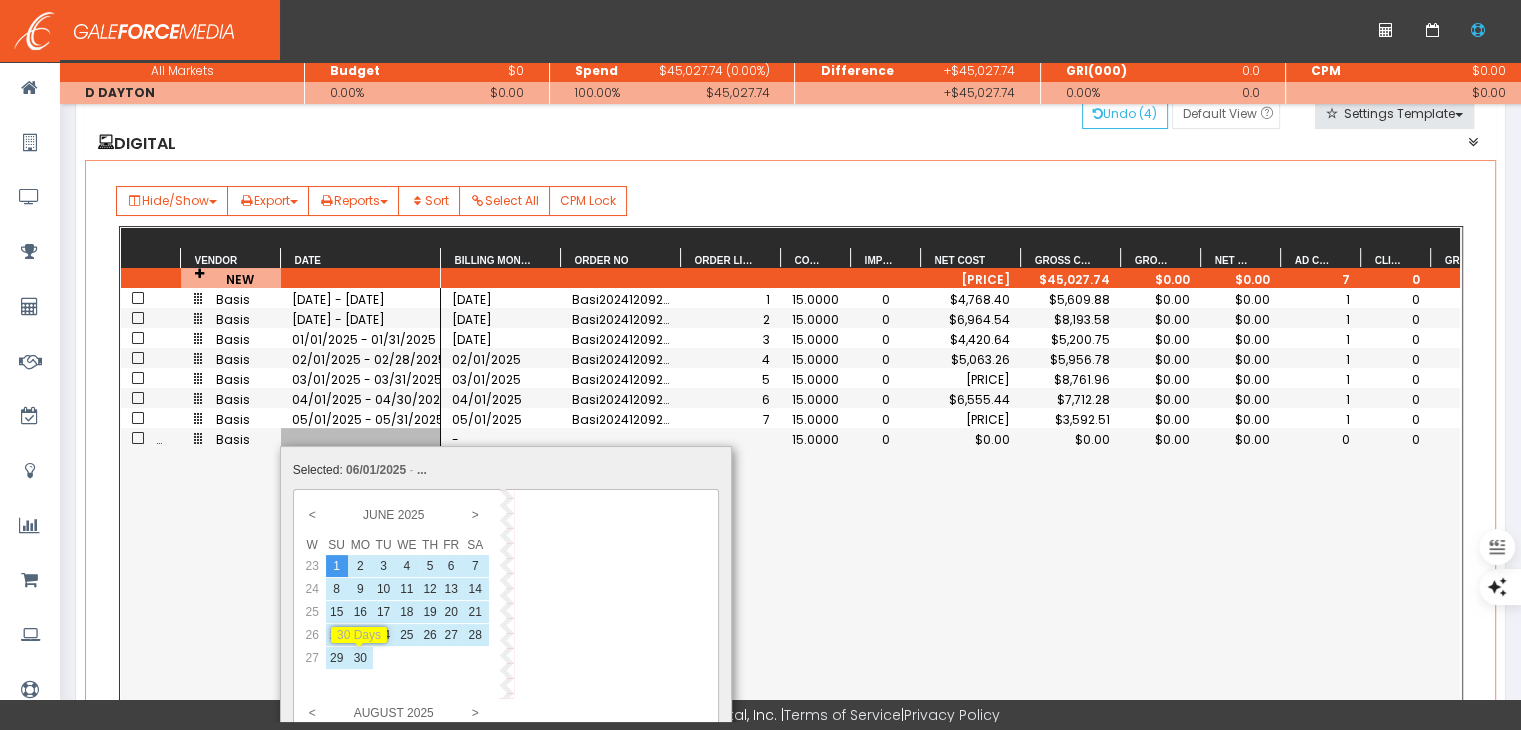 click on "30" at bounding box center (360, 566) 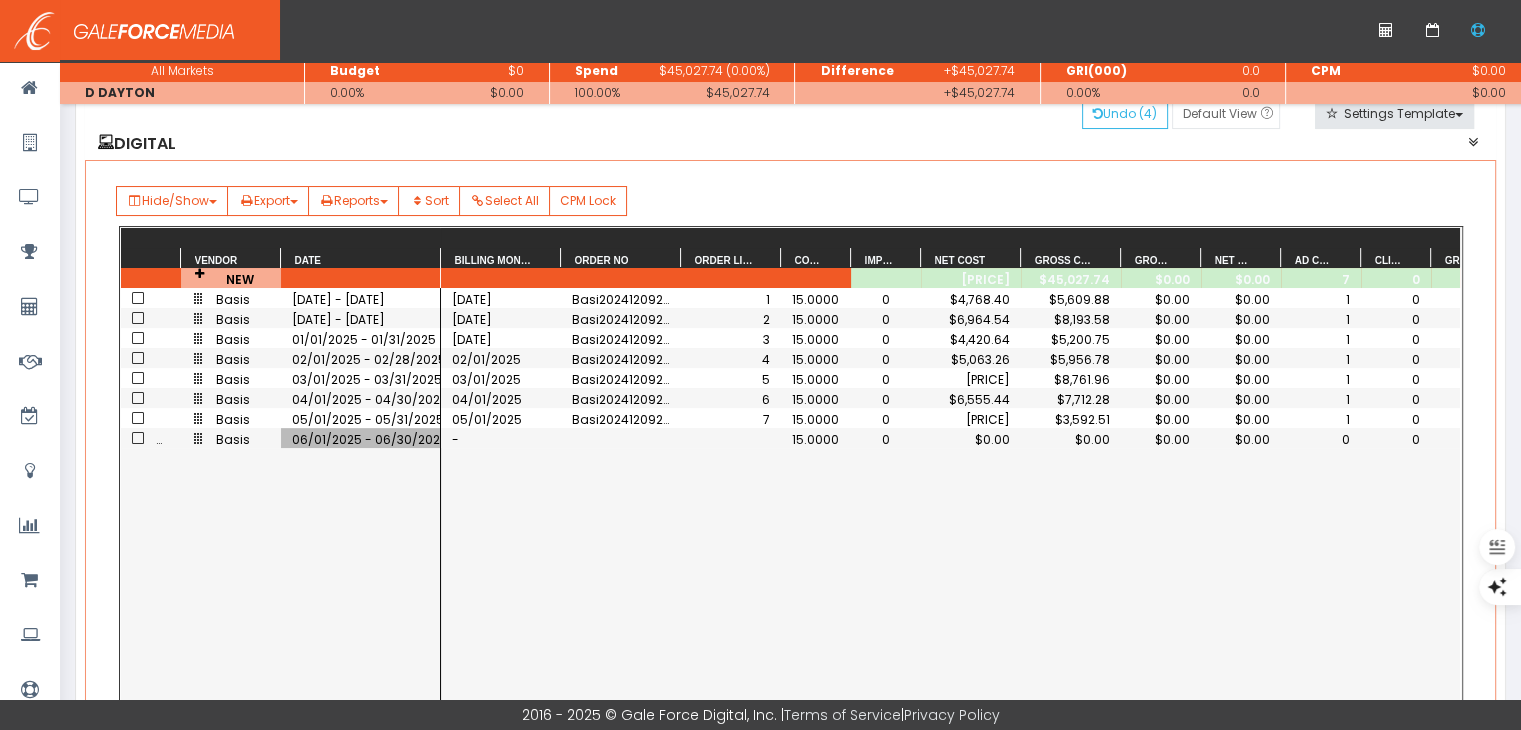 click on "-" at bounding box center (501, 438) 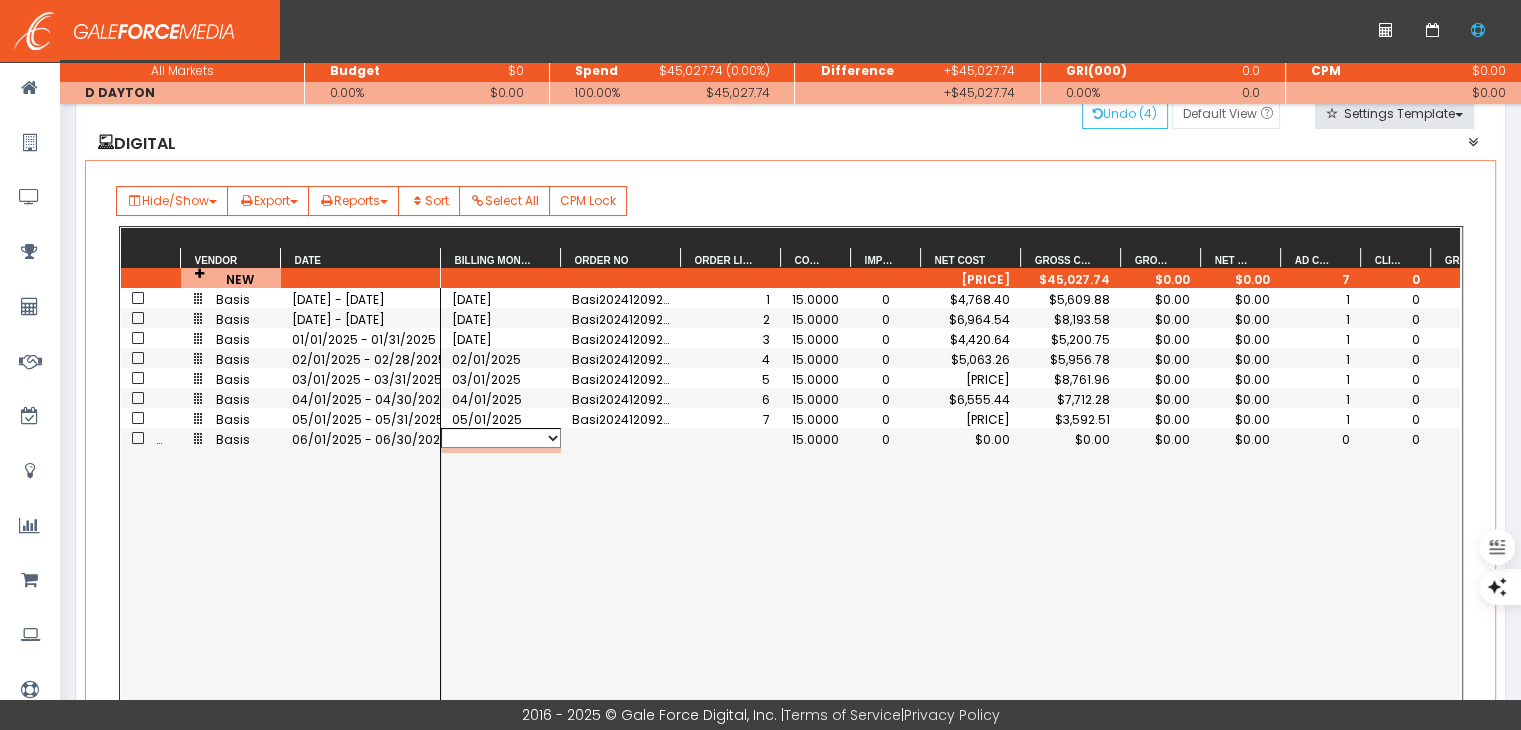 click on "06/01/2025" at bounding box center [501, 438] 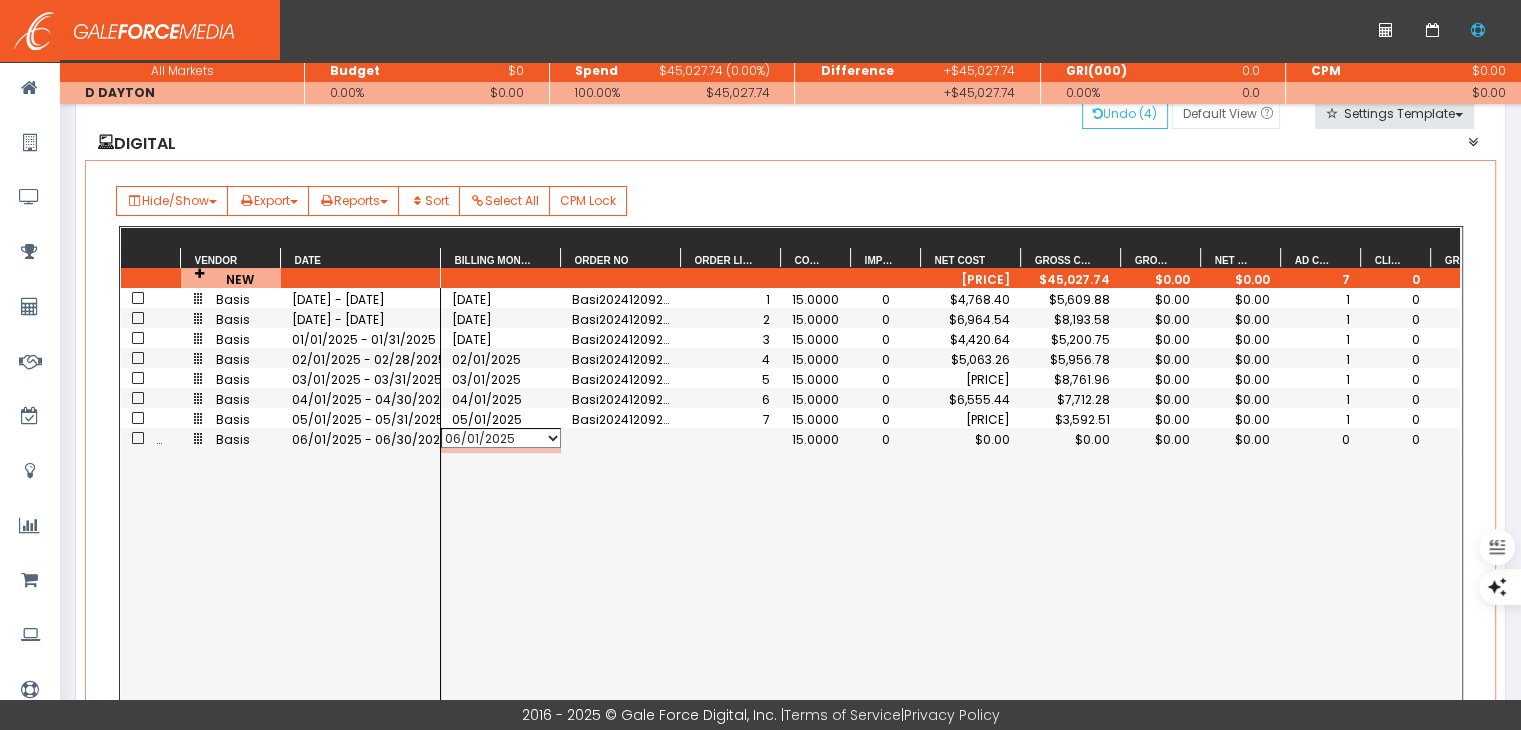 click on "06/01/2025" at bounding box center (501, 438) 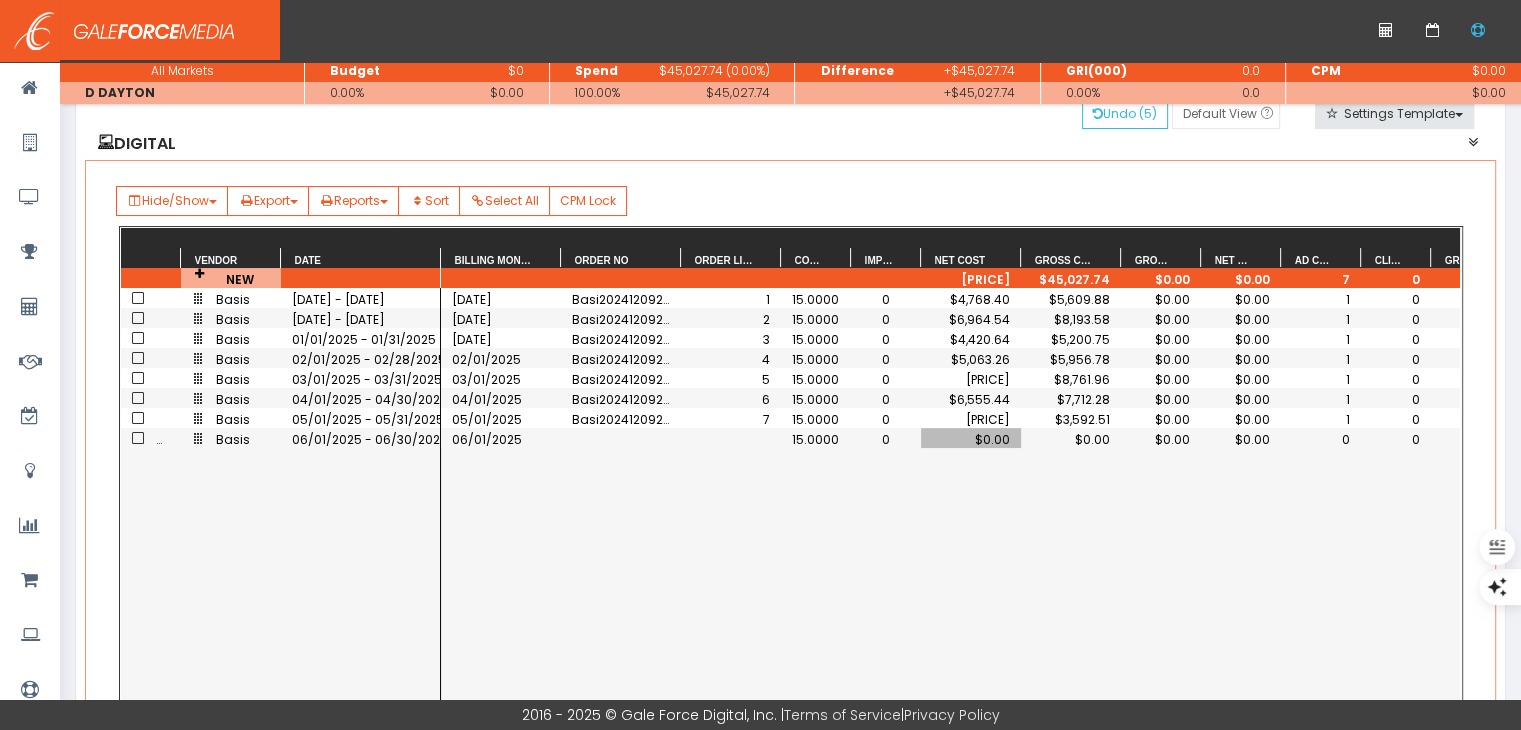 click on "$0.00" at bounding box center [971, 439] 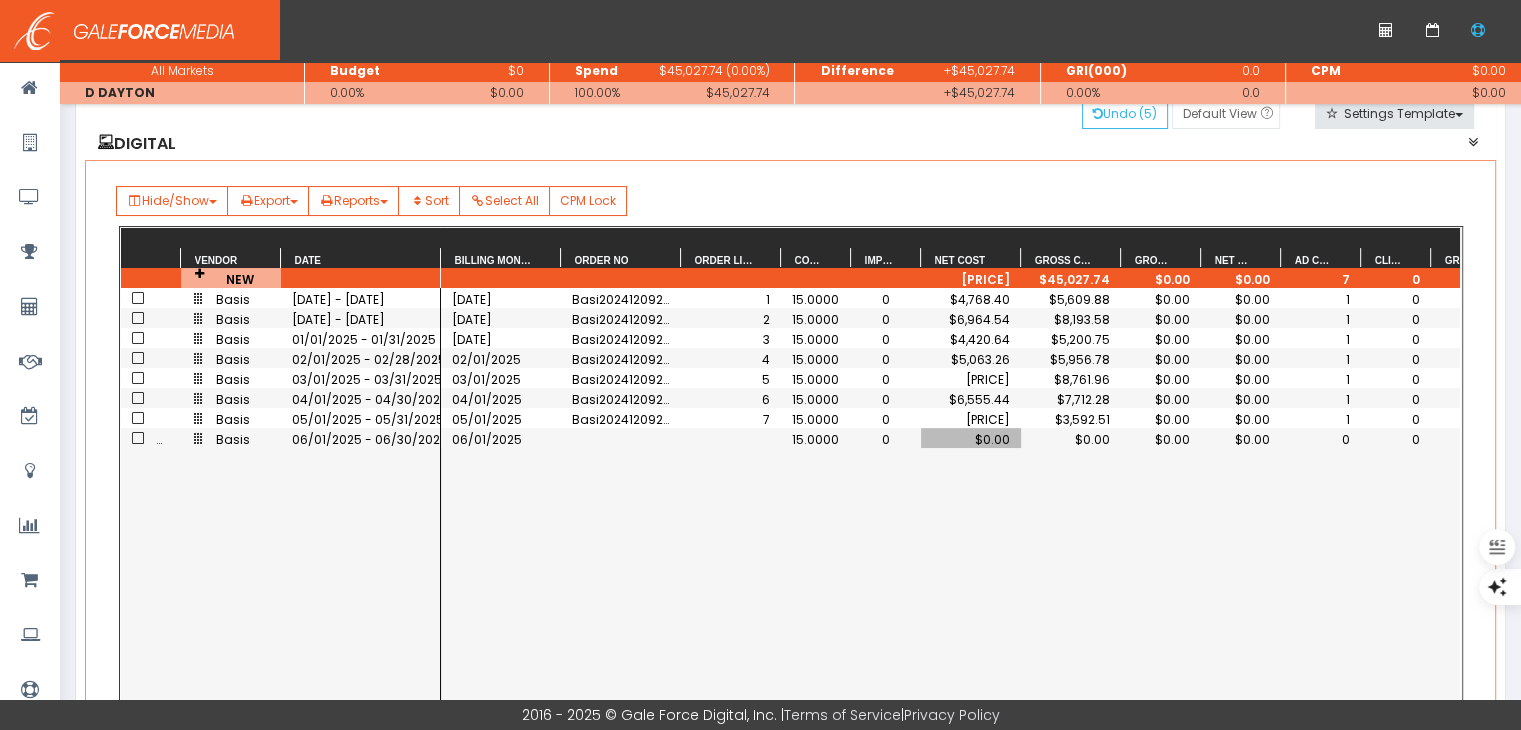scroll, scrollTop: 0, scrollLeft: 57, axis: horizontal 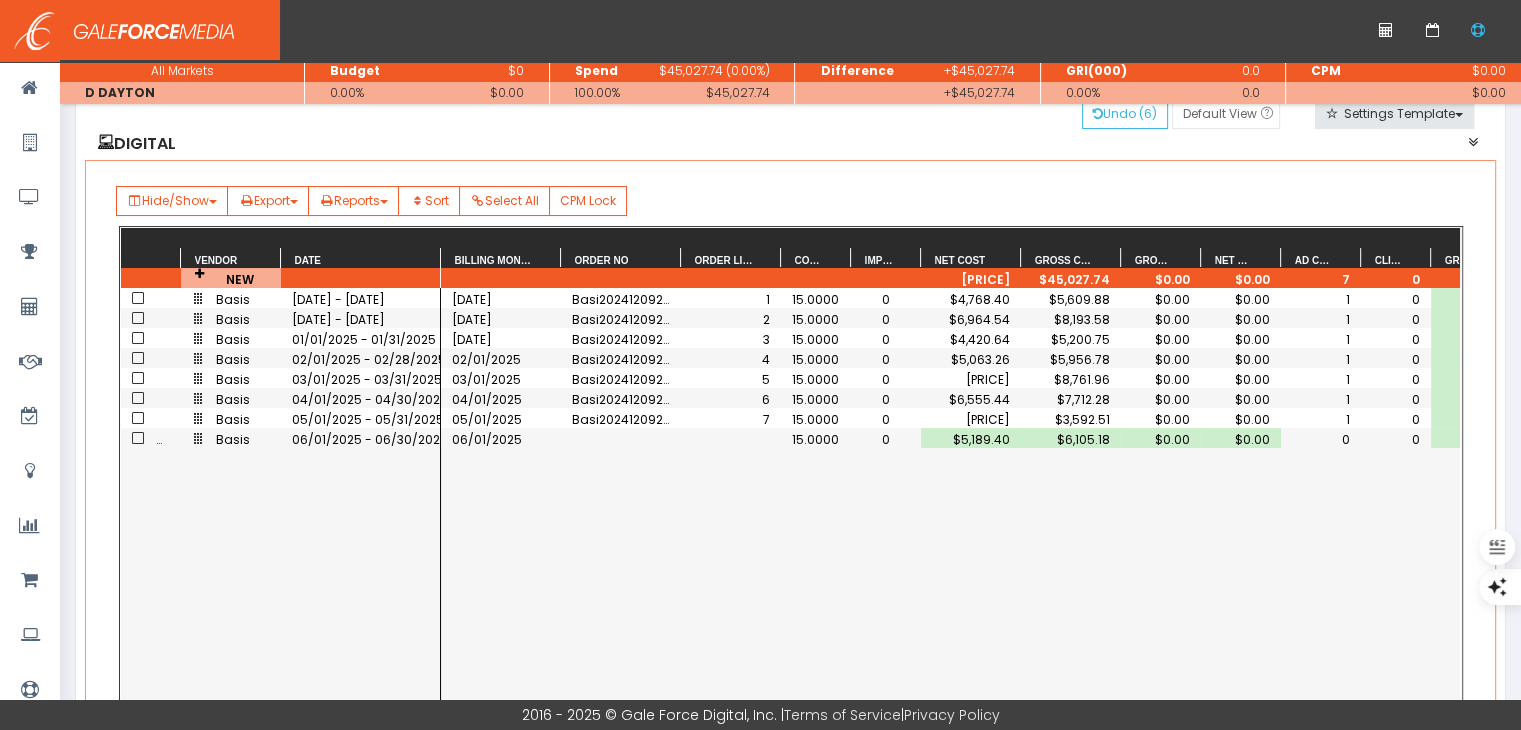 click on "06/01/2025 15.0000 0 $5,189.40 $6,105.18 $0.00 $0.00 0 0 0 11/01/2024 Basi202412092137955 1 15.0000 0 $4,768.40 $5,609.88 $0.00 $0.00 1 0 0 12/01/2024 Basi202412092137955 2 15.0000 0 $6,964.54 $8,193.58 $0.00 $0.00 1 0 0 01/01/2025 Basi202412092137955 3 15.0000 0 $4,420.64 $5,200.75 $0.00 $0.00 1 0 0 02/01/2025 Basi202412092137955 4 15.0000 0 $5,063.26 $5,956.78 $0.00 $0.00 1 0 0 03/01/2025 Basi202412092137955 5 15.0000 0 $7,447.67 $8,761.96 $0.00 $0.00 1 0 0 04/01/2025 Basi202412092137955 6 15.0000 0 $6,555.44 $7,712.28 $0.00 $0.00 1 0 0 05/01/2025 Basi202412092137955 7 15.0000 0 $3,053.63 $3,592.51 $0.00 $0.00 1 0 0" at bounding box center [950, 501] 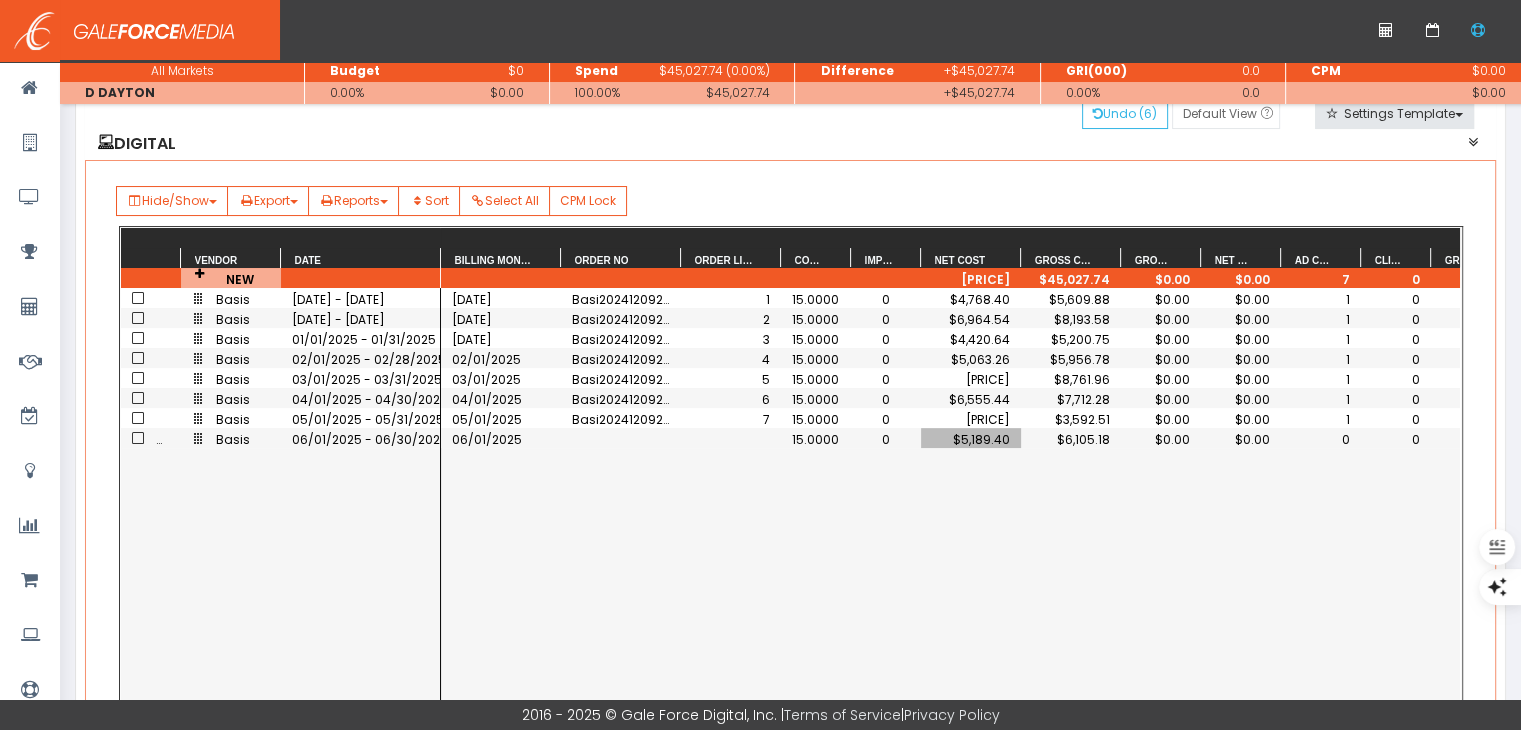 click on "0" at bounding box center (816, 439) 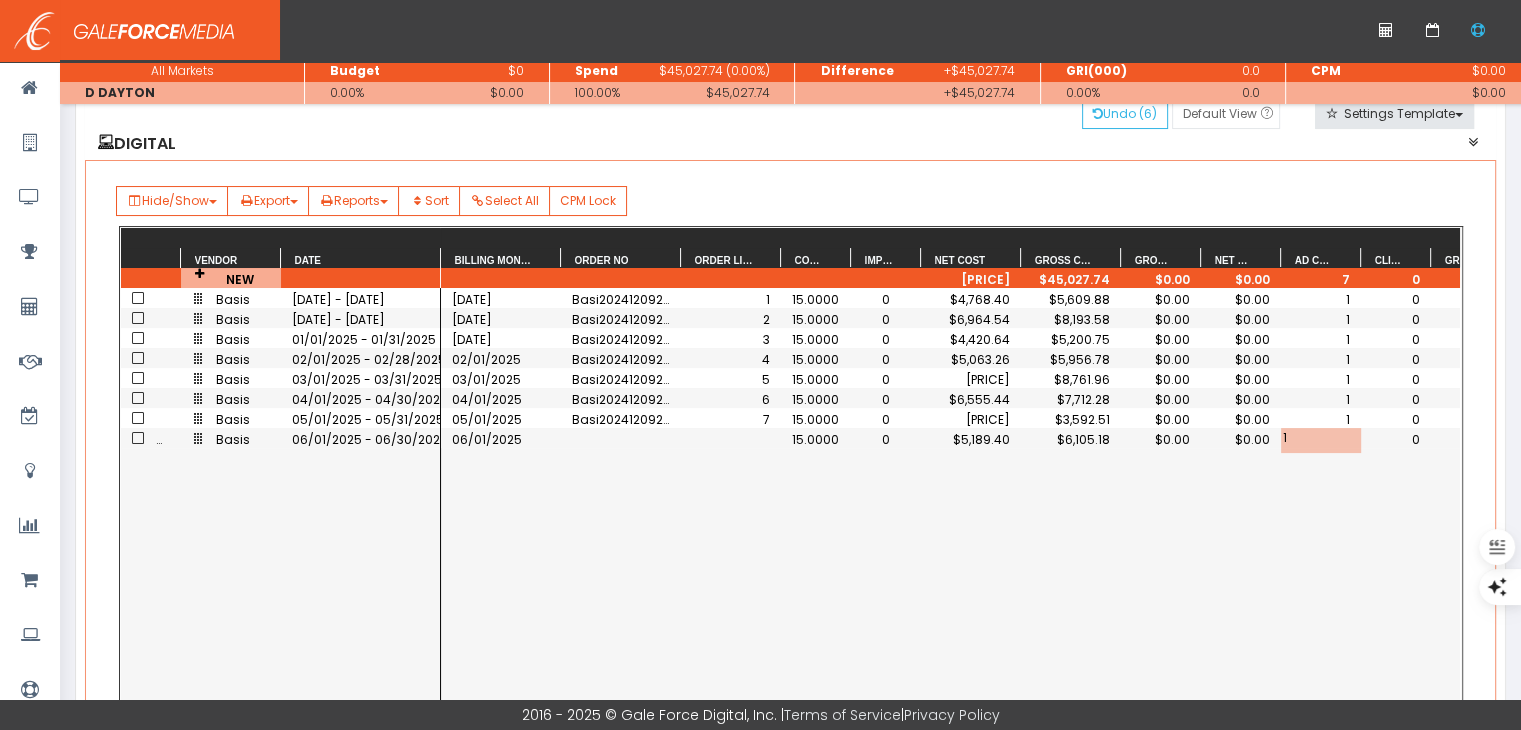 click on "06/01/2025 15.0000 0 $5,189.40 $6,105.18 $0.00 $0.00 1 0 0 11/01/2024 Basi202412092137955 1 15.0000 0 $4,768.40 $5,609.88 $0.00 $0.00 1 0 0 12/01/2024 Basi202412092137955 2 15.0000 0 $6,964.54 $8,193.58 $0.00 $0.00 1 0 0 01/01/2025 Basi202412092137955 3 15.0000 0 $4,420.64 $5,200.75 $0.00 $0.00 1 0 0 02/01/2025 Basi202412092137955 4 15.0000 0 $5,063.26 $5,956.78 $0.00 $0.00 1 0 0 03/01/2025 Basi202412092137955 5 15.0000 0 $7,447.67 $8,761.96 $0.00 $0.00 1 0 0 04/01/2025 Basi202412092137955 6 15.0000 0 $6,555.44 $7,712.28 $0.00 $0.00 1 0 0 05/01/2025 Basi202412092137955 7 15.0000 0 $3,053.63 $3,592.51 $0.00 $0.00 1 0 0" at bounding box center (950, 501) 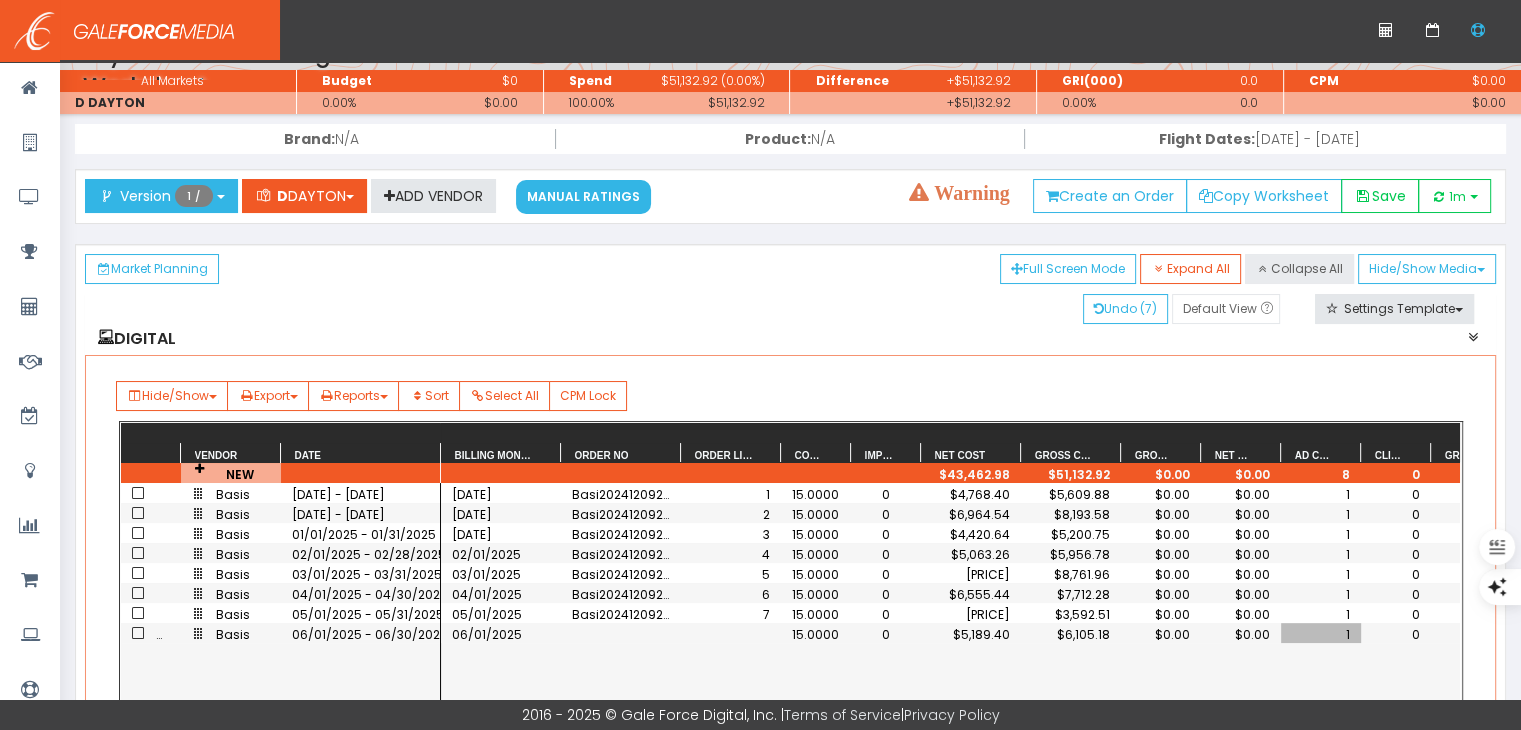 scroll, scrollTop: 0, scrollLeft: 0, axis: both 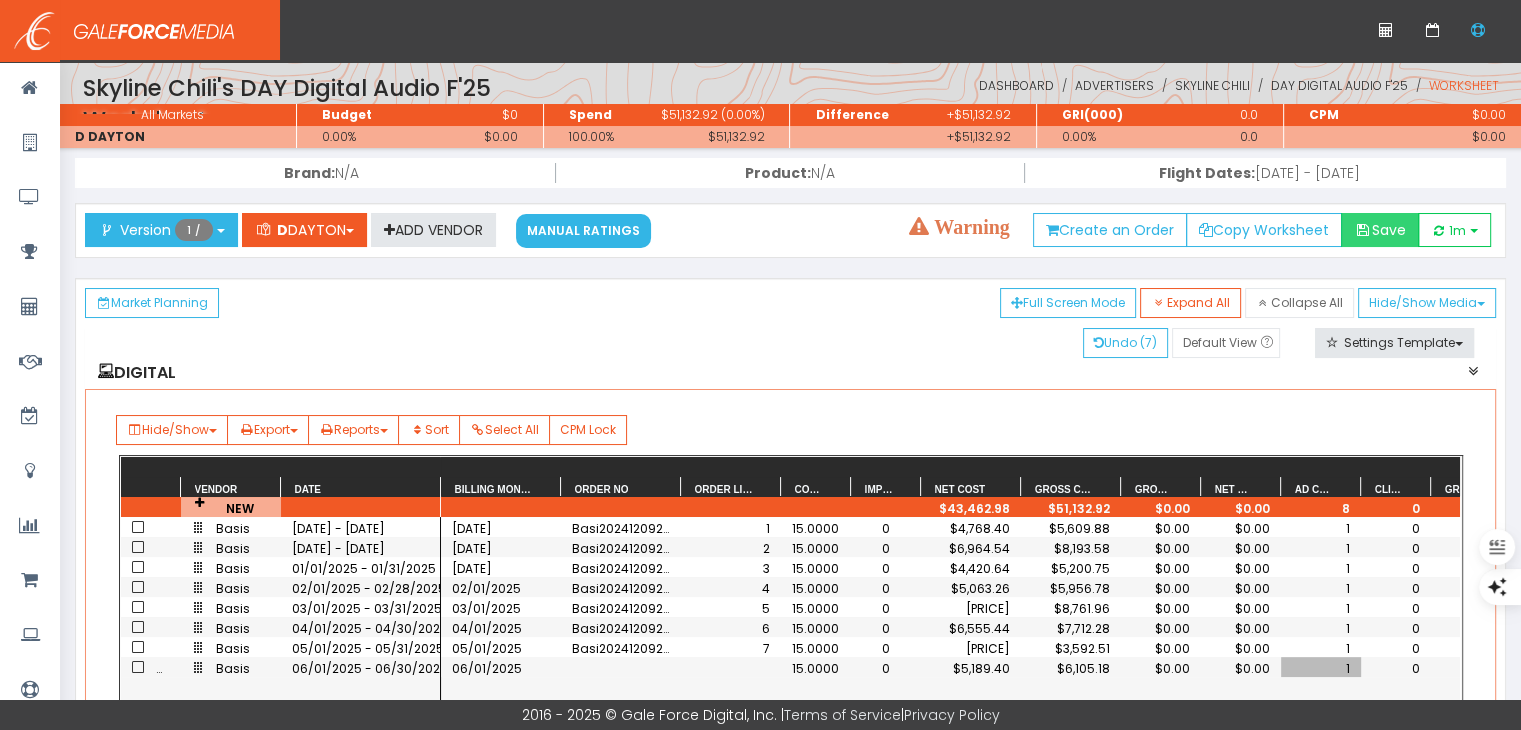 click at bounding box center (1363, 230) 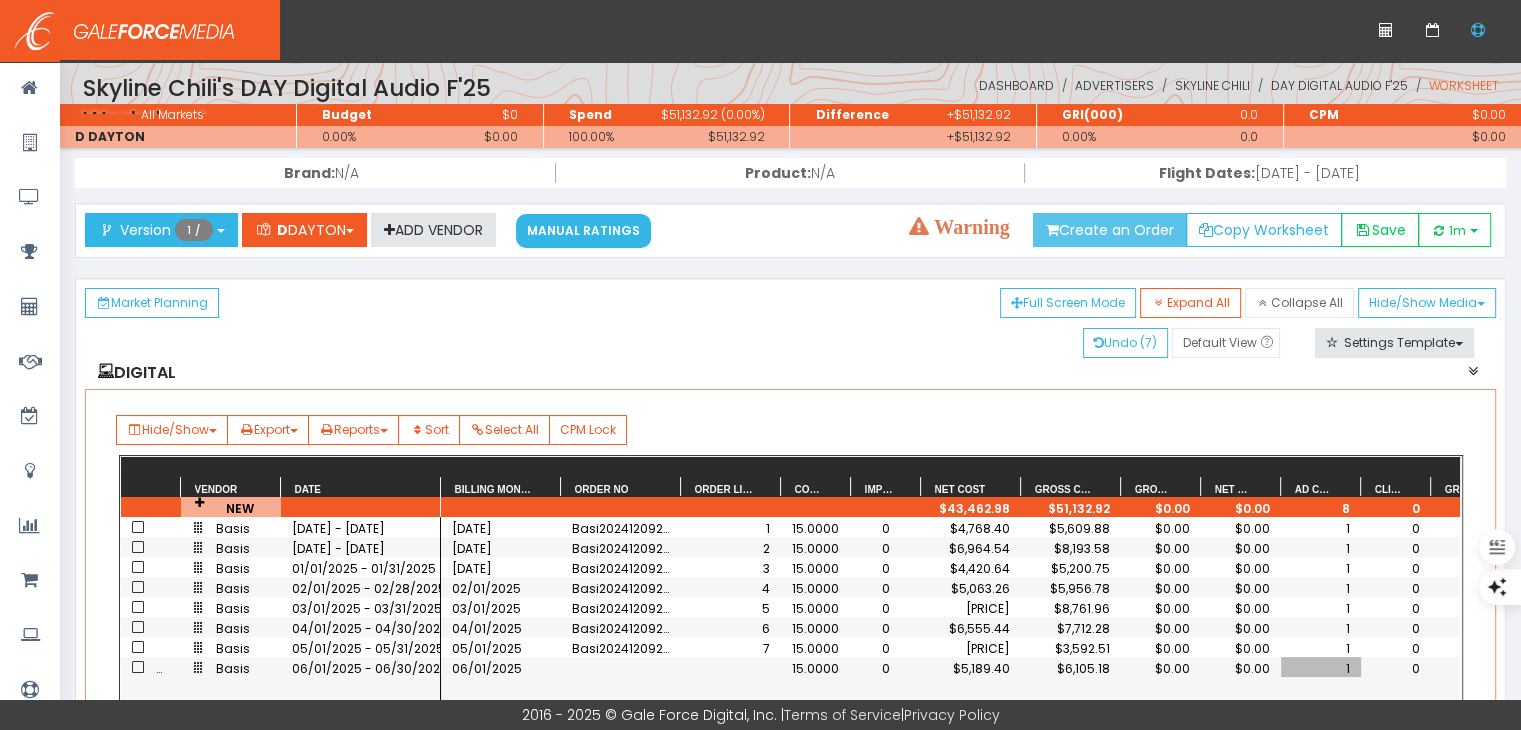 click on "Create an Order" at bounding box center (1110, 230) 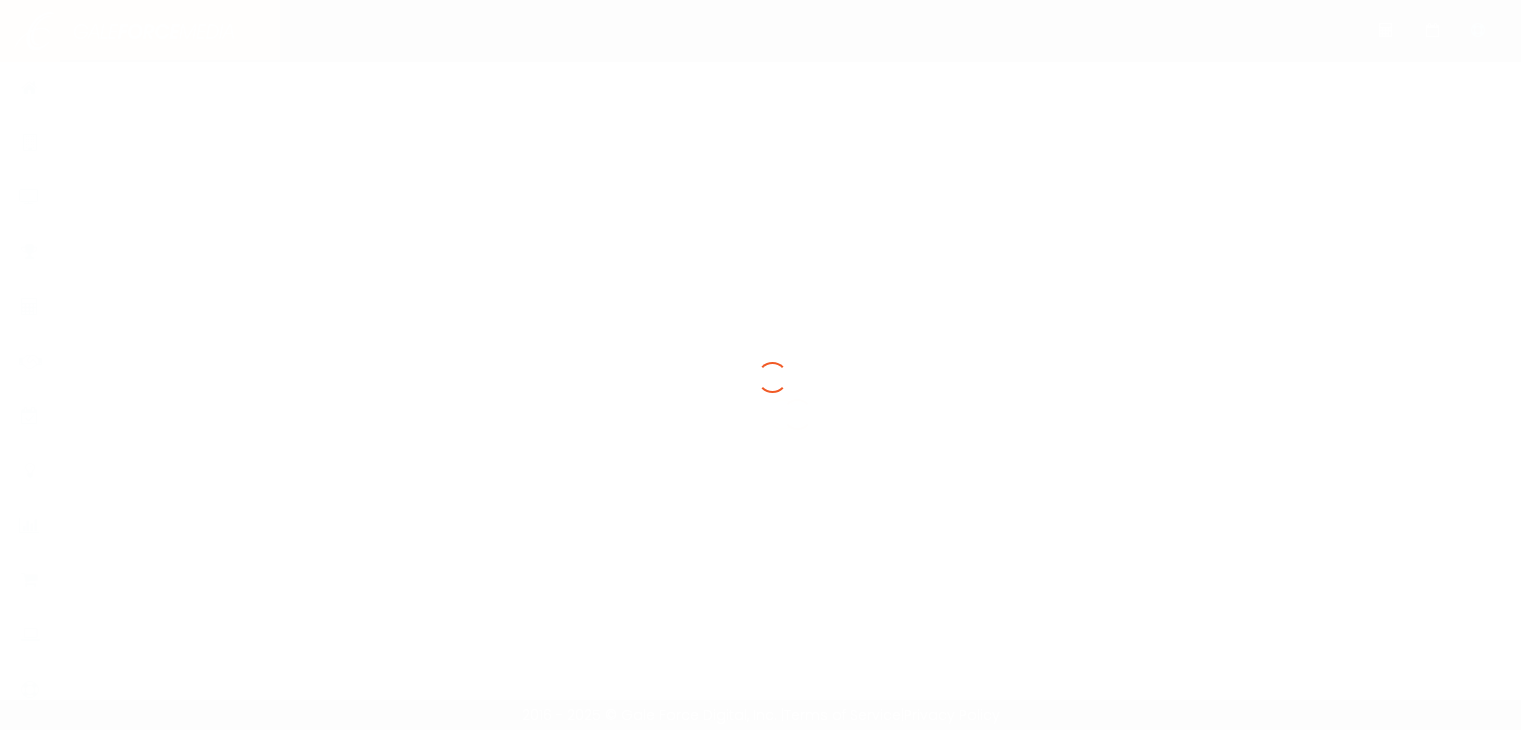 scroll, scrollTop: 0, scrollLeft: 0, axis: both 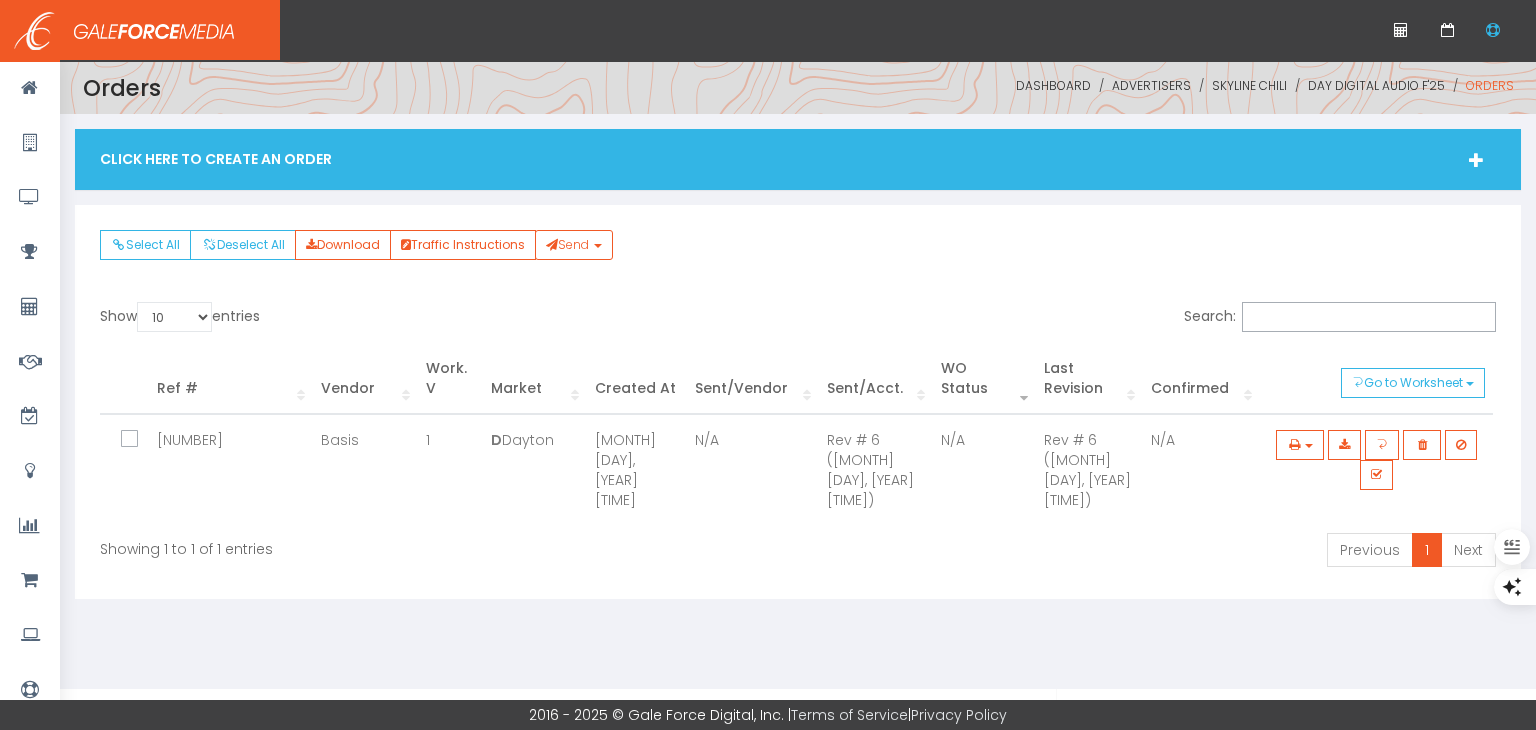 click on "Click Here To Create An Order" at bounding box center (798, 159) 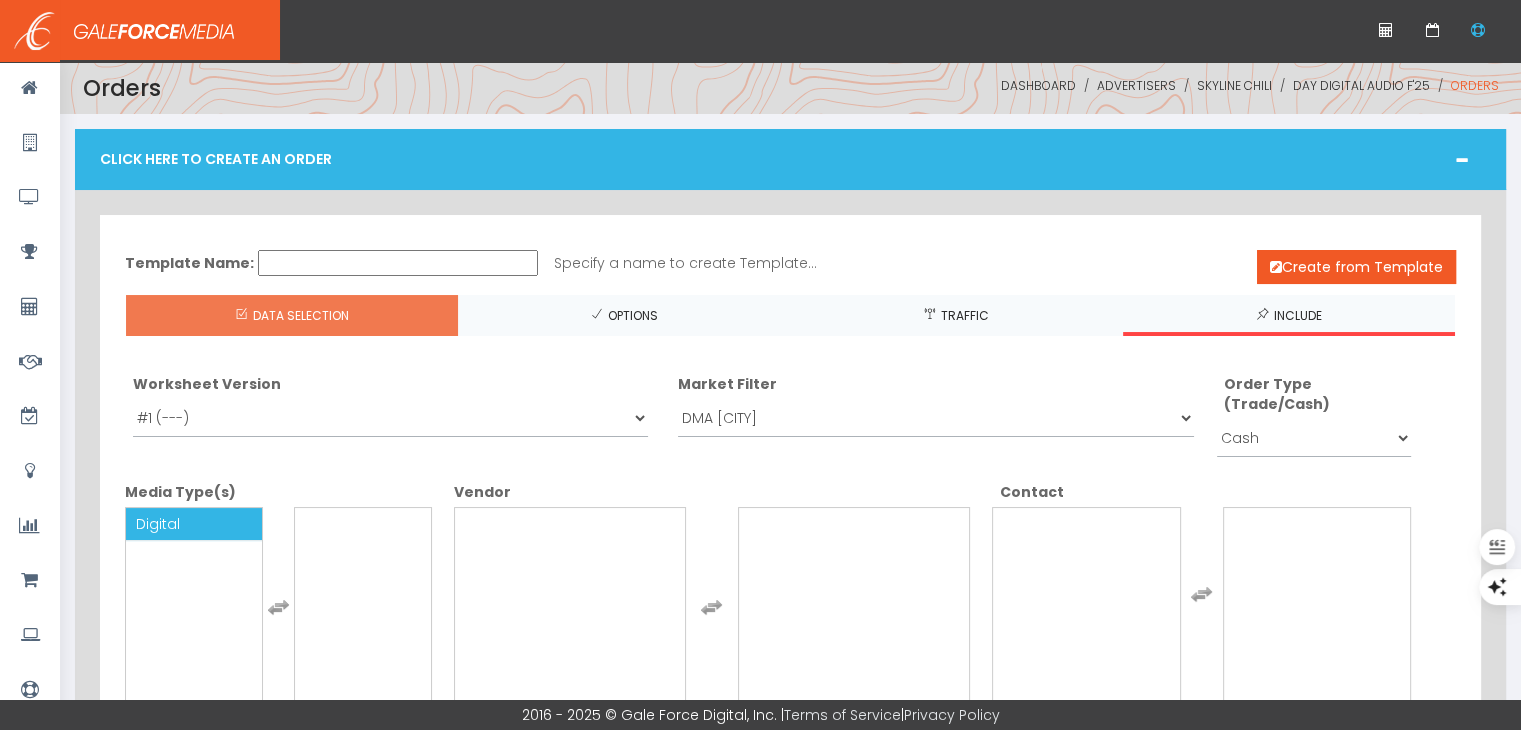 click on "Digital" at bounding box center [194, 607] 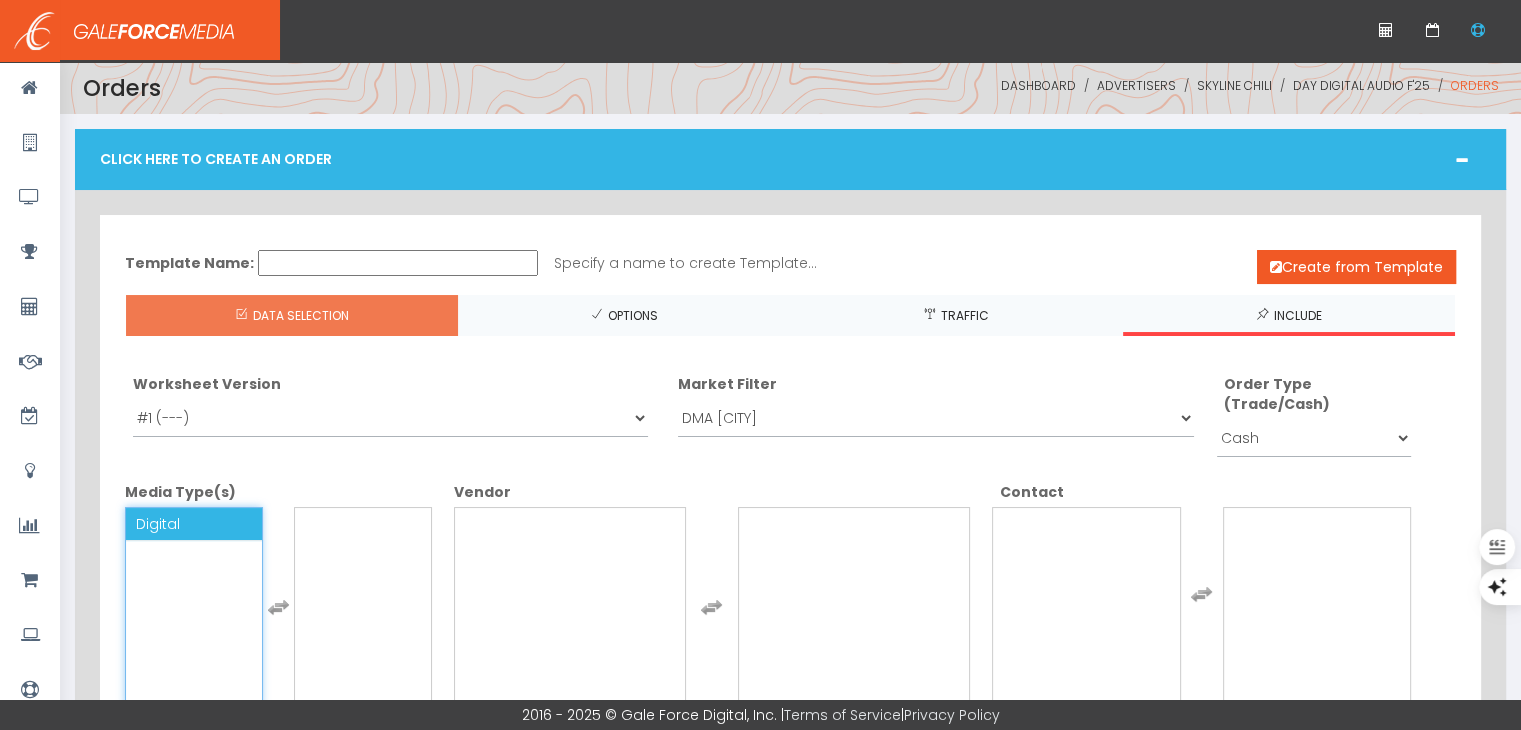 click on "Digital" at bounding box center (194, 524) 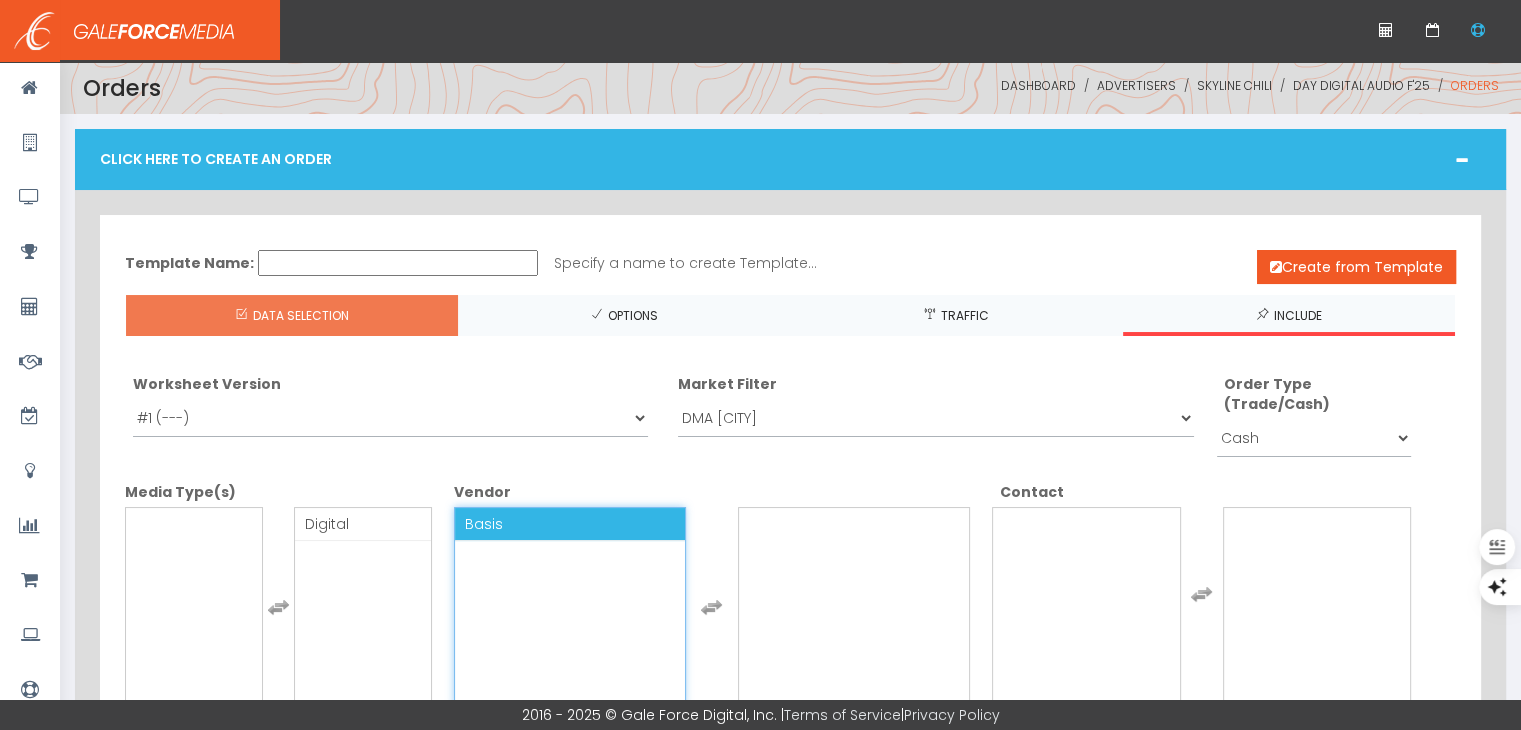 click on "Basis" at bounding box center (570, 524) 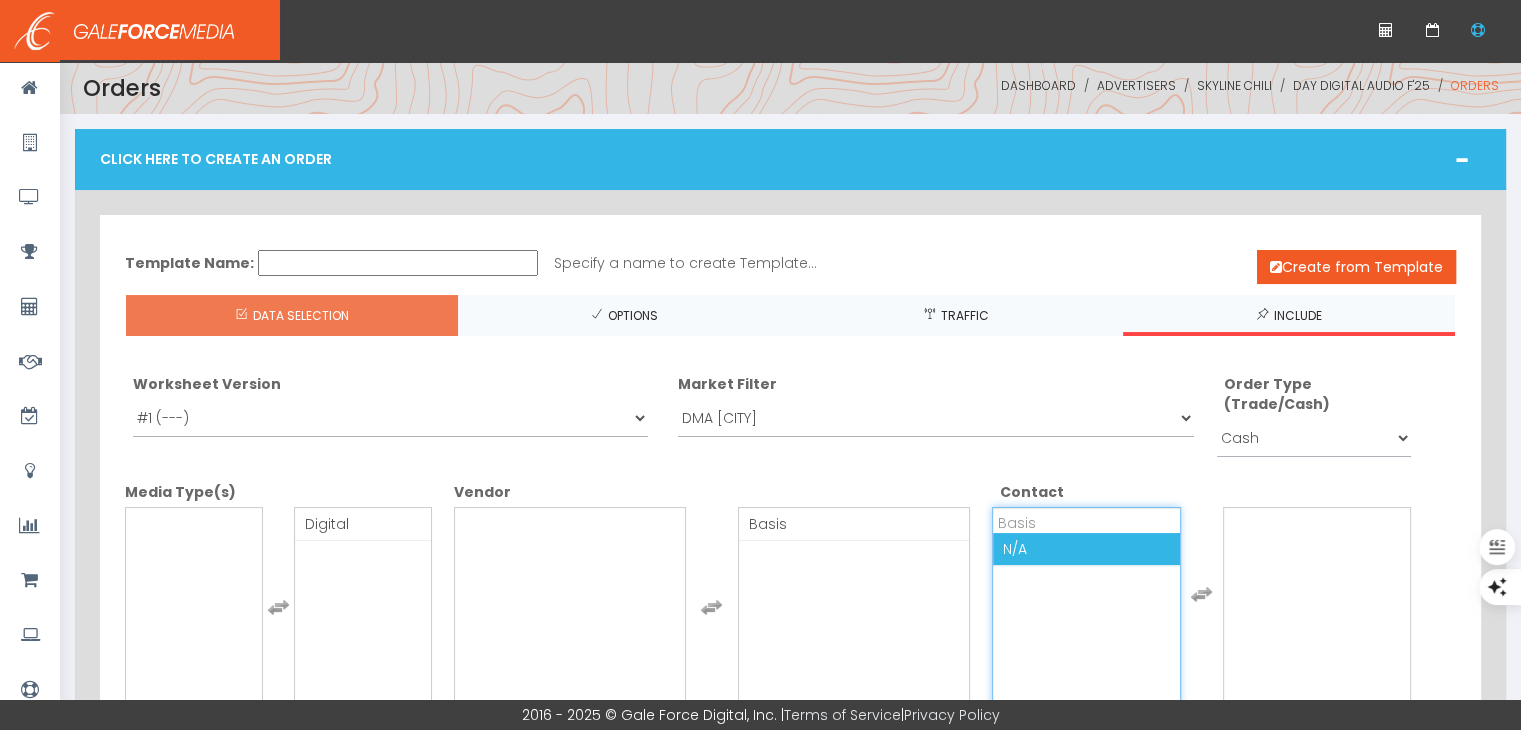 click on "N/A" at bounding box center (1086, 549) 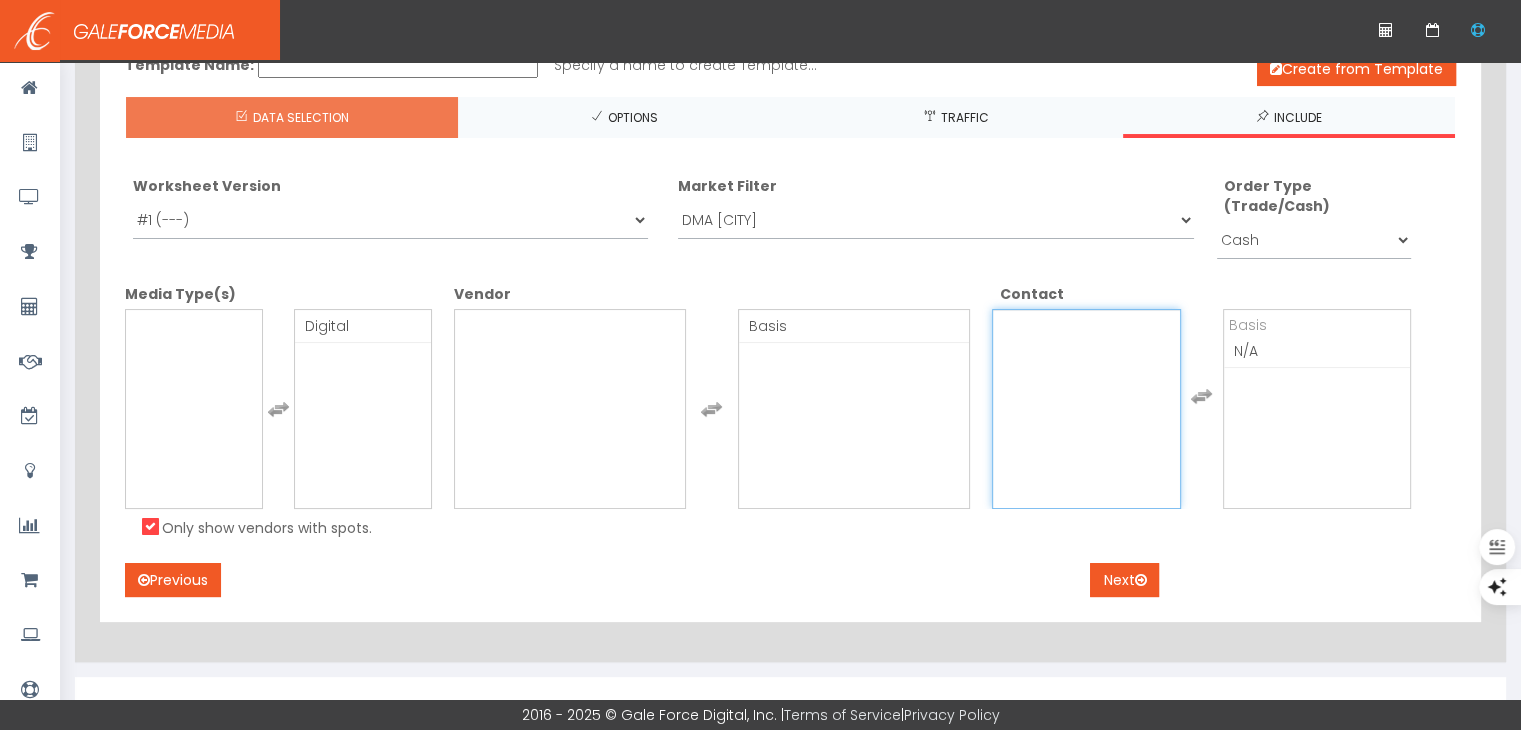 scroll, scrollTop: 200, scrollLeft: 0, axis: vertical 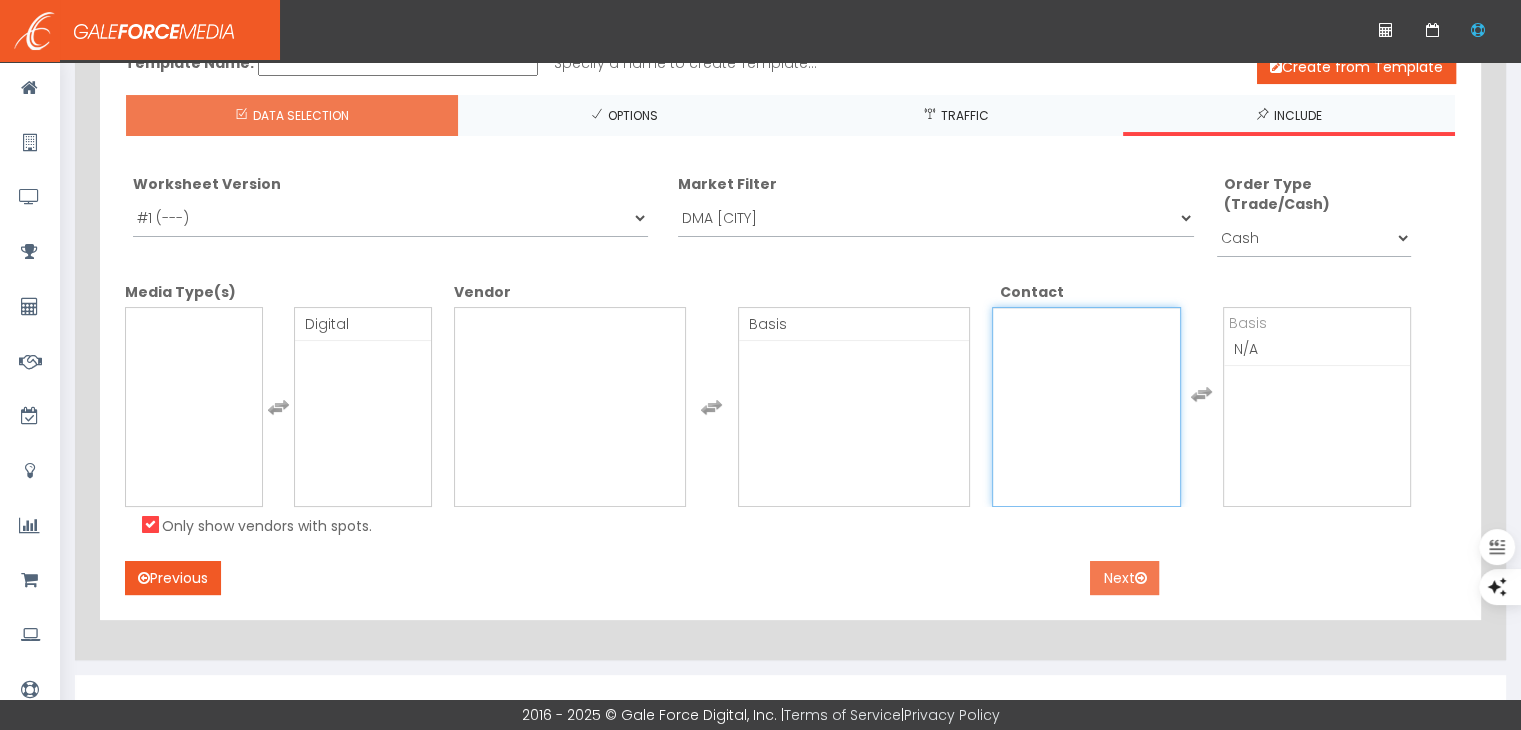 click on "Next" at bounding box center (1124, 578) 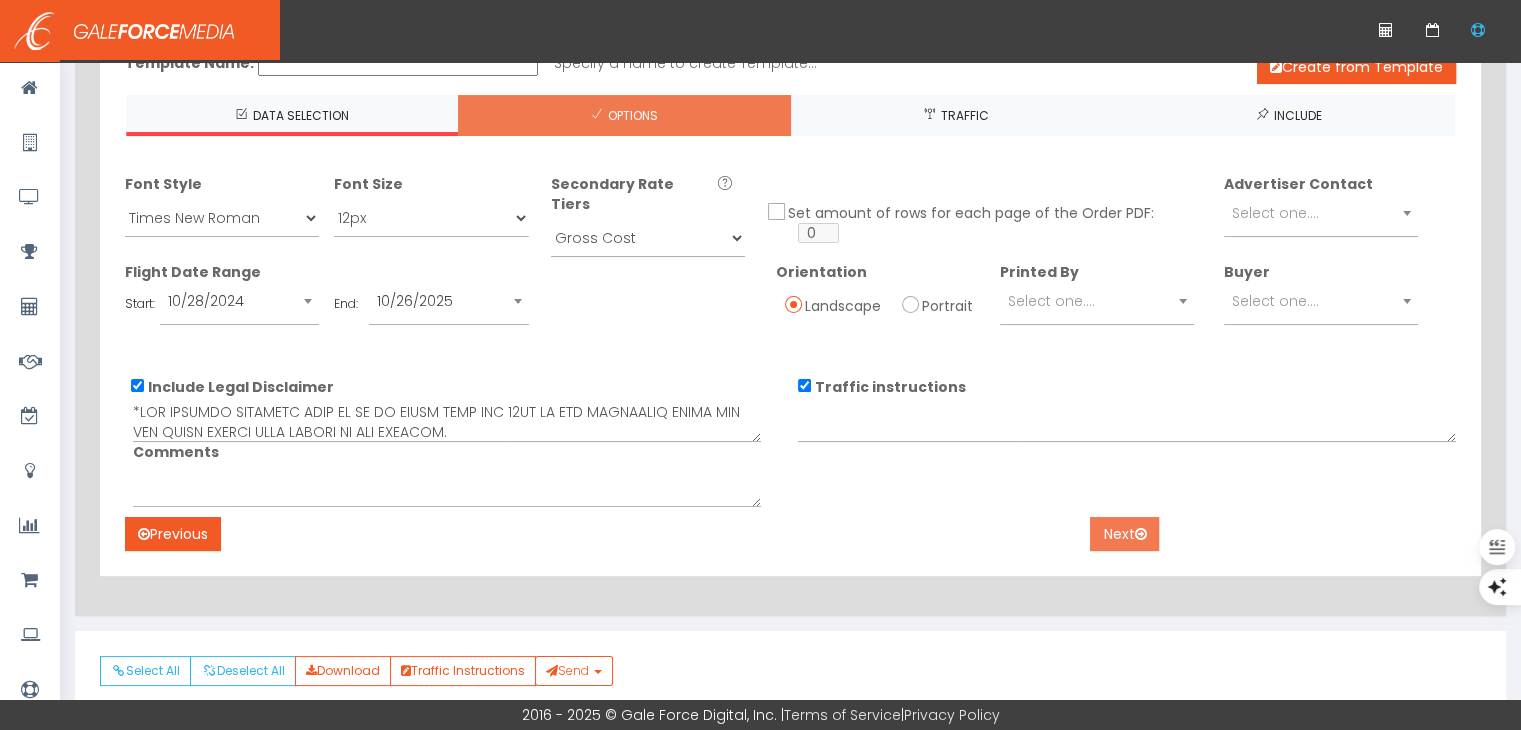 click on "Next" at bounding box center [1124, 534] 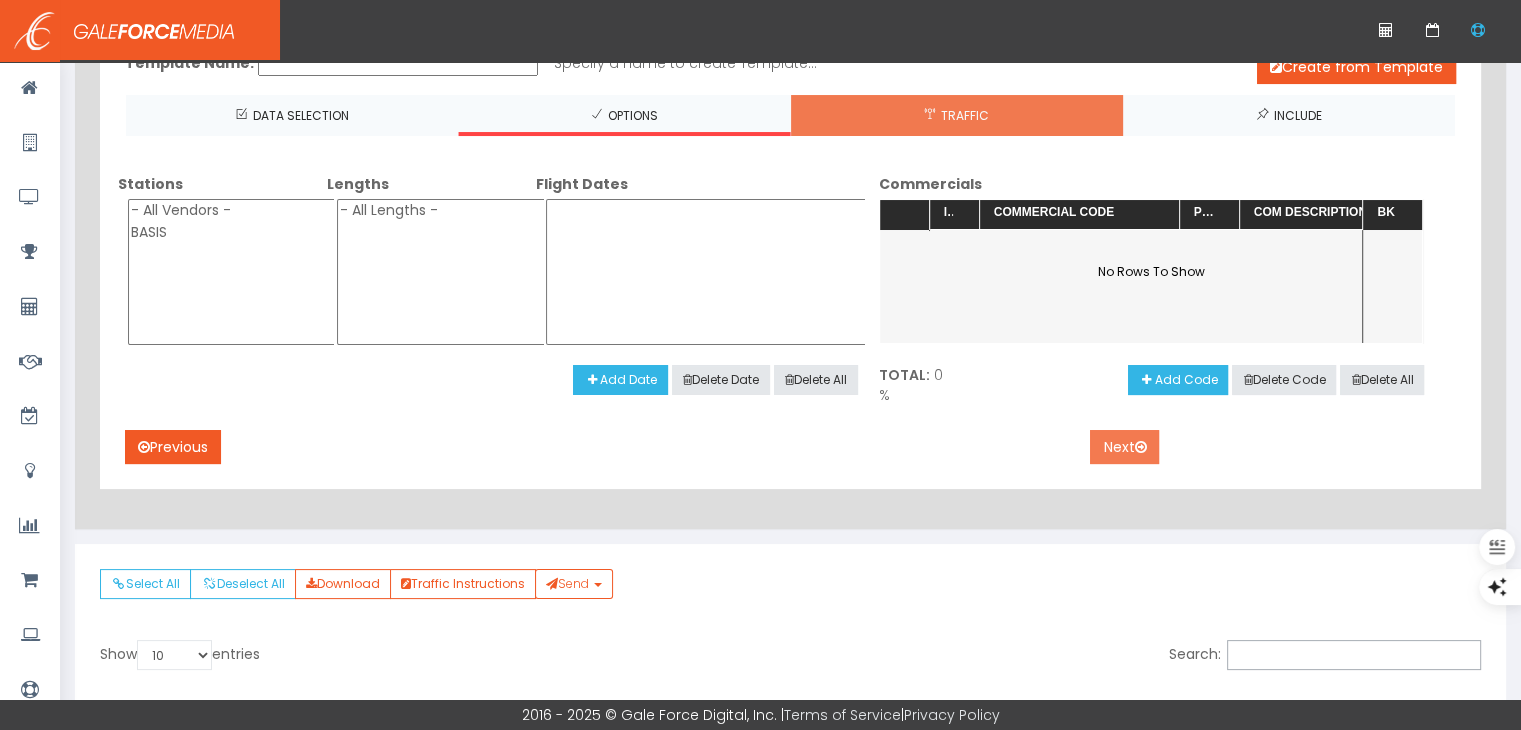 click on "Next" at bounding box center (1124, 447) 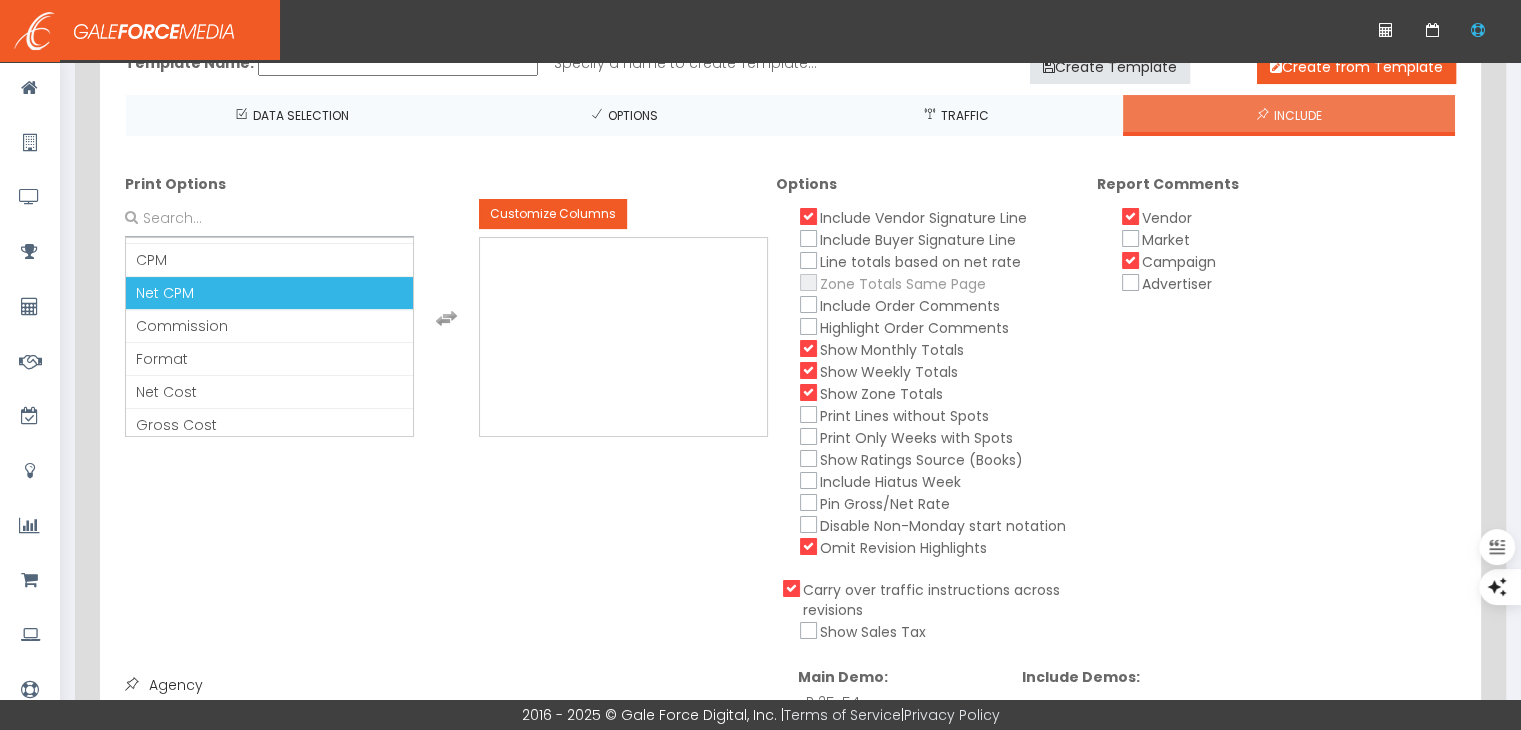 scroll, scrollTop: 100, scrollLeft: 0, axis: vertical 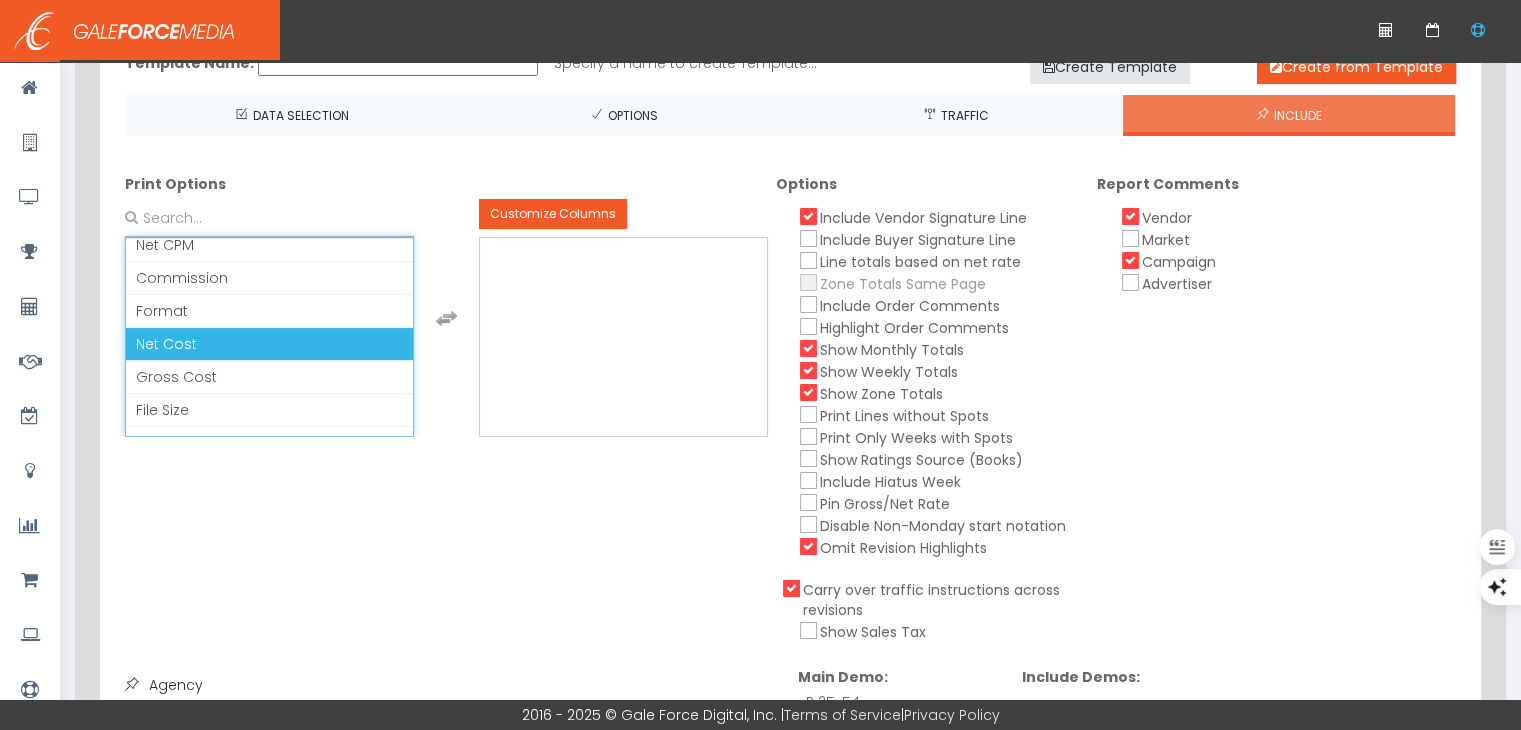 click on "Net Cost" at bounding box center (269, 344) 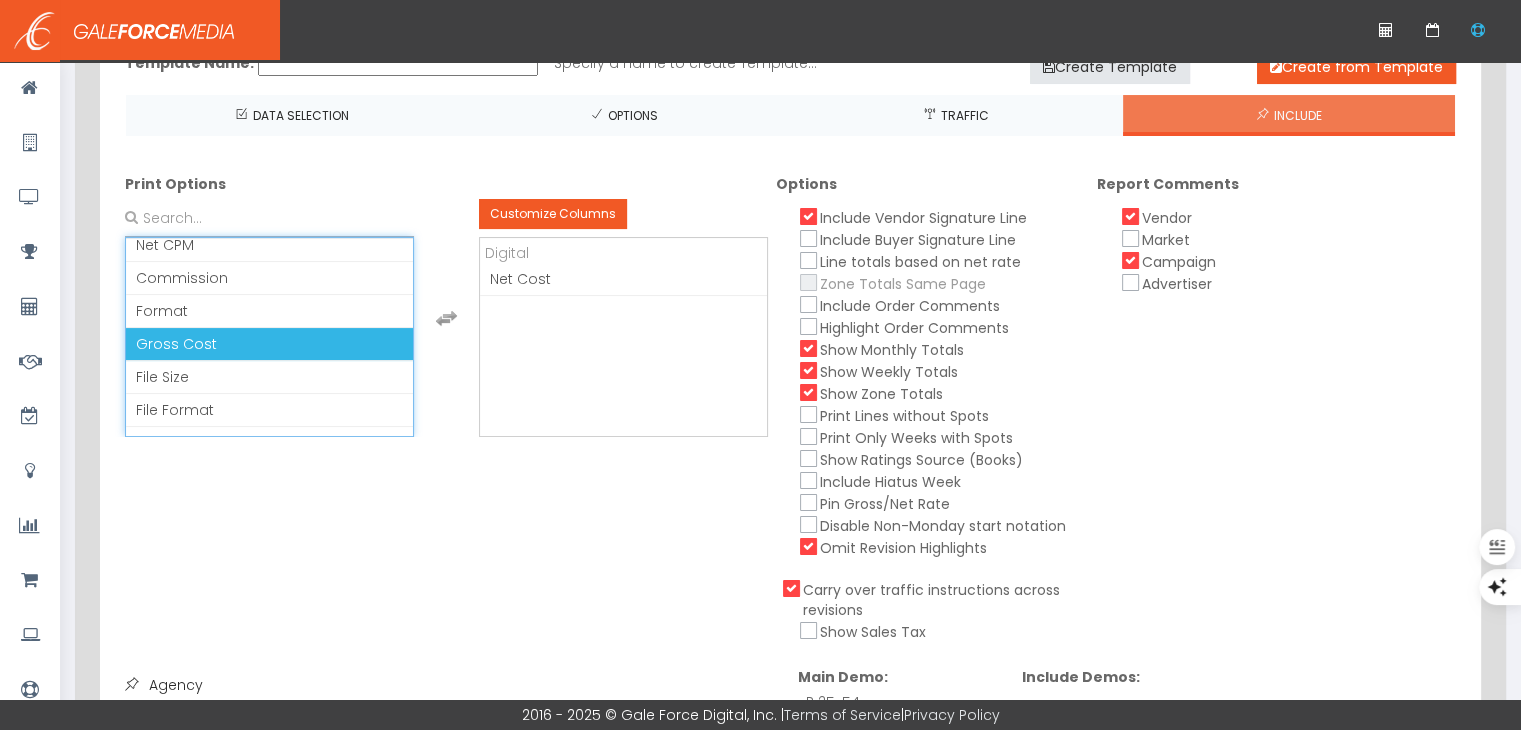click on "Gross Cost" at bounding box center (269, 344) 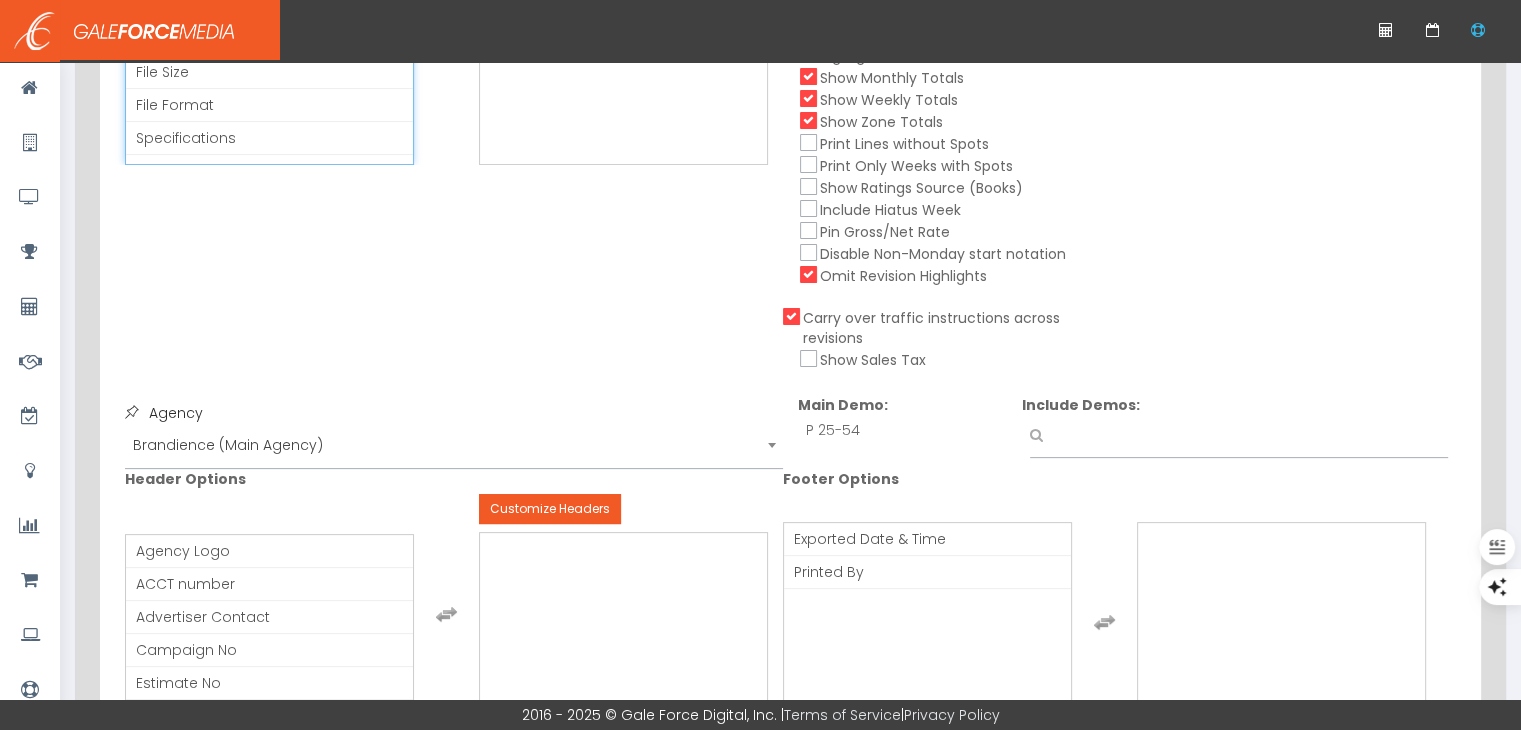 scroll, scrollTop: 800, scrollLeft: 0, axis: vertical 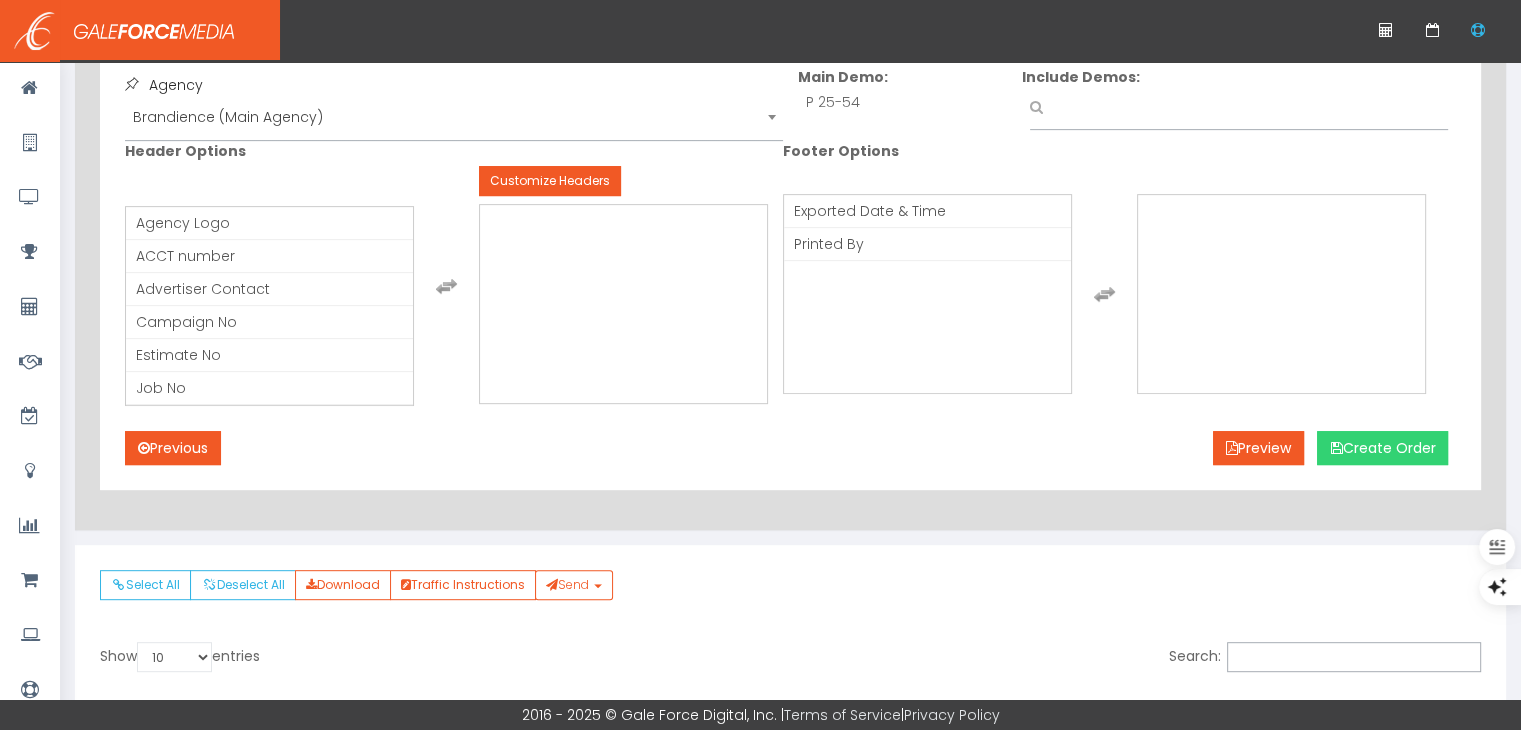 click on "Create Order" at bounding box center [1382, 448] 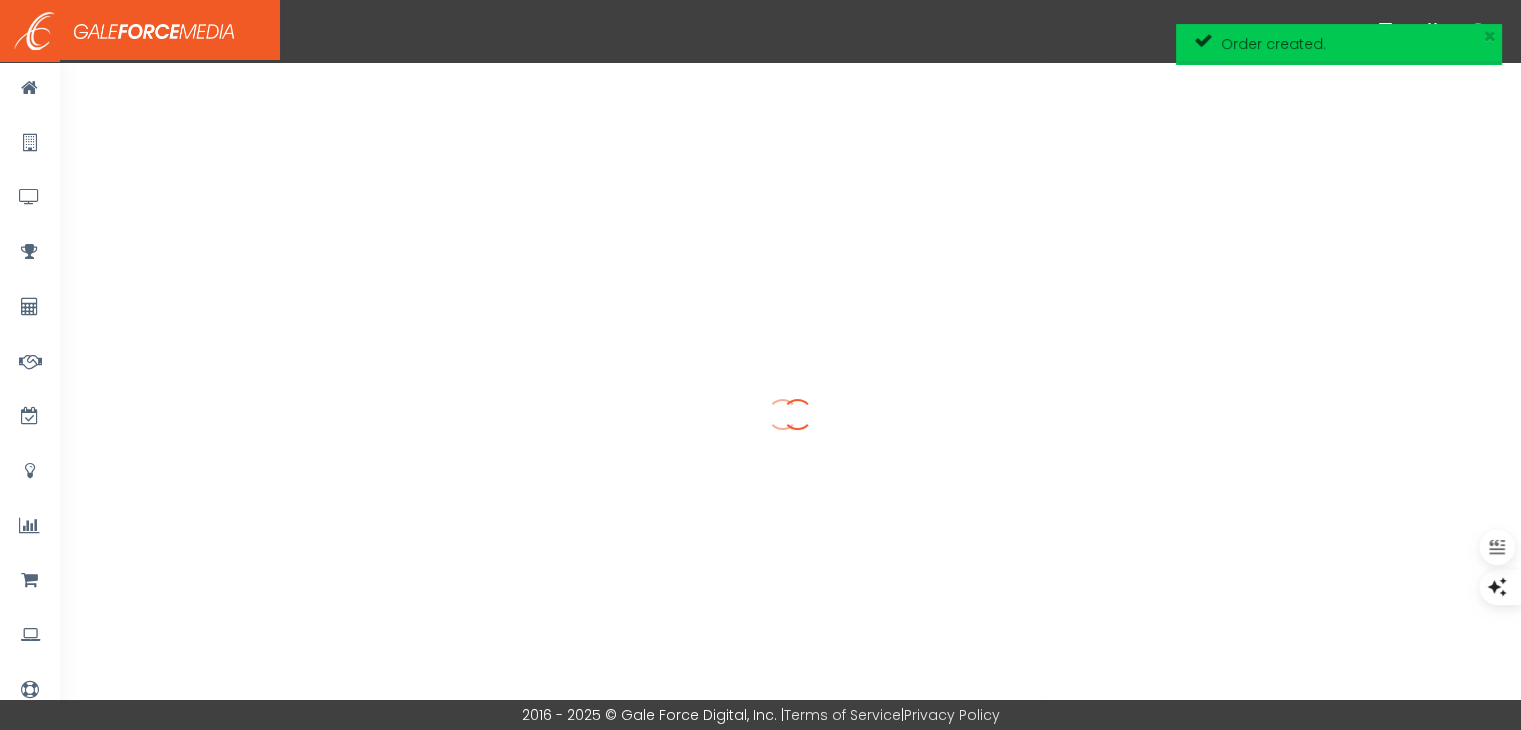 scroll, scrollTop: 0, scrollLeft: 0, axis: both 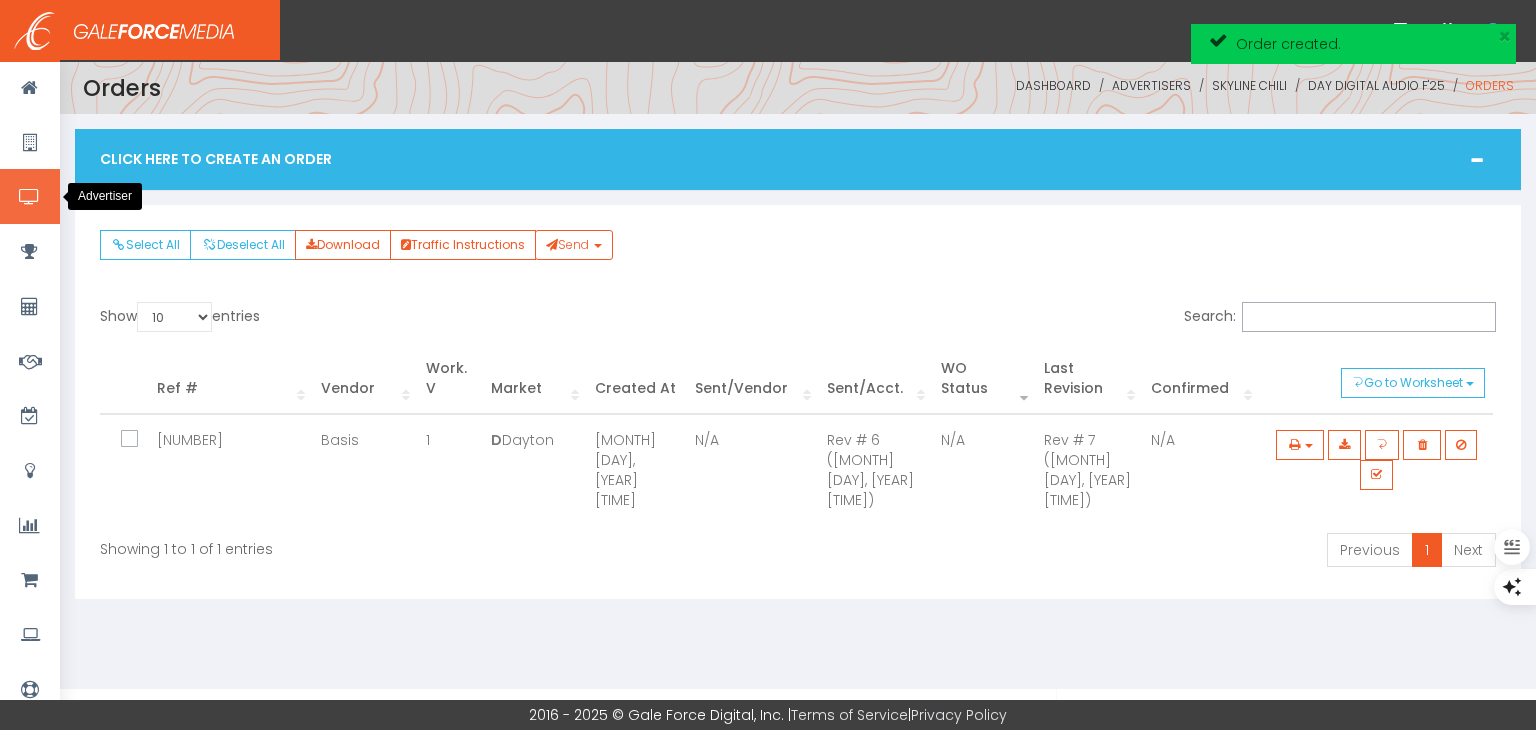 click at bounding box center (29, 197) 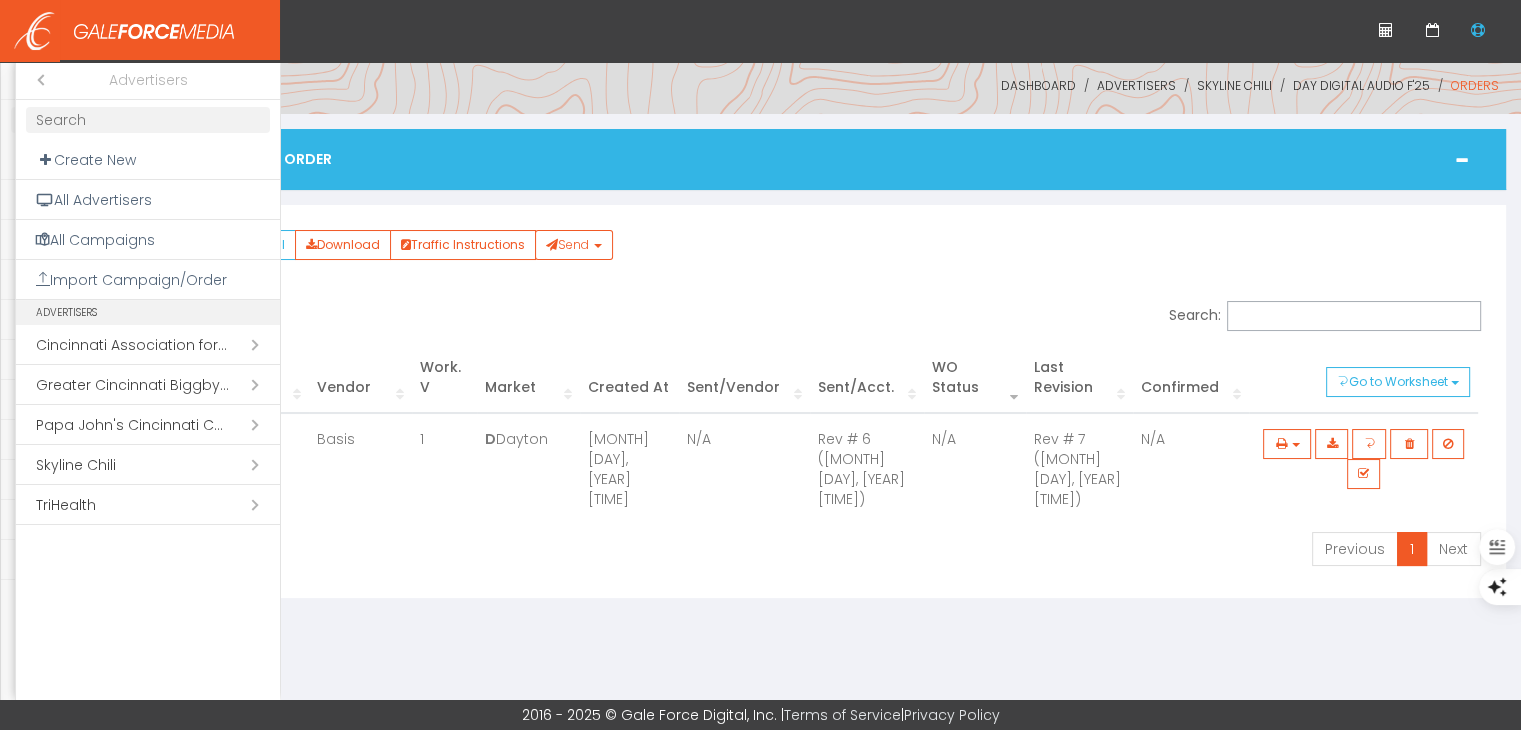 click on "Open submenu (  Skyline Chili)" at bounding box center [148, 465] 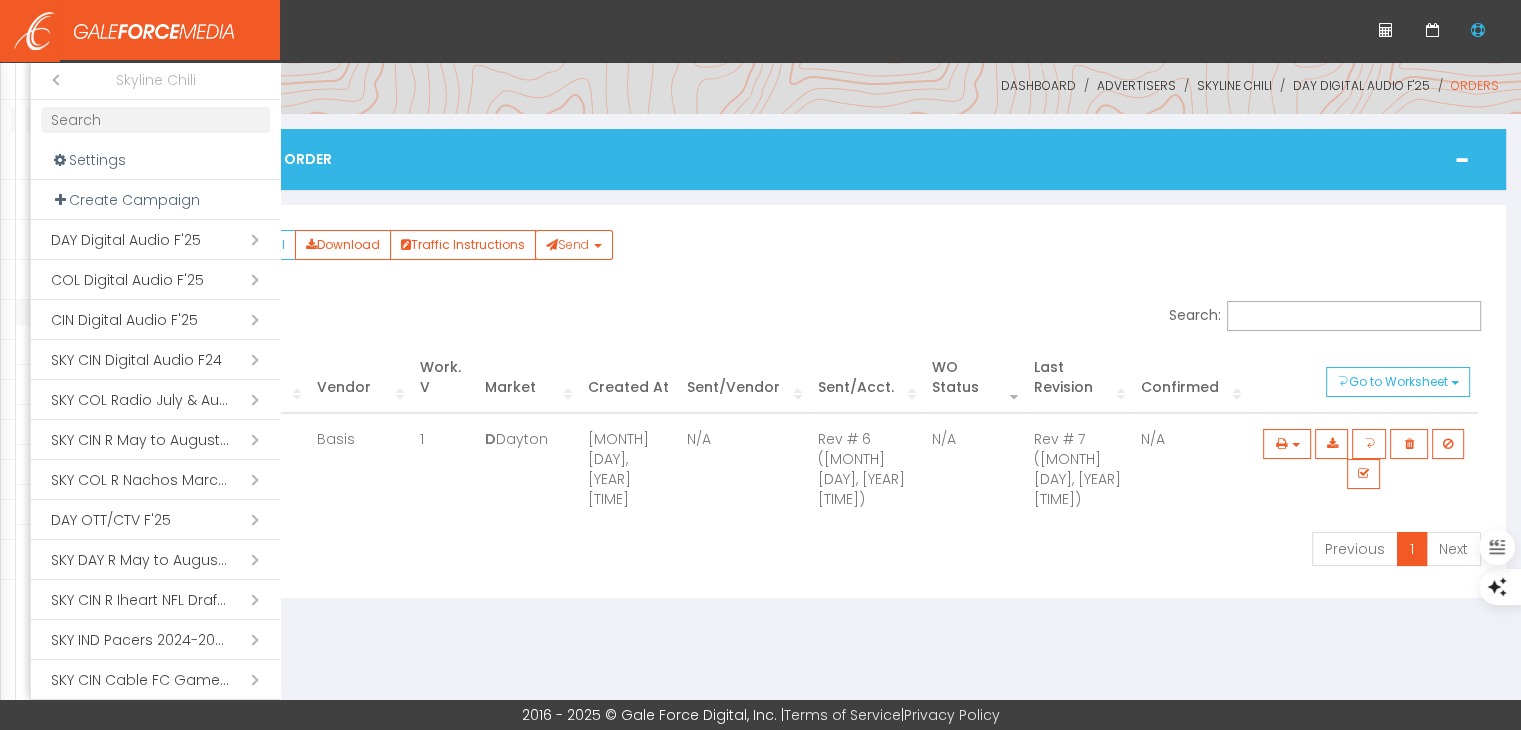 click at bounding box center [155, 120] 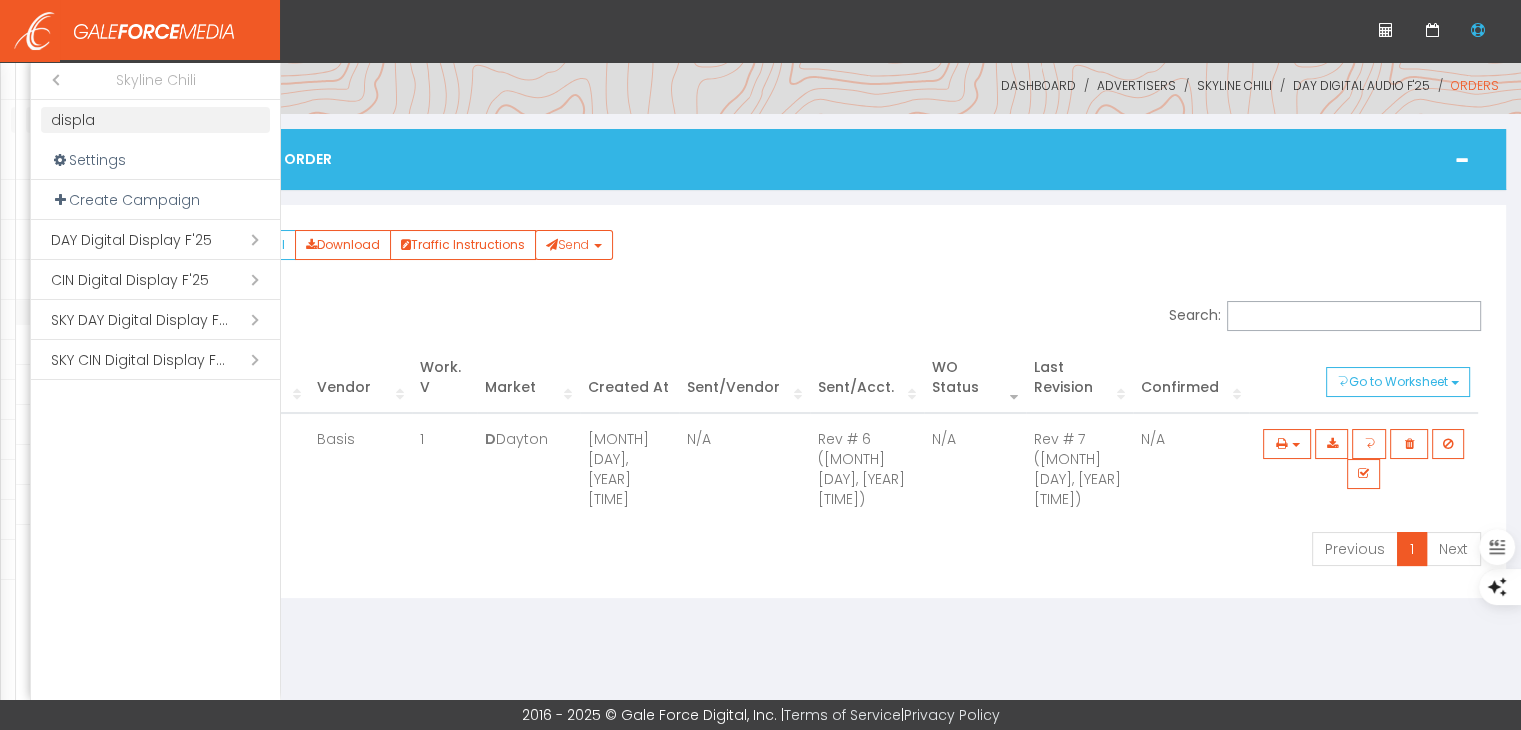 type on "displa" 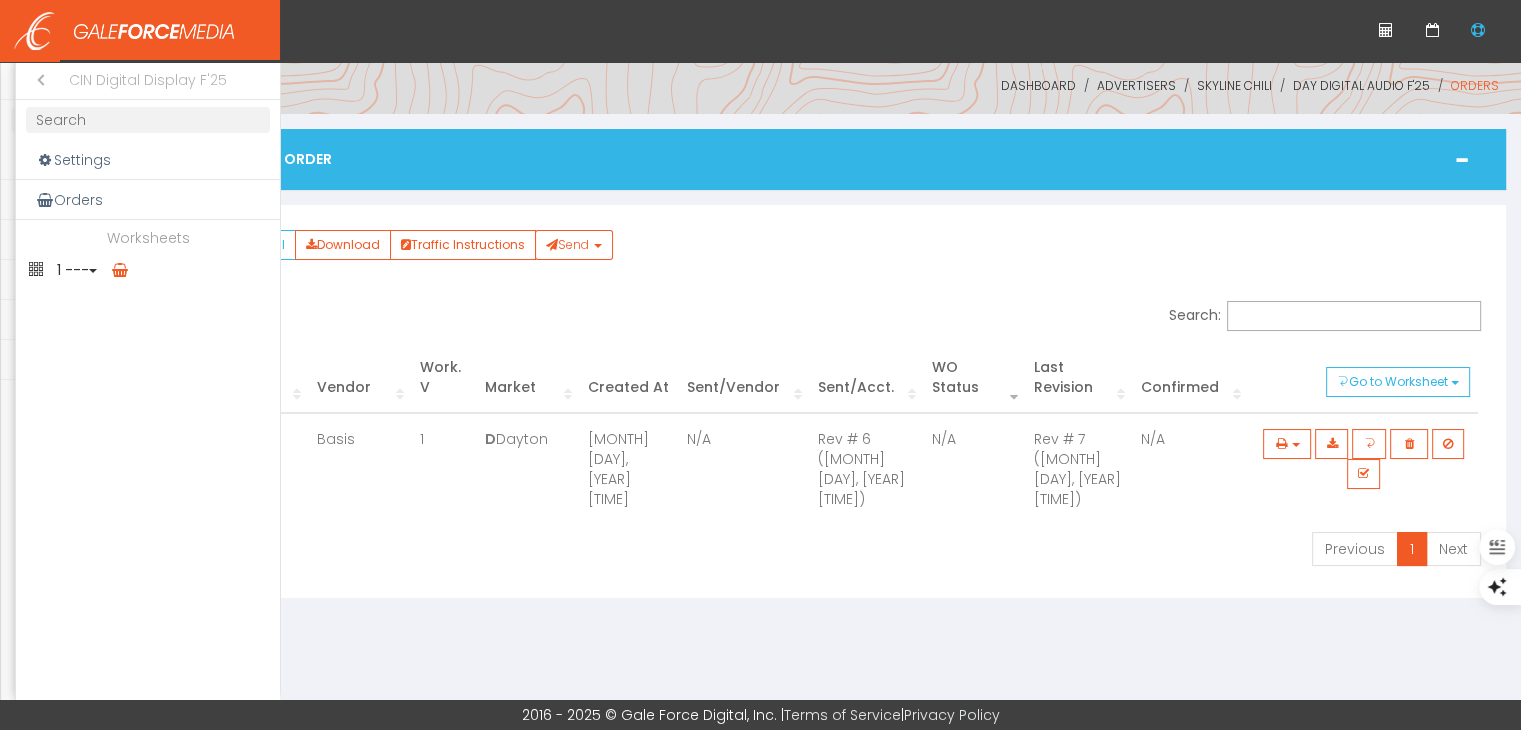 click on "1    ---" at bounding box center (148, 270) 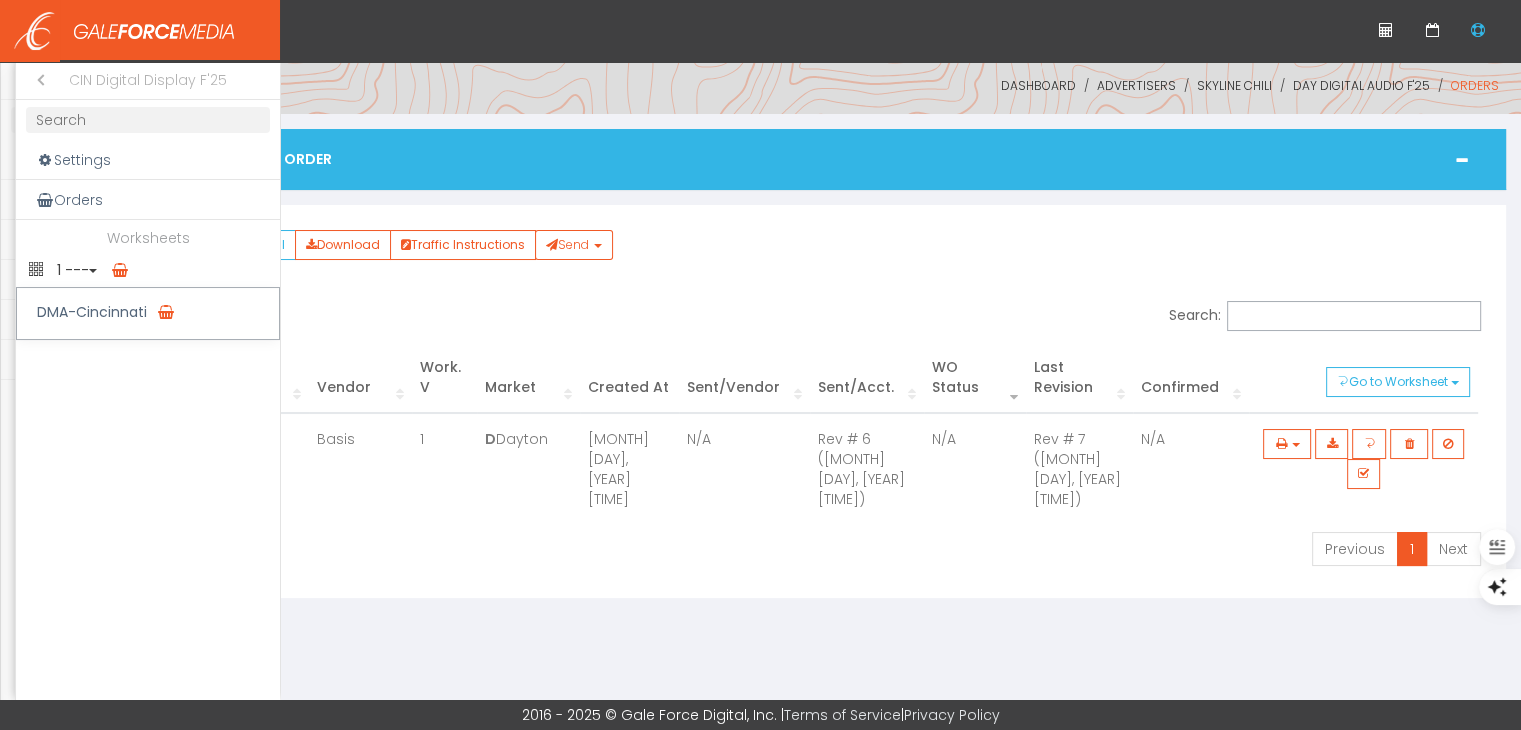 click on "DMA-Cincinnati" at bounding box center [148, 313] 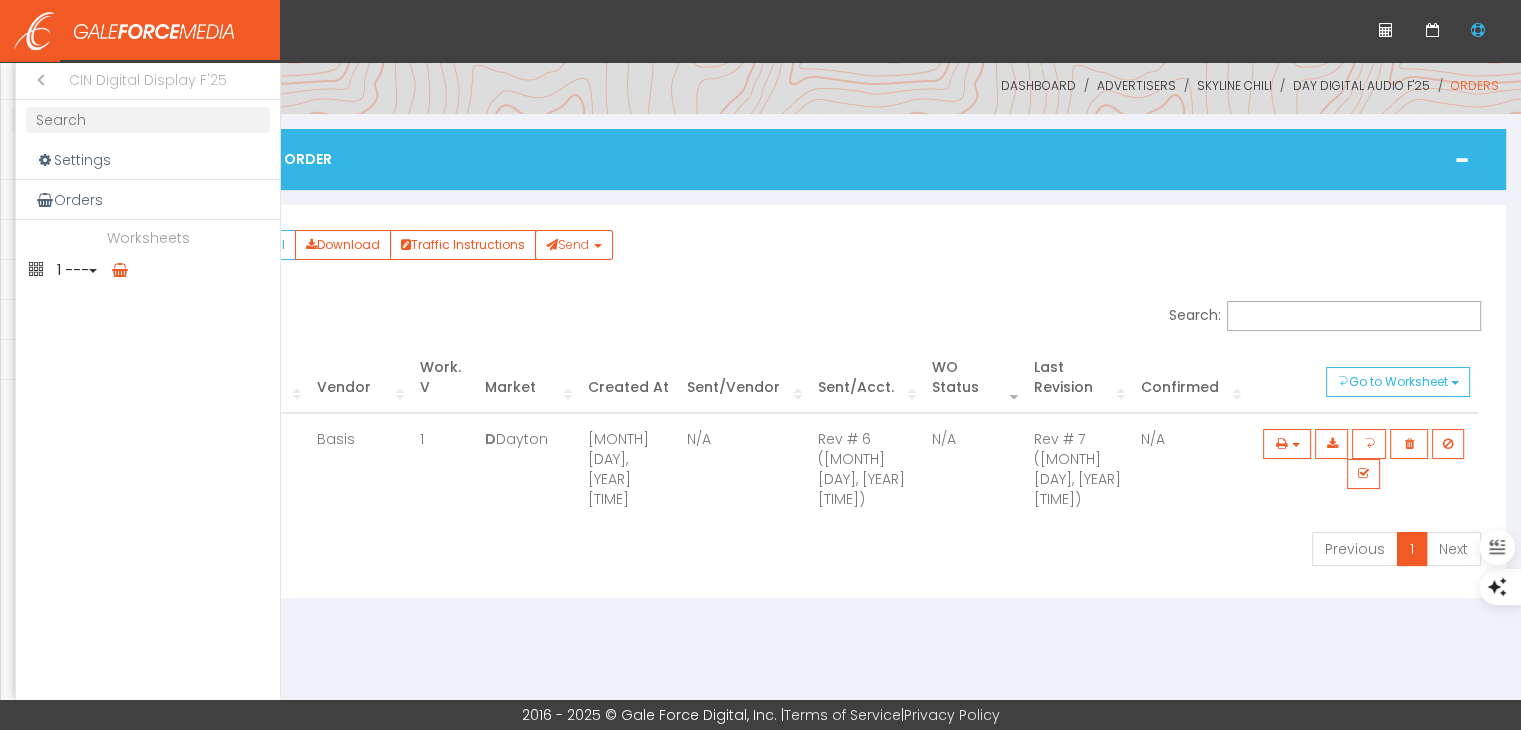click on "1    ---" at bounding box center [148, 270] 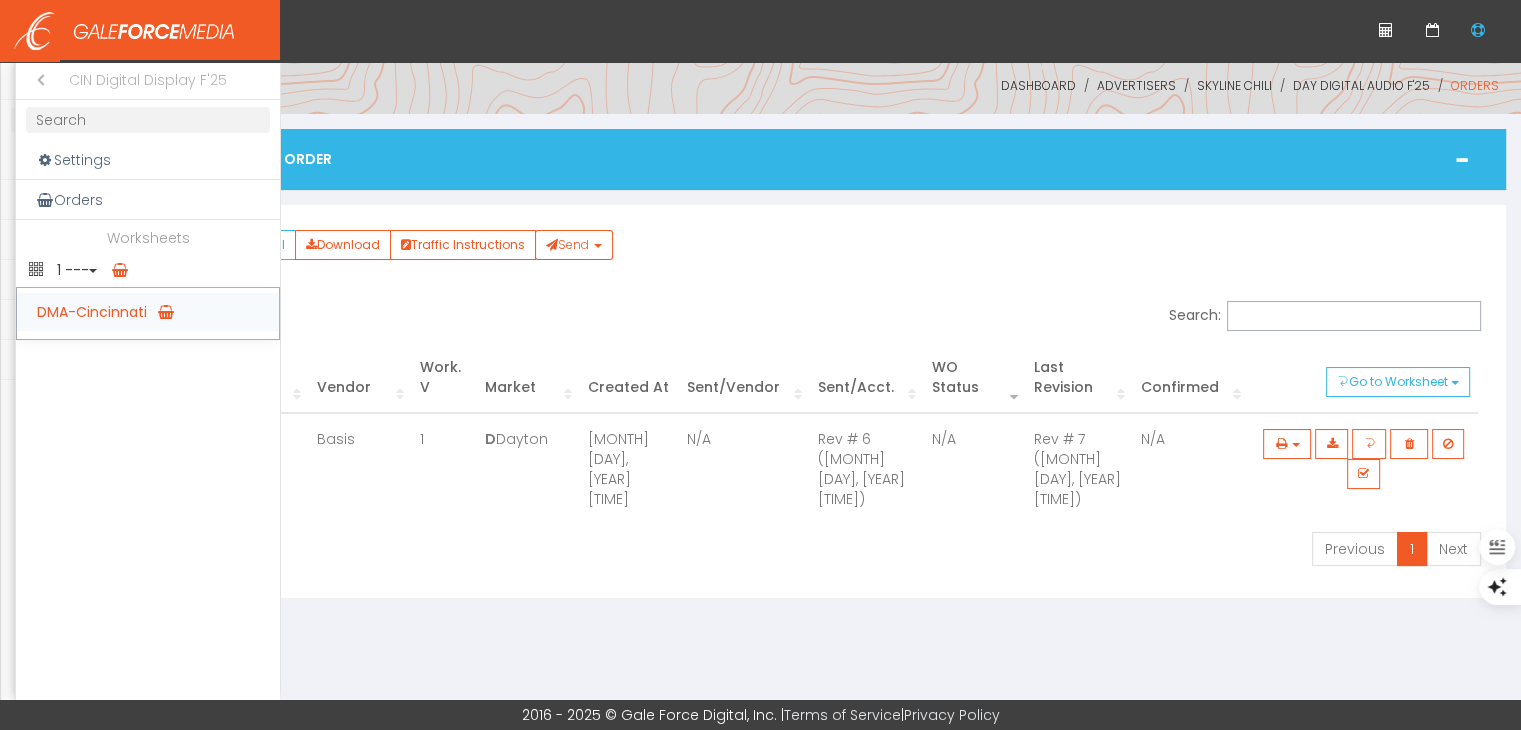 click on "DMA-Cincinnati" at bounding box center (148, 312) 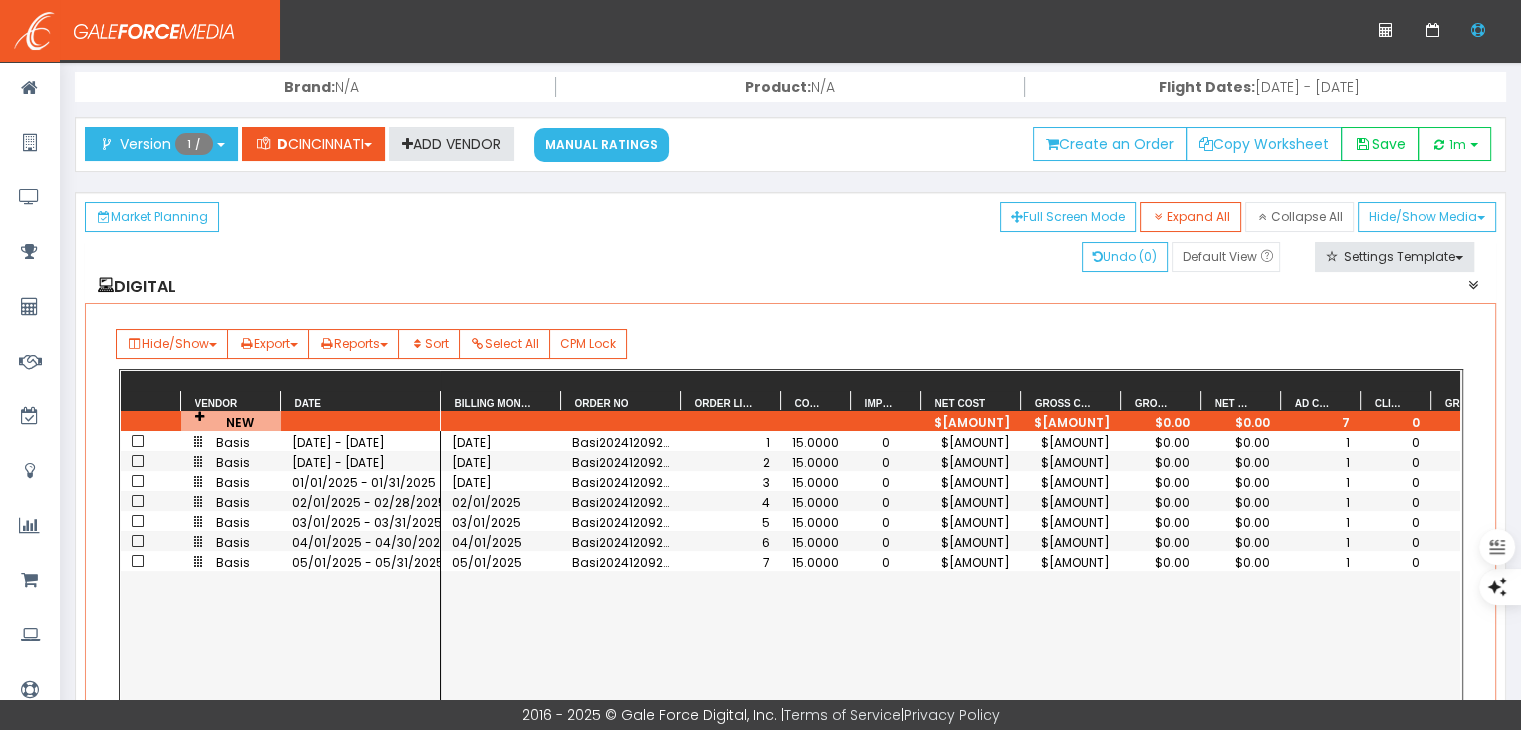 scroll, scrollTop: 200, scrollLeft: 0, axis: vertical 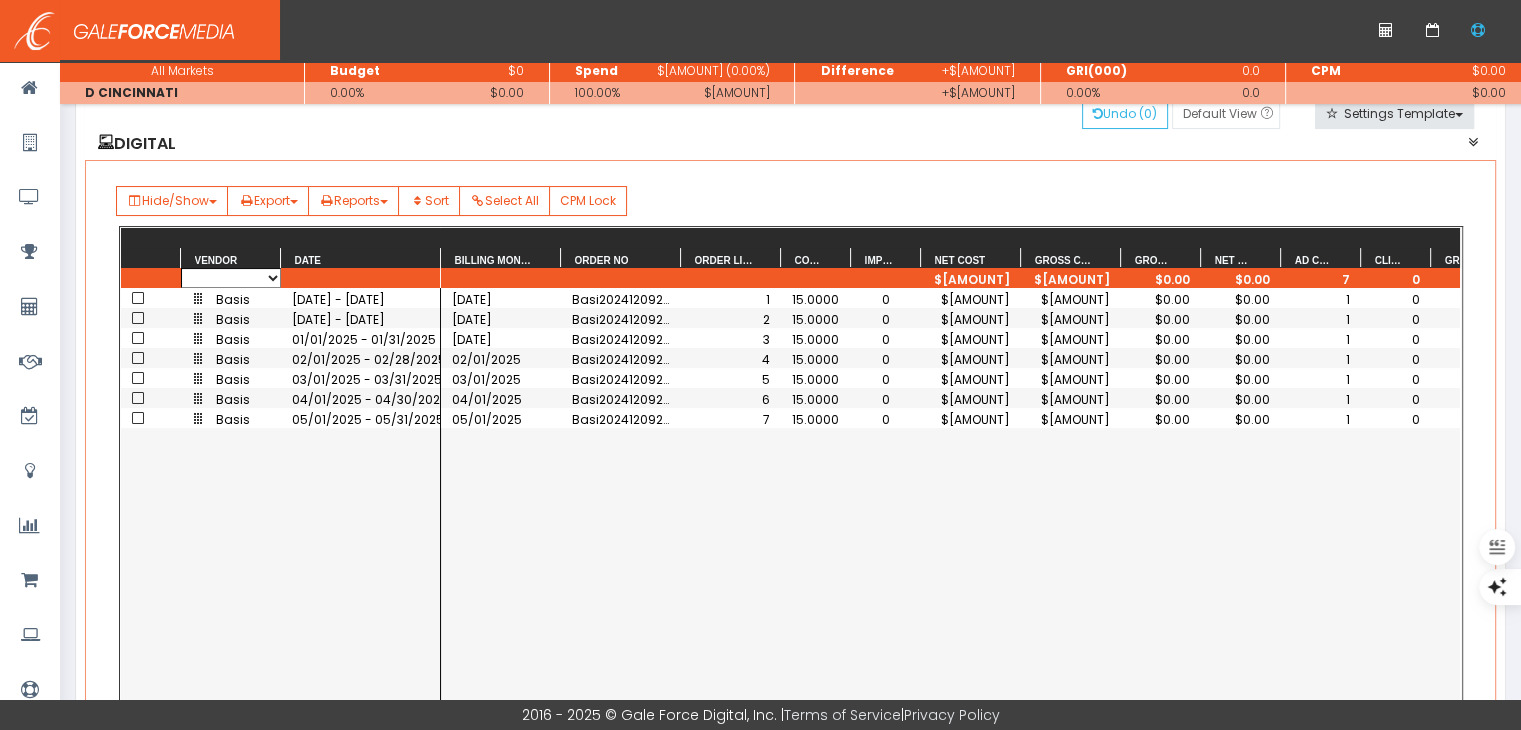 click on "Basis Cardlytics CINCINNATI BUSINESS COURIER cuebiq Emma IWXIX Newman Holdings LLC Pandora SPECTRUM REACH Viamedia, Inc. WLW-AM YouTube" at bounding box center [231, 278] 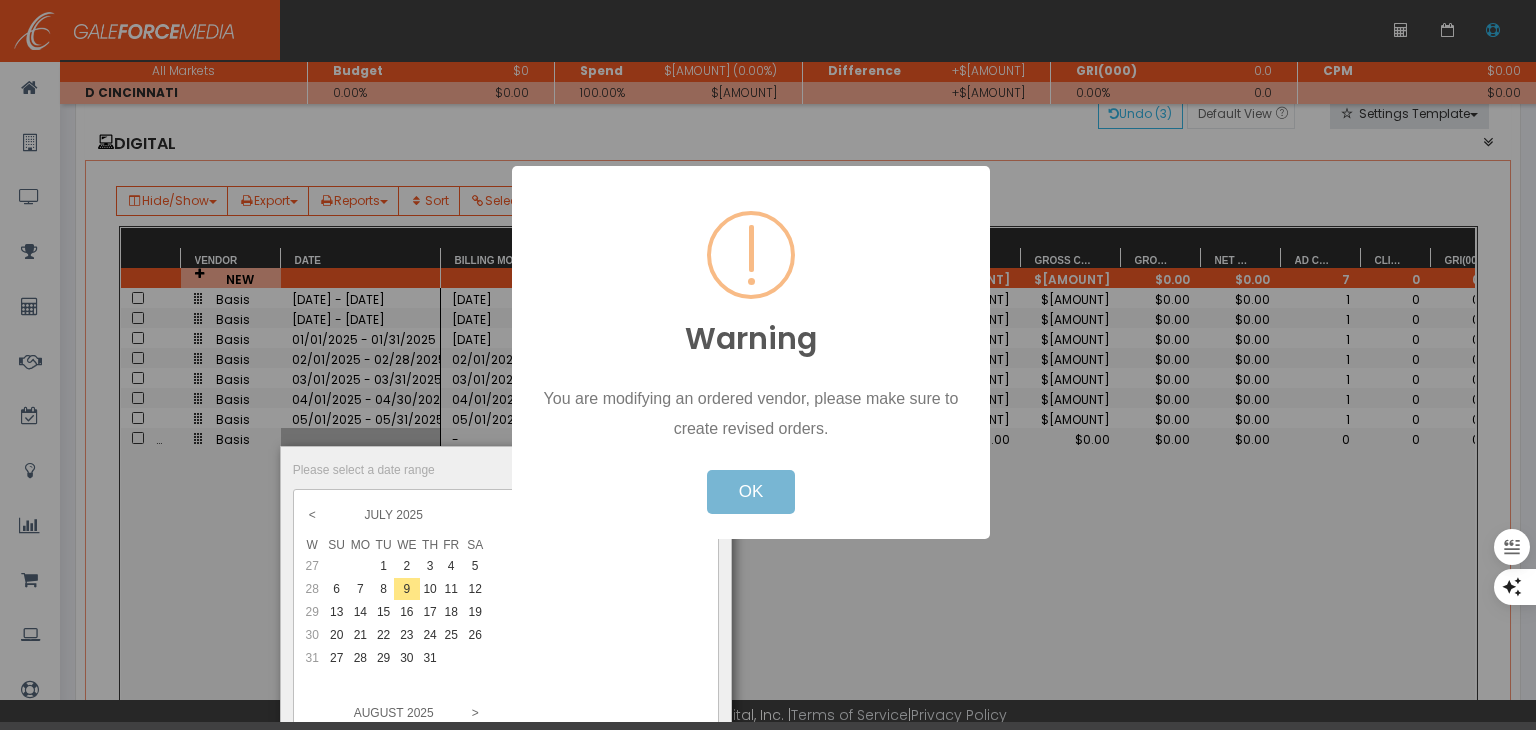 click on "OK" at bounding box center (751, 492) 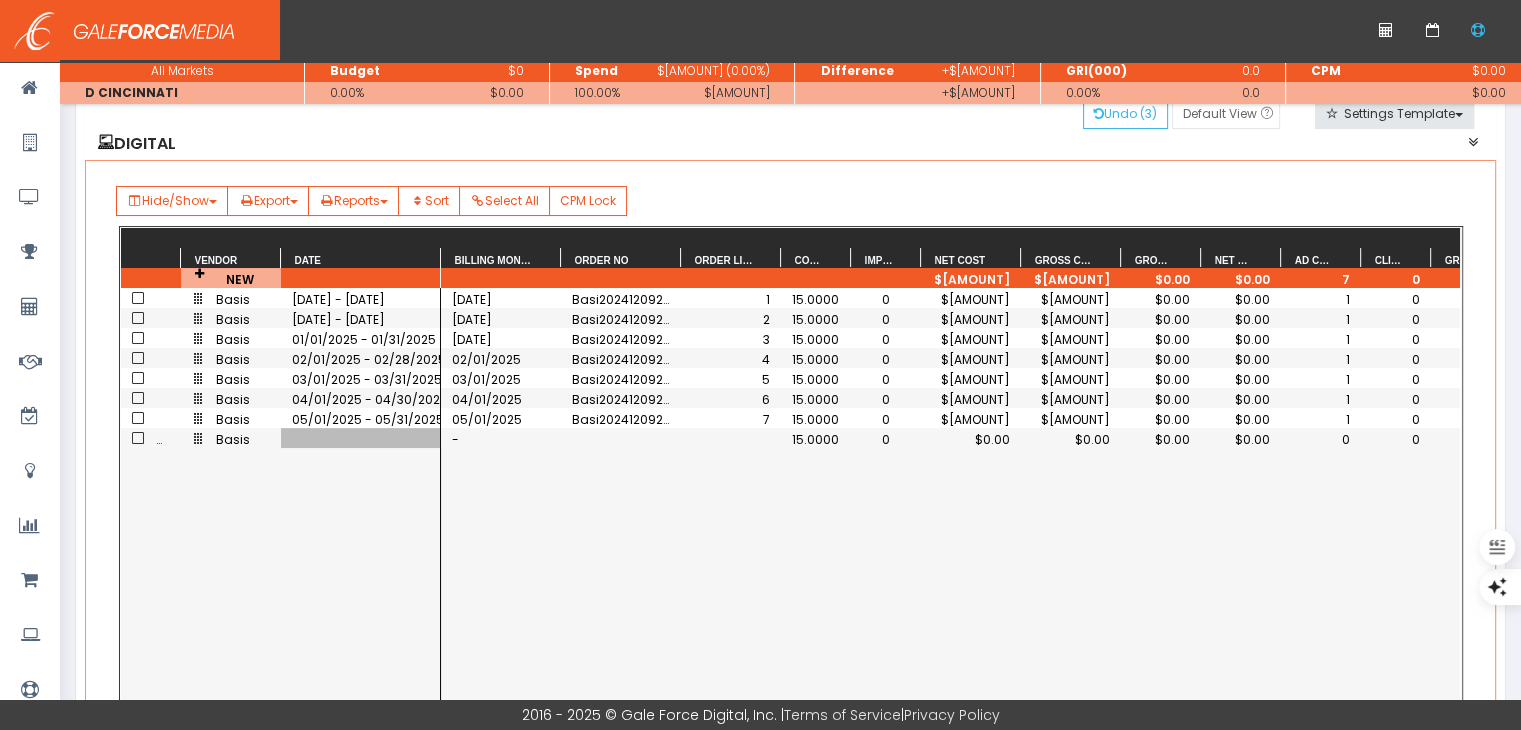 click at bounding box center (361, 438) 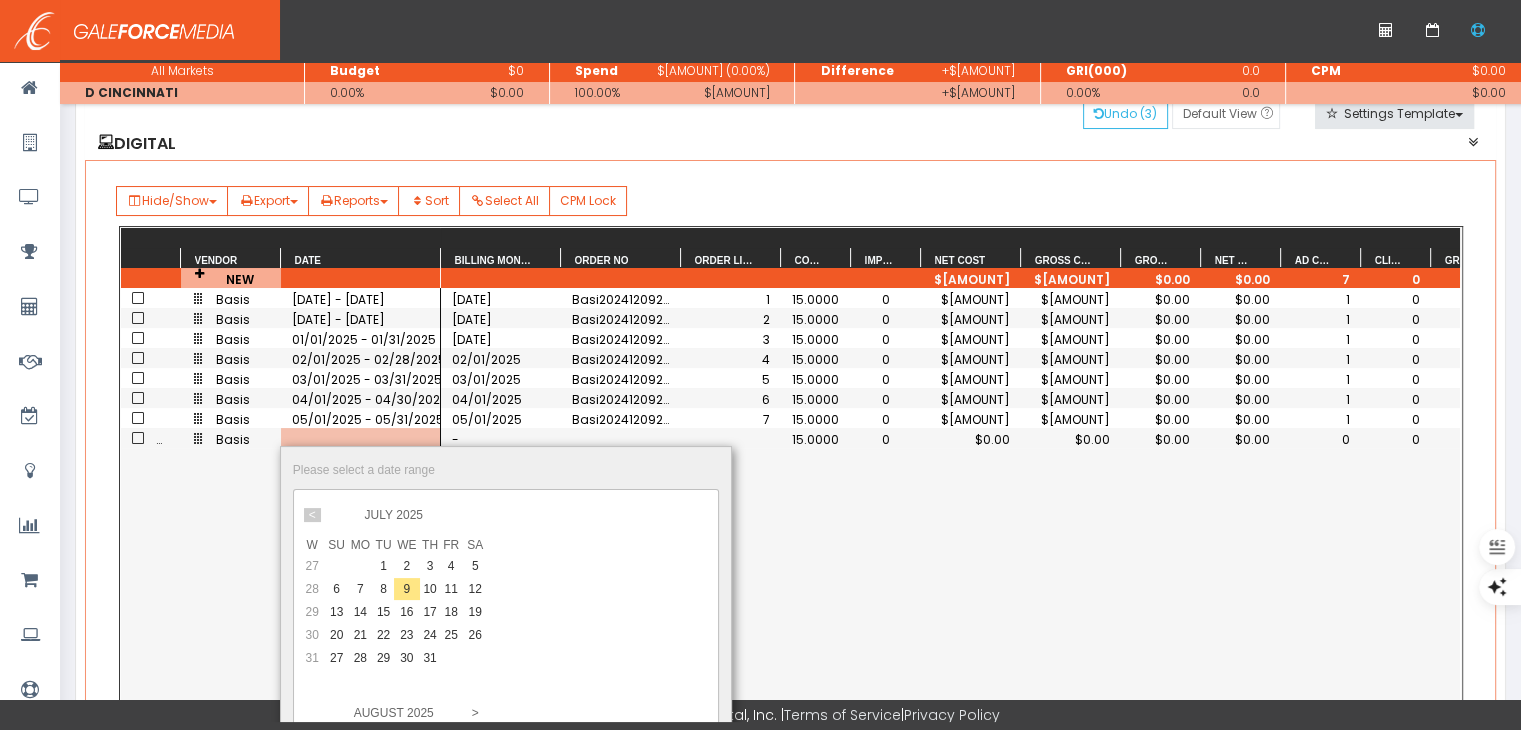 click on "<" at bounding box center [0, 0] 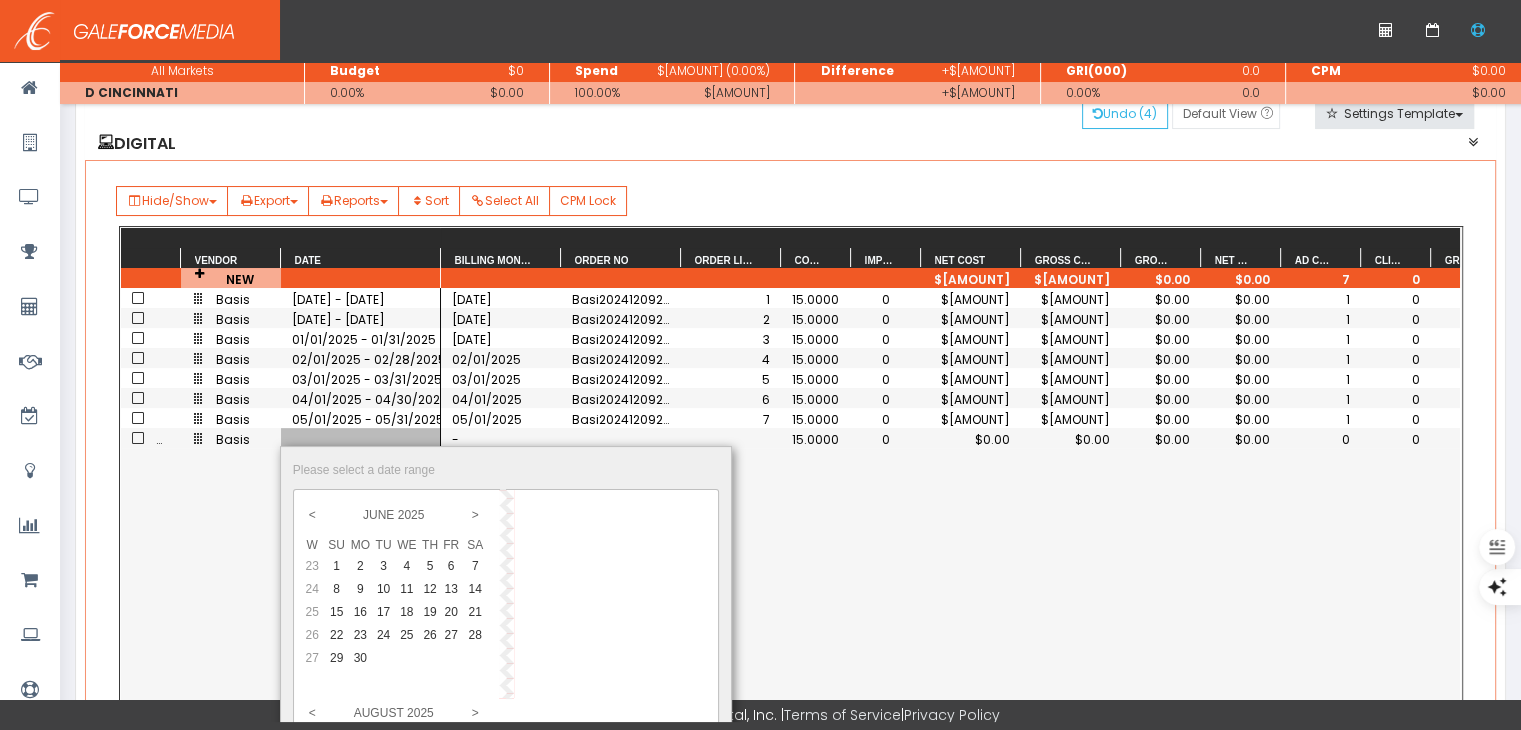 click on "1" at bounding box center (337, 566) 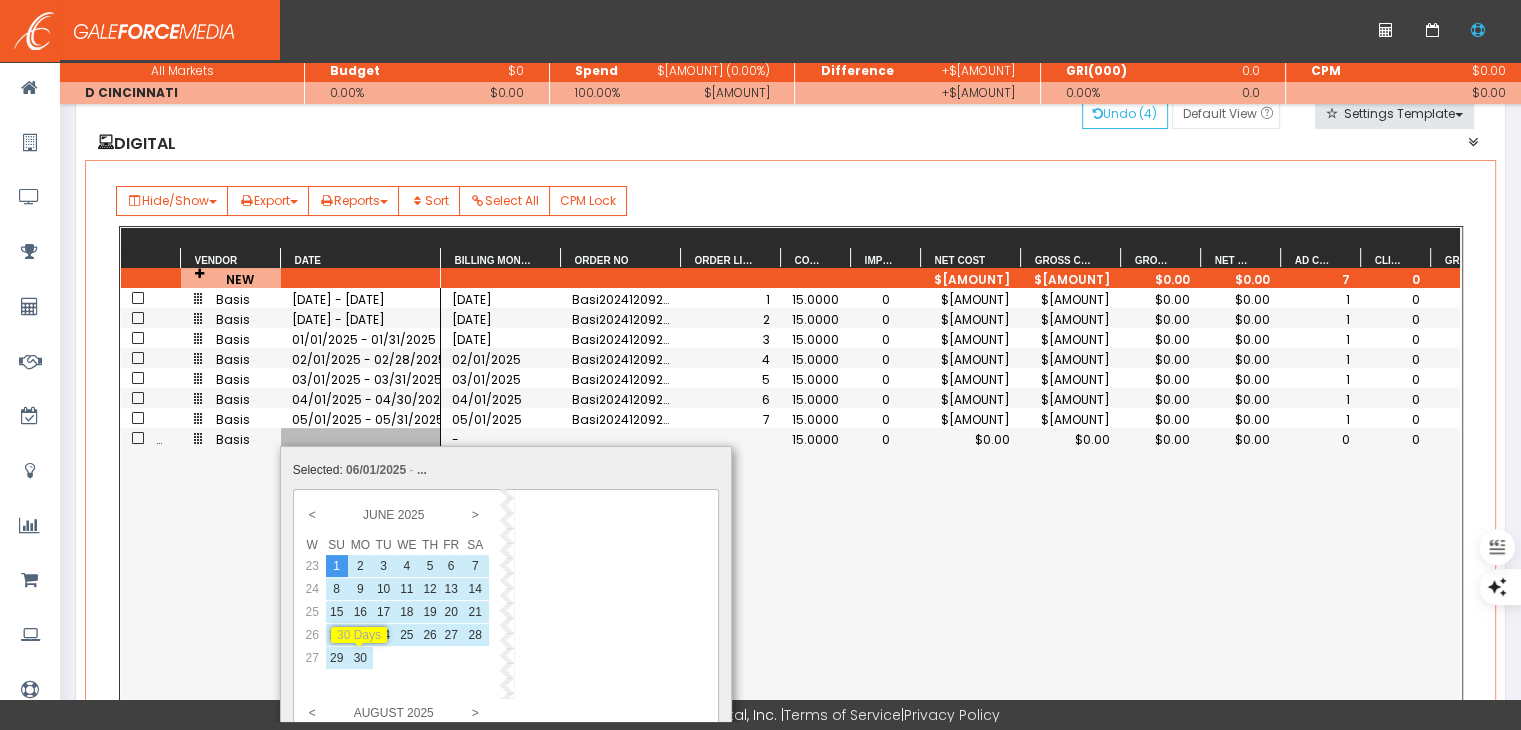 click on "30" at bounding box center [360, 566] 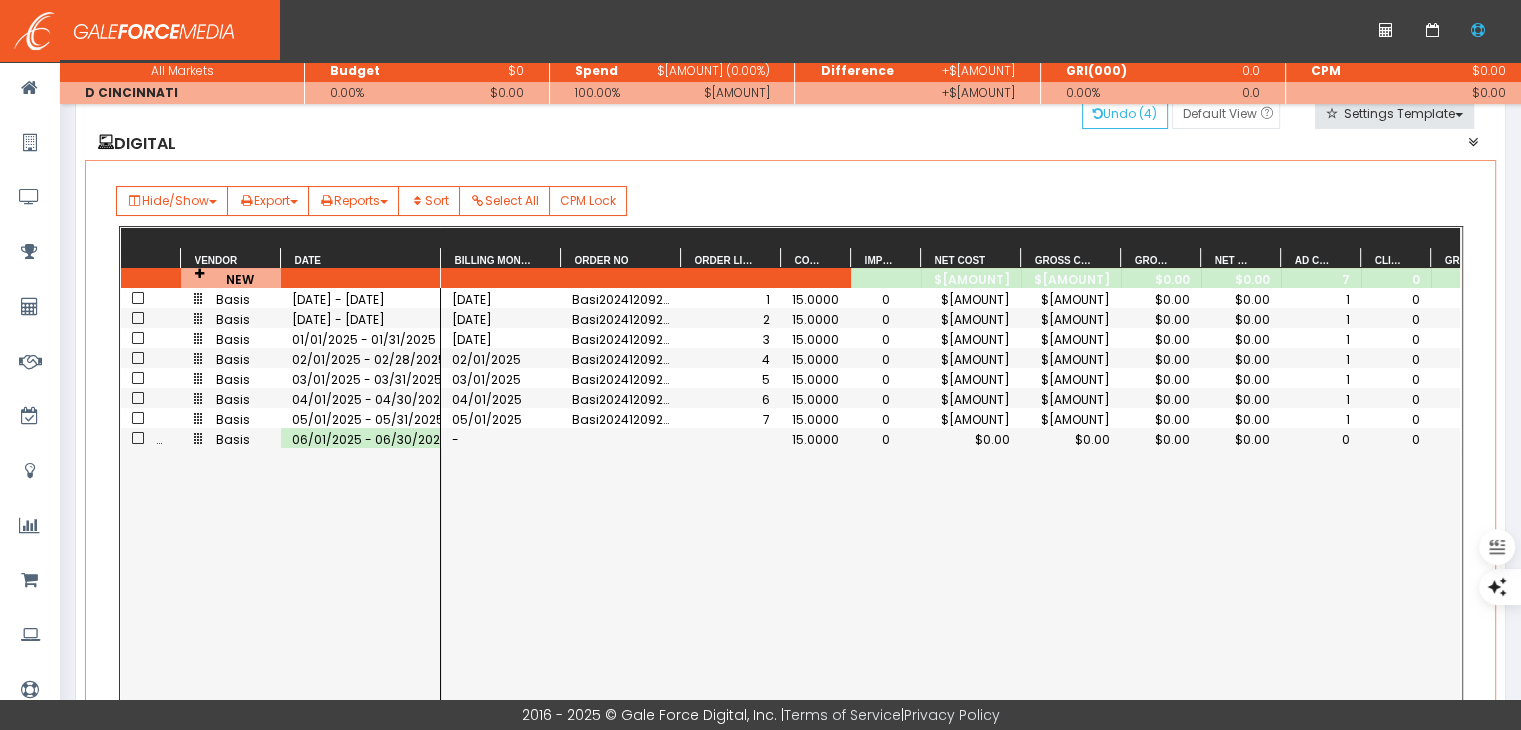 click on "-" at bounding box center [501, 438] 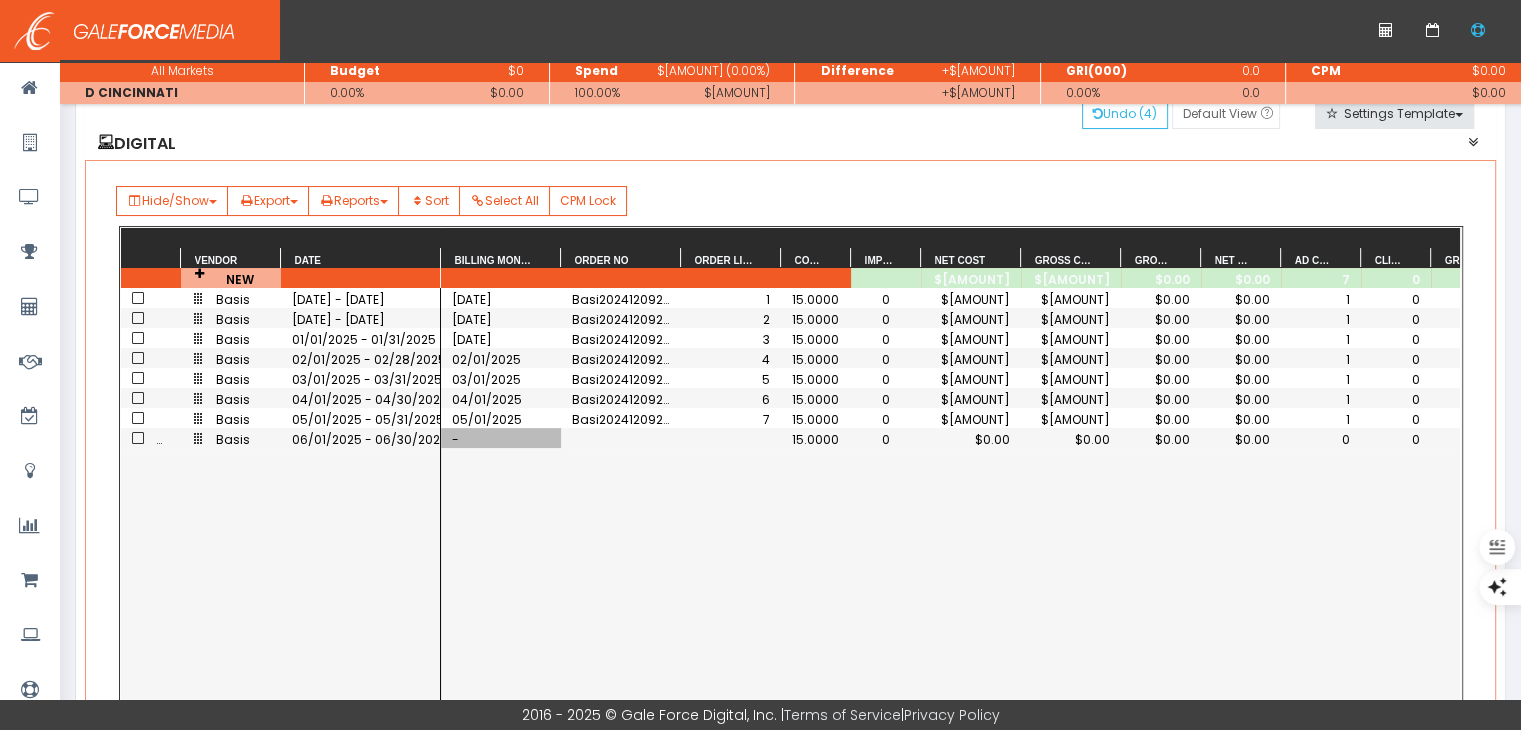 click on "-" at bounding box center [501, 438] 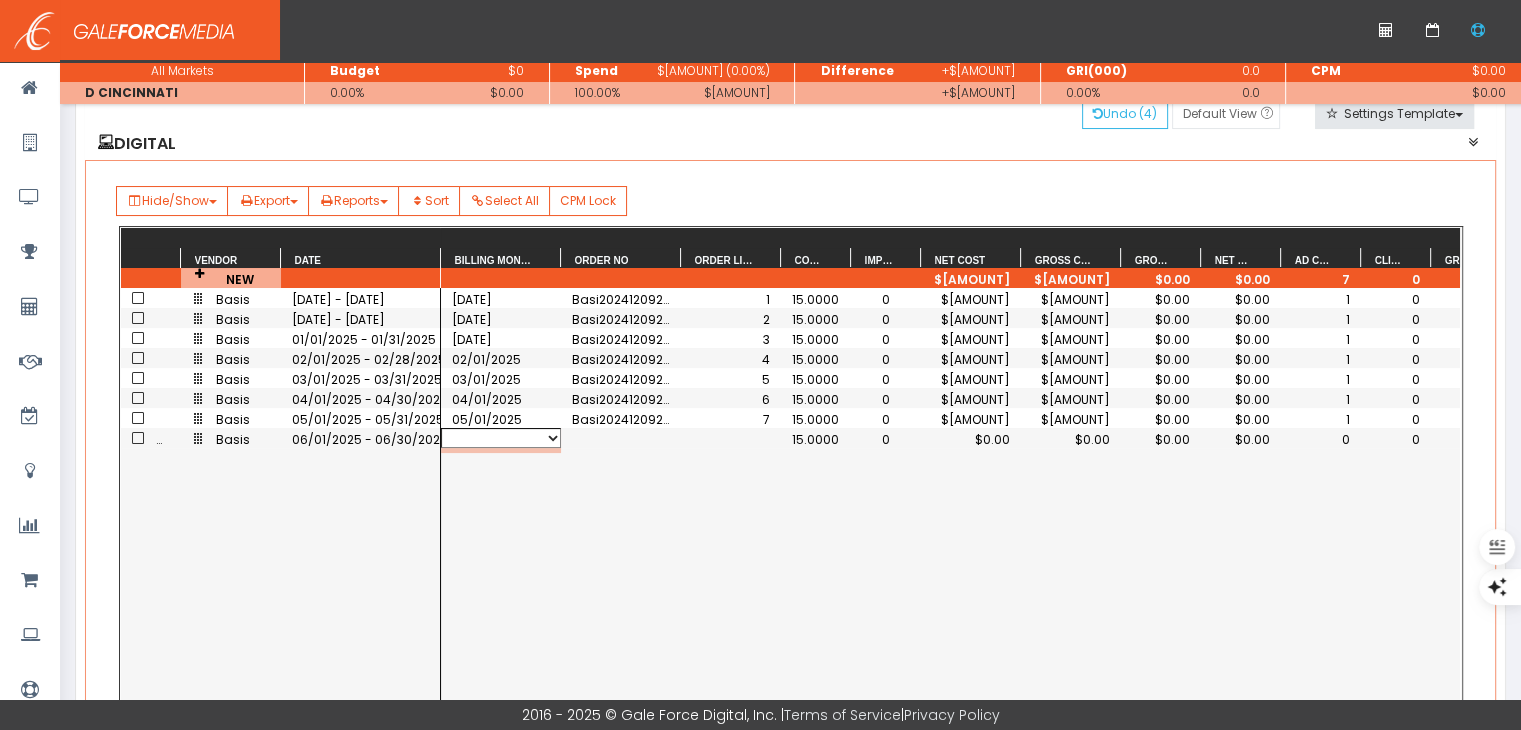 click on "06/01/2025" at bounding box center [501, 438] 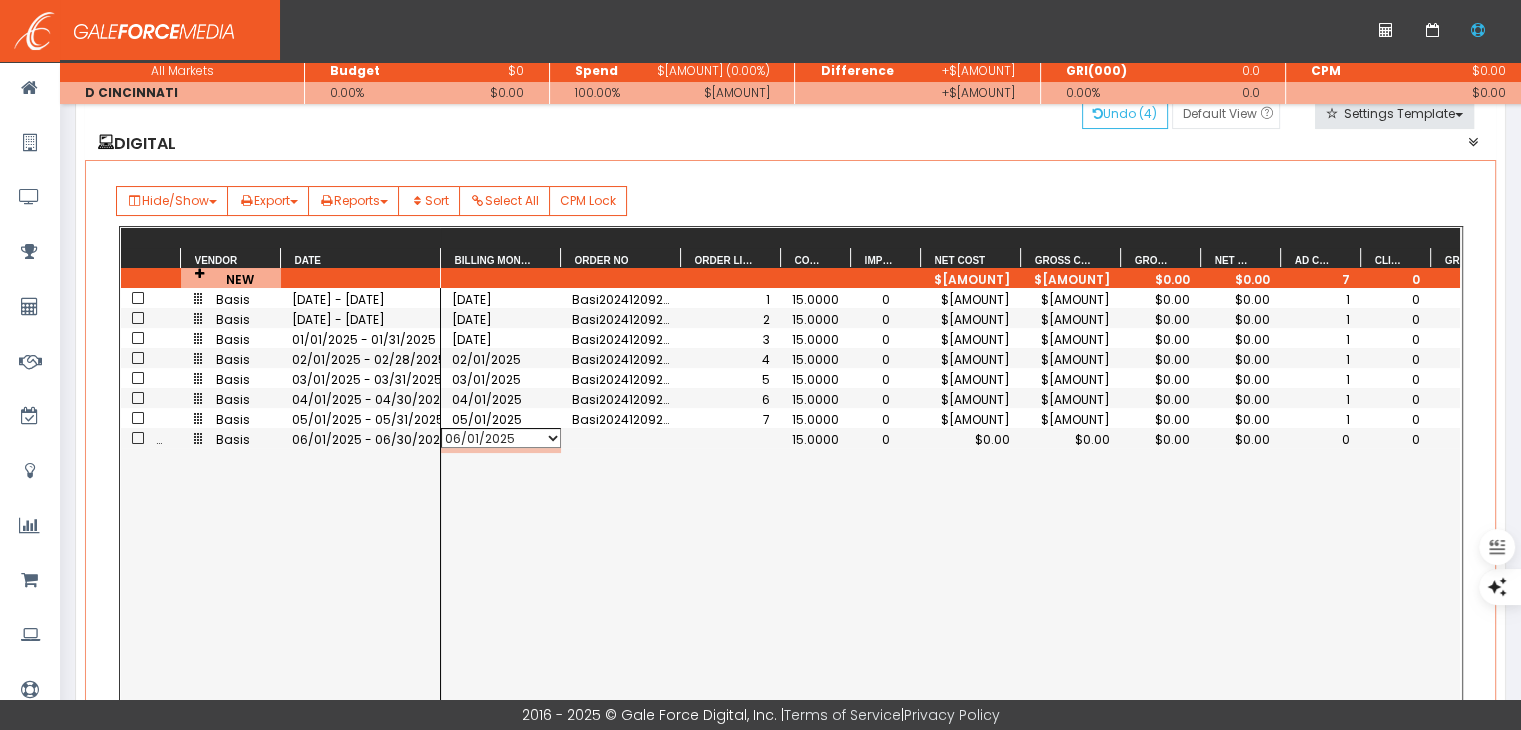 click on "06/01/2025" at bounding box center [501, 438] 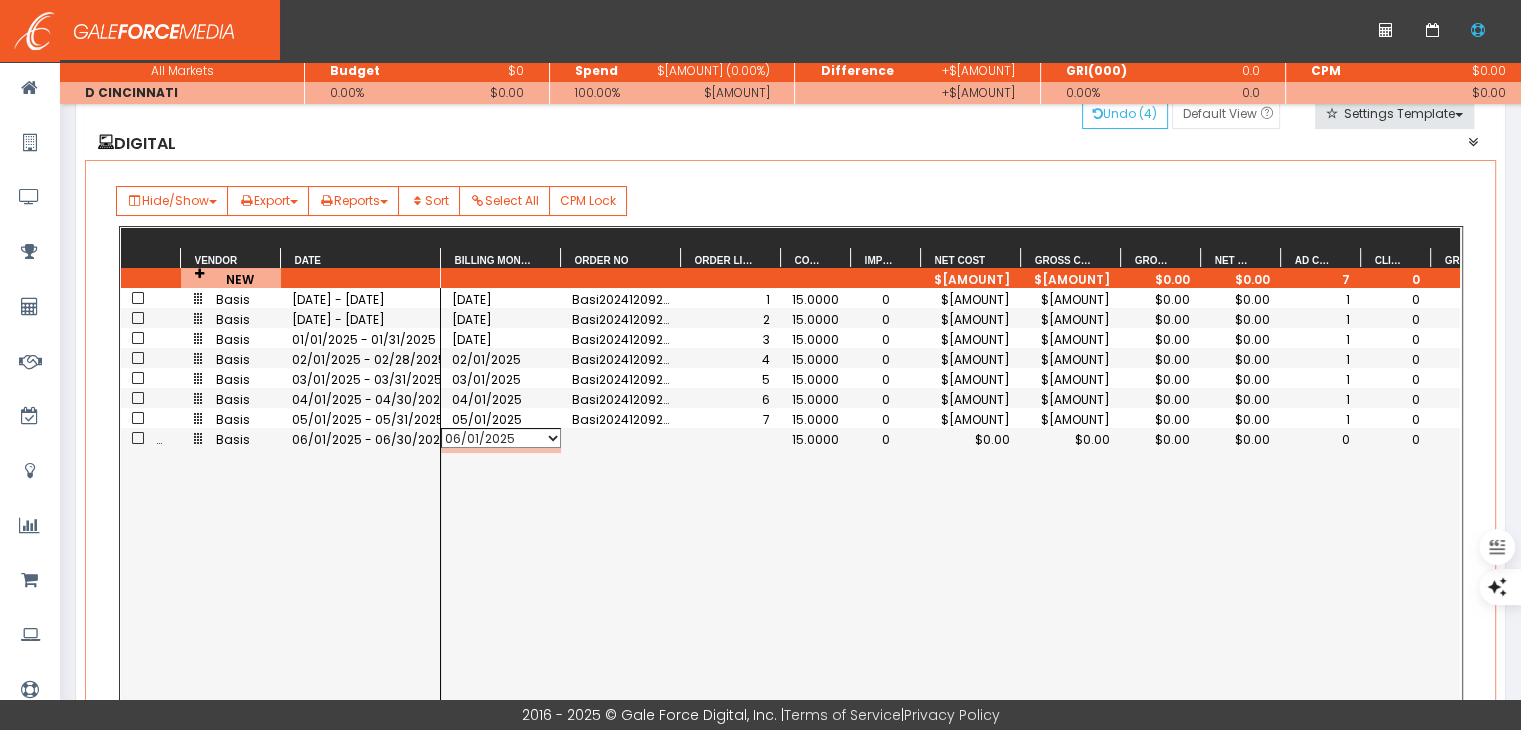 click on "06/01/2025 15.0000 0 $0.00 $0.00 $0.00 $0.00 0 0 0 11/01/2024 Basi202412092142950 1 15.0000 0 $4,228.70 $4,974.94 $0.00 $0.00 1 0 0 12/01/2024 Basi202412092142950 2 15.0000 0 $6,947.92 $8,174.02 $0.00 $0.00 1 0 0 01/01/2025 Basi202412092142950 3 15.0000 0 $5,994.49 $7,052.34 $0.00 $0.00 1 0 0 02/01/2025 Basi202412092142950 4 15.0000 0 $5,921.14 $6,966.05 $0.00 $0.00 1 0 0 03/01/2025 Basi202412092142950 5 15.0000 0 $6,750.43 $7,941.68 $0.00 $0.00 1 0 0 04/01/2025 Basi202412092142950 6 15.0000 0 $9,601.08 $11,295.39 $0.00 $0.00 1 0 0 05/01/2025 Basi202412092142950 7 15.0000 0 $4,671.39 $5,495.75 $0.00 $0.00 1 0 0" at bounding box center [950, 501] 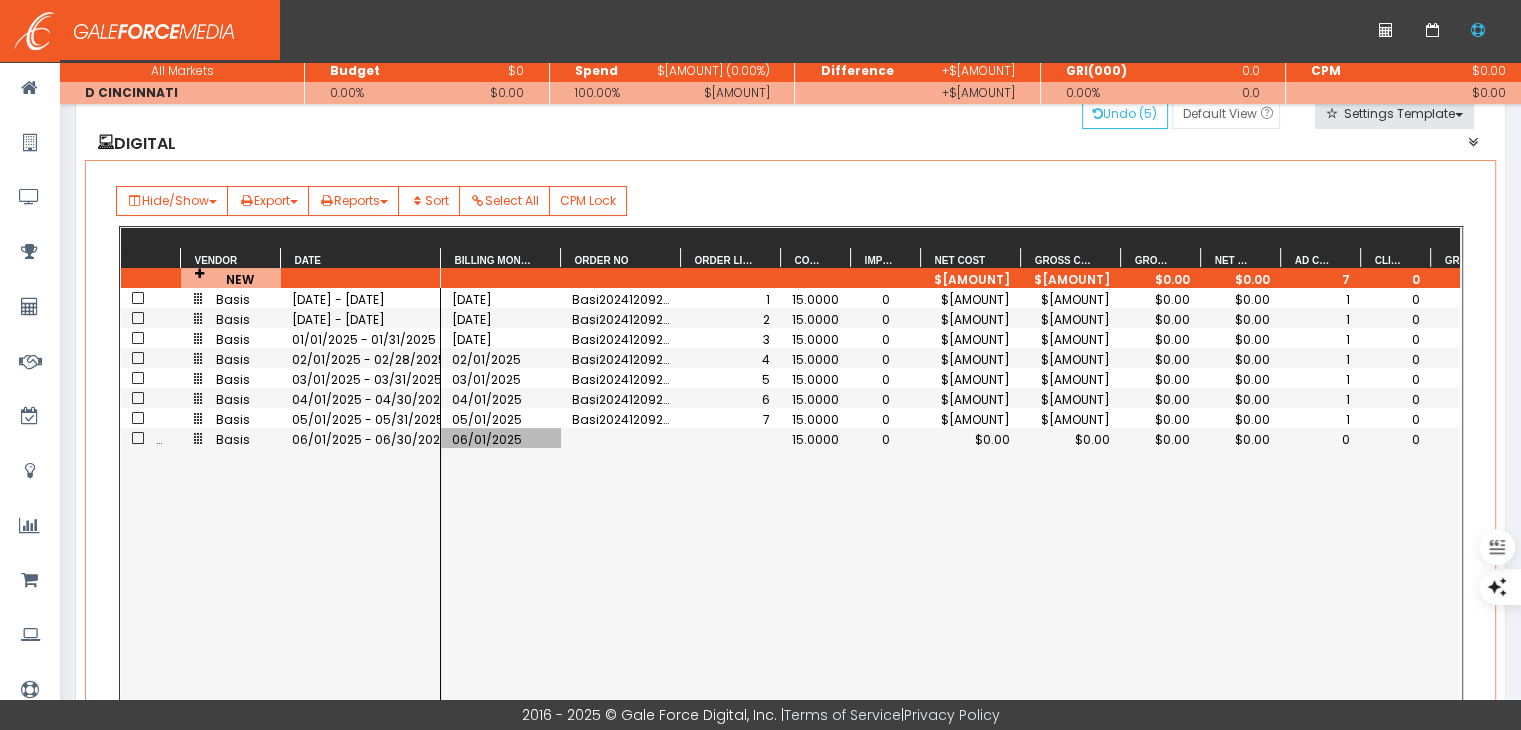 click on "$0.00" at bounding box center [971, 439] 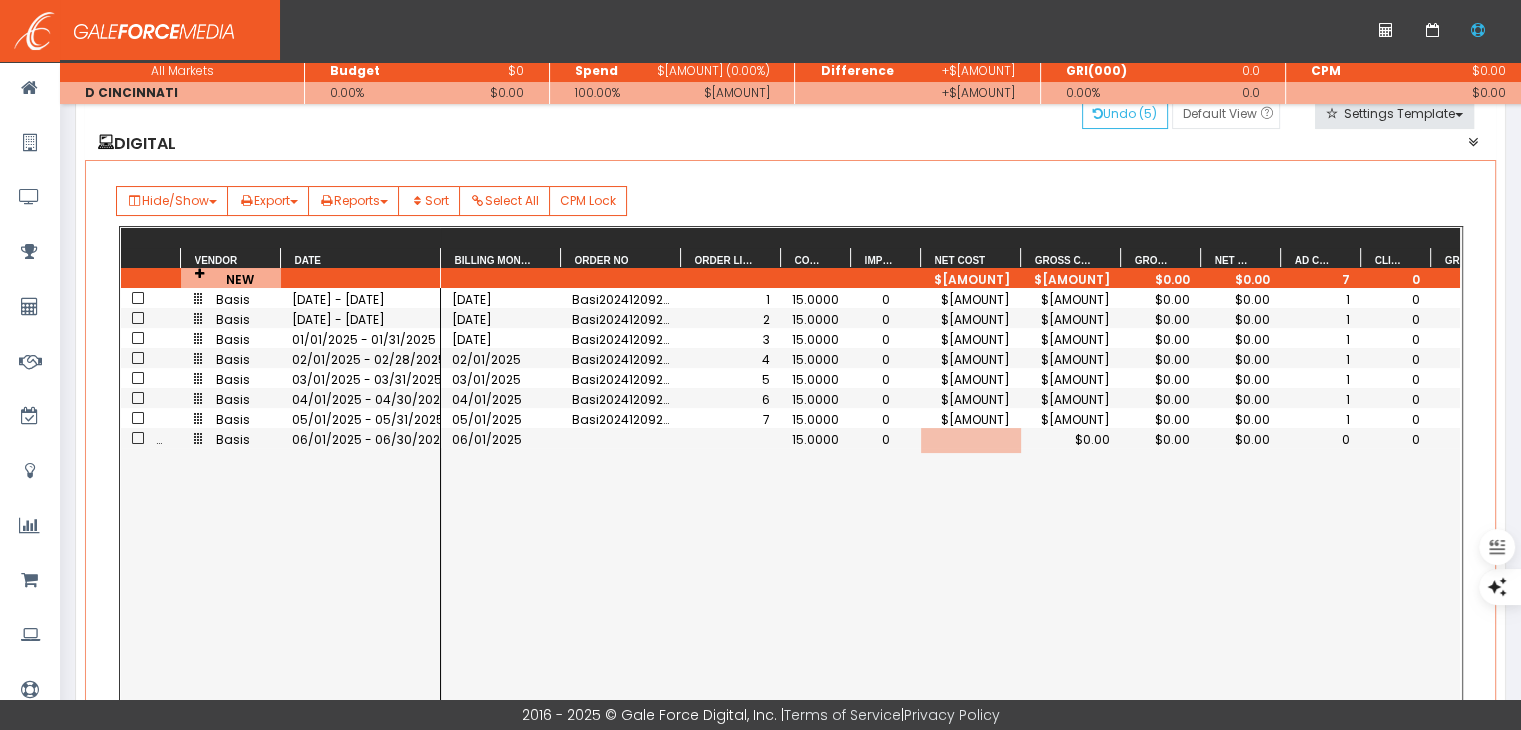 scroll, scrollTop: 0, scrollLeft: 57, axis: horizontal 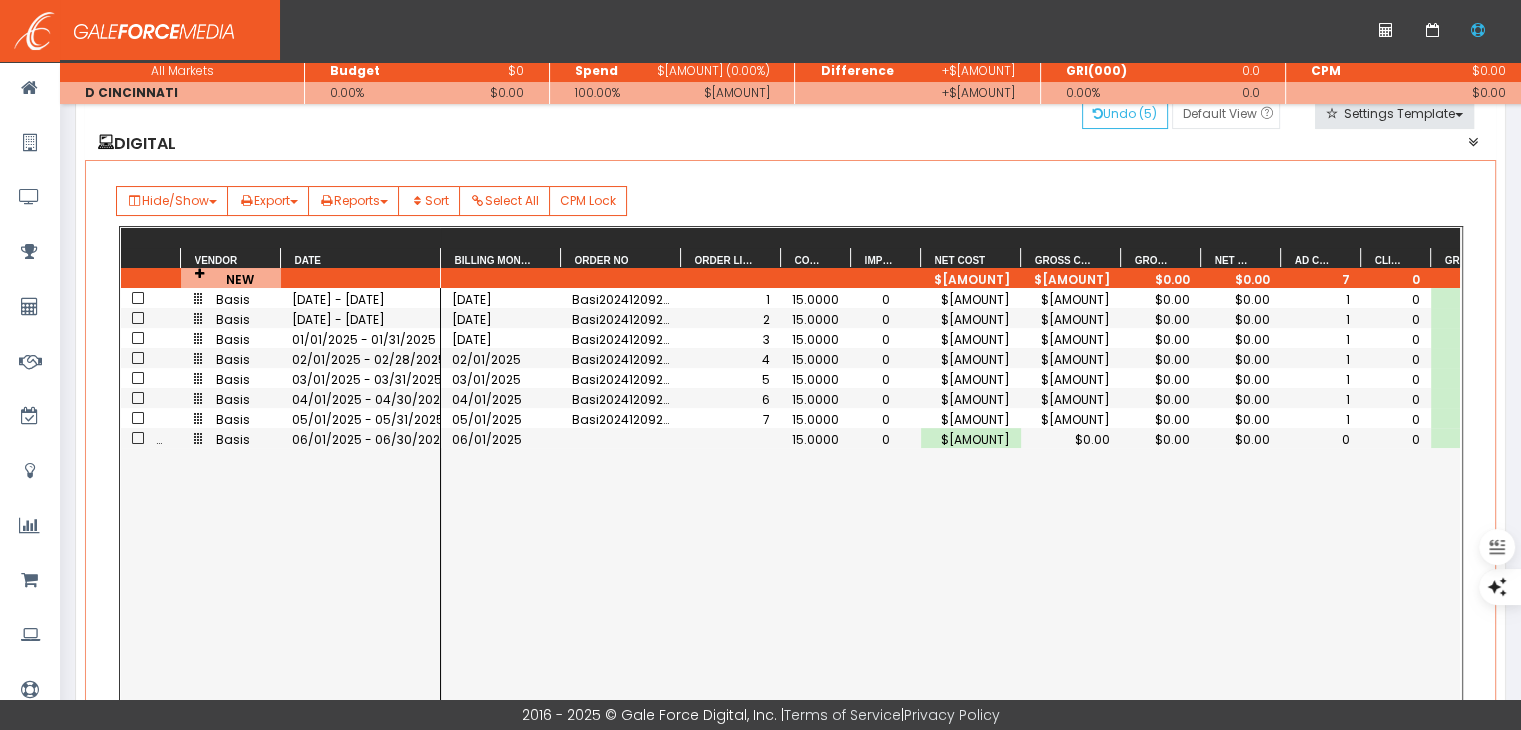 click on "06/01/2025 15.0000 0 $10,219.49 $0.00 $0.00 $0.00 0 0 0 11/01/2024 Basi202412092142950 1 15.0000 0 $4,228.70 $4,974.94 $0.00 $0.00 1 0 0 12/01/2024 Basi202412092142950 2 15.0000 0 $6,947.92 $8,174.02 $0.00 $0.00 1 0 0 01/01/2025 Basi202412092142950 3 15.0000 0 $5,994.49 $7,052.34 $0.00 $0.00 1 0 0 02/01/2025 Basi202412092142950 4 15.0000 0 $5,921.14 $6,966.05 $0.00 $0.00 1 0 0 03/01/2025 Basi202412092142950 5 15.0000 0 $6,750.43 $7,941.68 $0.00 $0.00 1 0 0 04/01/2025 Basi202412092142950 6 15.0000 0 $9,601.08 $11,295.39 $0.00 $0.00 1 0 0 05/01/2025 Basi202412092142950 7 15.0000 0 $4,671.39 $5,495.75 $0.00 $0.00 1 0 0" at bounding box center [950, 501] 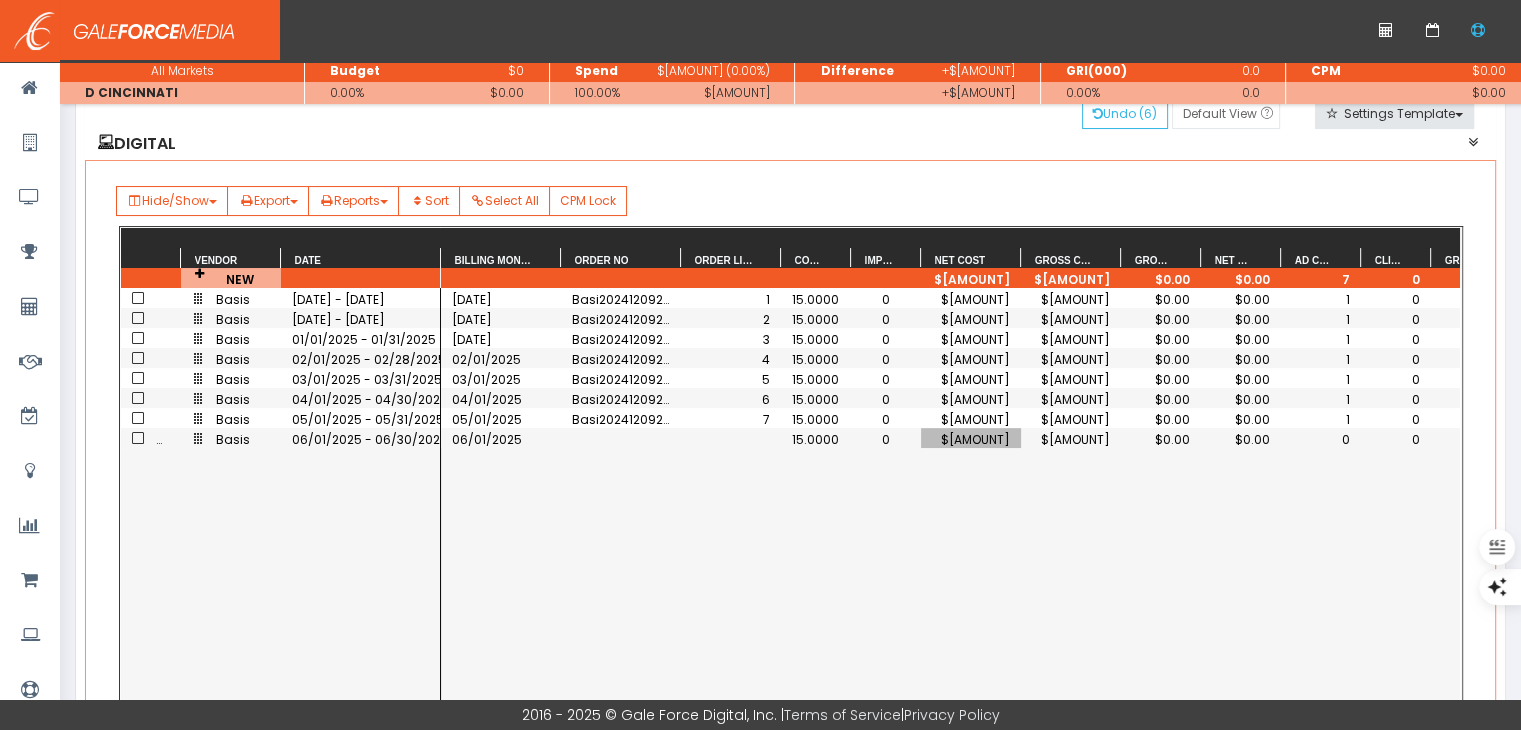 click on "0" at bounding box center (1321, 439) 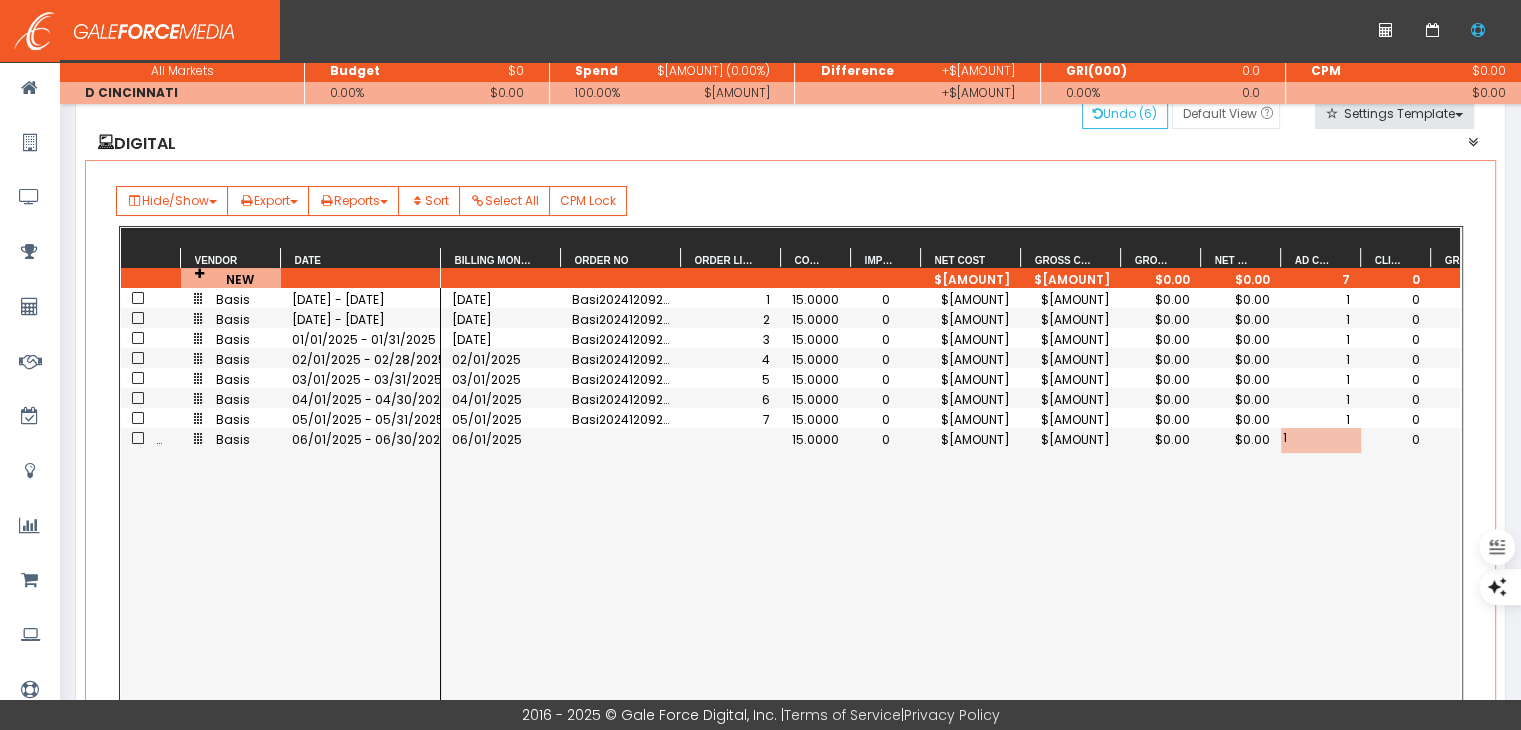 click on "06/01/2025 15.0000 0 $10,219.49 $12,022.93 $0.00 $0.00 1 0 0 11/01/2024 Basi202412092142950 1 15.0000 0 $4,228.70 $4,974.94 $0.00 $0.00 1 0 0 12/01/2024 Basi202412092142950 2 15.0000 0 $6,947.92 $8,174.02 $0.00 $0.00 1 0 0 01/01/2025 Basi202412092142950 3 15.0000 0 $5,994.49 $7,052.34 $0.00 $0.00 1 0 0 02/01/2025 Basi202412092142950 4 15.0000 0 $5,921.14 $6,966.05 $0.00 $0.00 1 0 0 03/01/2025 Basi202412092142950 5 15.0000 0 $6,750.43 $7,941.68 $0.00 $0.00 1 0 0 04/01/2025 Basi202412092142950 6 15.0000 0 $9,601.08 $11,295.39 $0.00 $0.00 1 0 0 05/01/2025 Basi202412092142950 7 15.0000 0 $4,671.39 $5,495.75 $0.00 $0.00 1 0 0" at bounding box center [950, 501] 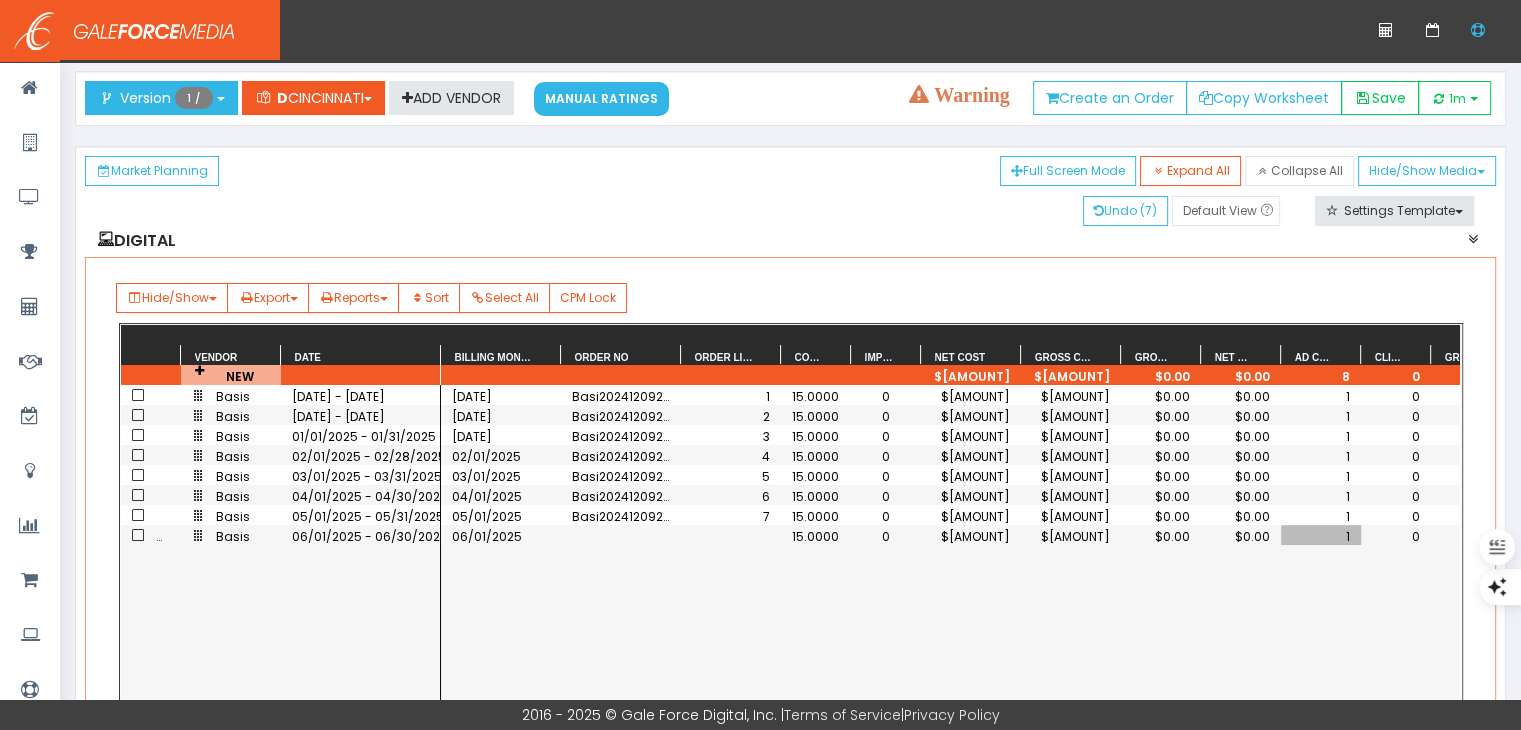 scroll, scrollTop: 0, scrollLeft: 0, axis: both 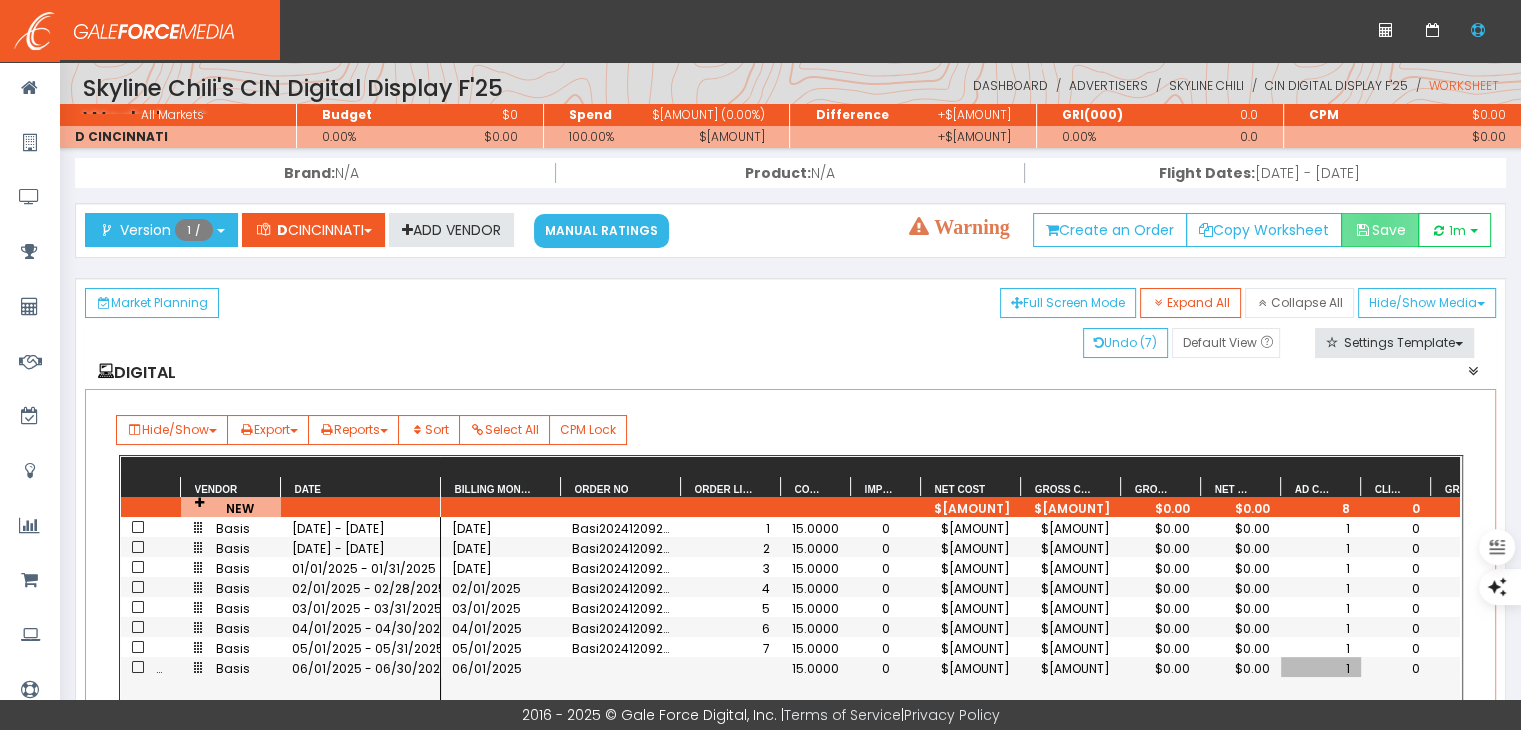 click on "Save" at bounding box center (1380, 230) 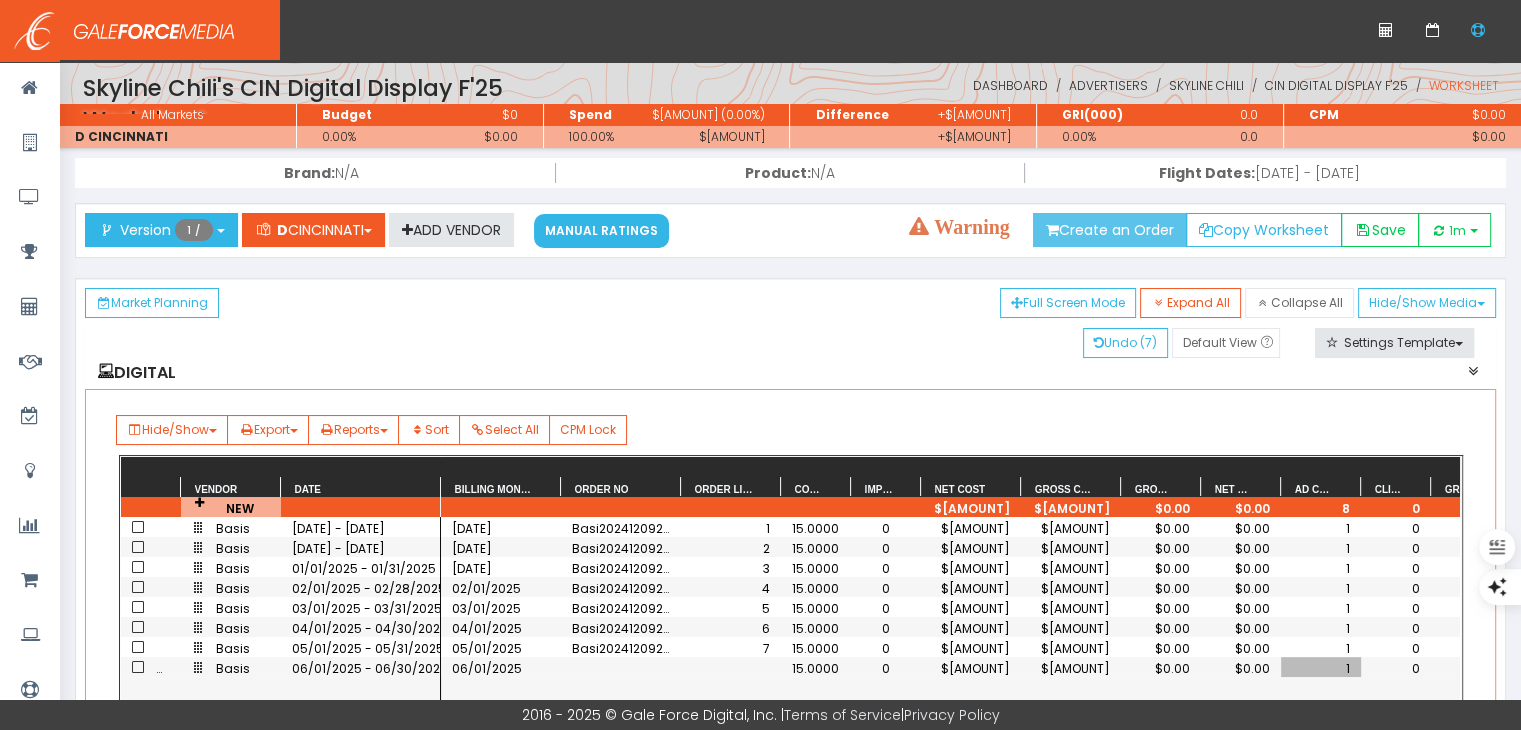 click on "Create an Order" at bounding box center (1110, 230) 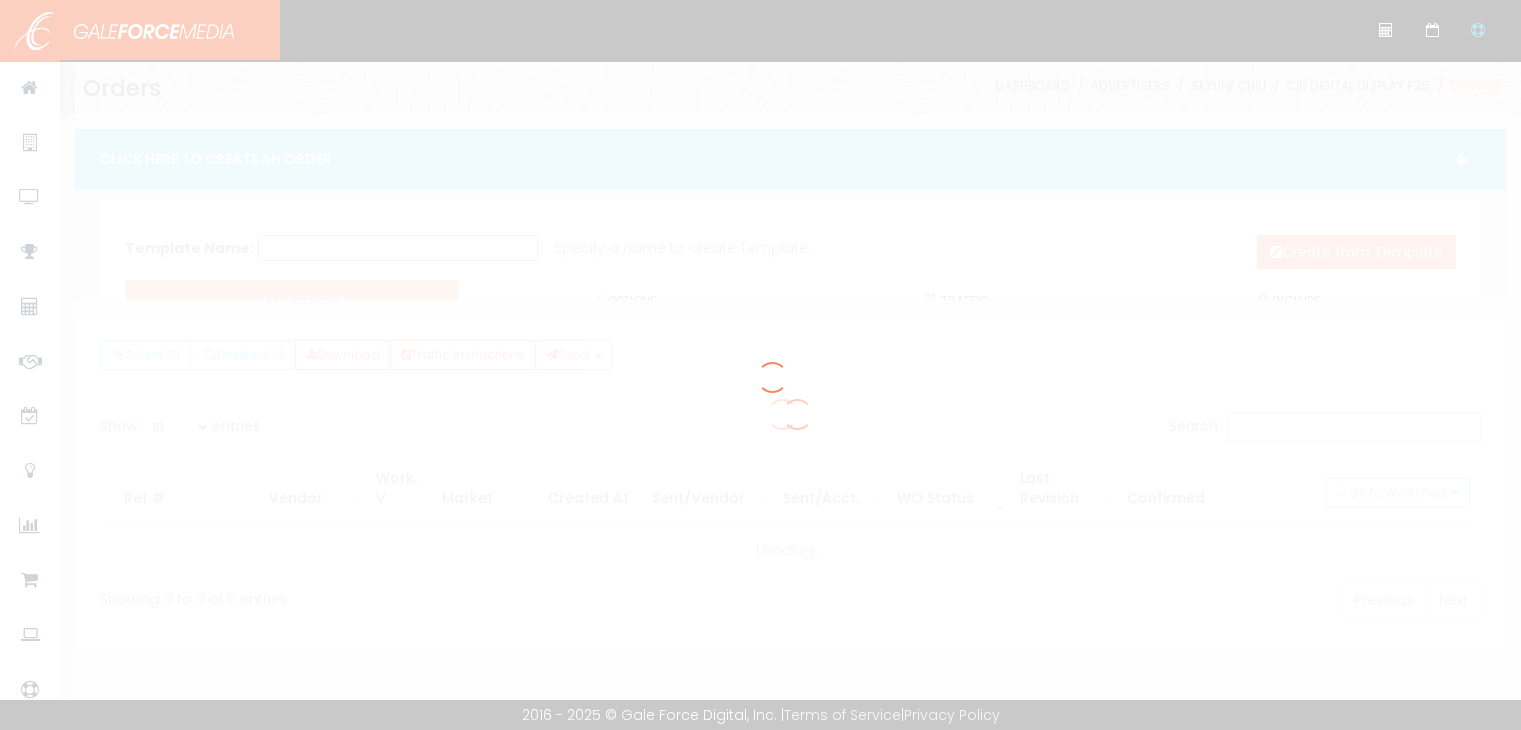 scroll, scrollTop: 0, scrollLeft: 0, axis: both 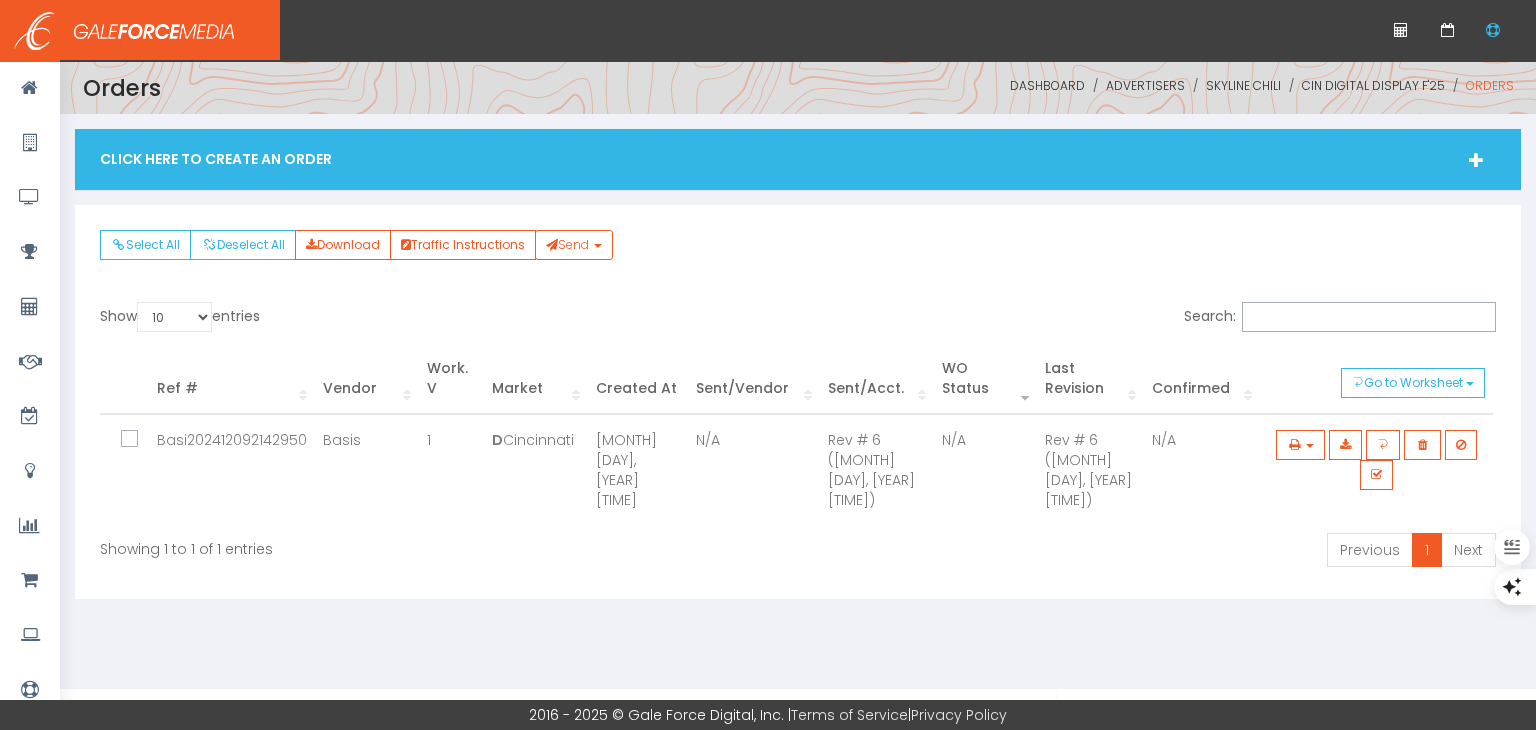 click on "Click Here To Create An Order" at bounding box center (798, 159) 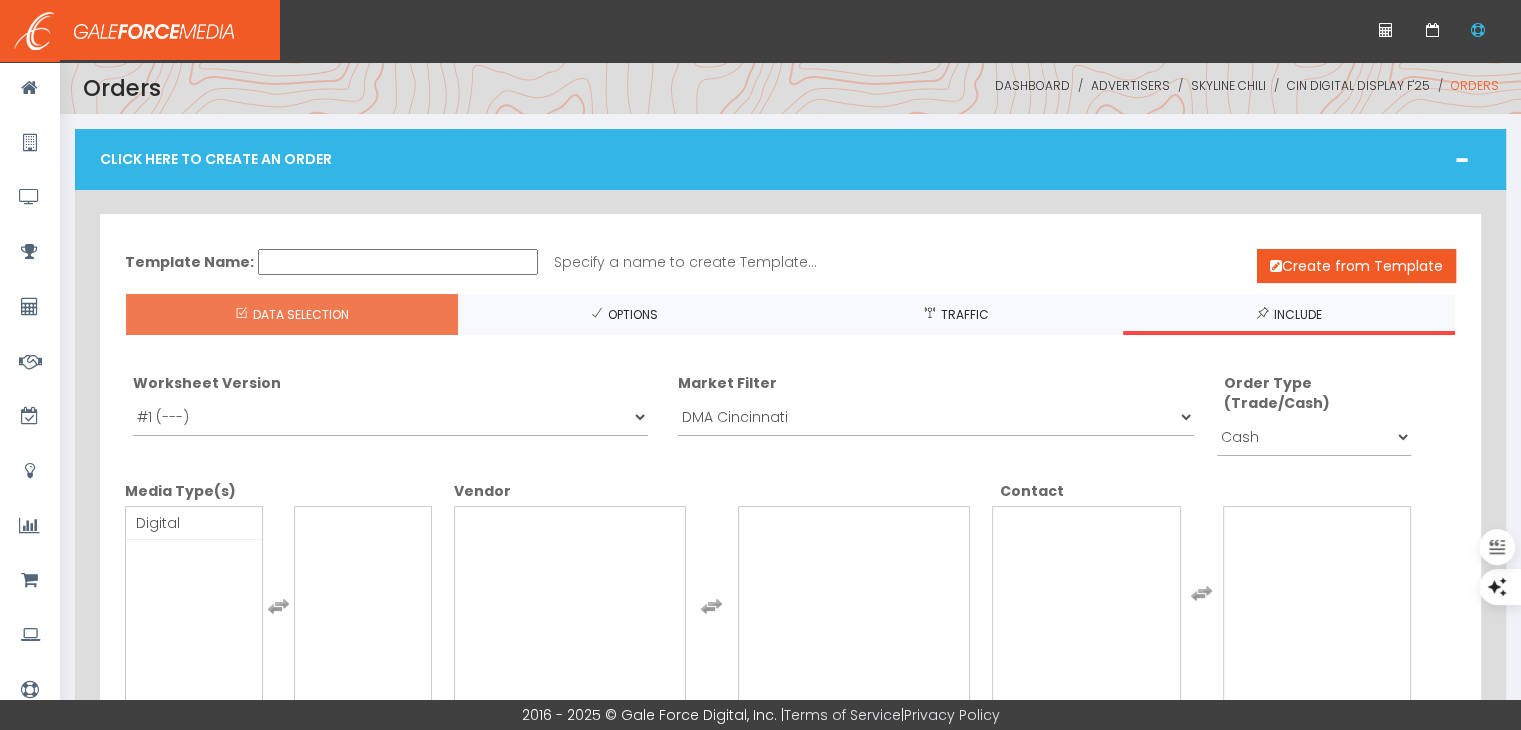 click on "Digital" at bounding box center [194, 523] 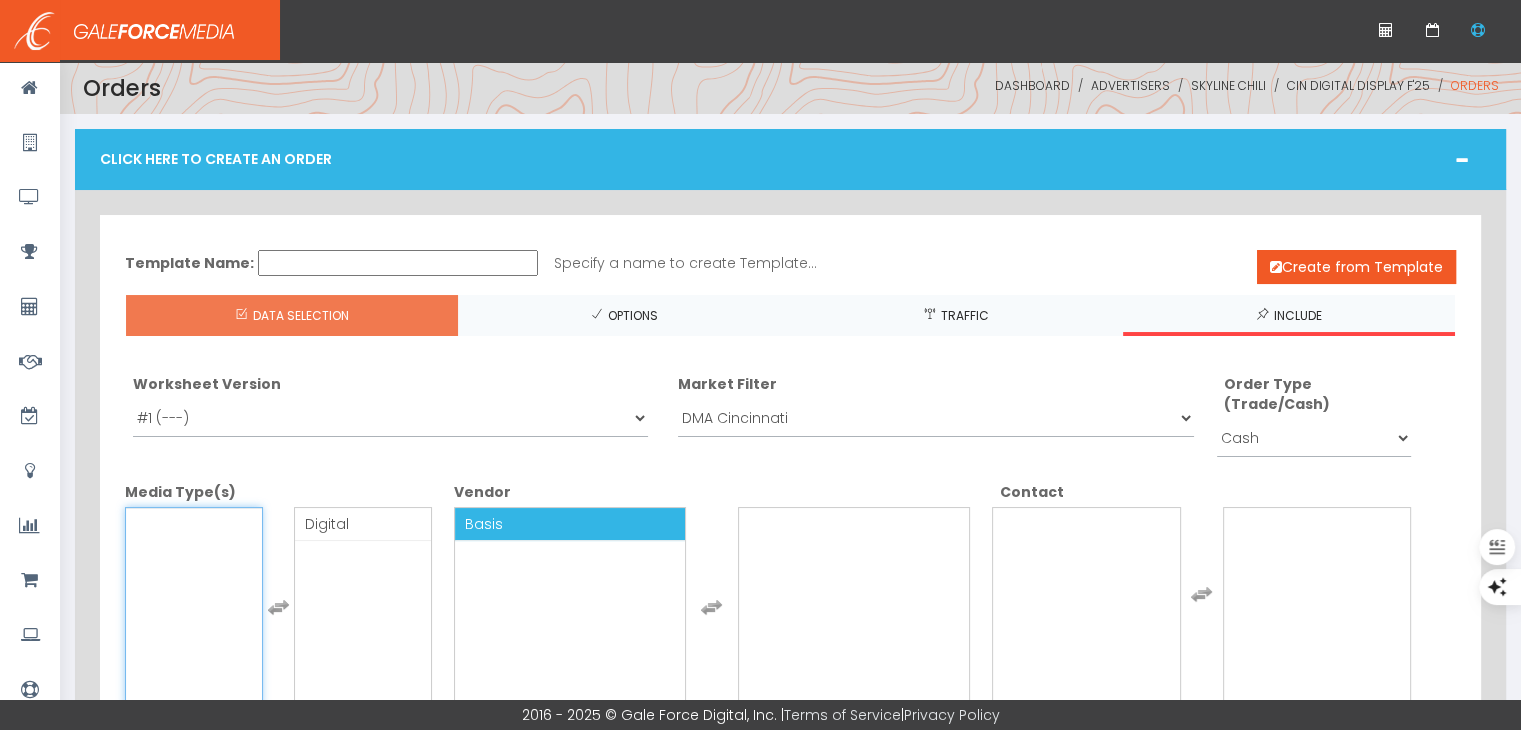 click on "Basis" at bounding box center (570, 524) 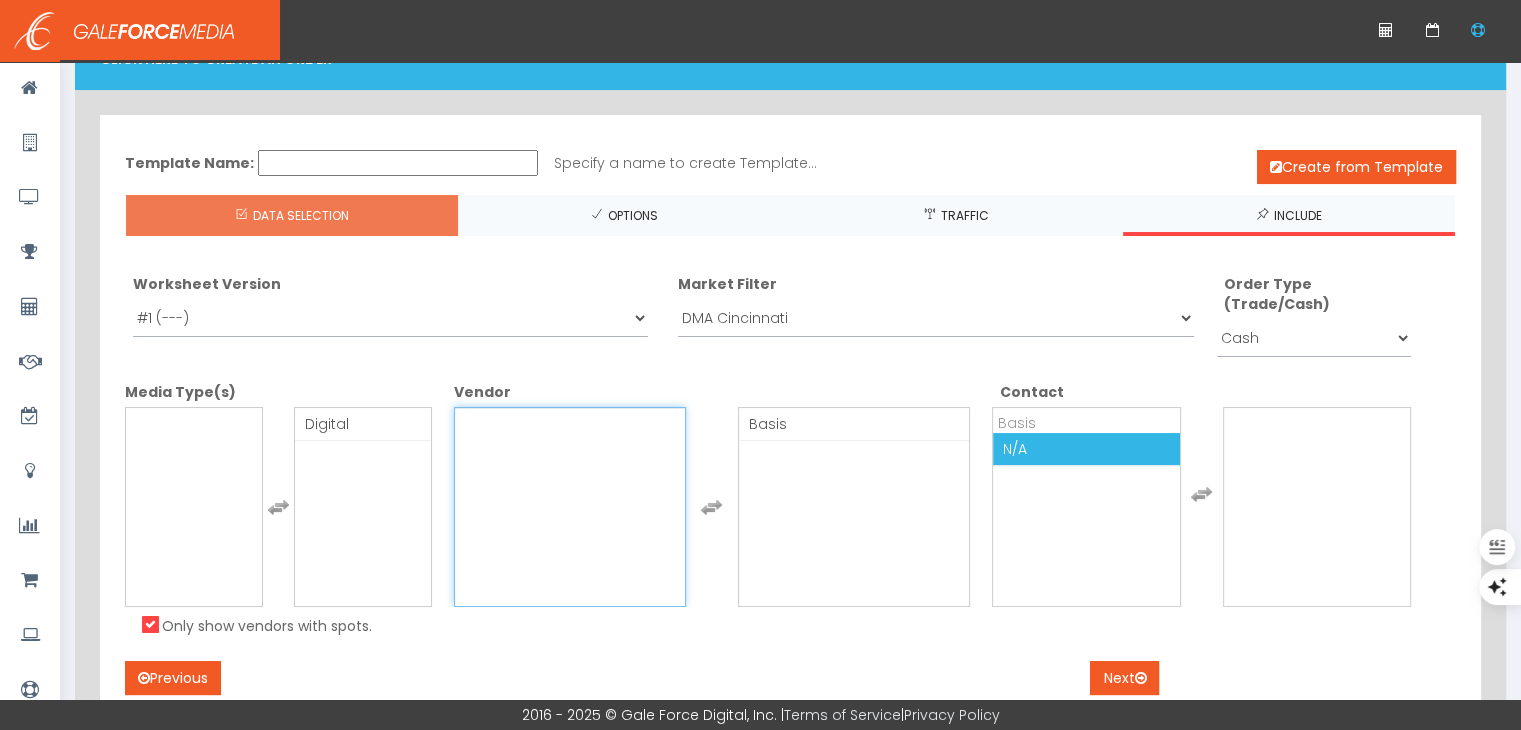 click on "N/A" at bounding box center [1086, 449] 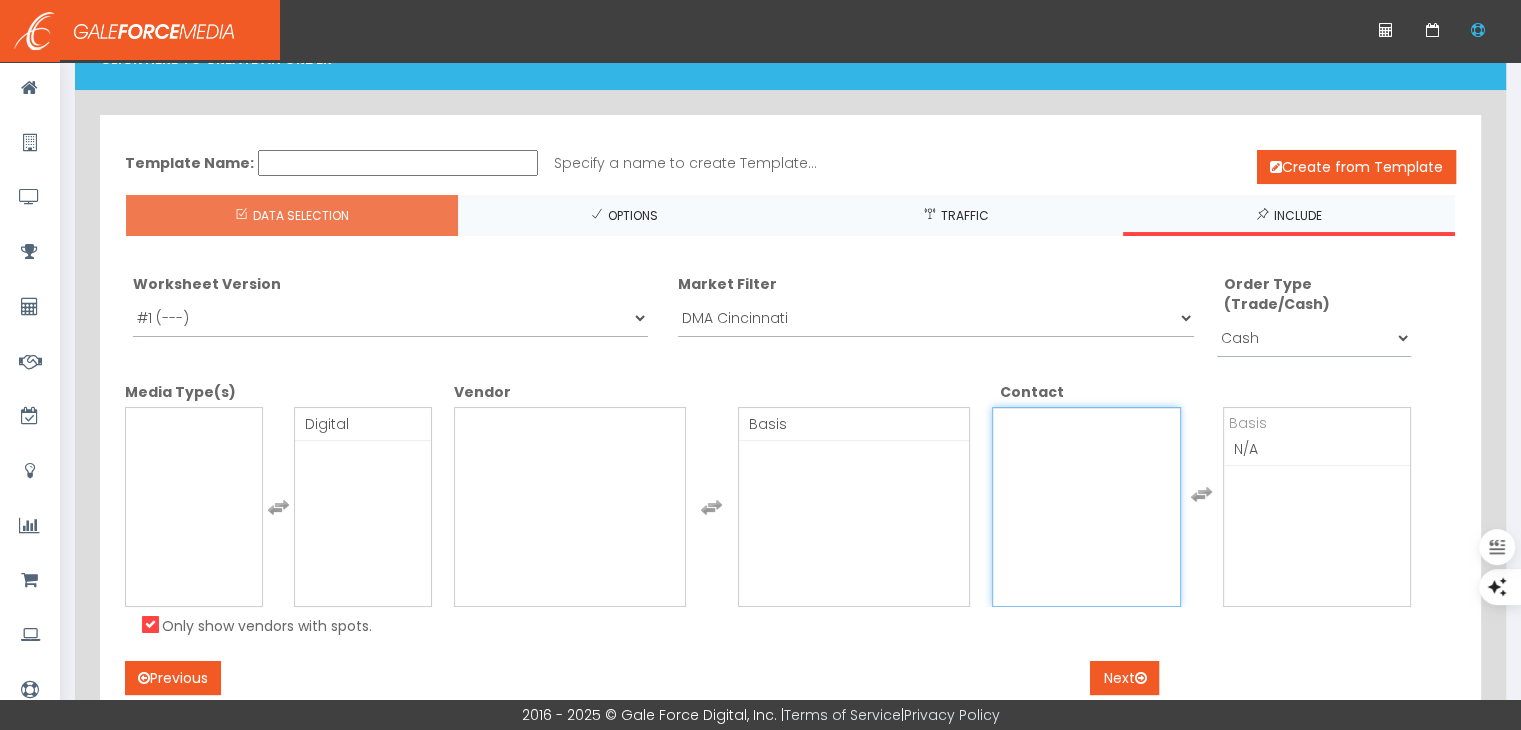 scroll, scrollTop: 200, scrollLeft: 0, axis: vertical 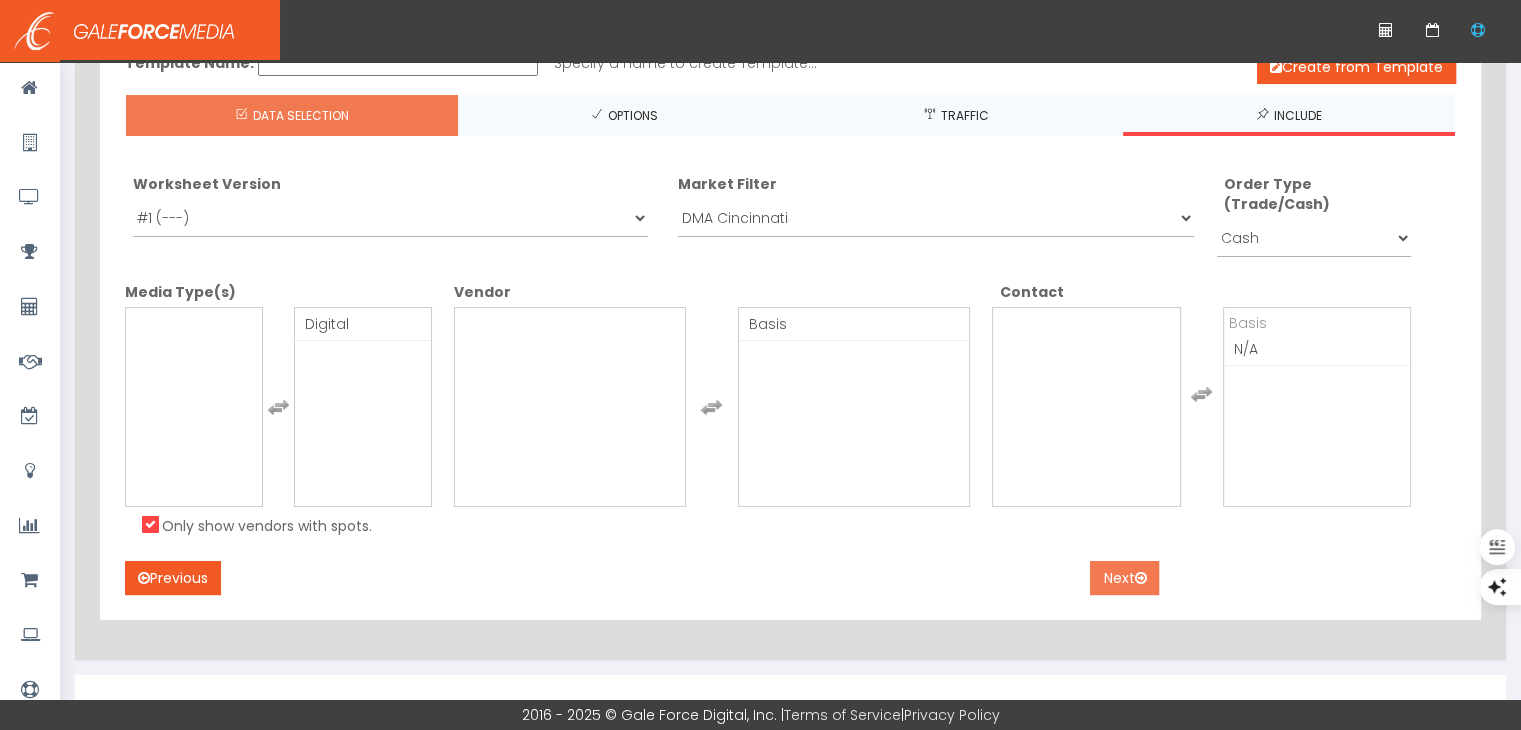 click on "Next" at bounding box center (1124, 578) 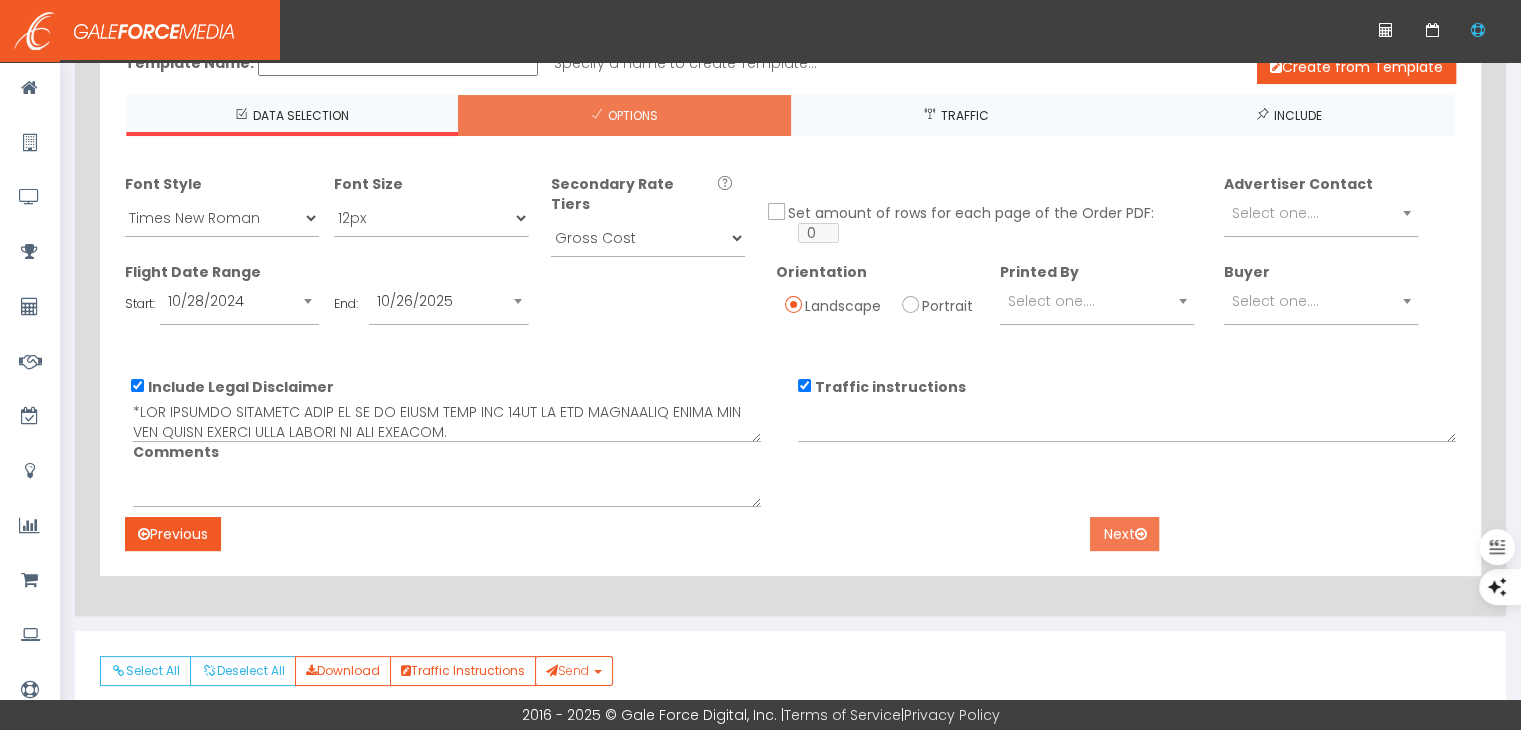 click on "Next" at bounding box center [1124, 534] 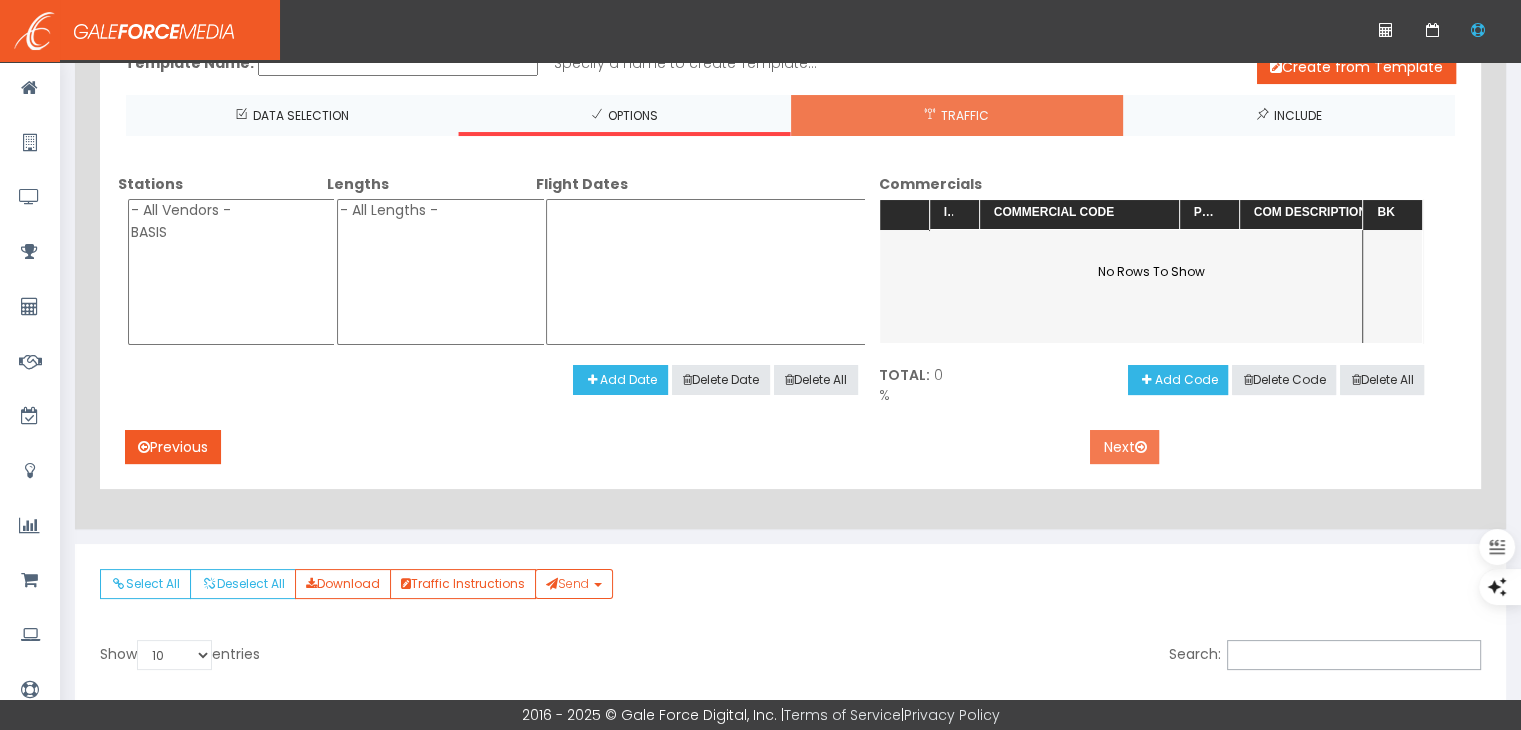 click on "Next" at bounding box center (1124, 447) 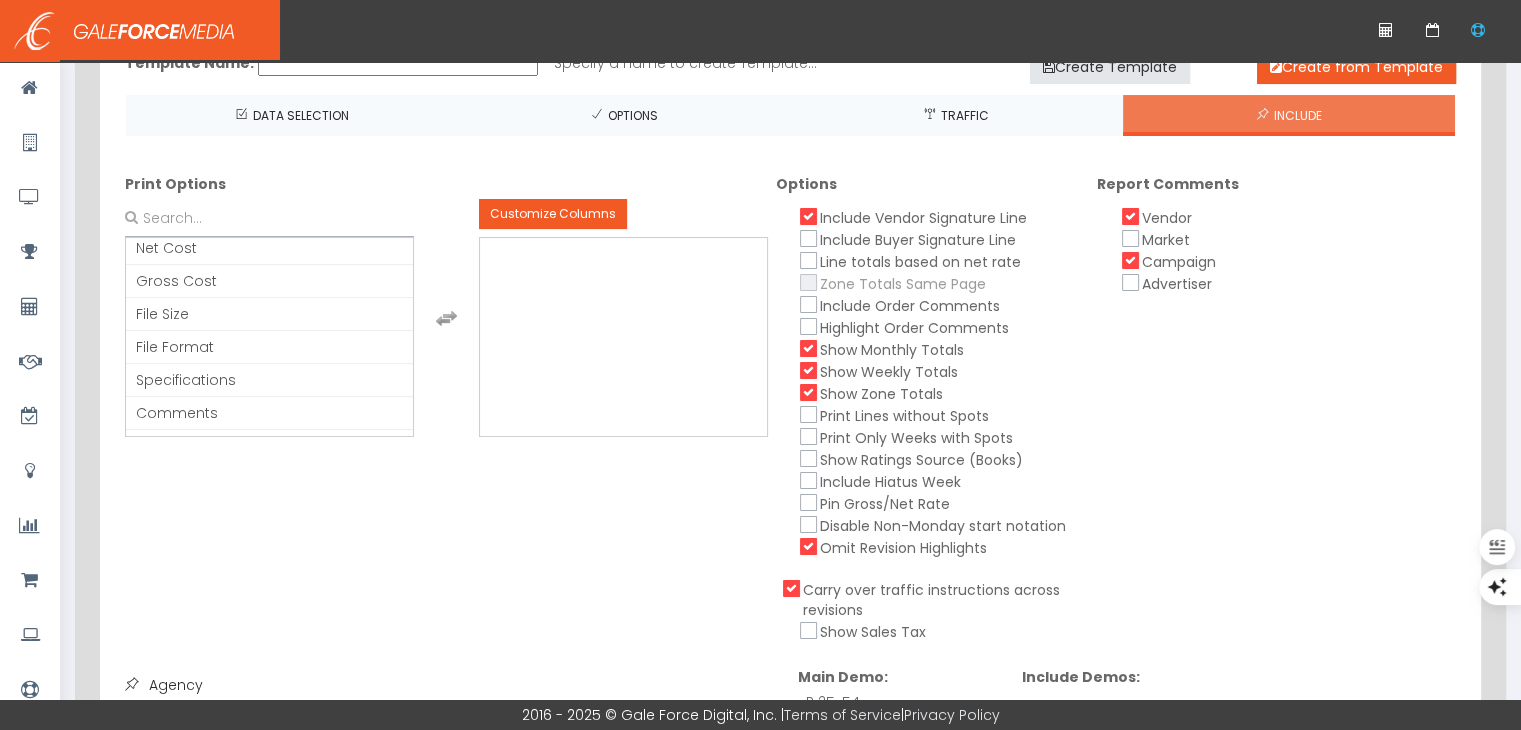 scroll, scrollTop: 200, scrollLeft: 0, axis: vertical 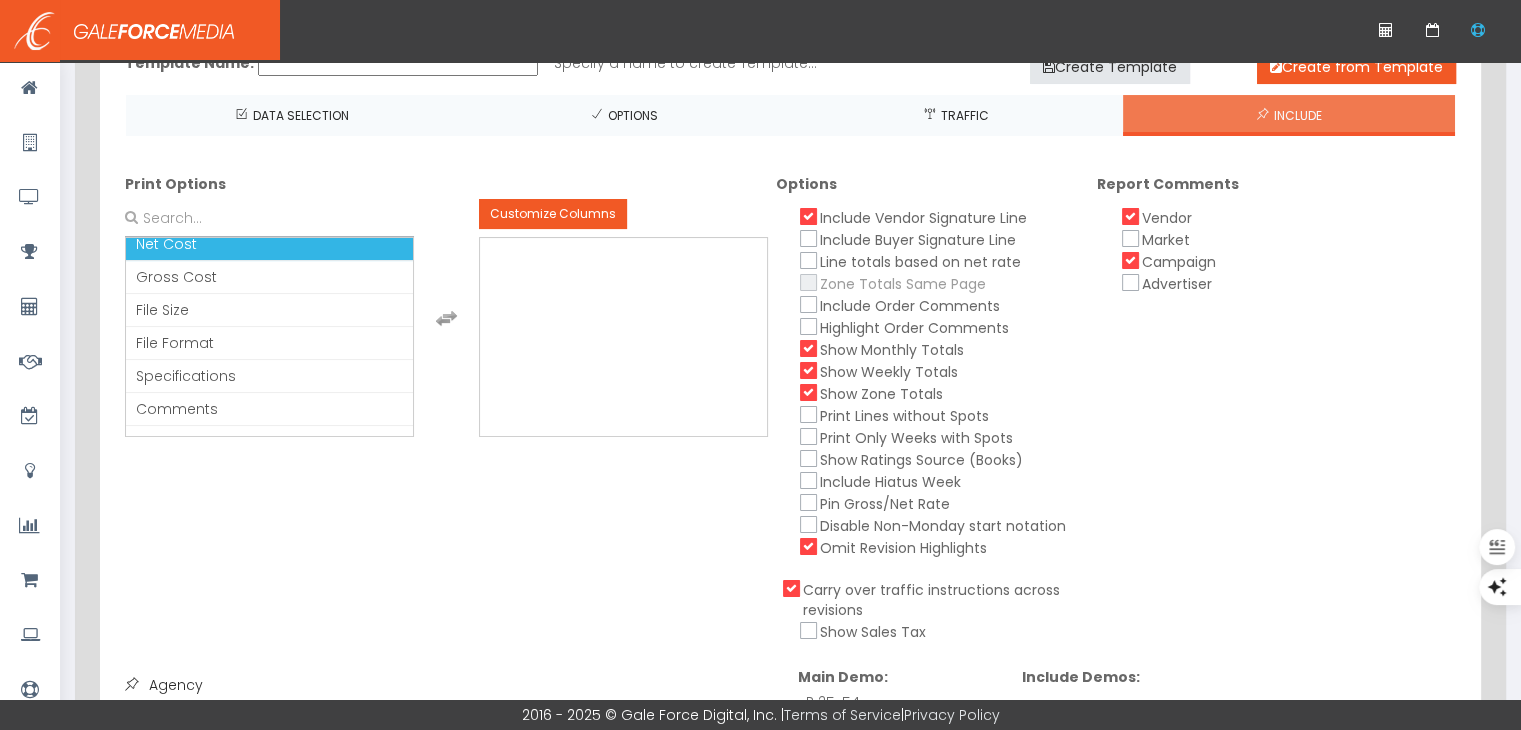 click on "Net Cost" at bounding box center [269, 244] 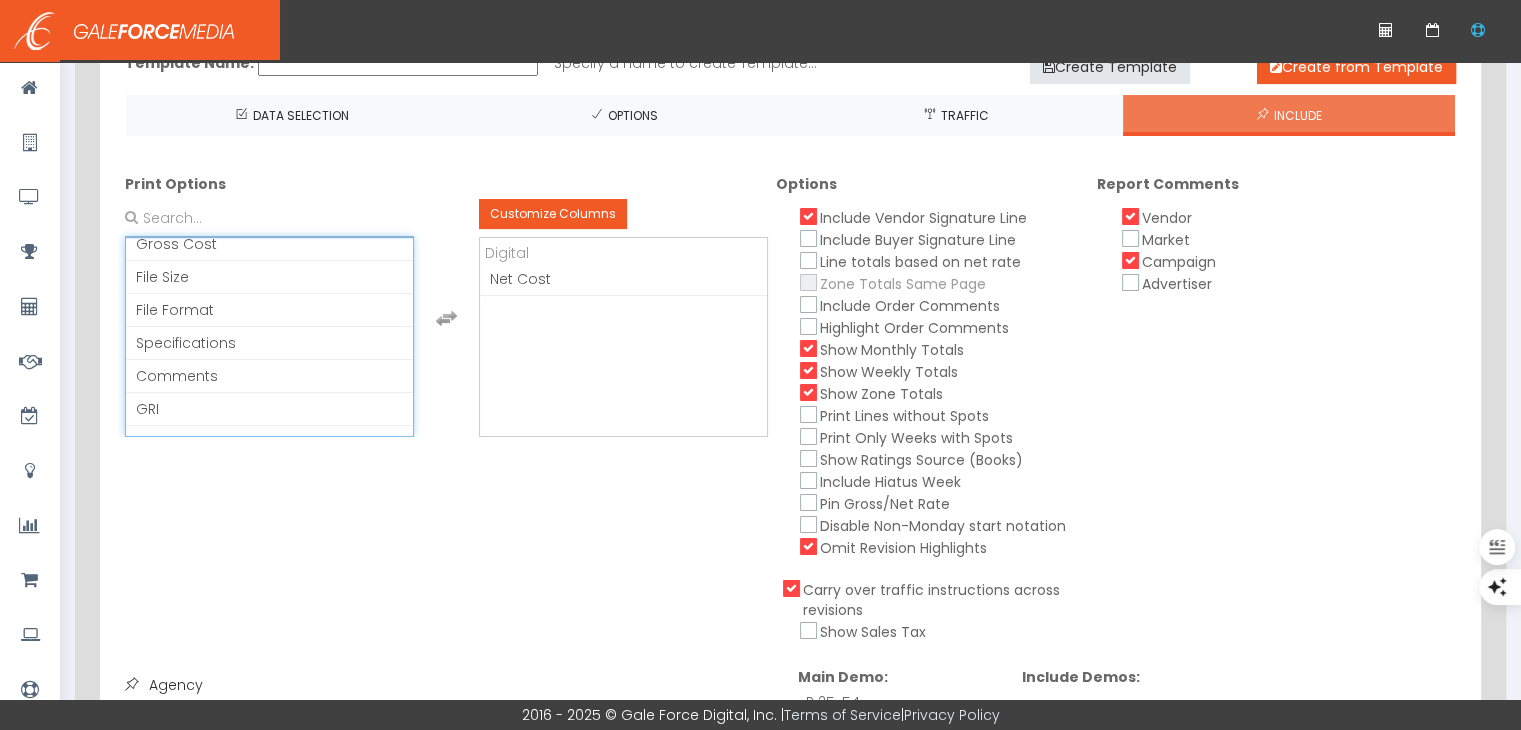 scroll, scrollTop: 167, scrollLeft: 0, axis: vertical 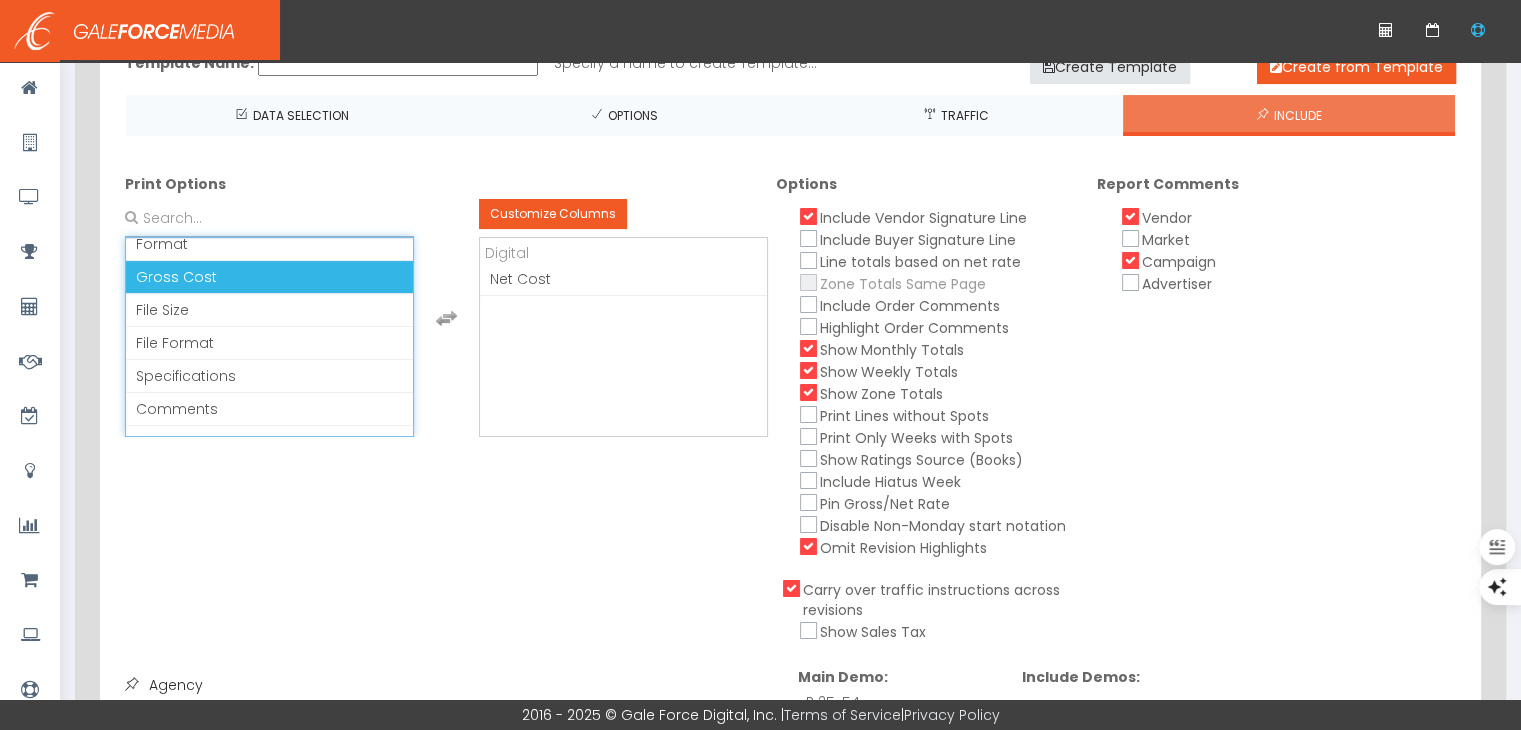 click on "Gross Cost" at bounding box center (269, 277) 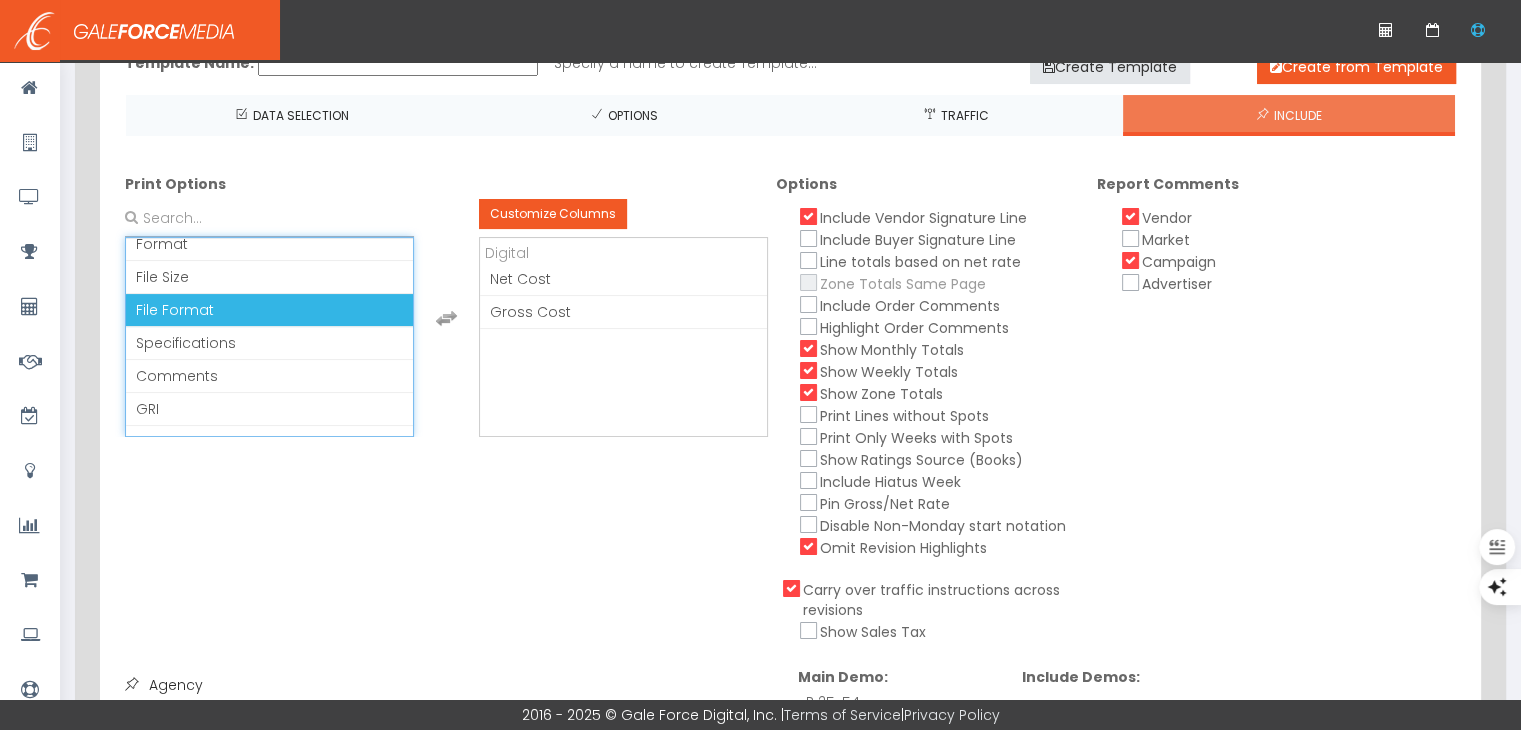 scroll, scrollTop: 600, scrollLeft: 0, axis: vertical 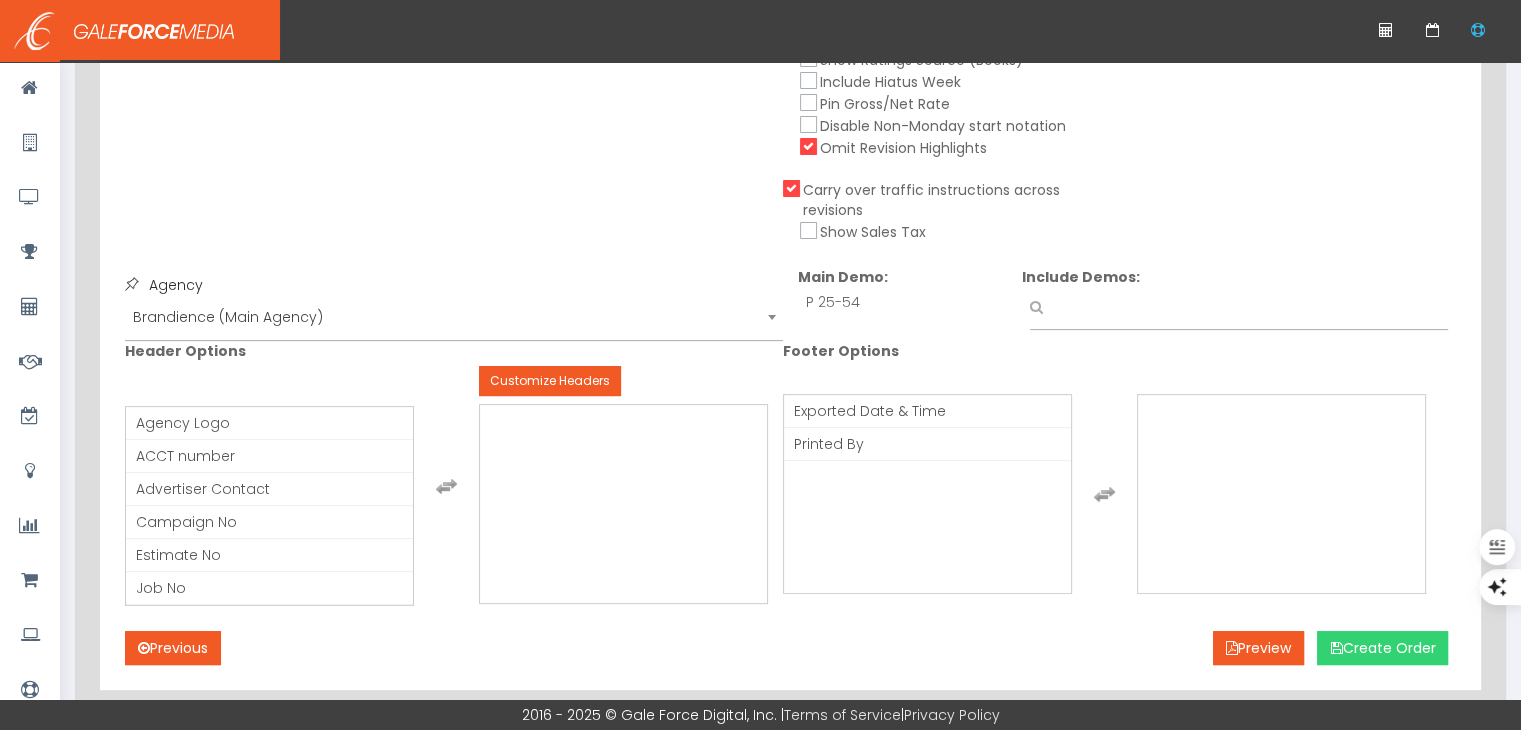 click on "Create Order" at bounding box center [1382, 648] 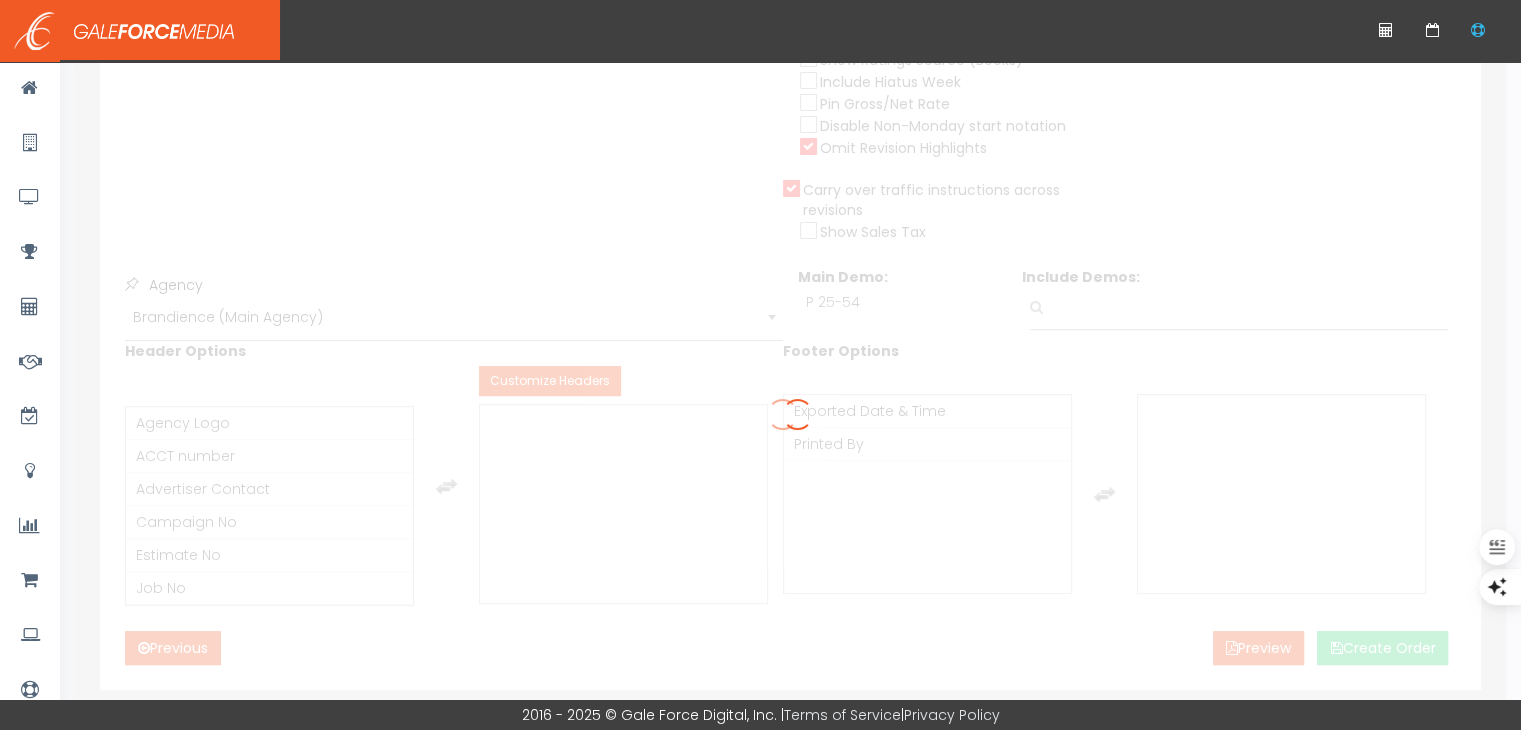scroll, scrollTop: 0, scrollLeft: 0, axis: both 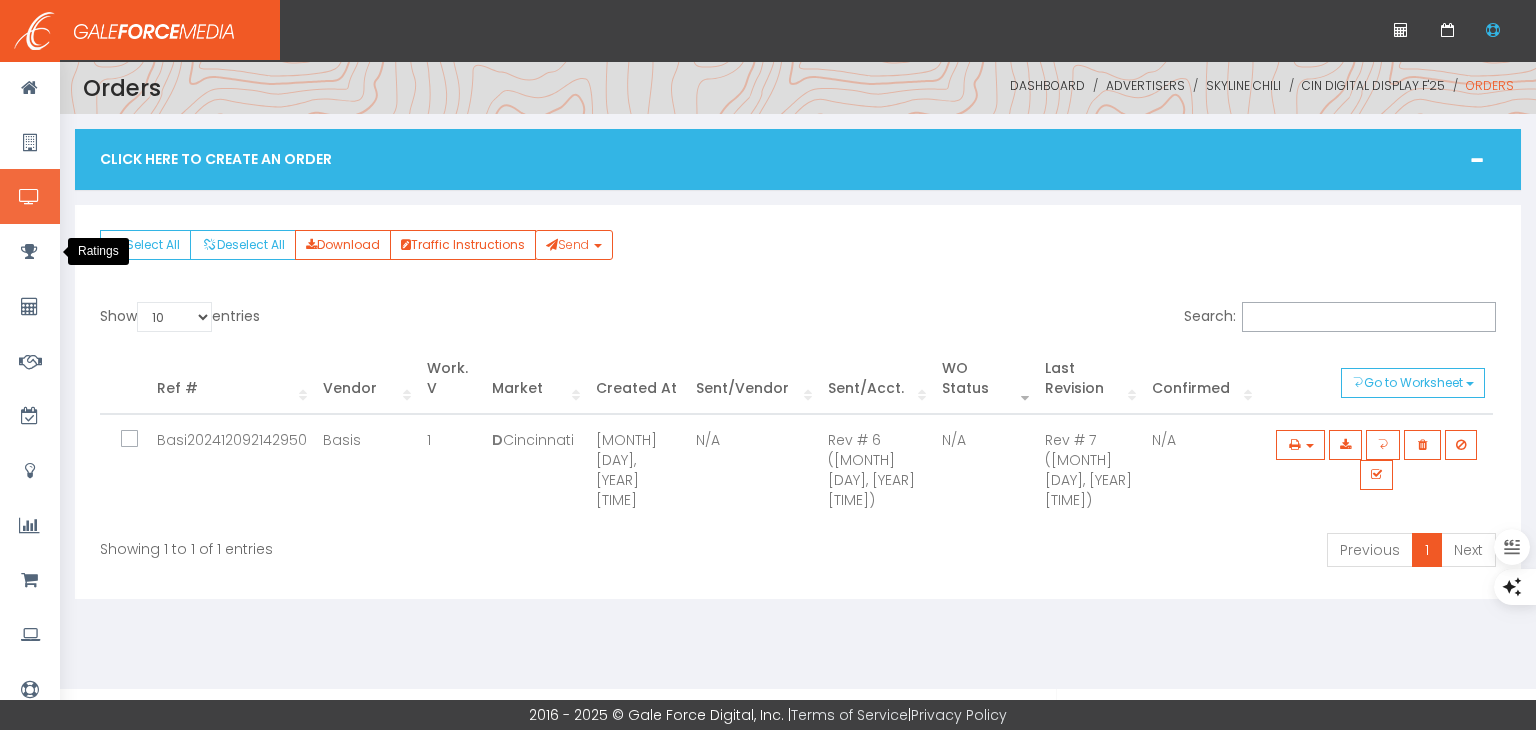 click at bounding box center [29, 197] 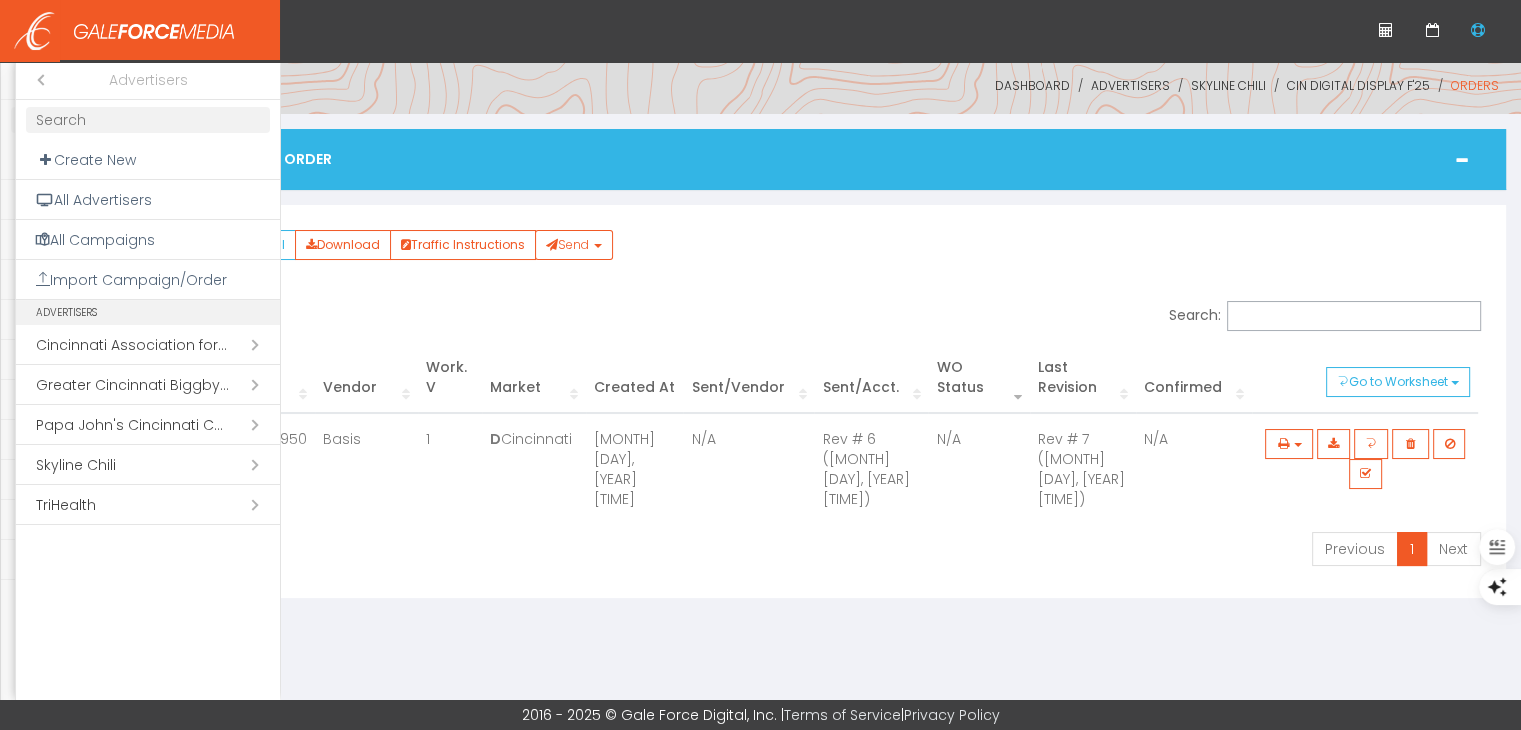 click on "Open submenu (  Skyline Chili)" at bounding box center (148, 465) 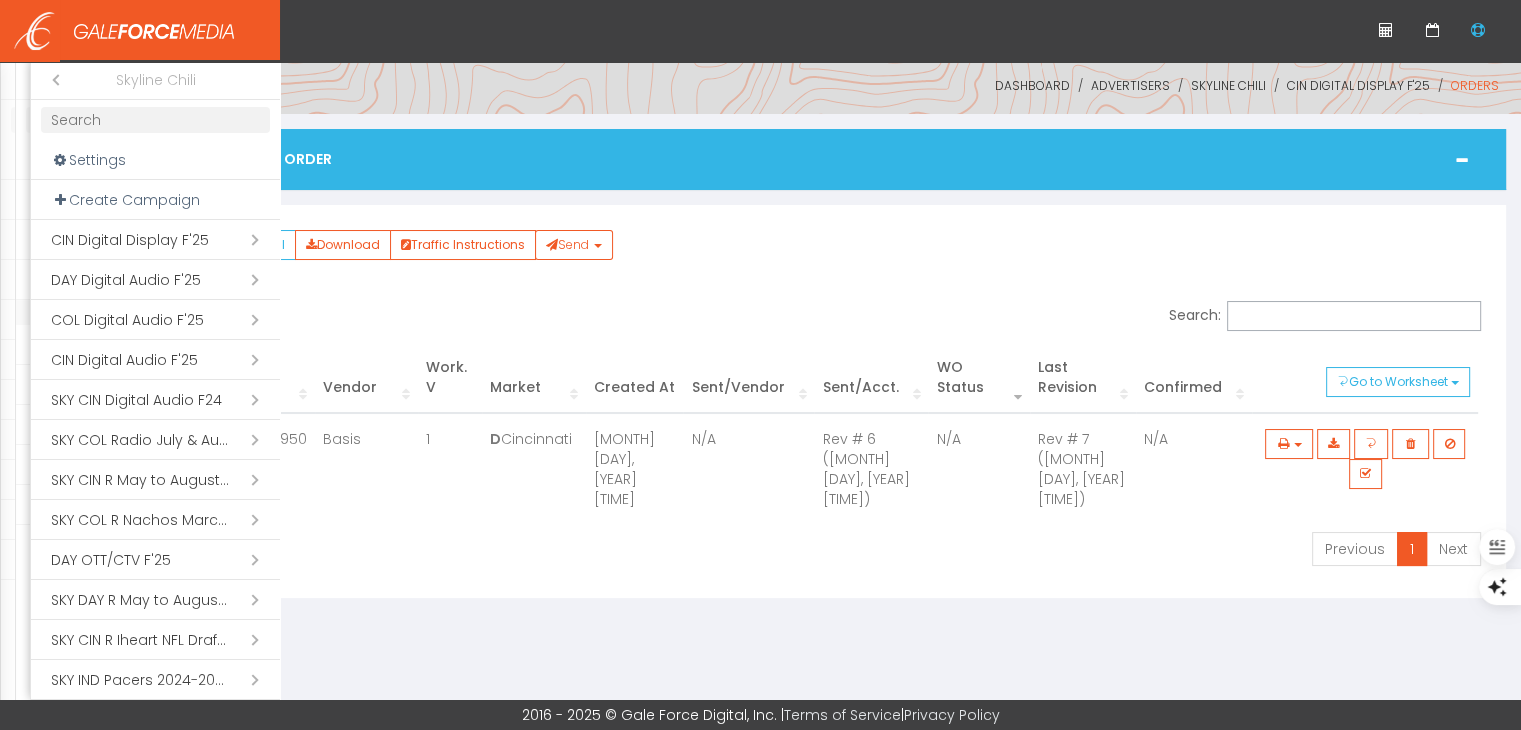 click at bounding box center (155, 120) 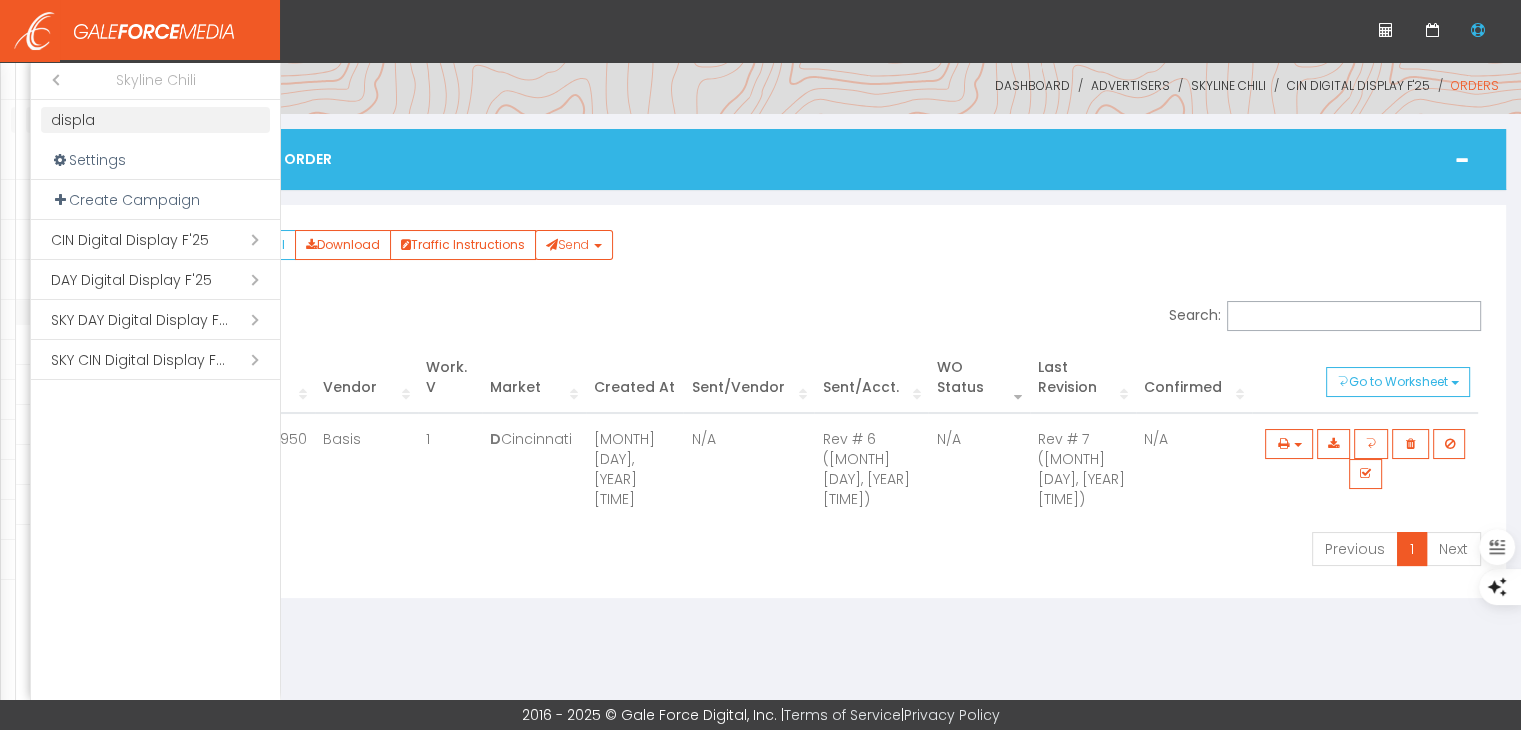type on "displa" 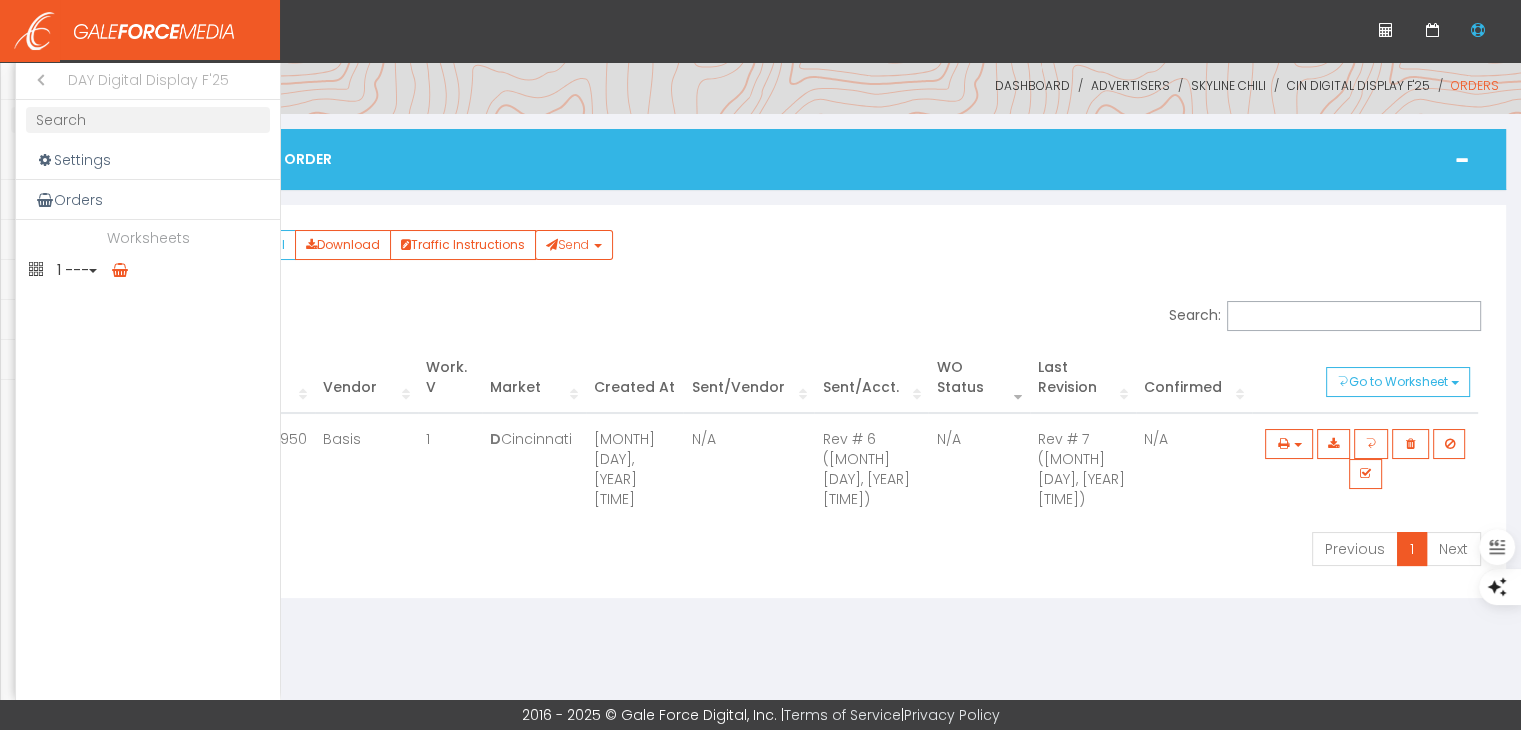 click on "Worksheets" at bounding box center (148, 240) 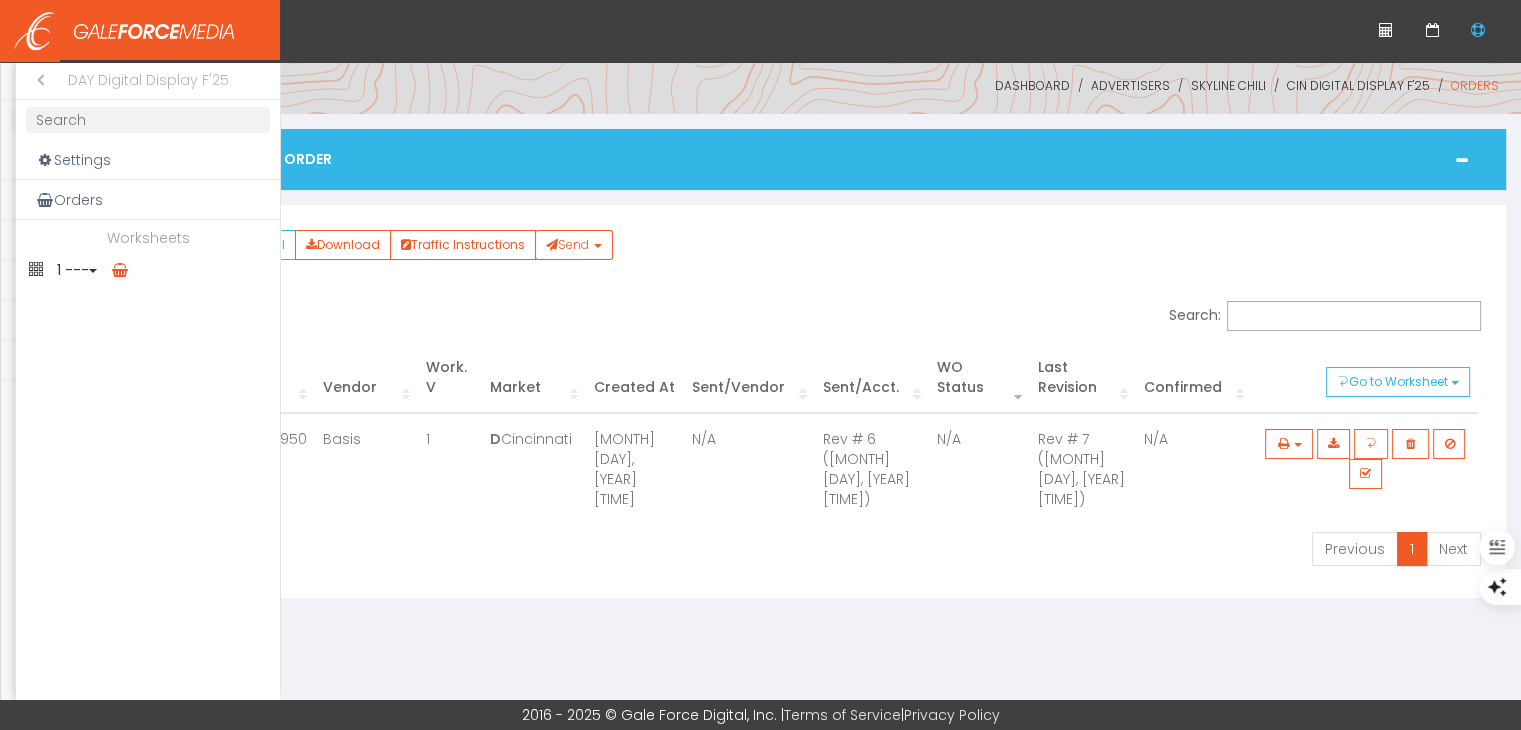 click on "1    ---" at bounding box center [148, 270] 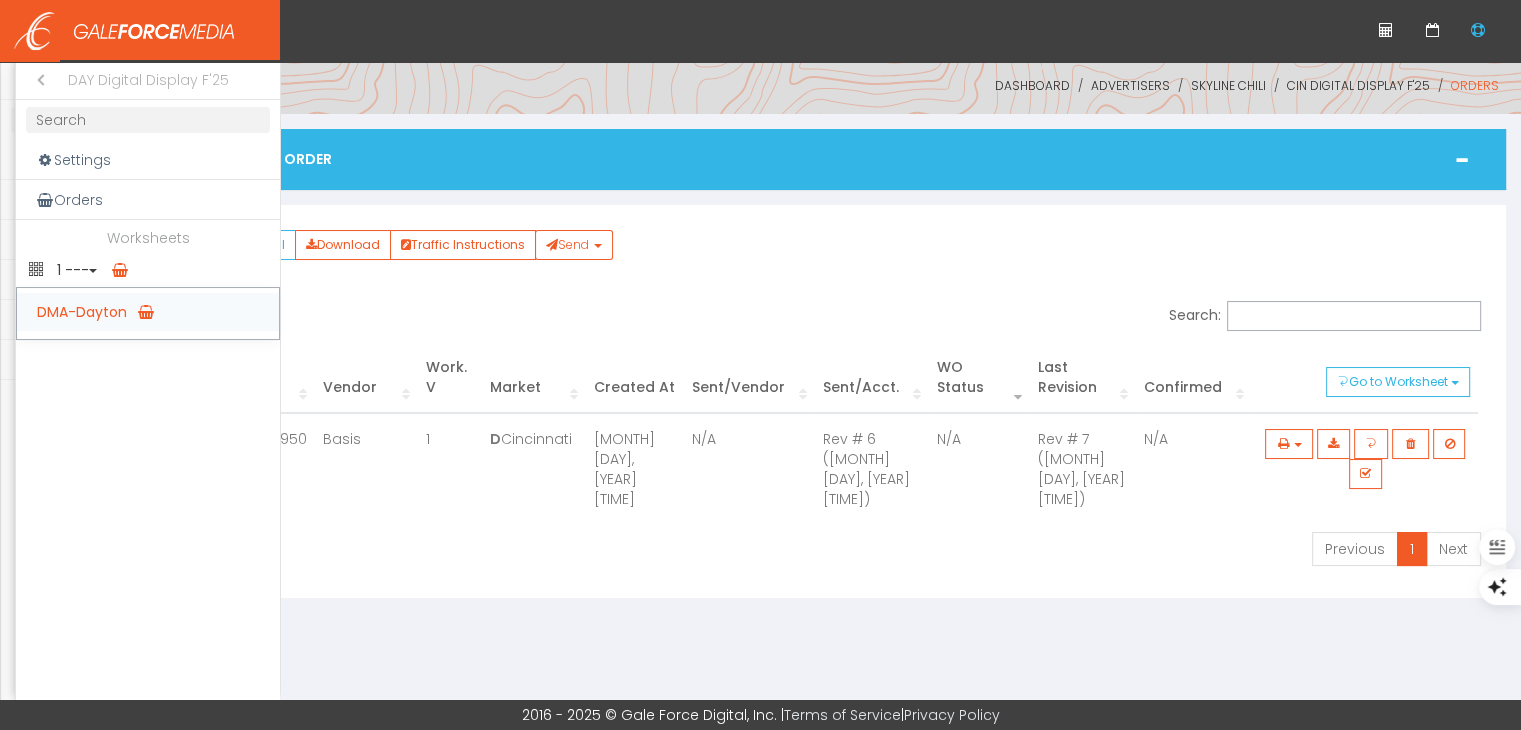 click on "DMA-Dayton" at bounding box center (148, 312) 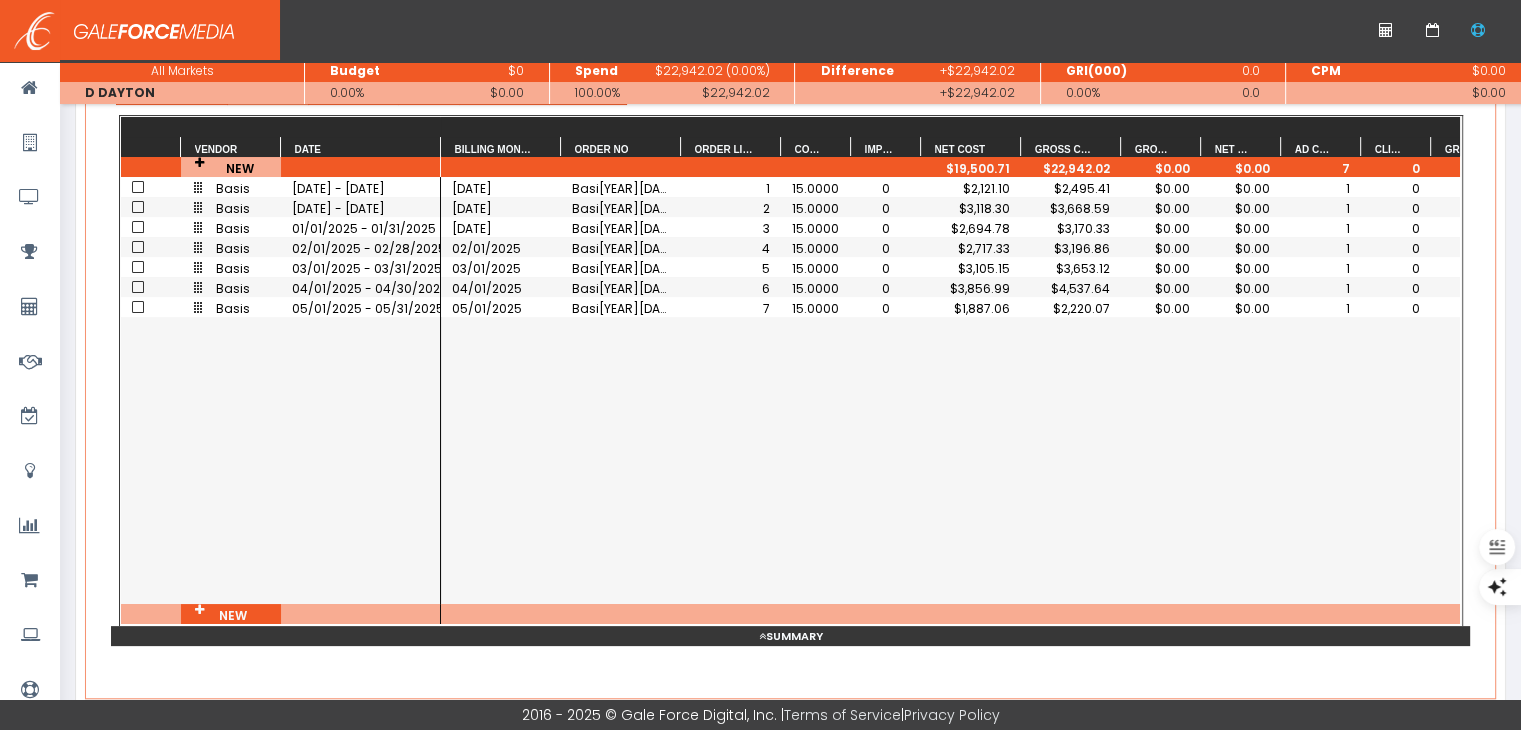 scroll, scrollTop: 200, scrollLeft: 0, axis: vertical 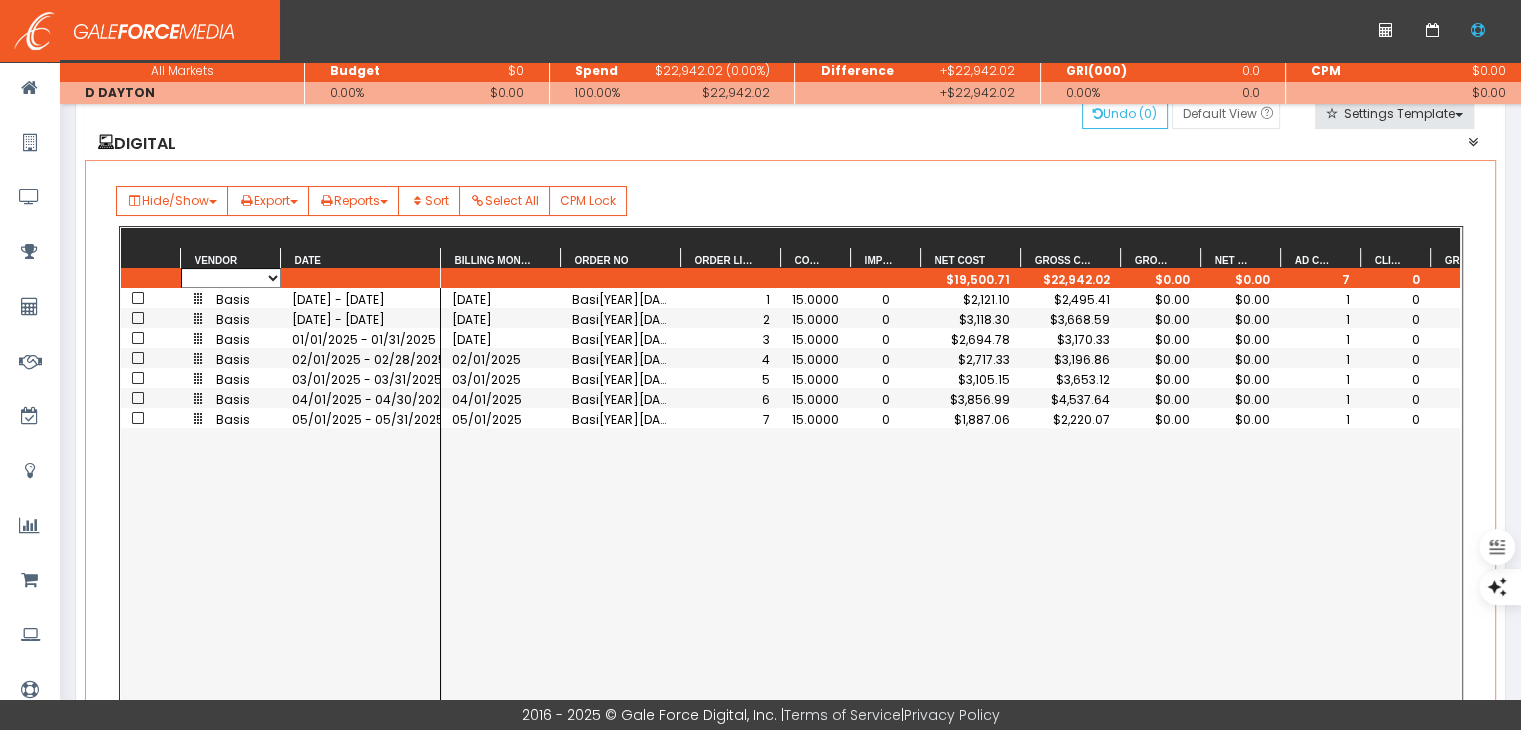 click on "Basis cuebiq SPECTRUM REACH" at bounding box center [231, 278] 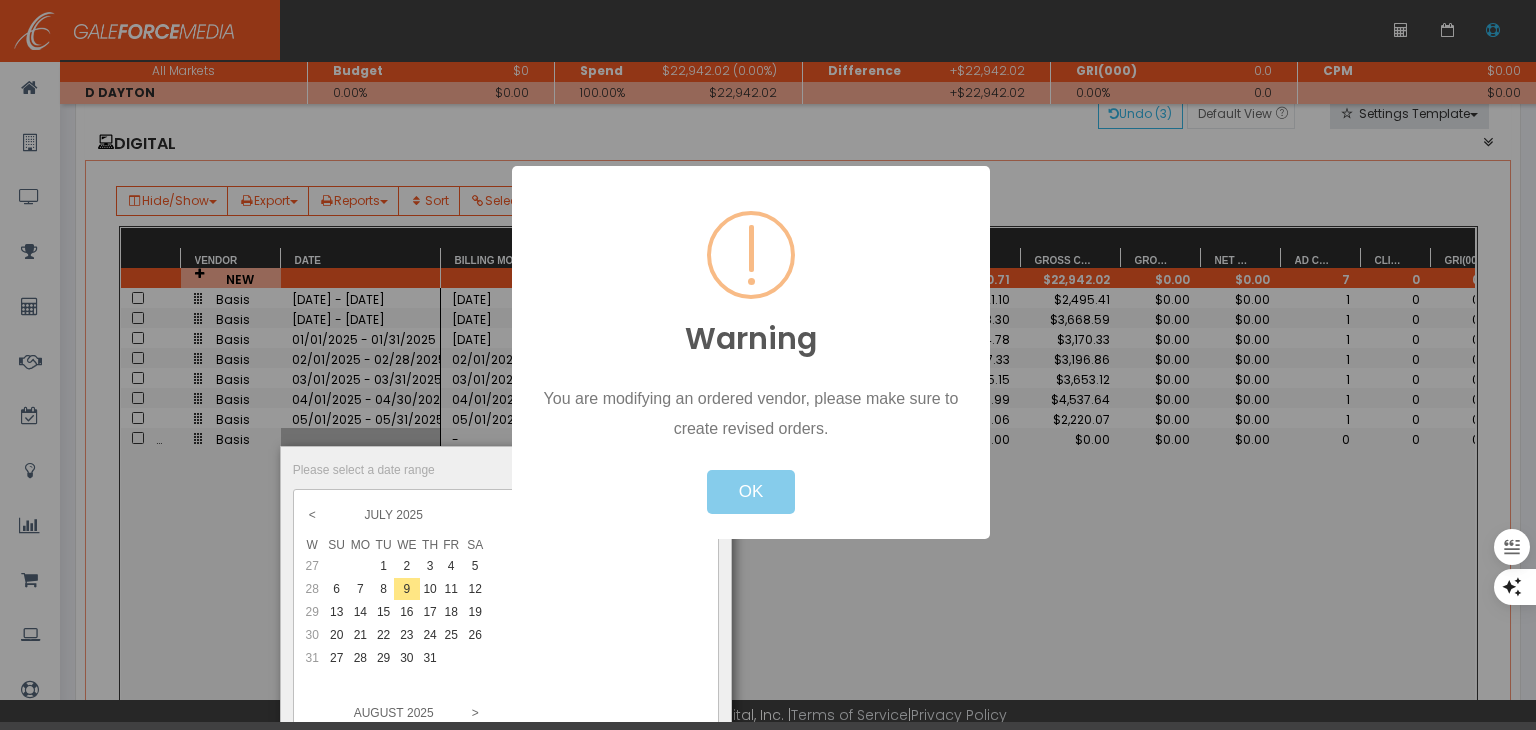 click on "OK" at bounding box center (751, 492) 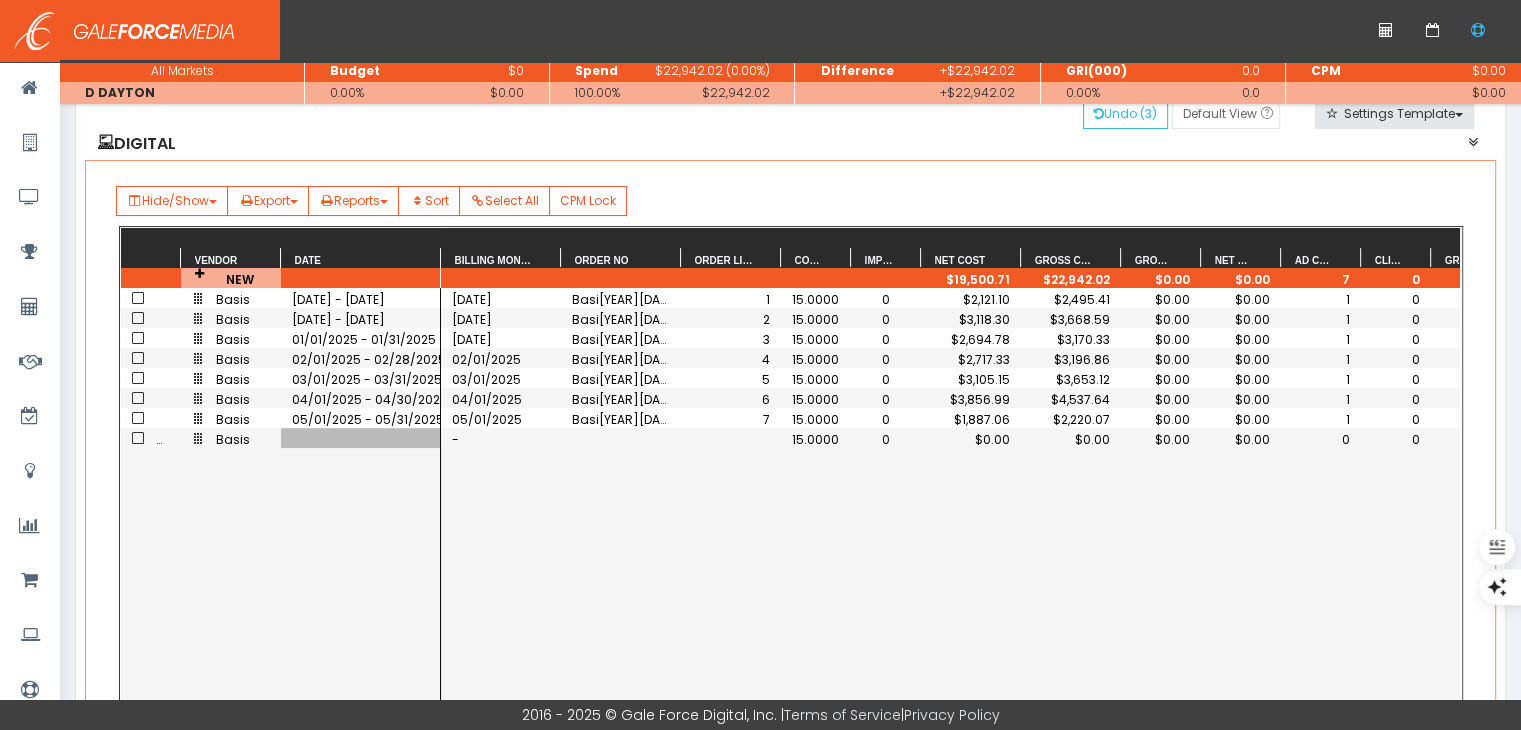 click at bounding box center (361, 438) 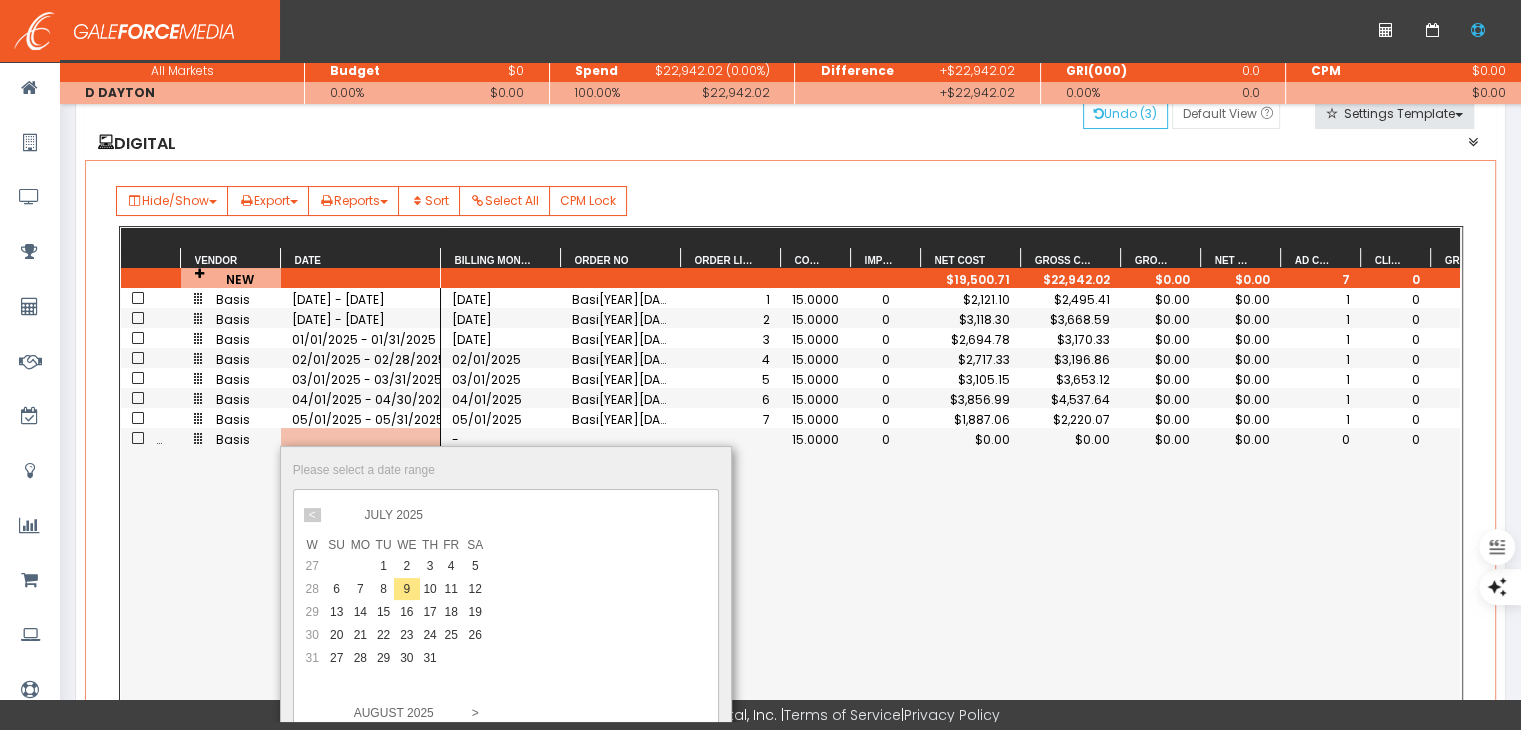 click on "<" at bounding box center (0, 0) 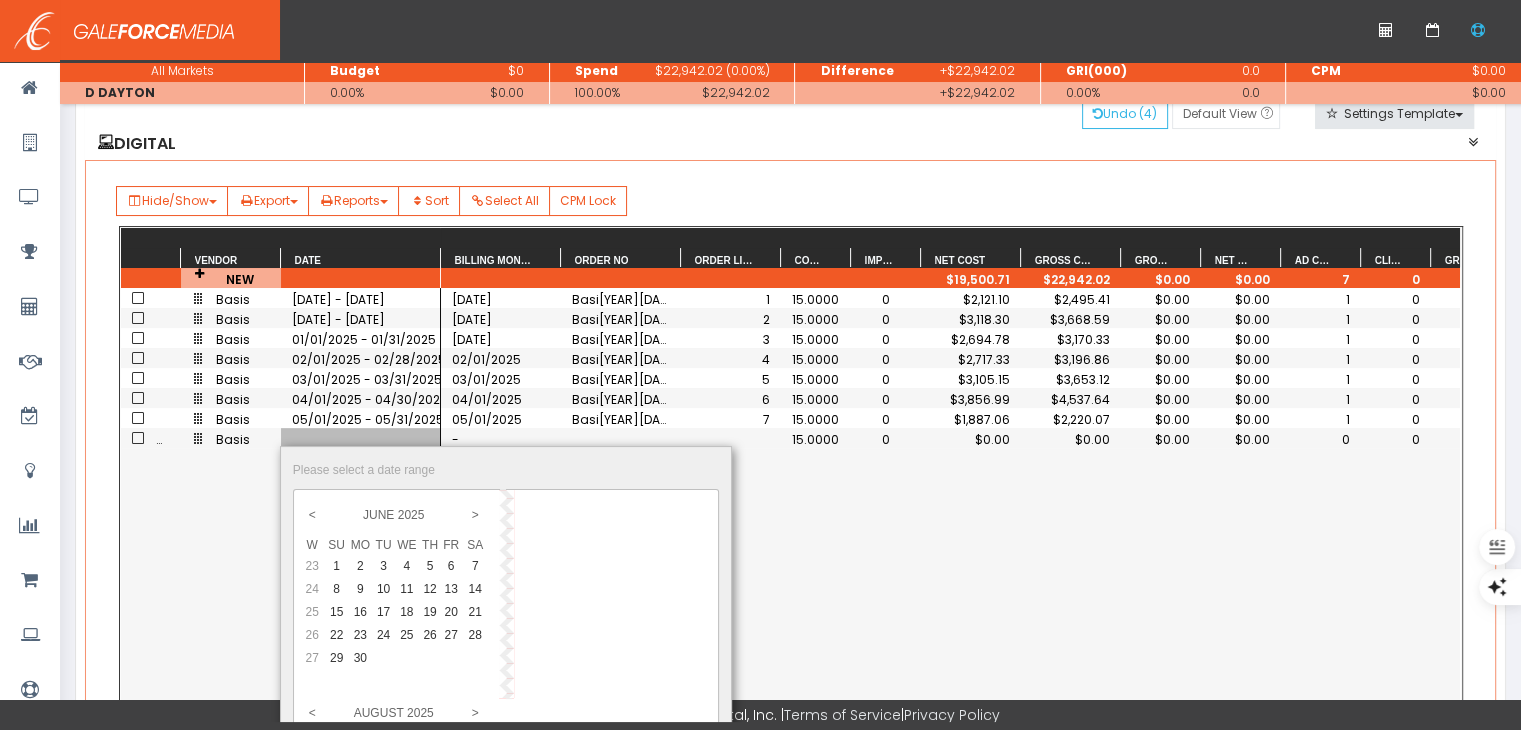 click on "1" at bounding box center [337, 566] 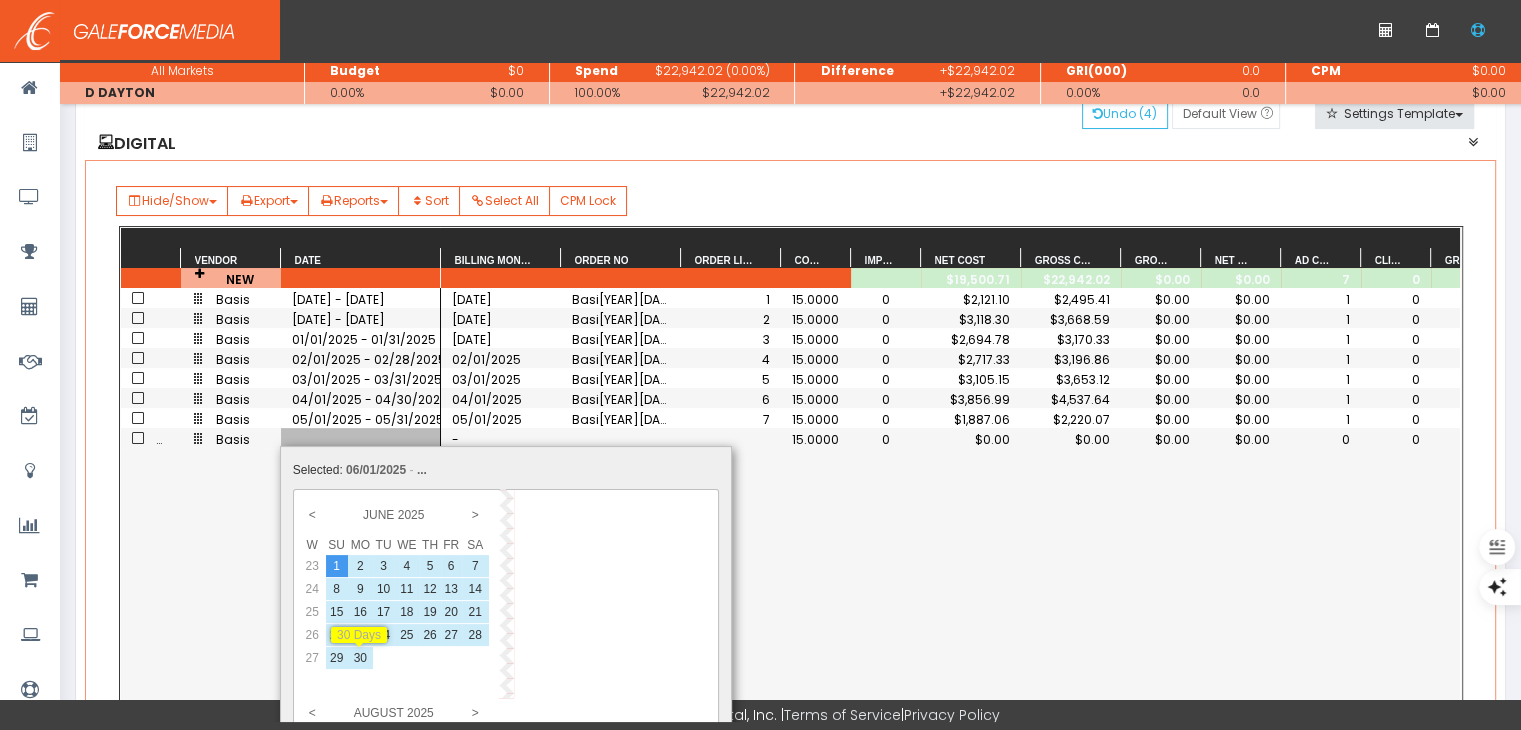 click on "30" at bounding box center [360, 566] 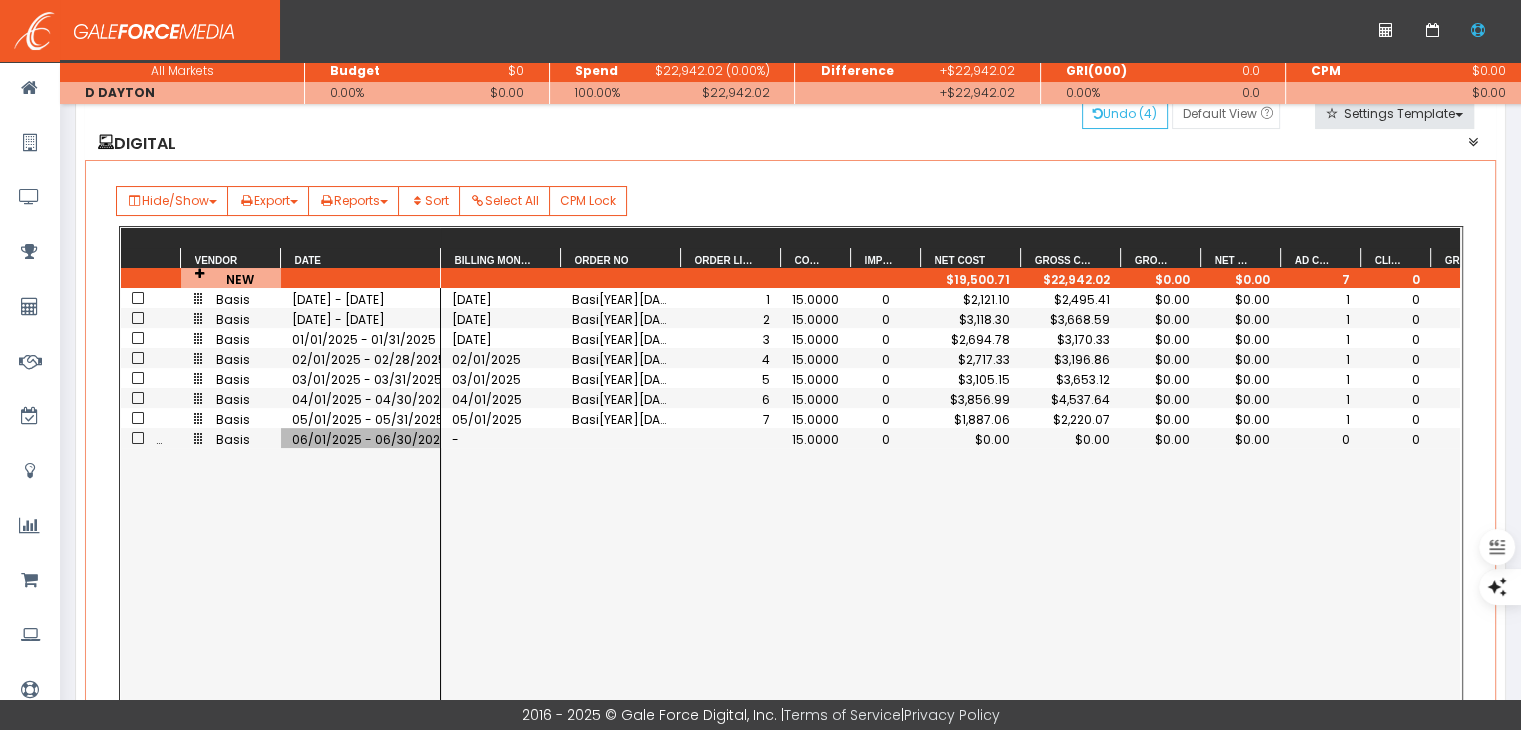 click on "-" at bounding box center [501, 438] 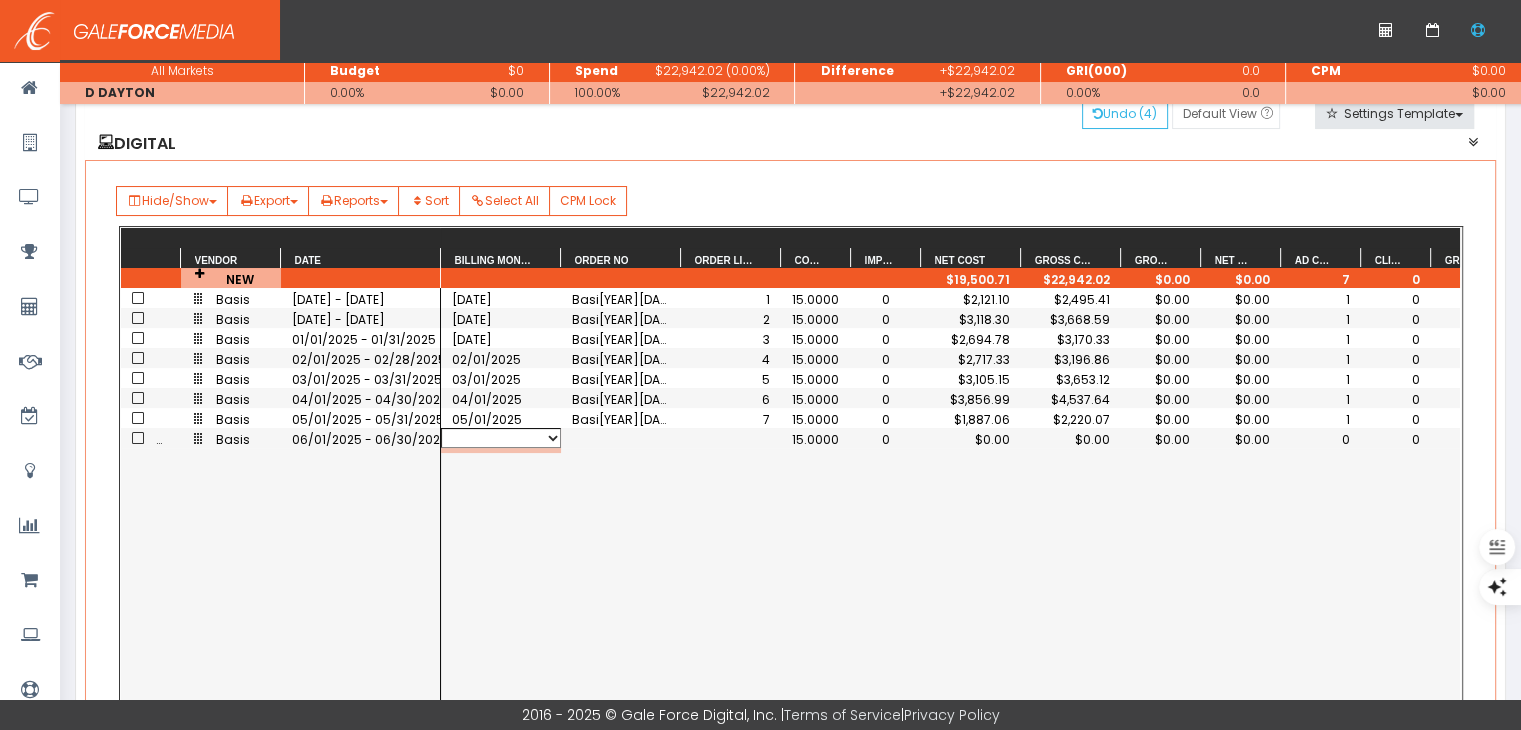 click on "06/01/2025" at bounding box center [501, 438] 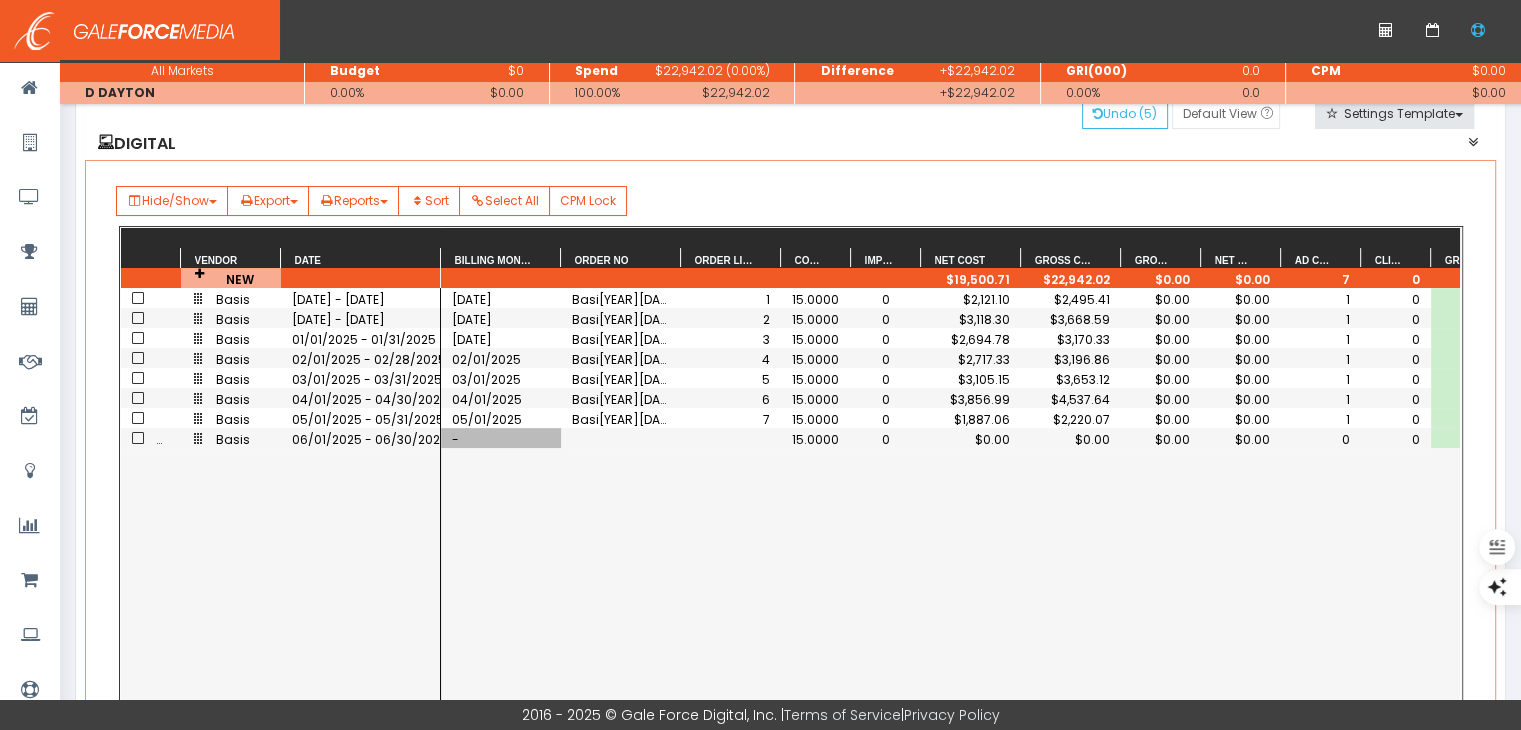 click on "- 15.0000 0 $0.00 $0.00 $0.00 $0.00 0 0 0 11/01/2024 Basi202412092144127 1 15.0000 0 $2,121.10 $2,495.41 $0.00 $0.00 1 0 0 12/01/2024 Basi202412092144127 2 15.0000 0 $3,118.30 $3,668.59 $0.00 $0.00 1 0 0 01/01/2025 Basi202412092144127 3 15.0000 0 $2,694.78 $3,170.33 $0.00 $0.00 1 0 0 02/01/2025 Basi202412092144127 4 15.0000 0 $2,717.33 $3,196.86 $0.00 $0.00 1 0 0 03/01/2025 Basi202412092144127 5 15.0000 0 $3,105.15 $3,653.12 $0.00 $0.00 1 0 0 04/01/2025 Basi202412092144127 6 15.0000 0 $3,856.99 $4,537.64 $0.00 $0.00 1 0 0 05/01/2025 Basi202412092144127 7 15.0000 0 $1,887.06 $2,220.07 $0.00 $0.00 1 0 0" at bounding box center (950, 501) 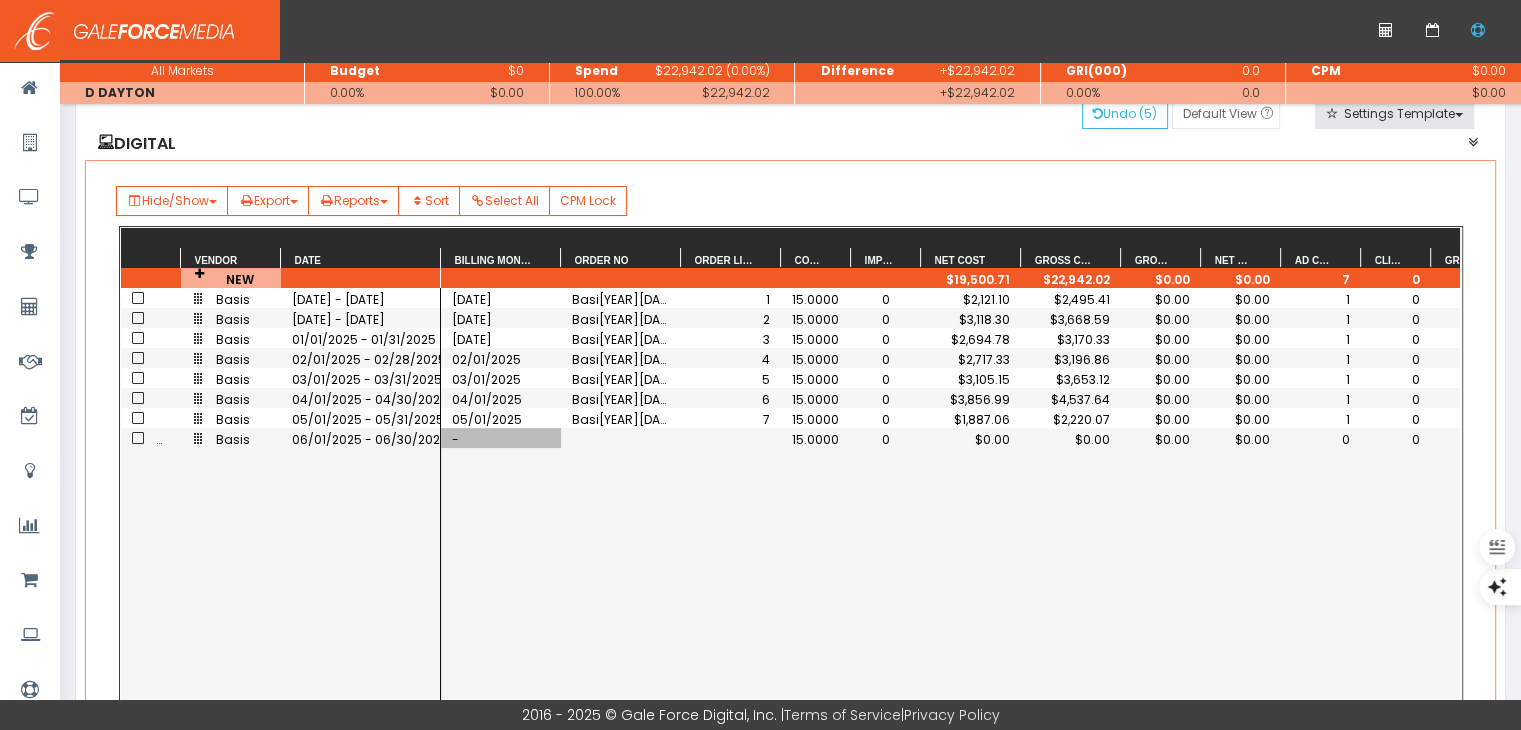 click on "- 15.0000 0 $0.00 $0.00 $0.00 $0.00 0 0 0 11/01/2024 Basi202412092144127 1 15.0000 0 $2,121.10 $2,495.41 $0.00 $0.00 1 0 0 12/01/2024 Basi202412092144127 2 15.0000 0 $3,118.30 $3,668.59 $0.00 $0.00 1 0 0 01/01/2025 Basi202412092144127 3 15.0000 0 $2,694.78 $3,170.33 $0.00 $0.00 1 0 0 02/01/2025 Basi202412092144127 4 15.0000 0 $2,717.33 $3,196.86 $0.00 $0.00 1 0 0 03/01/2025 Basi202412092144127 5 15.0000 0 $3,105.15 $3,653.12 $0.00 $0.00 1 0 0 04/01/2025 Basi202412092144127 6 15.0000 0 $3,856.99 $4,537.64 $0.00 $0.00 1 0 0 05/01/2025 Basi202412092144127 7 15.0000 0 $1,887.06 $2,220.07 $0.00 $0.00 1 0 0" at bounding box center [950, 501] 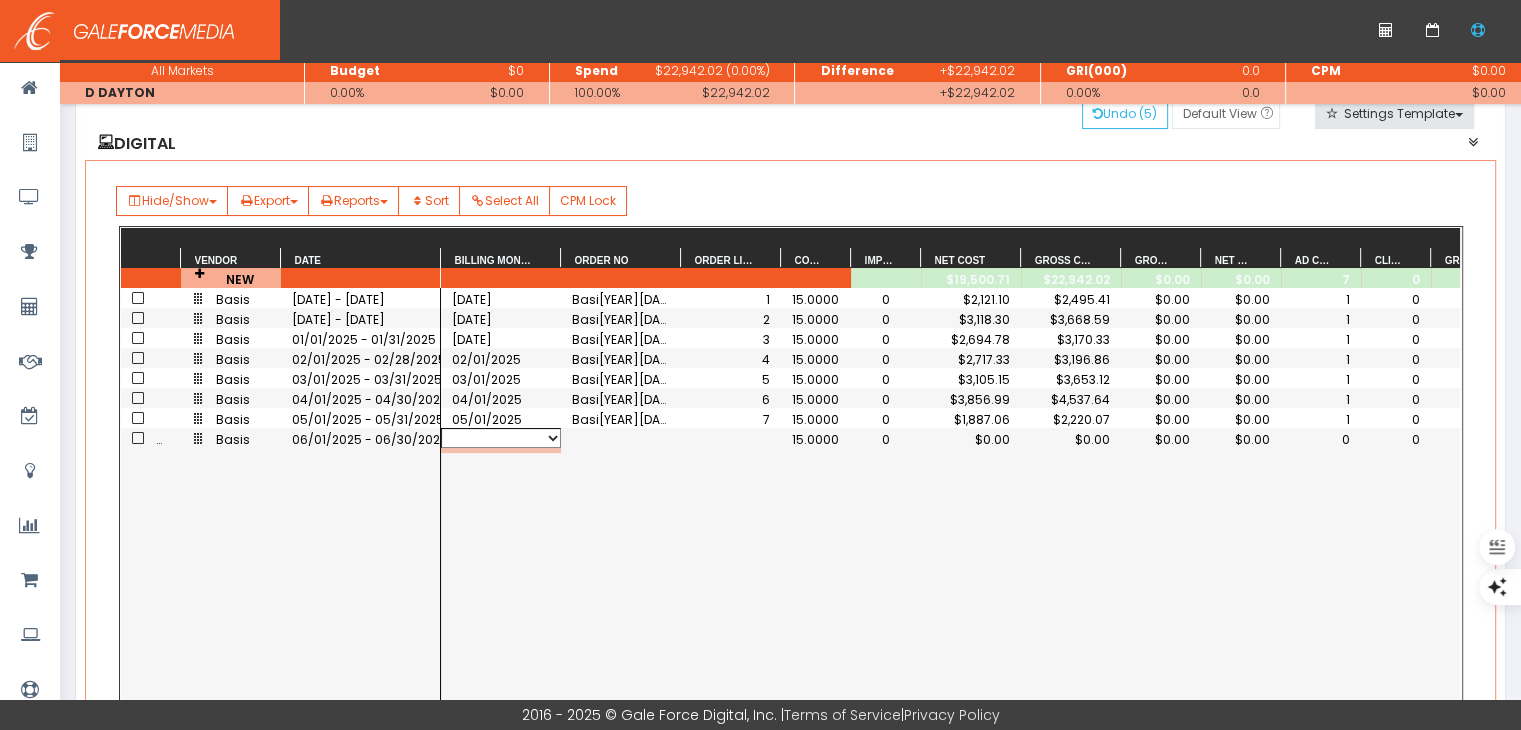 click on "06/01/2025" at bounding box center (501, 438) 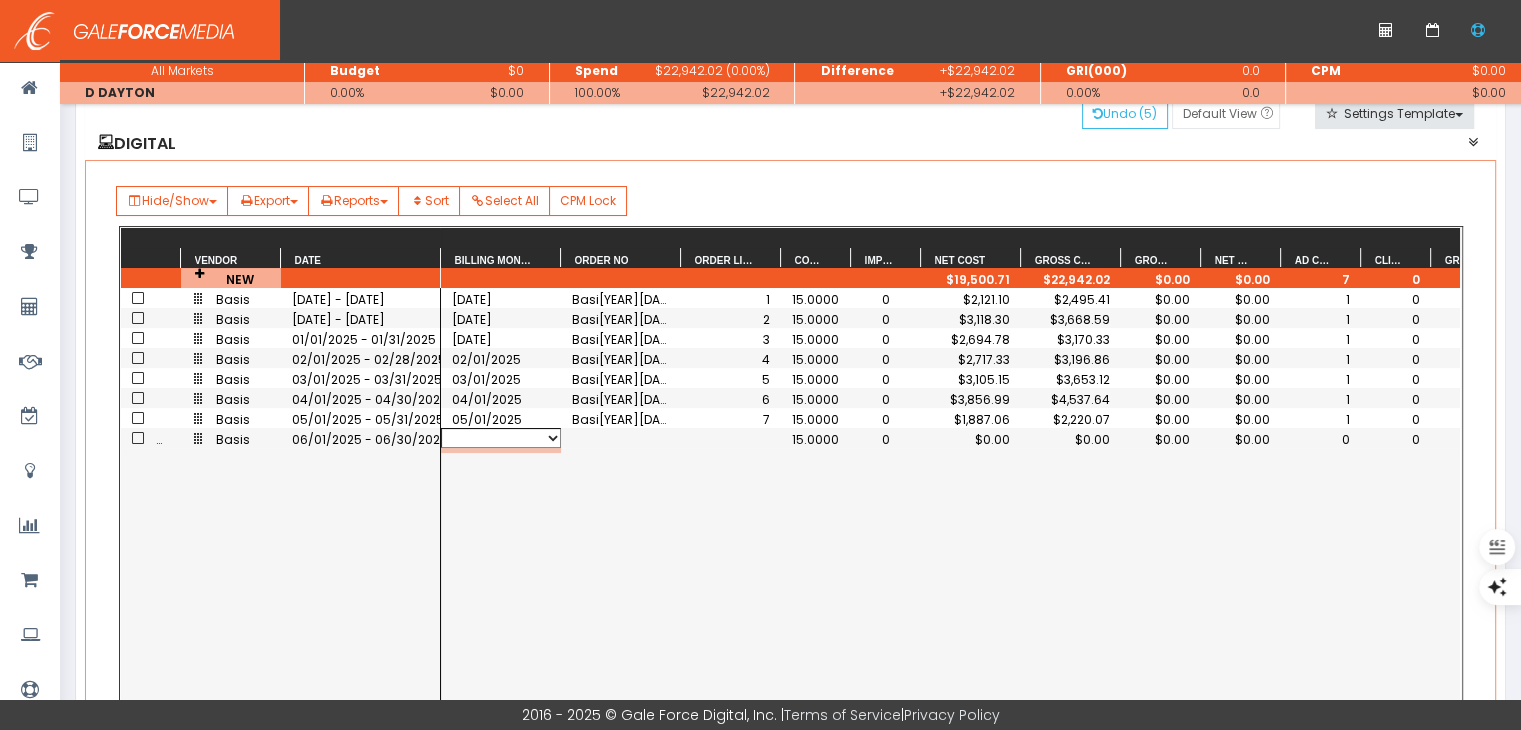 select on "06/01/2025" 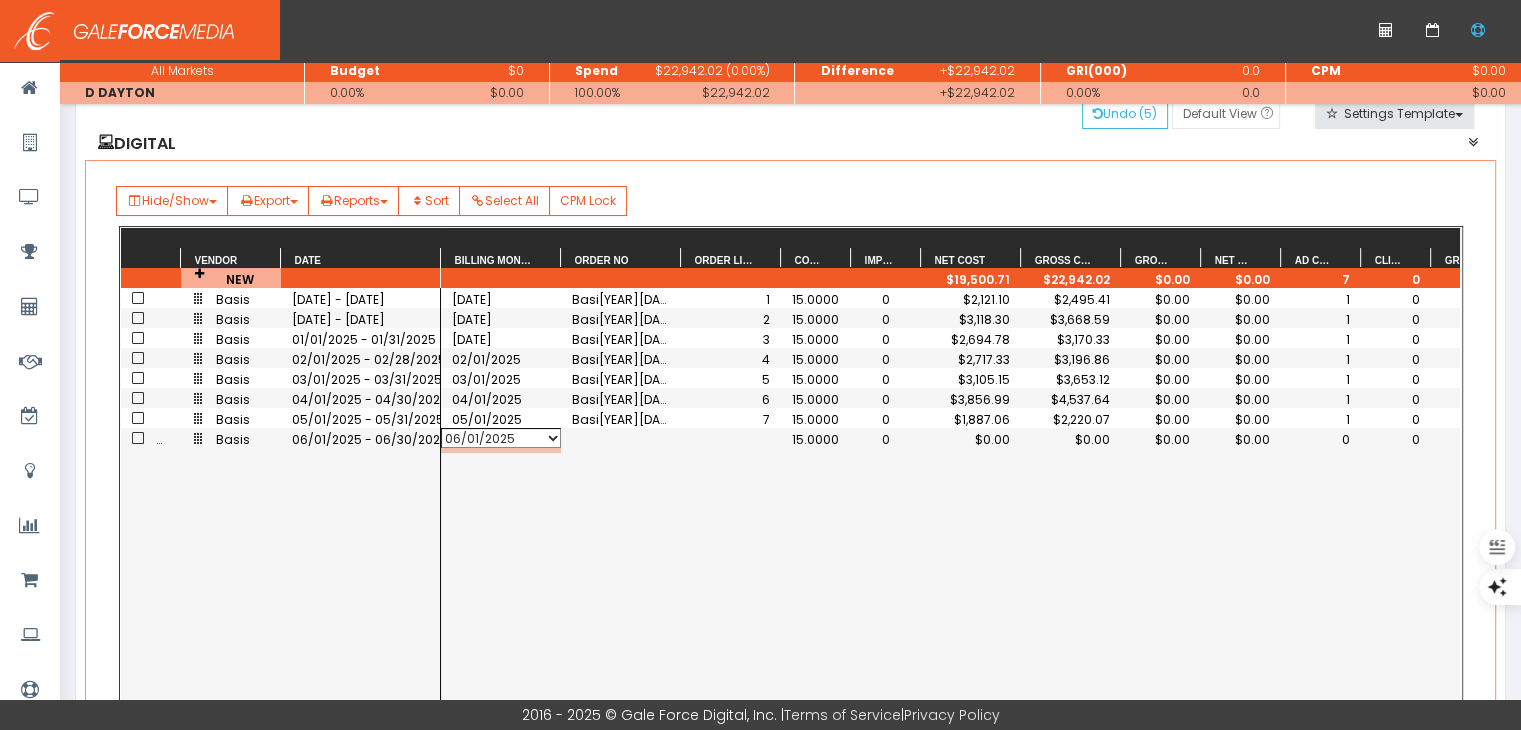 click on "06/01/2025" at bounding box center (501, 438) 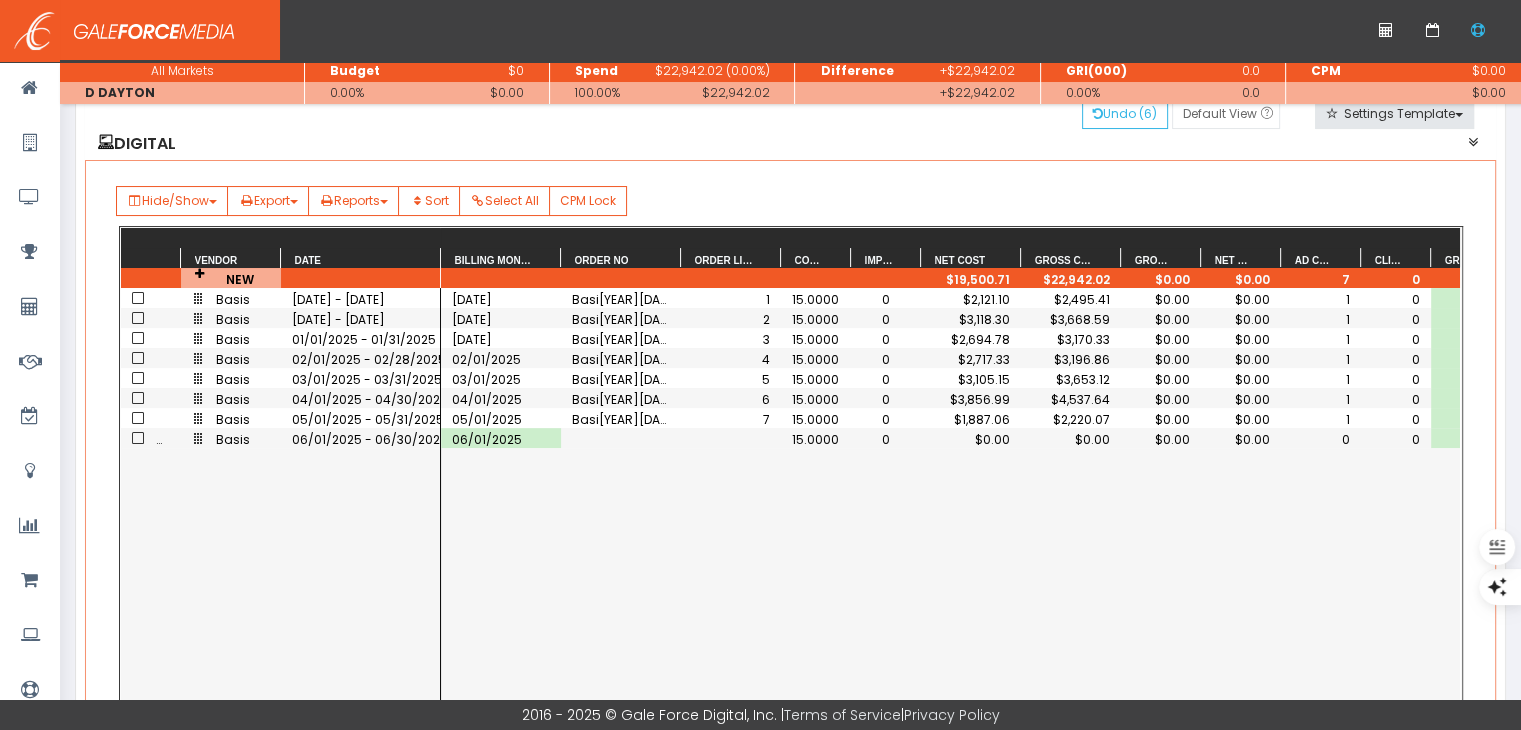 click on "06/01/2025 15.0000 0 $0.00 $0.00 $0.00 $0.00 0 0 0 11/01/2024 Basi202412092144127 1 15.0000 0 $2,121.10 $2,495.41 $0.00 $0.00 1 0 0 12/01/2024 Basi202412092144127 2 15.0000 0 $3,118.30 $3,668.59 $0.00 $0.00 1 0 0 01/01/2025 Basi202412092144127 3 15.0000 0 $2,694.78 $3,170.33 $0.00 $0.00 1 0 0 02/01/2025 Basi202412092144127 4 15.0000 0 $2,717.33 $3,196.86 $0.00 $0.00 1 0 0 03/01/2025 Basi202412092144127 5 15.0000 0 $3,105.15 $3,653.12 $0.00 $0.00 1 0 0 04/01/2025 Basi202412092144127 6 15.0000 0 $3,856.99 $4,537.64 $0.00 $0.00 1 0 0 05/01/2025 Basi202412092144127 7 15.0000 0 $1,887.06 $2,220.07 $0.00 $0.00 1 0 0" at bounding box center [950, 501] 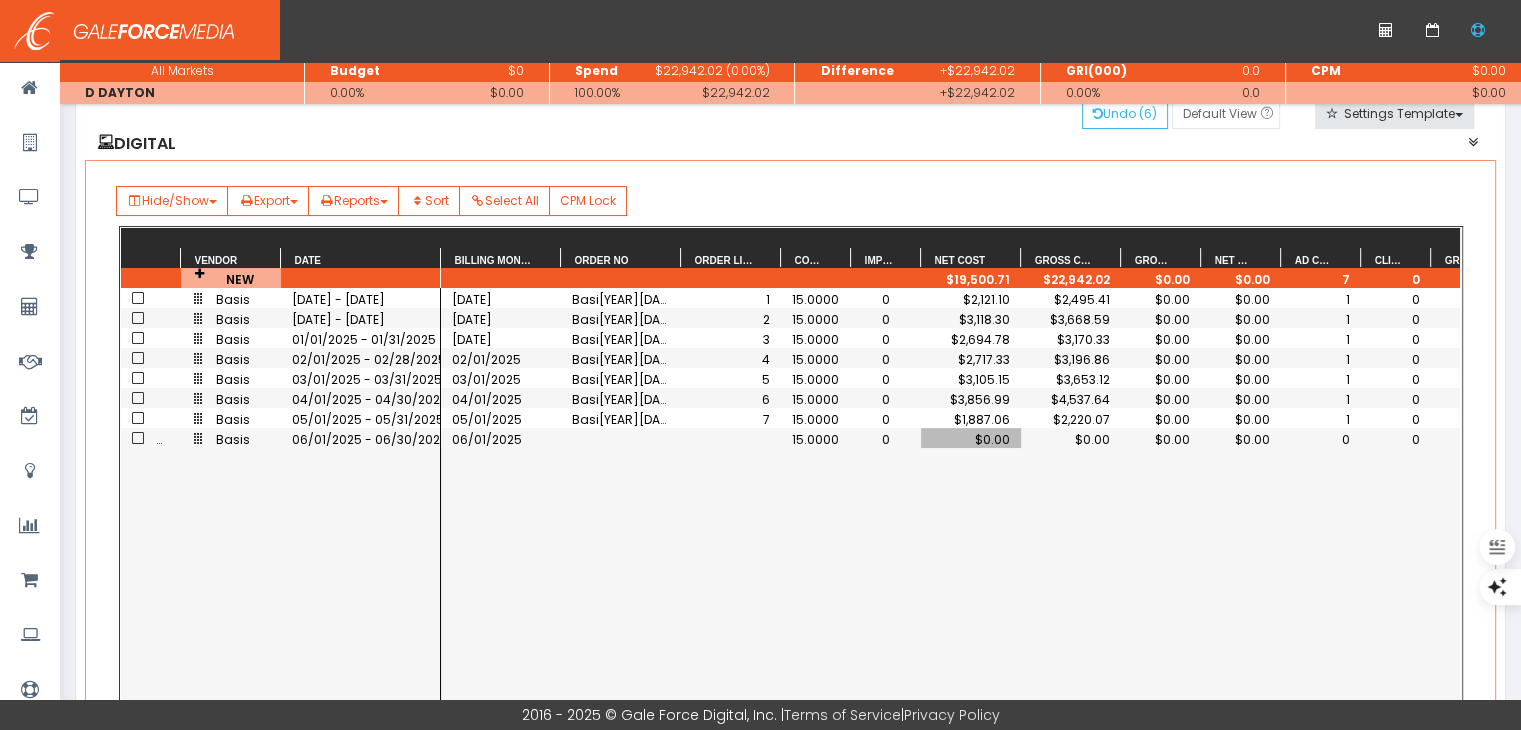 click on "$0.00" at bounding box center (971, 439) 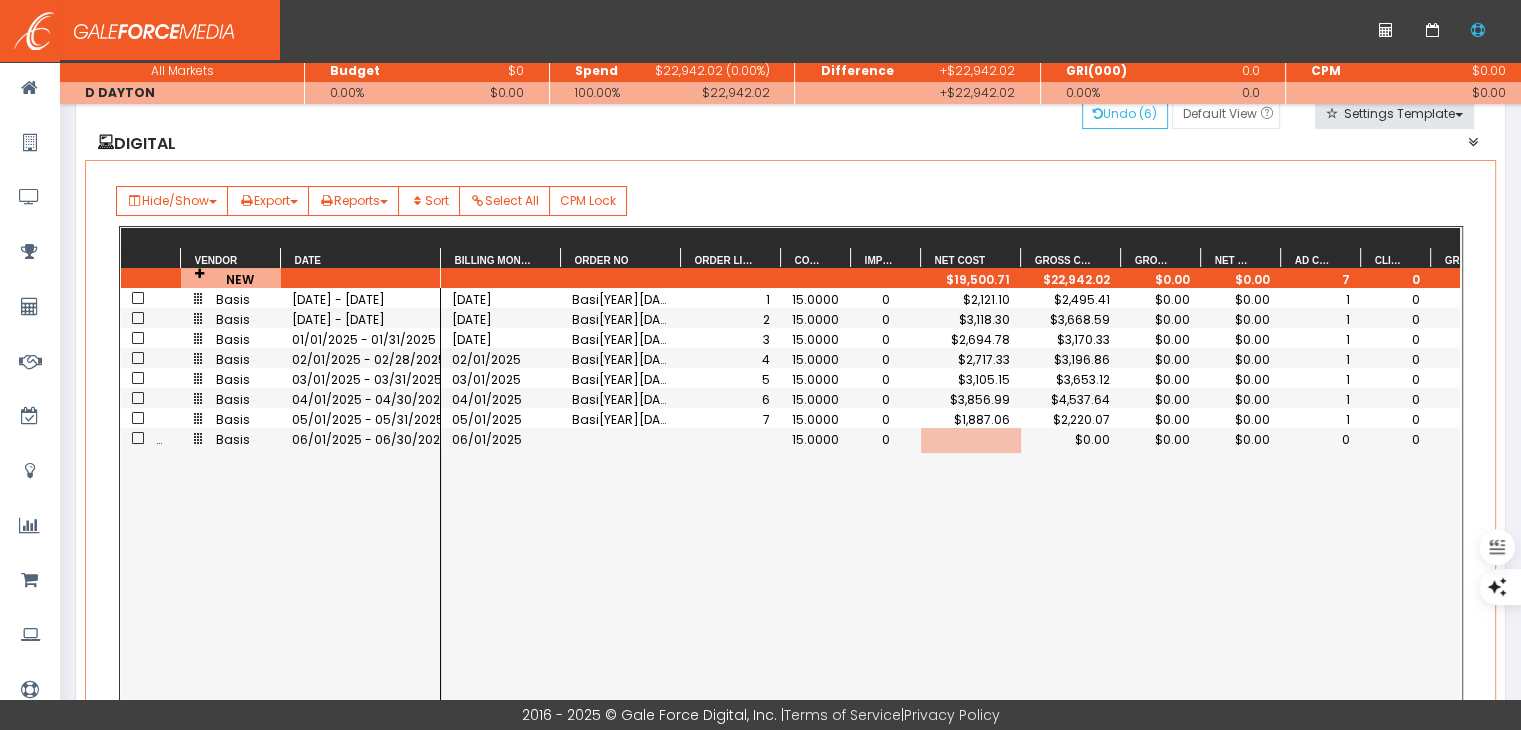 scroll, scrollTop: 0, scrollLeft: 57, axis: horizontal 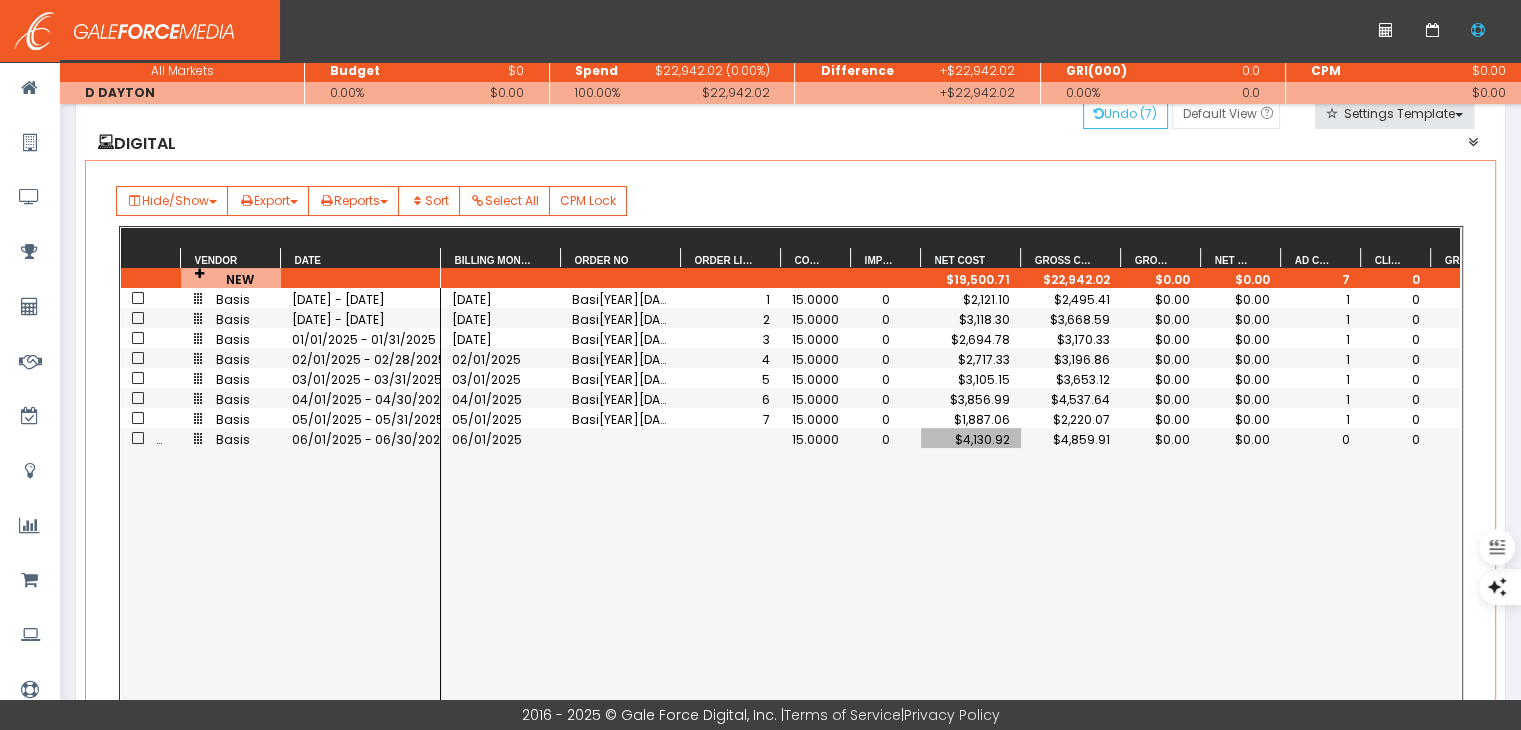 click on "0" at bounding box center [816, 439] 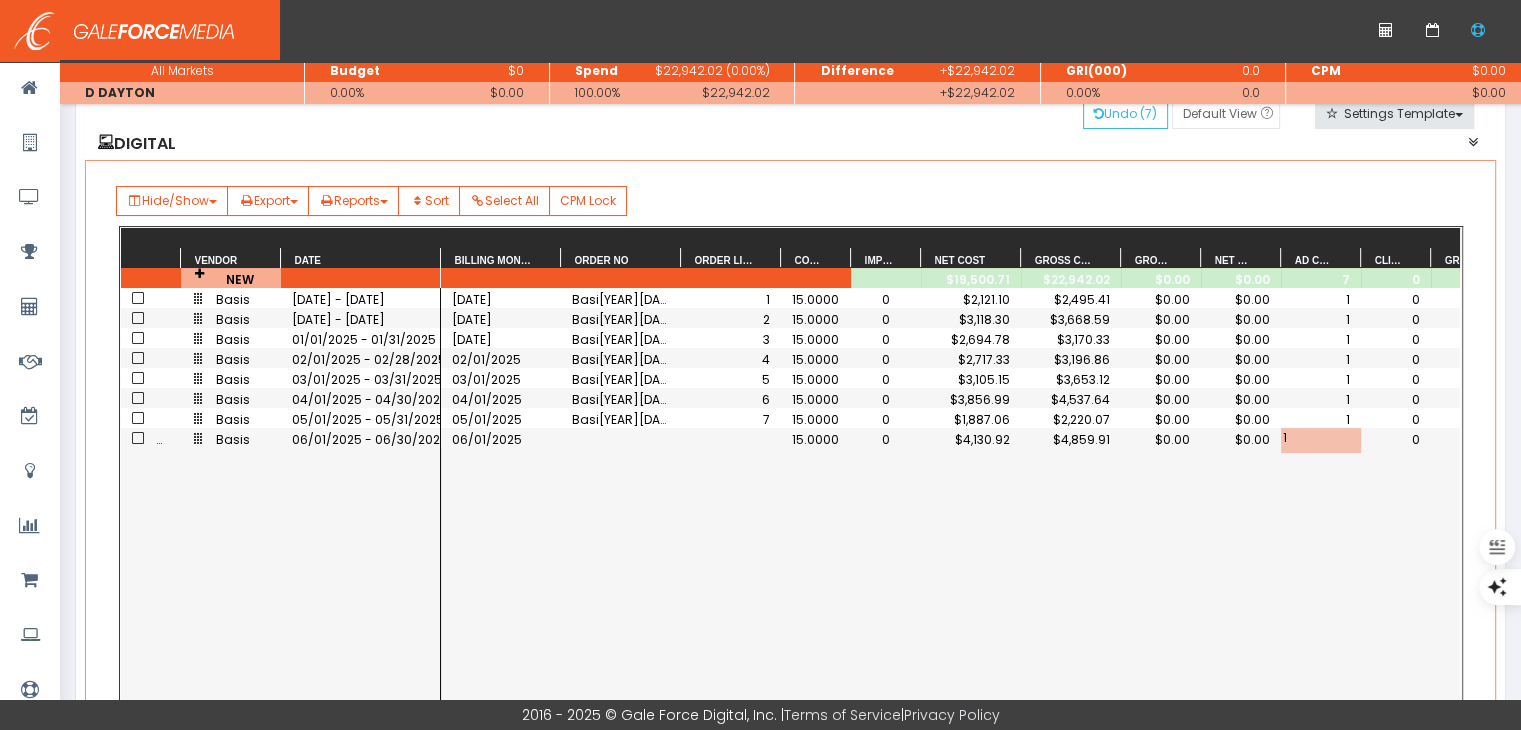 click on "06/01/2025 15.0000 0 $4,130.92 $4,859.91 $0.00 $0.00 1 0 0 11/01/2024 Basi202412092144127 1 15.0000 0 $2,121.10 $2,495.41 $0.00 $0.00 1 0 0 12/01/2024 Basi202412092144127 2 15.0000 0 $3,118.30 $3,668.59 $0.00 $0.00 1 0 0 01/01/2025 Basi202412092144127 3 15.0000 0 $2,694.78 $3,170.33 $0.00 $0.00 1 0 0 02/01/2025 Basi202412092144127 4 15.0000 0 $2,717.33 $3,196.86 $0.00 $0.00 1 0 0 03/01/2025 Basi202412092144127 5 15.0000 0 $3,105.15 $3,653.12 $0.00 $0.00 1 0 0 04/01/2025 Basi202412092144127 6 15.0000 0 $3,856.99 $4,537.64 $0.00 $0.00 1 0 0 05/01/2025 Basi202412092144127 7 15.0000 0 $1,887.06 $2,220.07 $0.00 $0.00 1 0 0" at bounding box center (950, 501) 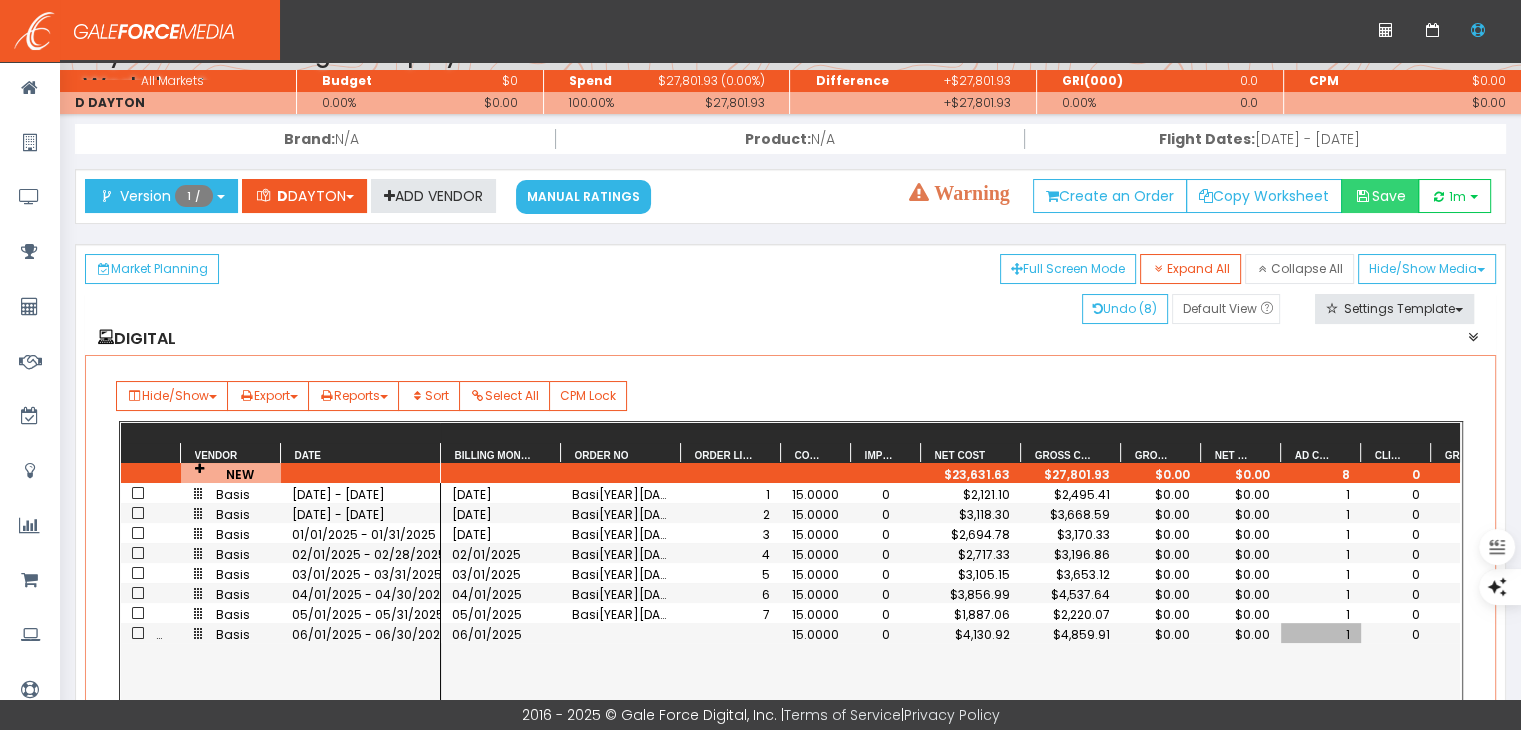 scroll, scrollTop: 0, scrollLeft: 0, axis: both 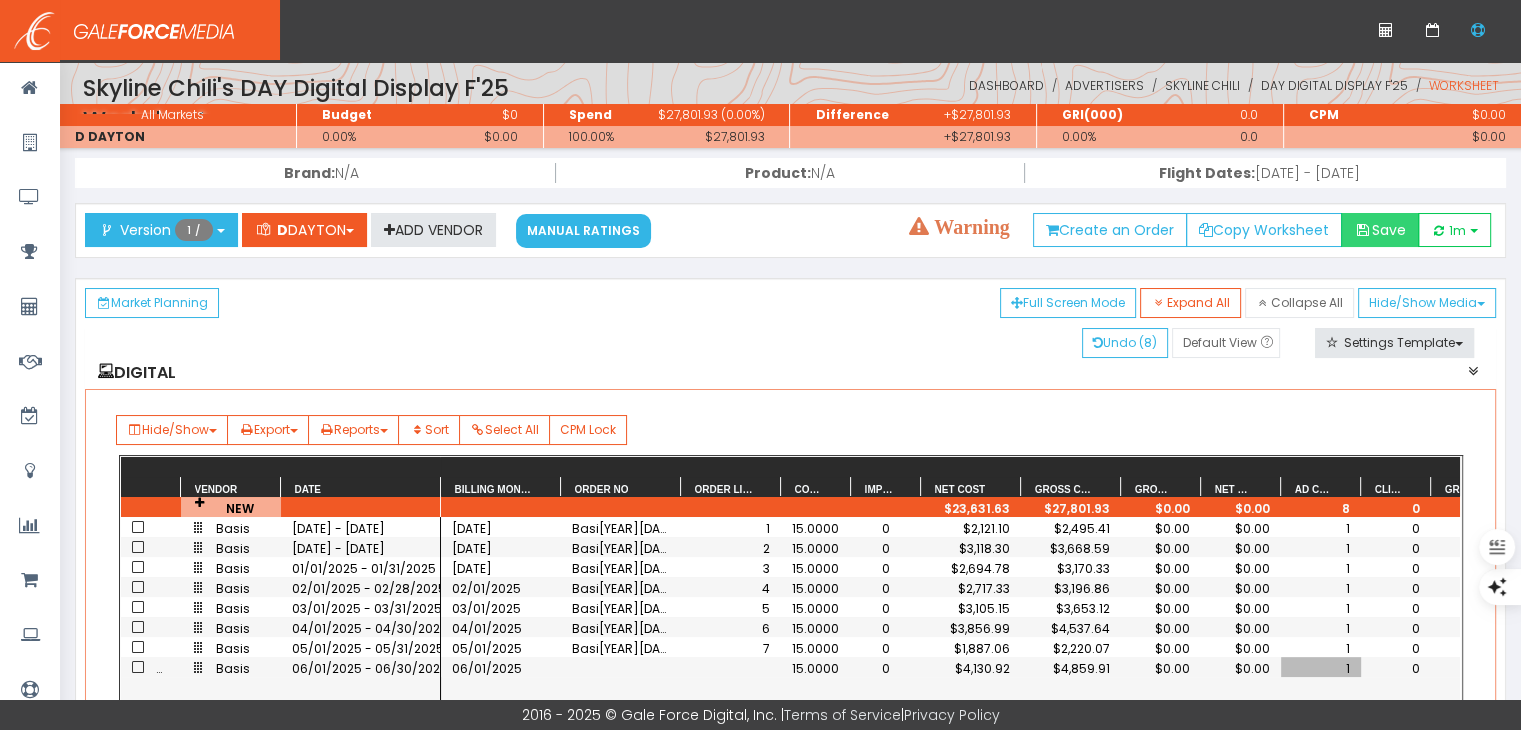 click at bounding box center [1363, 230] 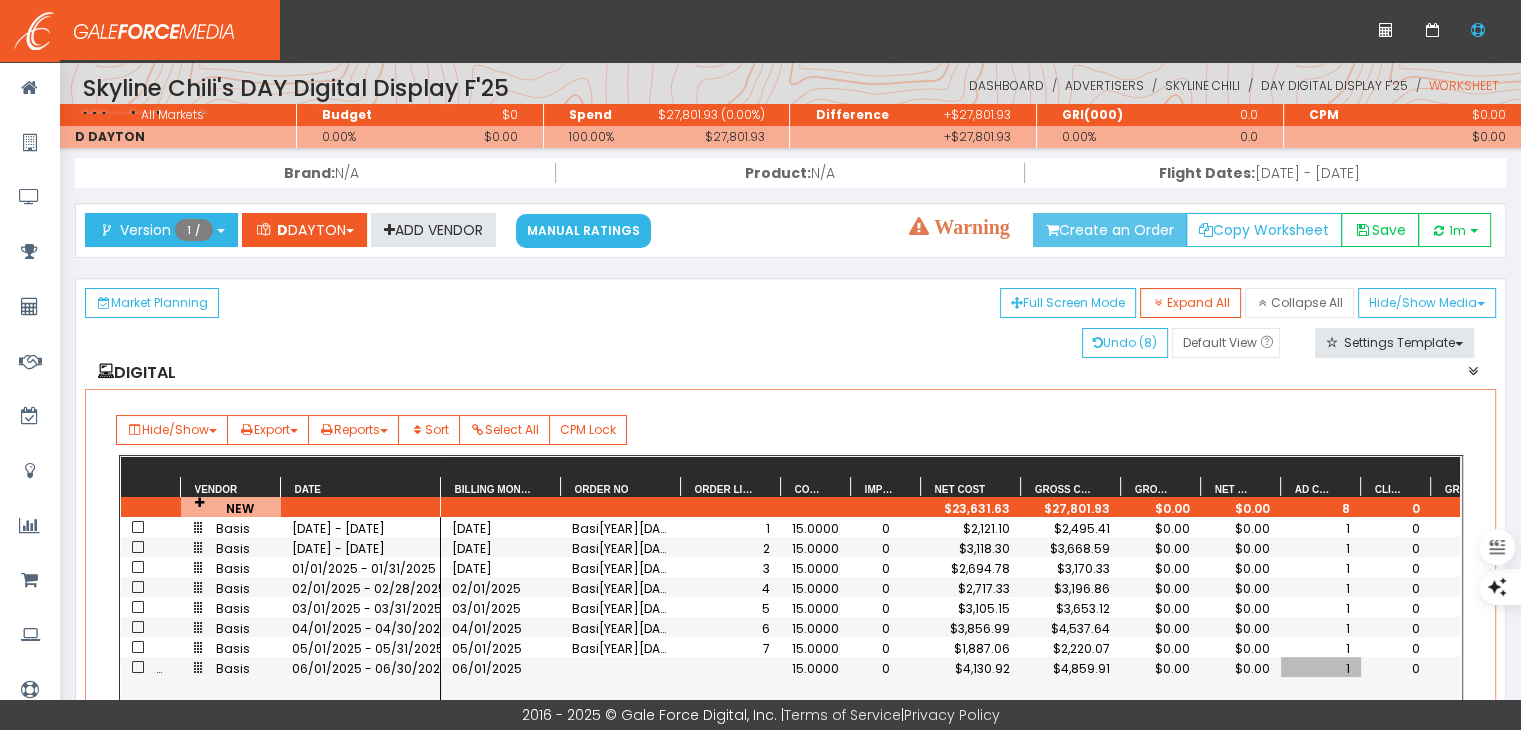 click on "Create an Order" at bounding box center (1110, 230) 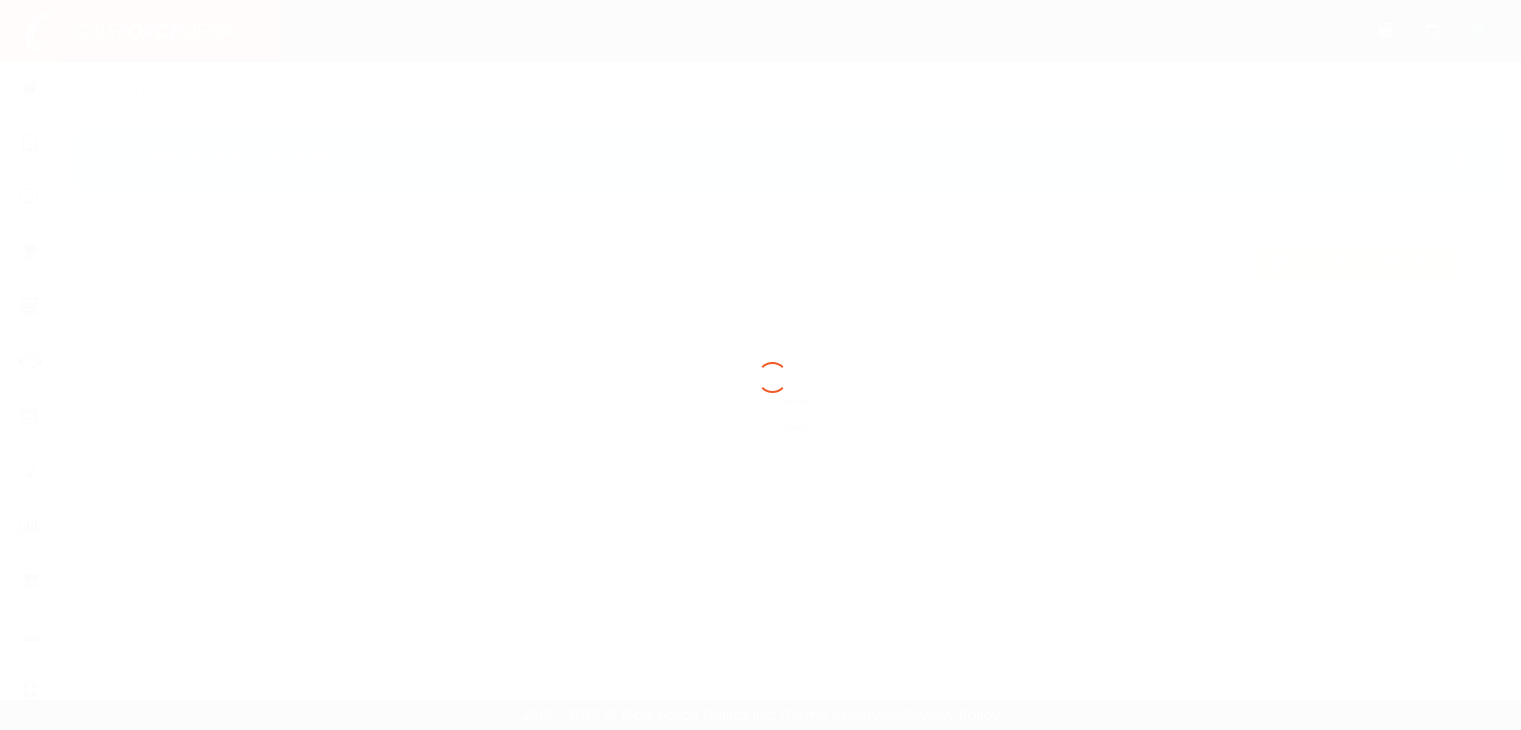 scroll, scrollTop: 0, scrollLeft: 0, axis: both 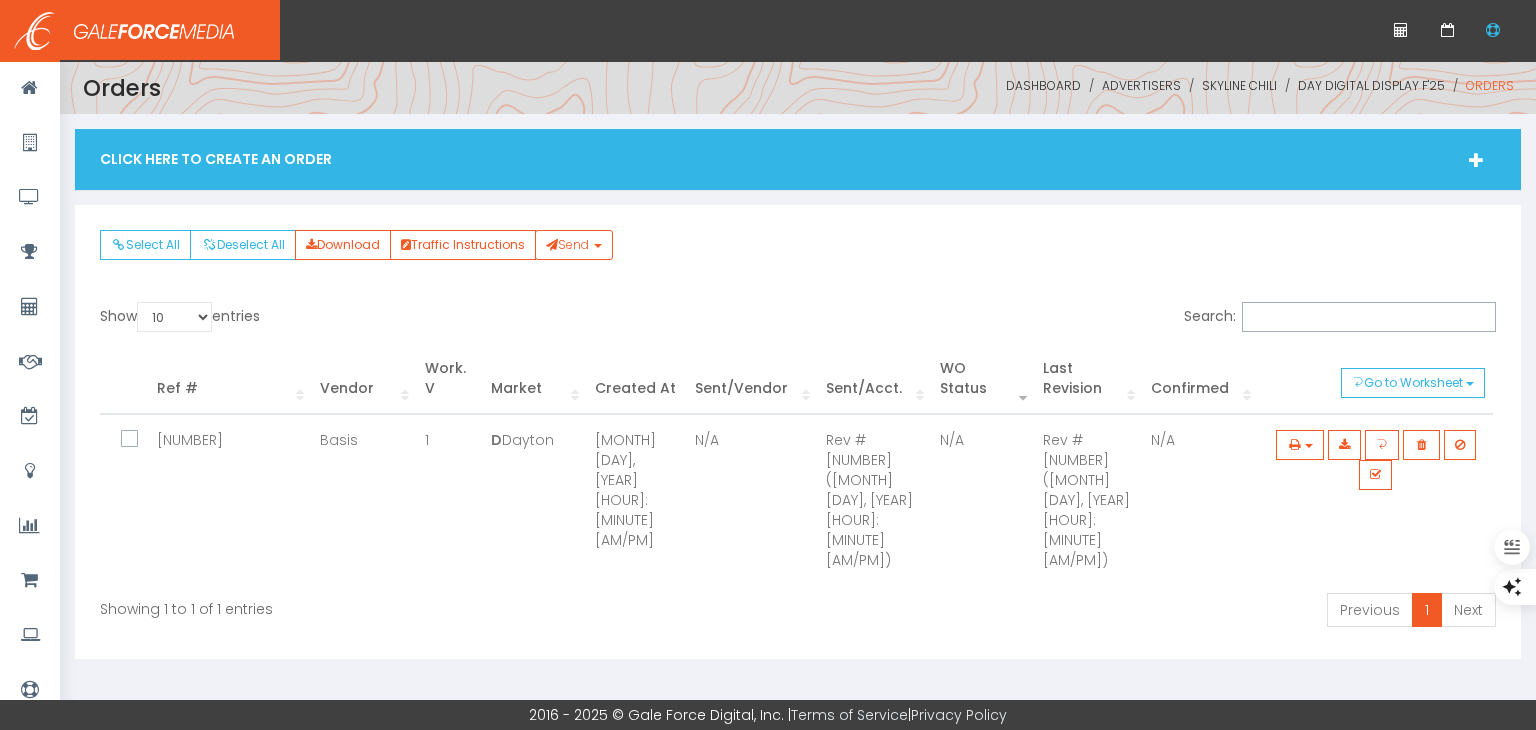 click on "Click Here To Create An Order" at bounding box center [798, 159] 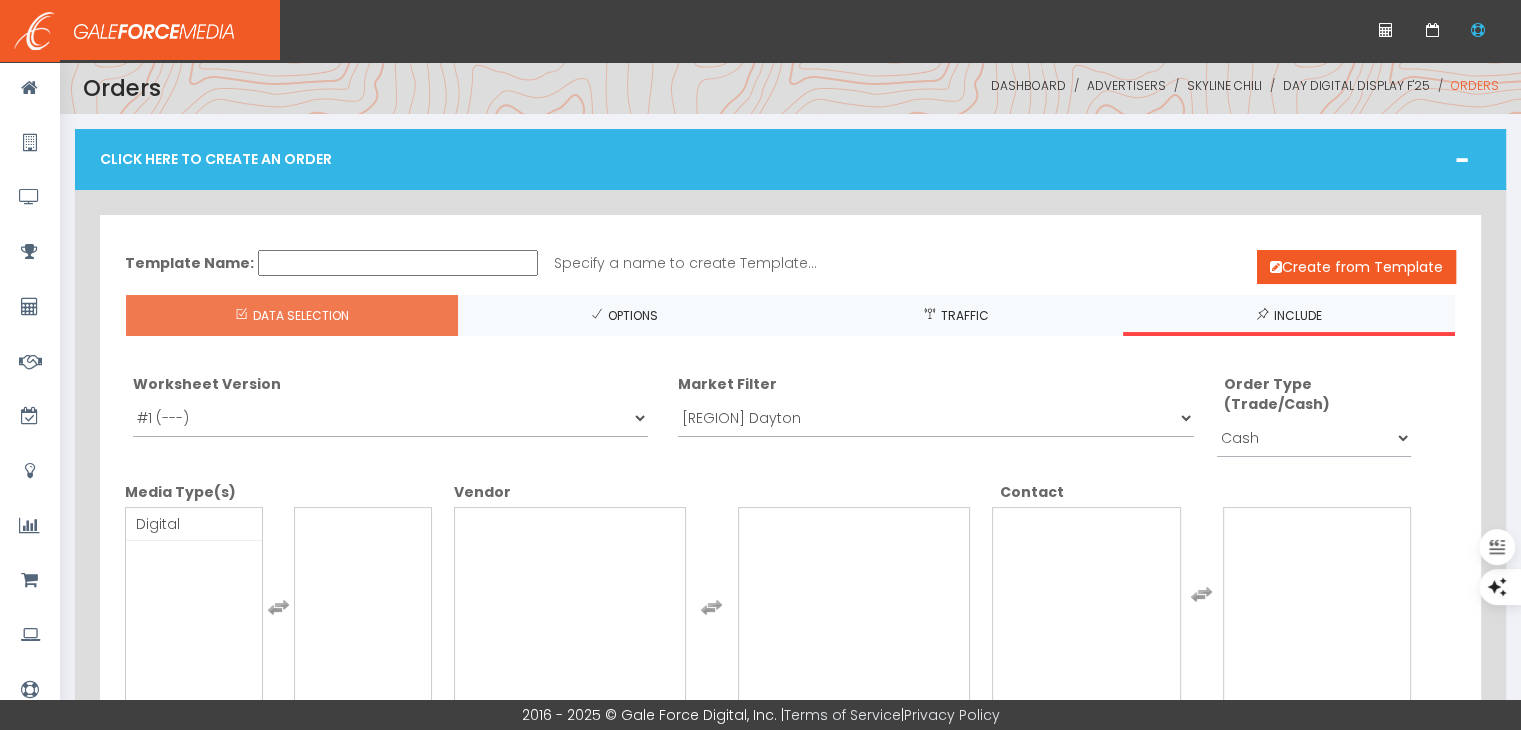 click on "Digital" at bounding box center (158, 524) 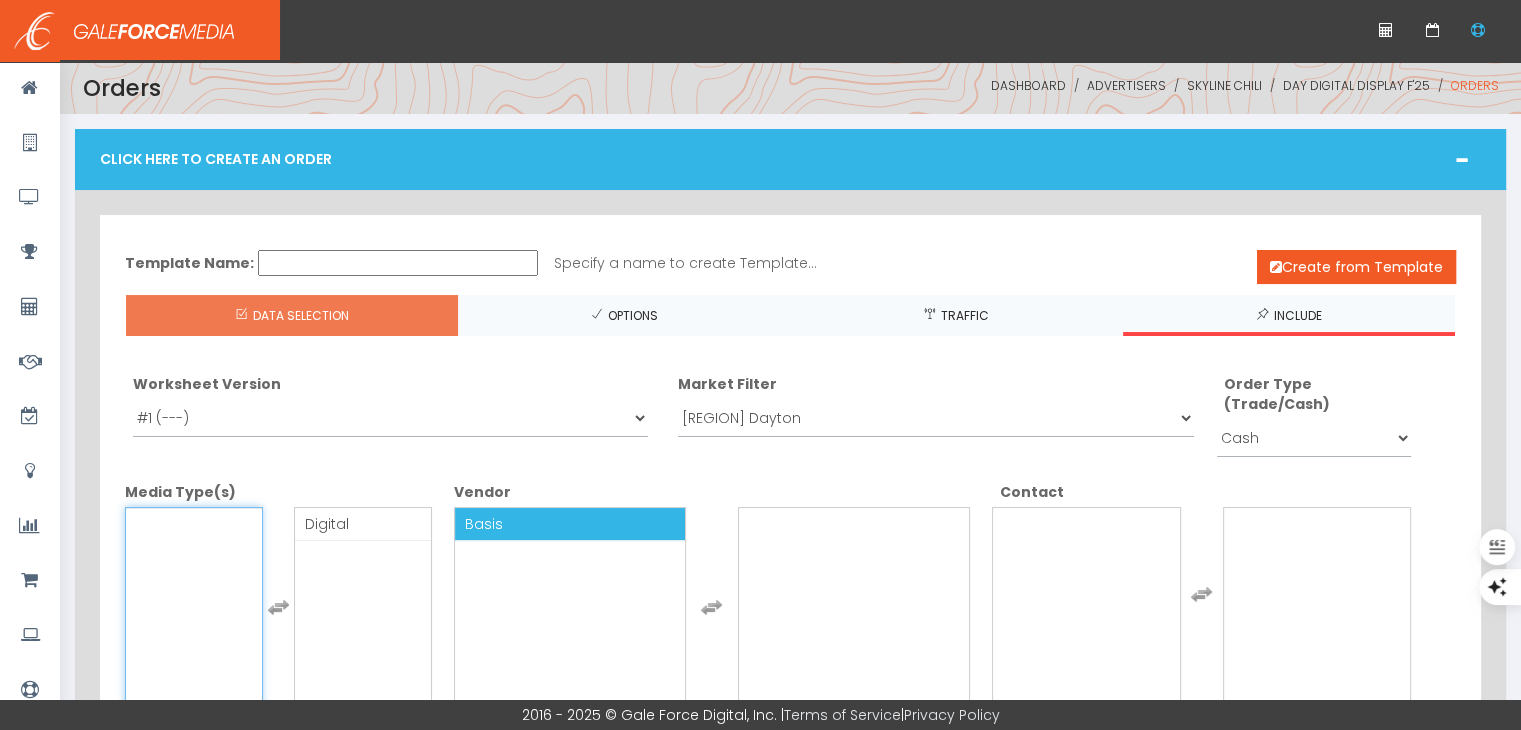 click on "Basis" at bounding box center (570, 524) 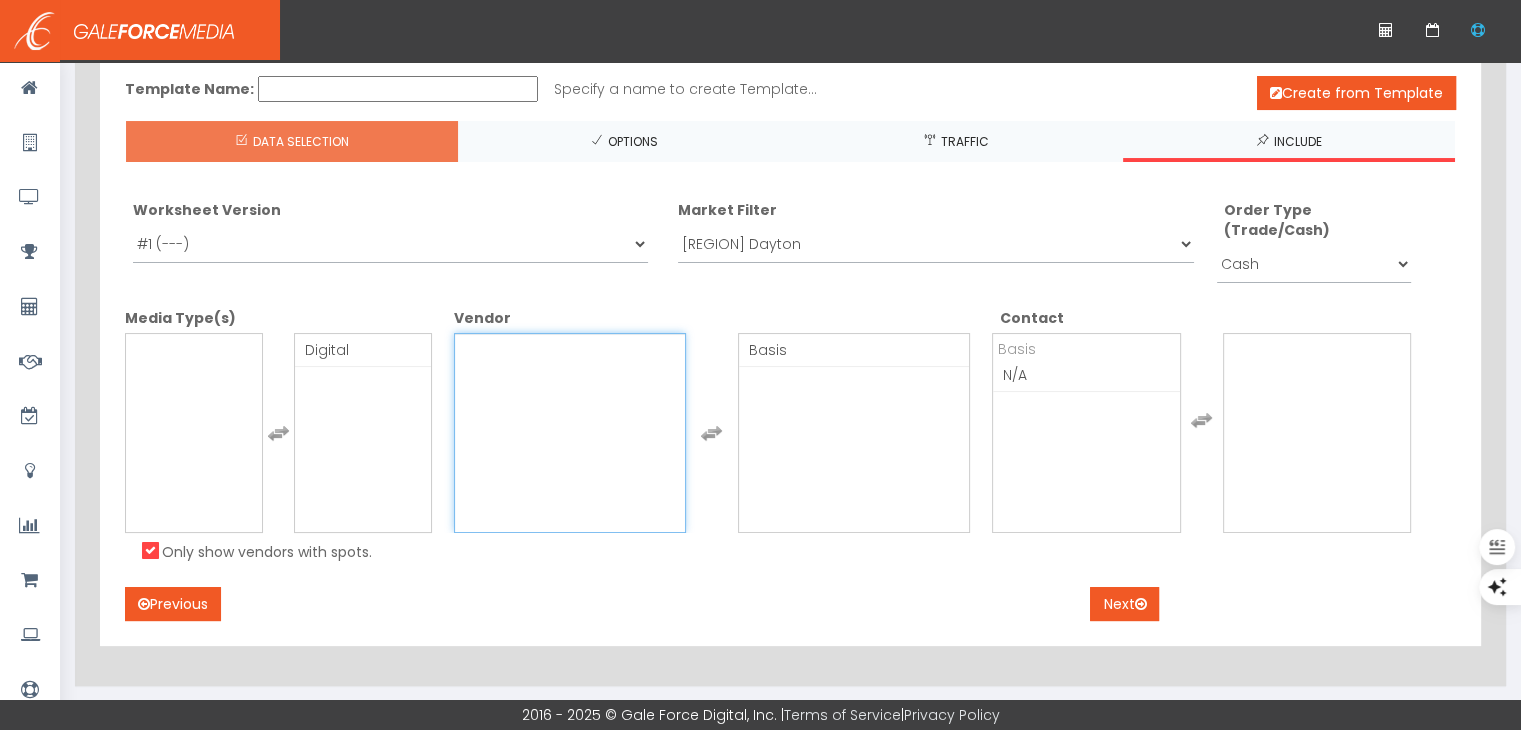 scroll, scrollTop: 200, scrollLeft: 0, axis: vertical 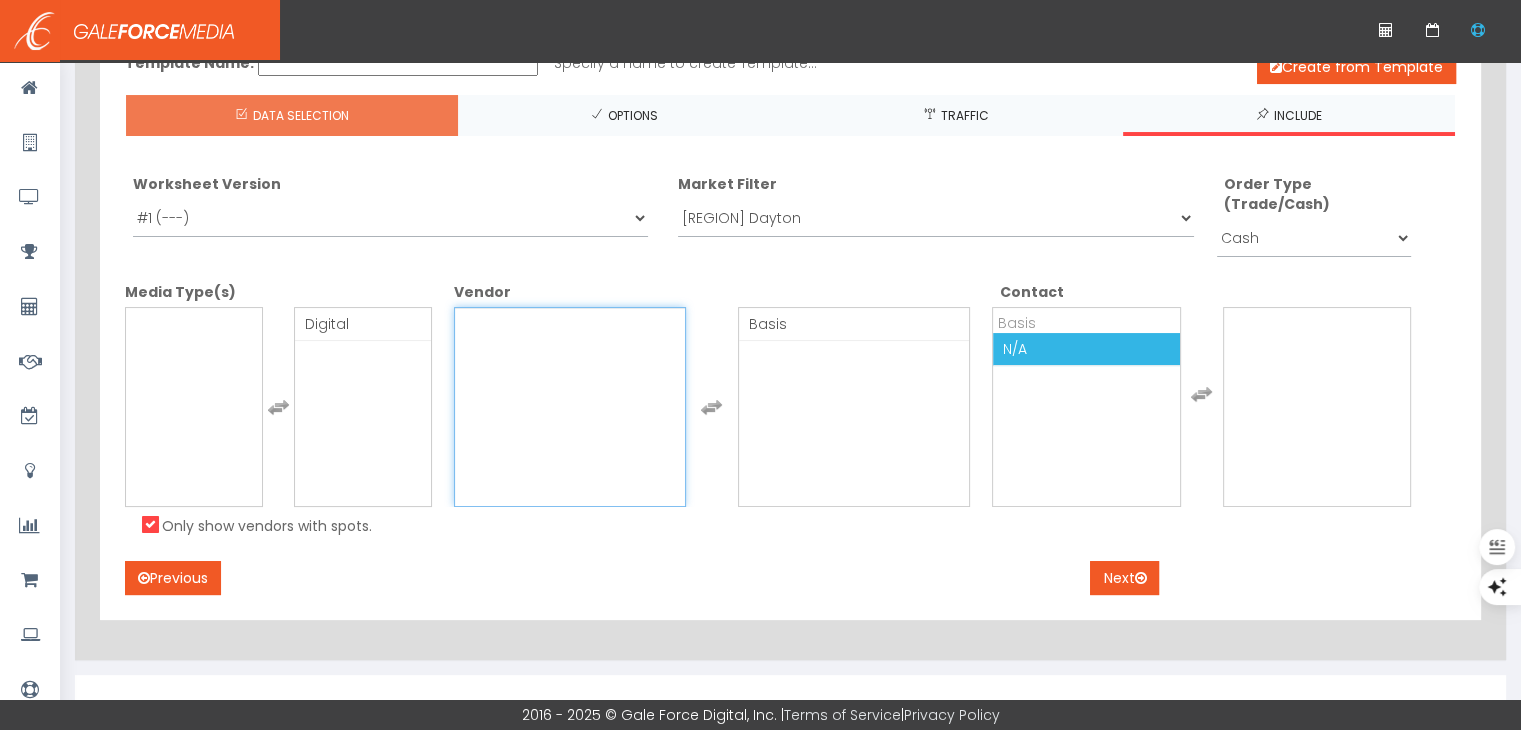 click on "N/A" at bounding box center (1086, 349) 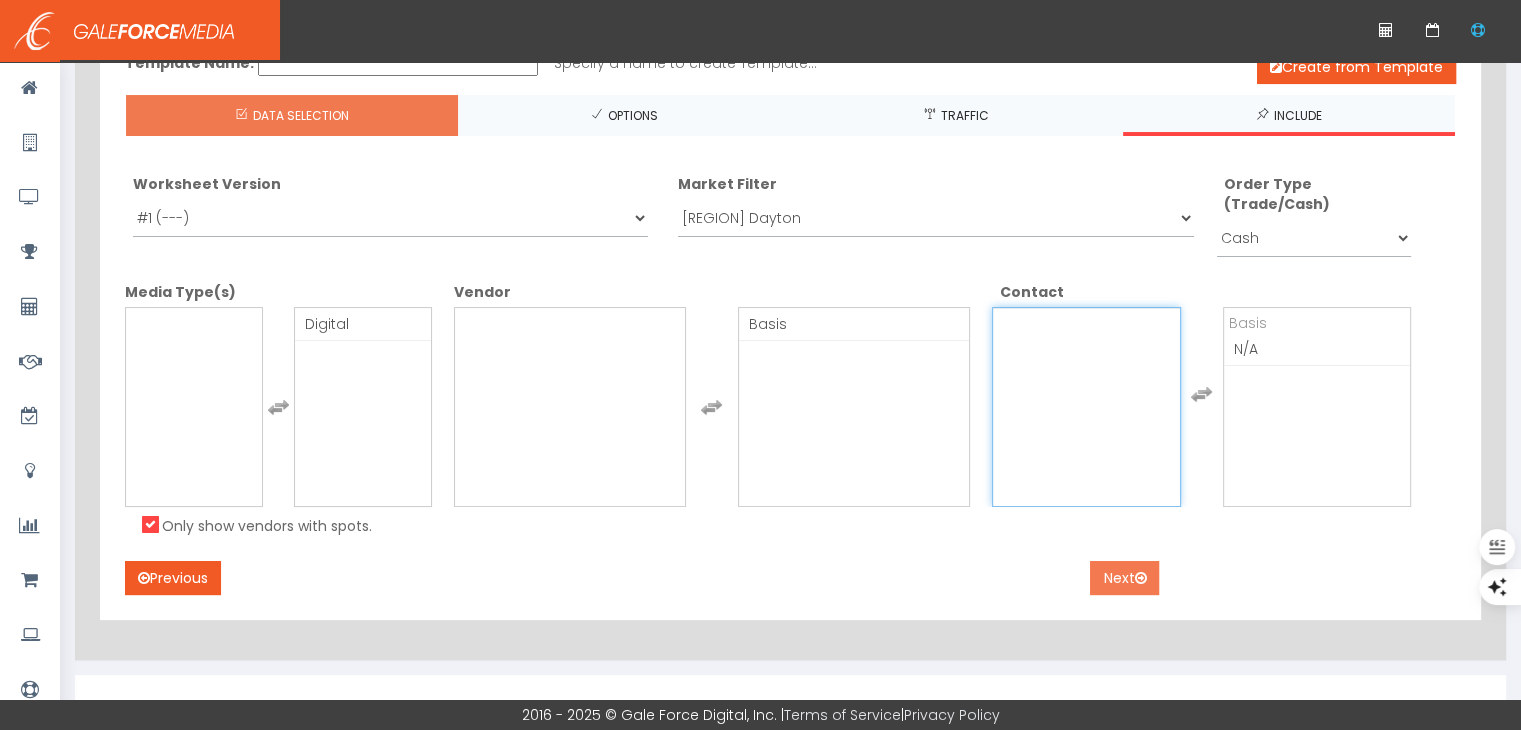 click at bounding box center [1140, 578] 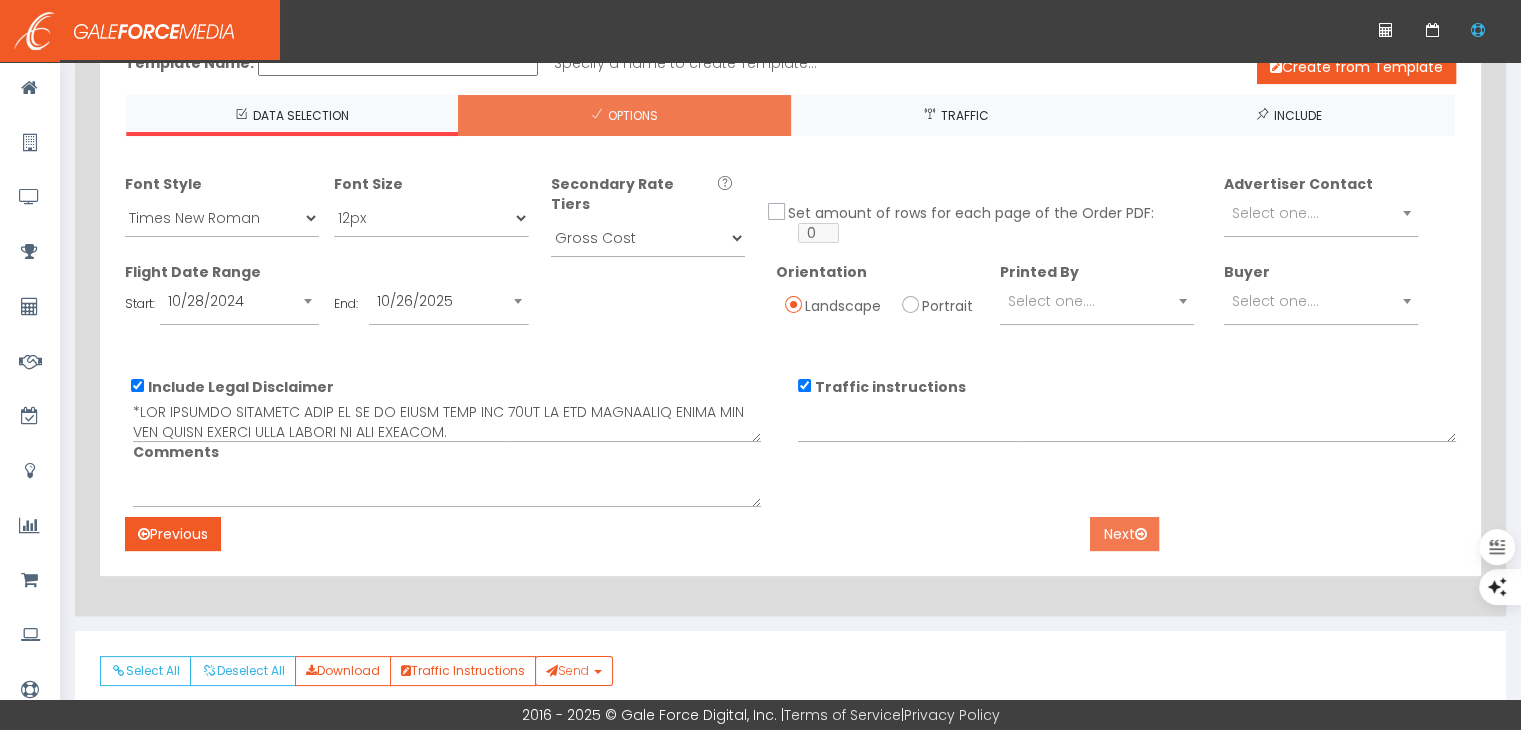 click on "Next" at bounding box center (1124, 534) 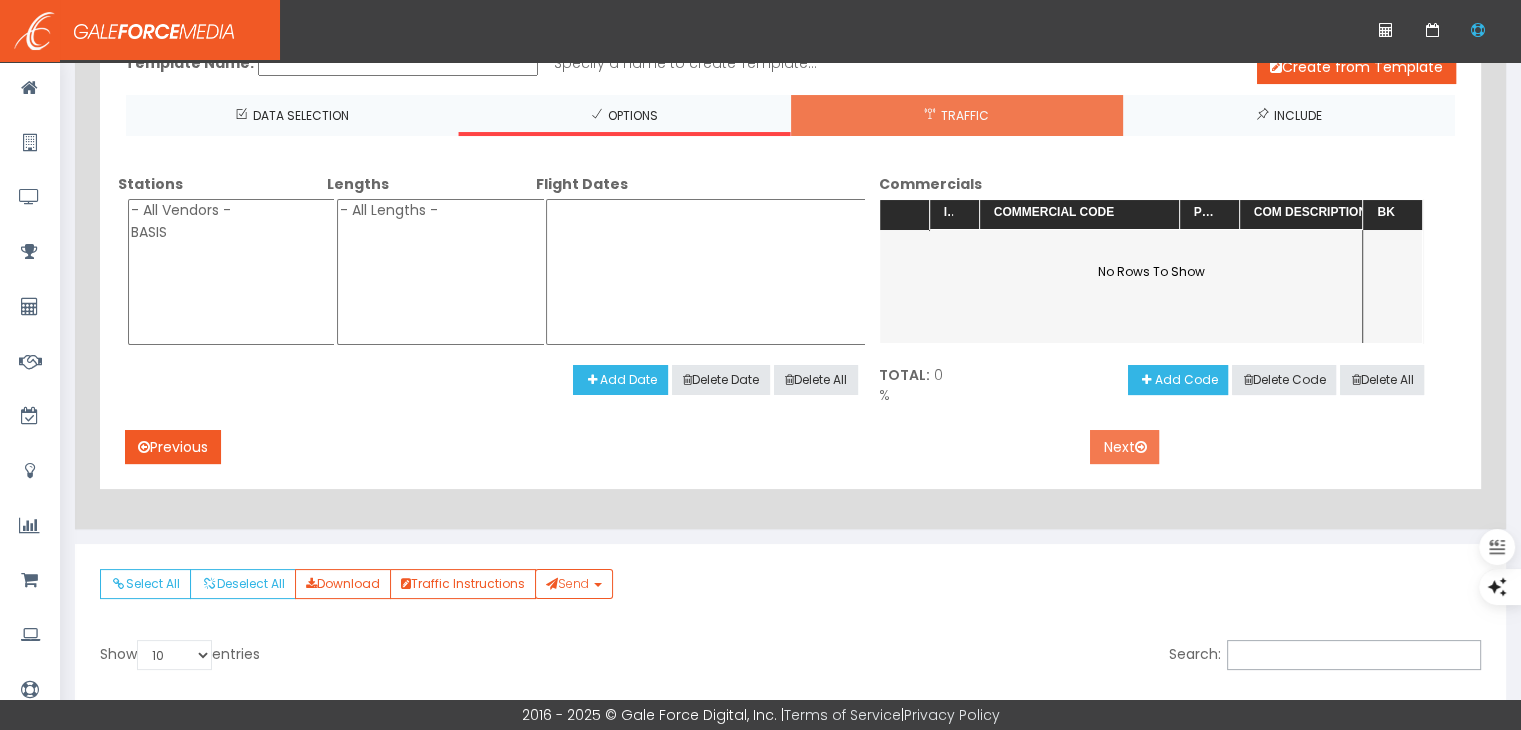 click at bounding box center (1140, 447) 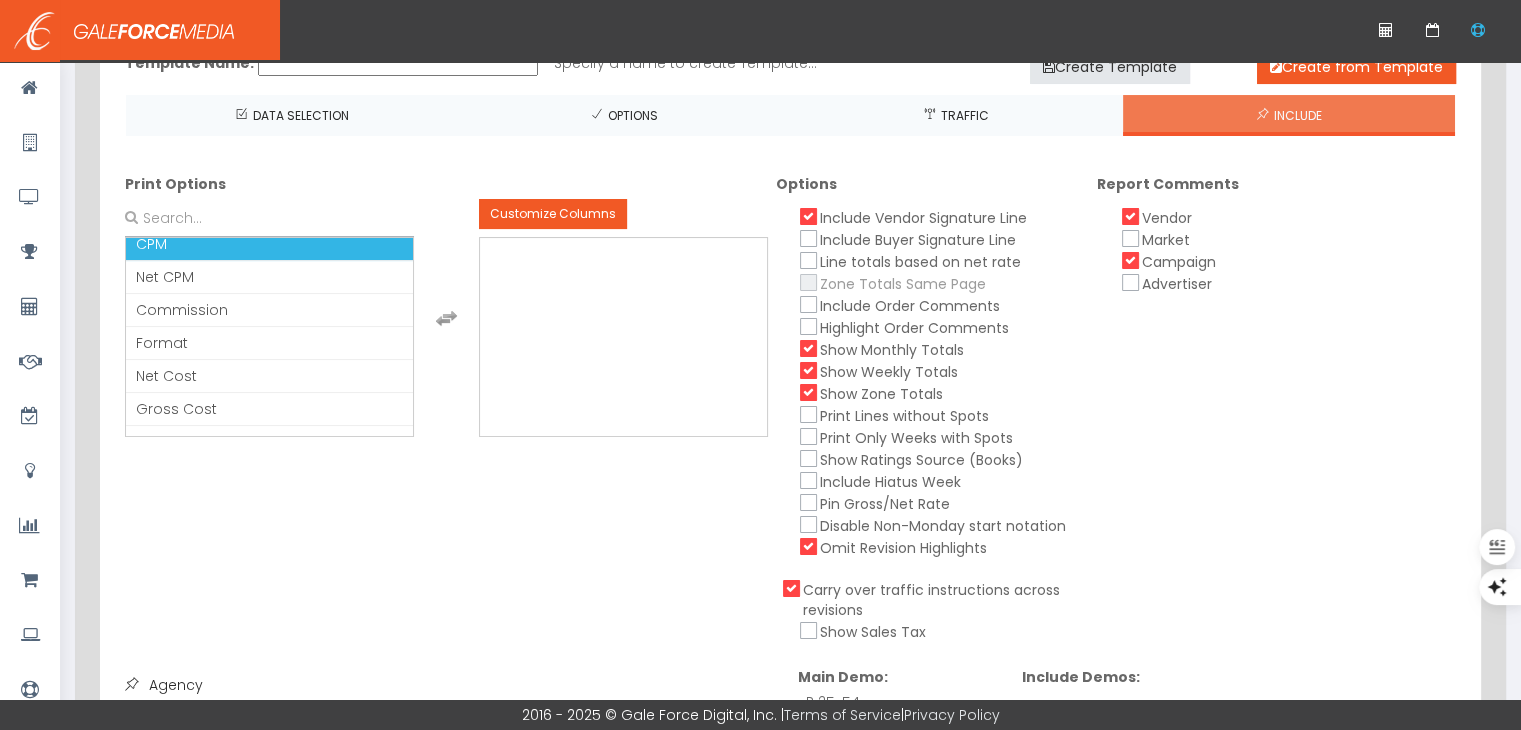 scroll, scrollTop: 100, scrollLeft: 0, axis: vertical 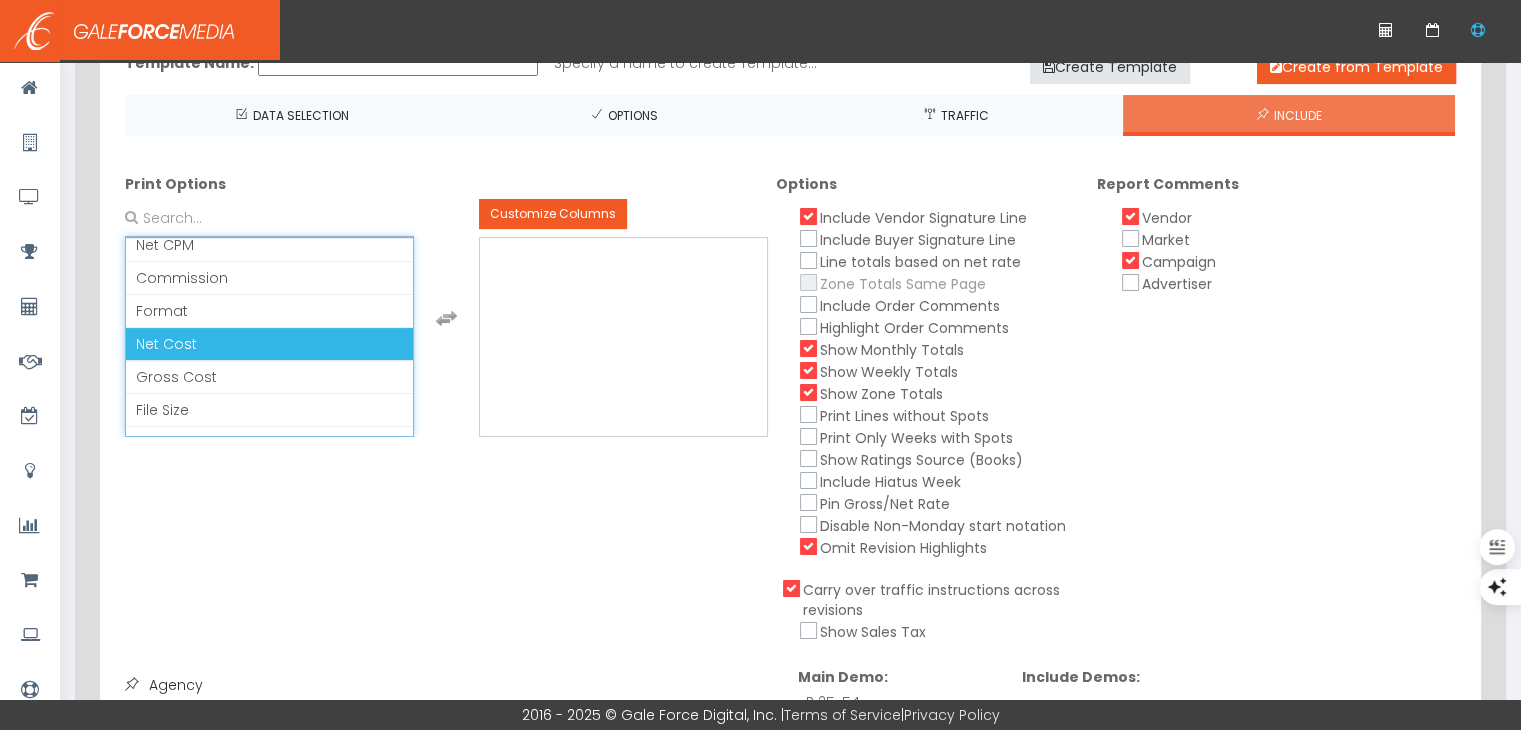 click on "Net Cost" at bounding box center [269, 344] 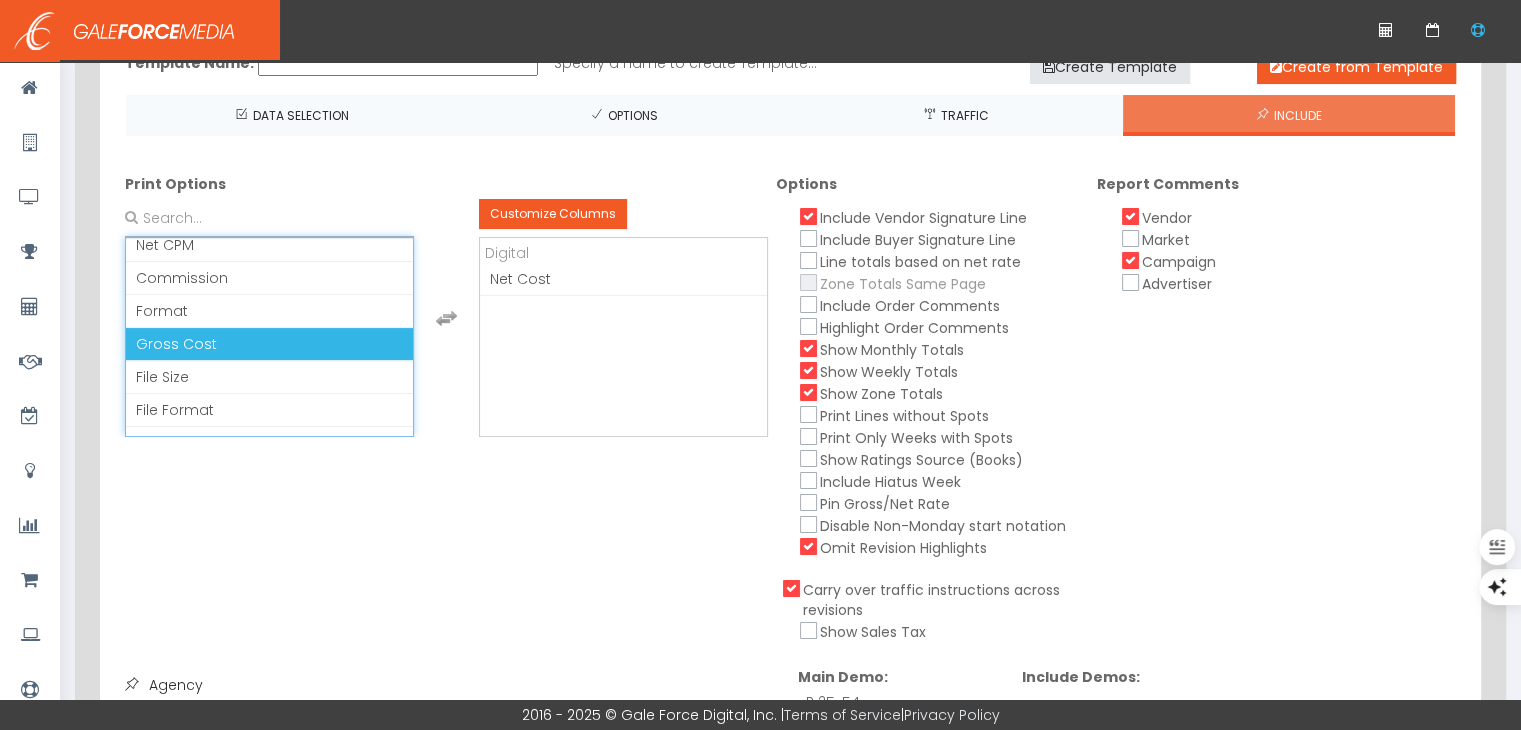 click on "Gross Cost" at bounding box center [269, 344] 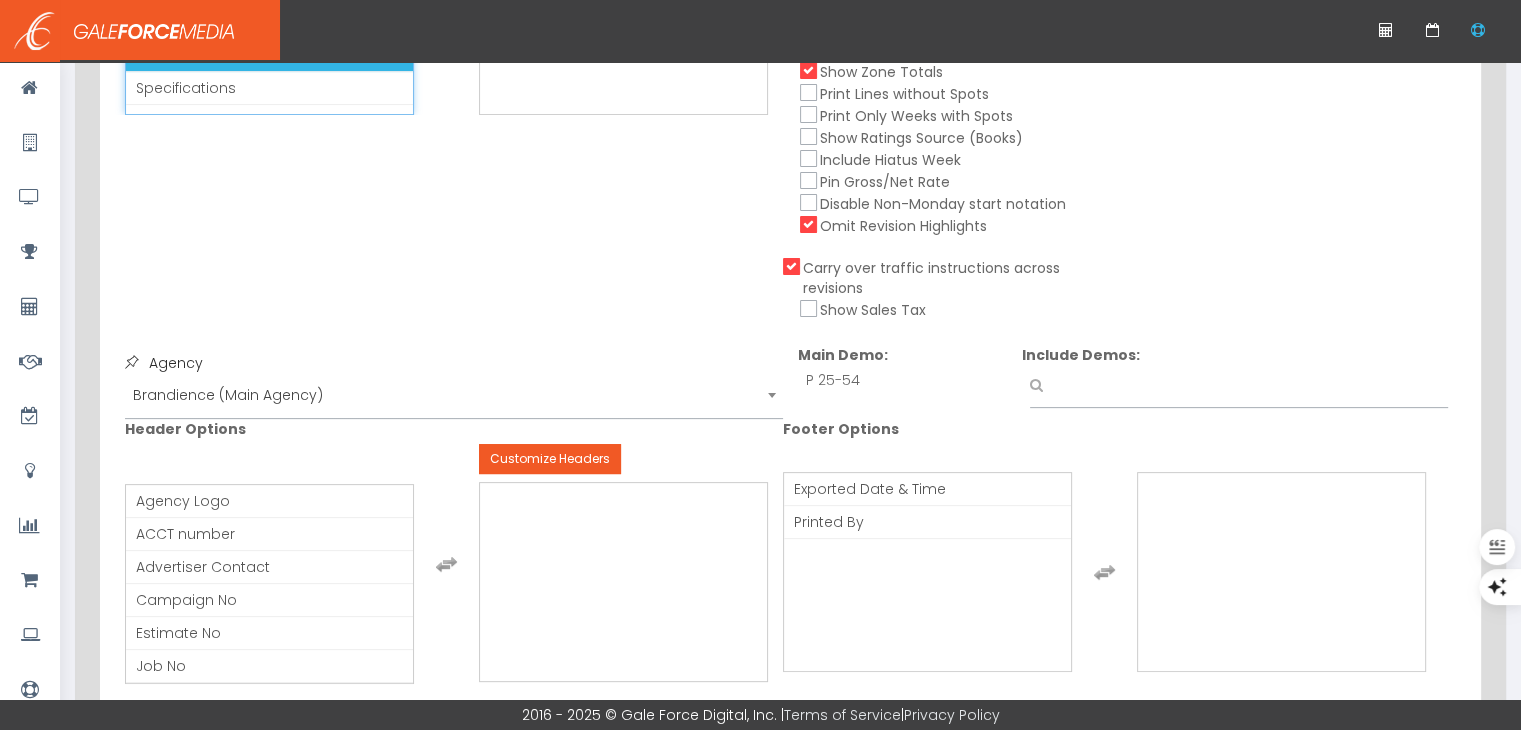 scroll, scrollTop: 800, scrollLeft: 0, axis: vertical 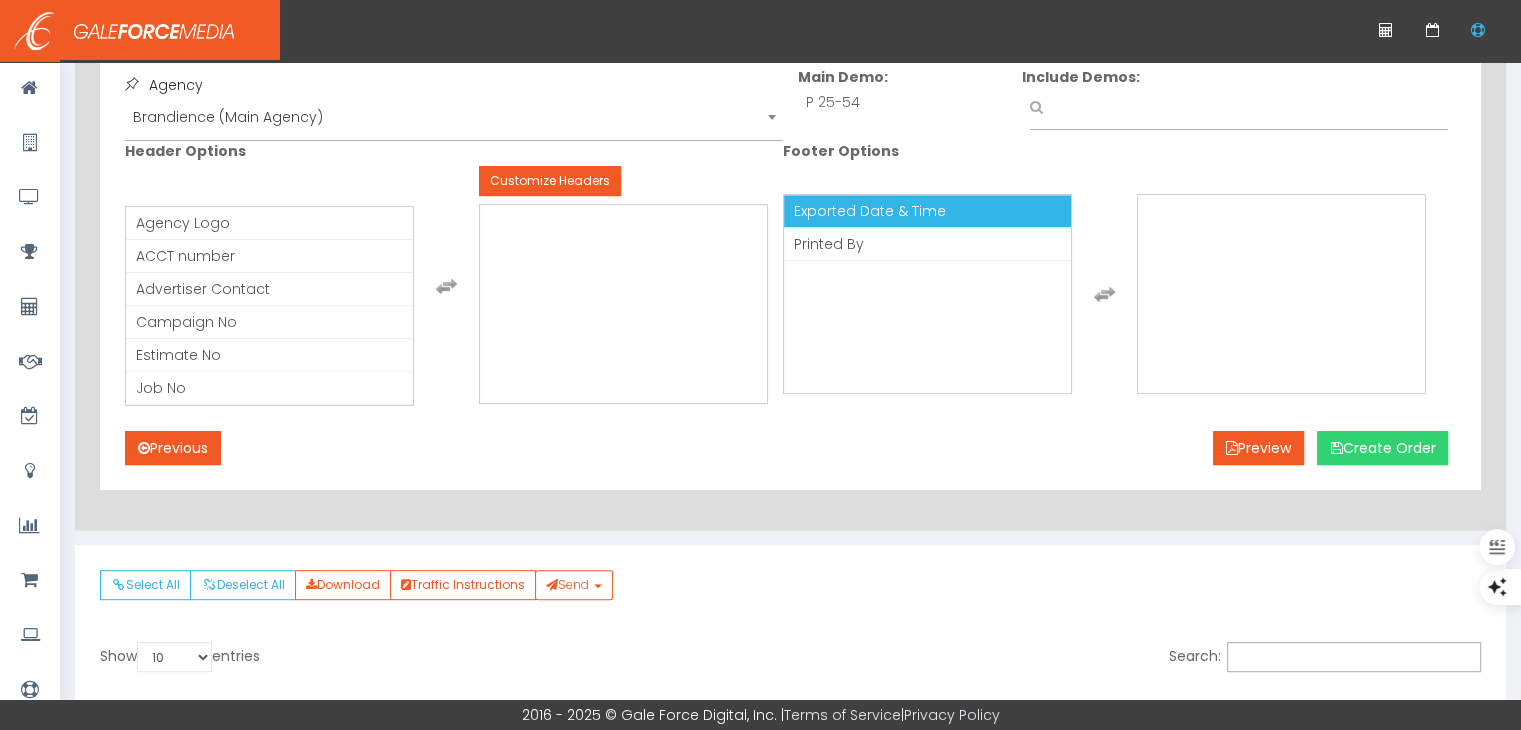 click on "Create Order" at bounding box center [1382, 448] 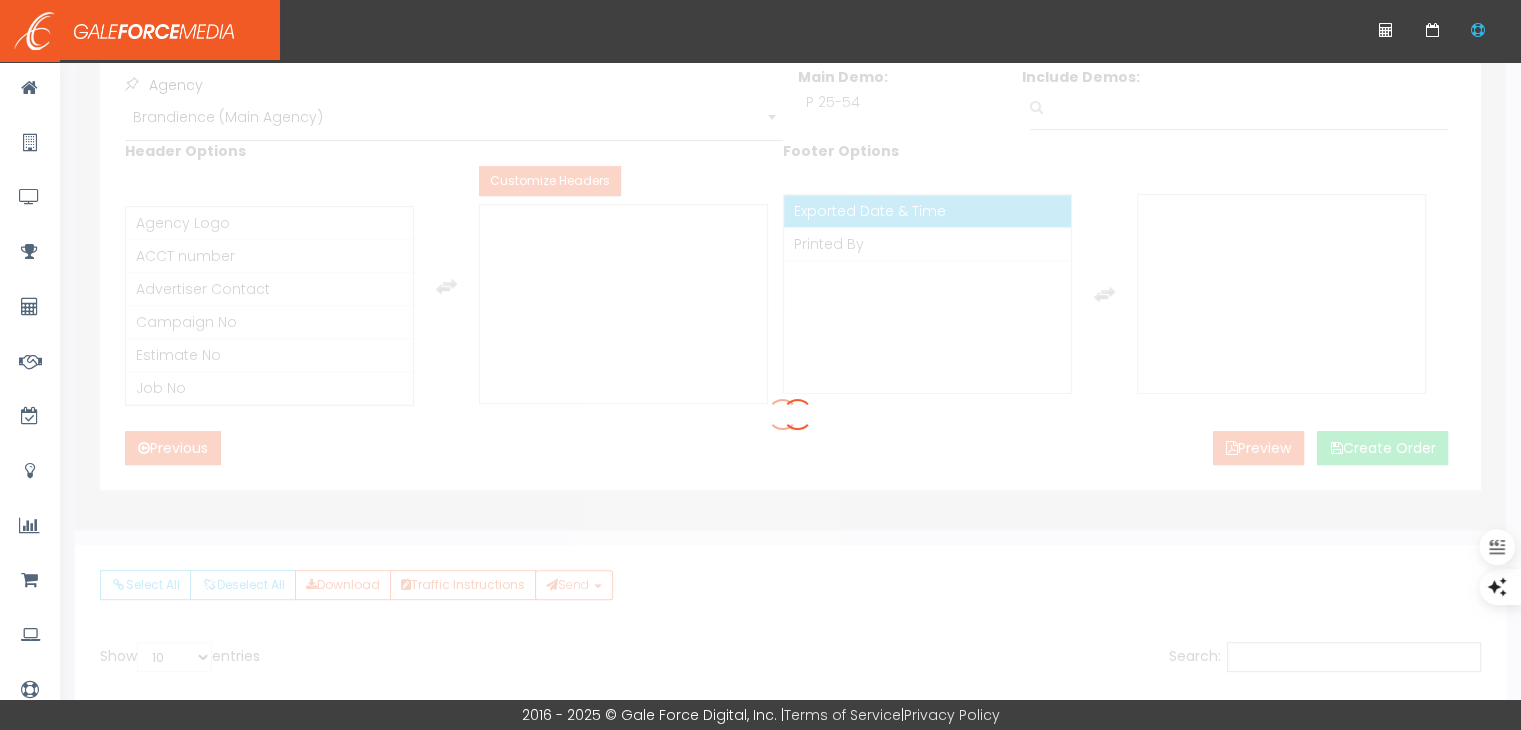scroll, scrollTop: 0, scrollLeft: 0, axis: both 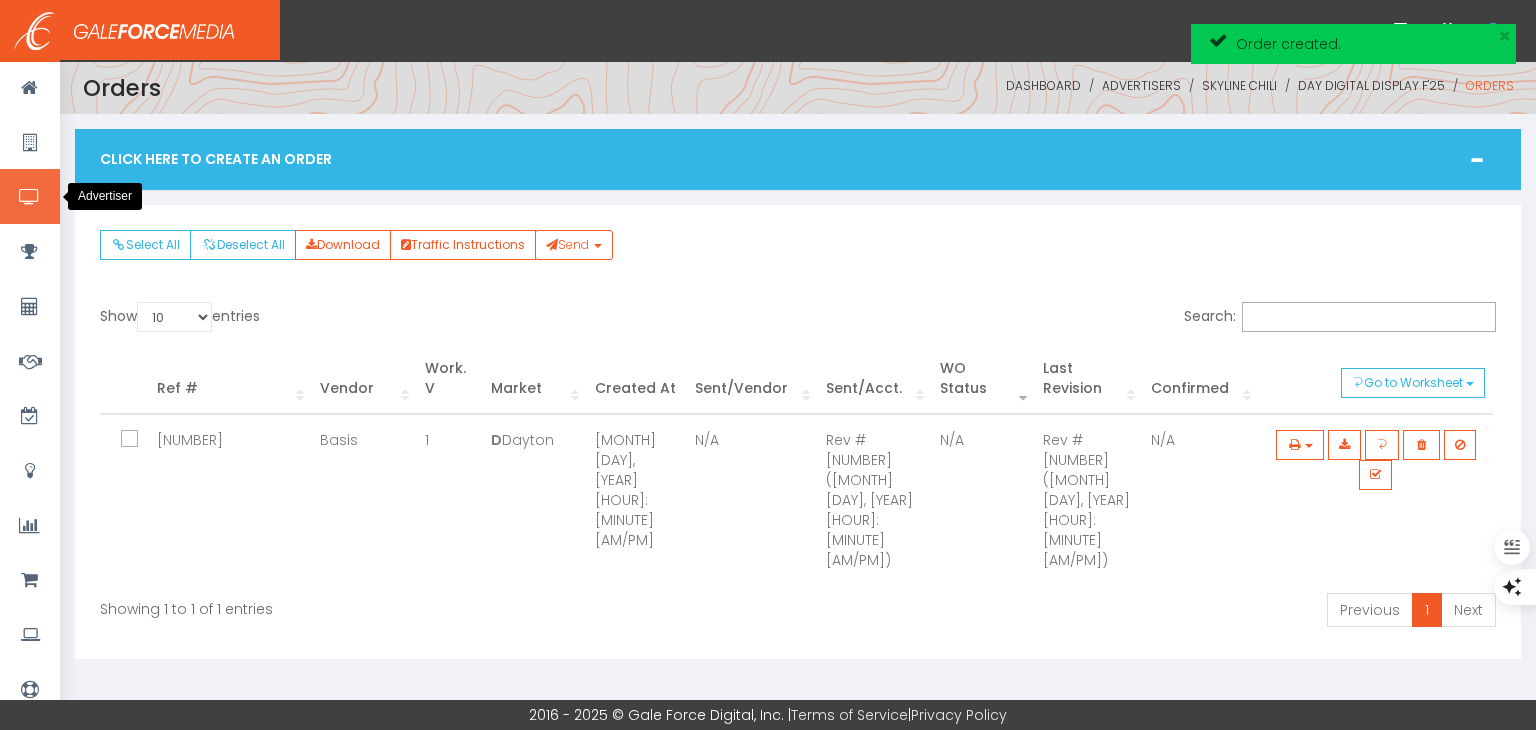 click at bounding box center [29, 197] 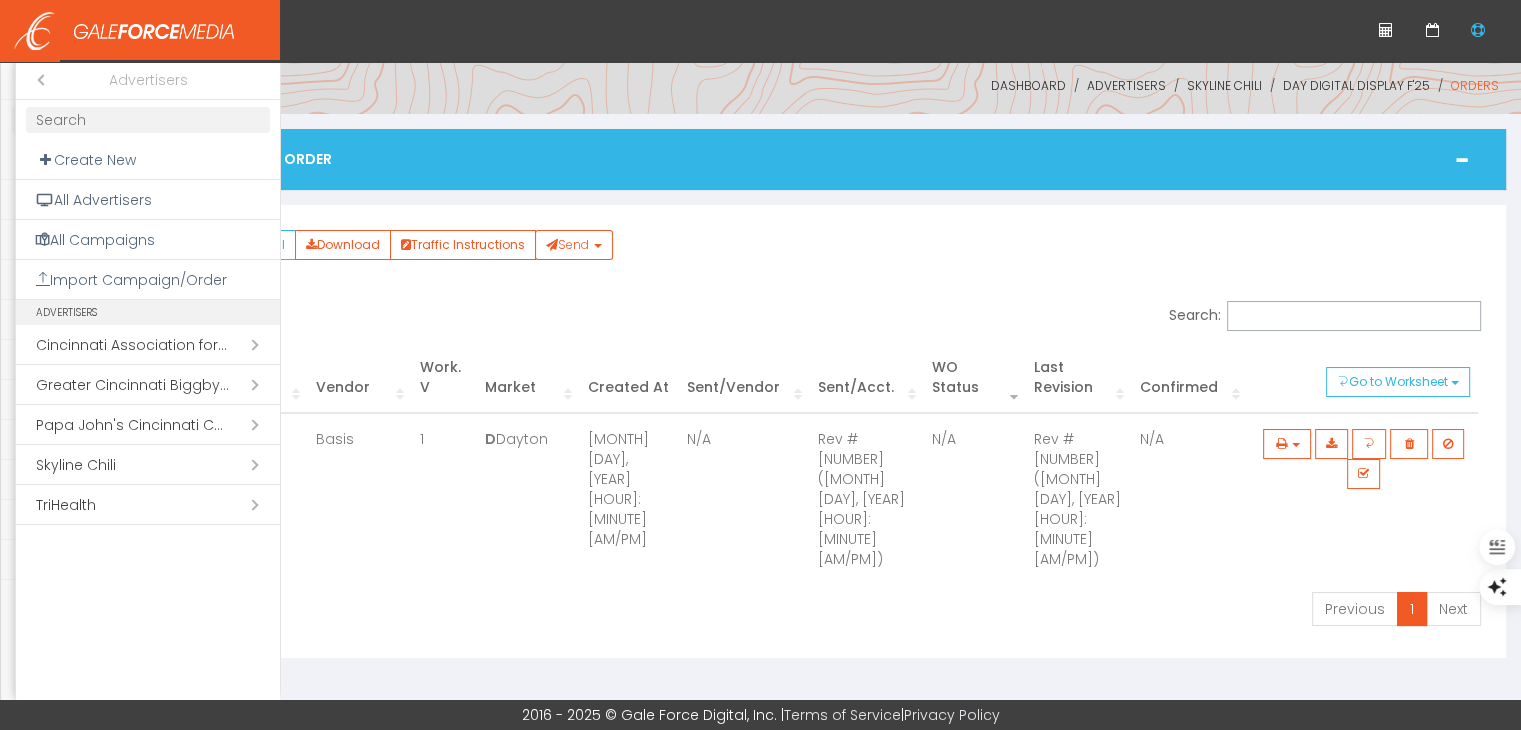 click on "Open submenu (  Skyline Chili)" at bounding box center [148, 465] 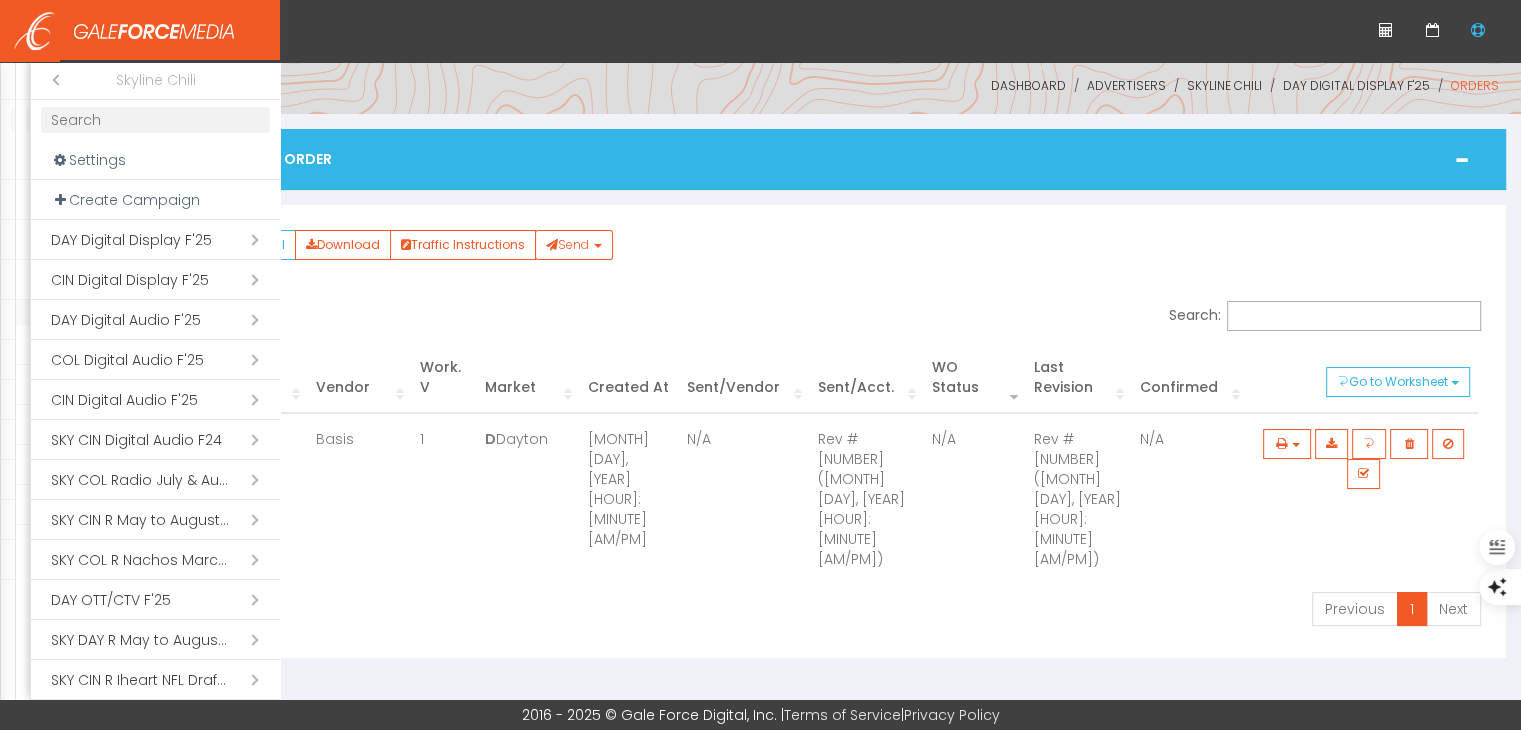 click at bounding box center [155, 120] 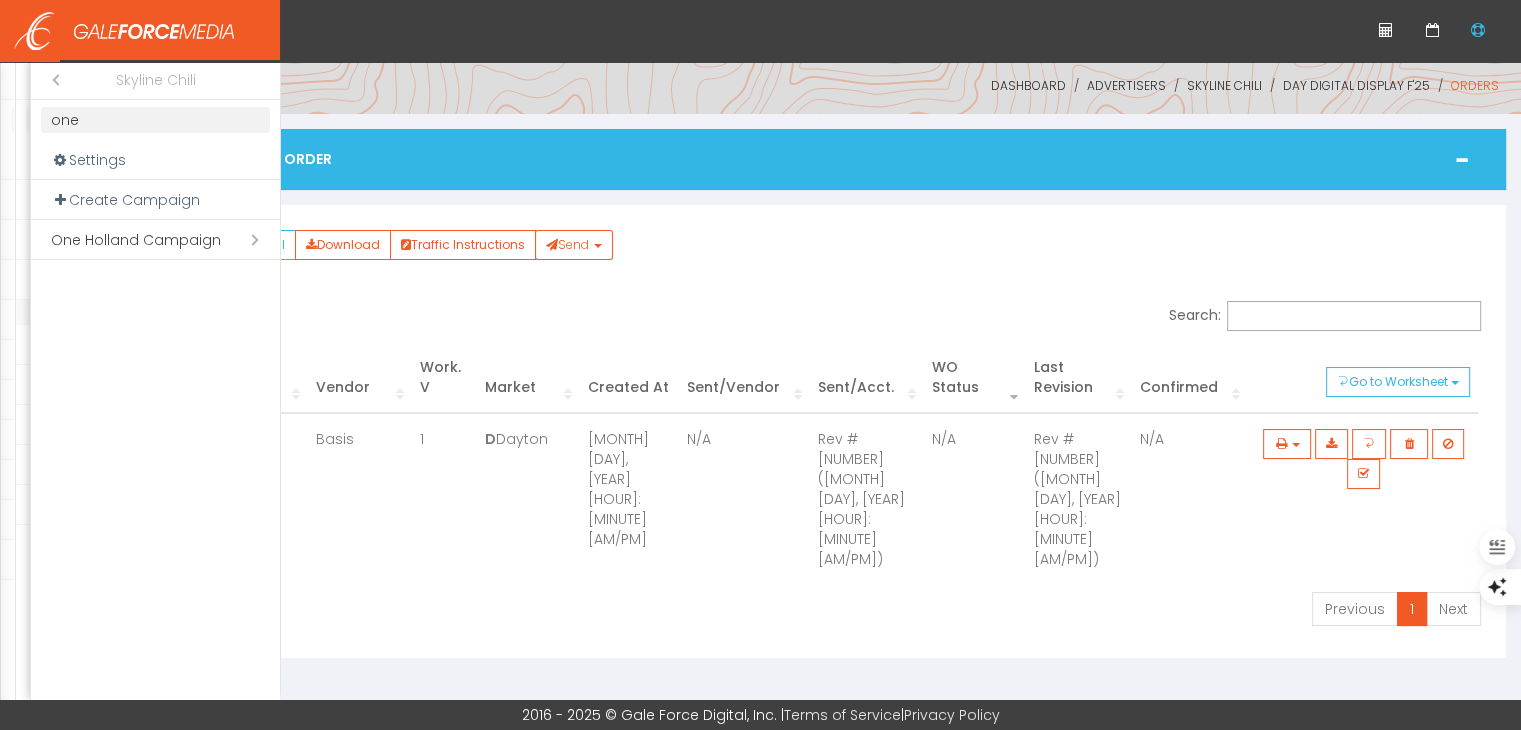 type on "one" 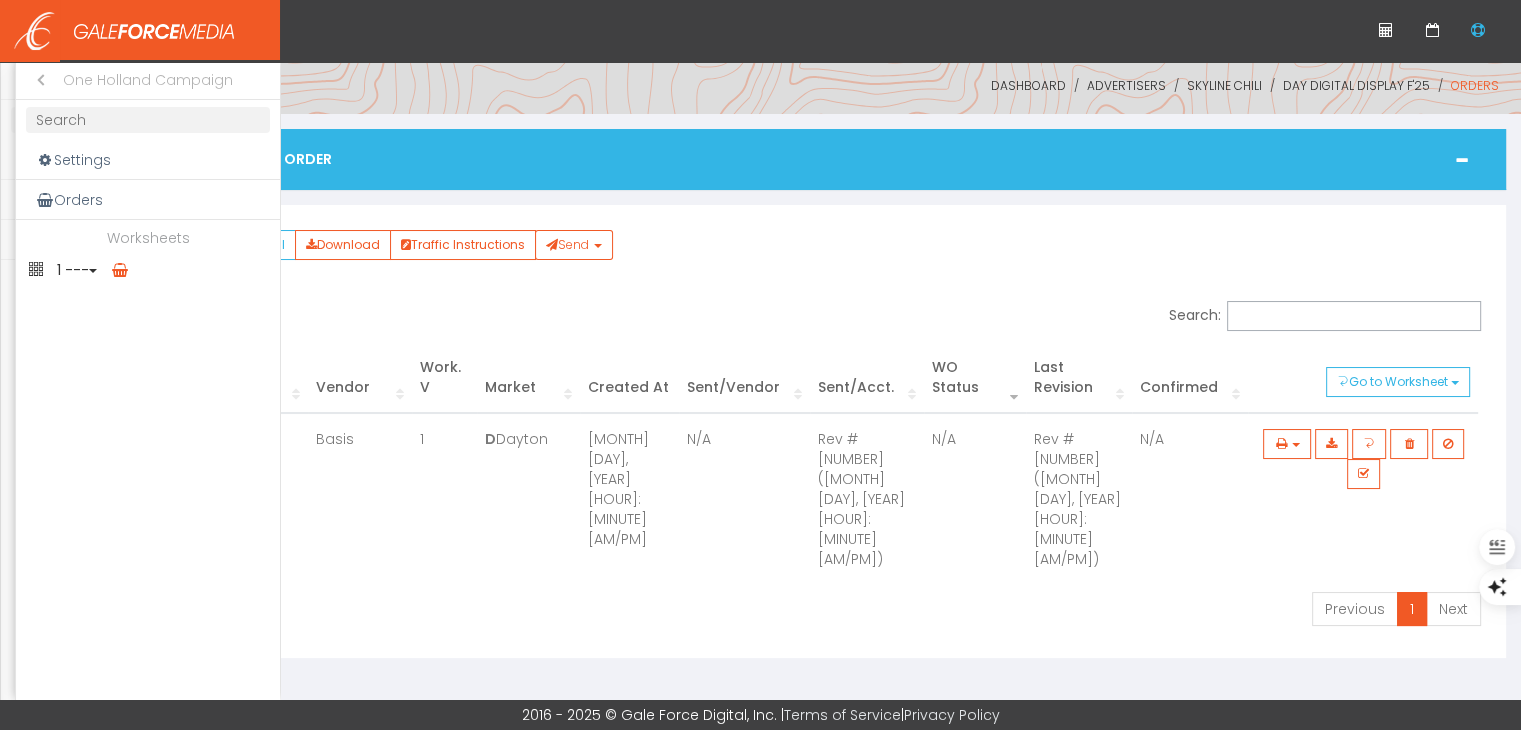 click on "1    ---" at bounding box center [148, 270] 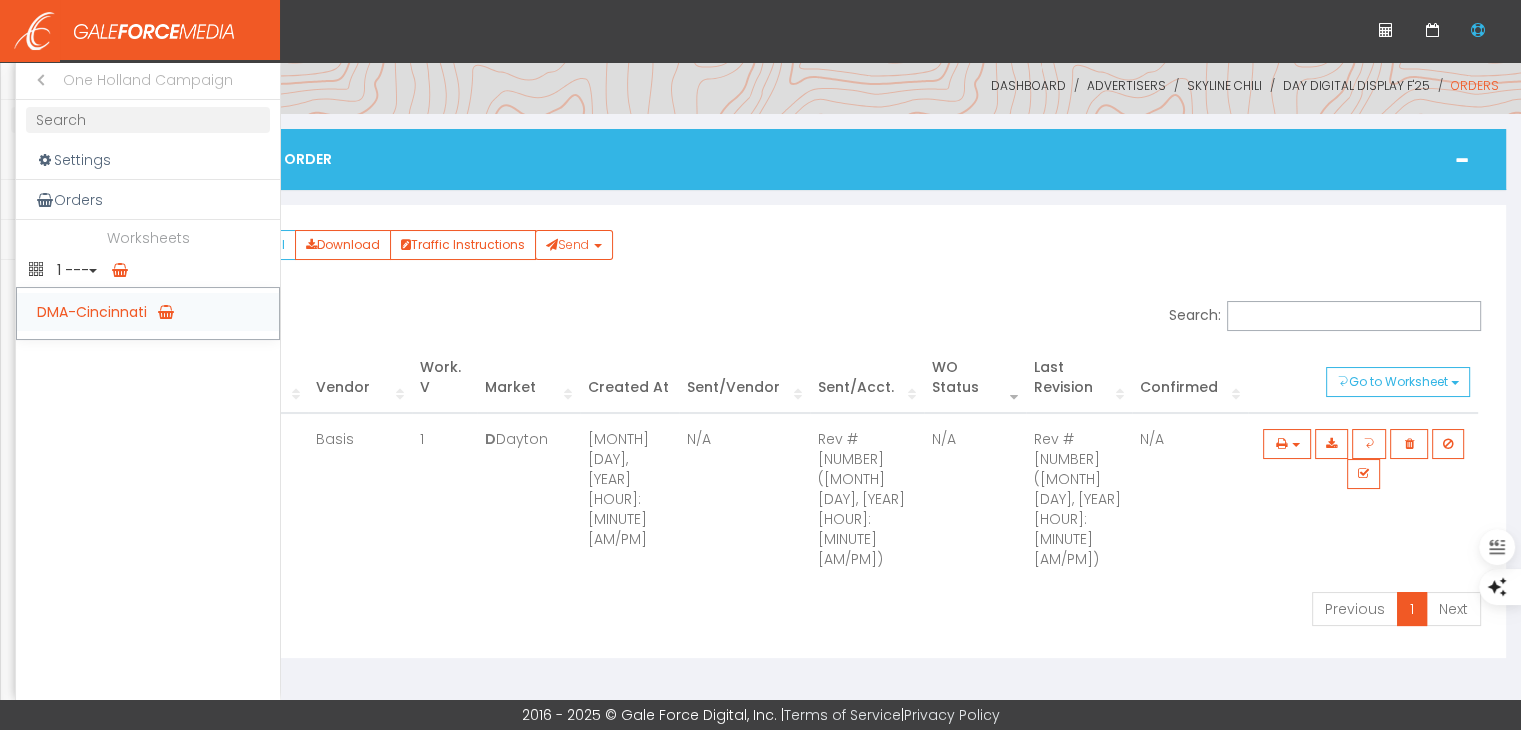 click on "DMA-Cincinnati" at bounding box center [148, 312] 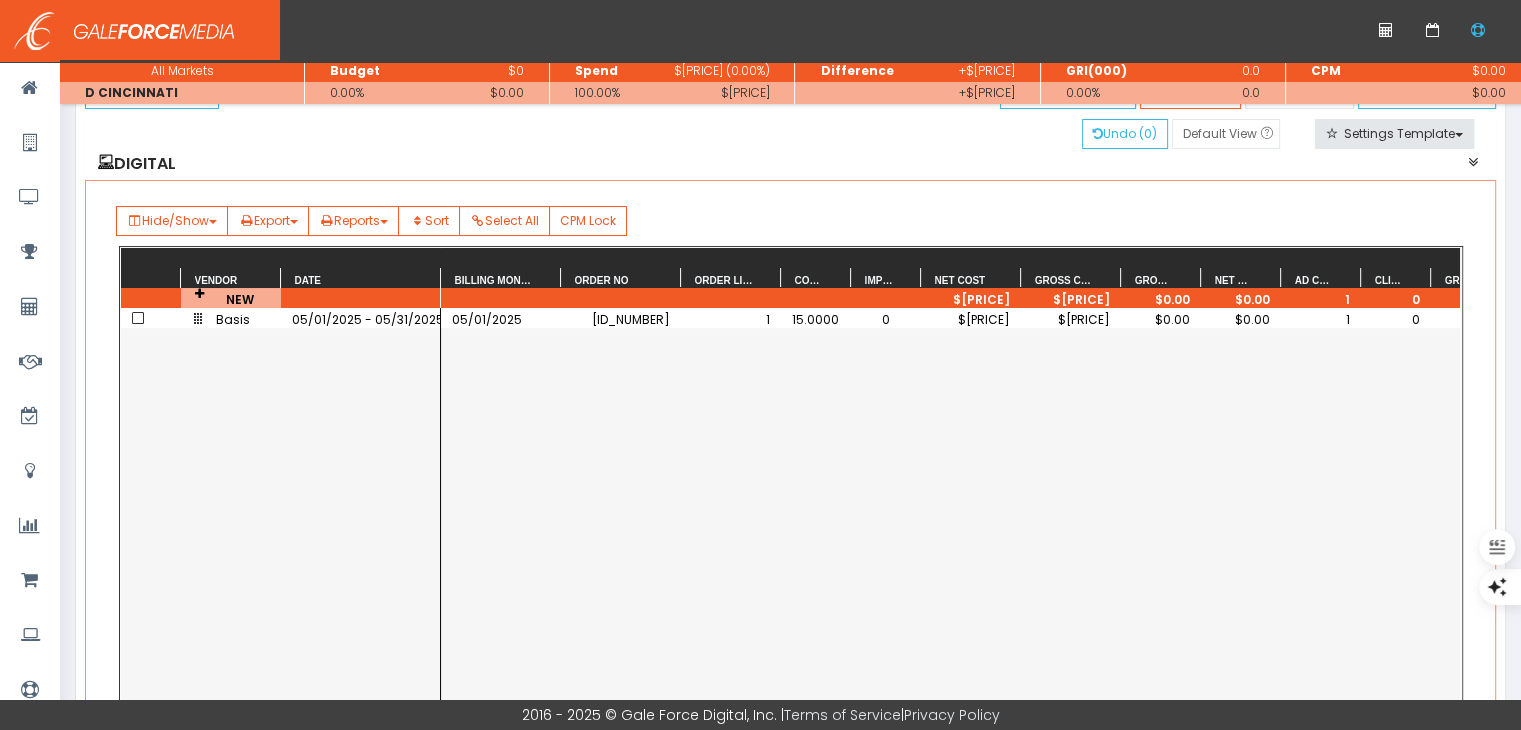 scroll, scrollTop: 200, scrollLeft: 0, axis: vertical 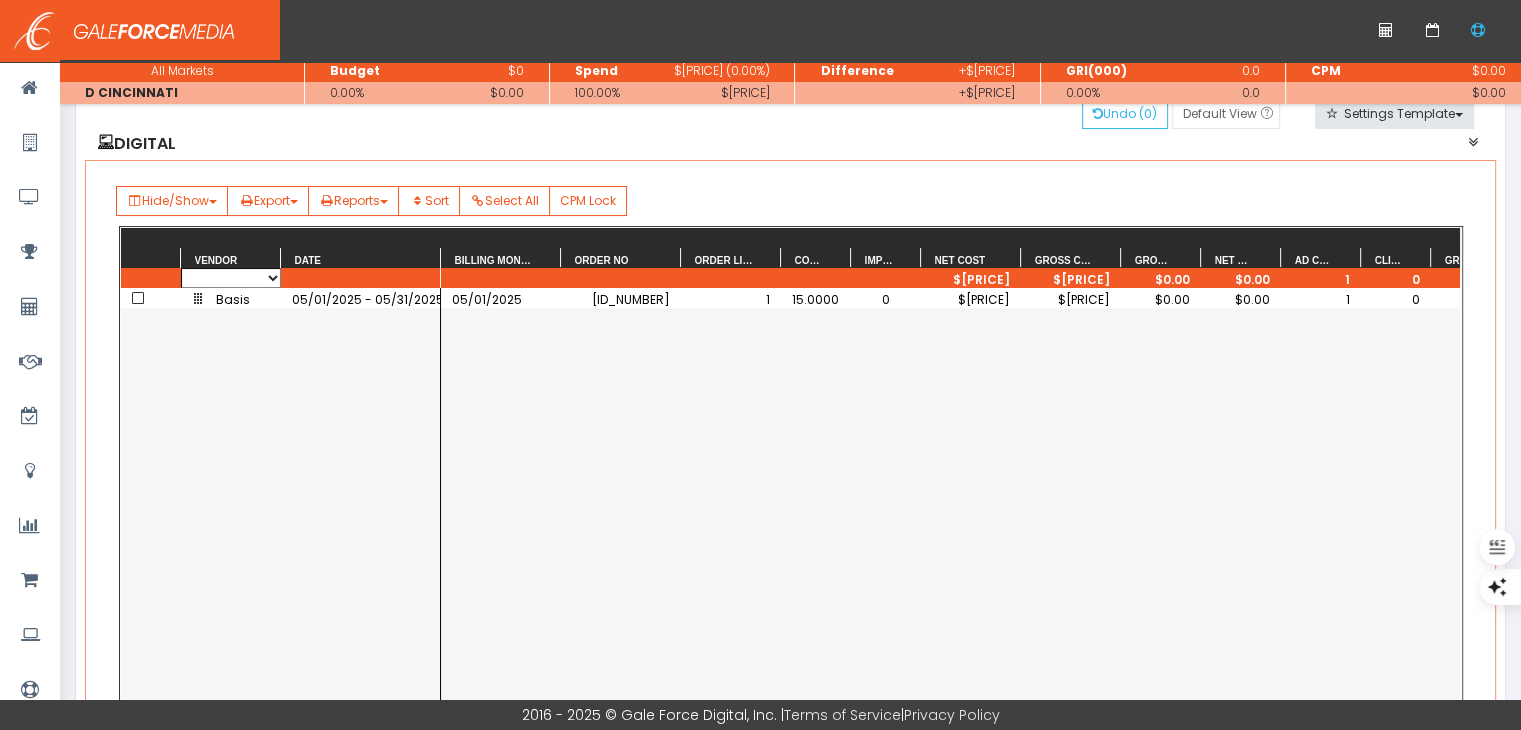 drag, startPoint x: 252, startPoint y: 271, endPoint x: 250, endPoint y: 282, distance: 11.18034 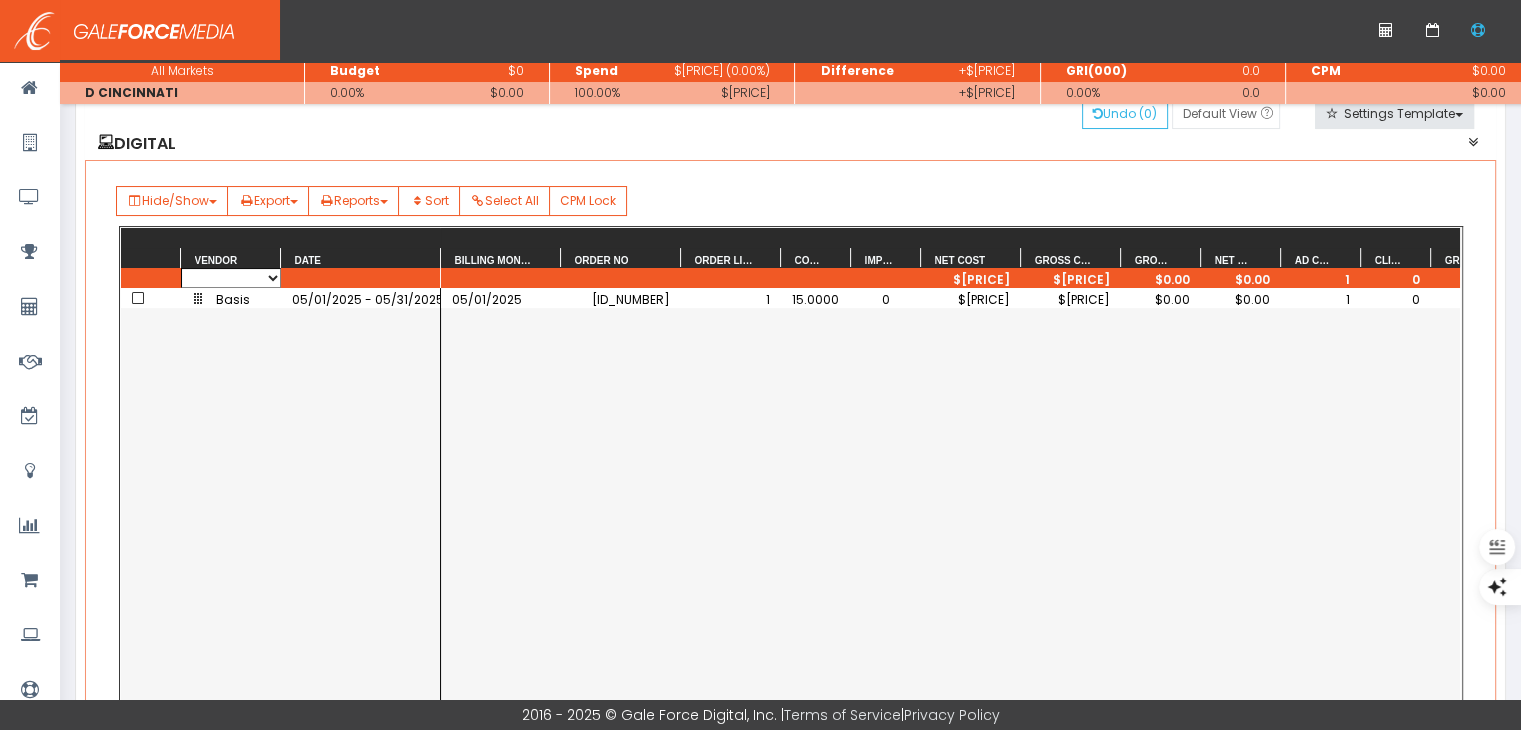 click on "Basis Cardlytics CINCINNATI BUSINESS COURIER cuebiq Emma IWXIX Newman Holdings LLC Pandora SPECTRUM REACH Viamedia, Inc. WLW-AM YouTube" at bounding box center [231, 278] 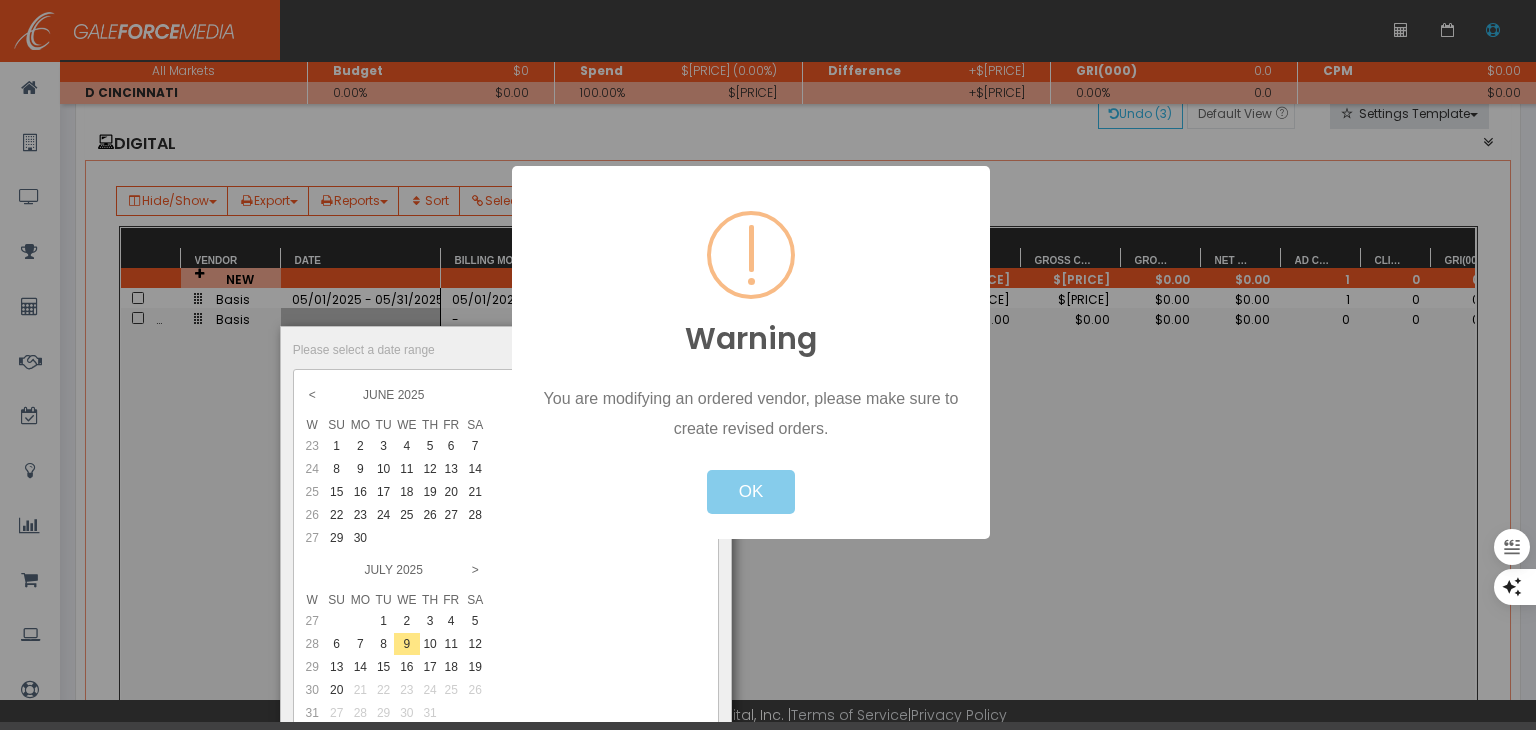 click on "OK" at bounding box center (751, 492) 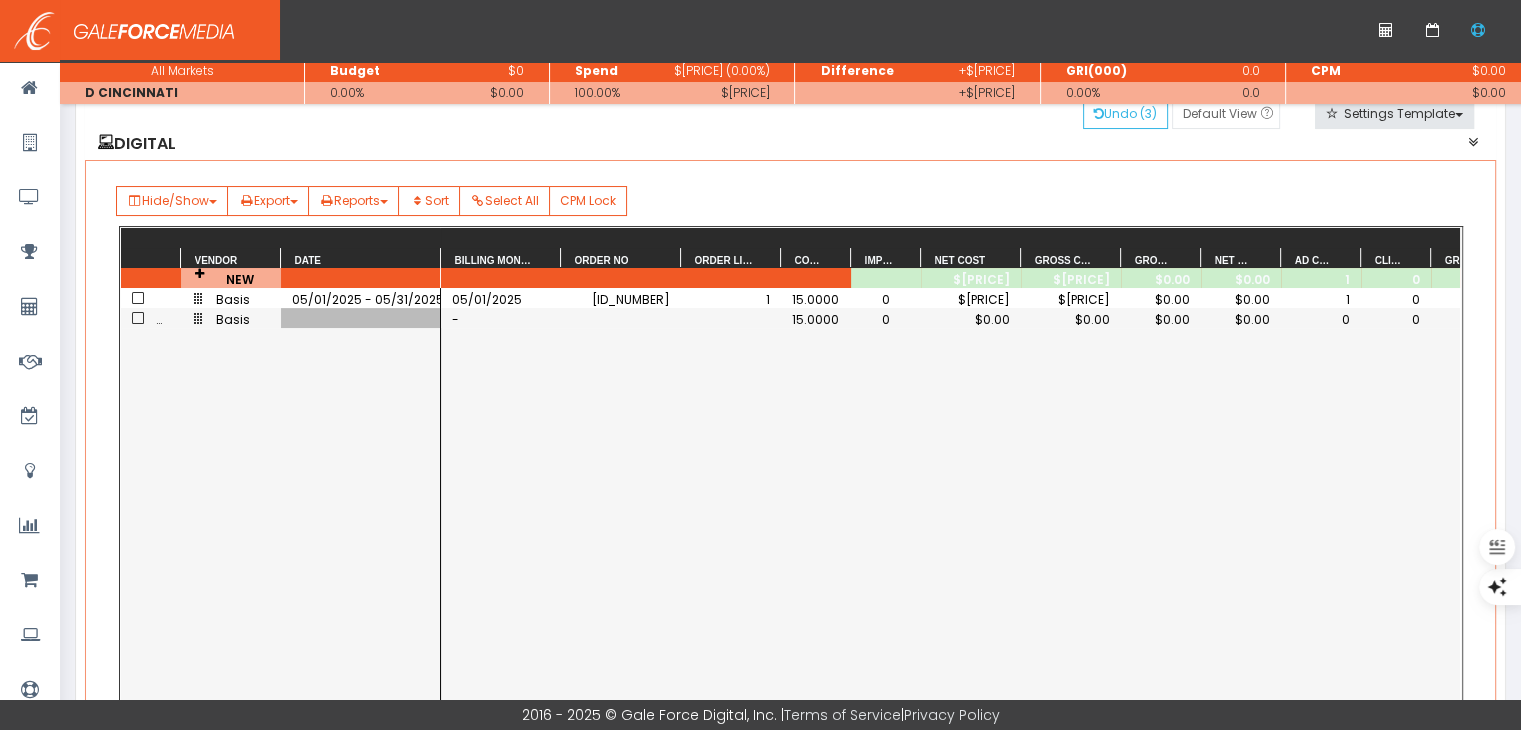 click at bounding box center (361, 318) 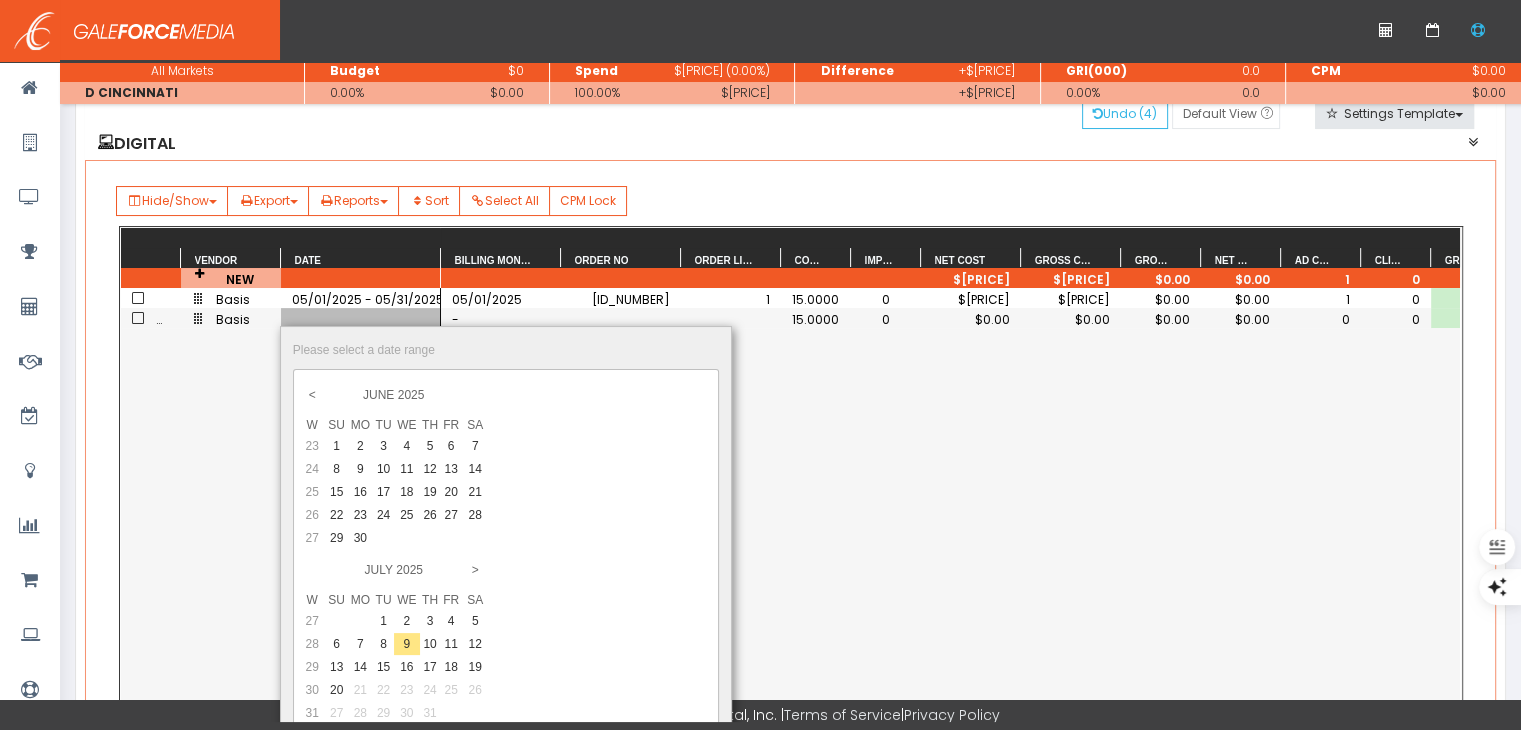 drag, startPoint x: 335, startPoint y: 437, endPoint x: 334, endPoint y: 449, distance: 12.0415945 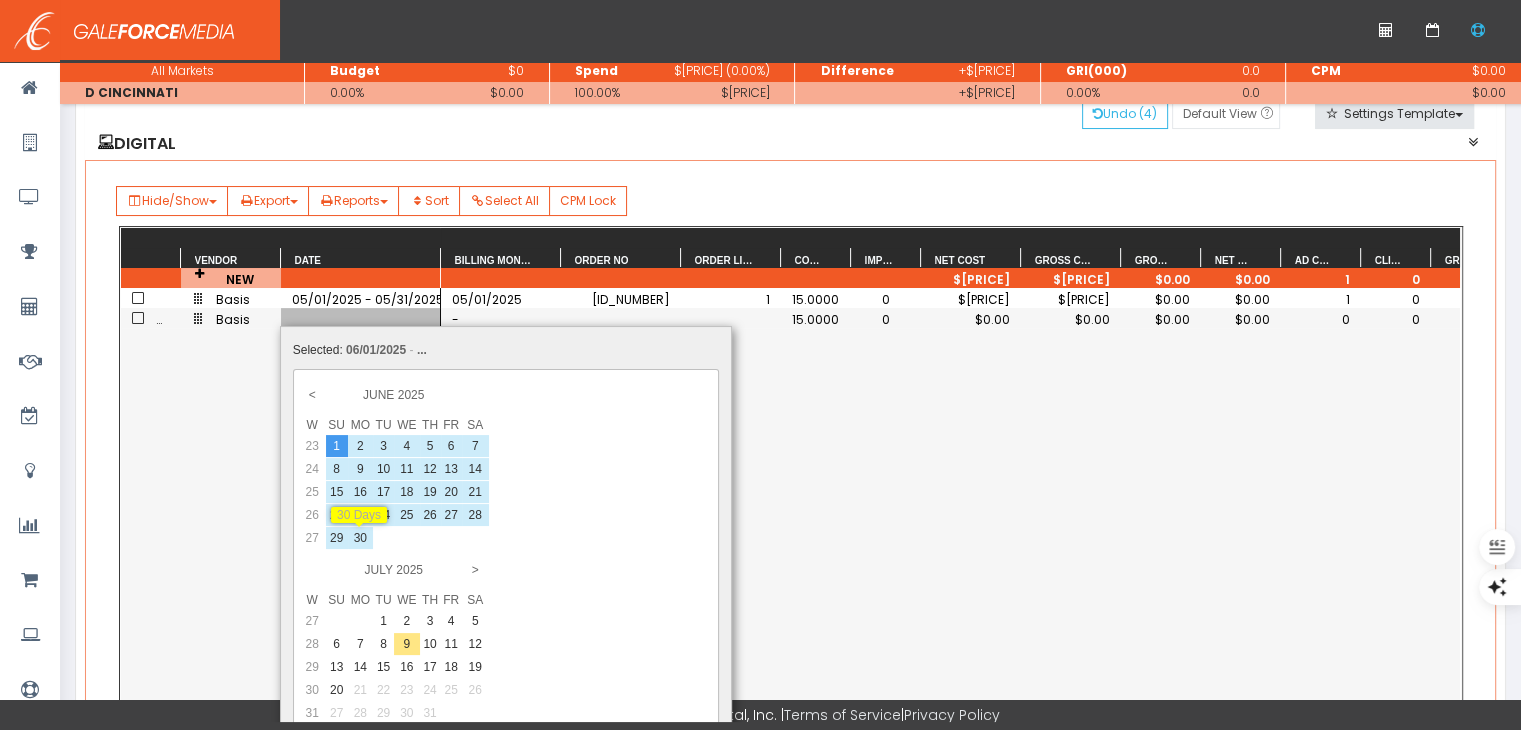 click on "30" at bounding box center (360, 446) 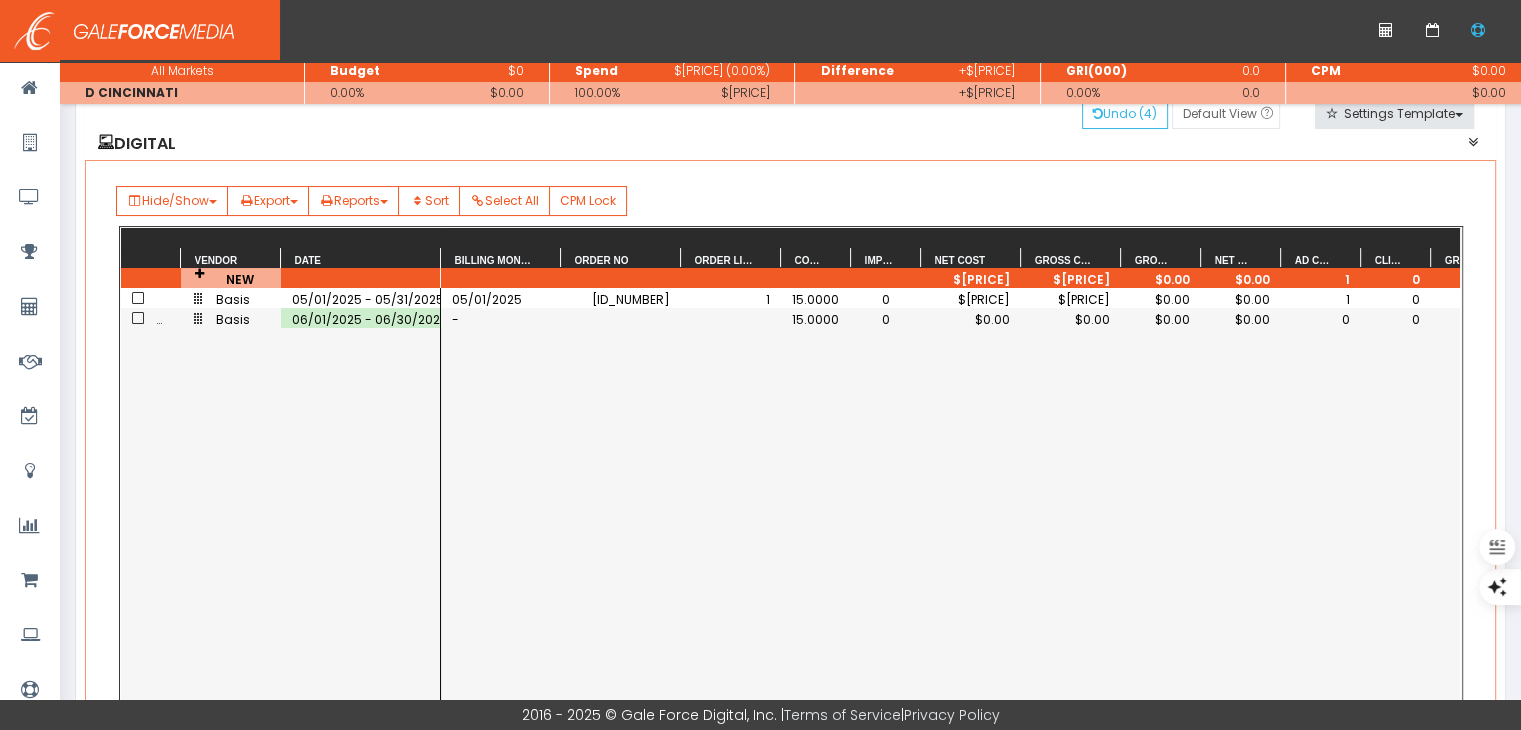 click on "-" at bounding box center [501, 318] 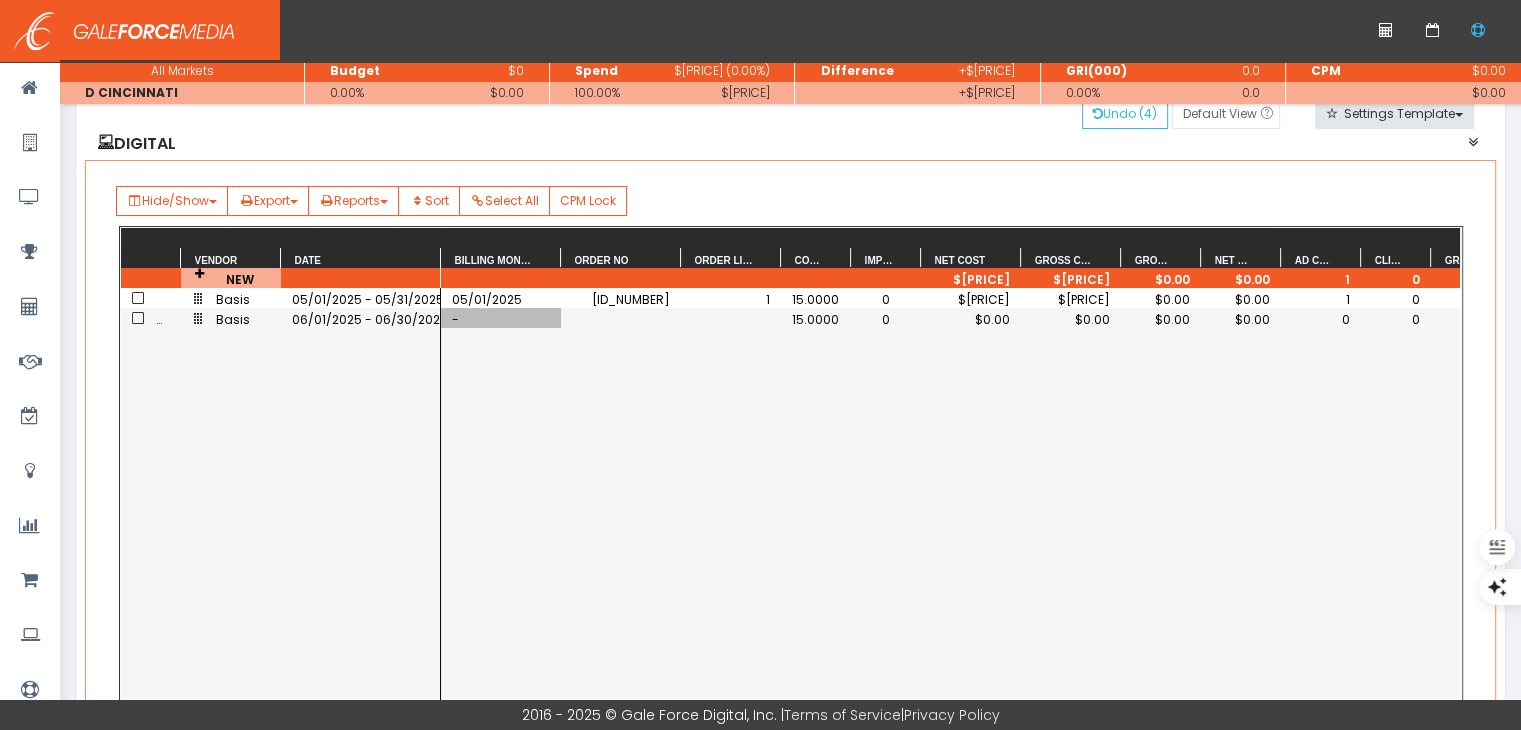 click on "-" at bounding box center [501, 318] 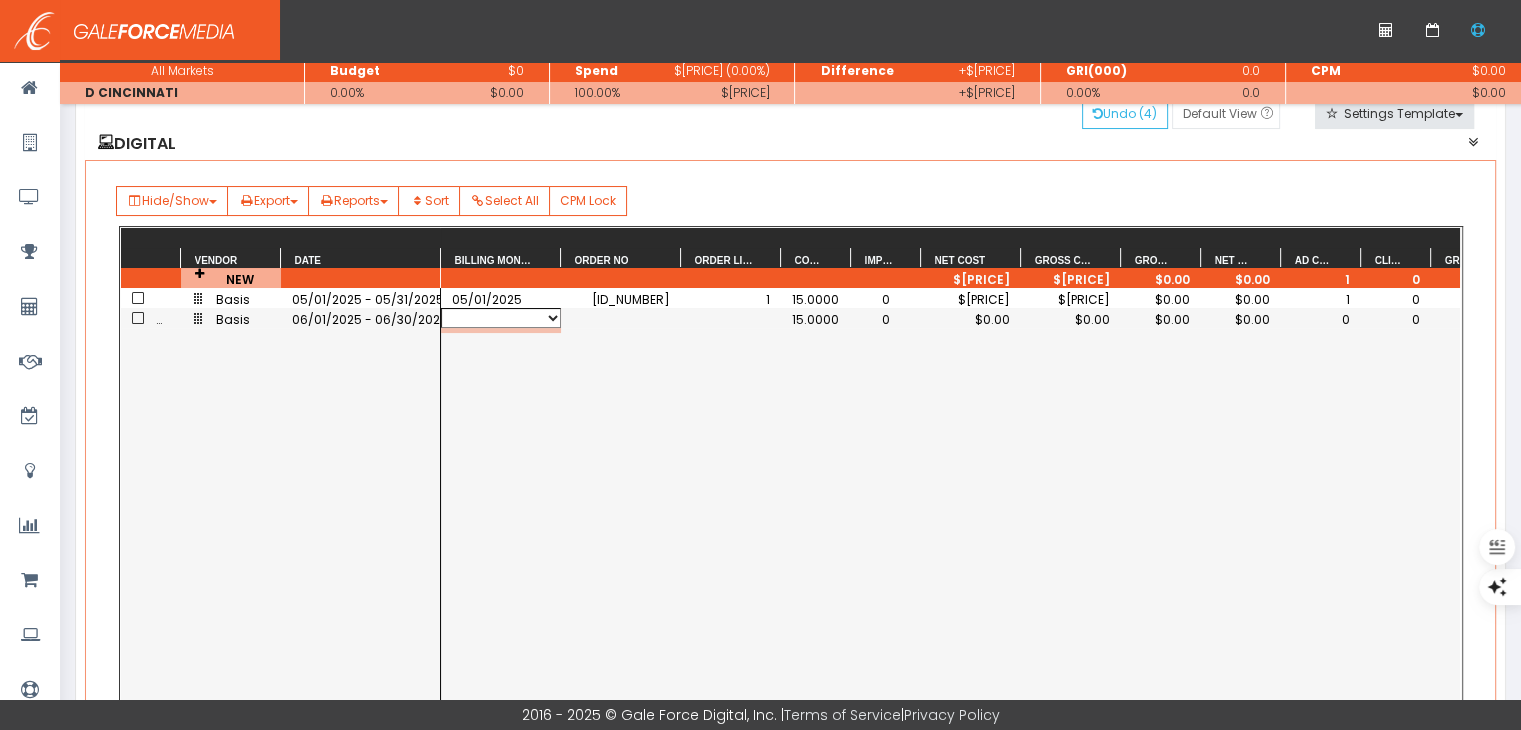 click on "06/01/2025" at bounding box center (501, 318) 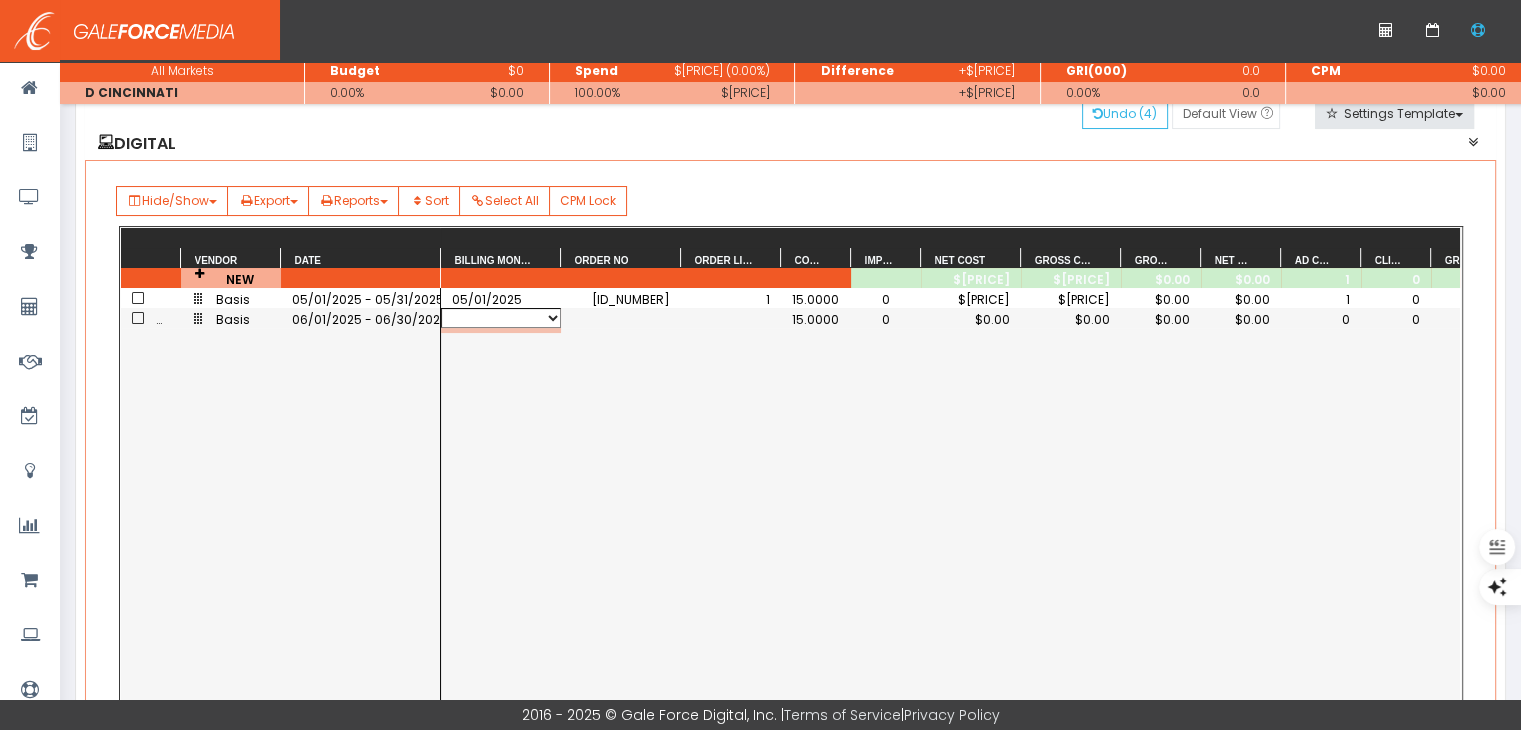select on "06/01/2025" 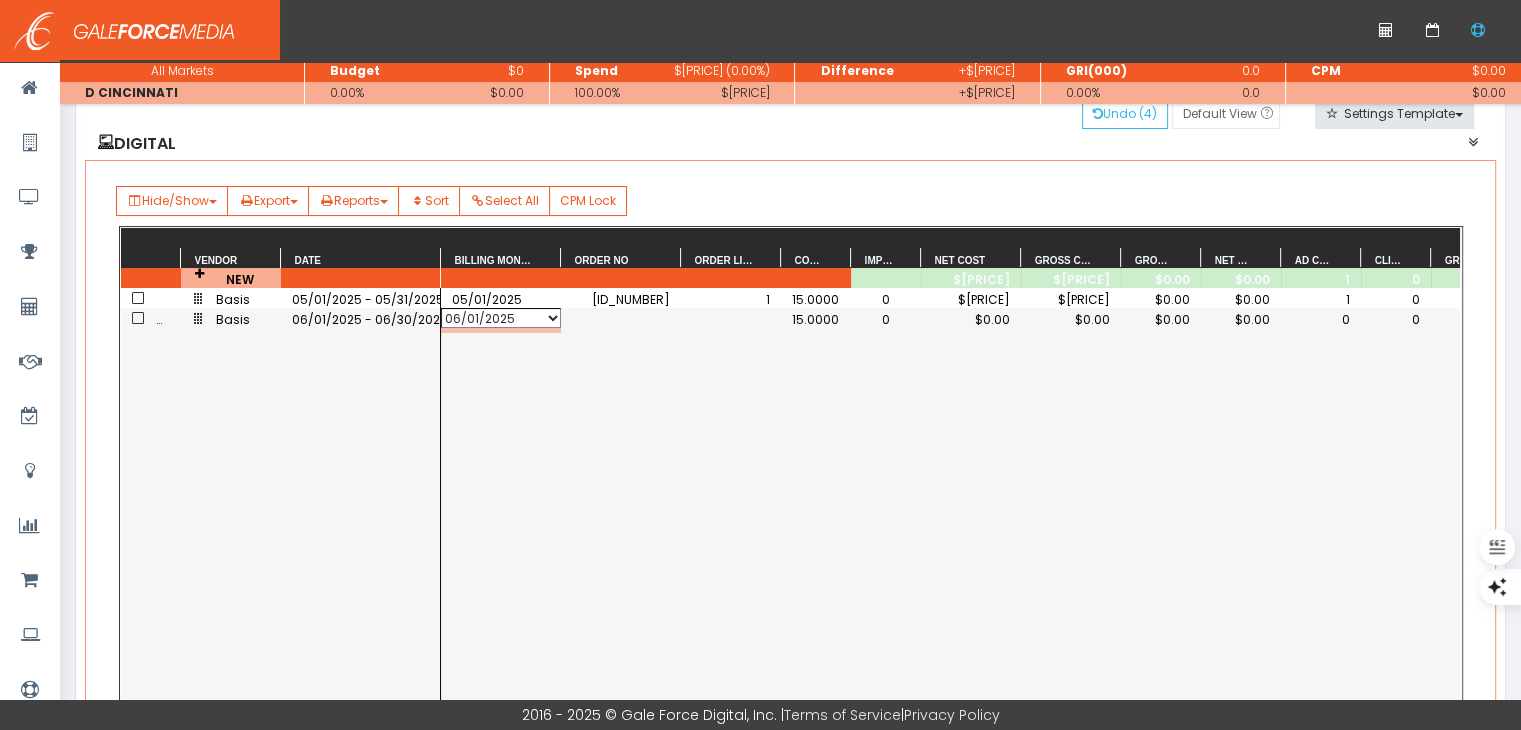 click on "06/01/2025" at bounding box center [501, 318] 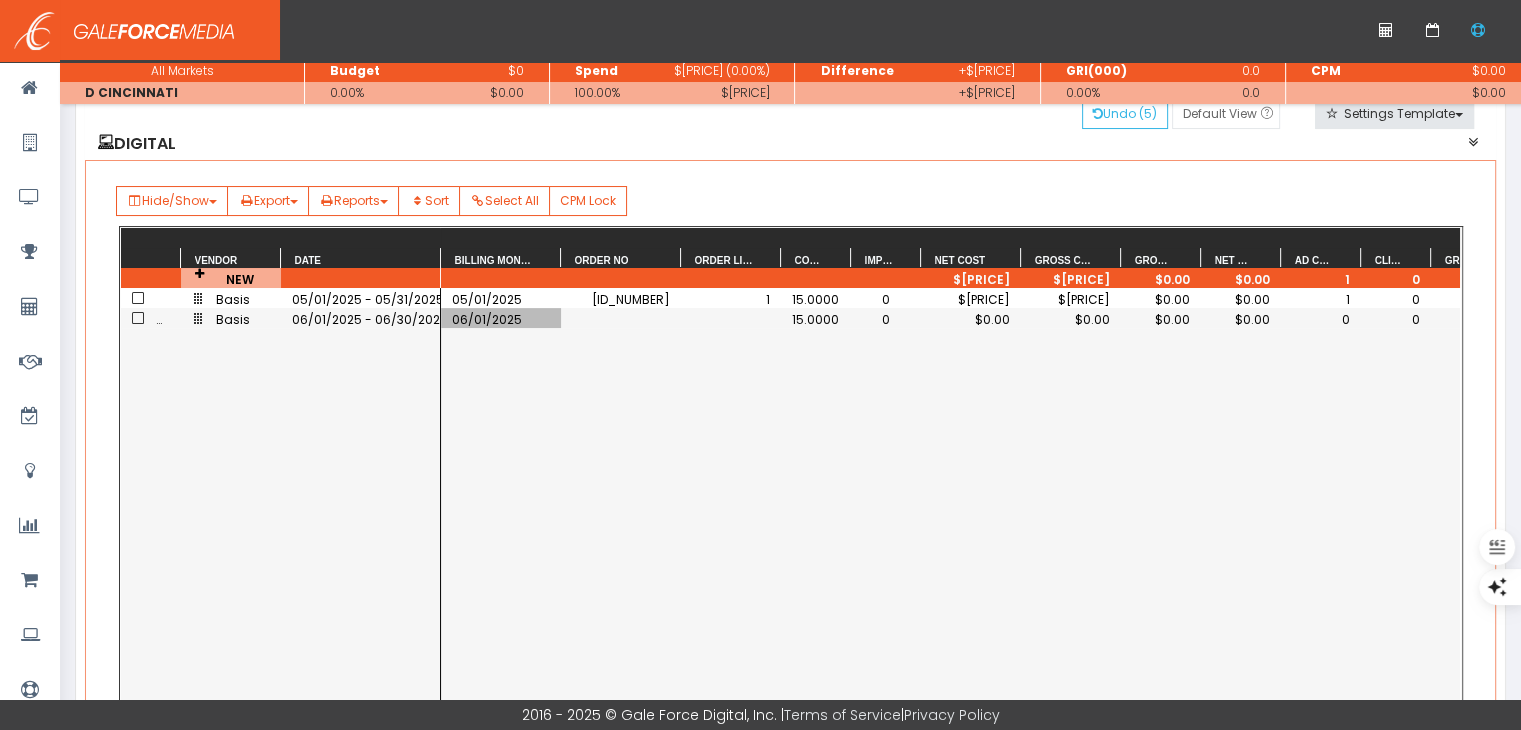 click on "$0.00" at bounding box center (971, 319) 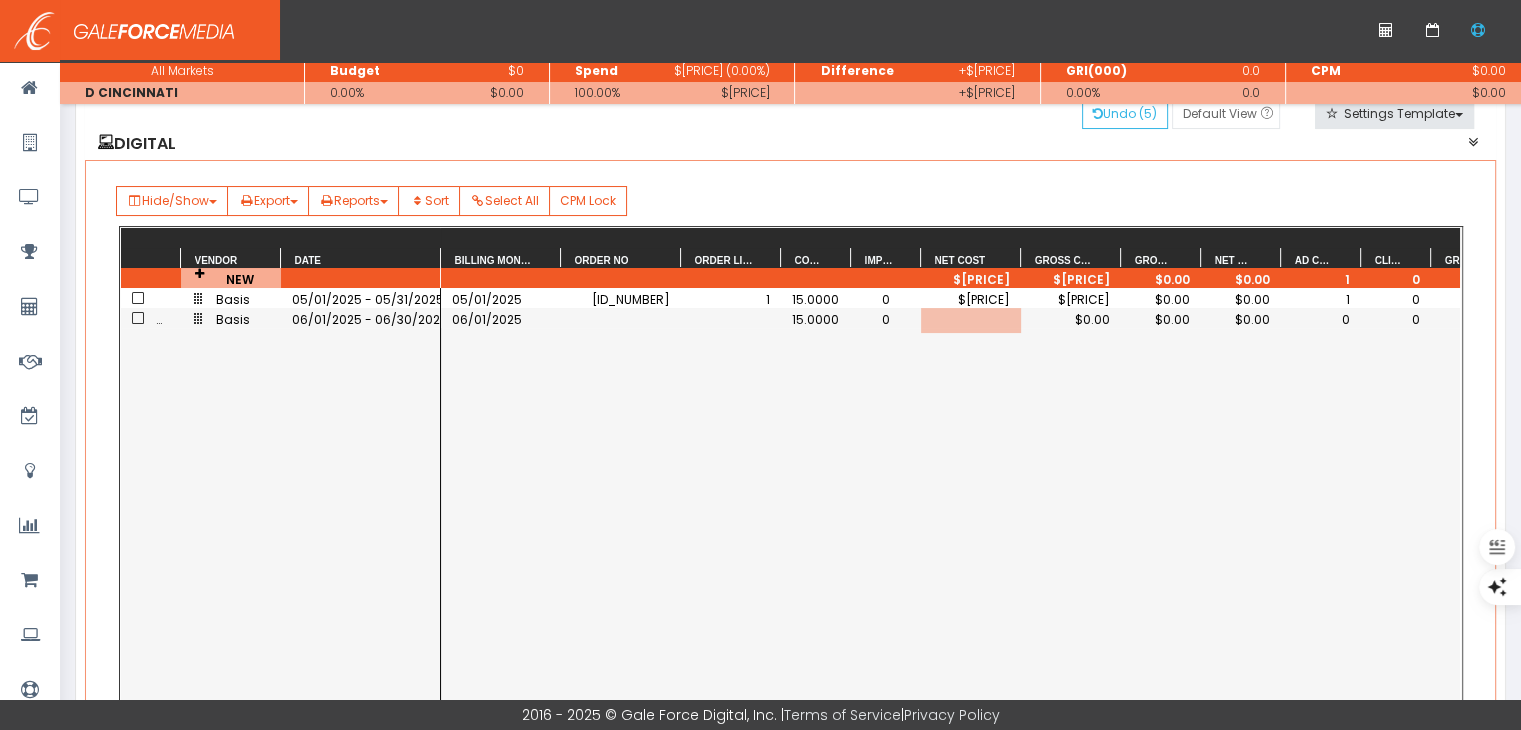 scroll, scrollTop: 0, scrollLeft: 57, axis: horizontal 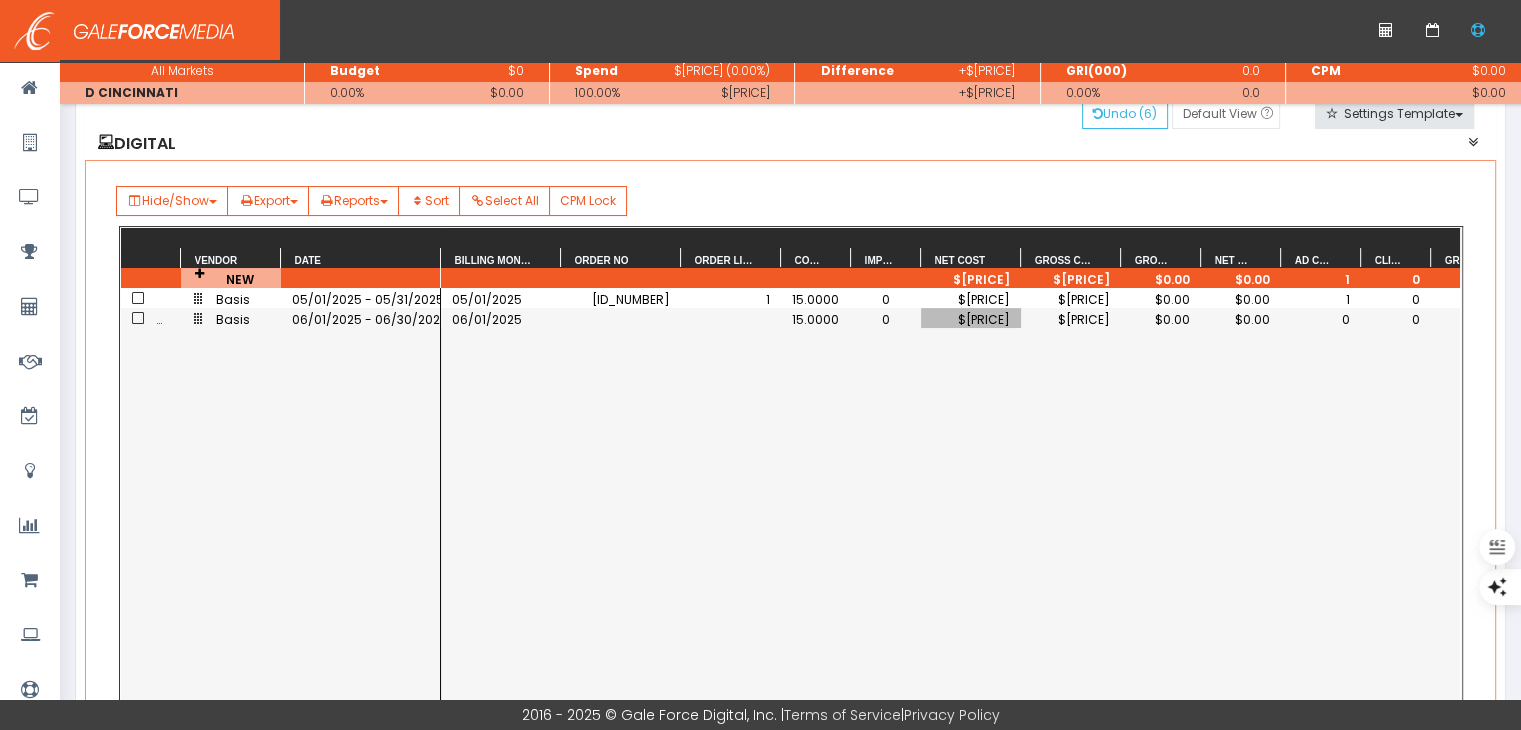 click on "0" at bounding box center (1321, 319) 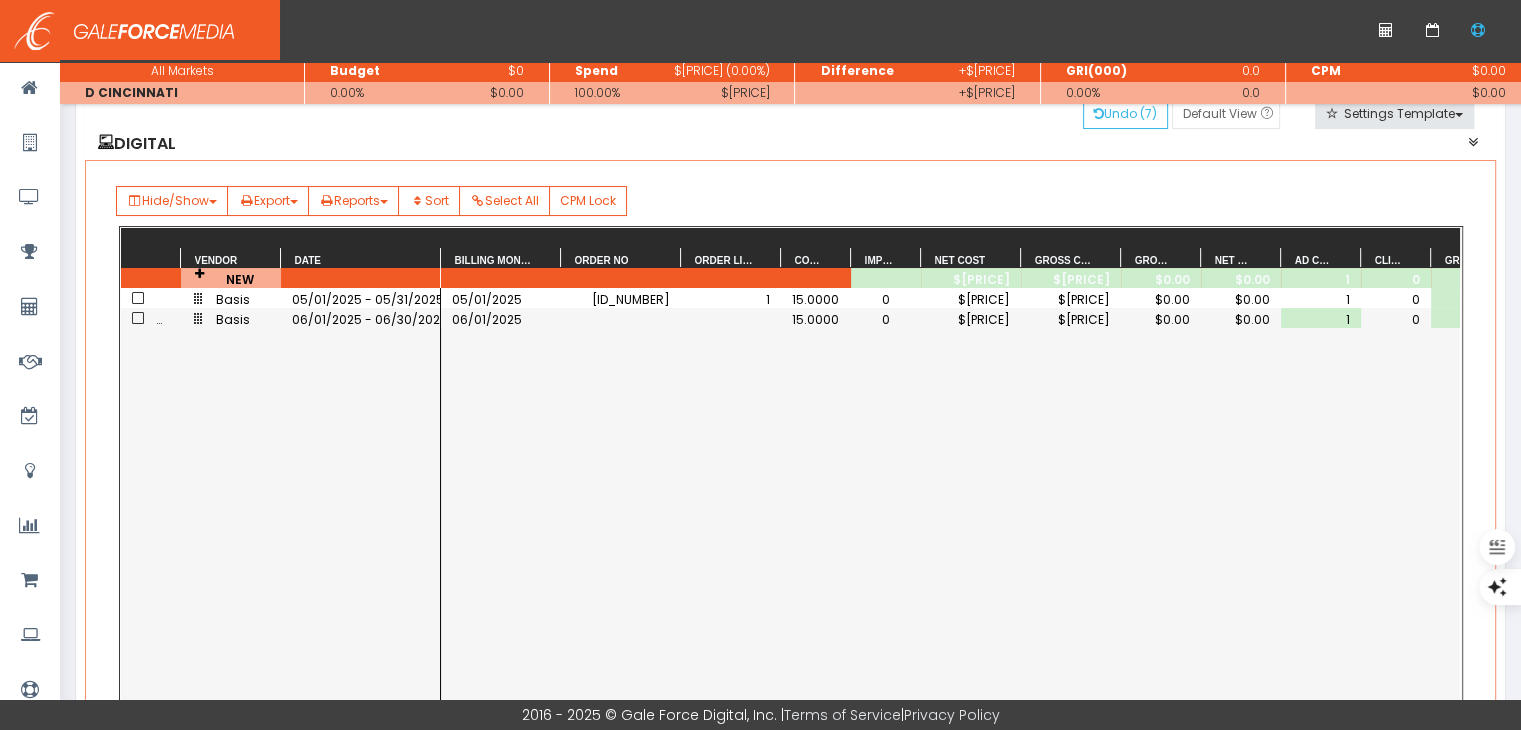 click on "06/01/2025 15.0000 0 $1,075.72 $1,265.55 $0.00 $0.00 1 0 0 05/01/2025 Basi202506101502929 1 15.0000 0 $1,072.77 $1,262.08 $0.00 $0.00 1 0 0" at bounding box center (950, 501) 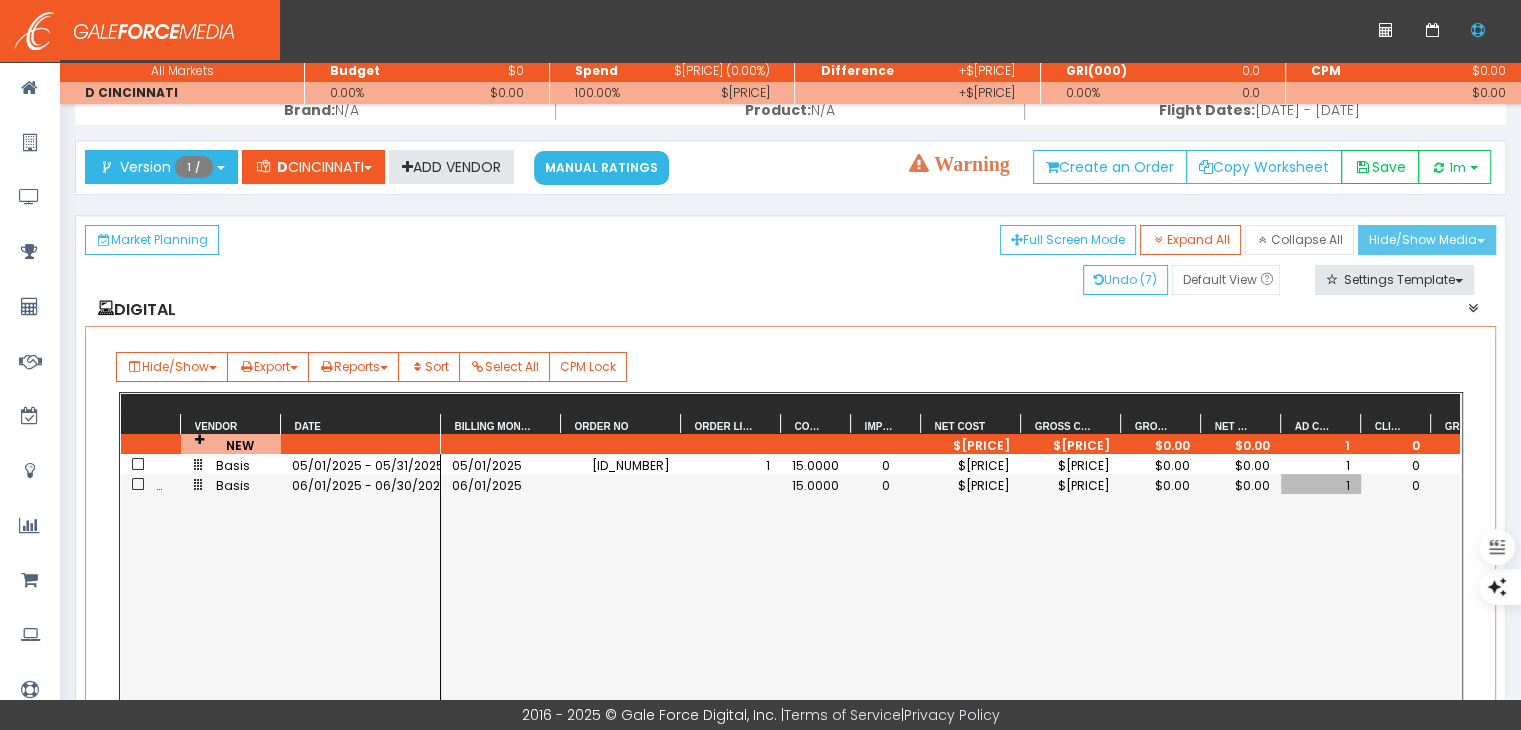 scroll, scrollTop: 0, scrollLeft: 0, axis: both 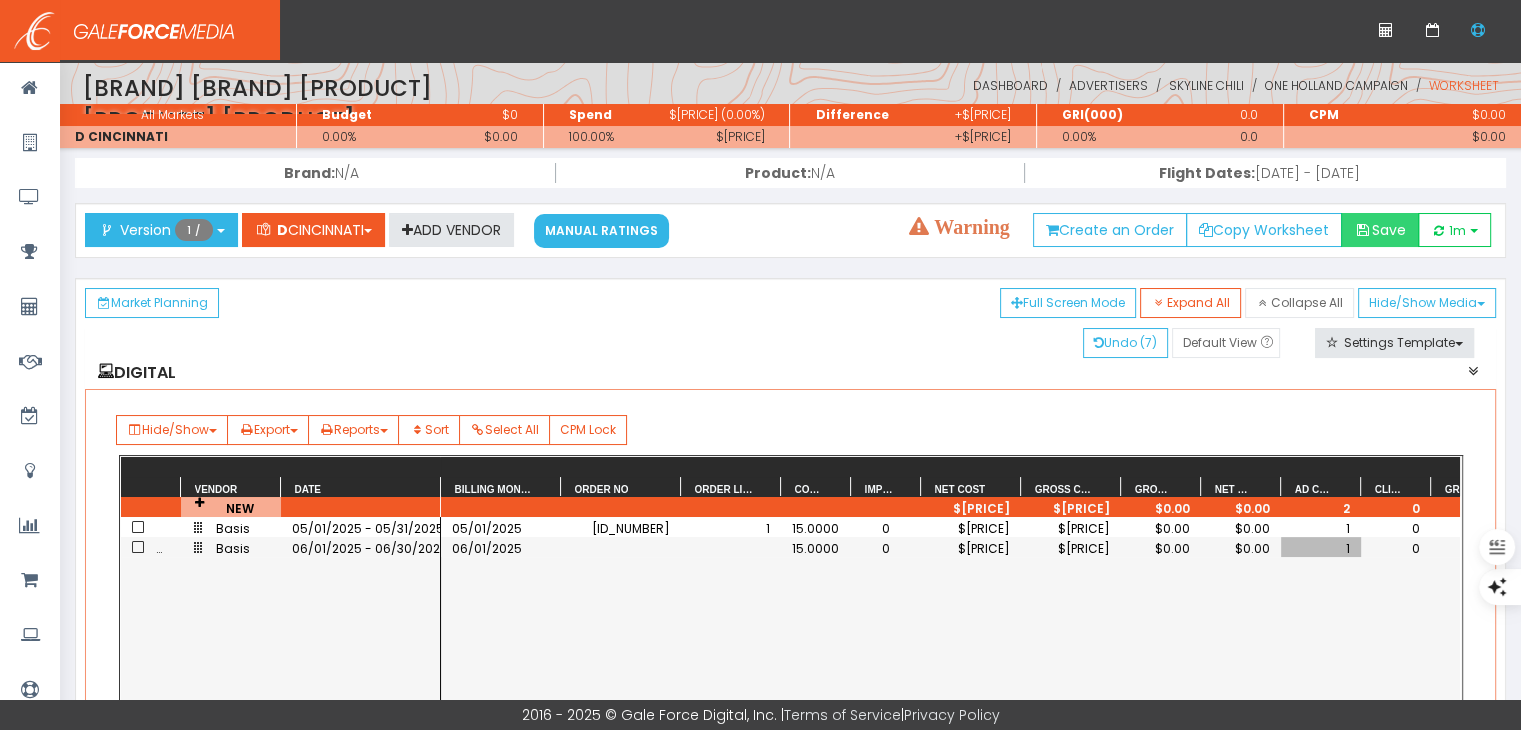 click on "Save" at bounding box center (1380, 230) 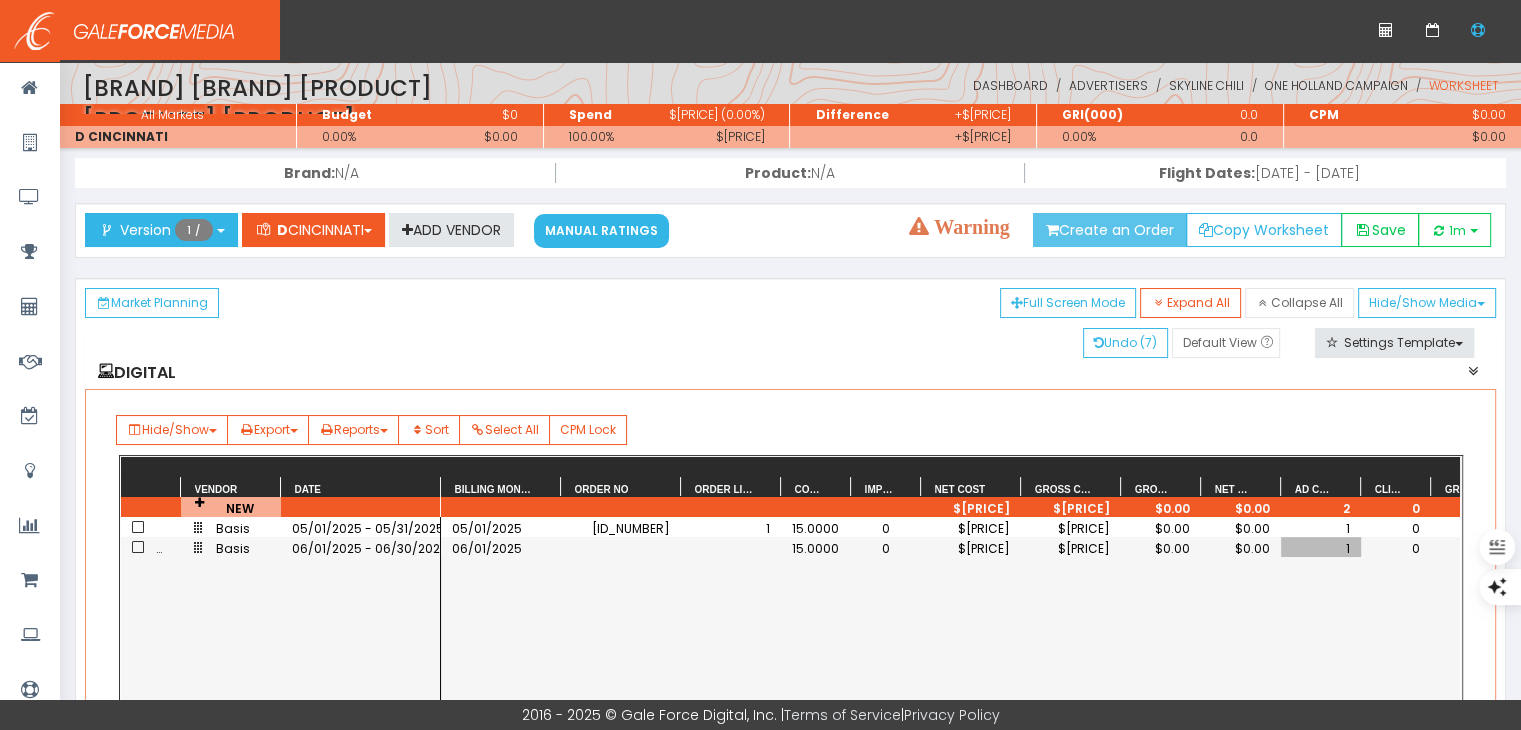 click on "Create an Order" at bounding box center [1110, 230] 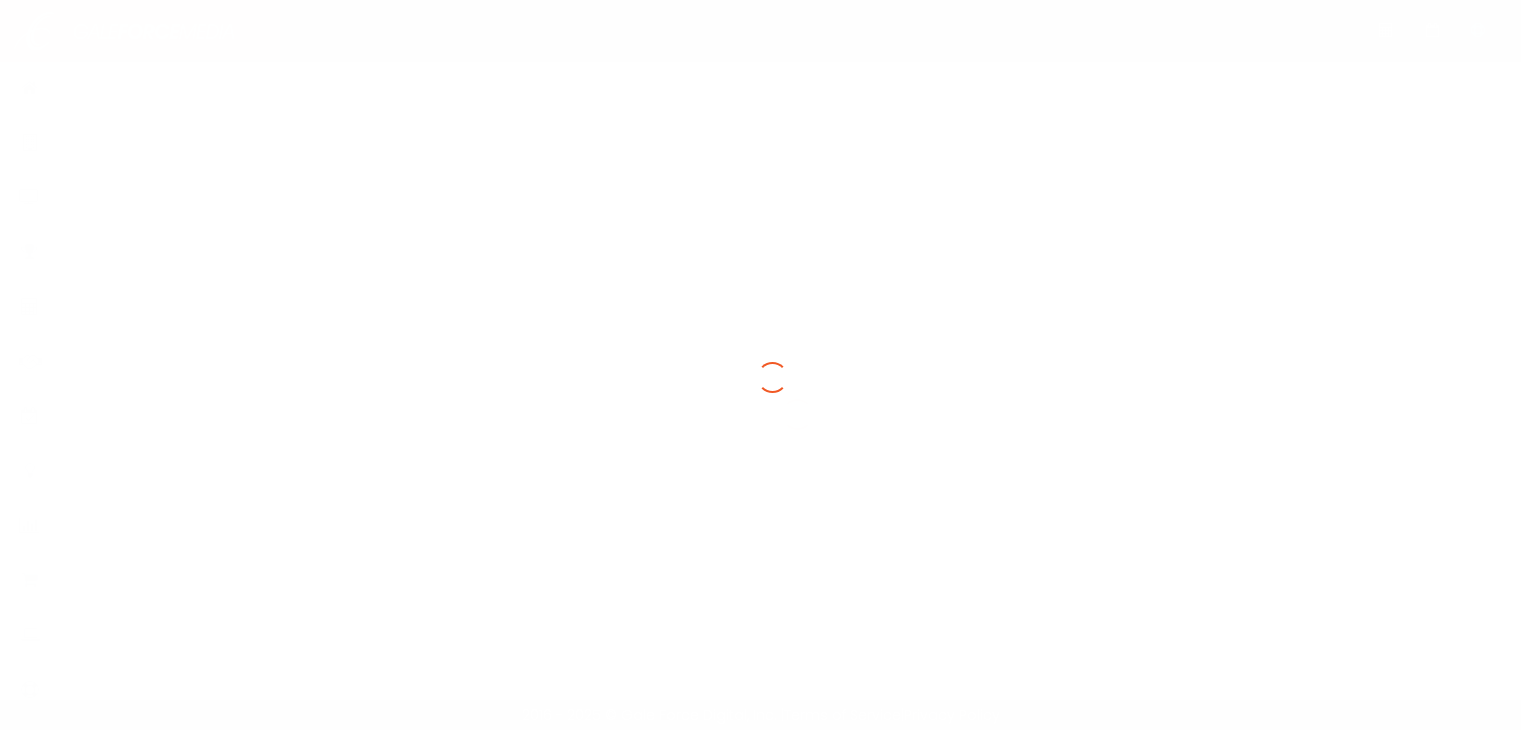 scroll, scrollTop: 0, scrollLeft: 0, axis: both 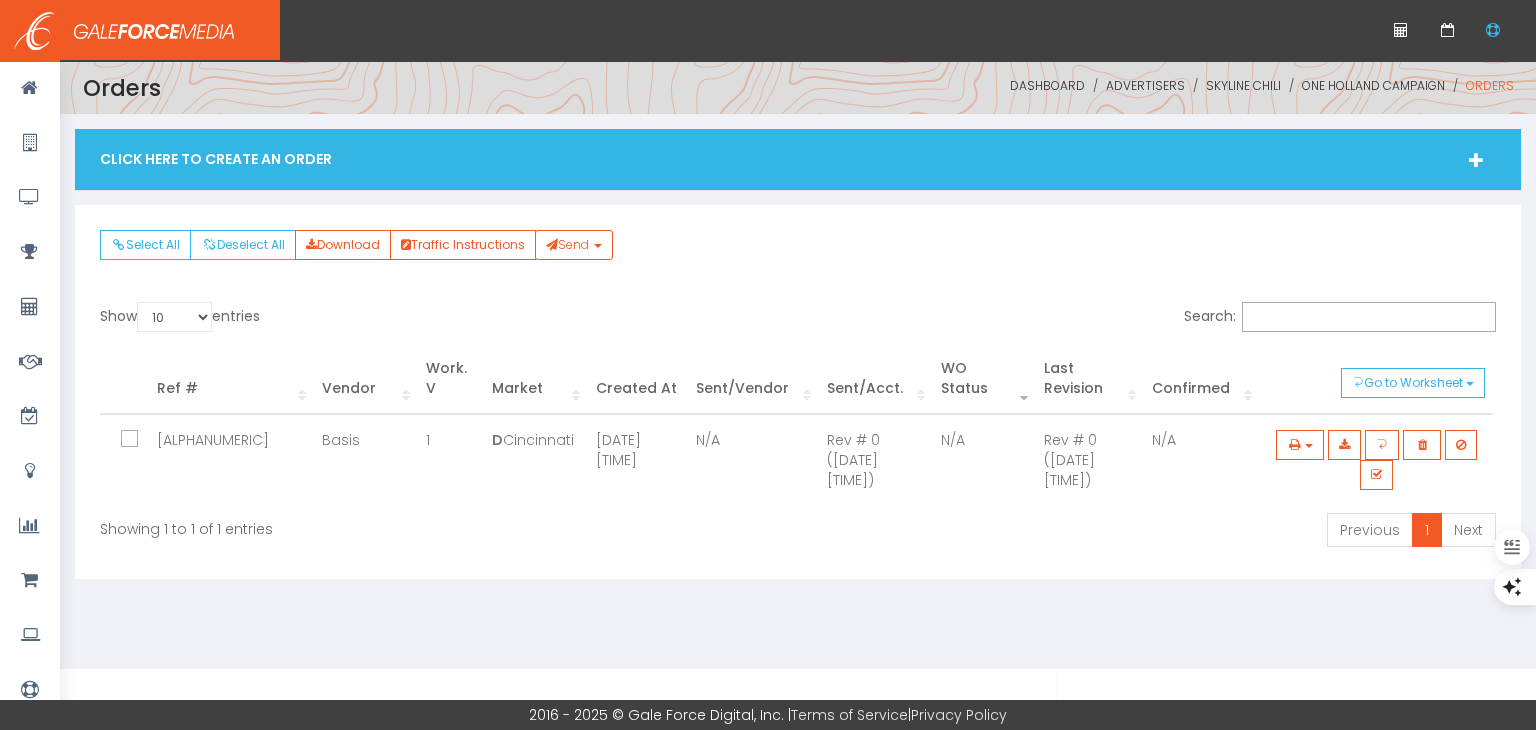 click on "Click Here To Create An Order" at bounding box center (798, 159) 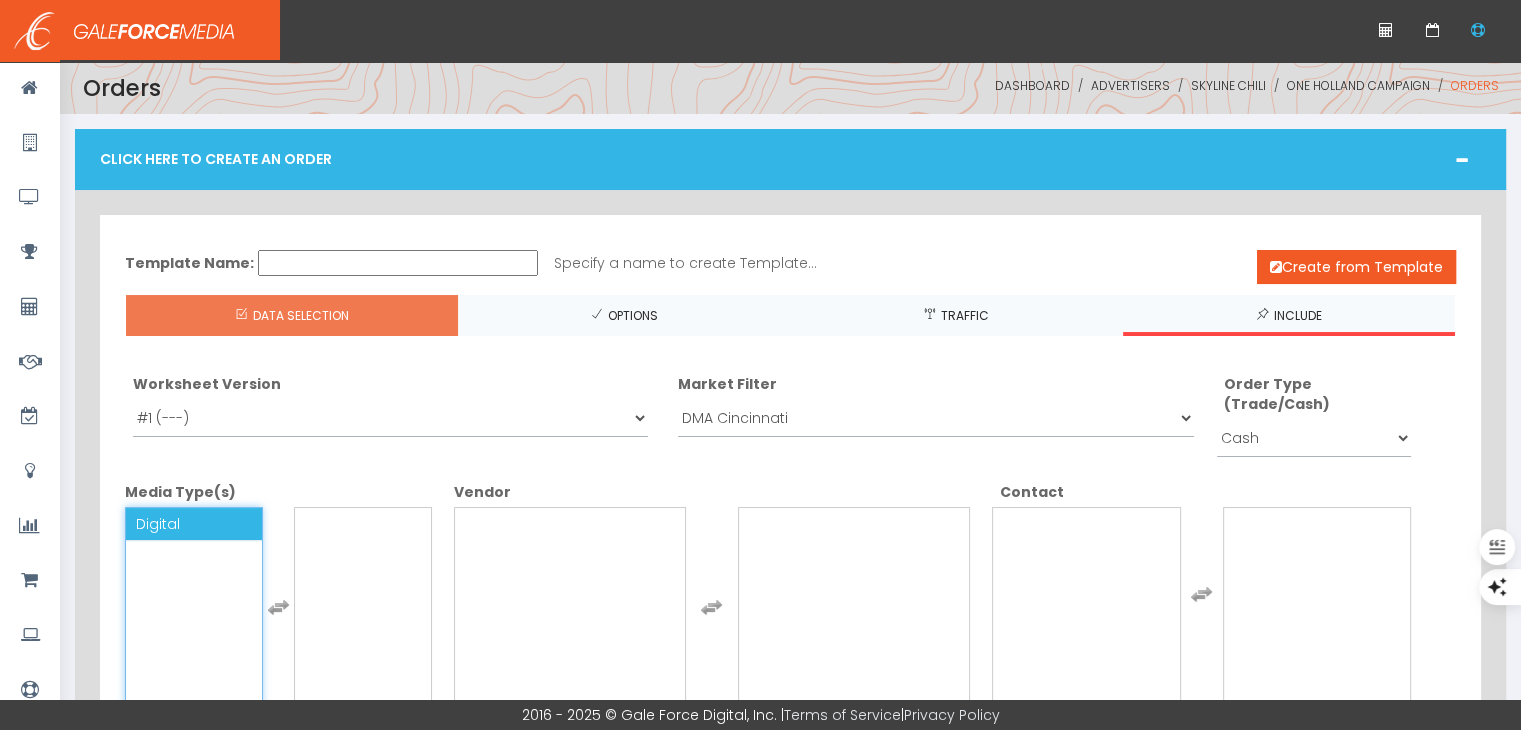 click on "Digital" at bounding box center [194, 524] 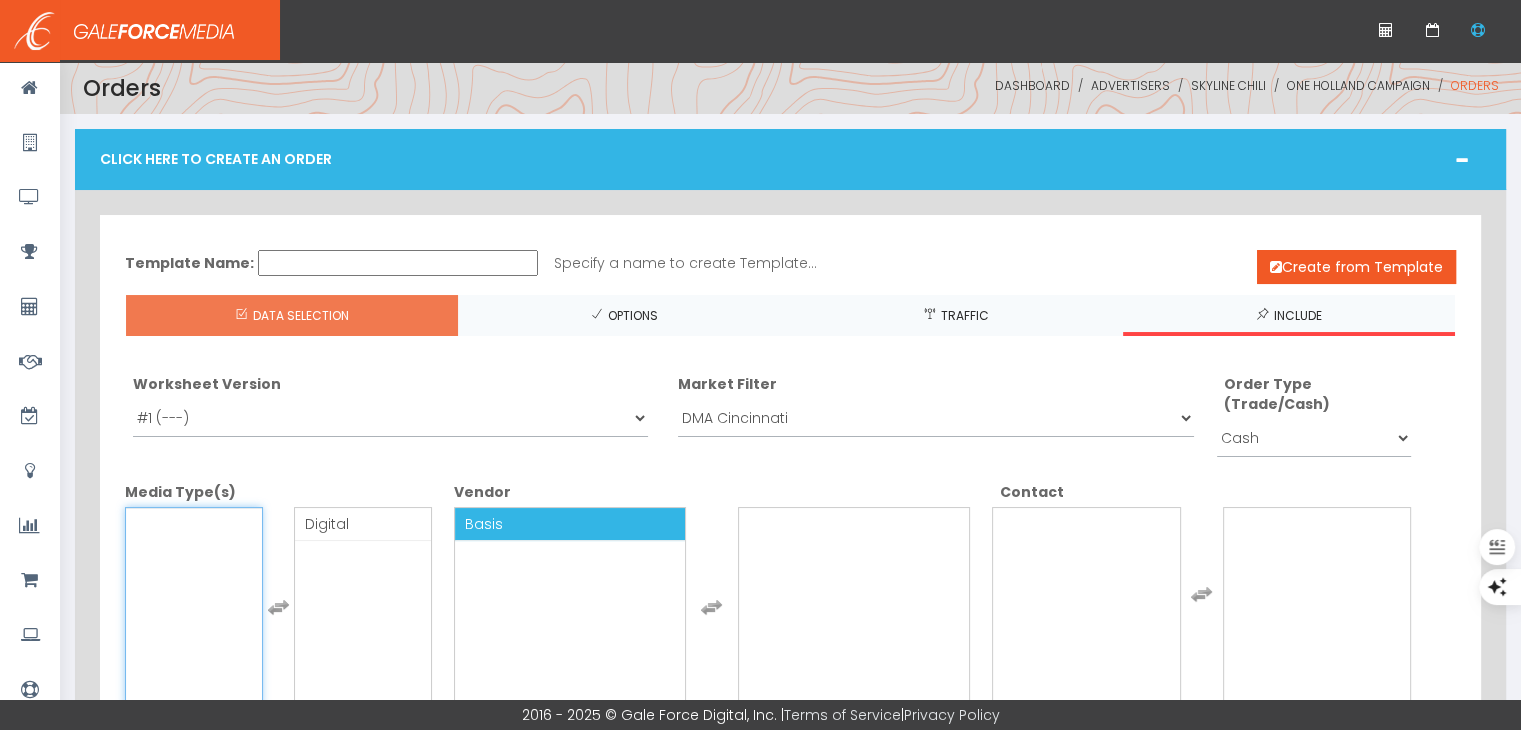 click on "Basis" at bounding box center (570, 524) 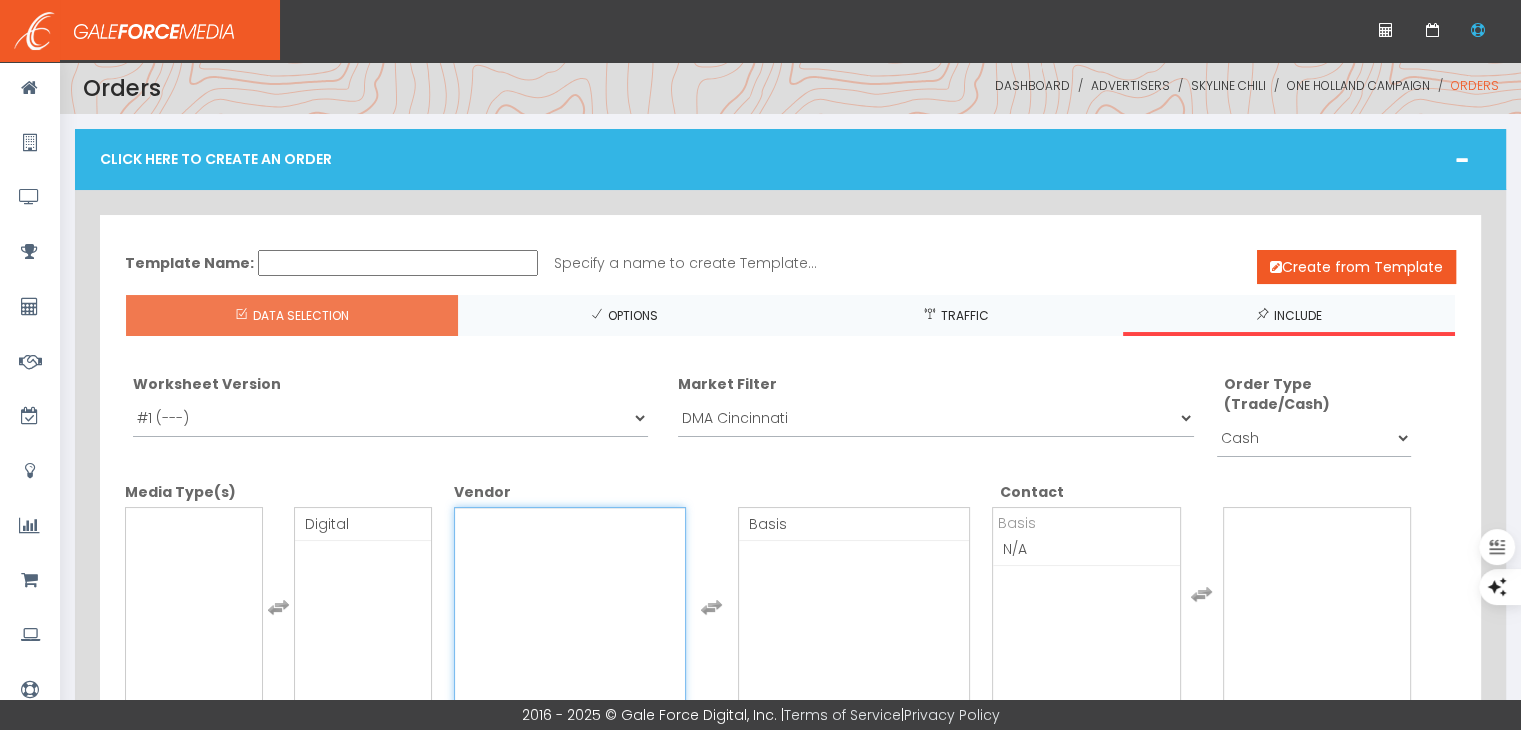 click on "N/A" at bounding box center (1086, 549) 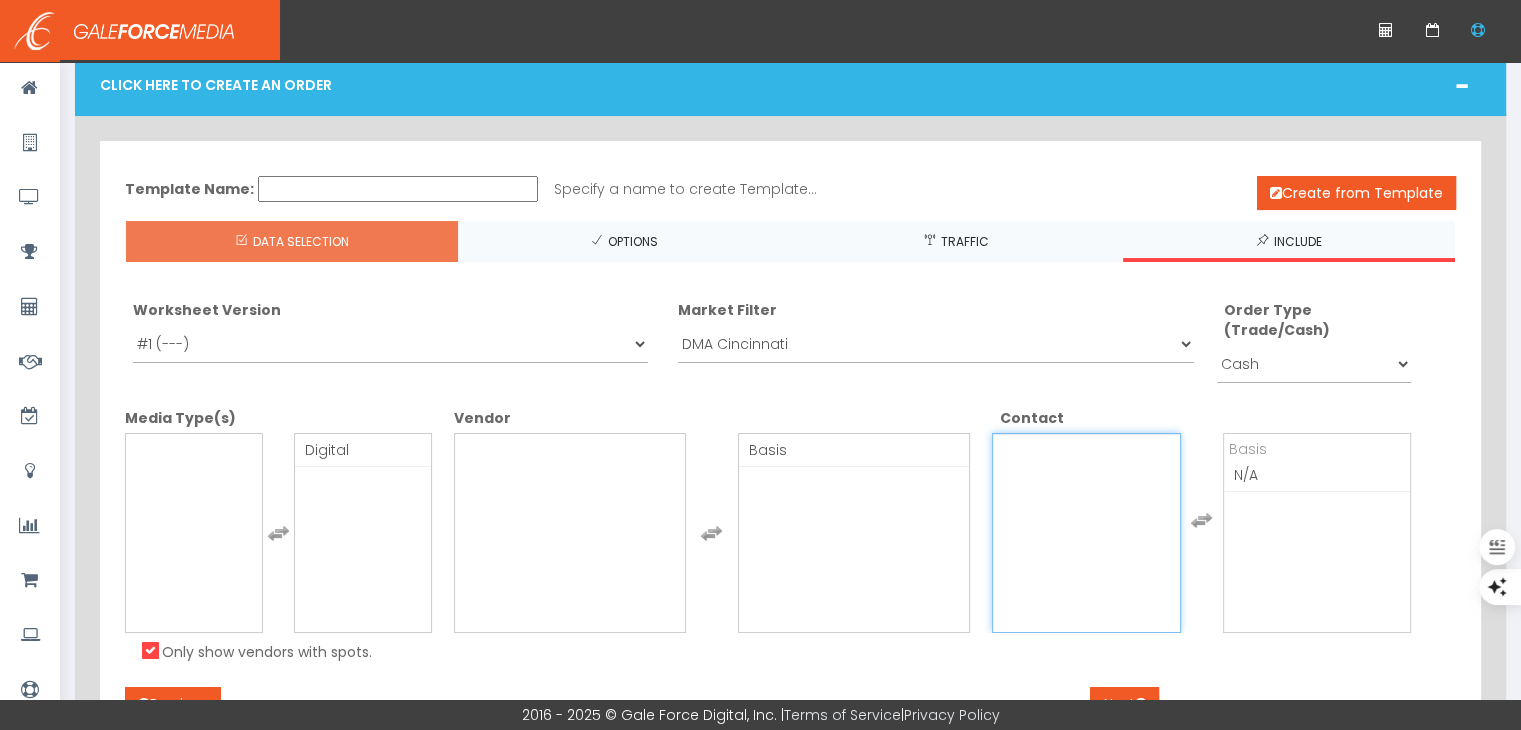 scroll, scrollTop: 200, scrollLeft: 0, axis: vertical 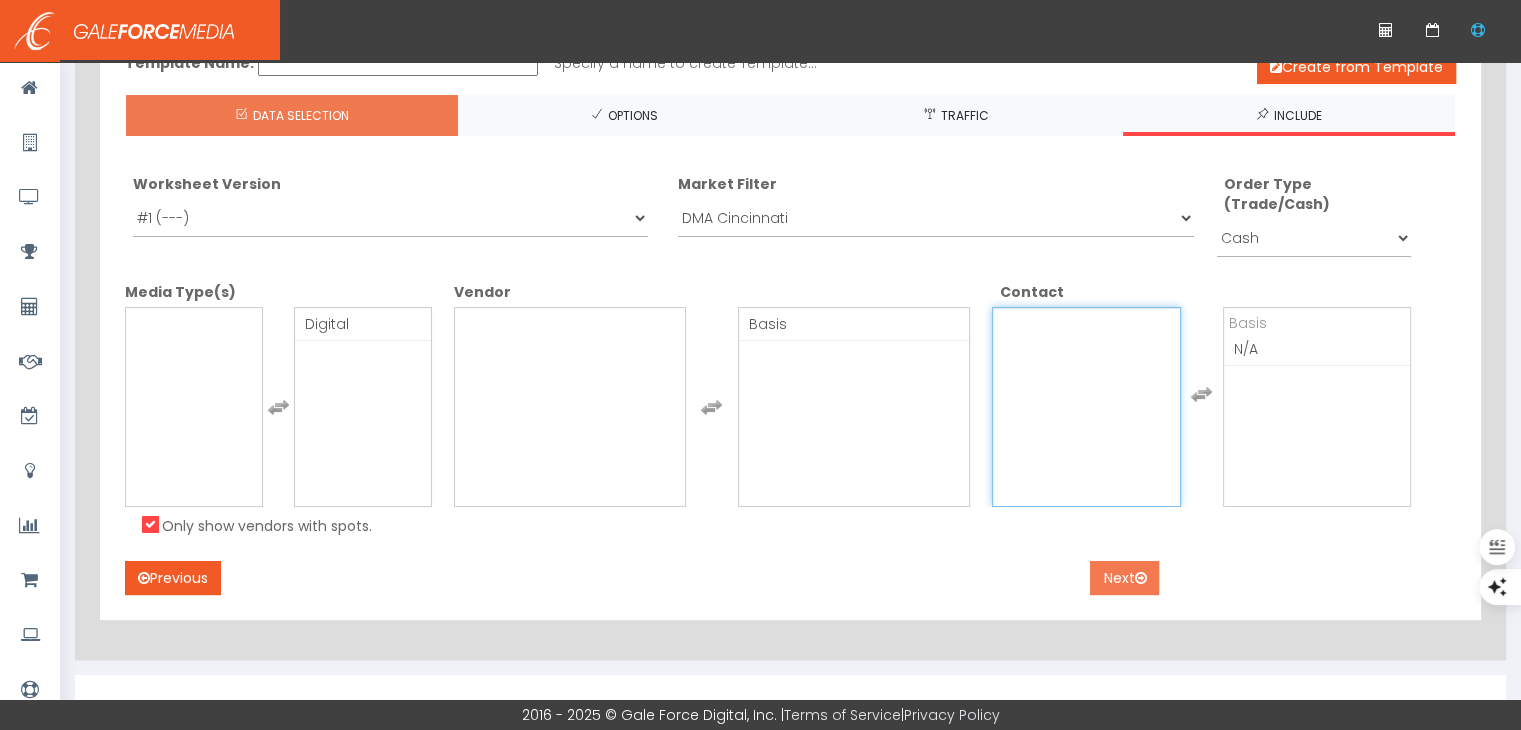 click on "Next" at bounding box center [1124, 578] 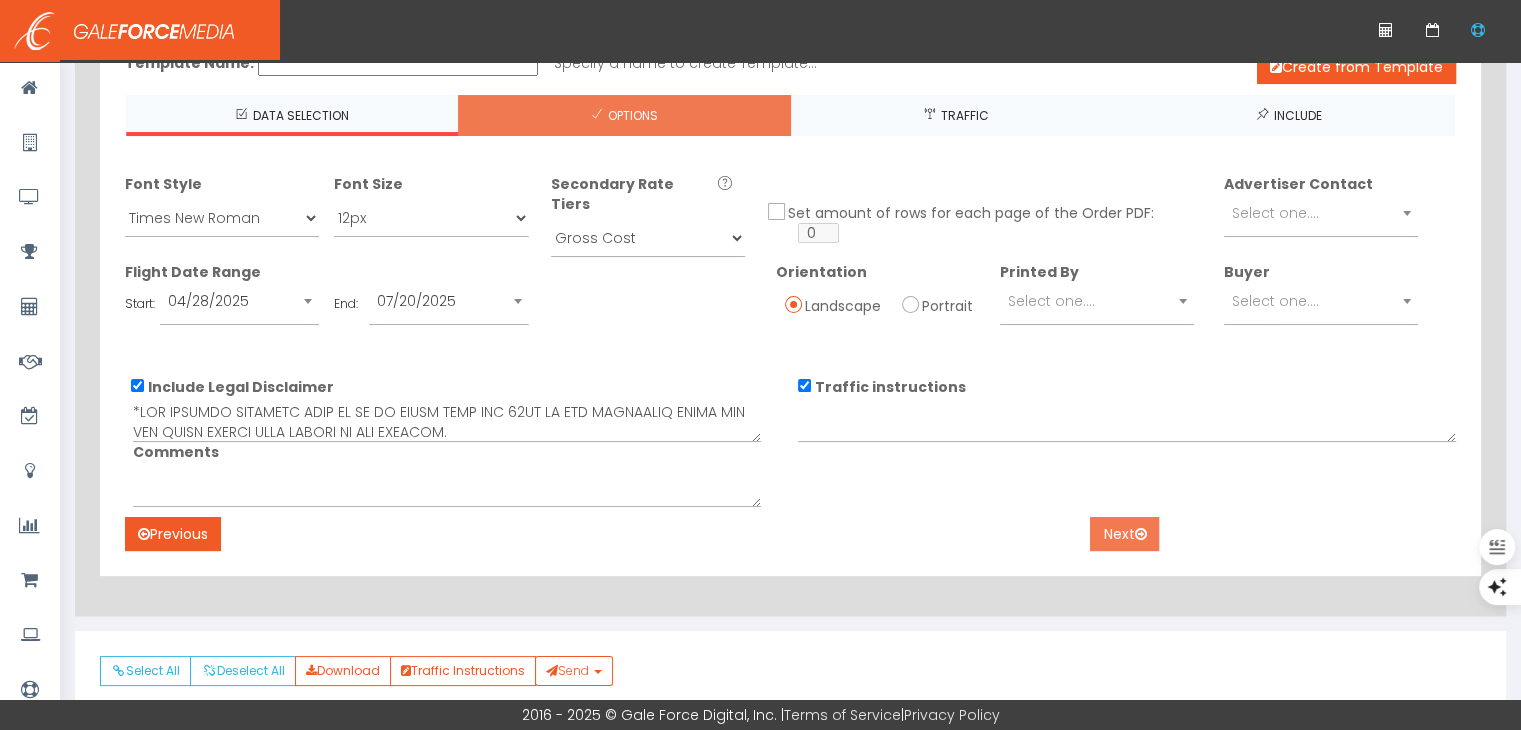 click on "Next" at bounding box center [1124, 534] 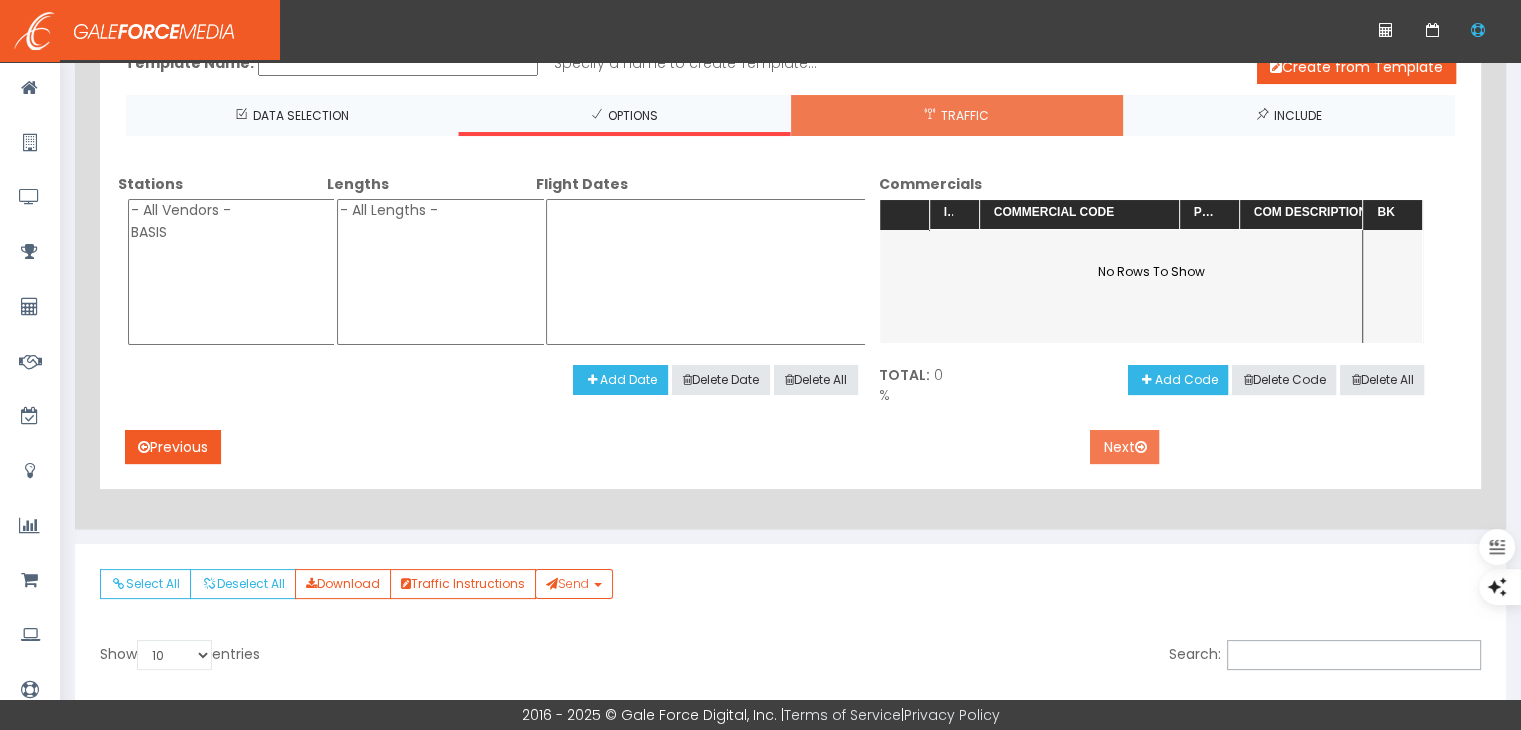 click on "Next" at bounding box center (1124, 447) 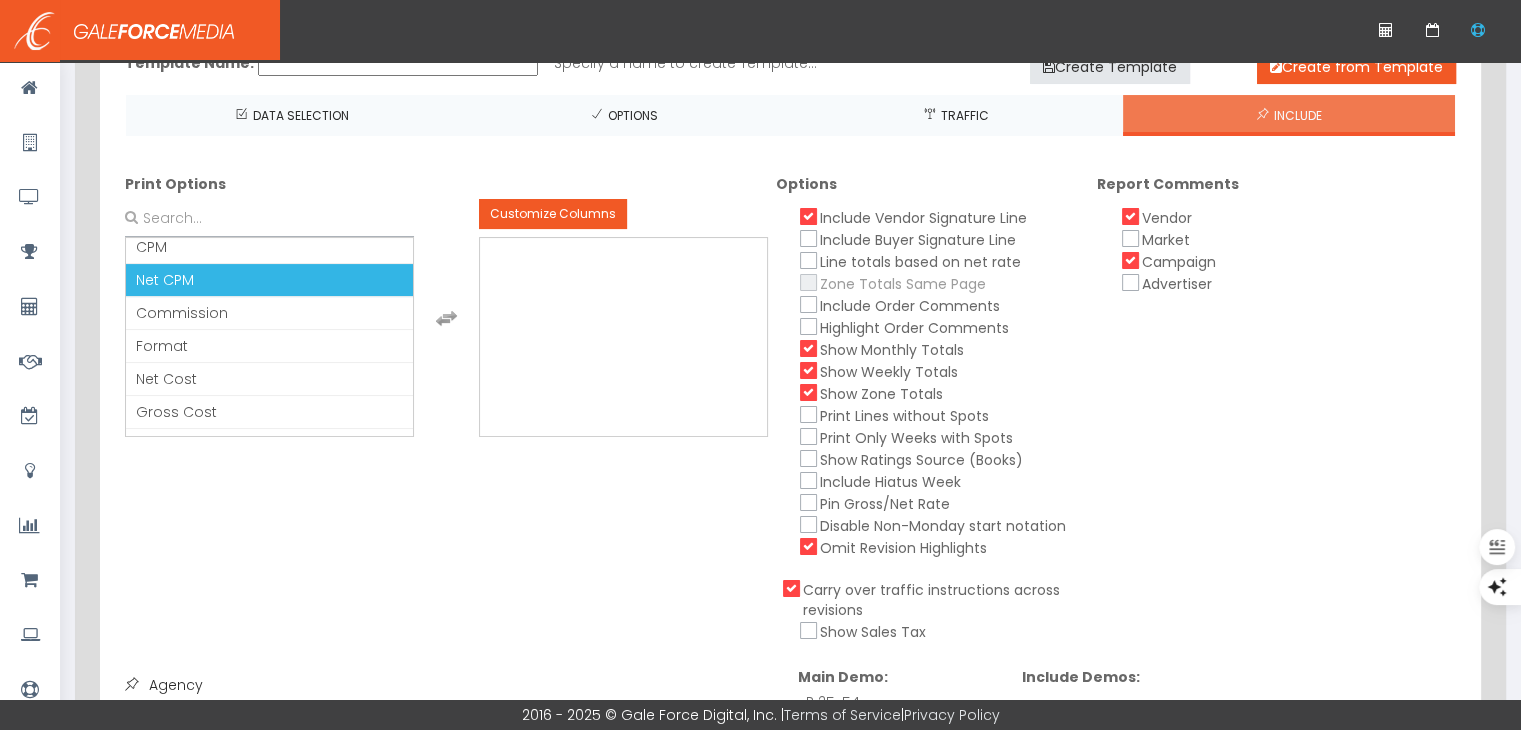 scroll, scrollTop: 100, scrollLeft: 0, axis: vertical 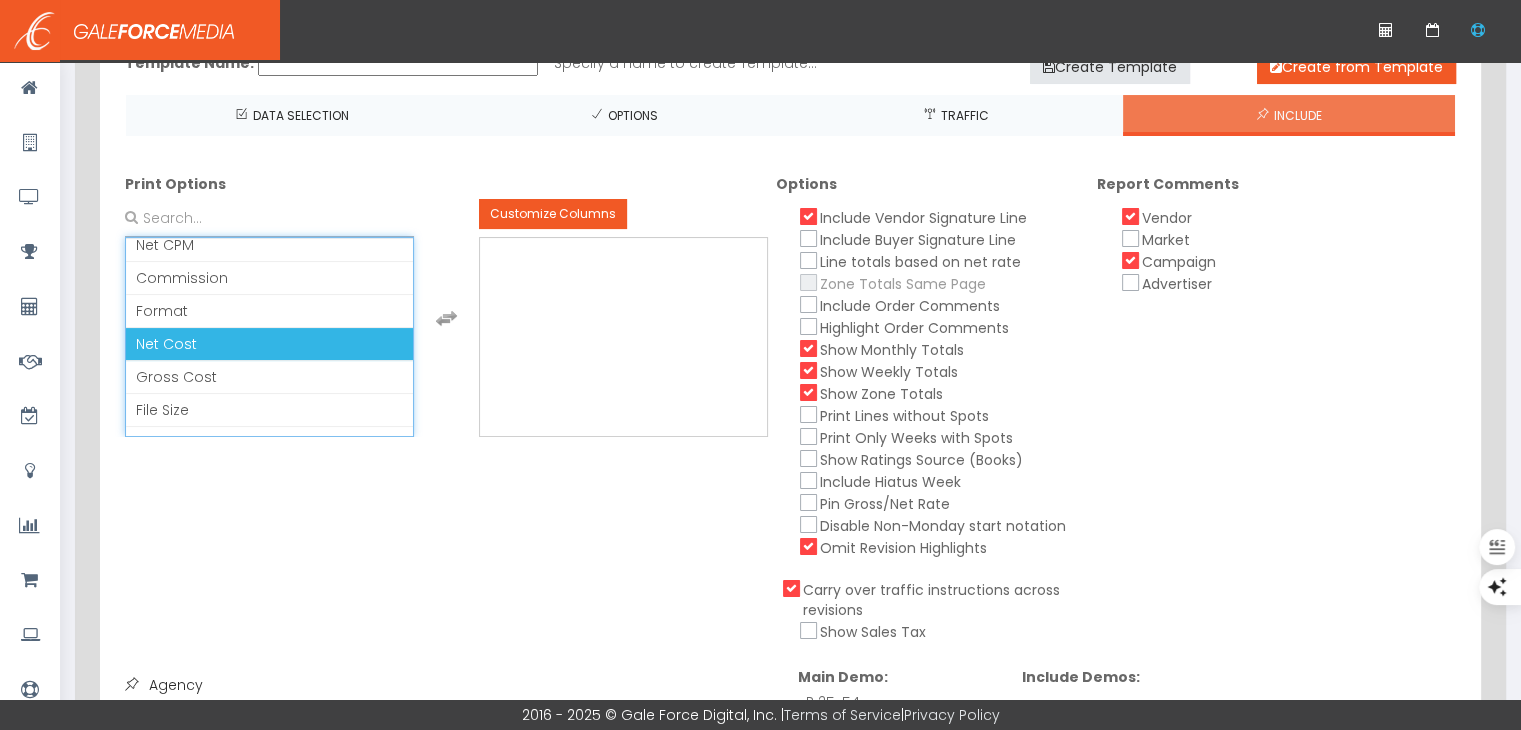 click on "Net Cost" at bounding box center (269, 344) 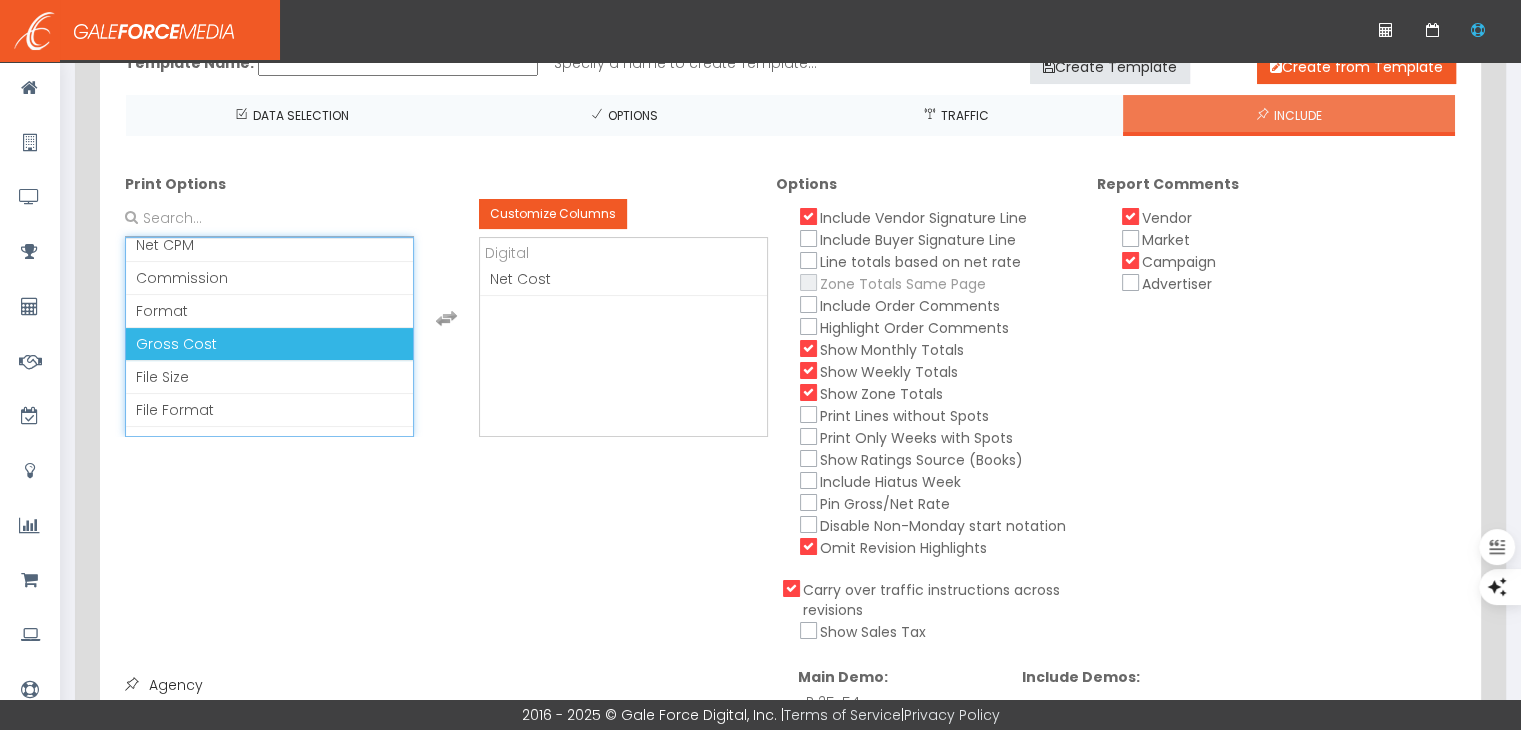 click on "Gross Cost" at bounding box center [269, 344] 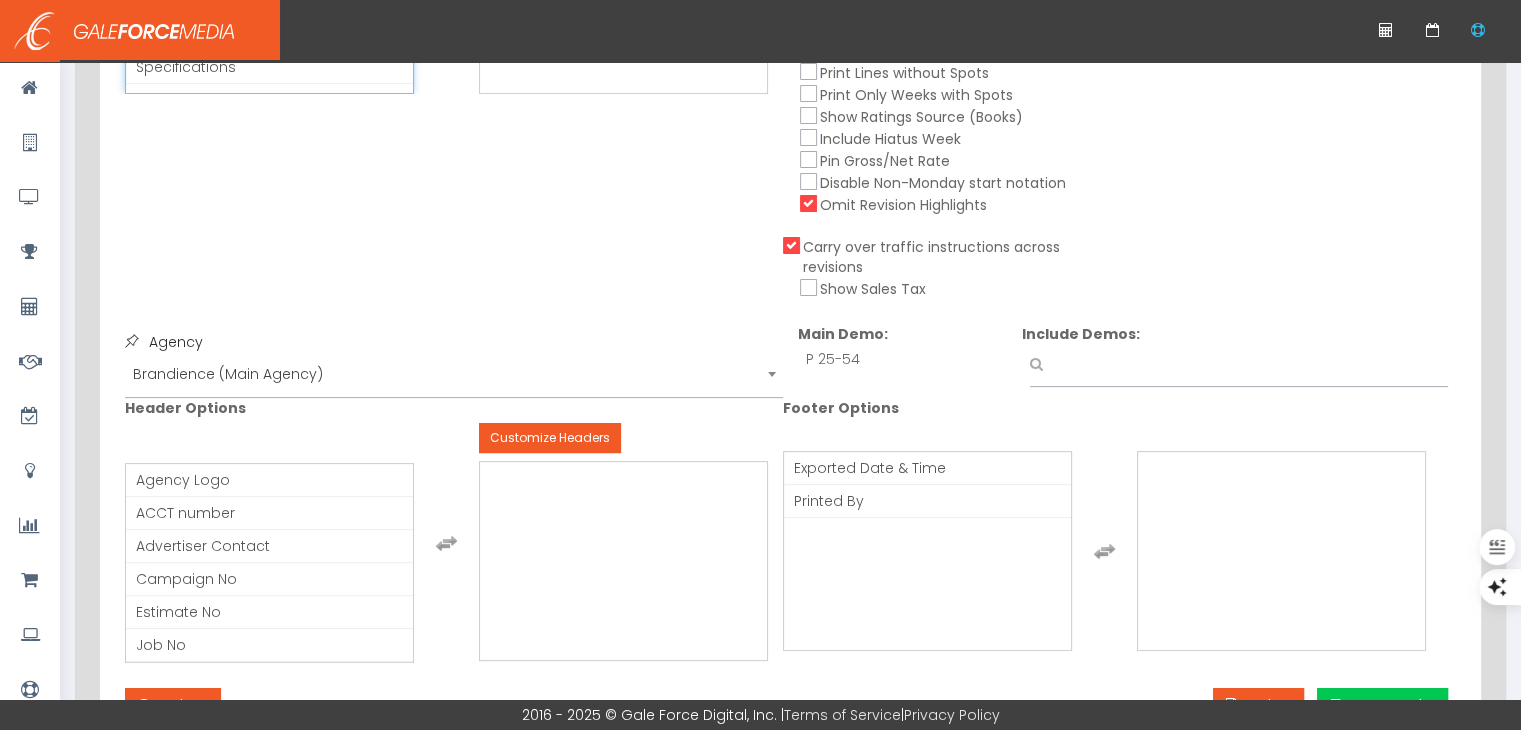 scroll, scrollTop: 700, scrollLeft: 0, axis: vertical 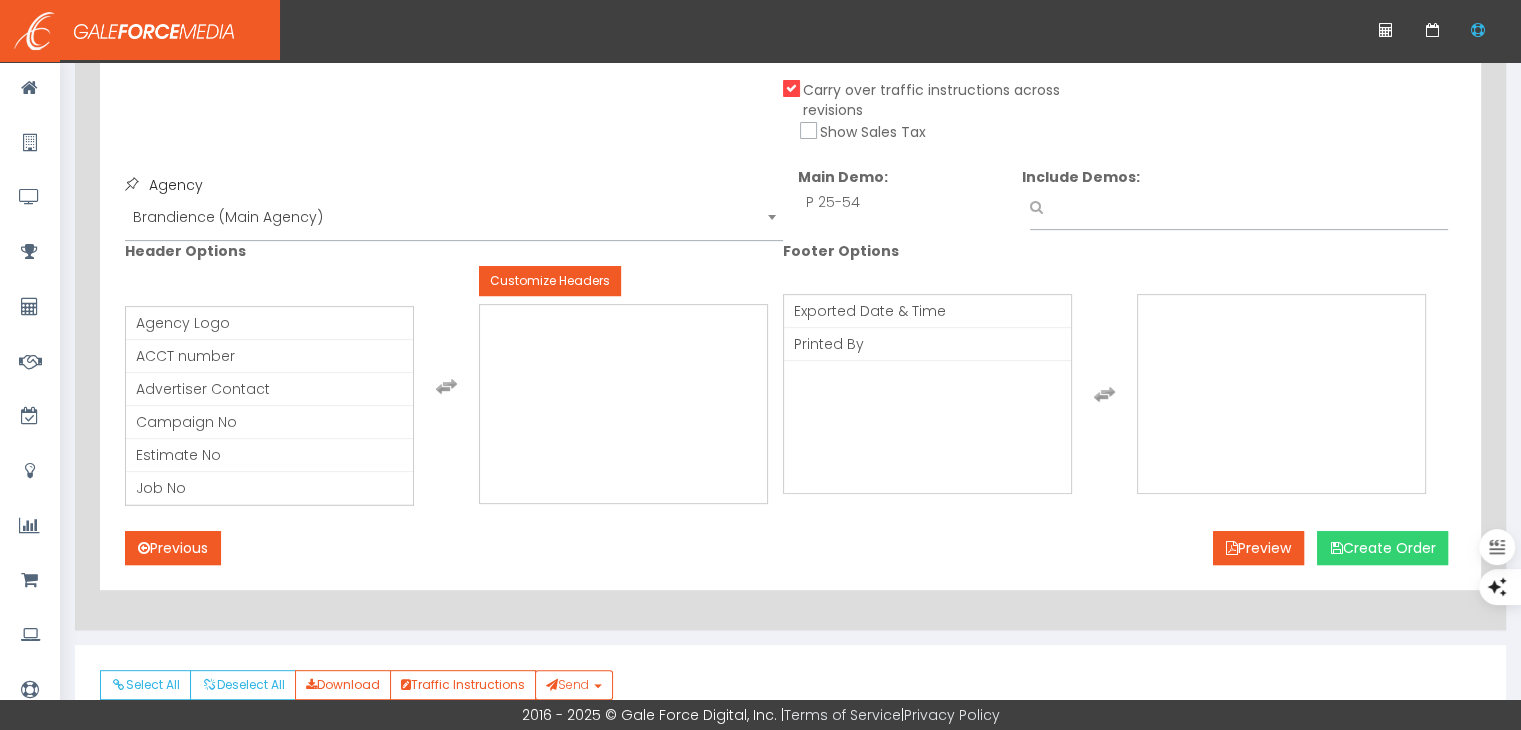 click on "Create Order" at bounding box center [1382, 548] 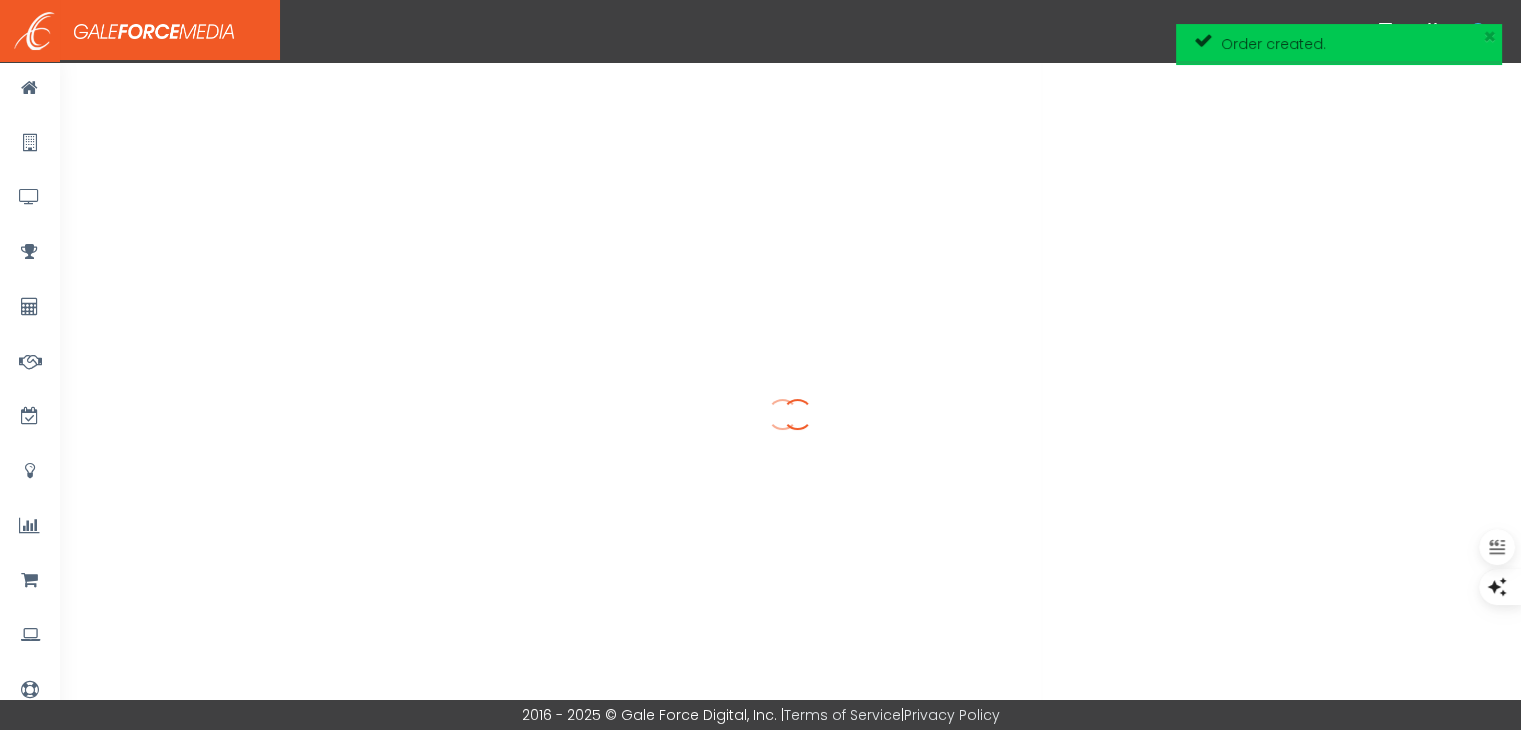 scroll, scrollTop: 0, scrollLeft: 0, axis: both 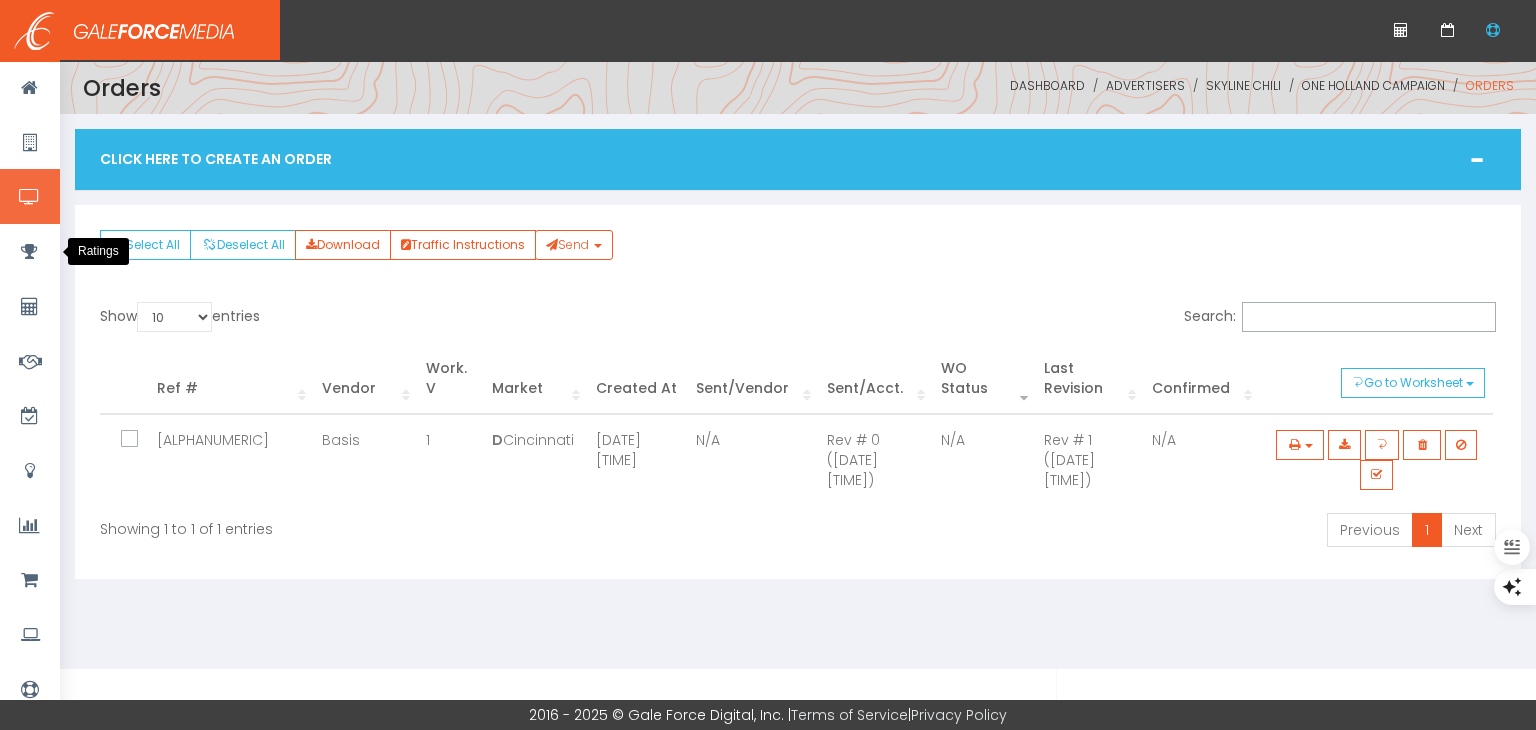 click at bounding box center [30, 87] 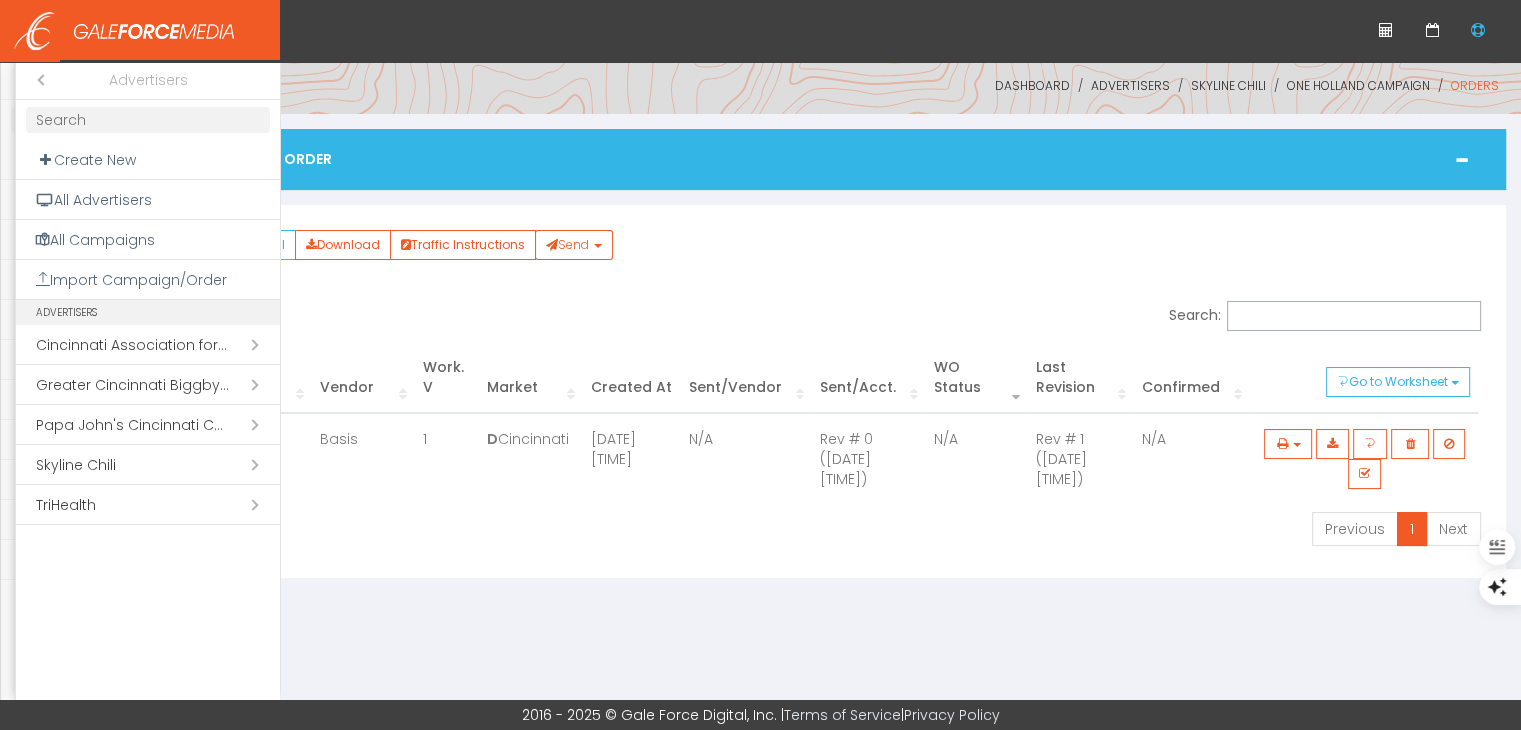 click on "Open submenu (  Skyline Chili)" at bounding box center (148, 465) 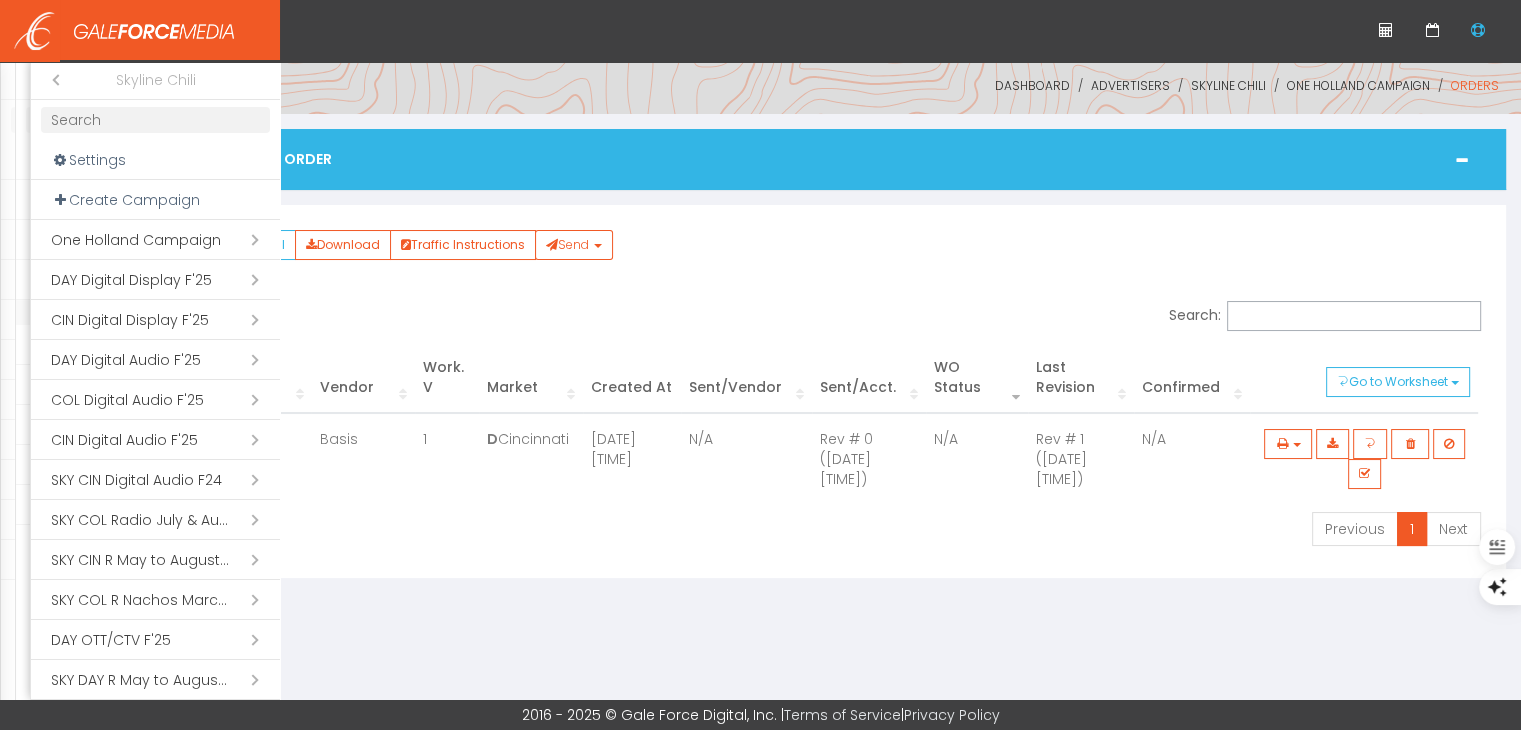 click at bounding box center [155, 120] 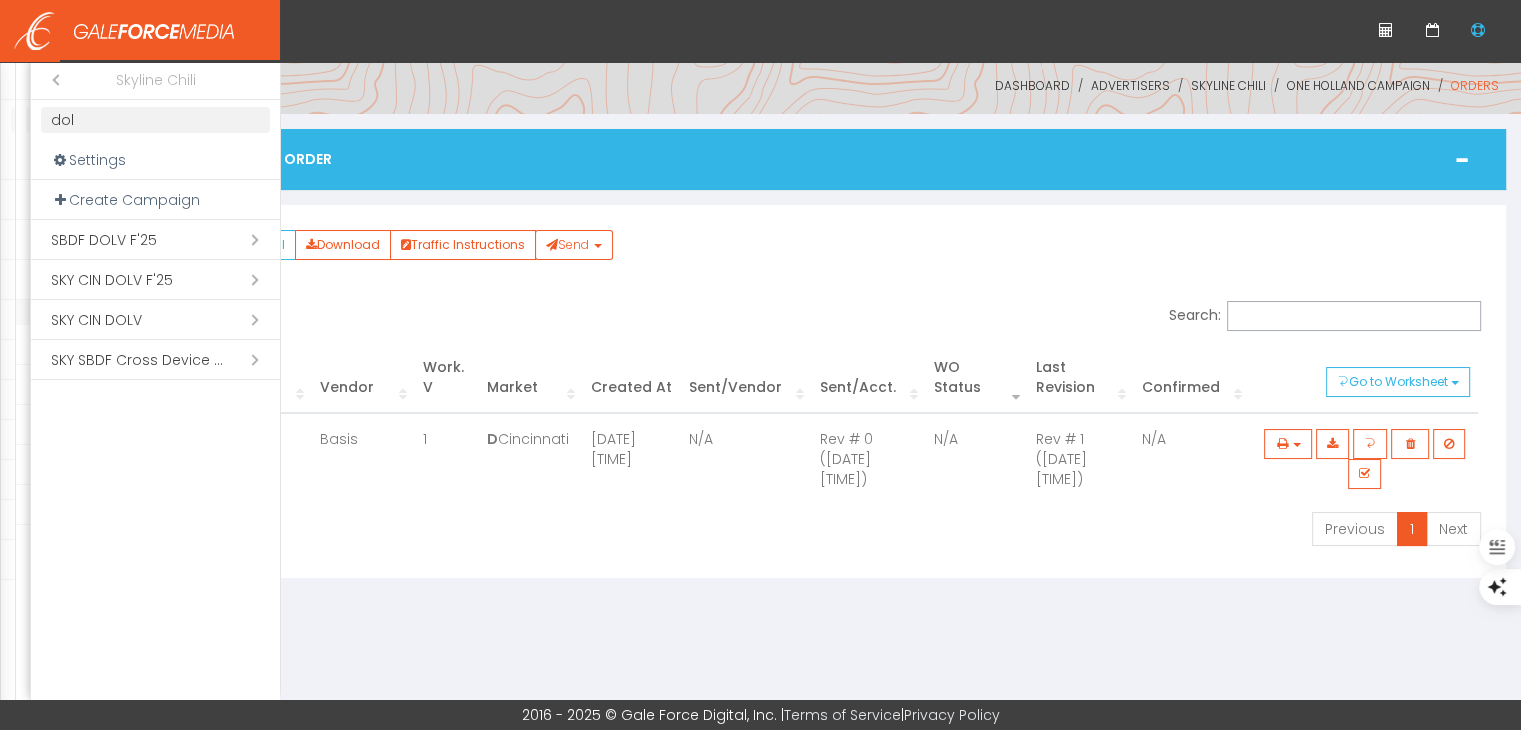 type on "dol" 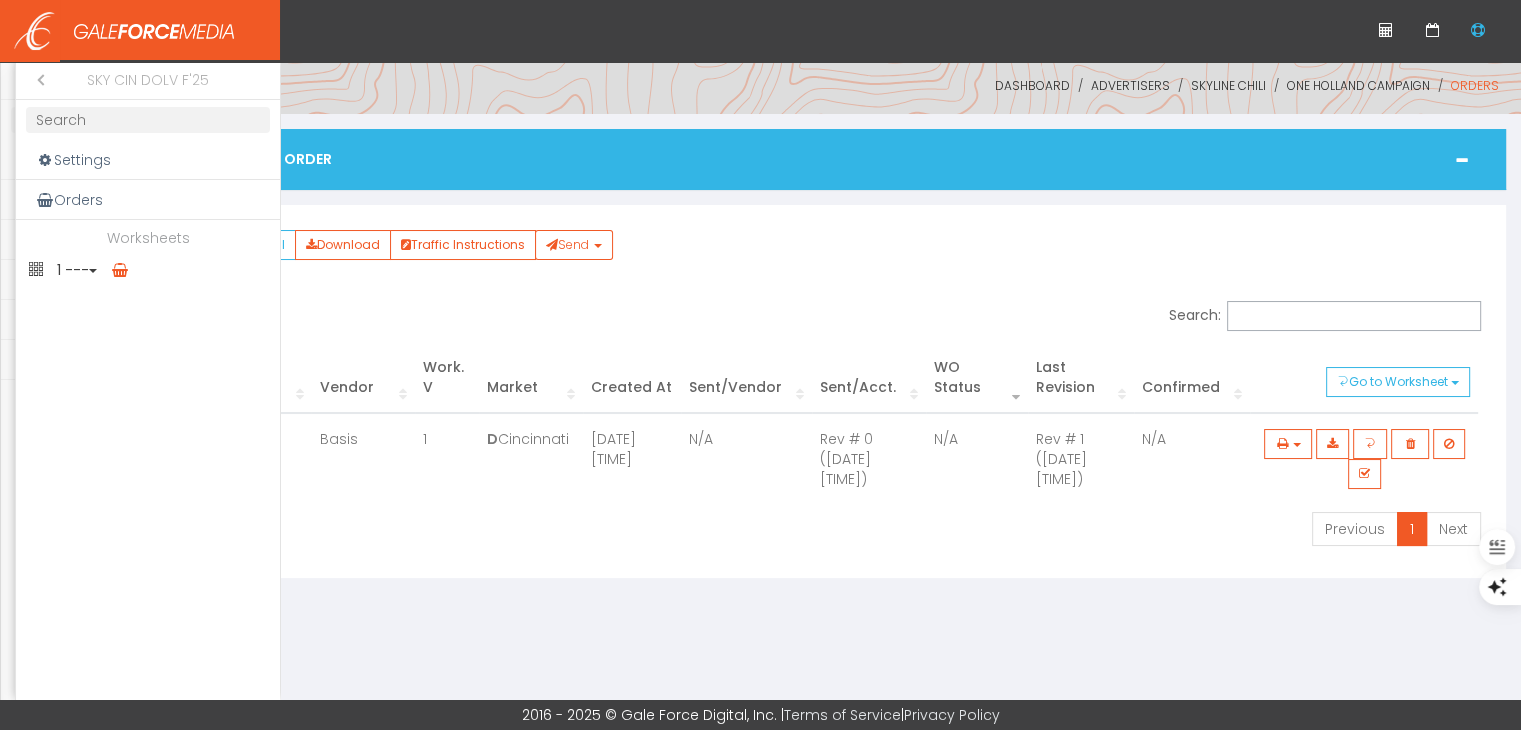 drag, startPoint x: 77, startPoint y: 269, endPoint x: 77, endPoint y: 295, distance: 26 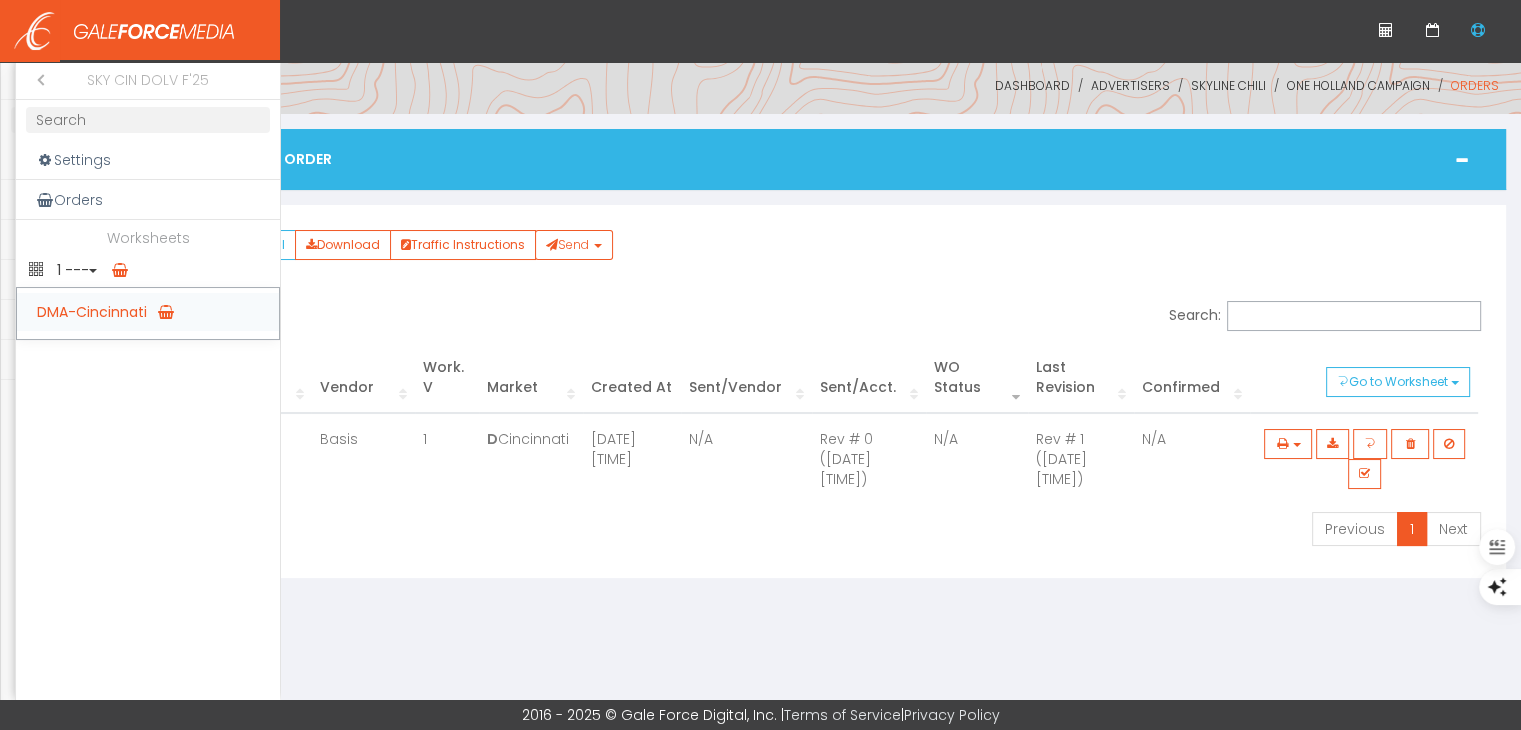 click on "DMA-Cincinnati" at bounding box center (148, 312) 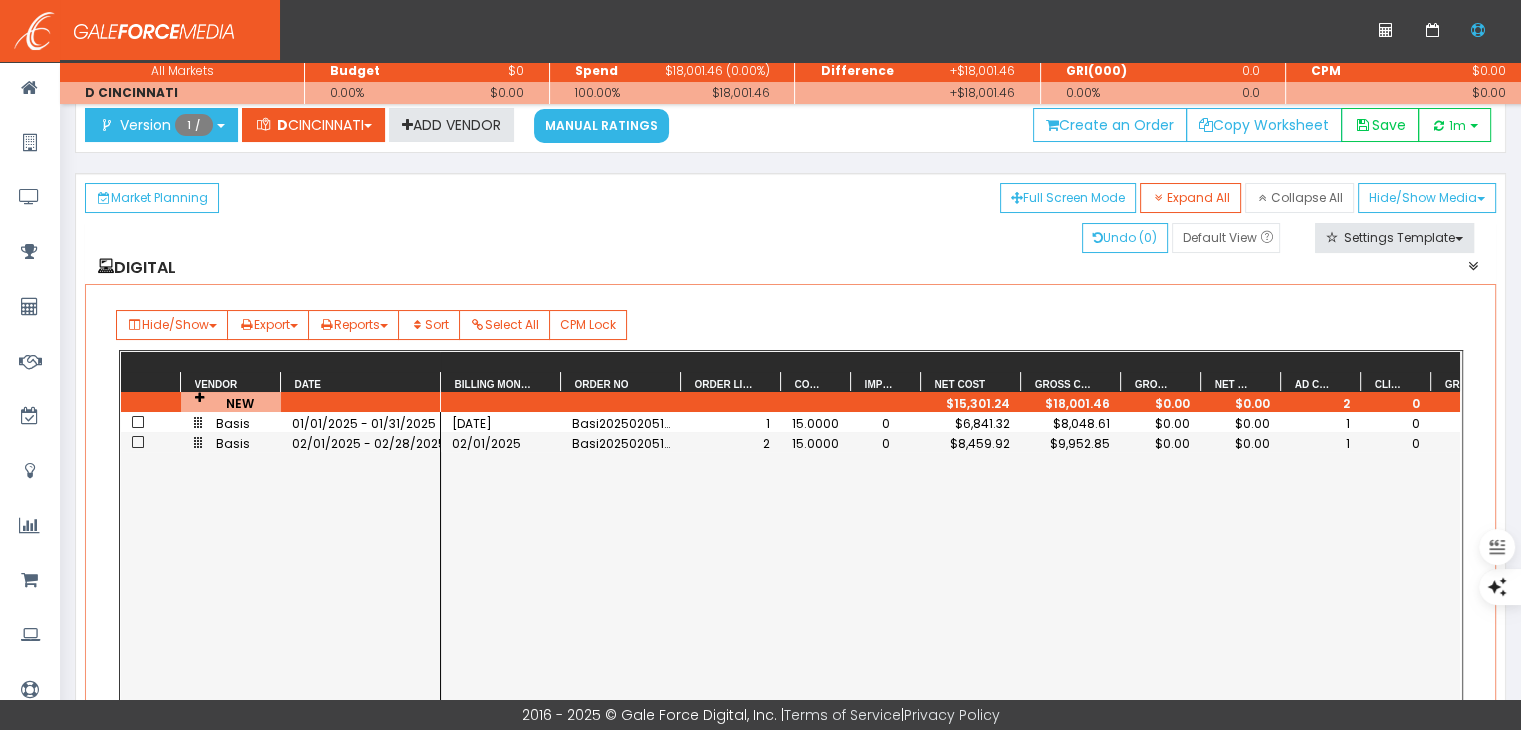 scroll, scrollTop: 200, scrollLeft: 0, axis: vertical 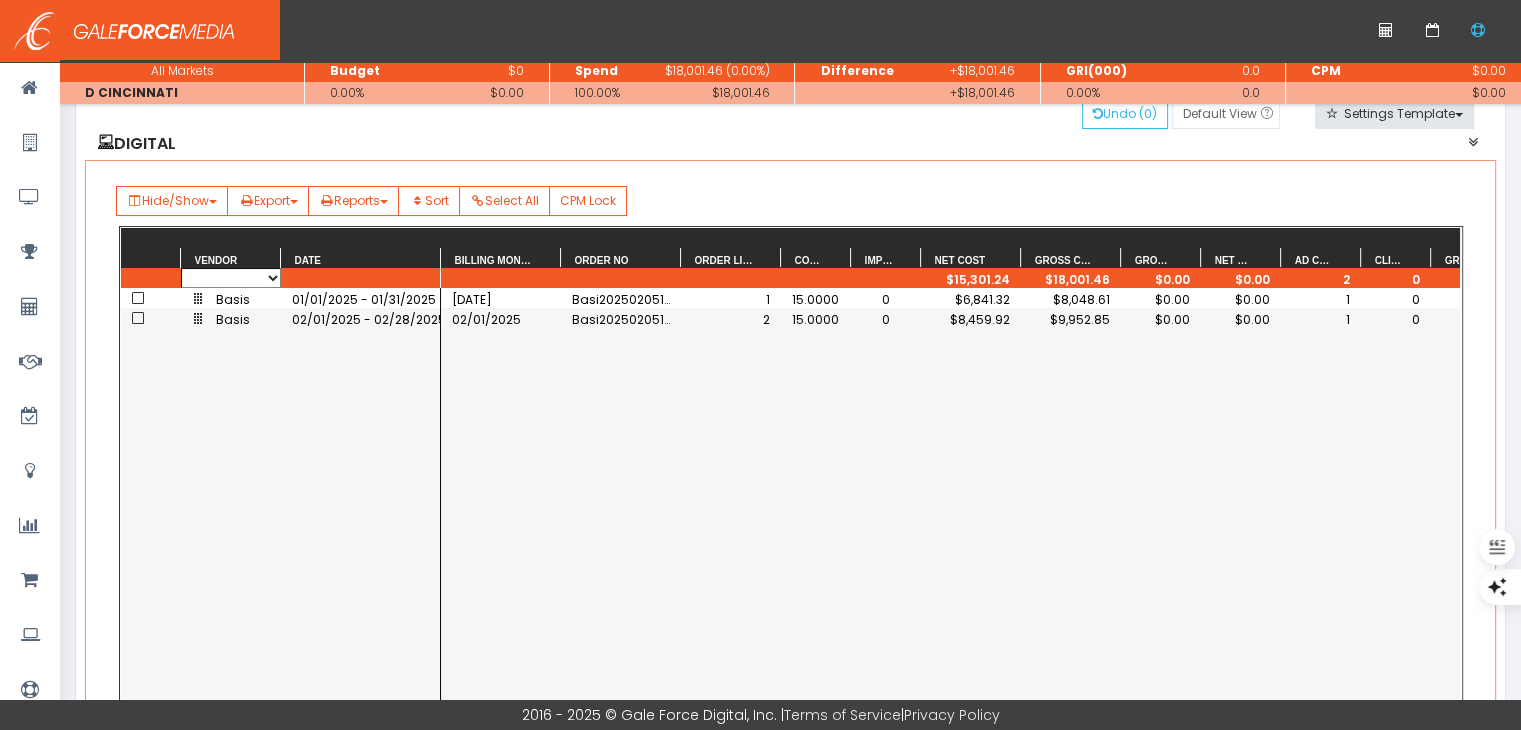 click on "Basis Cardlytics CINCINNATI BUSINESS COURIER cuebiq Emma IWXIX Newman Holdings LLC Pandora SPECTRUM REACH Viamedia, Inc. WLW-AM YouTube" at bounding box center (231, 278) 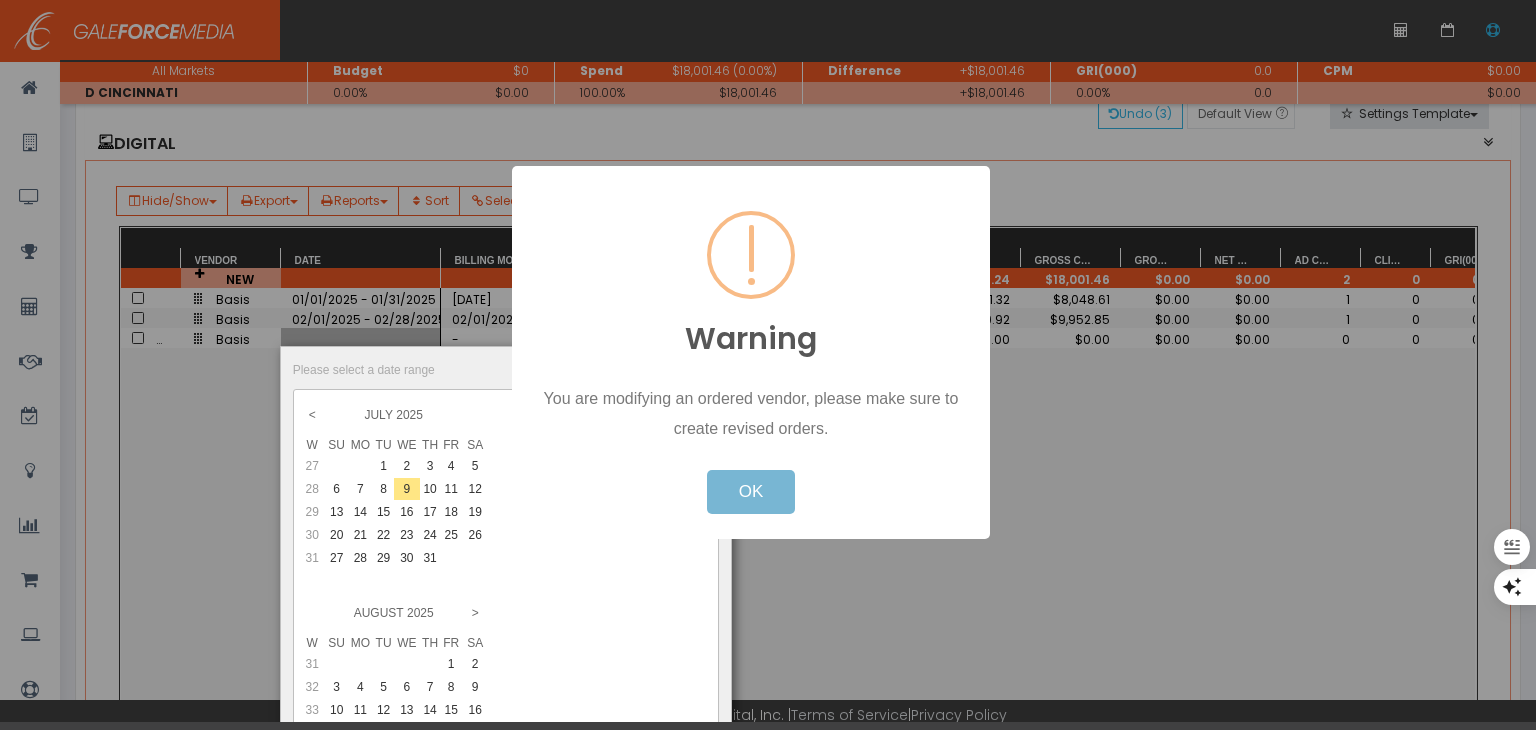 click on "OK" at bounding box center [751, 492] 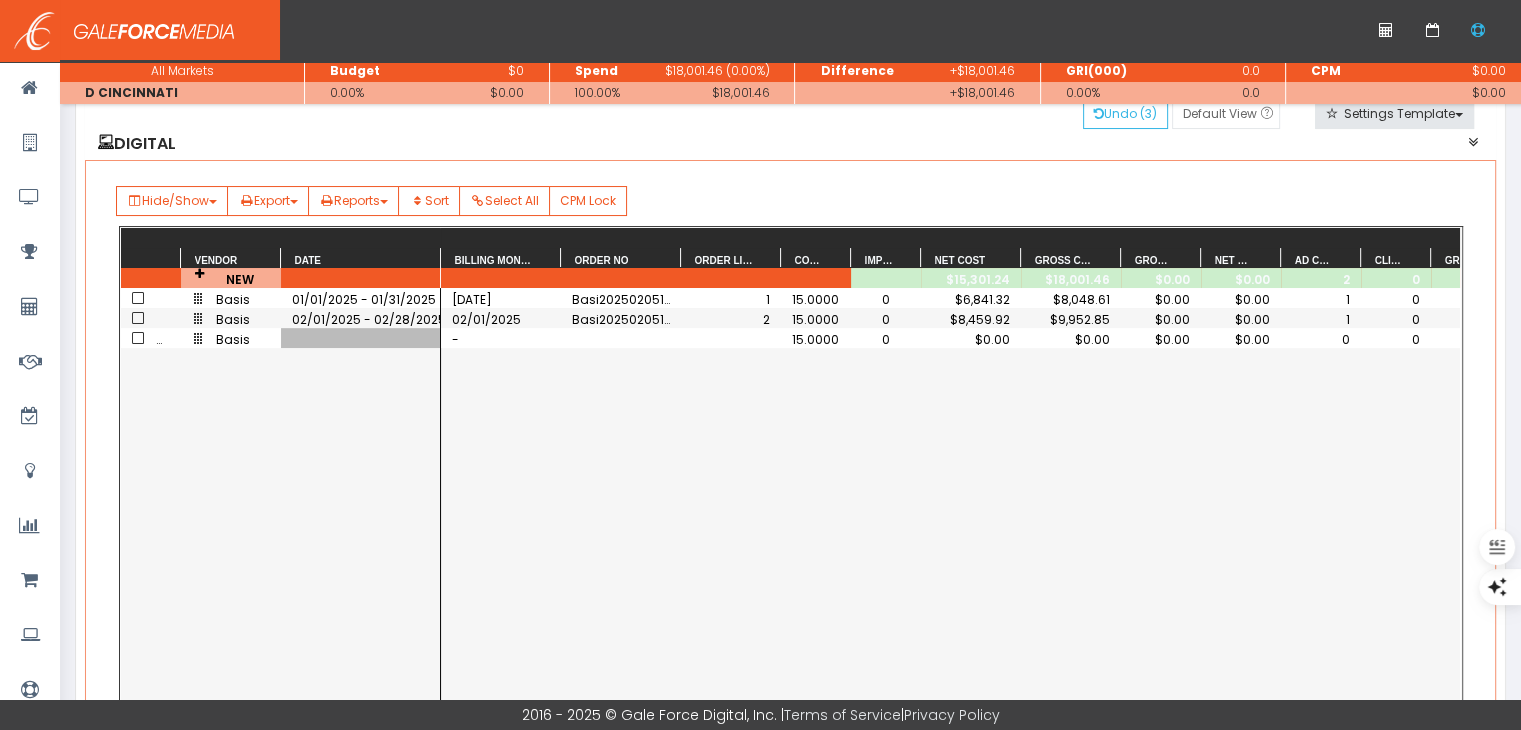 click at bounding box center (361, 338) 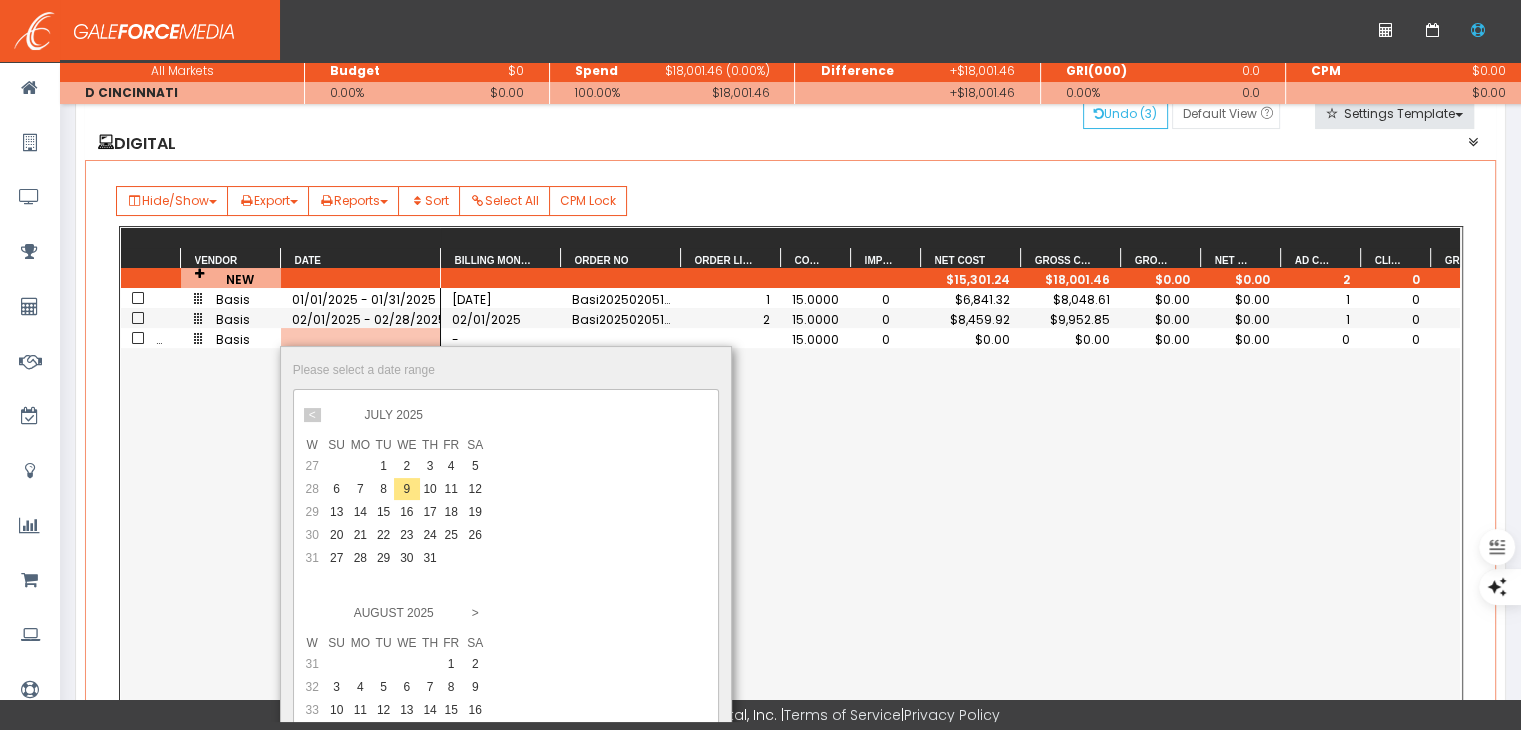 click on "<" at bounding box center [0, 0] 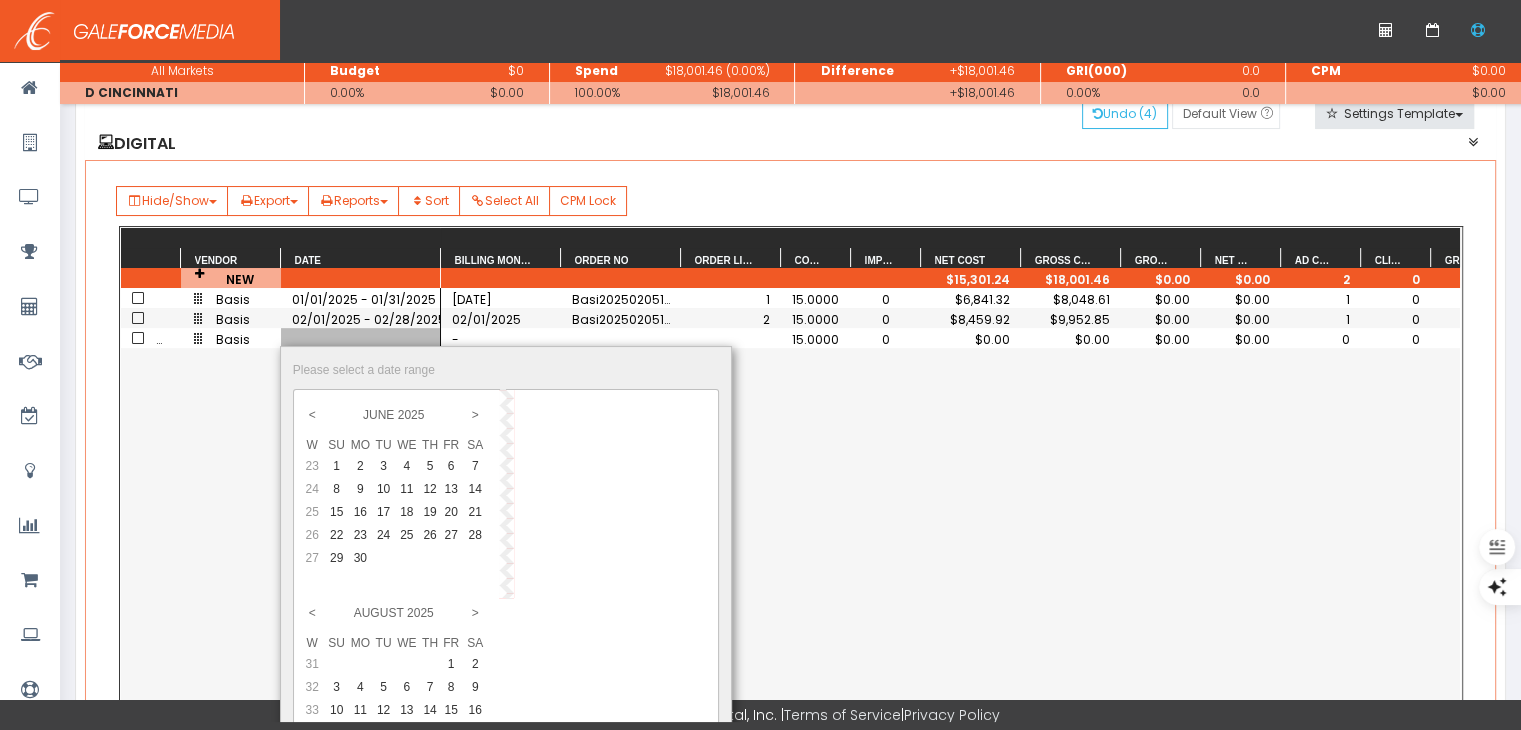 click on "1" at bounding box center [337, 466] 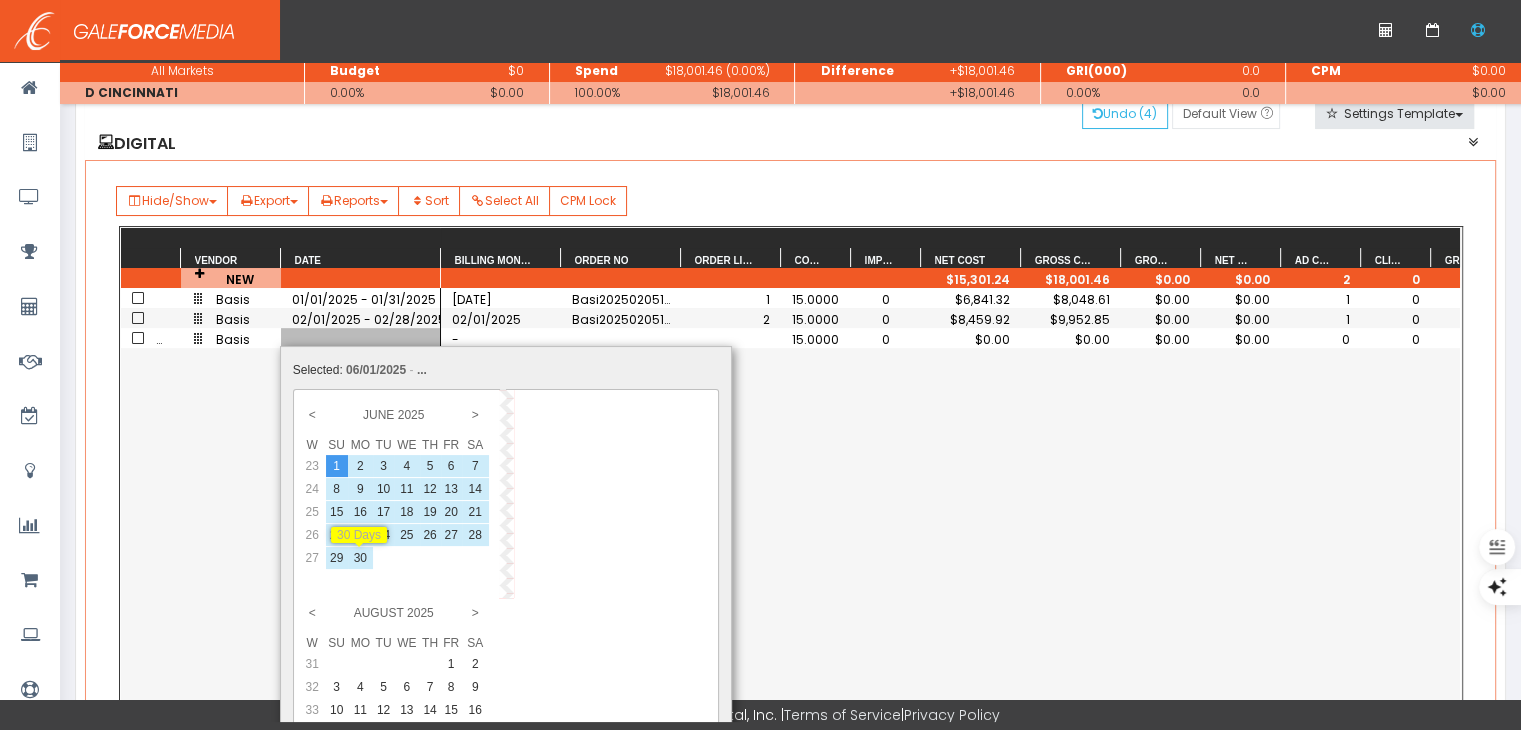 drag, startPoint x: 361, startPoint y: 560, endPoint x: 459, endPoint y: 433, distance: 160.41508 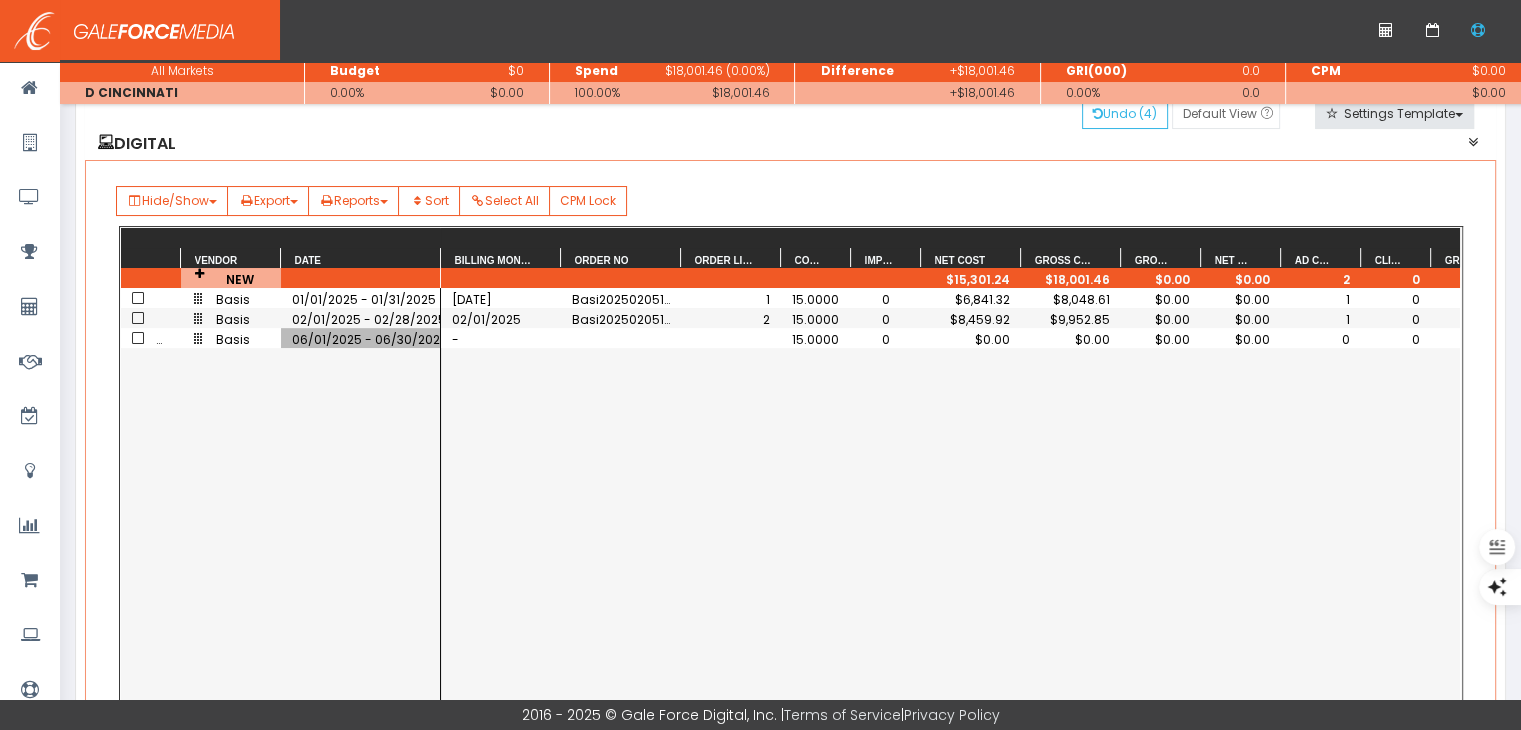 click on "-" at bounding box center [501, 338] 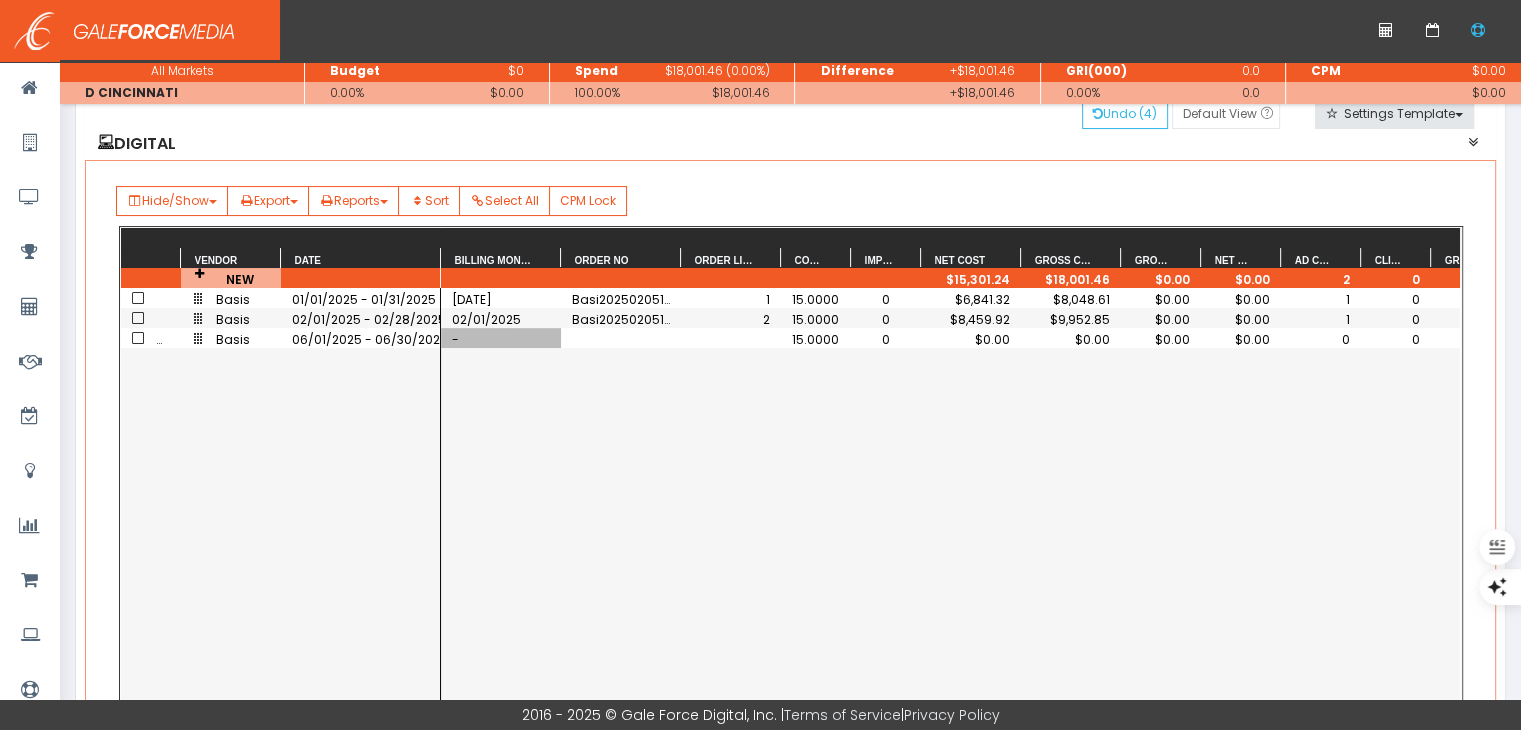 click on "-" at bounding box center [501, 338] 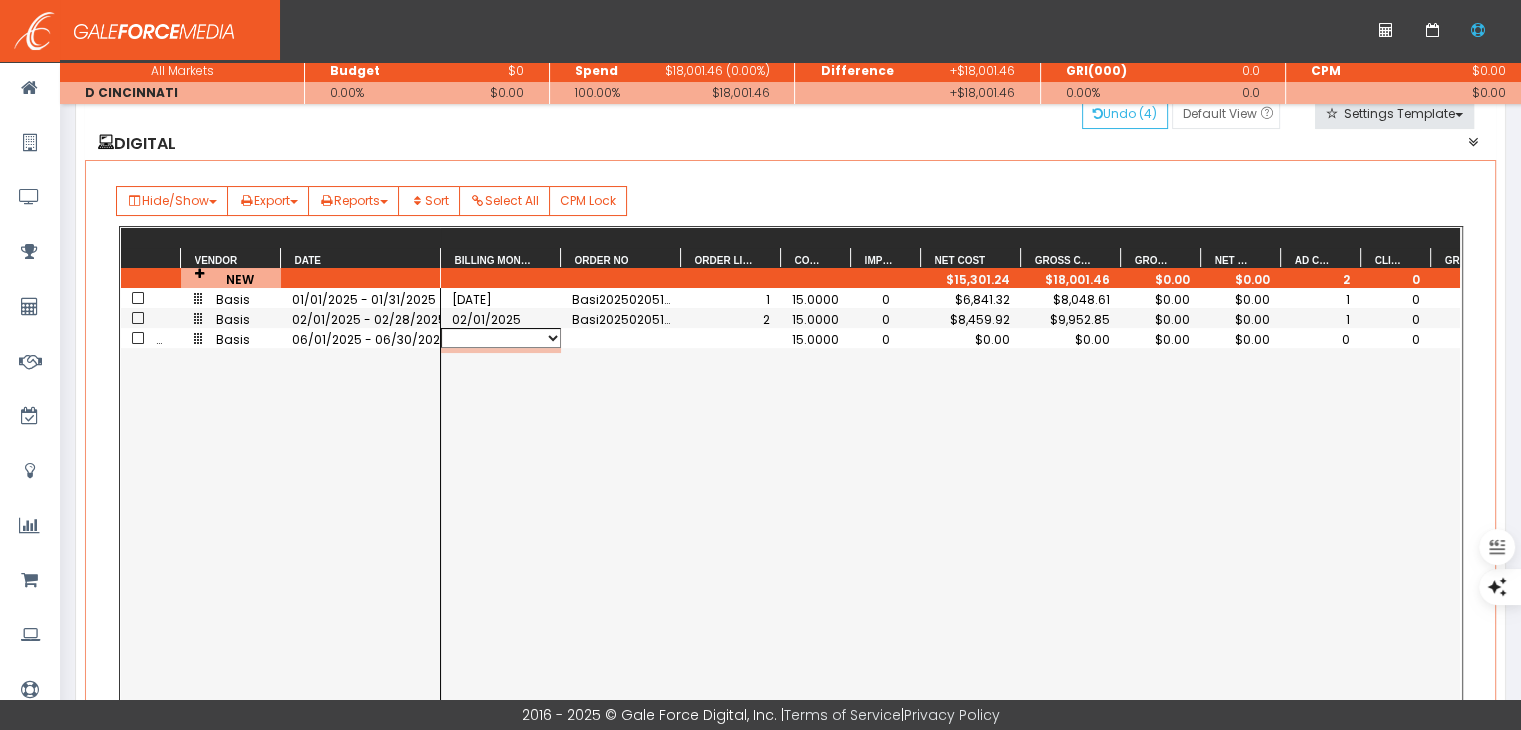 click on "06/01/2025" at bounding box center (501, 338) 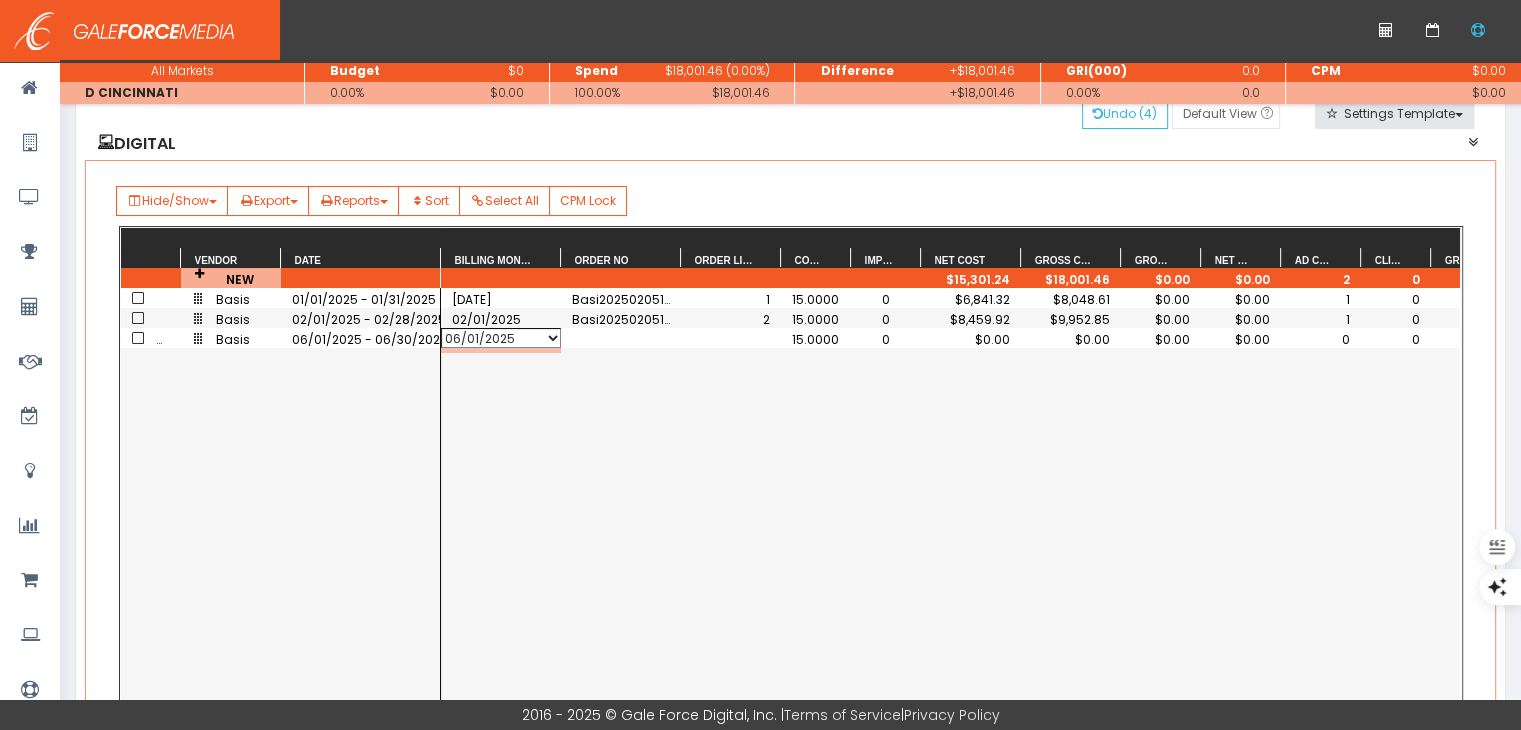 click on "06/01/2025" at bounding box center [501, 338] 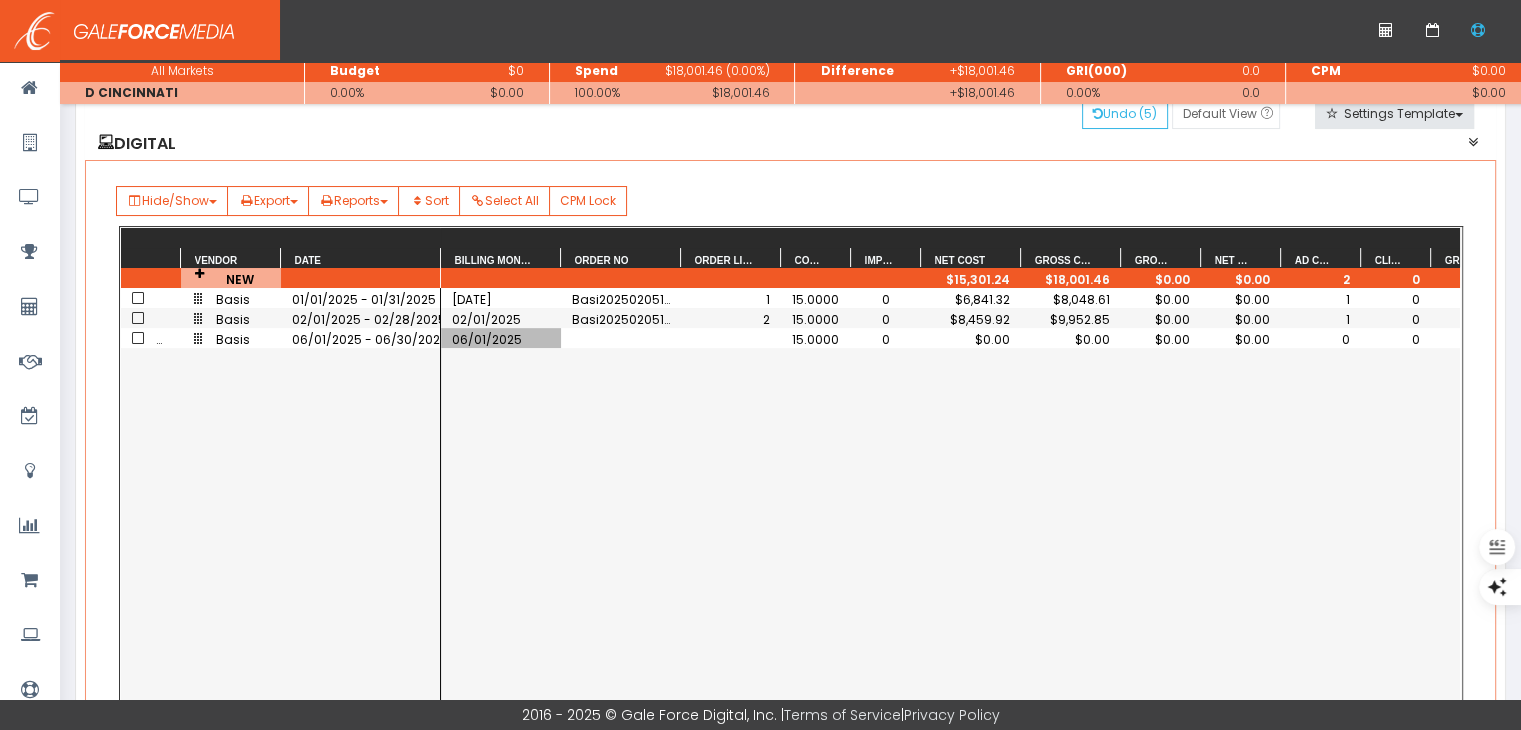 click on "$0.00" at bounding box center (816, 339) 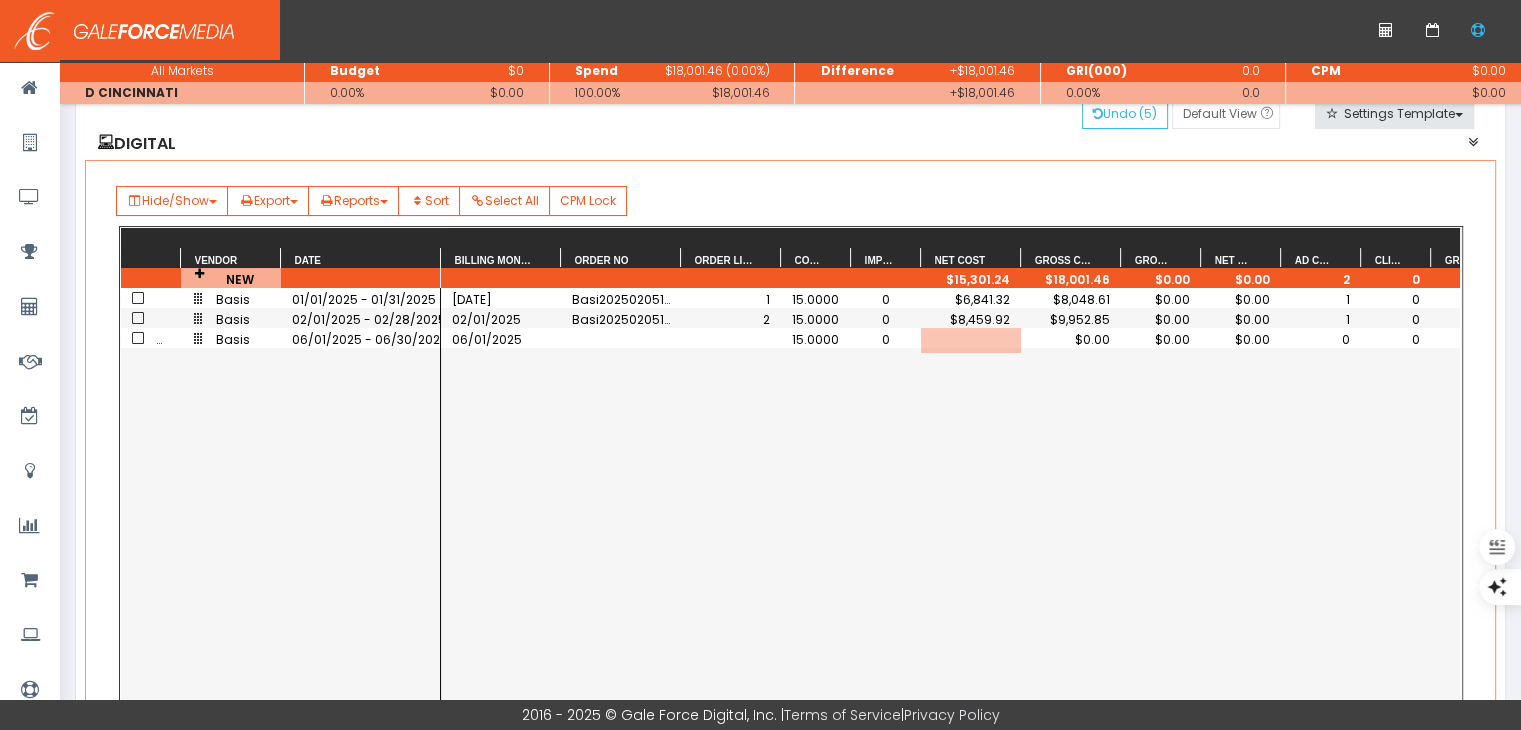 scroll, scrollTop: 0, scrollLeft: 57, axis: horizontal 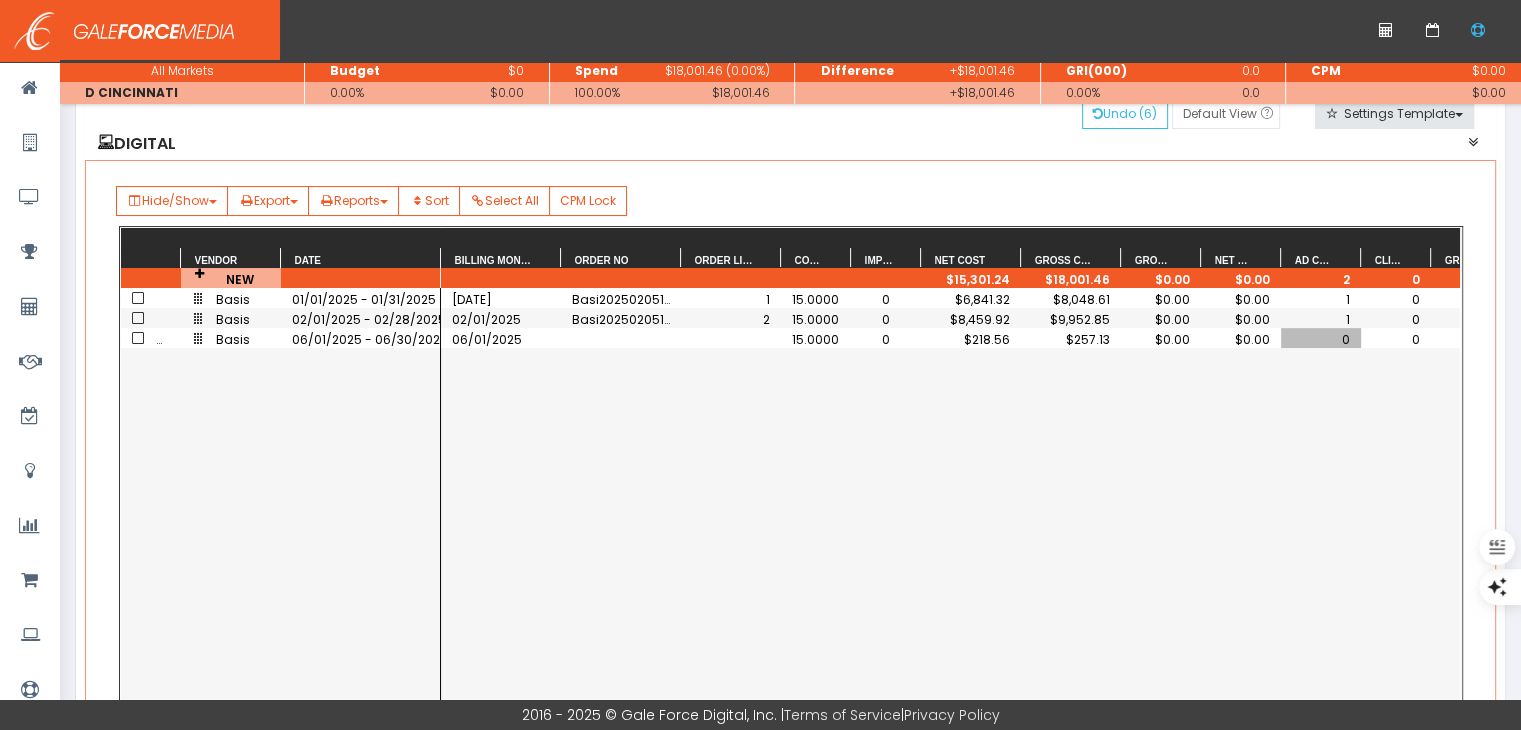 click on "0" at bounding box center (1321, 339) 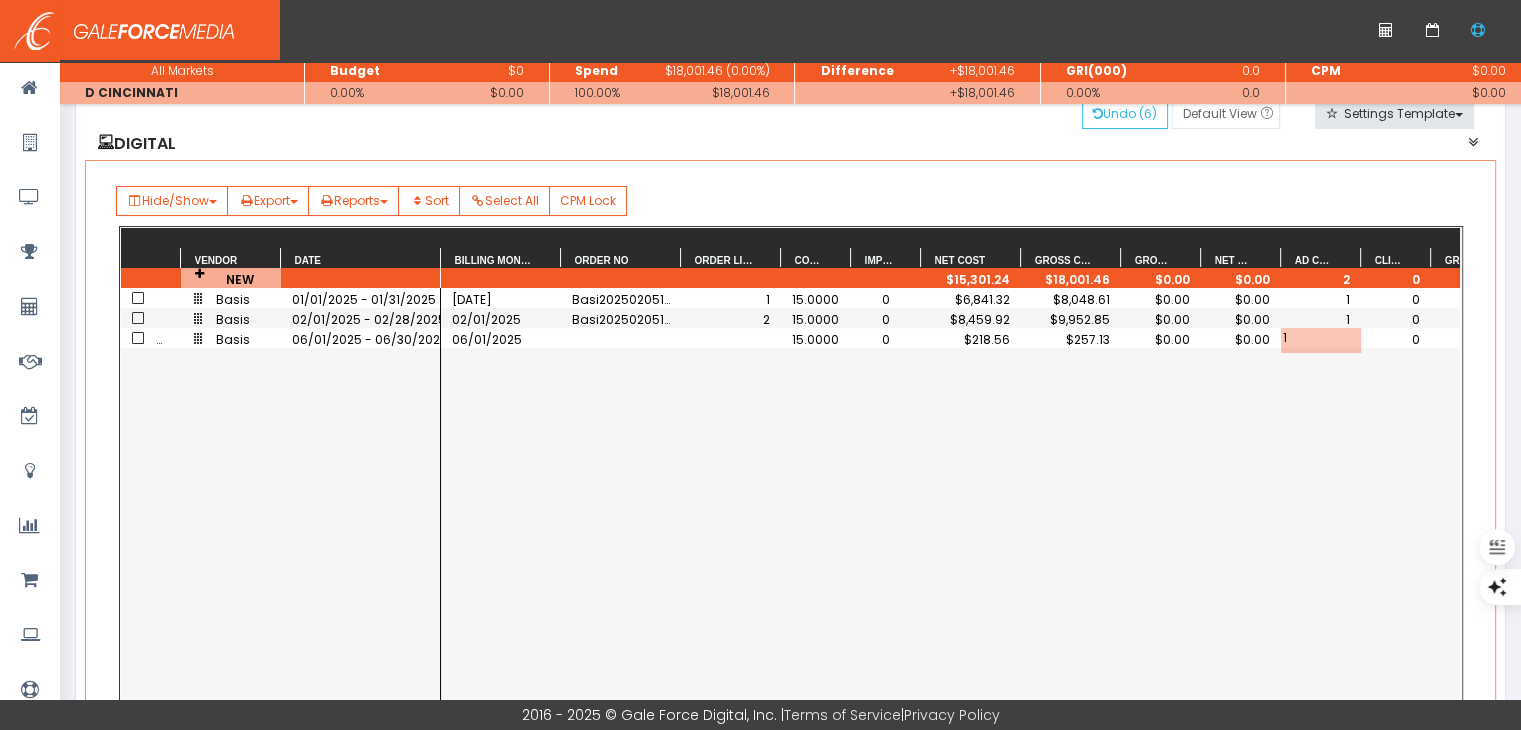 click on "06/01/2025 15.0000 0 $218.56 $257.13 $0.00 $0.00 1 0 0 01/01/2025 Basi202502051929658 1 15.0000 0 $6,841.32 $8,048.61 $0.00 $0.00 1 0 0 02/01/2025 Basi202502051929658 2 15.0000 0 $8,459.92 $9,952.85 $0.00 $0.00 1 0 0" at bounding box center (950, 501) 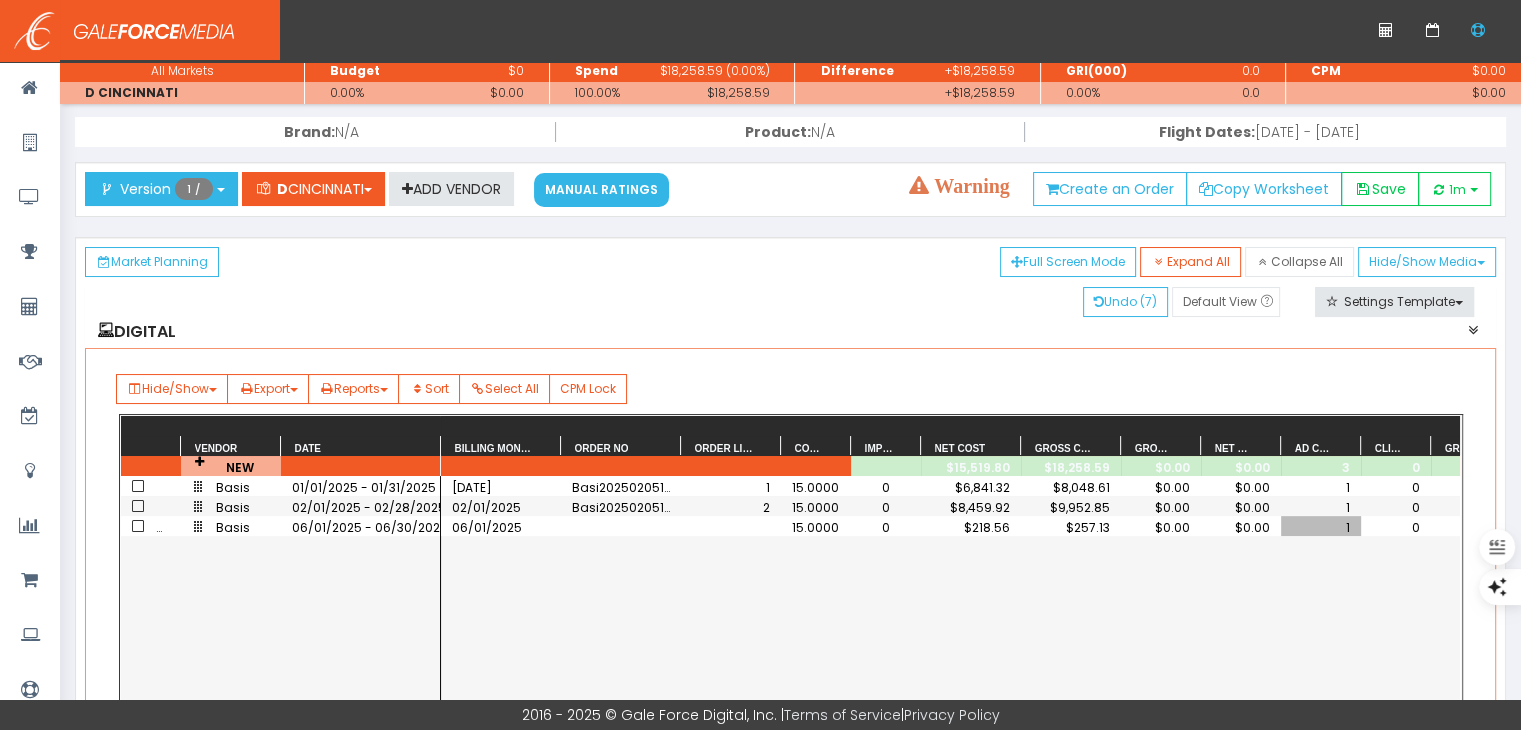 scroll, scrollTop: 0, scrollLeft: 0, axis: both 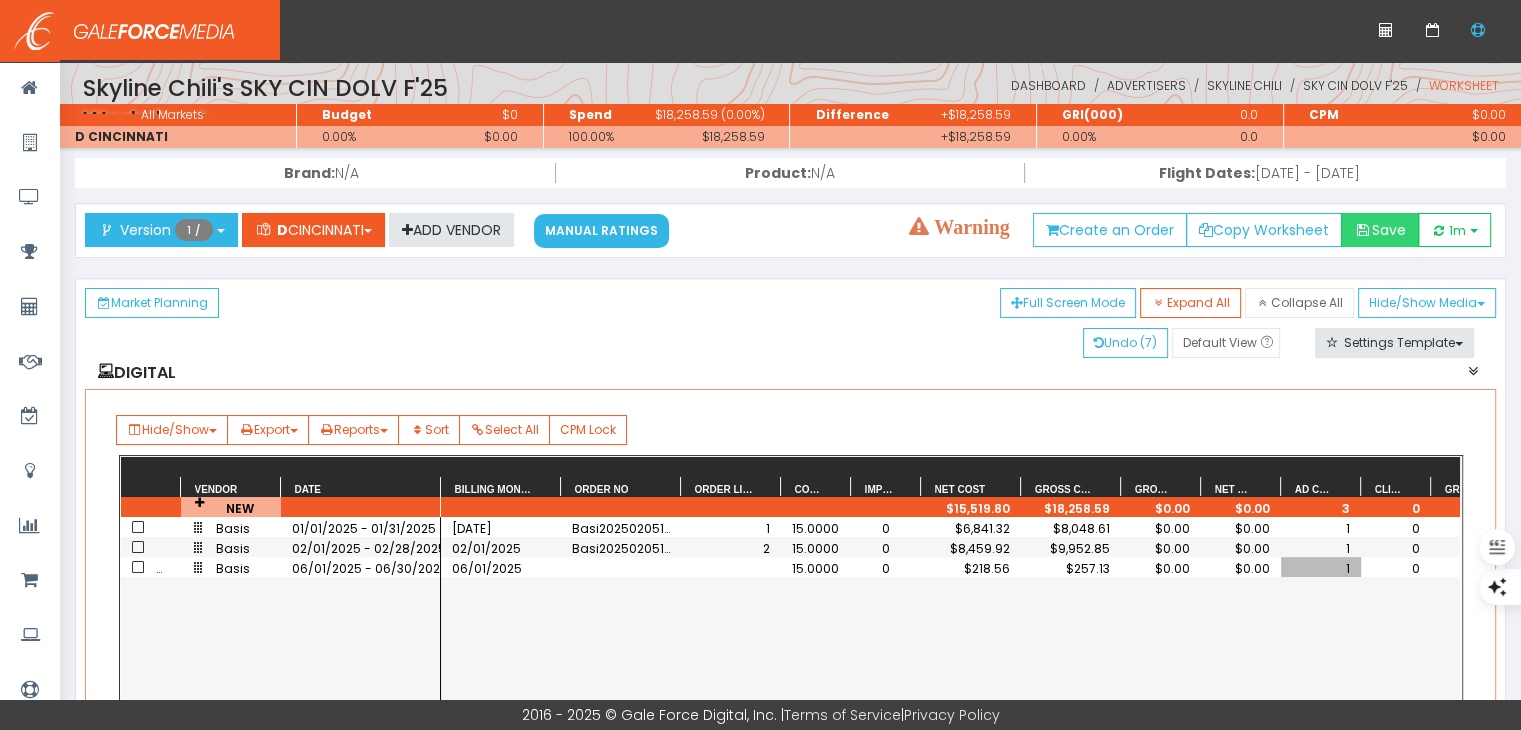 click on "Save" at bounding box center (1380, 230) 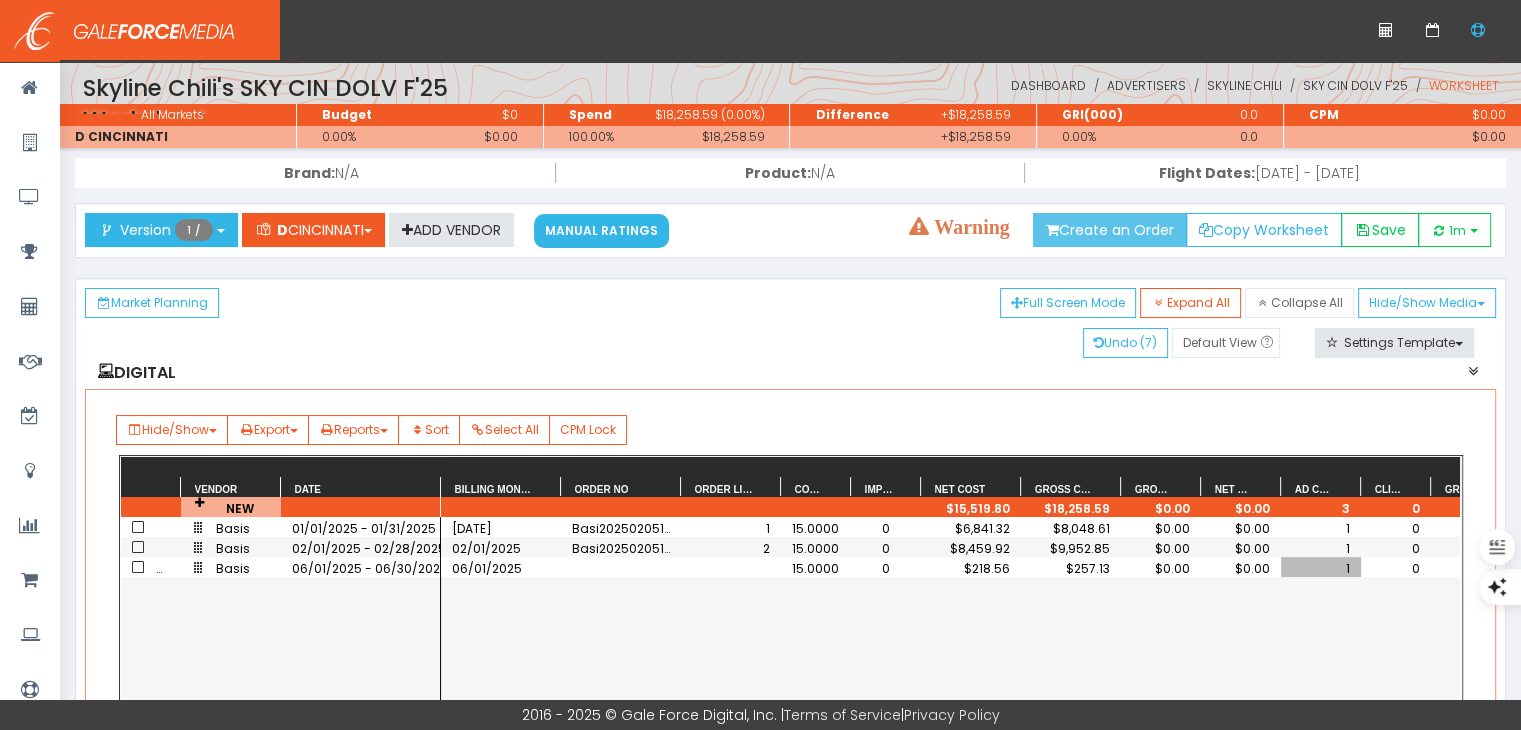 click on "Create an Order" at bounding box center (1110, 230) 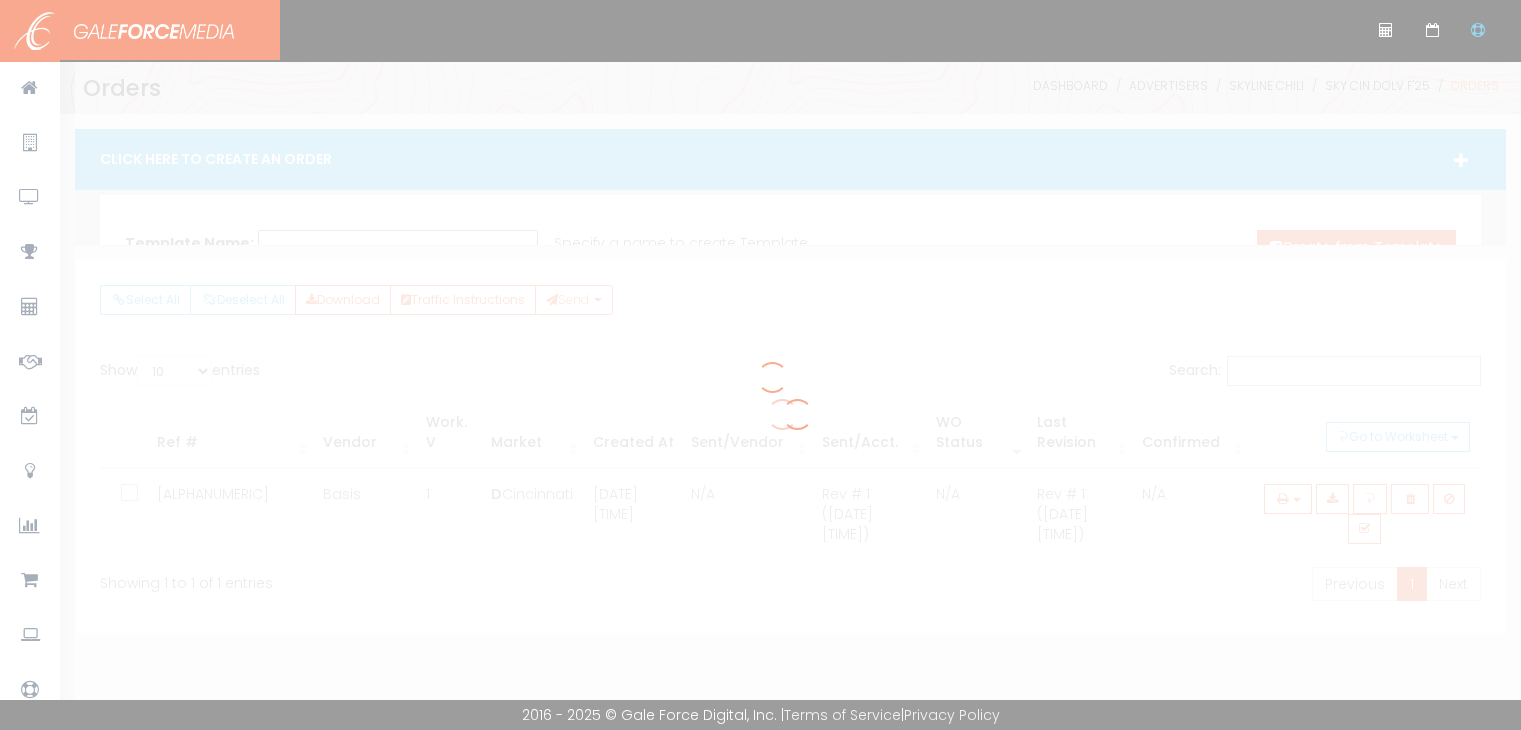 scroll, scrollTop: 0, scrollLeft: 0, axis: both 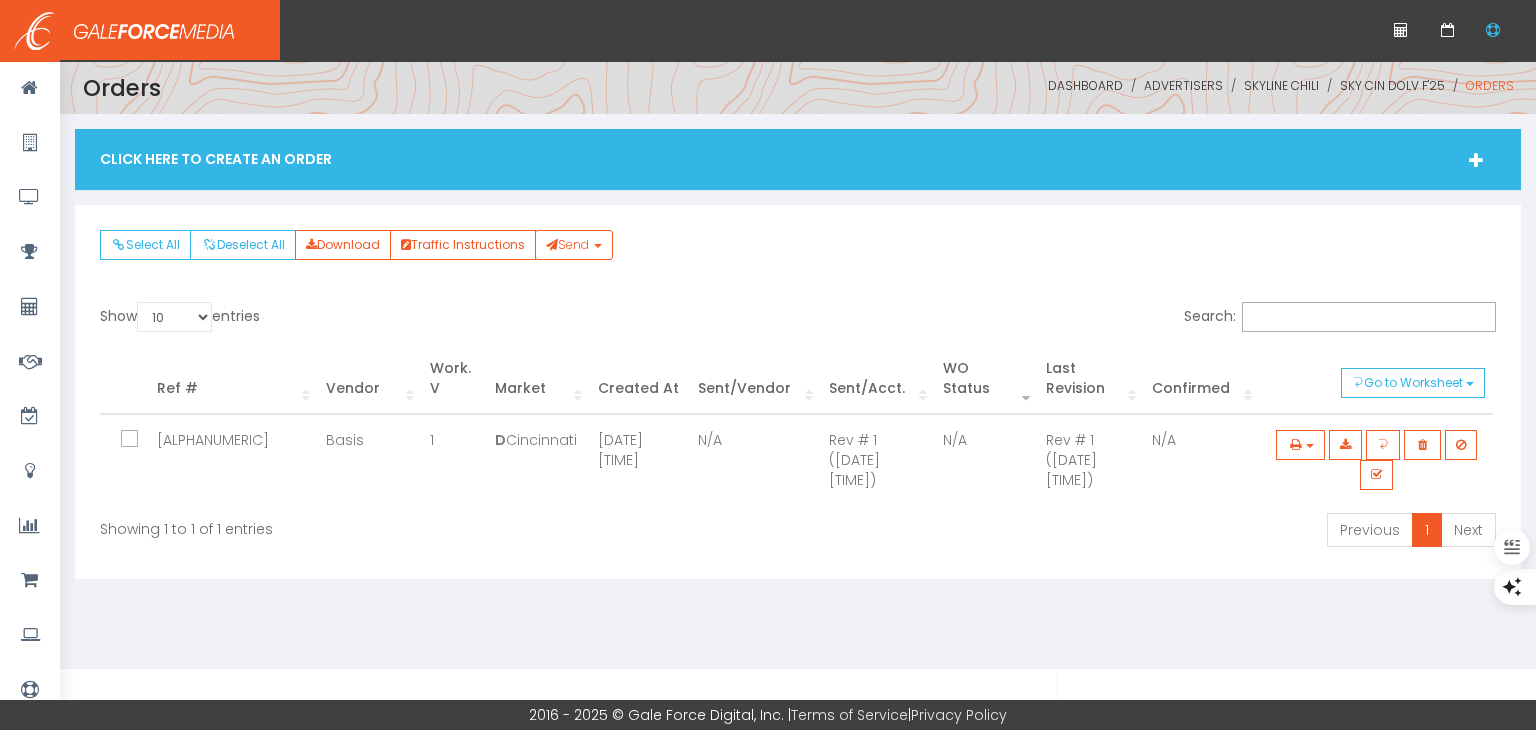 click on "Click Here To Create An Order" at bounding box center (798, 159) 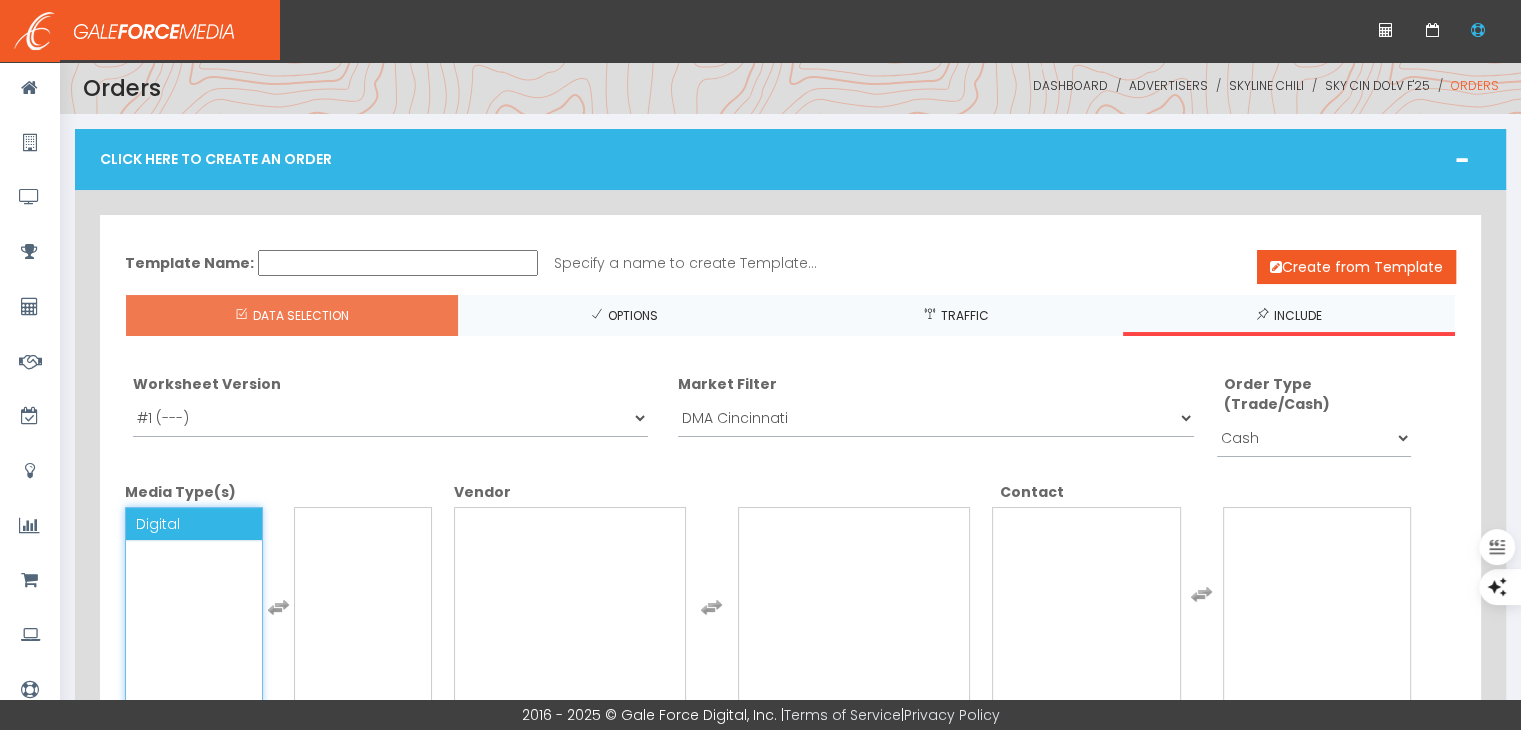 click on "Digital" at bounding box center (158, 524) 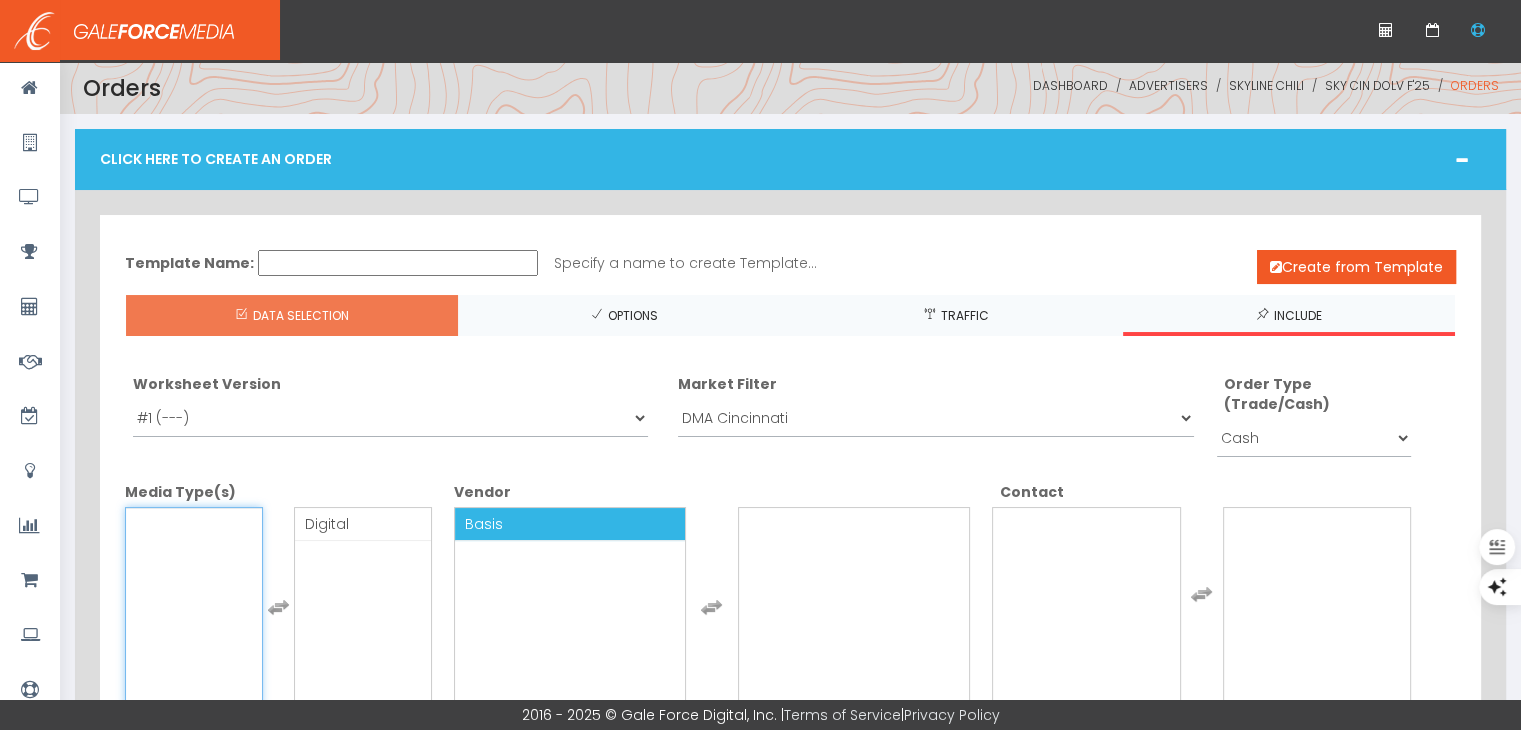 click on "Basis" at bounding box center [484, 524] 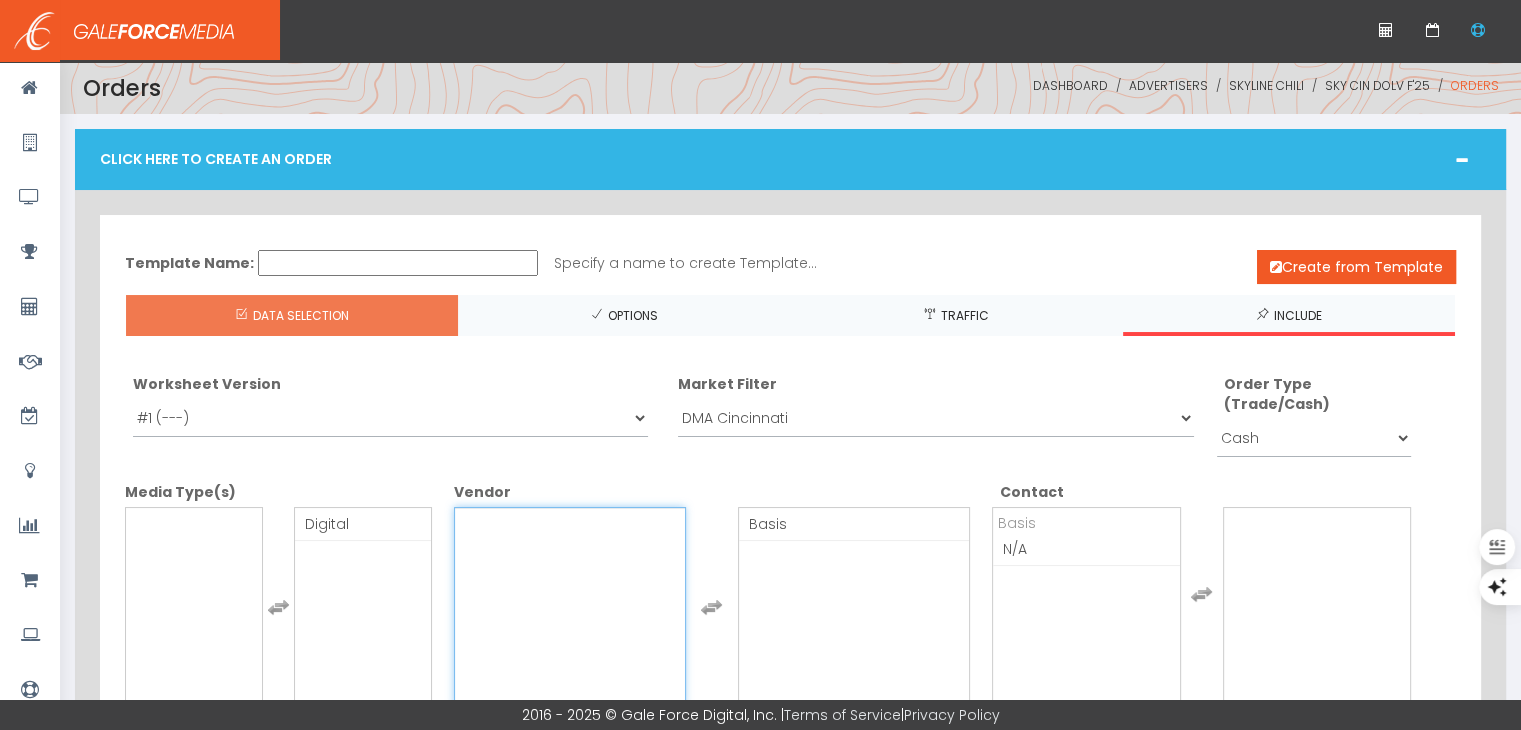click on "N/A" at bounding box center [1086, 549] 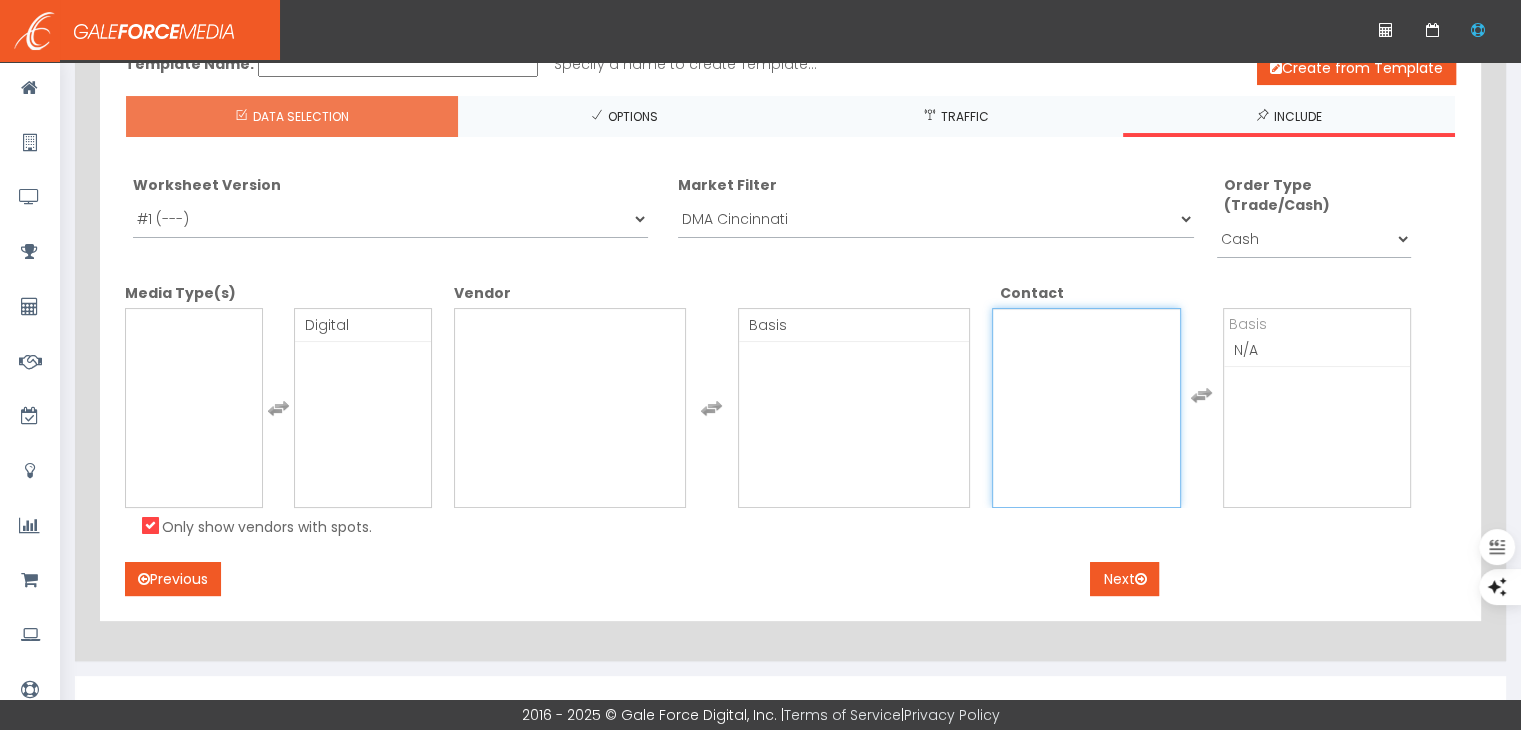 scroll, scrollTop: 200, scrollLeft: 0, axis: vertical 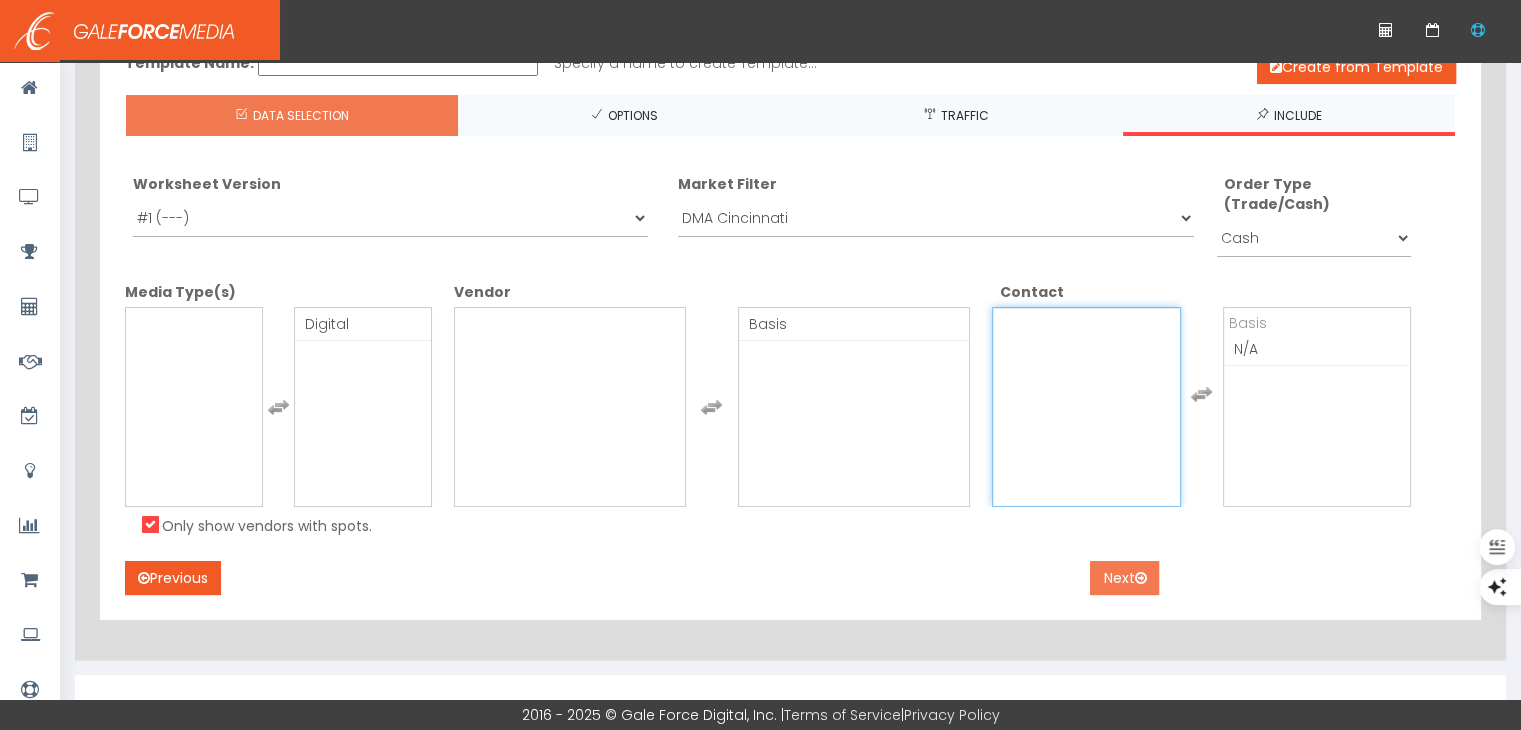 click on "Next" at bounding box center [1124, 578] 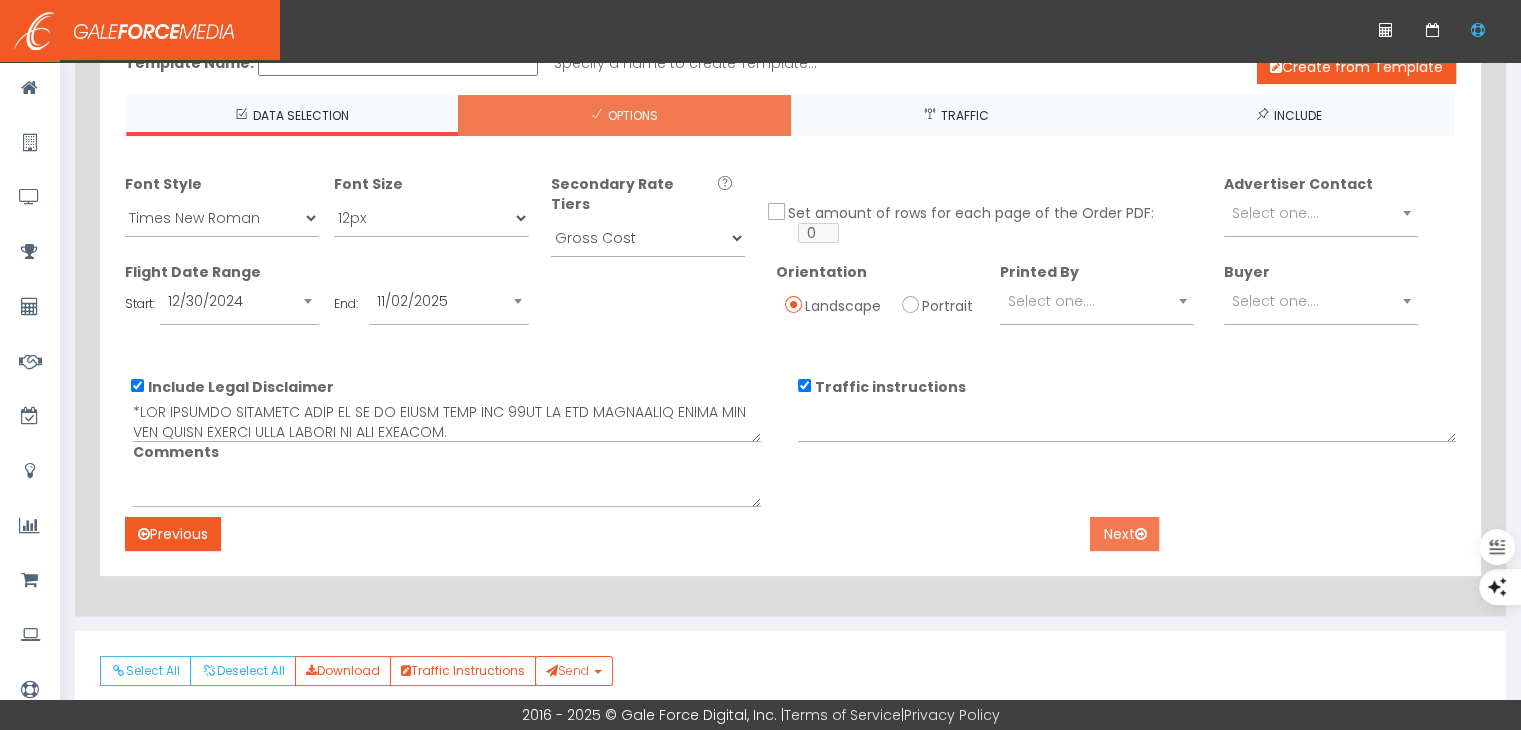 click on "Next" at bounding box center (1124, 534) 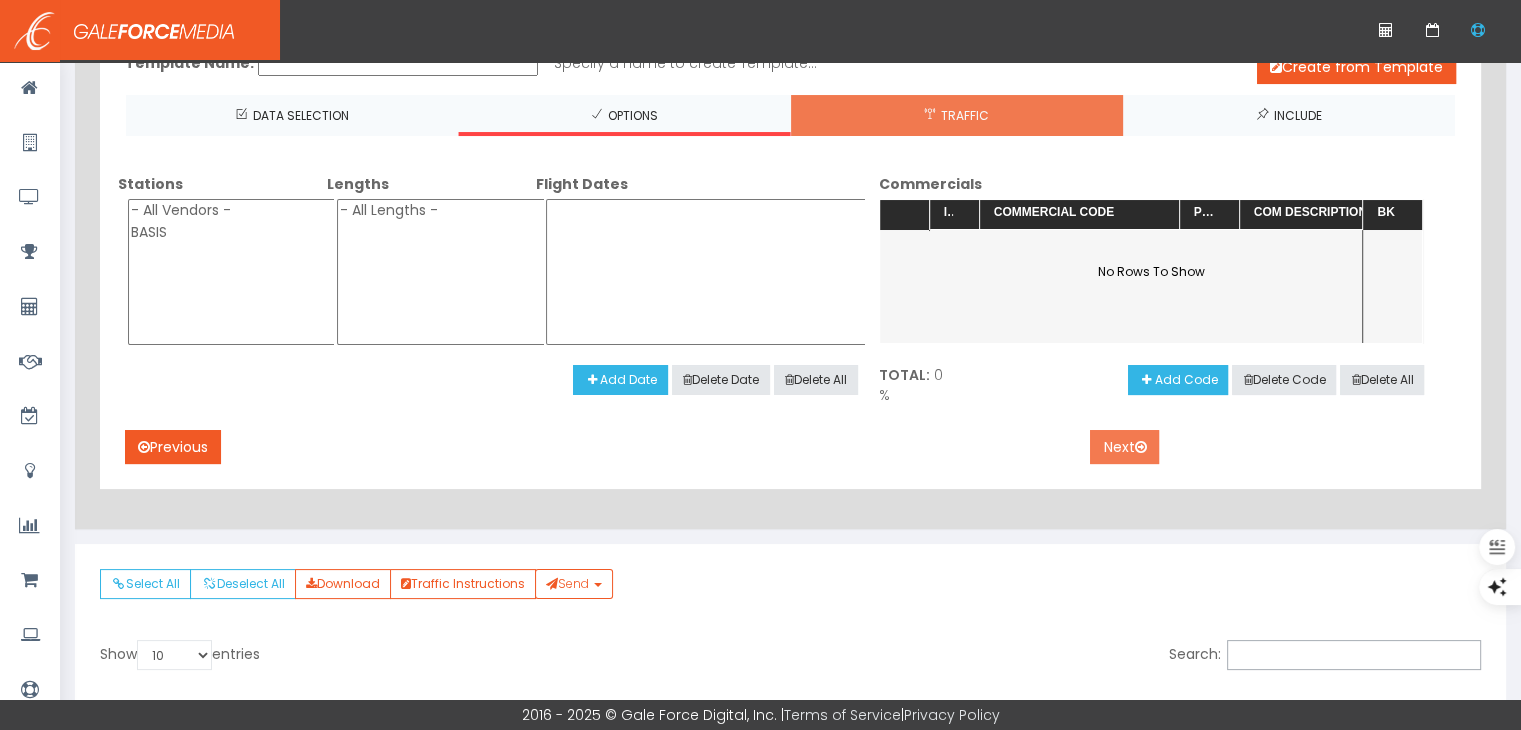 click on "Next" at bounding box center [1124, 447] 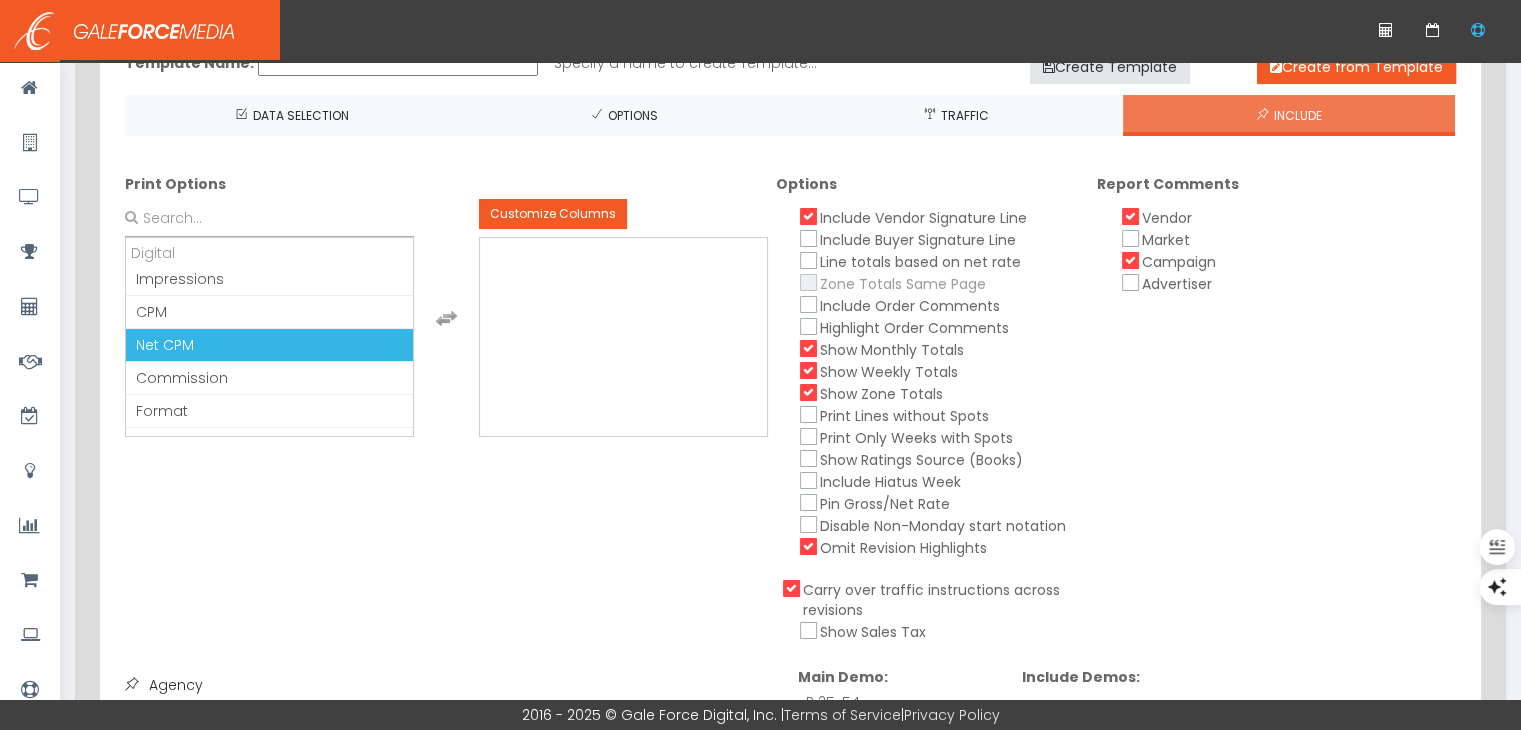 scroll, scrollTop: 100, scrollLeft: 0, axis: vertical 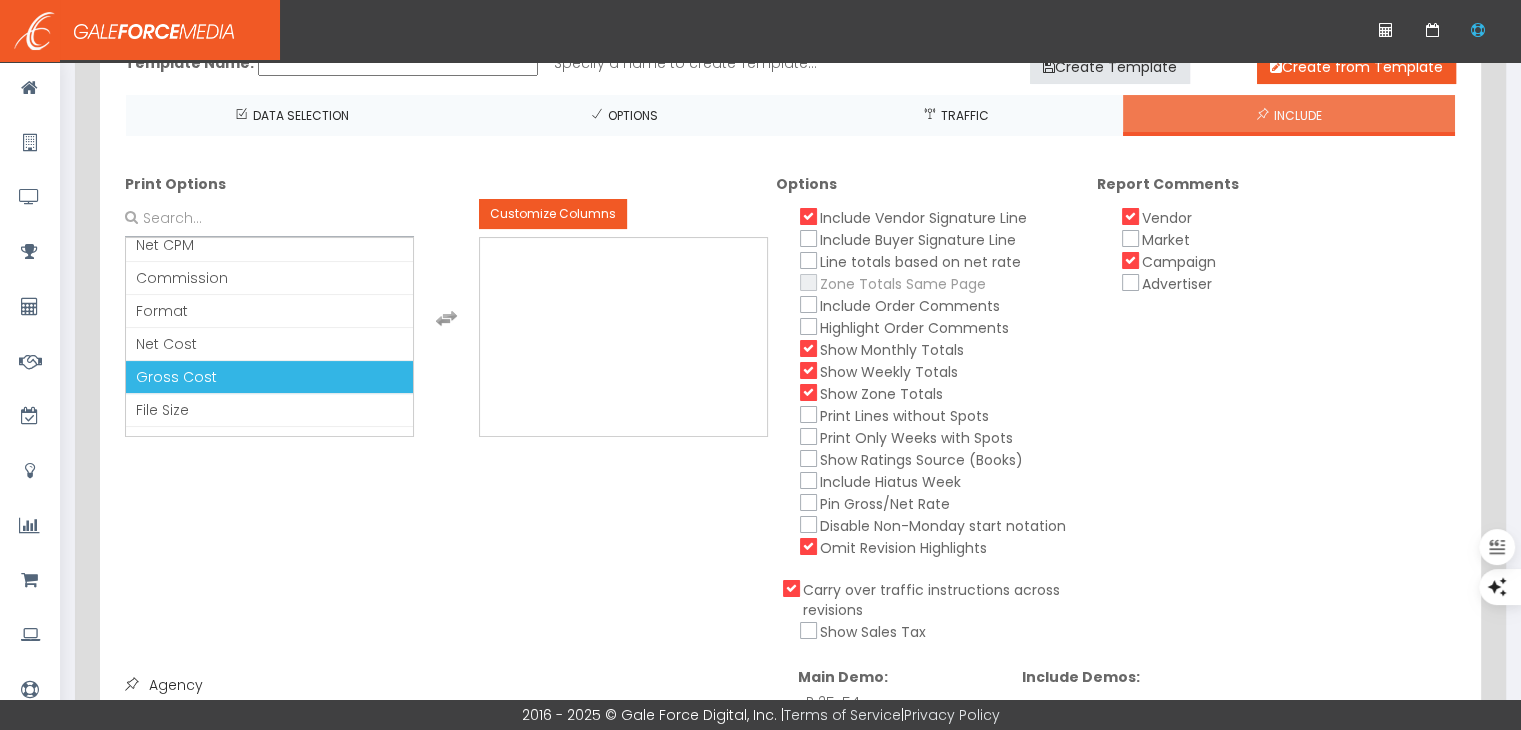 click on "Net Cost" at bounding box center (269, 344) 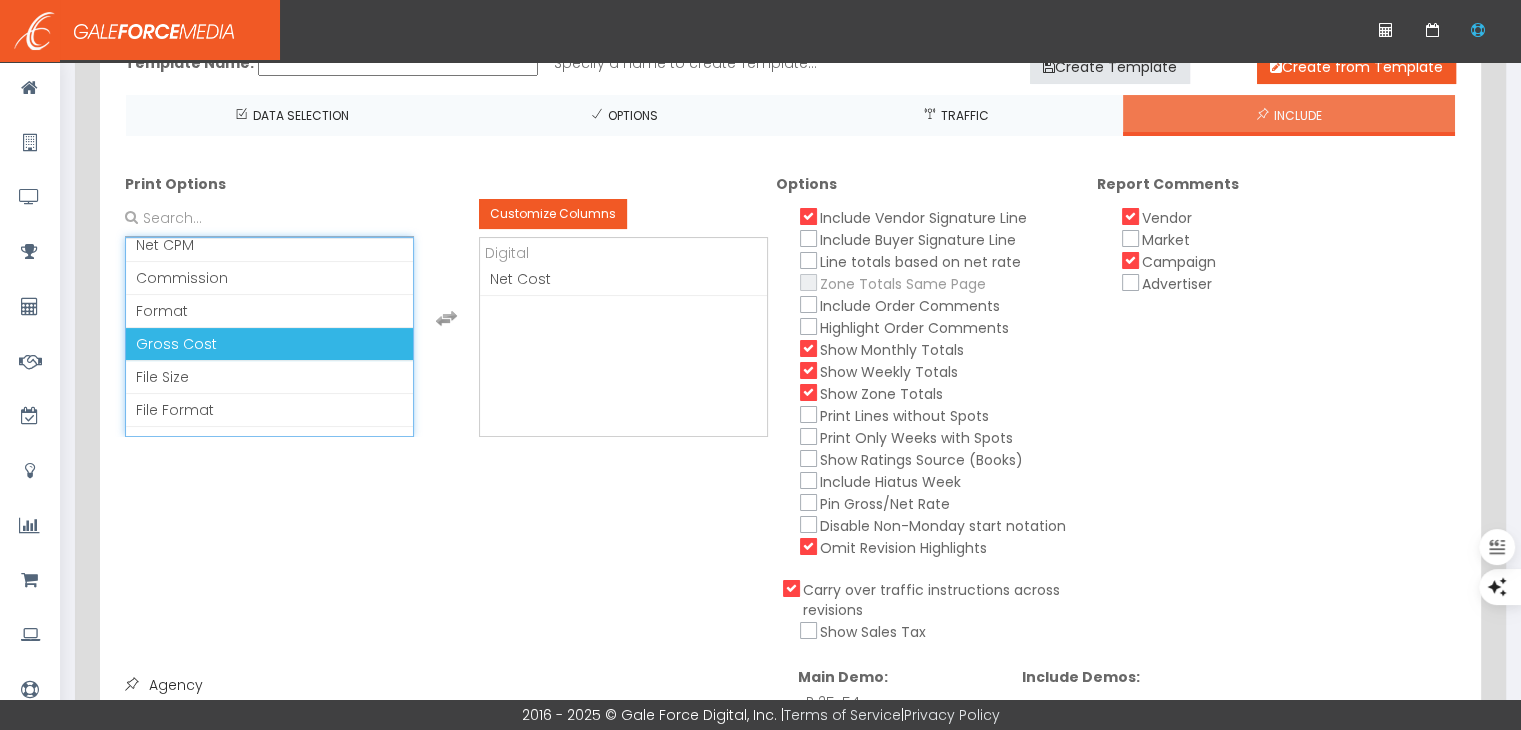 scroll, scrollTop: 65, scrollLeft: 0, axis: vertical 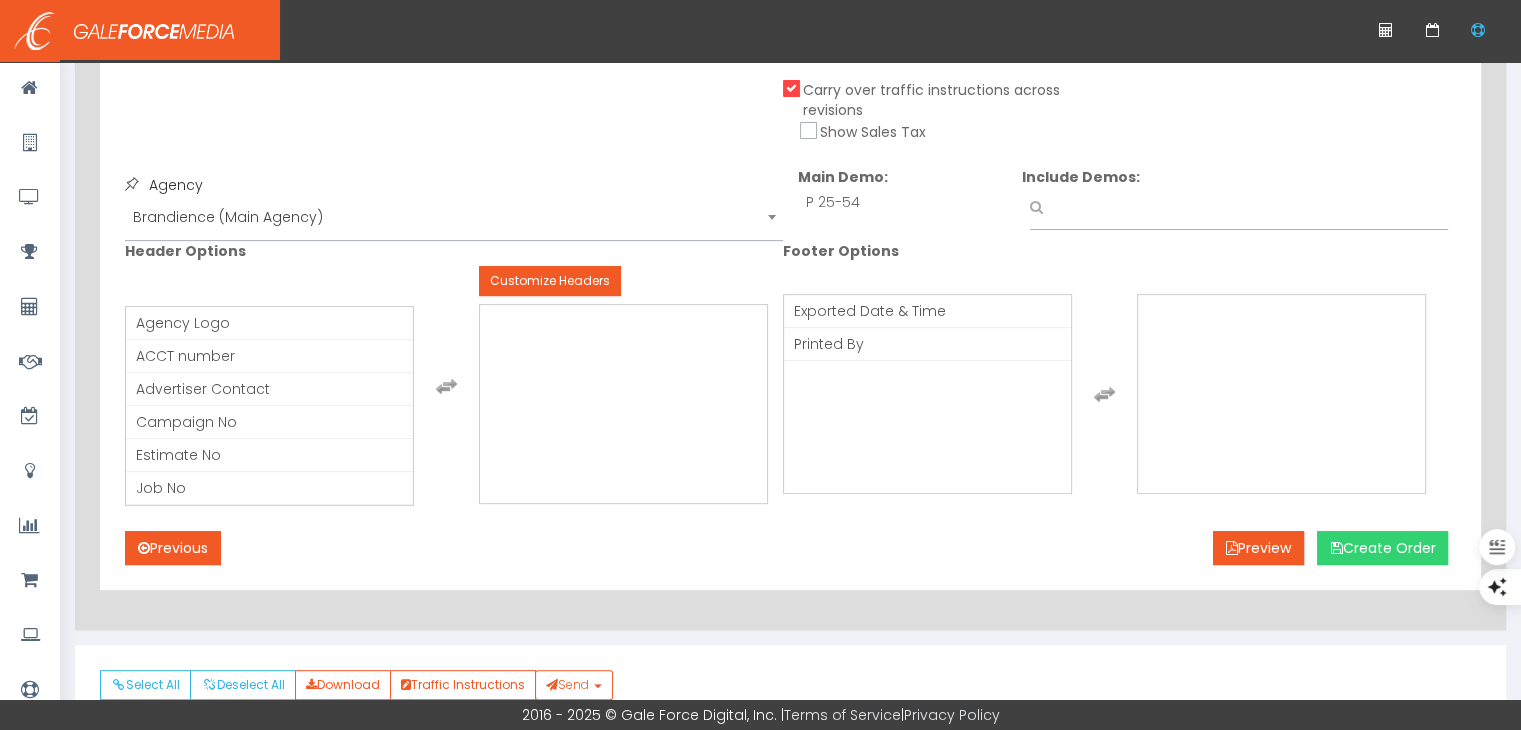 click on "Create Order" at bounding box center (1382, 548) 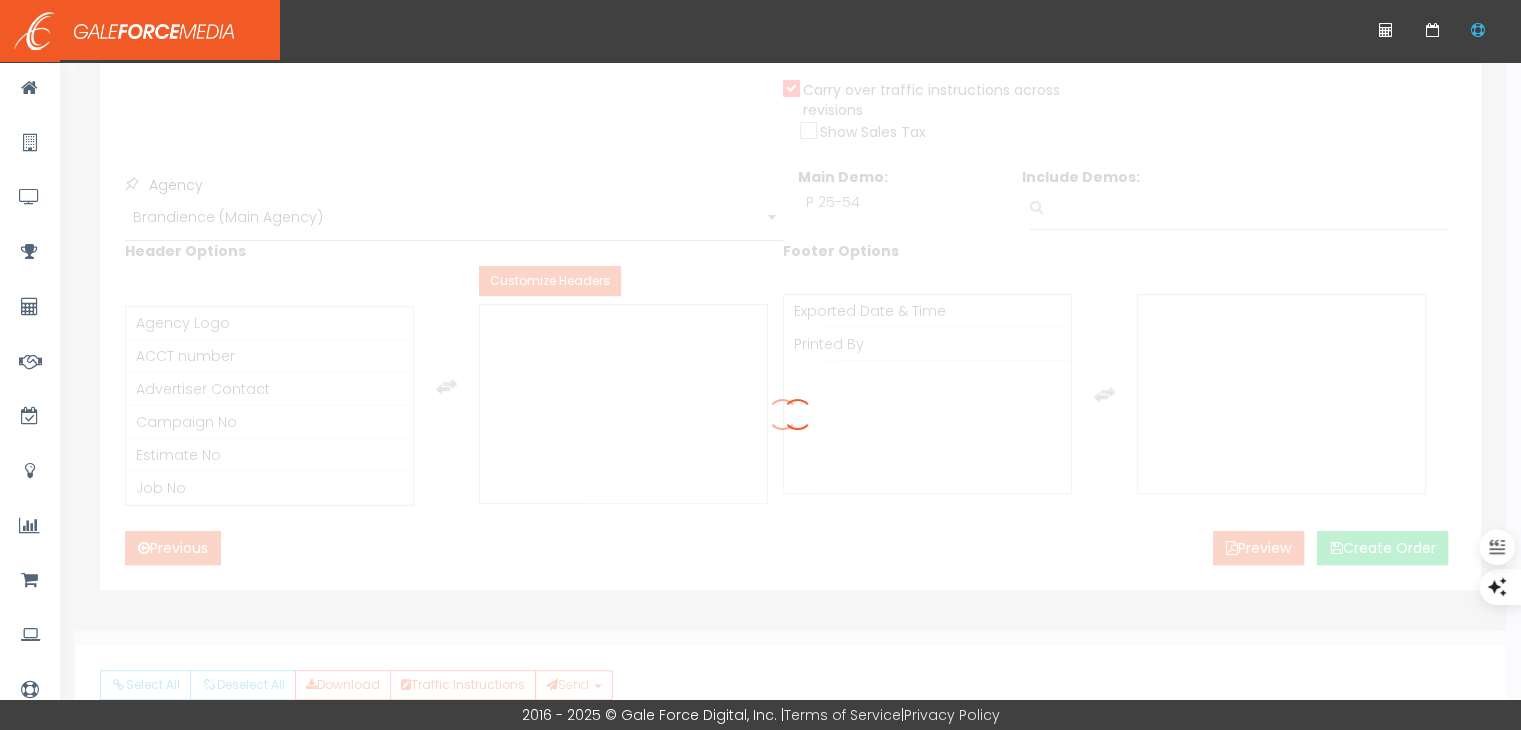 scroll, scrollTop: 0, scrollLeft: 0, axis: both 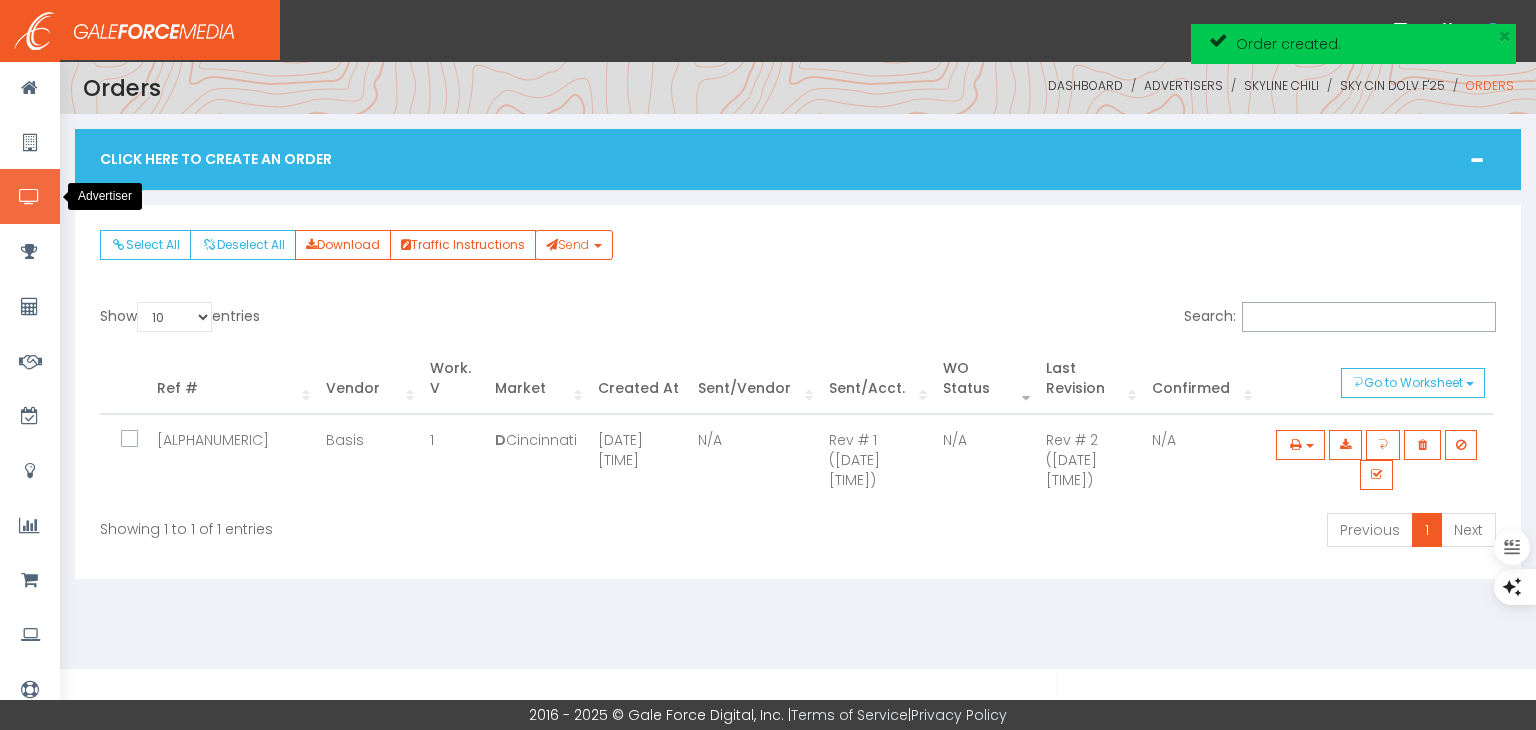 click at bounding box center [30, 196] 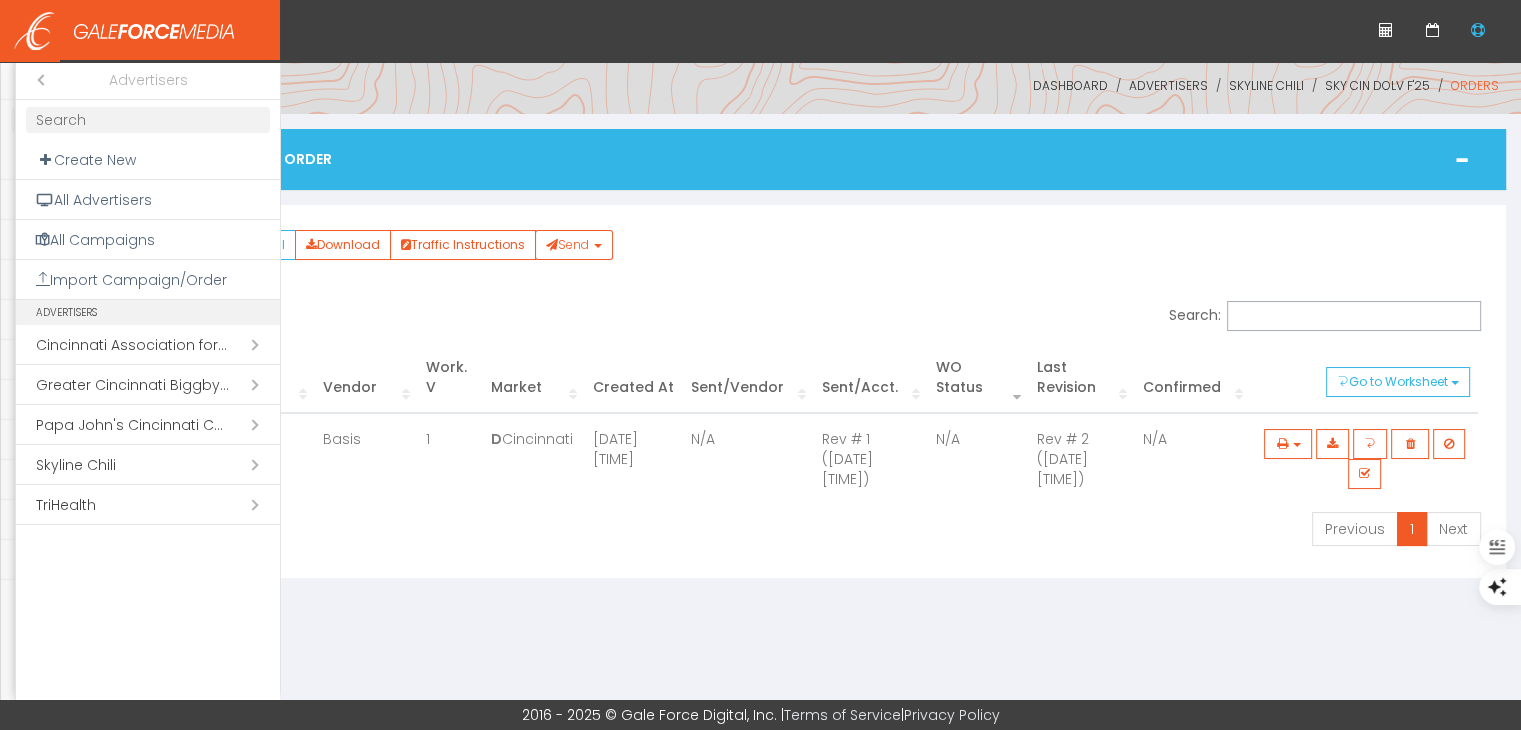 click on "Open submenu (  Skyline Chili)" at bounding box center (148, 465) 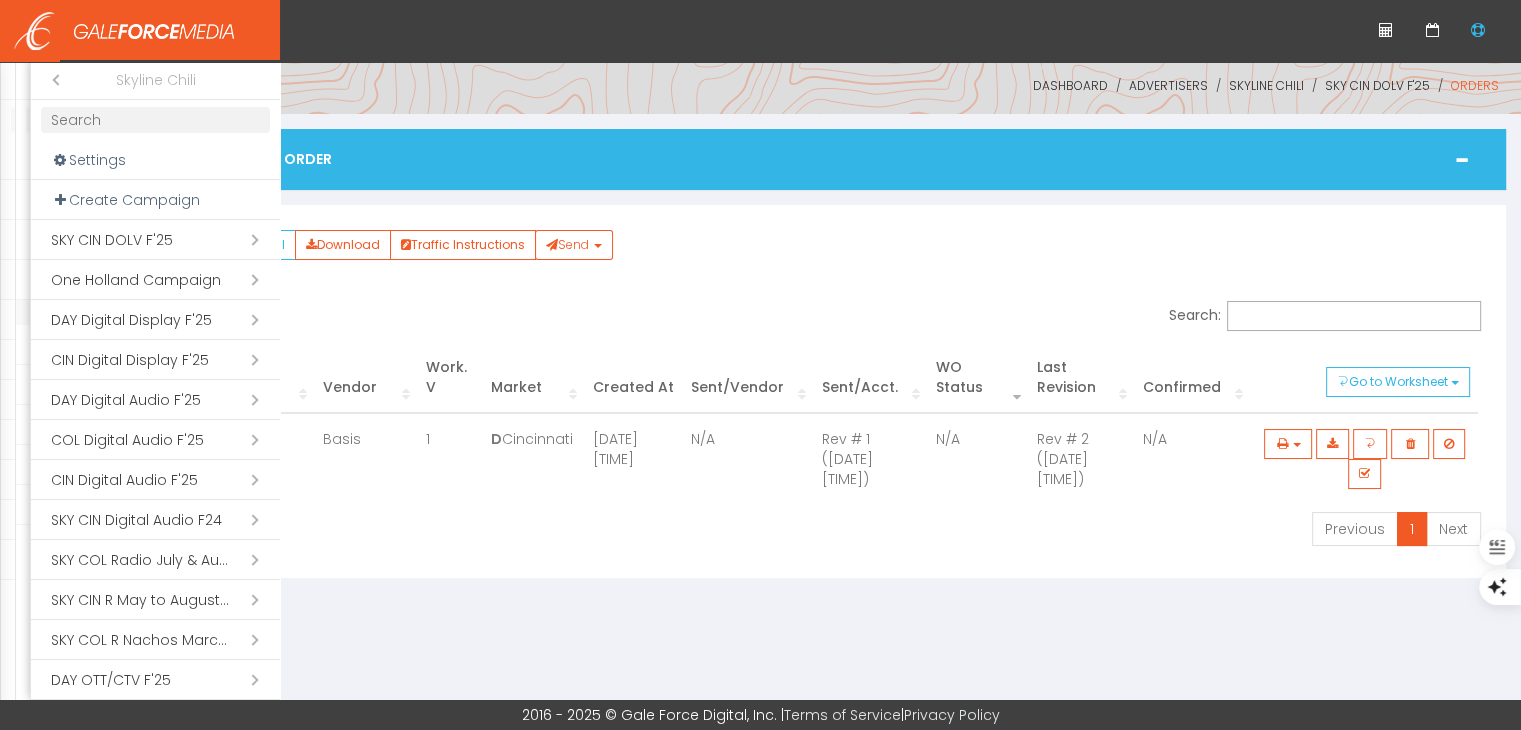 click at bounding box center (155, 120) 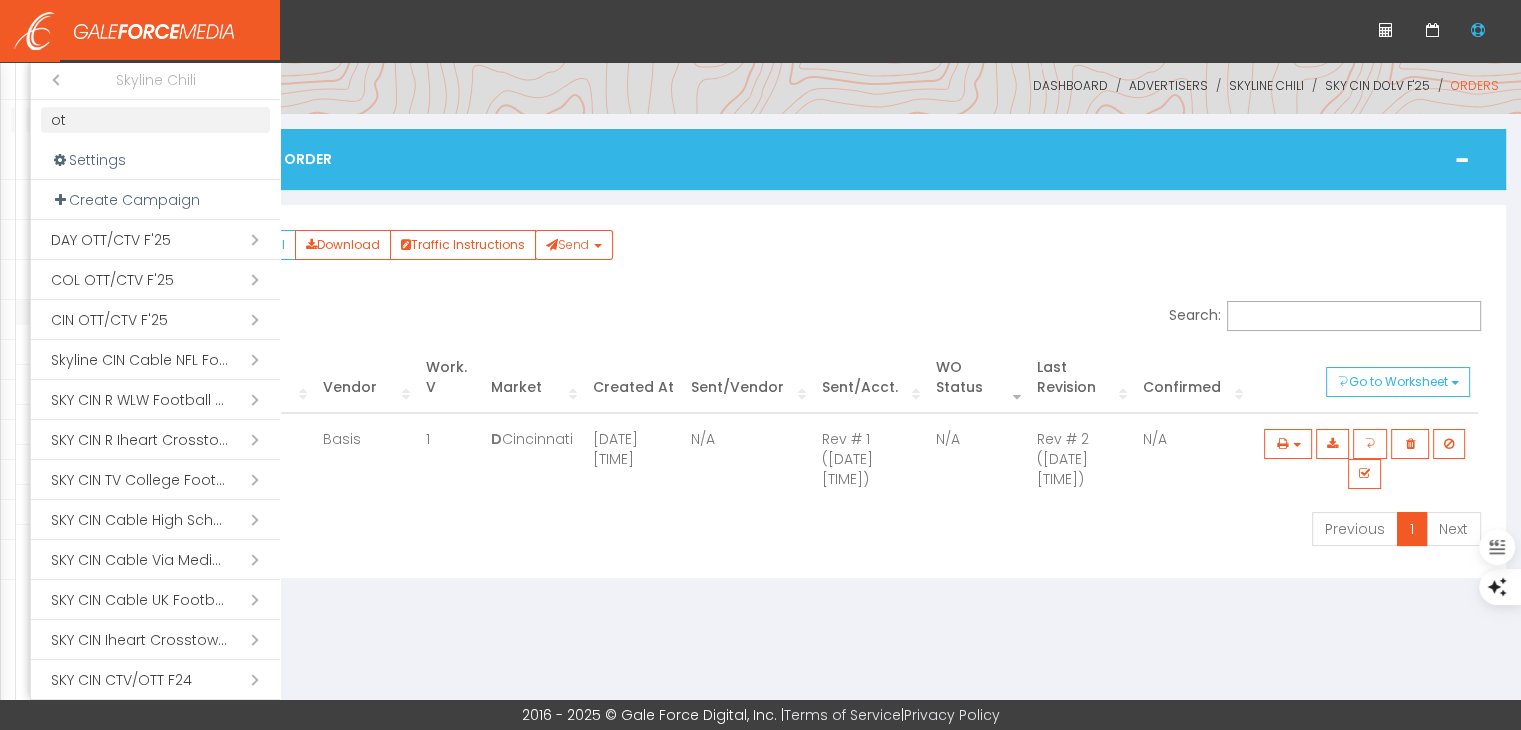 type on "ot" 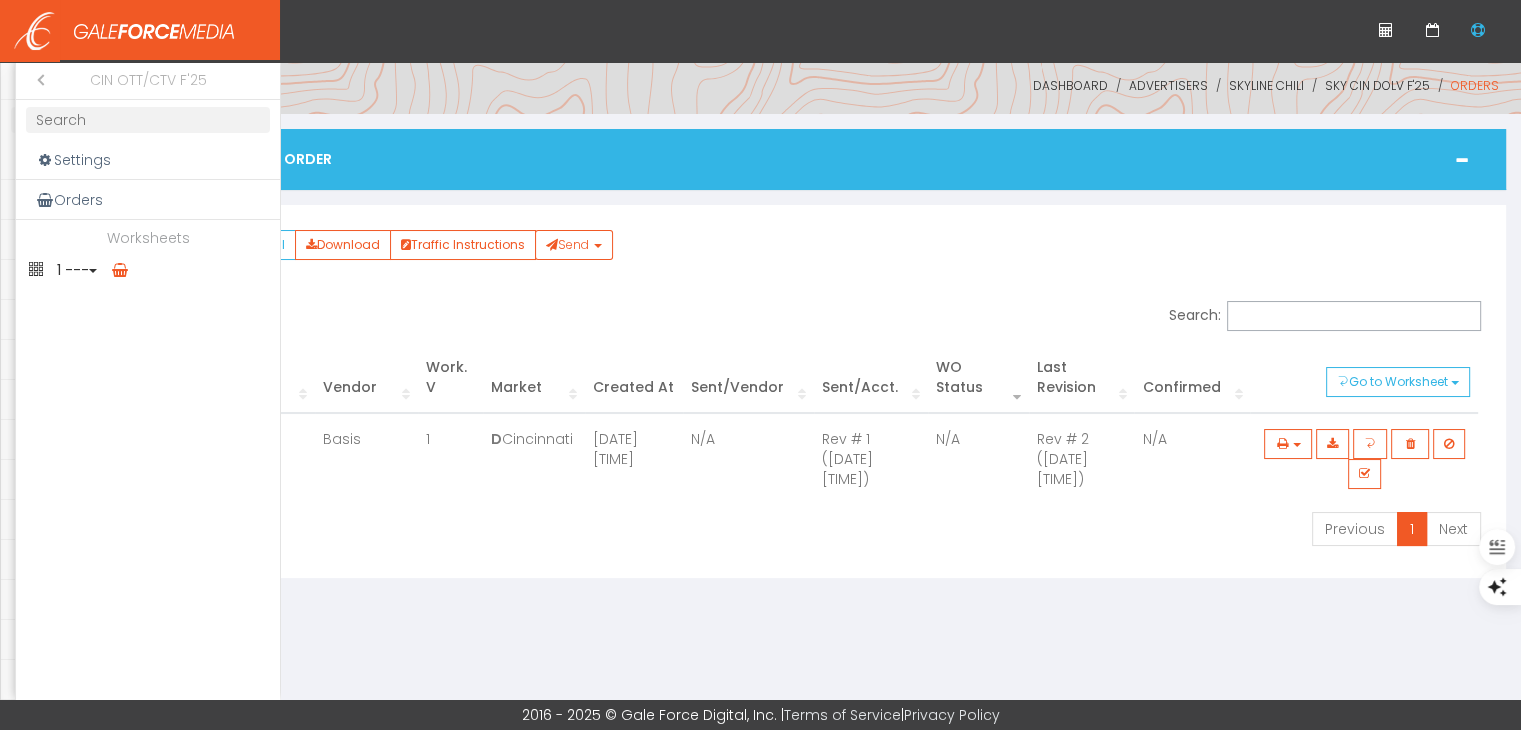 click on "1    ---" at bounding box center [148, 270] 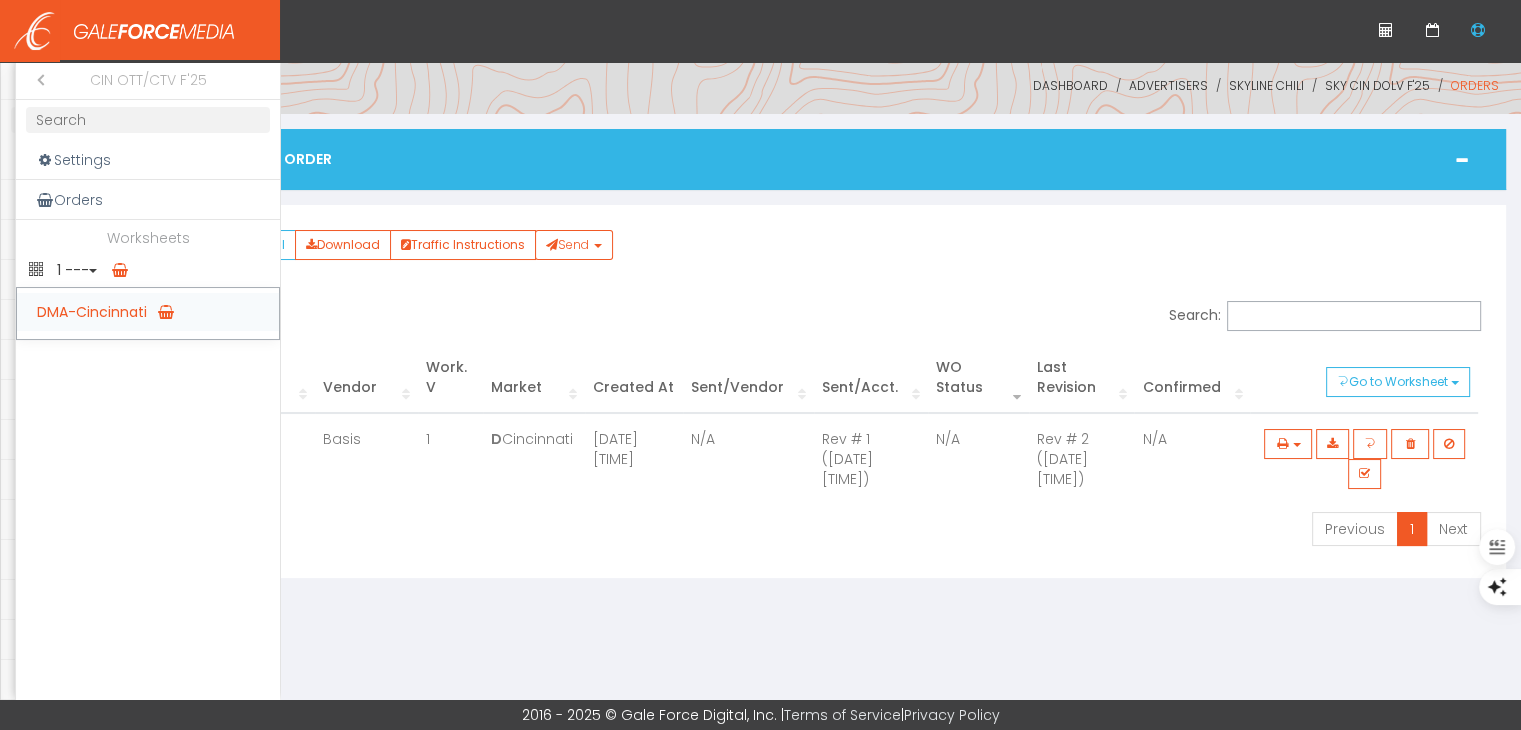 click on "DMA-Cincinnati" at bounding box center (148, 312) 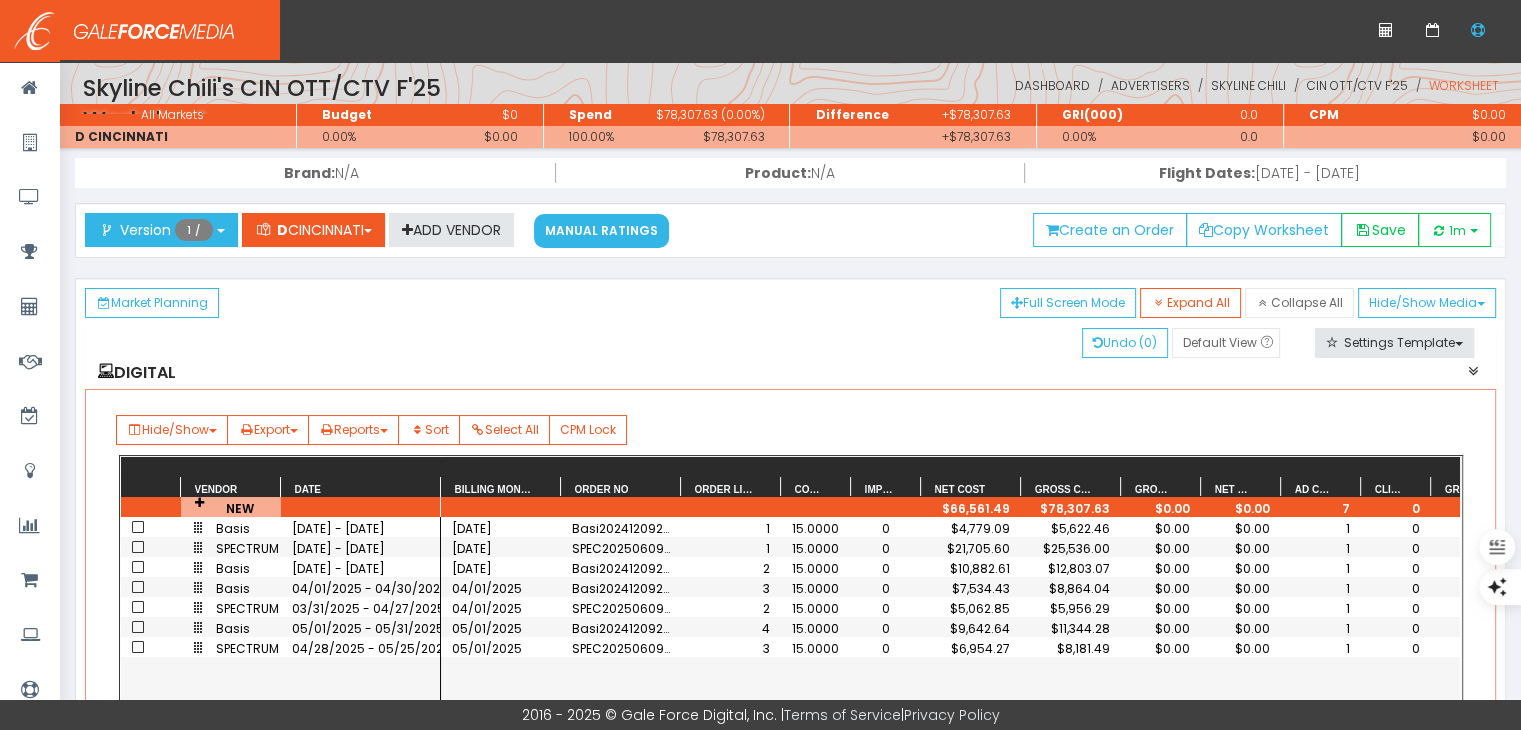scroll, scrollTop: 300, scrollLeft: 0, axis: vertical 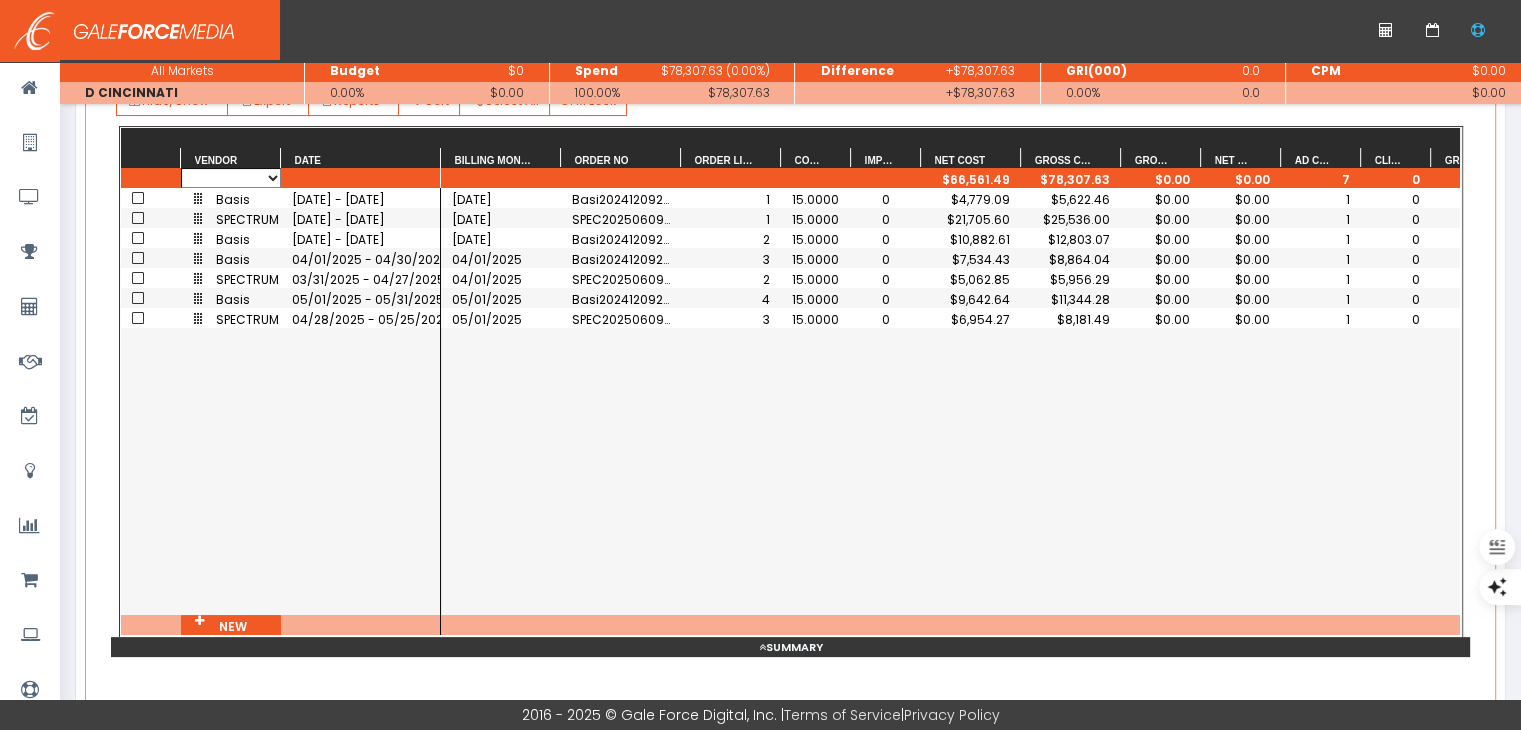 click on "Basis Cardlytics CINCINNATI BUSINESS COURIER cuebiq Emma IWXIX Newman Holdings LLC Pandora SPECTRUM REACH Viamedia, Inc. WLW-AM YouTube" at bounding box center [231, 178] 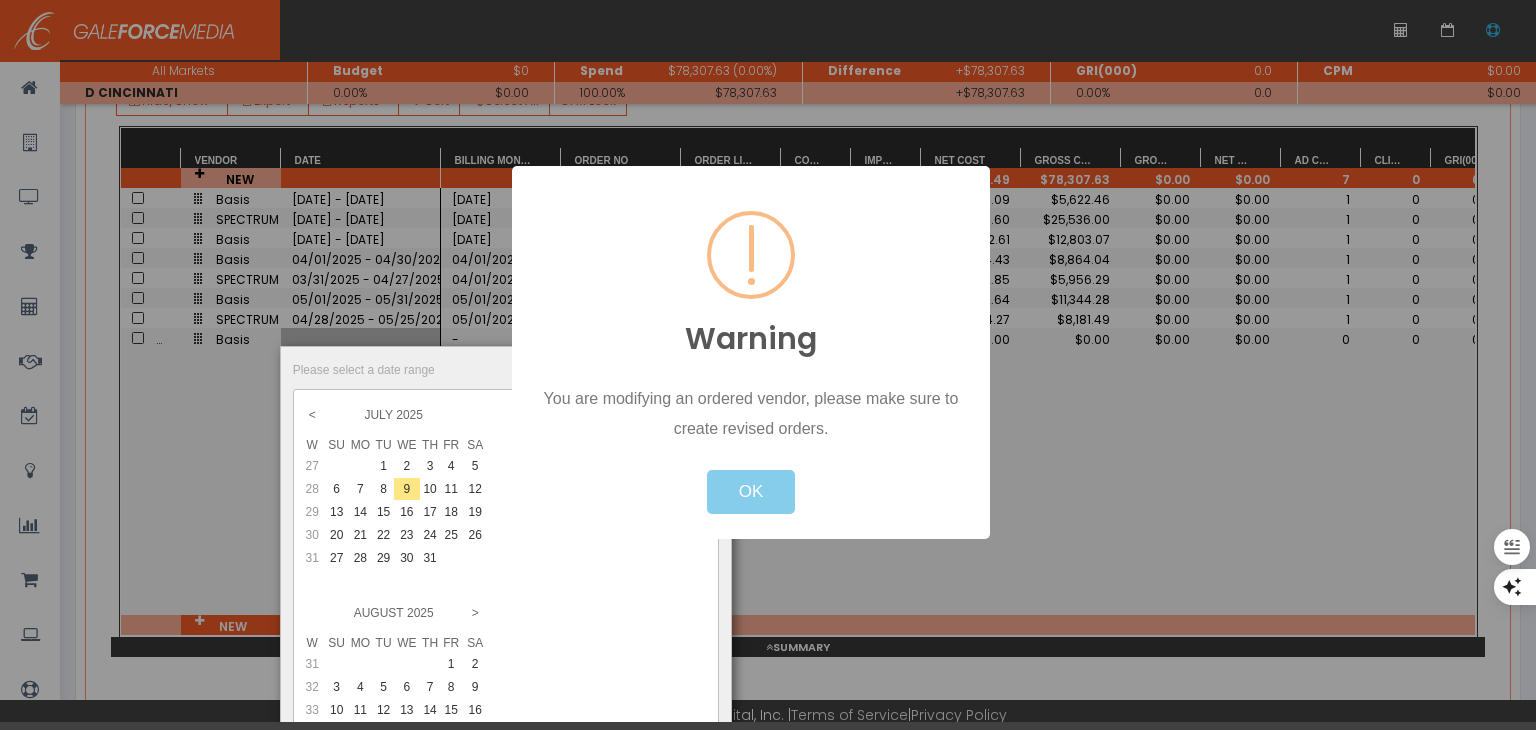click on "OK" at bounding box center (751, 492) 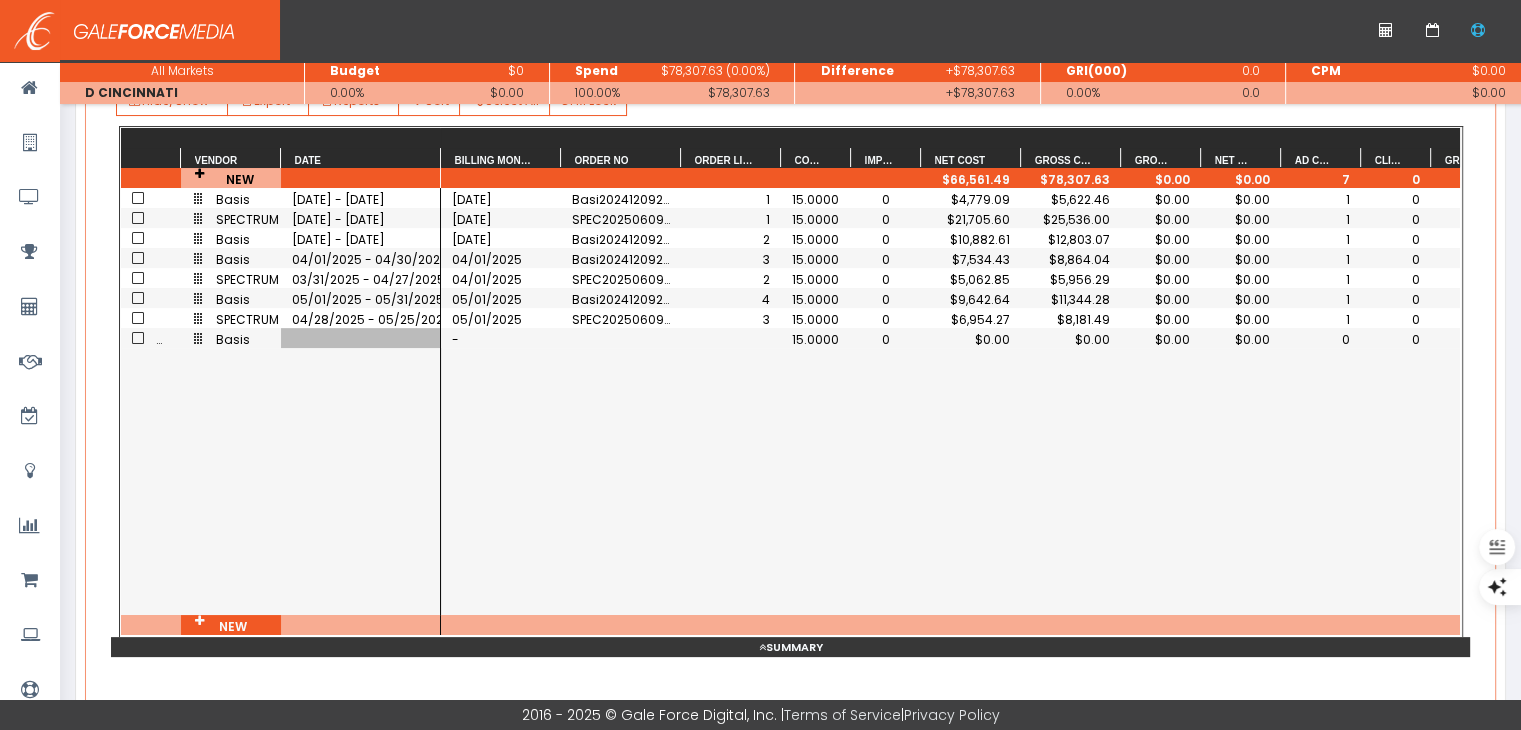 click at bounding box center (361, 338) 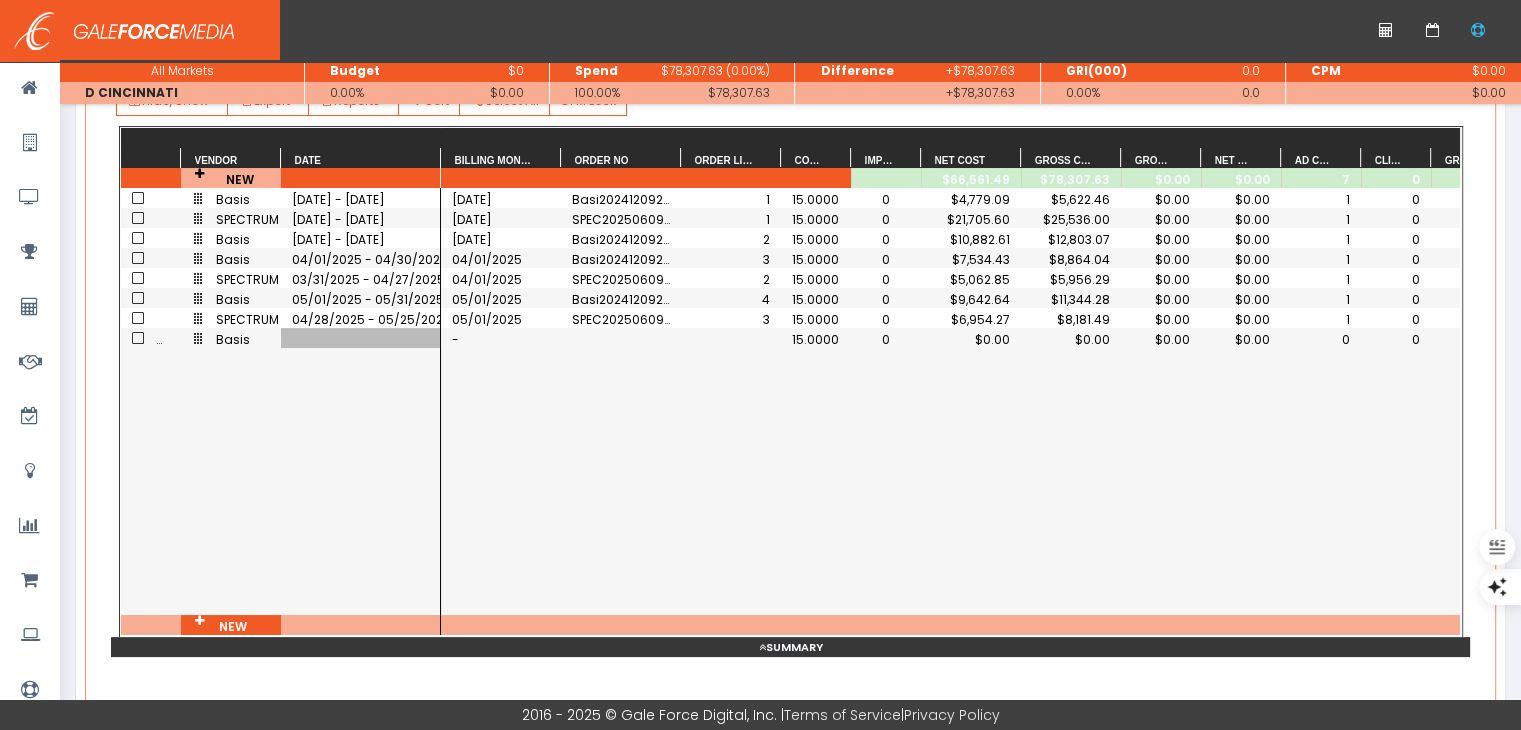 click at bounding box center [361, 338] 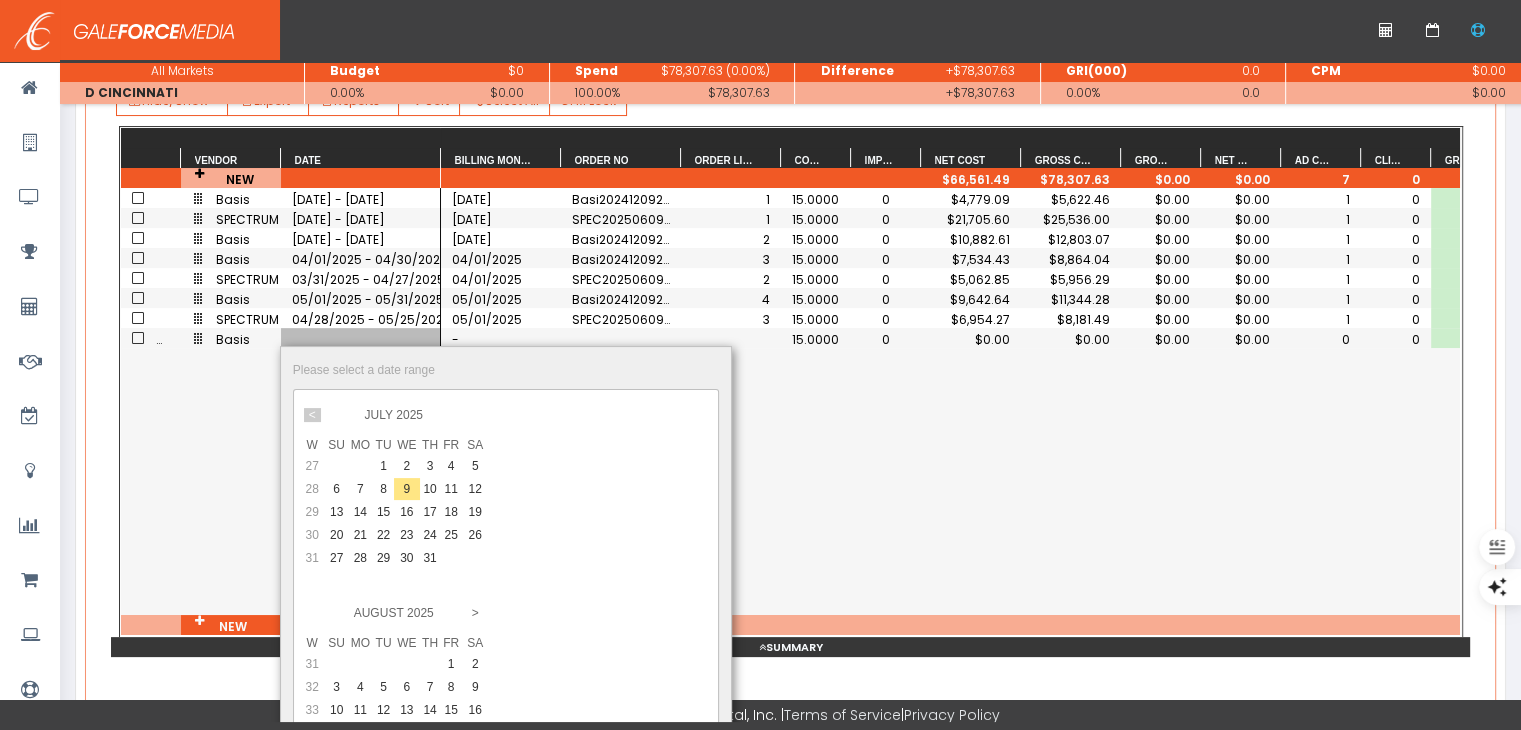 click on "<" at bounding box center (0, 0) 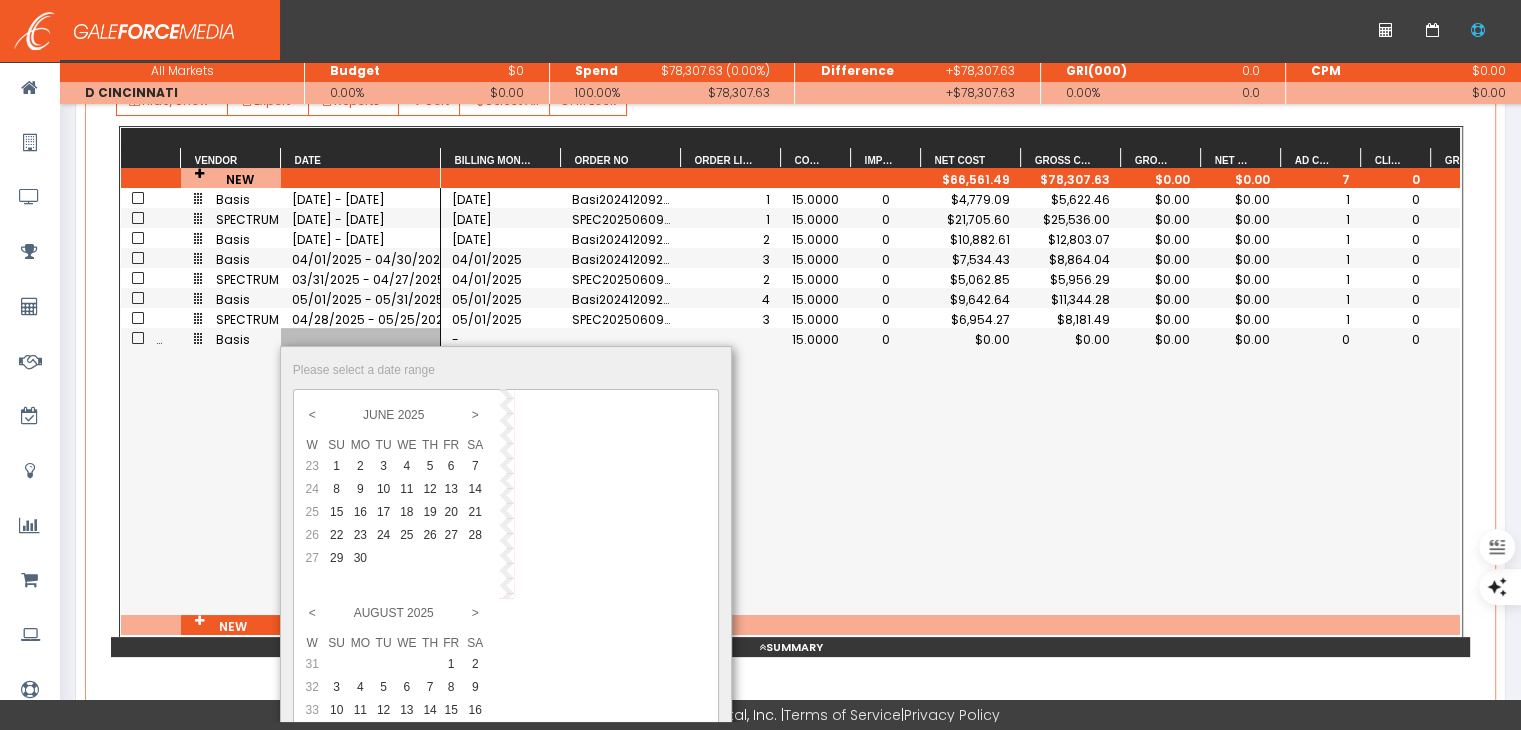 click on "1" at bounding box center (337, 466) 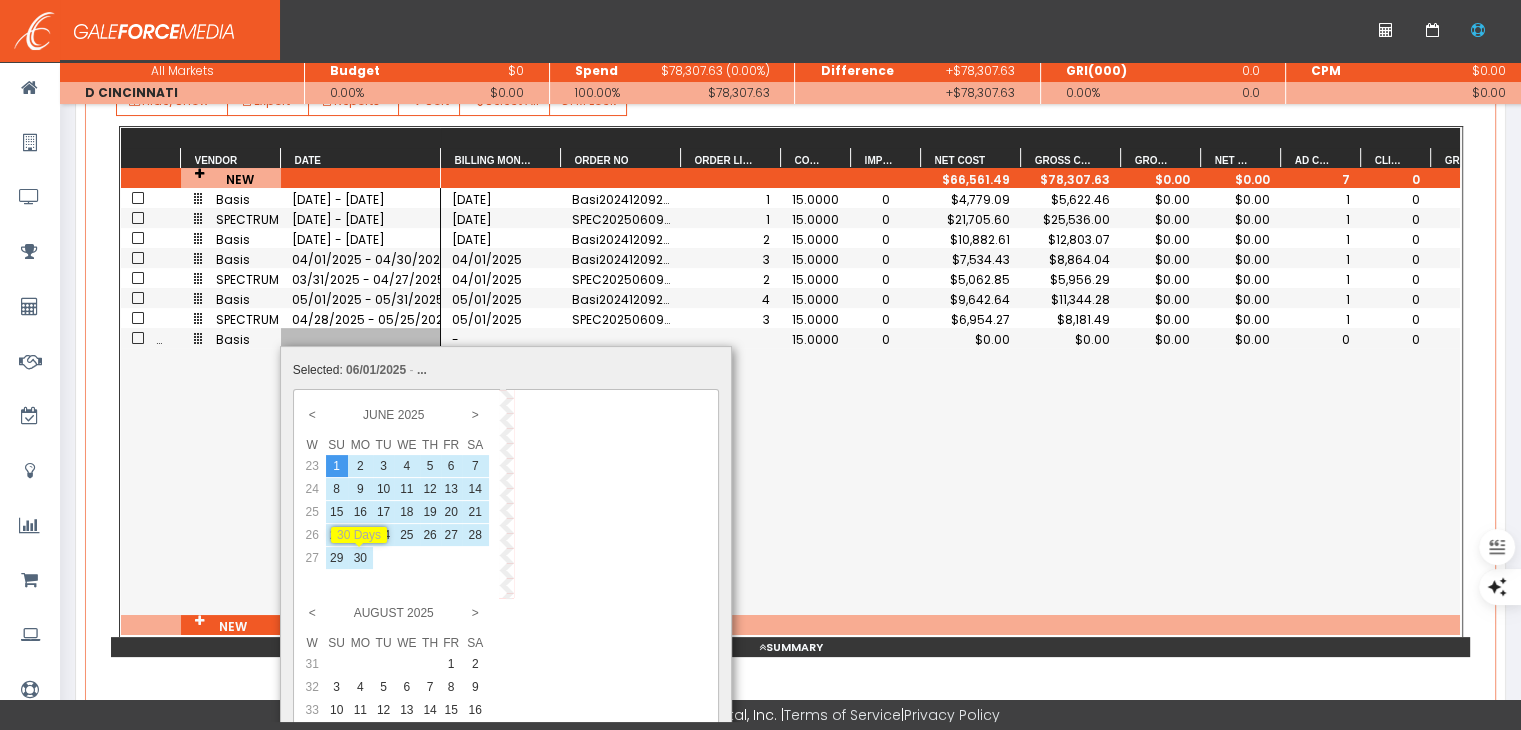 click on "30" at bounding box center [360, 466] 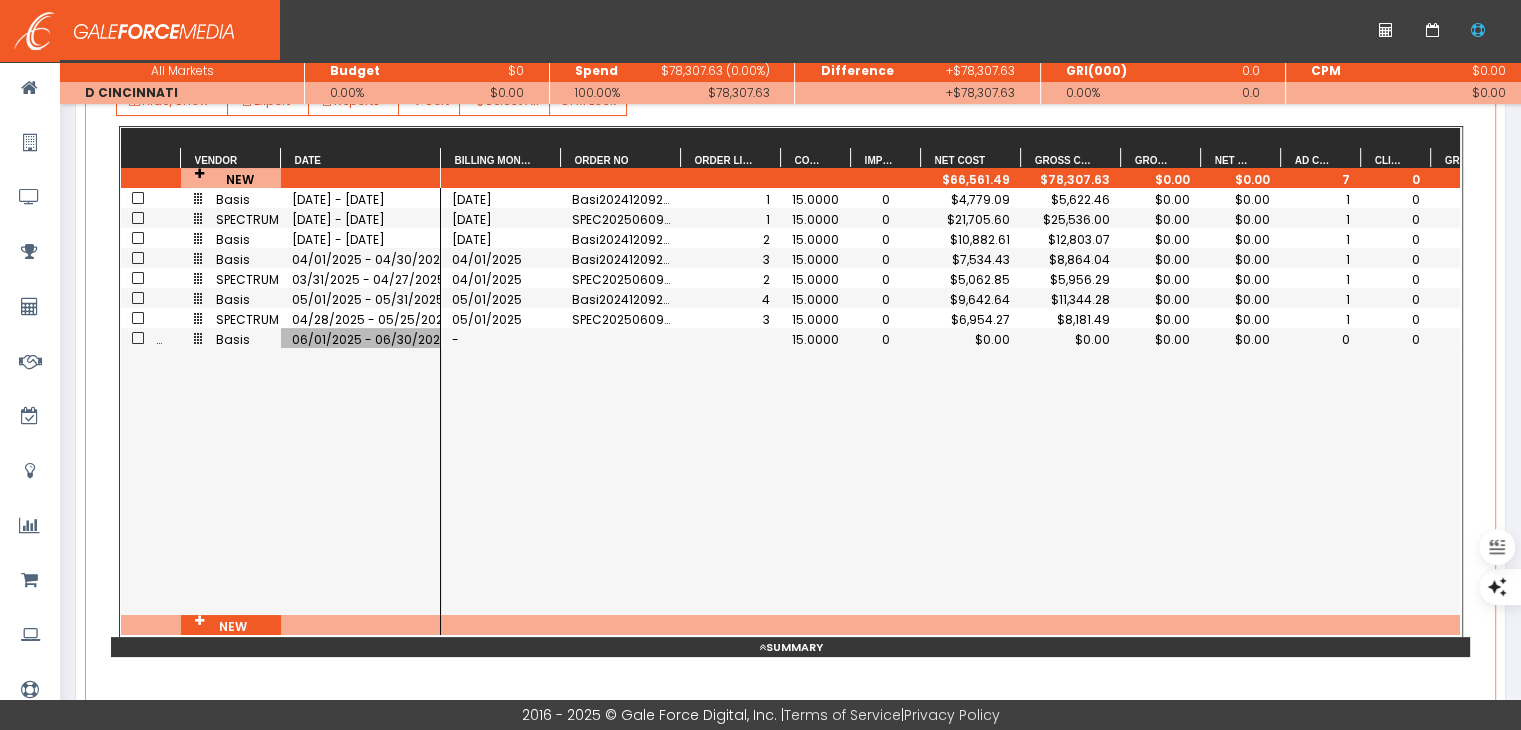 click on "-" at bounding box center [501, 338] 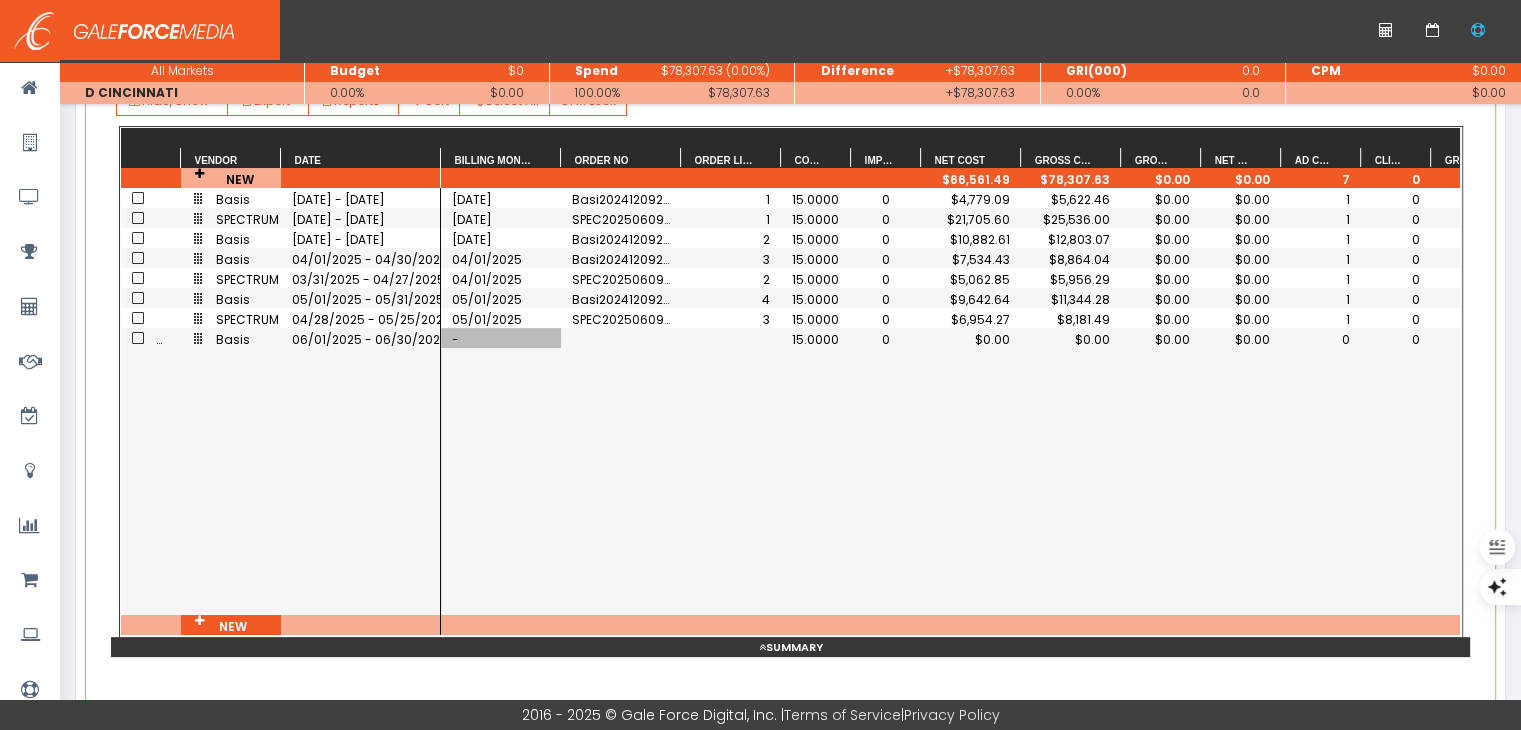 click on "-" at bounding box center (501, 338) 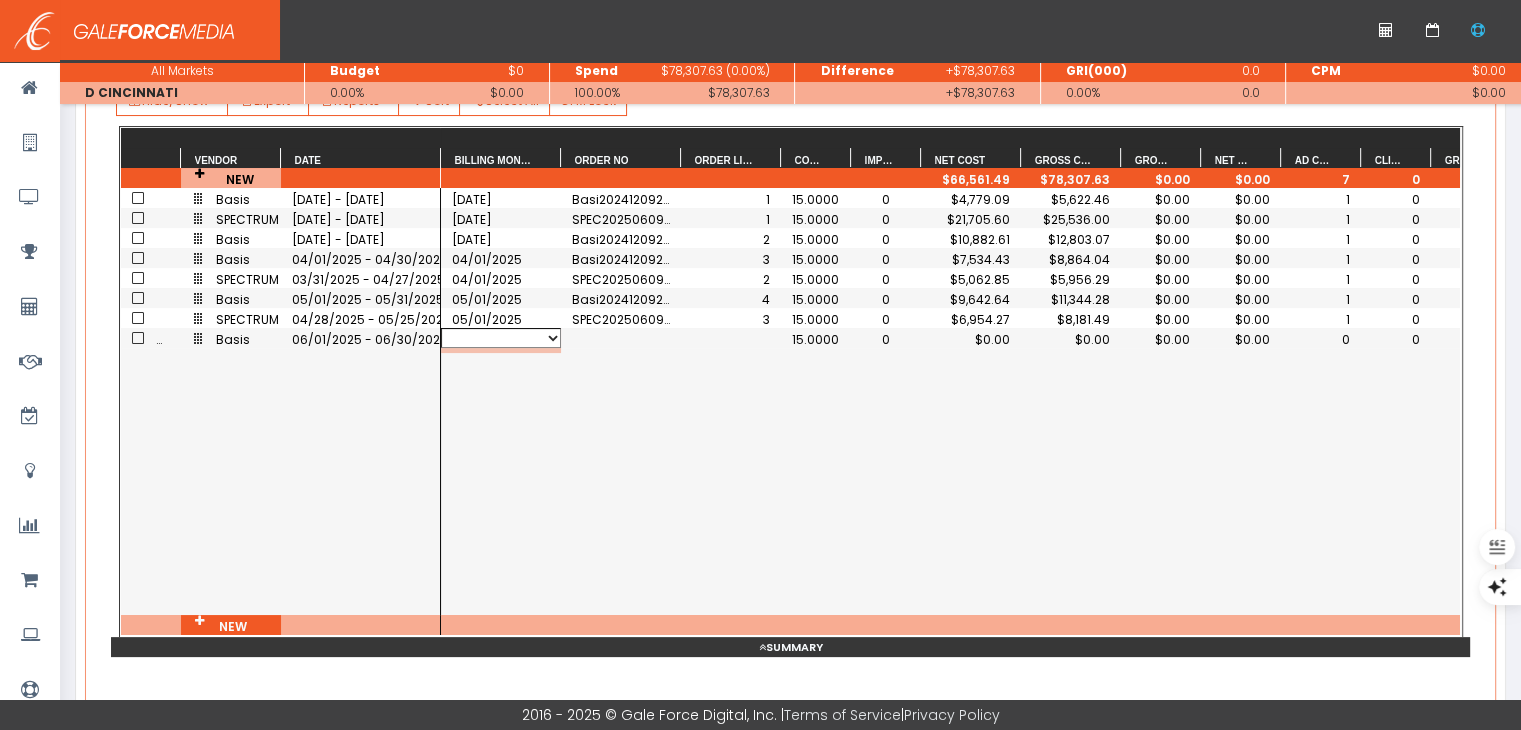 click on "06/01/2025" at bounding box center [501, 338] 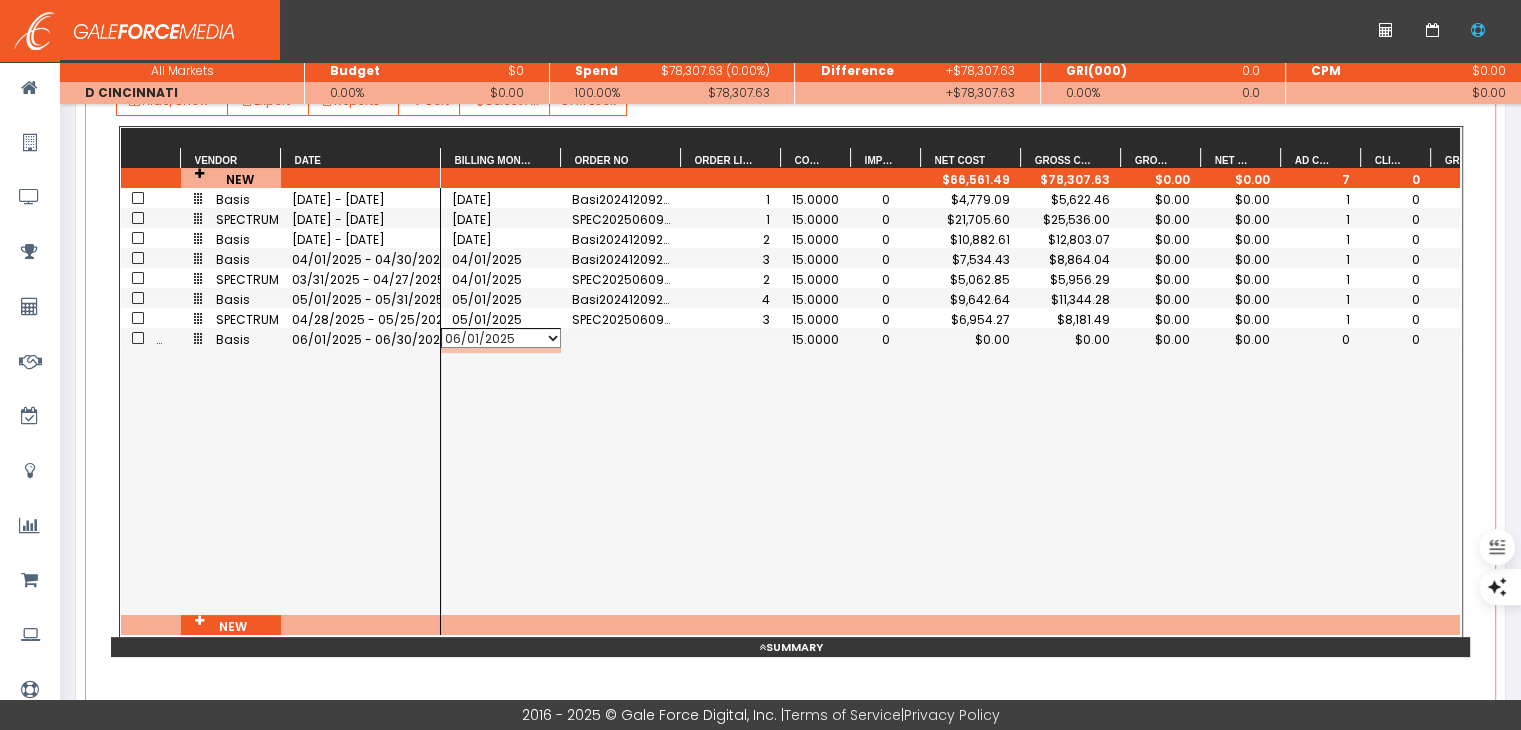 click on "06/01/2025" at bounding box center [501, 338] 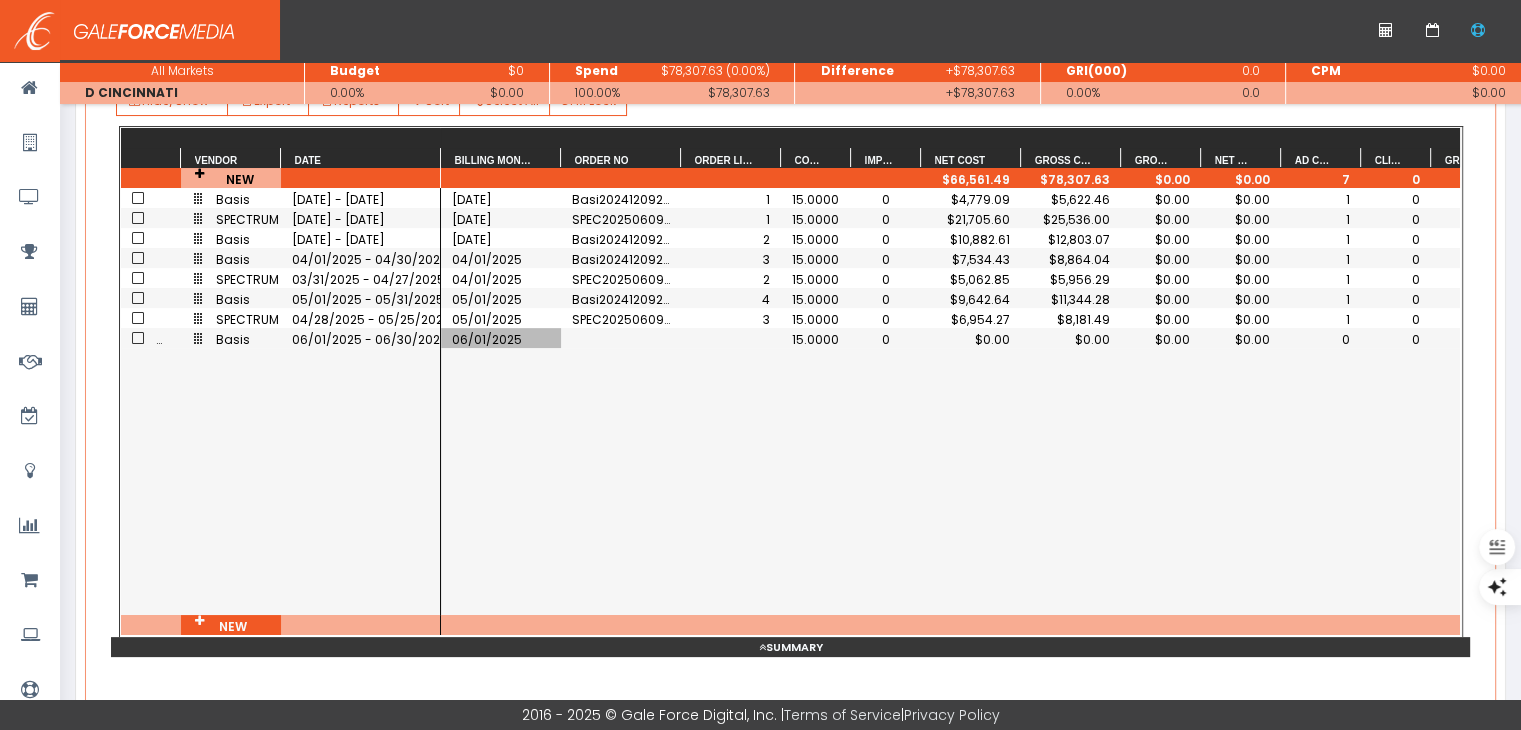 click on "$0.00" at bounding box center (1071, 339) 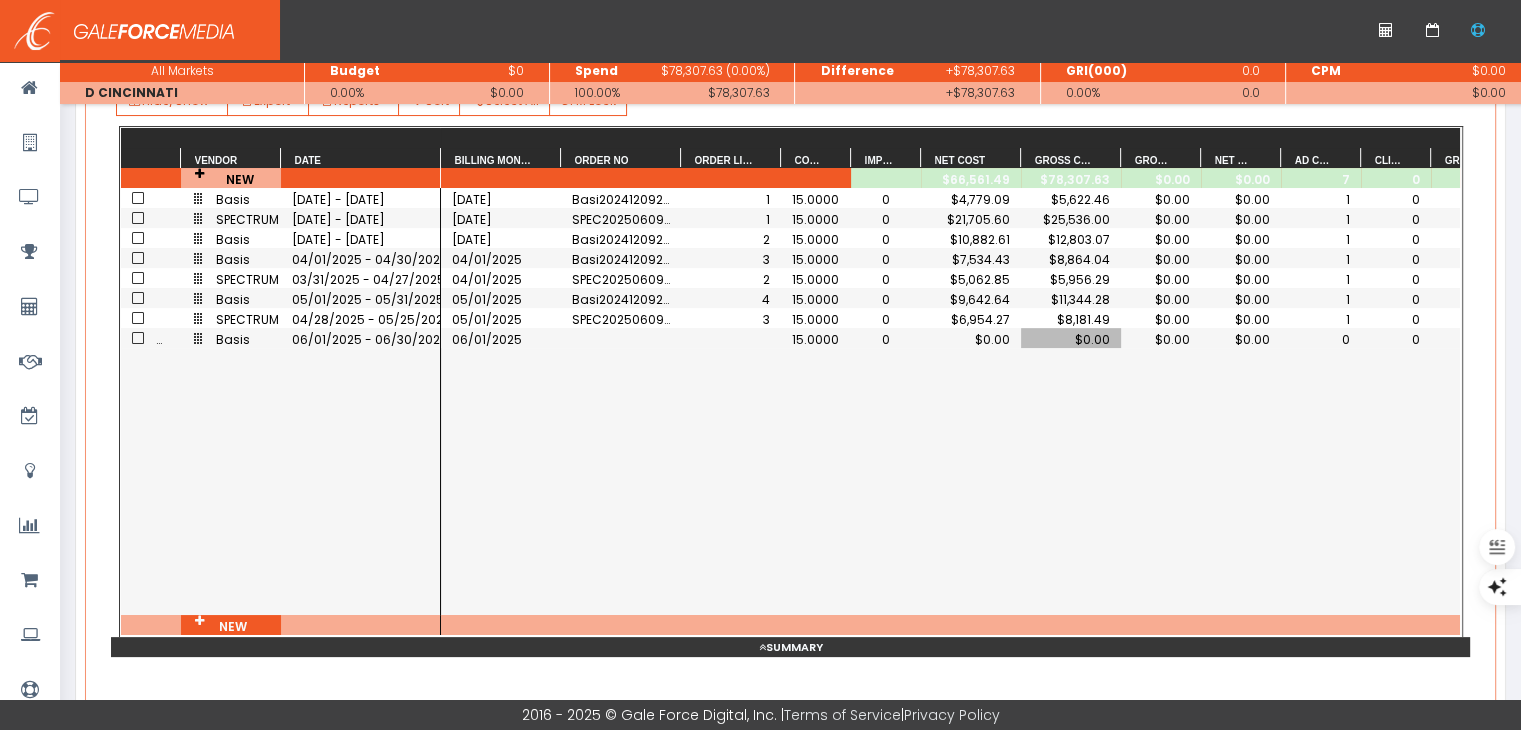 click on "$0.00" at bounding box center [971, 339] 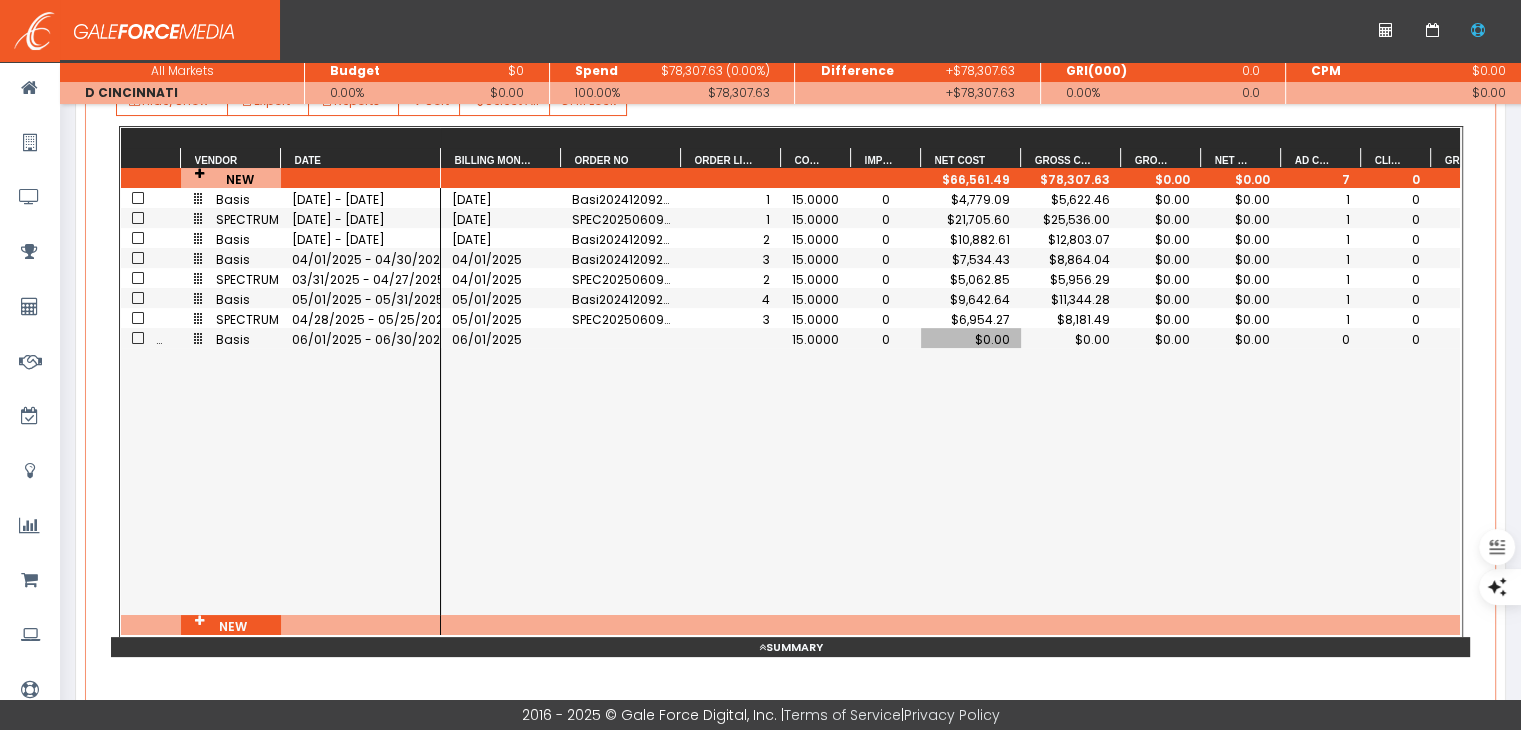 scroll, scrollTop: 0, scrollLeft: 57, axis: horizontal 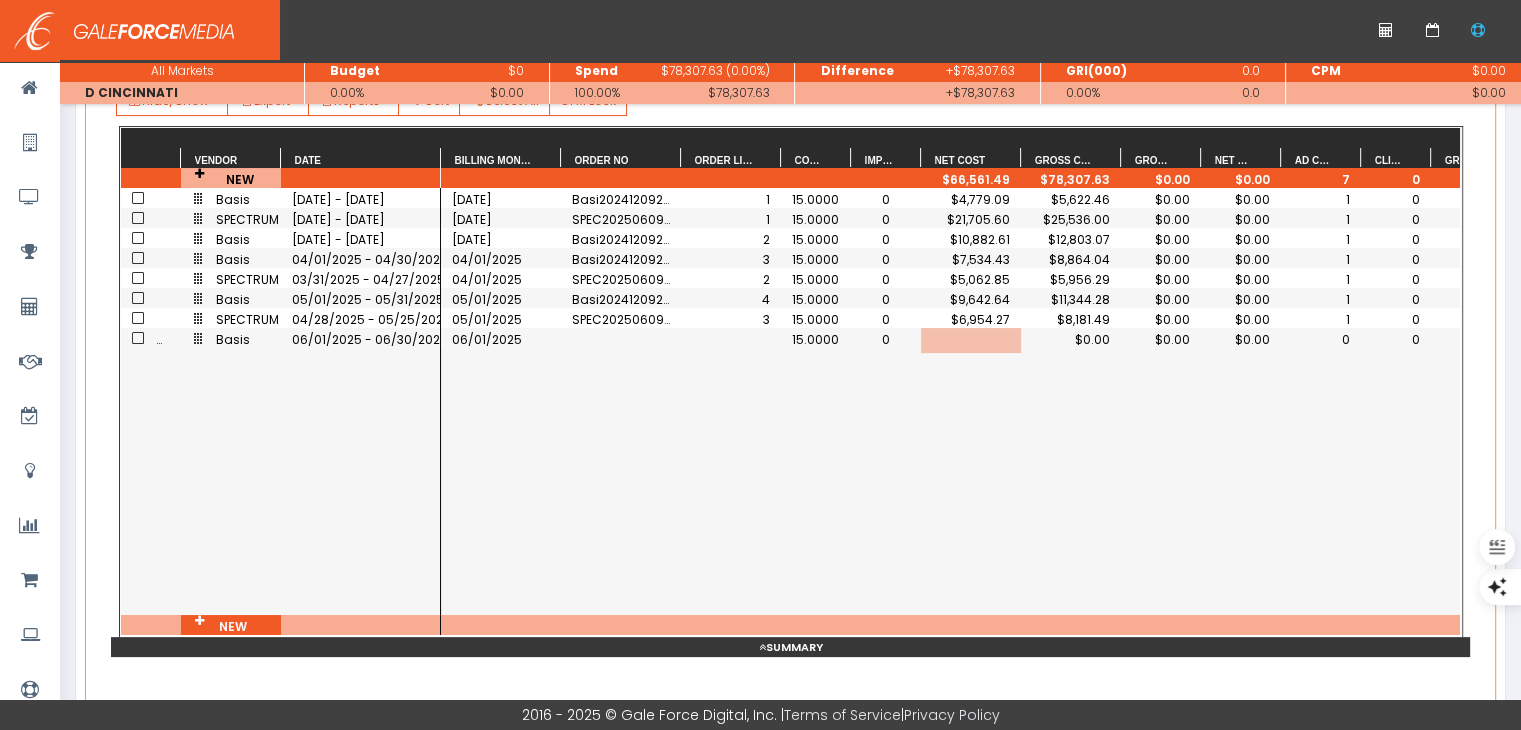 click on "06/01/2025 15.0000 0 5,411.54 $0.00 $0.00 $0.00 0 0 0 11/01/2024 Basi202412092146333 1 15.0000 0 $4,779.09 $5,622.46 $0.00 $0.00 1 0 0 12/01/2024 SPEC202506091708302 1 15.0000 0 $21,705.60 $25,536.00 $0.00 $0.00 1 0 0 12/01/2024 Basi202412092146333 2 15.0000 0 $10,882.61 $12,803.07 $0.00 $0.00 1 0 0 04/01/2025 Basi202412092146333 3 15.0000 0 $7,534.43 $8,864.04 $0.00 $0.00 1 0 0 04/01/2025 SPEC202506091708302 2 15.0000 0 $5,062.85 $5,956.29 $0.00 $0.00 1 0 0 05/01/2025 Basi202412092146333 4 15.0000 0 $9,642.64 $11,344.28 $0.00 $0.00 1 0 0 05/01/2025 SPEC202506091708302 3 15.0000 0 $6,954.27 $8,181.49 $0.00 $0.00 1 0 0" at bounding box center [950, 401] 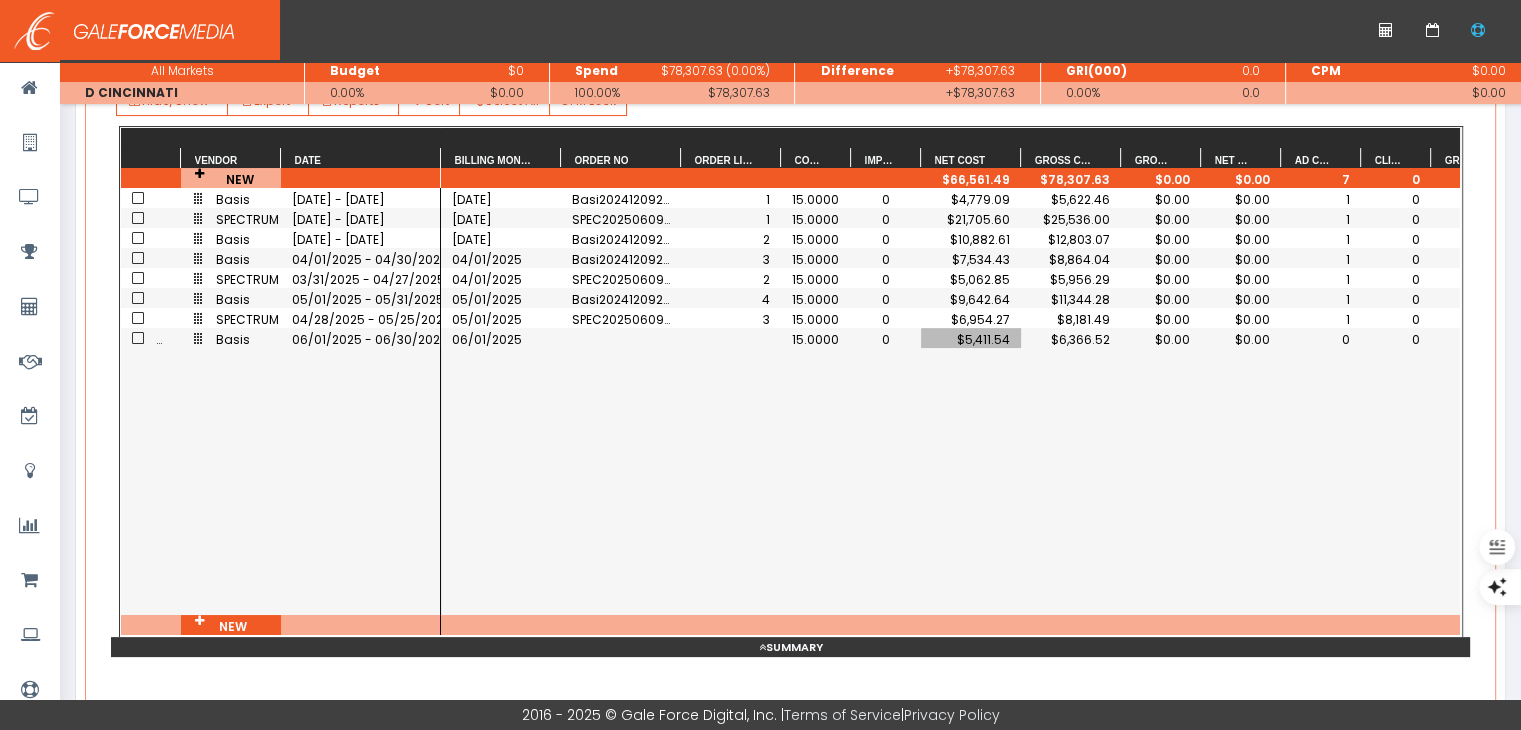 click on "0" at bounding box center [1321, 339] 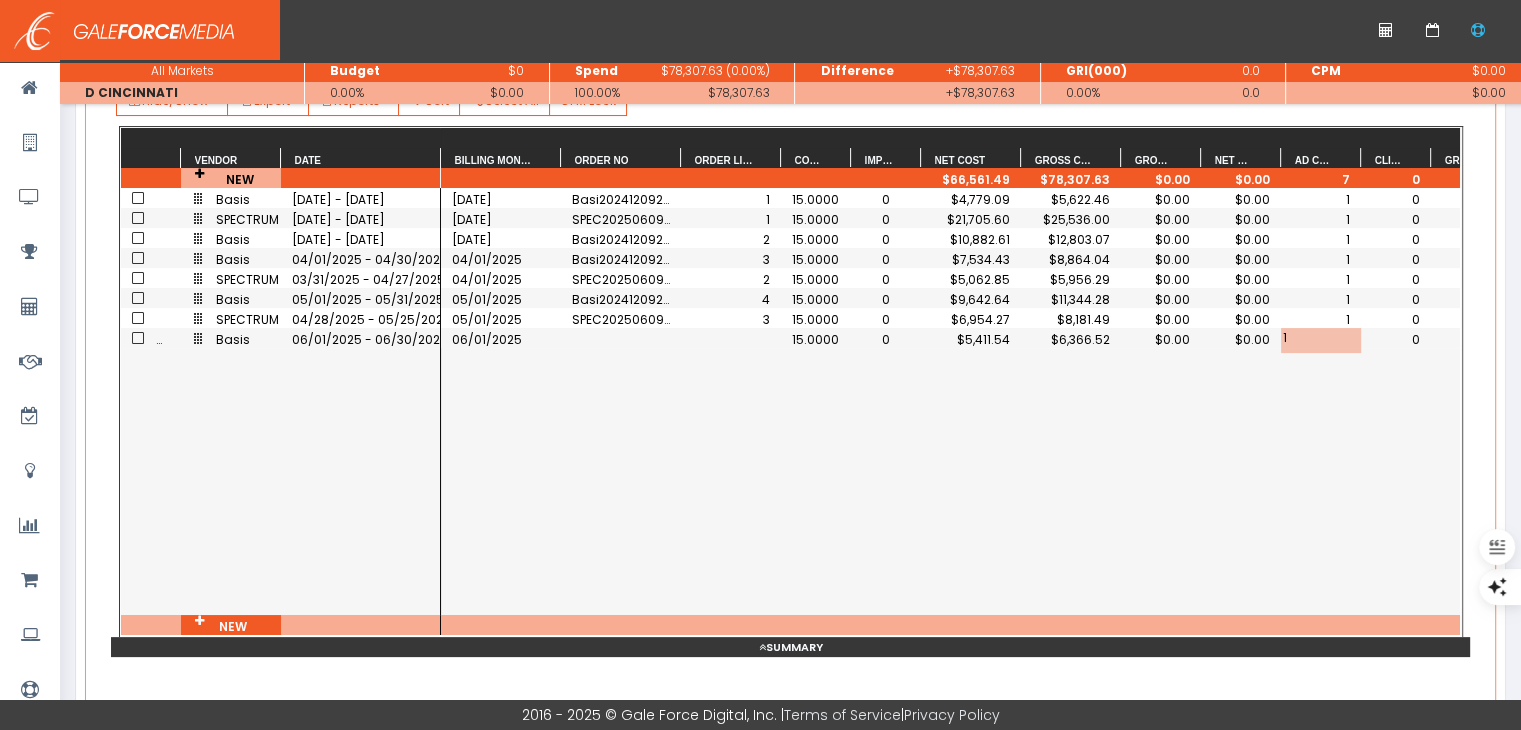 click on "06/01/2025 15.0000 0 $5,411.54 $6,366.52 $0.00 $0.00 1 0 0 11/01/2024 Basi202412092146333 1 15.0000 0 $4,779.09 $5,622.46 $0.00 $0.00 1 0 0 12/01/2024 SPEC202506091708302 1 15.0000 0 $21,705.60 $25,536.00 $0.00 $0.00 1 0 0 12/01/2024 Basi202412092146333 2 15.0000 0 $10,882.61 $12,803.07 $0.00 $0.00 1 0 0 04/01/2025 Basi202412092146333 3 15.0000 0 $7,534.43 $8,864.04 $0.00 $0.00 1 0 0 04/01/2025 SPEC202506091708302 2 15.0000 0 $5,062.85 $5,956.29 $0.00 $0.00 1 0 0 05/01/2025 Basi202412092146333 4 15.0000 0 $9,642.64 $11,344.28 $0.00 $0.00 1 0 0 05/01/2025 SPEC202506091708302 3 15.0000 0 $6,954.27 $8,181.49 $0.00 $0.00 1 0 0" at bounding box center (950, 401) 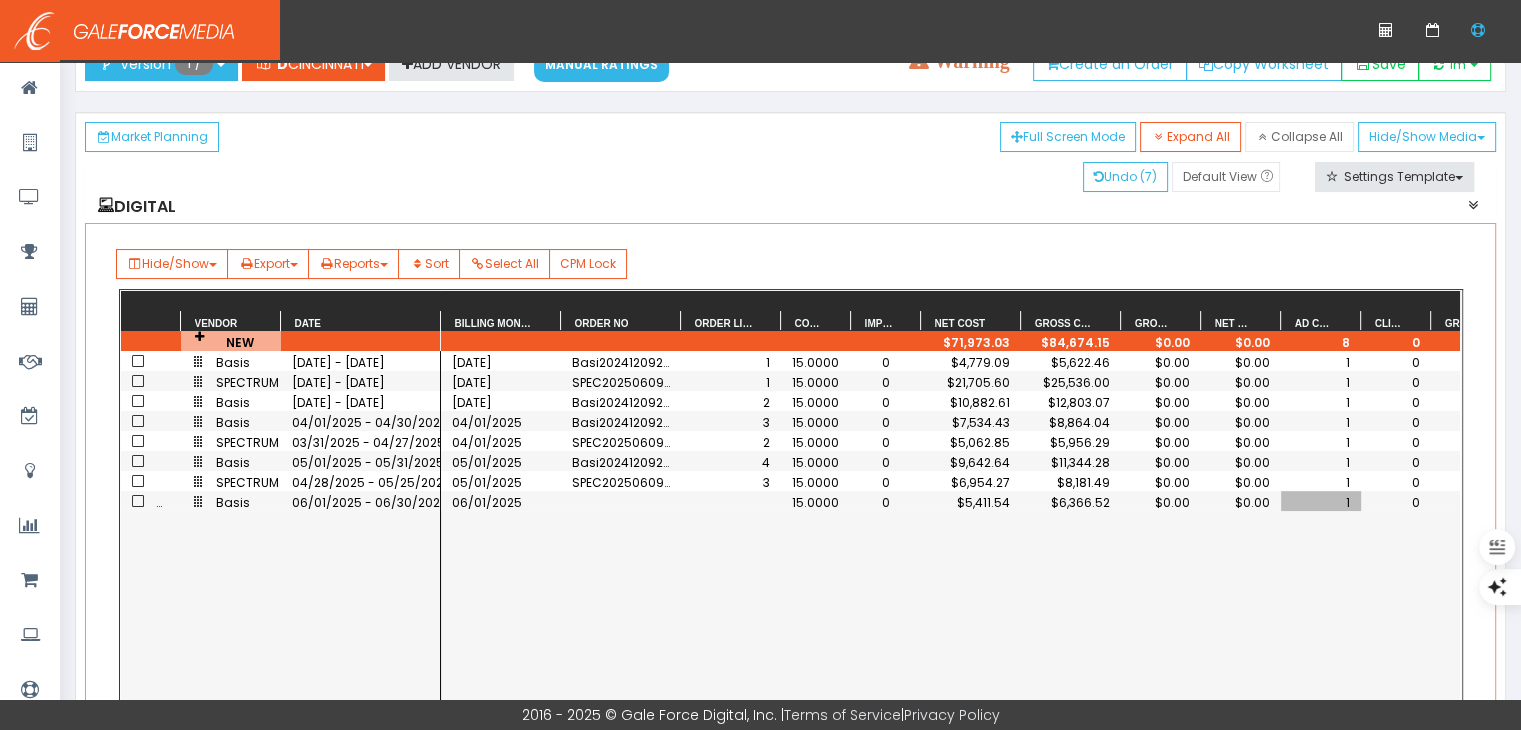 scroll, scrollTop: 0, scrollLeft: 0, axis: both 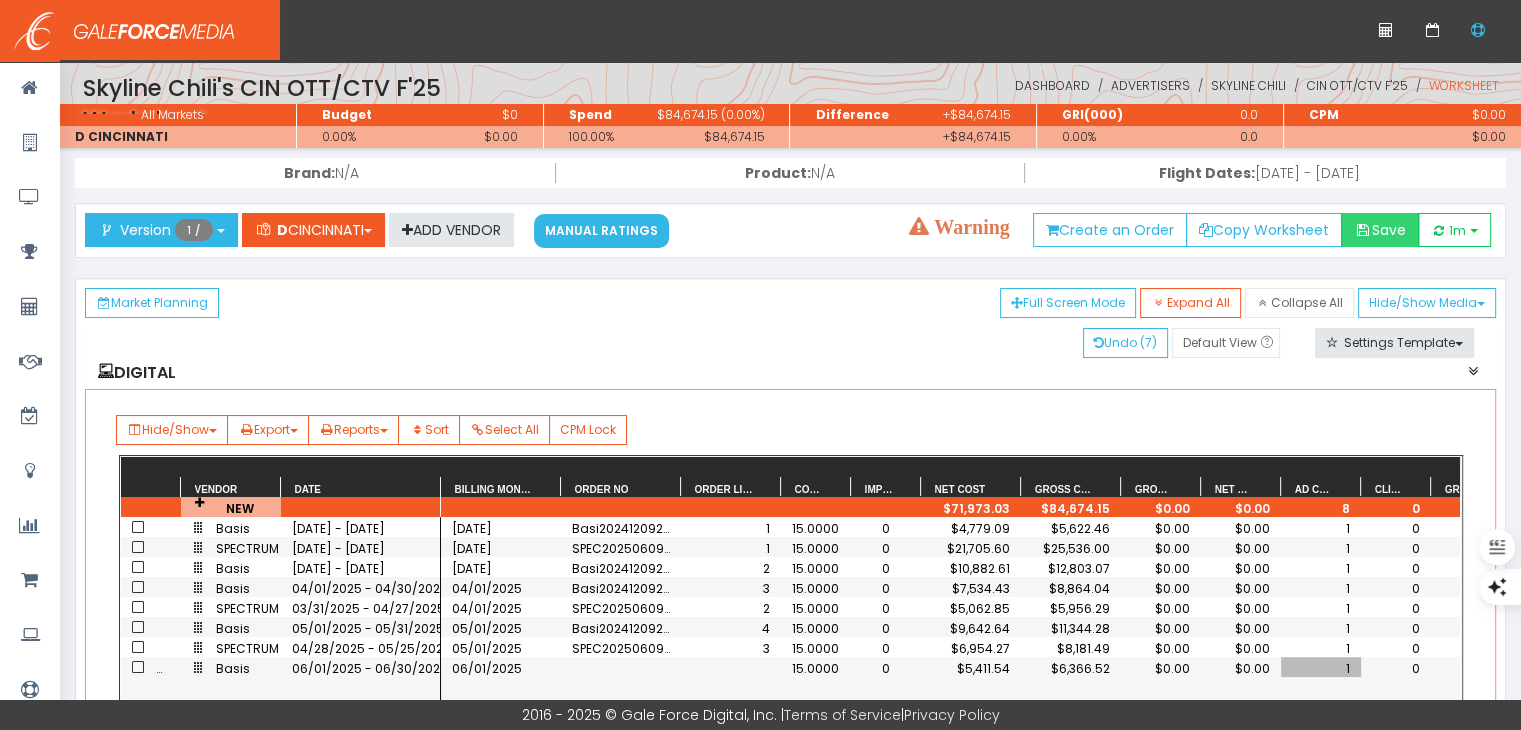 click on "Save" at bounding box center (1380, 230) 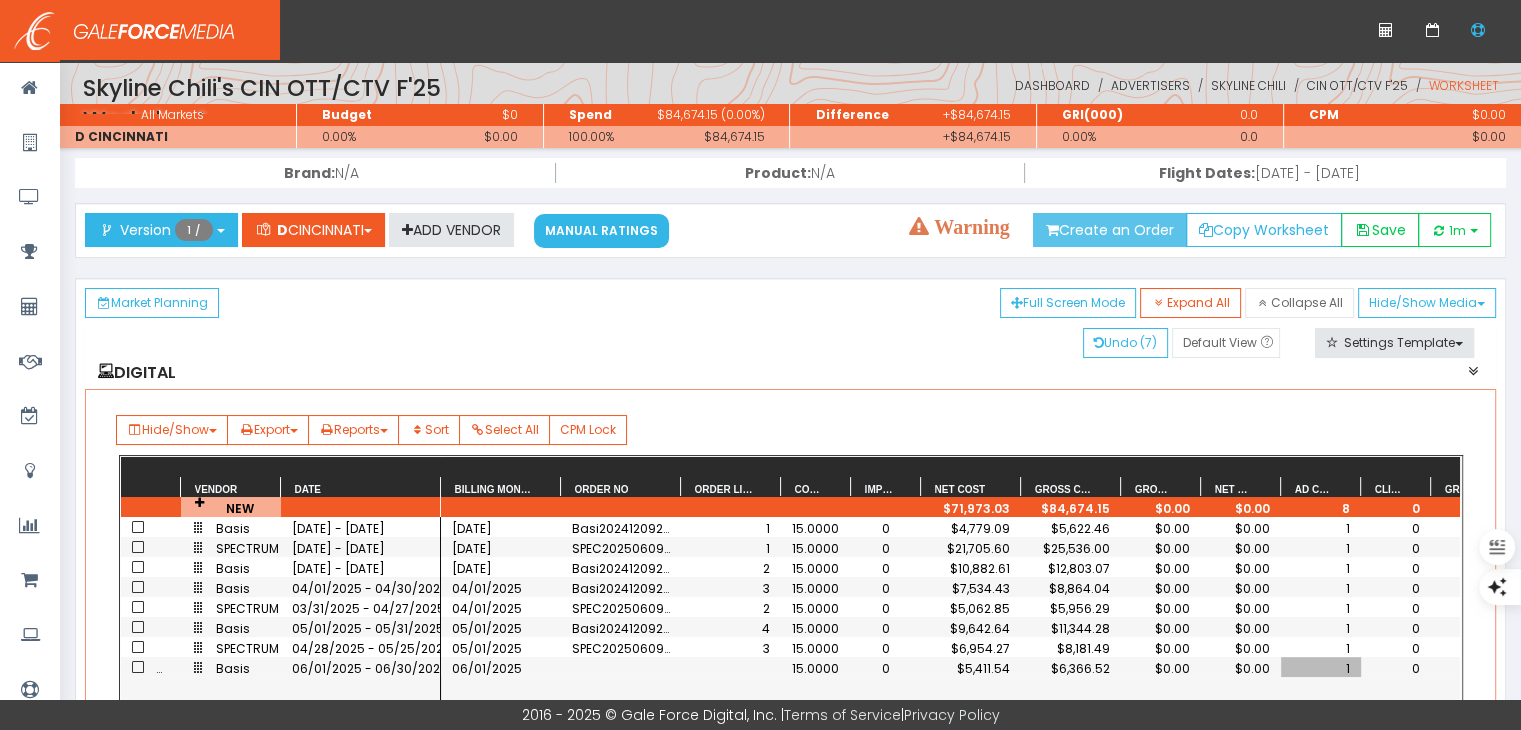 click on "Create an Order" at bounding box center [1110, 230] 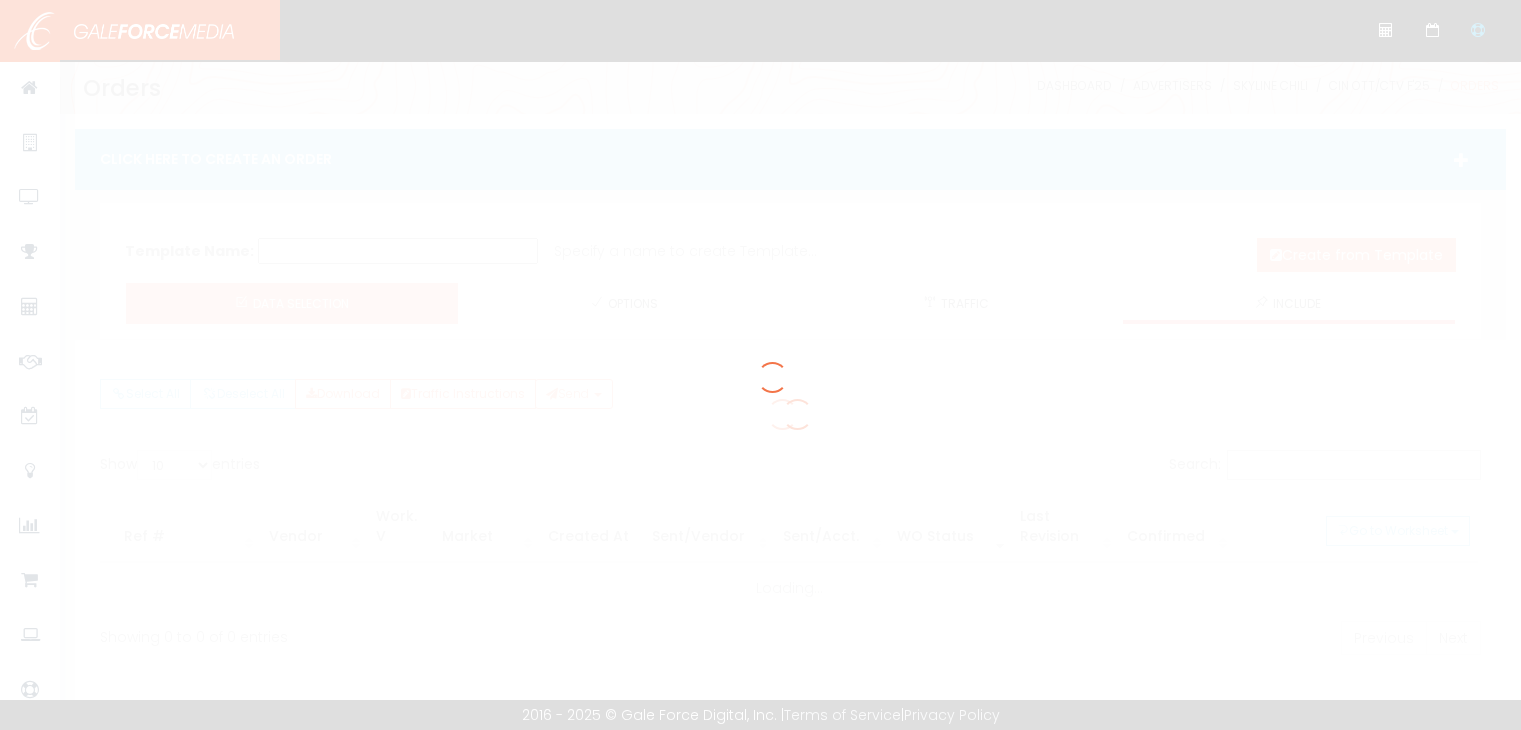 scroll, scrollTop: 0, scrollLeft: 0, axis: both 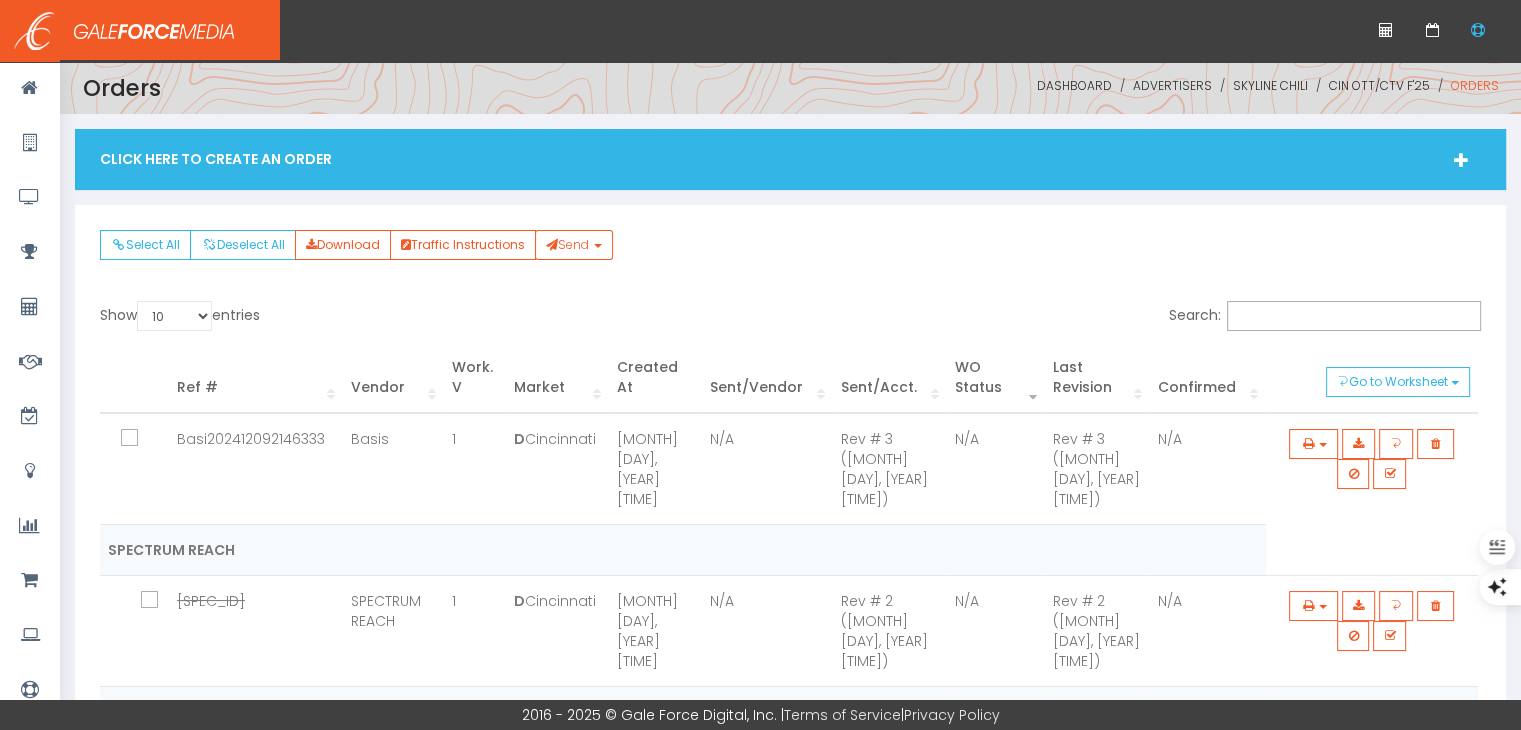 click on "Click Here To Create An Order" at bounding box center [790, 159] 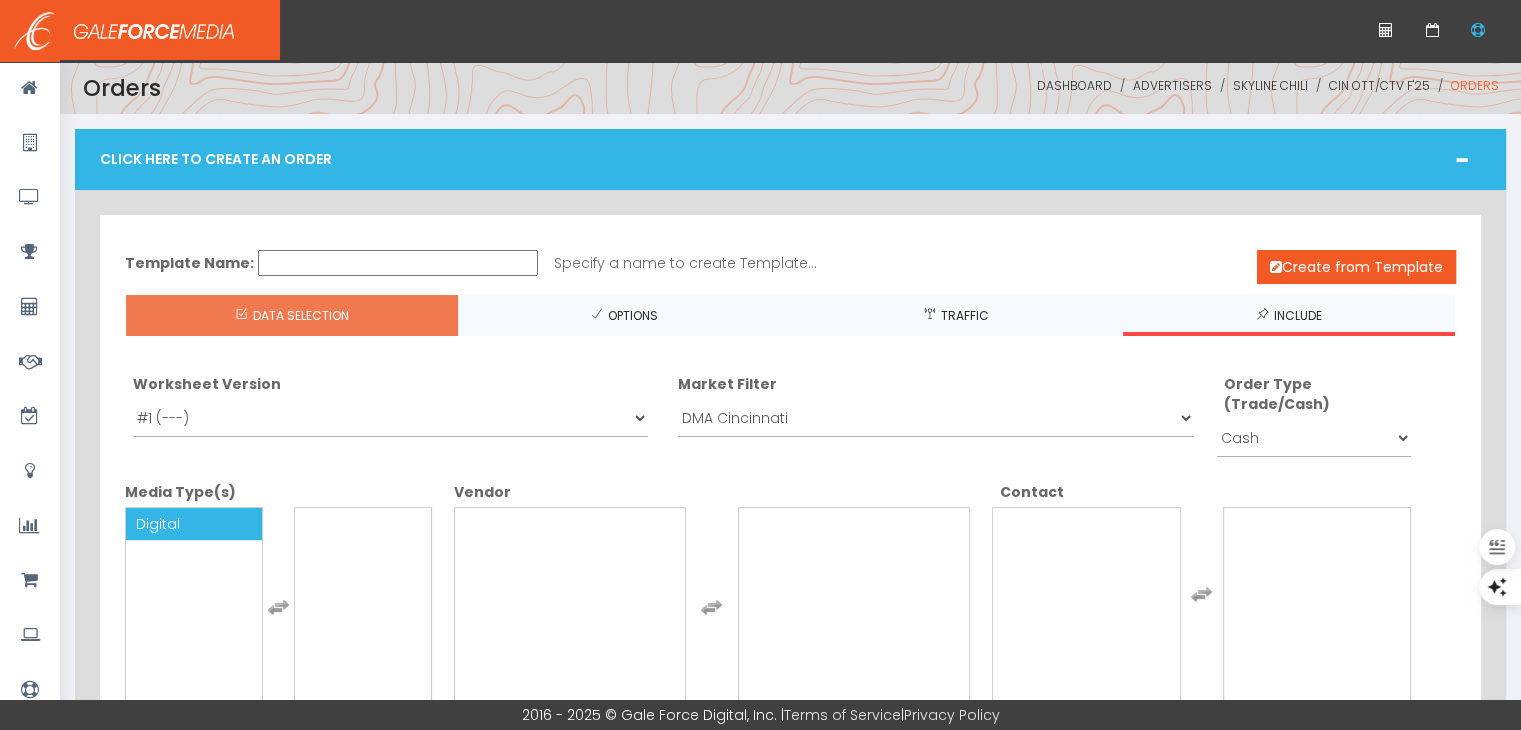 drag, startPoint x: 188, startPoint y: 522, endPoint x: 265, endPoint y: 525, distance: 77.05842 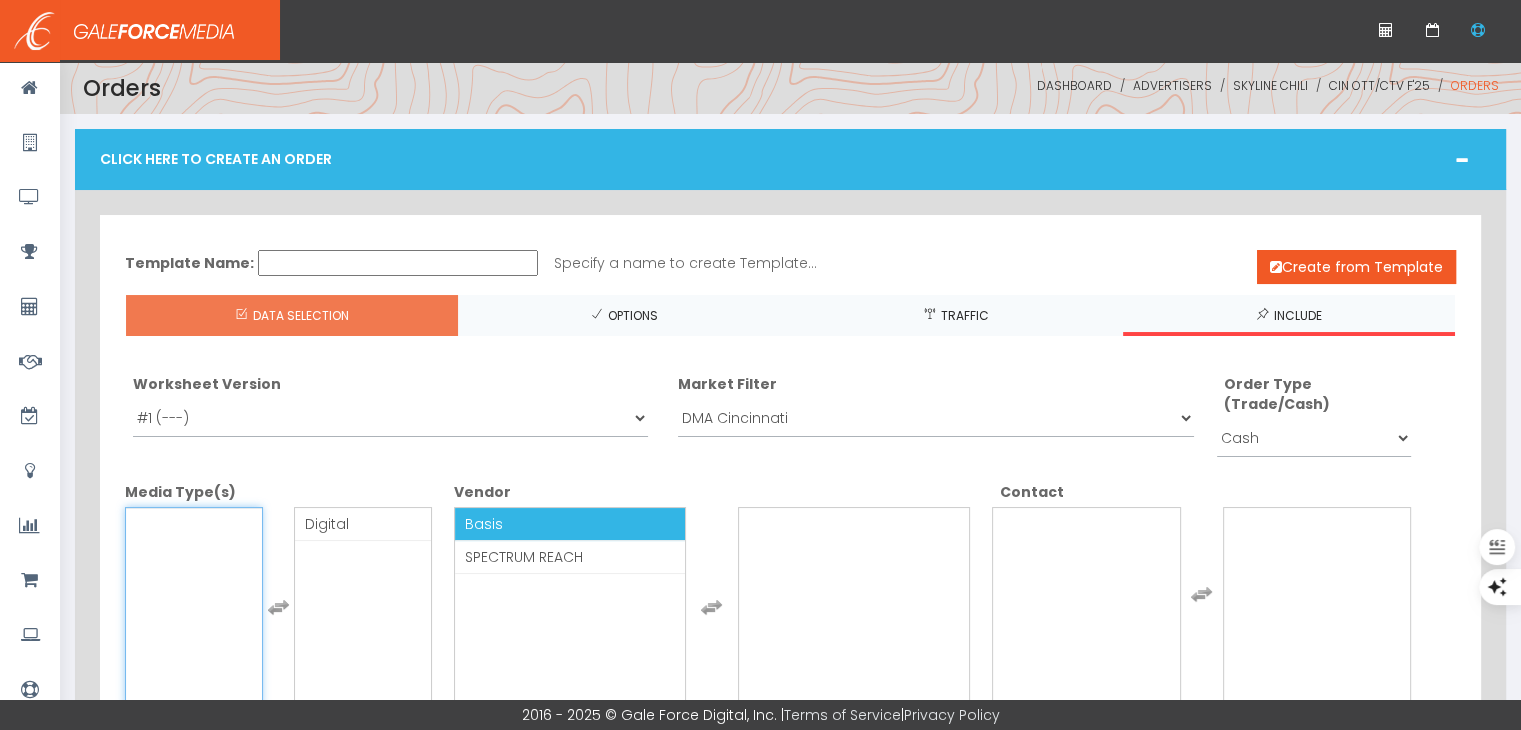 click on "Basis" at bounding box center (570, 524) 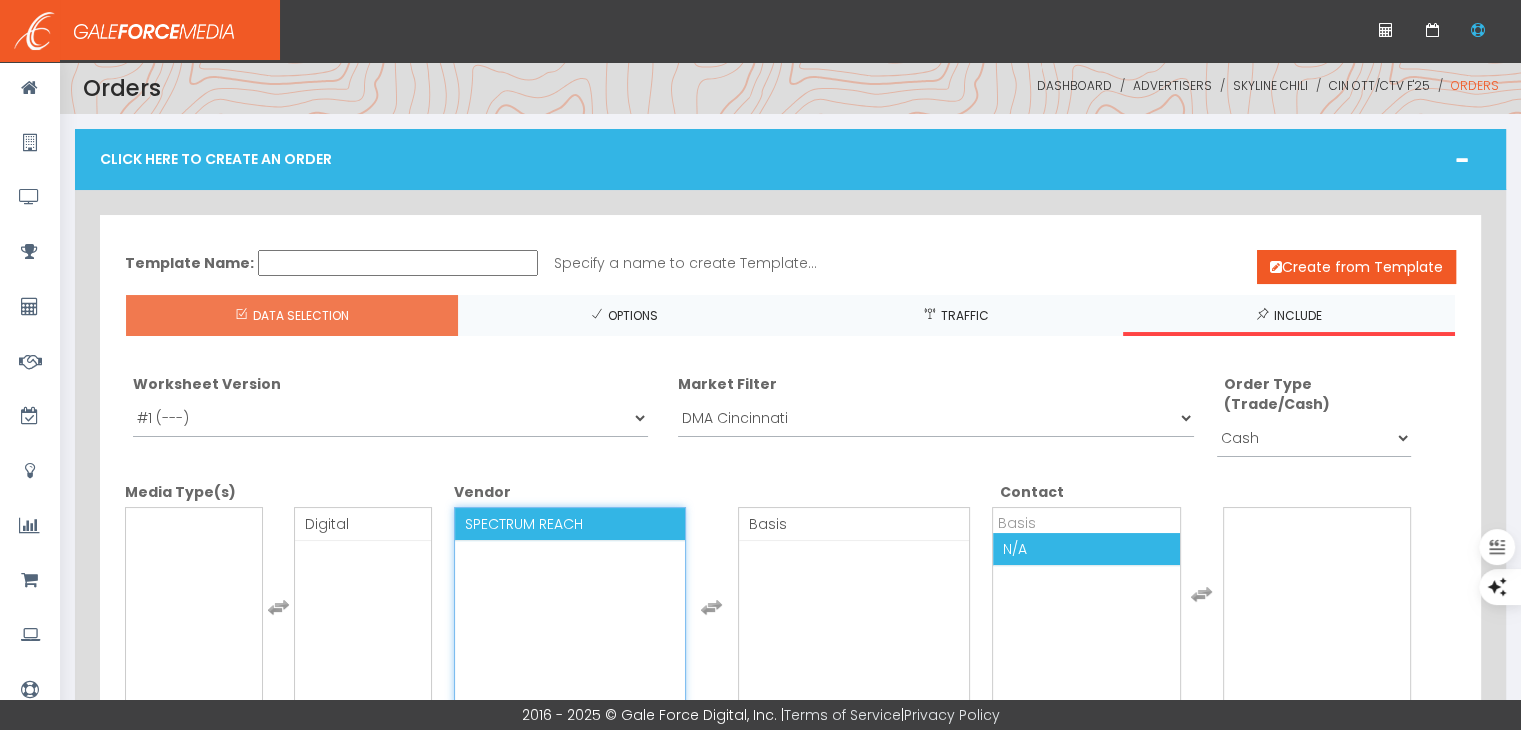 click on "N/A" at bounding box center [1086, 549] 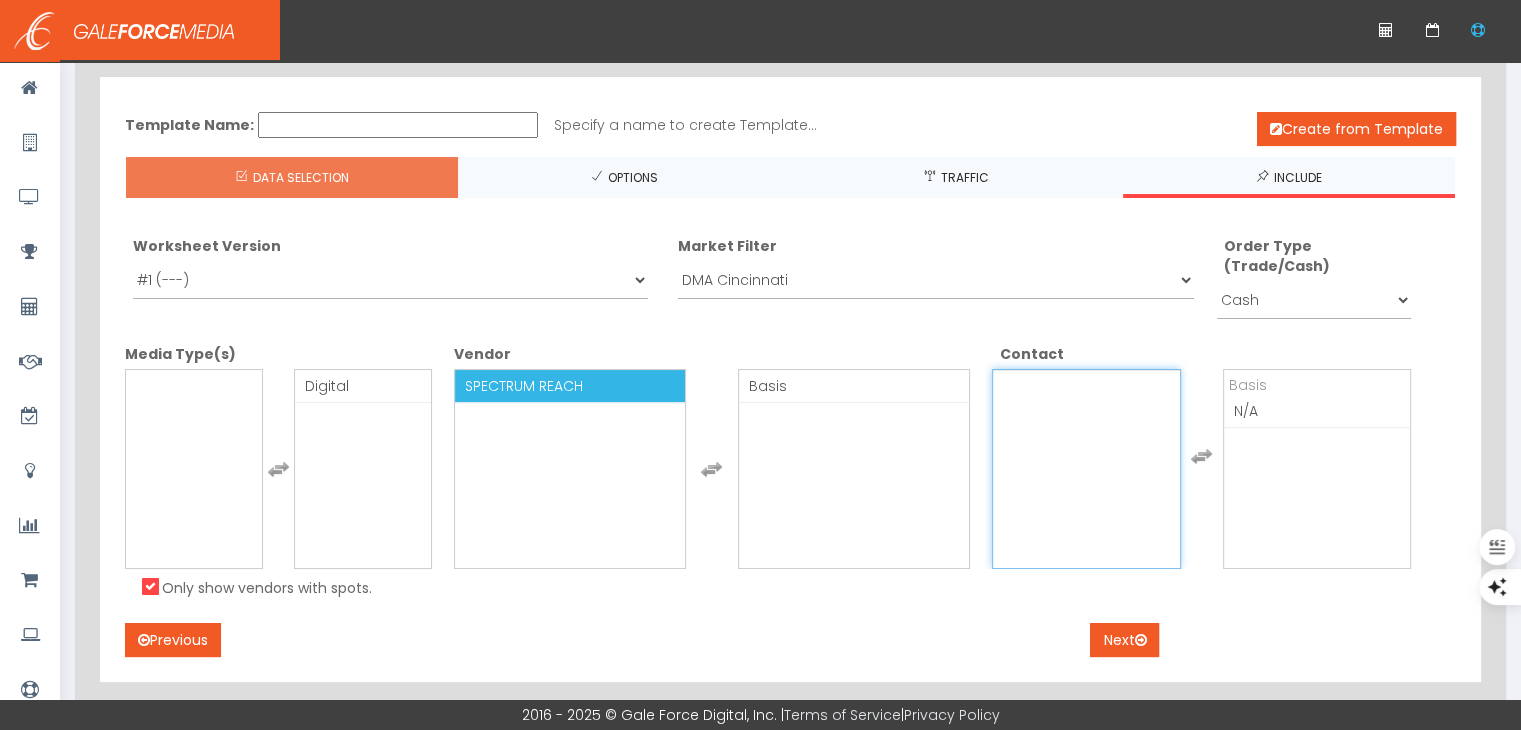 scroll, scrollTop: 200, scrollLeft: 0, axis: vertical 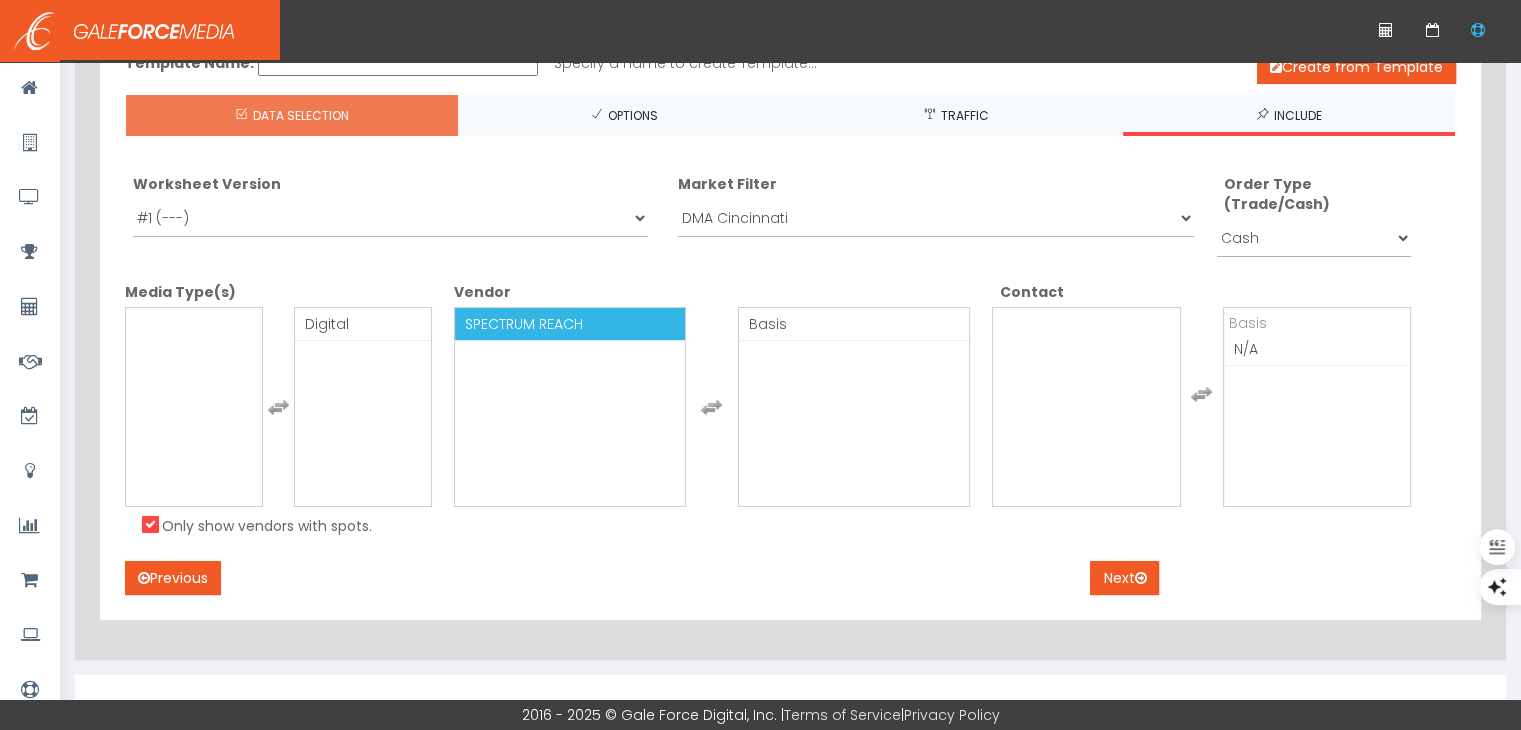 click on "Template Name:
Specify a name to create Template...    Create Template    Create from Template
DATA SELECTION   OPTIONS   TRAFFIC   INCLUDE       Worksheet Version   #1 (---)   Market Filter   DMA [CITY]    Order Type (Trade/Cash)   Cash   Trade   Media Type(s)   Digital Digital Digital      Only show vendors with spots.    Vendor   Basis SPECTRUM REACH Basis SPECTRUM REACH Basis SPECTRUM REACH   Contact   N/A Basis N/A Basis N/A   Font Style   Times New Roman   Arial   Verdana   Font Size   6px   7px   8px   9px   10px   11px   12px     Secondary Rate Tiers     Gross Cost   Net Cost      Set amount of rows for each page of the Order PDF:
0   Advertiser Contact     [PERSON_NAME] Select one....   Flight Date Range   Start:   [DATE]   [DATE]   [DATE]   [DATE]   [DATE]   [DATE]   [DATE]   [DATE]   [DATE]   [DATE]   [DATE]   [DATE]   [DATE]   [DATE]   [DATE]   [DATE]" at bounding box center [790, 317] 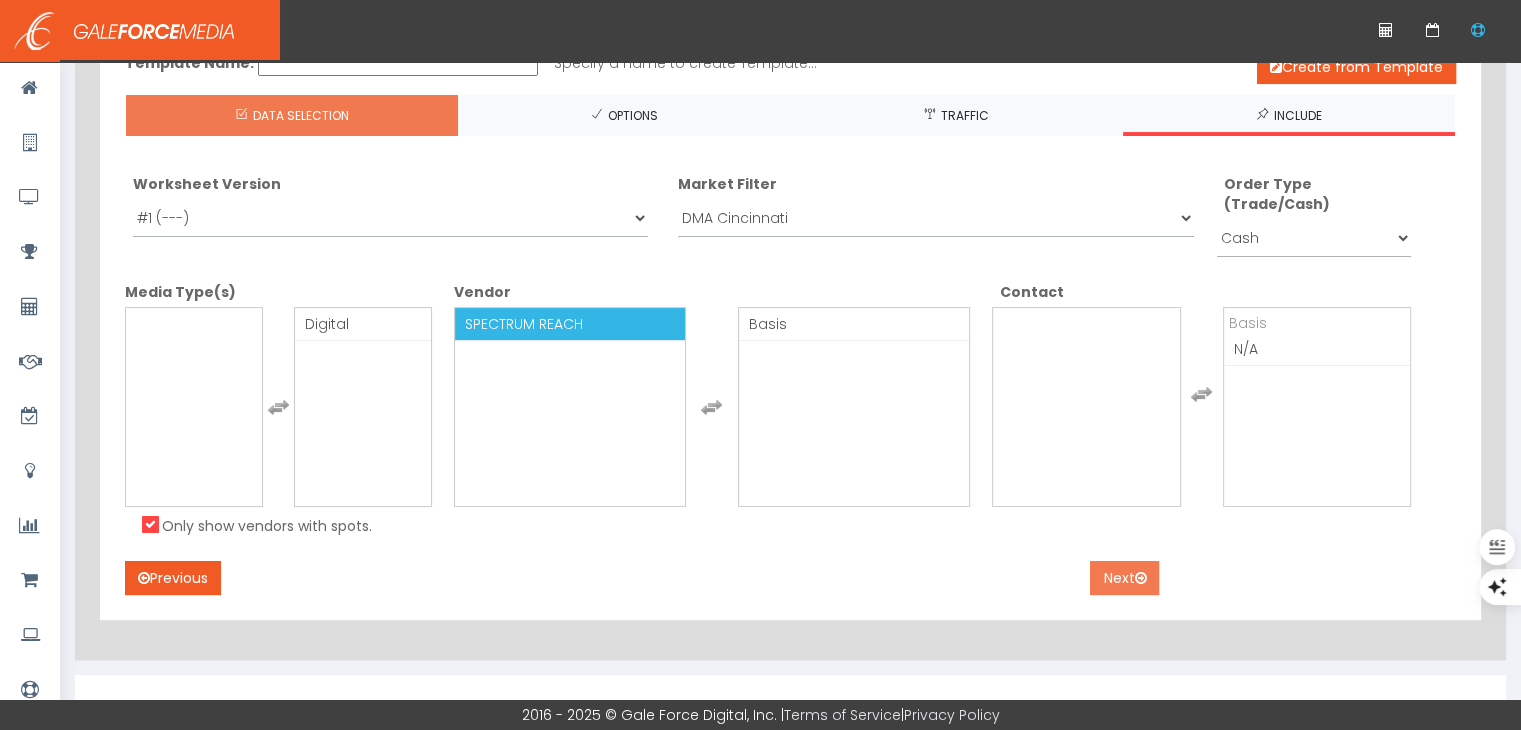 click on "Next" at bounding box center [1124, 578] 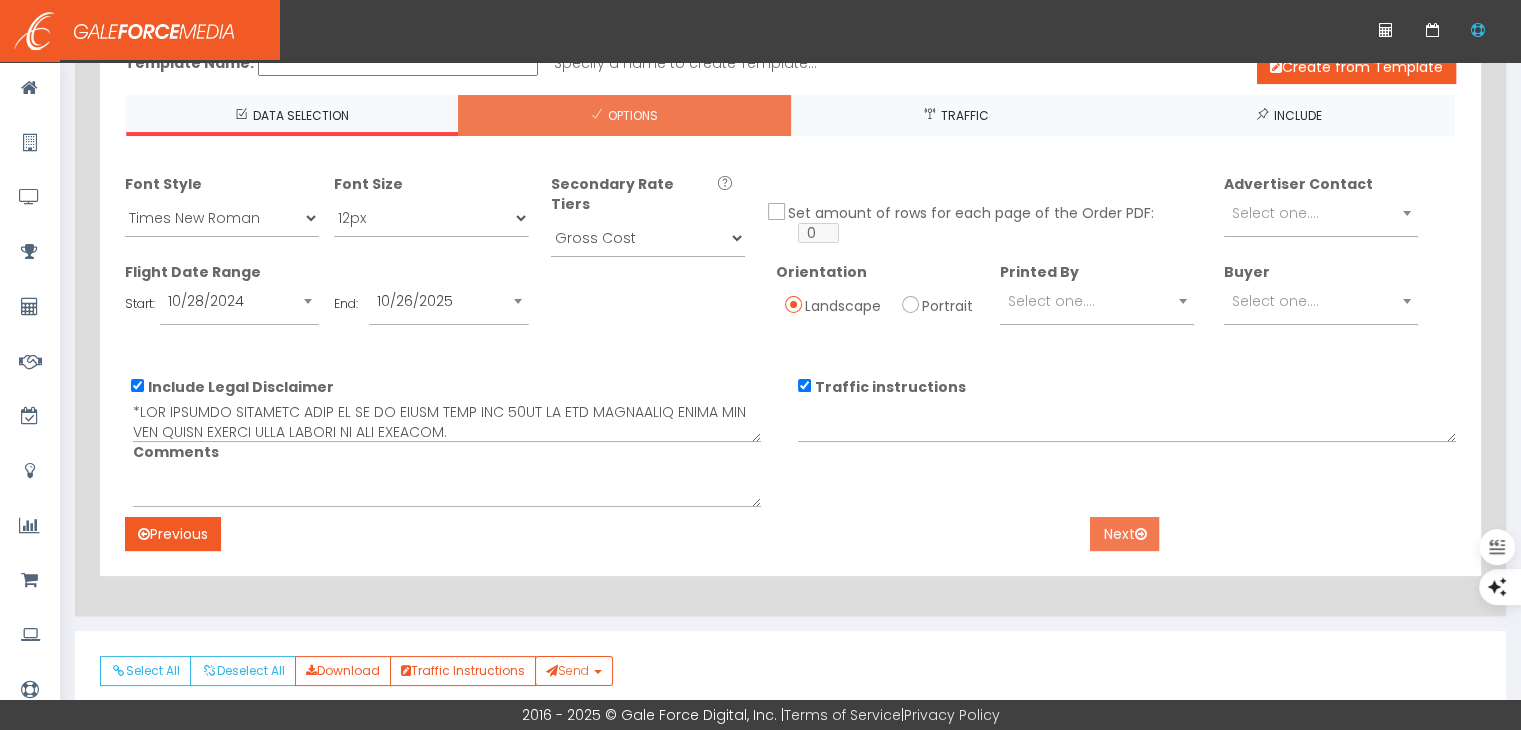 click on "Next" at bounding box center [1124, 534] 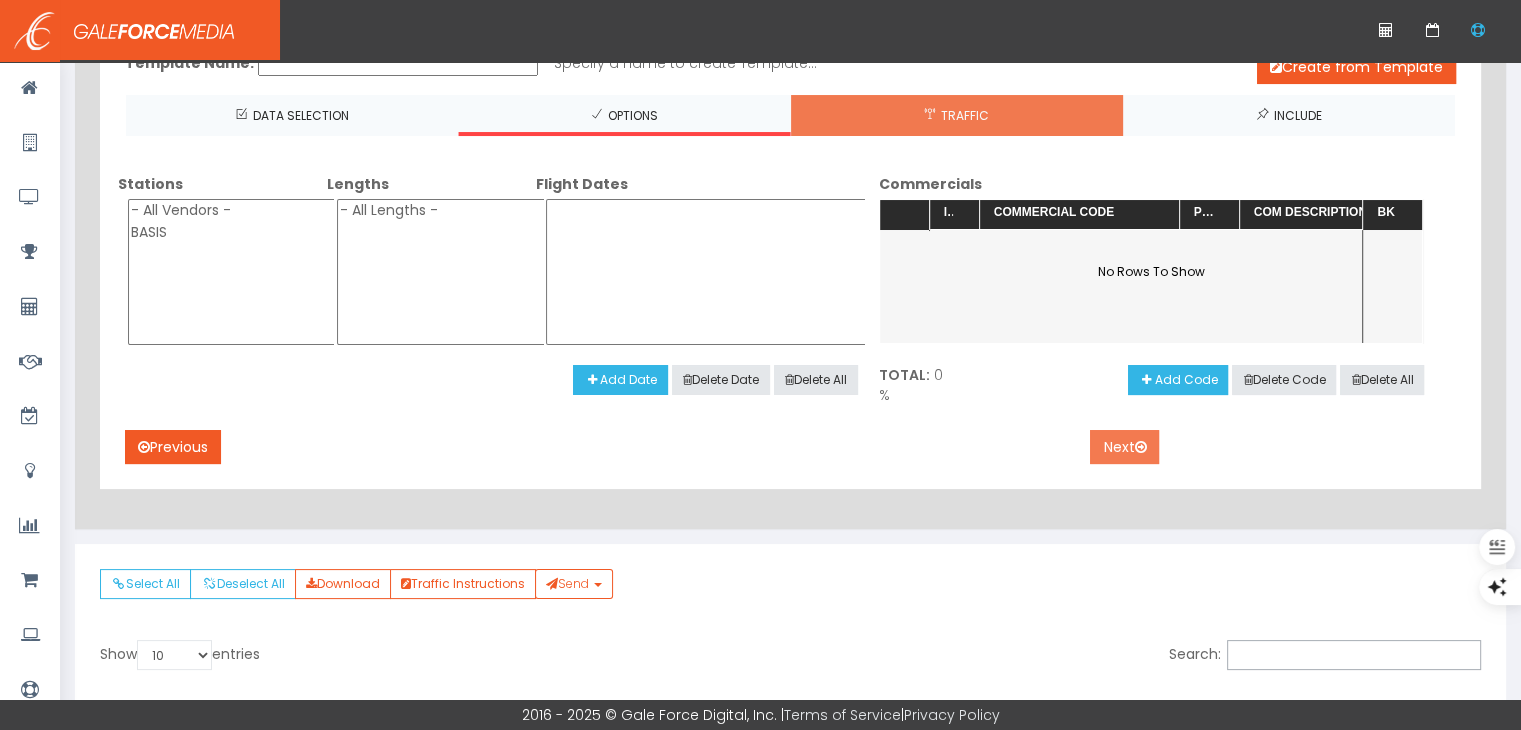 click on "Next" at bounding box center [1124, 447] 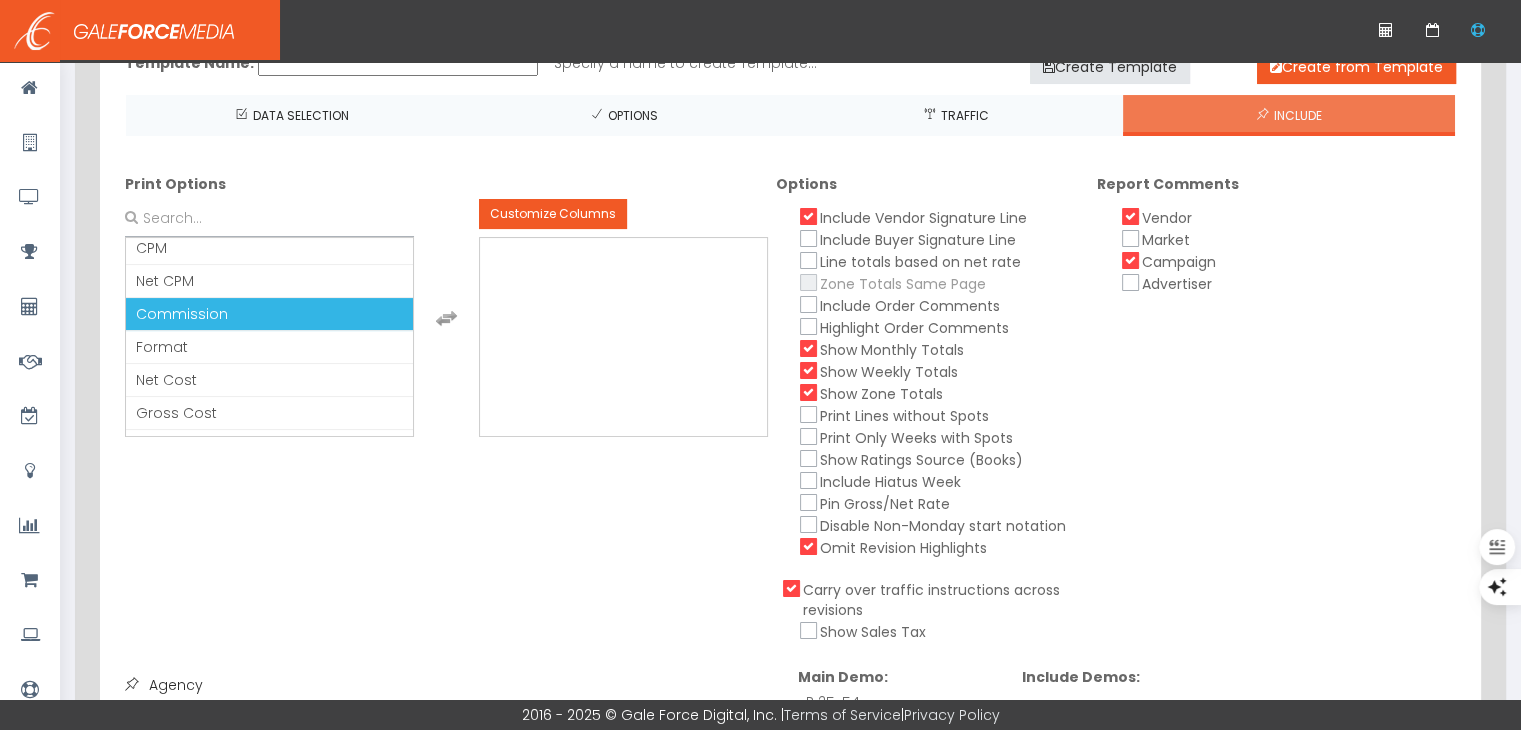 scroll, scrollTop: 100, scrollLeft: 0, axis: vertical 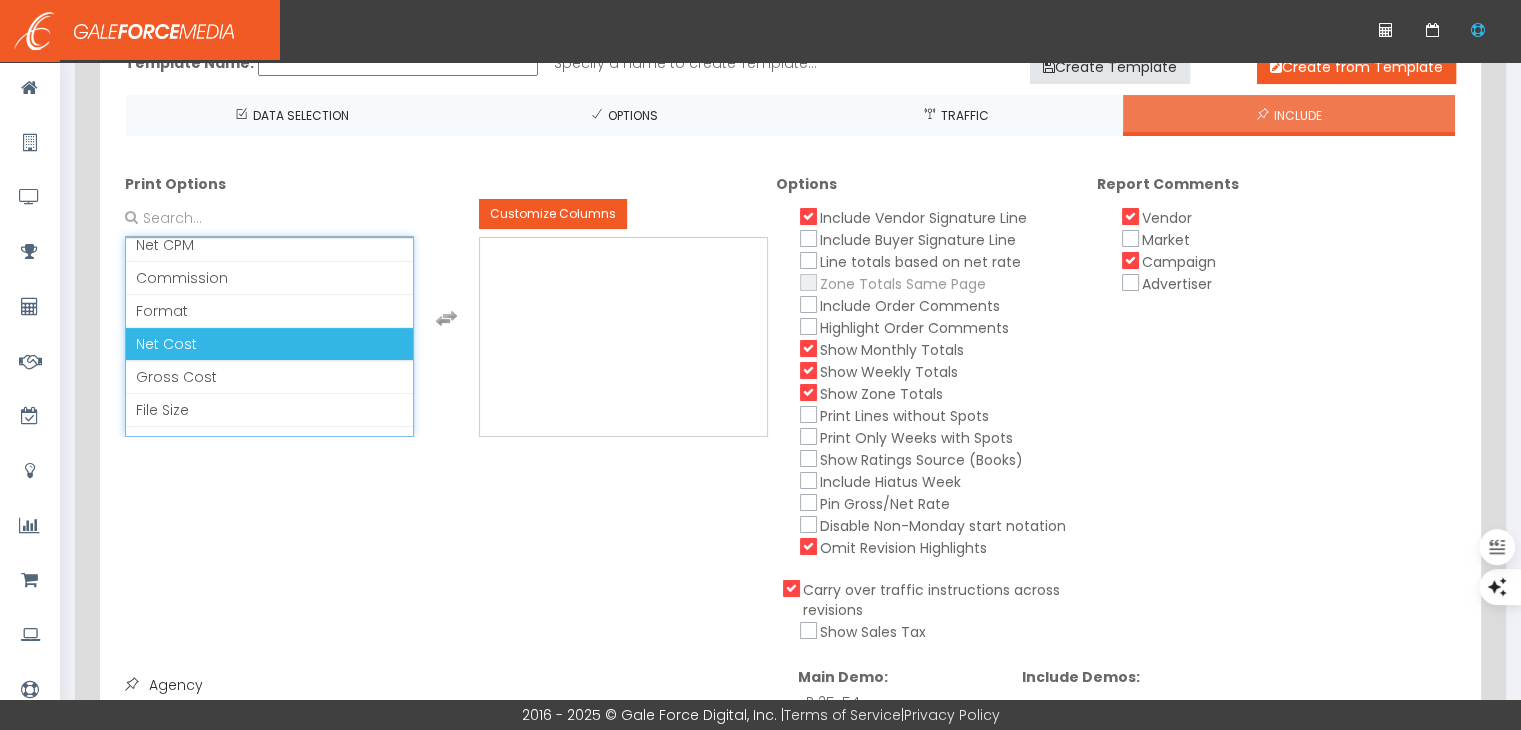 click on "Net Cost" at bounding box center (269, 344) 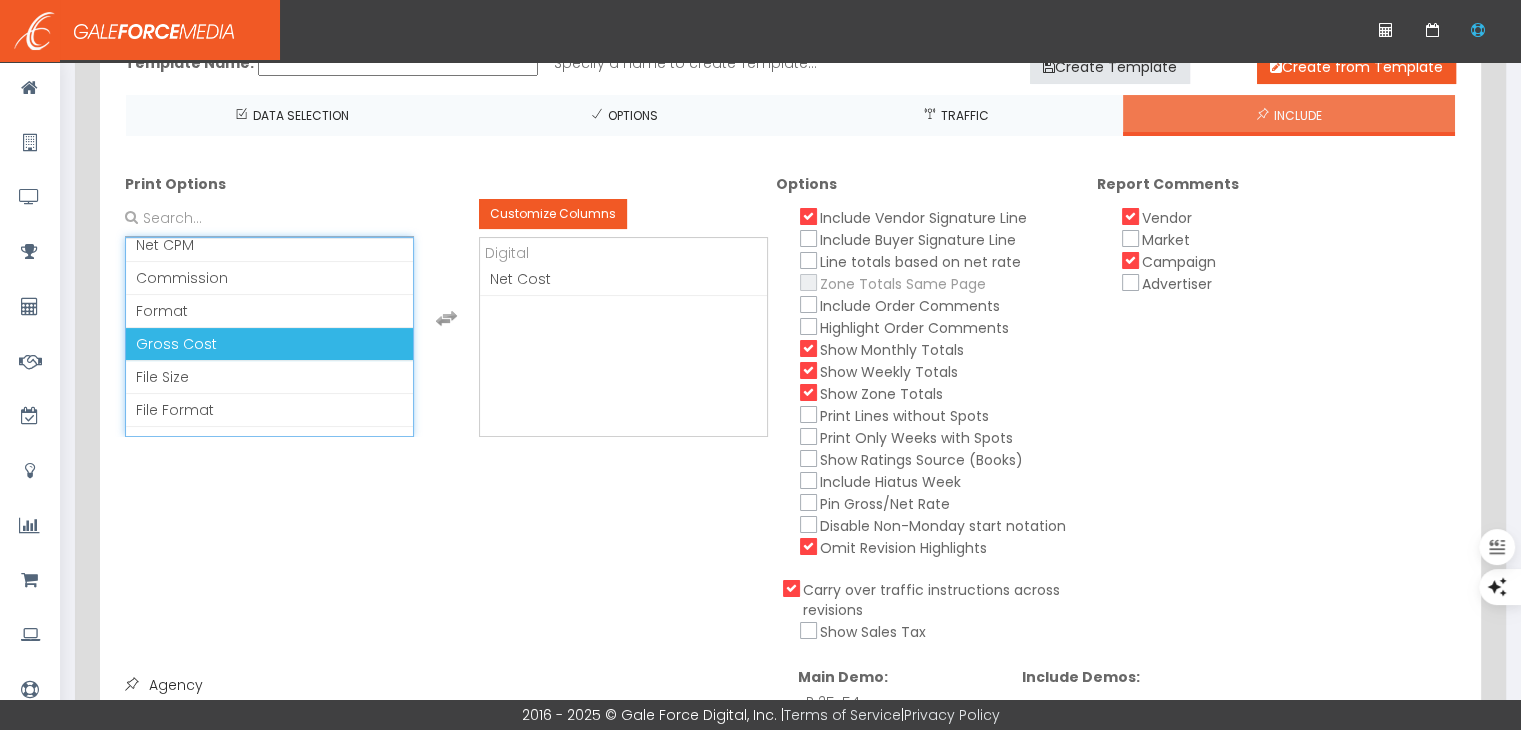 click on "Gross Cost" at bounding box center (269, 344) 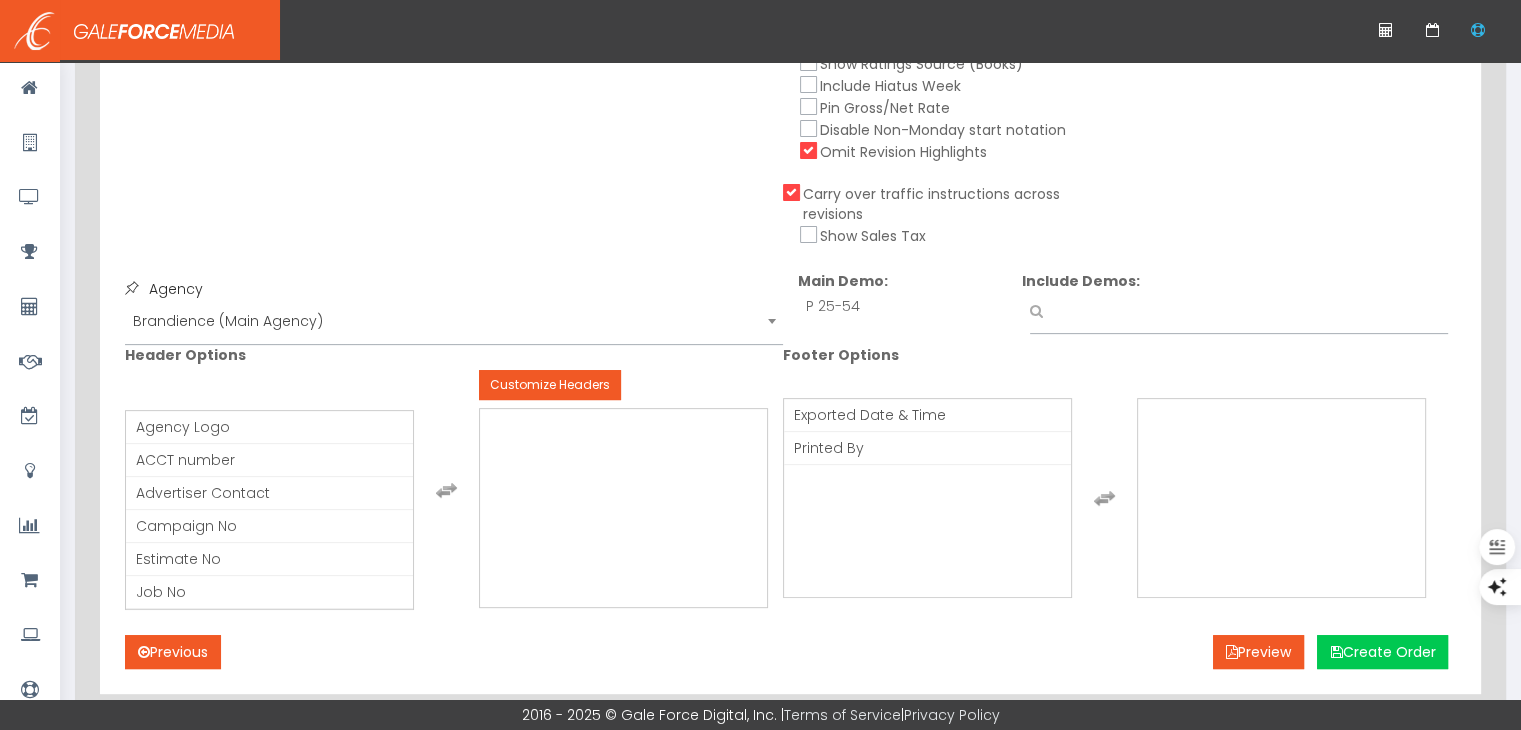 scroll, scrollTop: 800, scrollLeft: 0, axis: vertical 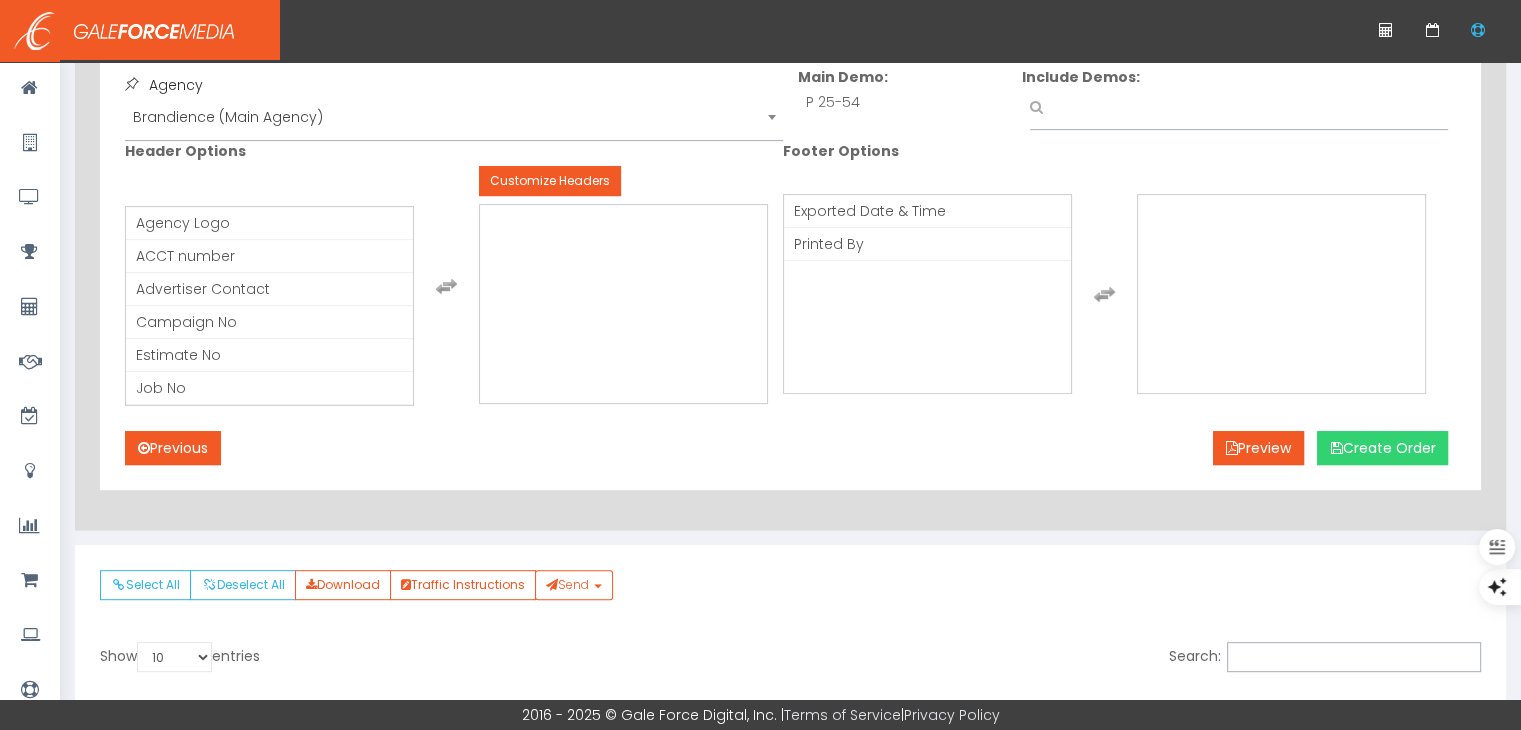 click on "Create Order" at bounding box center [1382, 448] 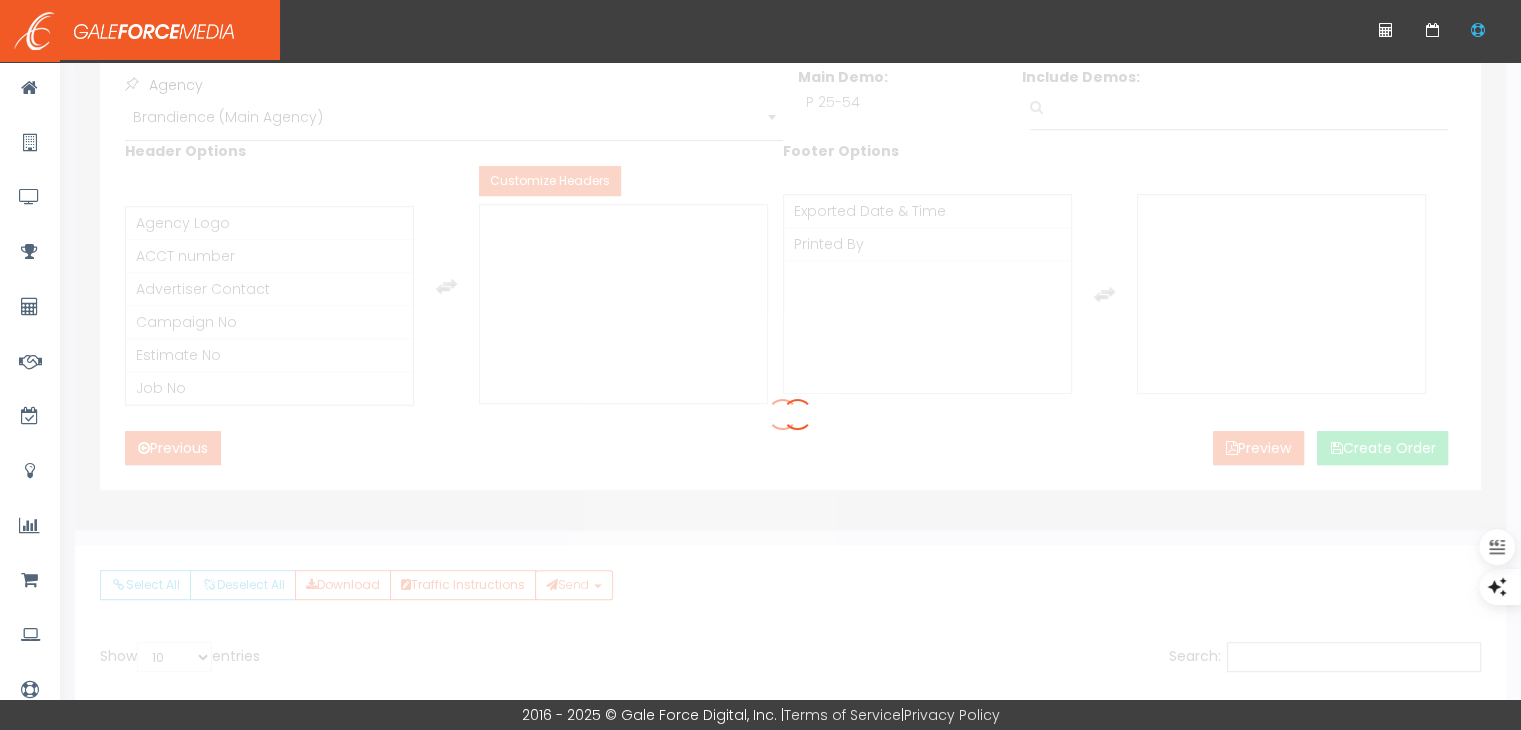 scroll, scrollTop: 281, scrollLeft: 0, axis: vertical 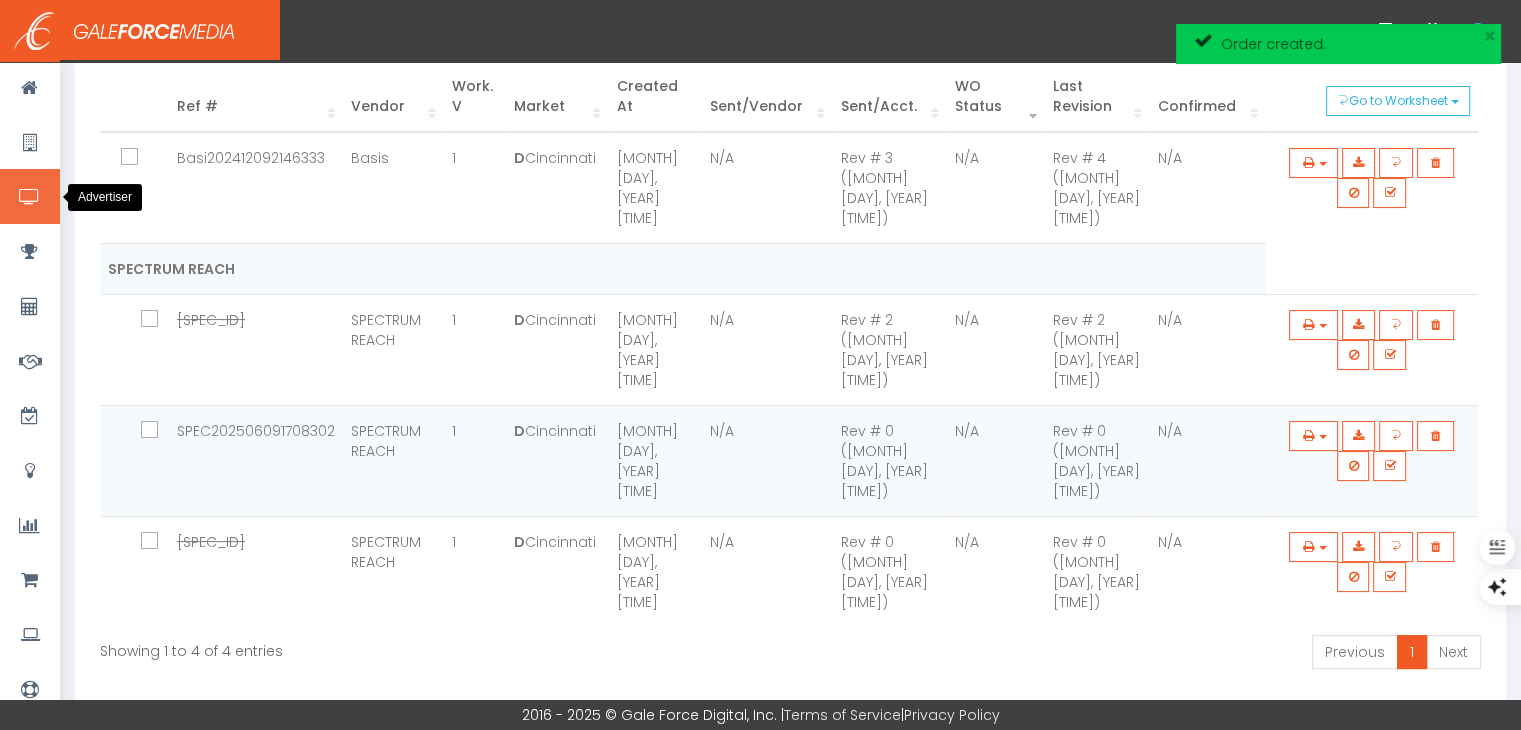 click at bounding box center (30, 196) 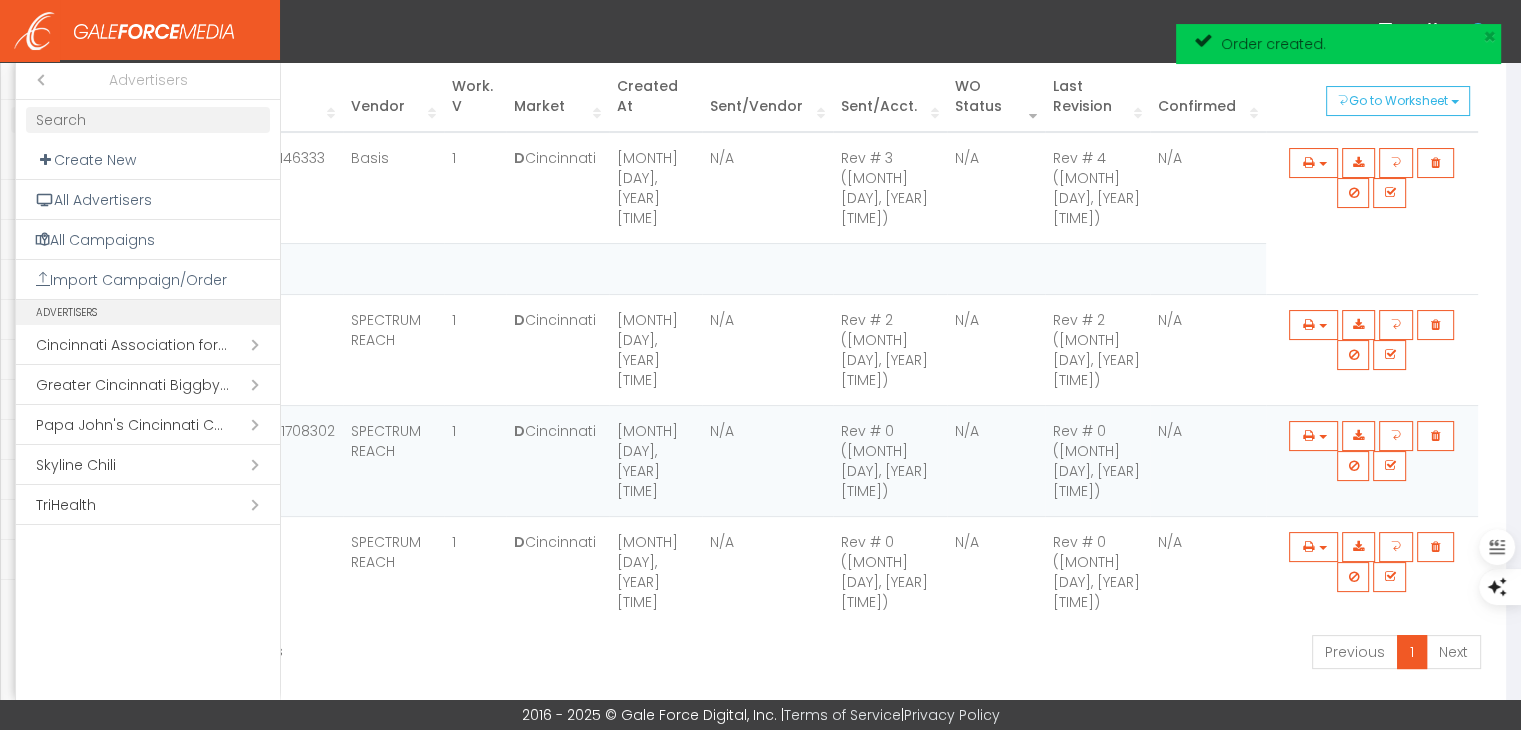 click on "Open submenu (  Skyline Chili)" at bounding box center (148, 465) 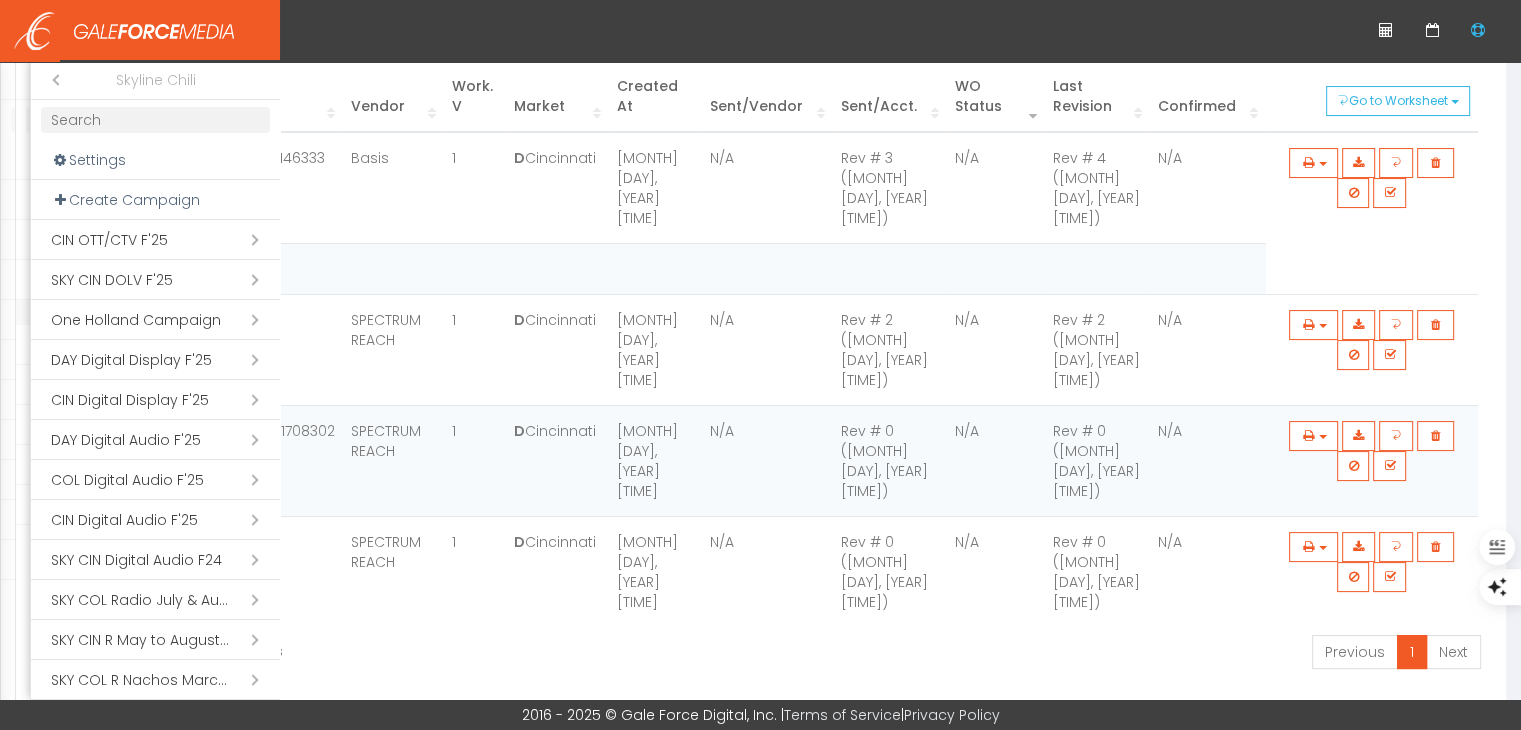 click at bounding box center [155, 120] 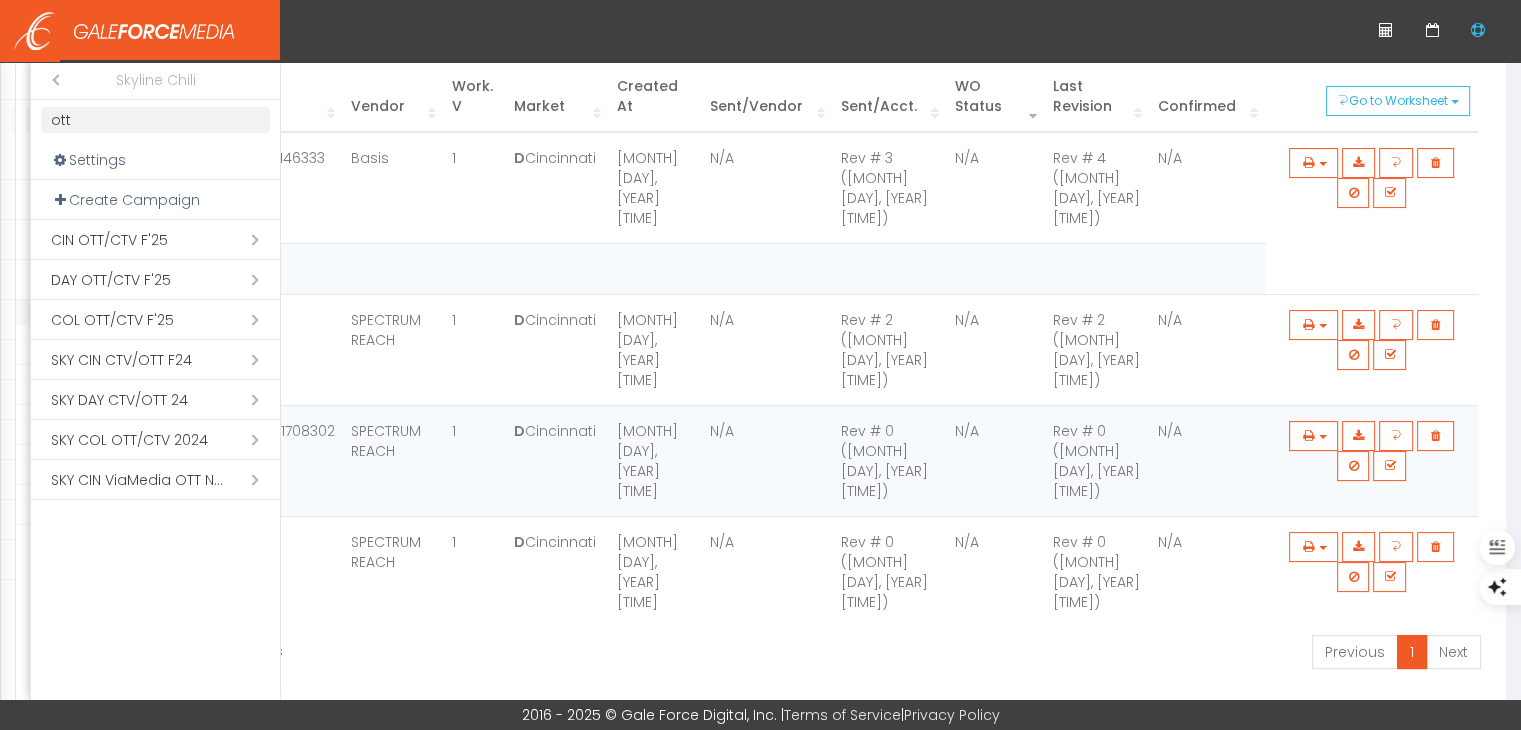 type on "ott" 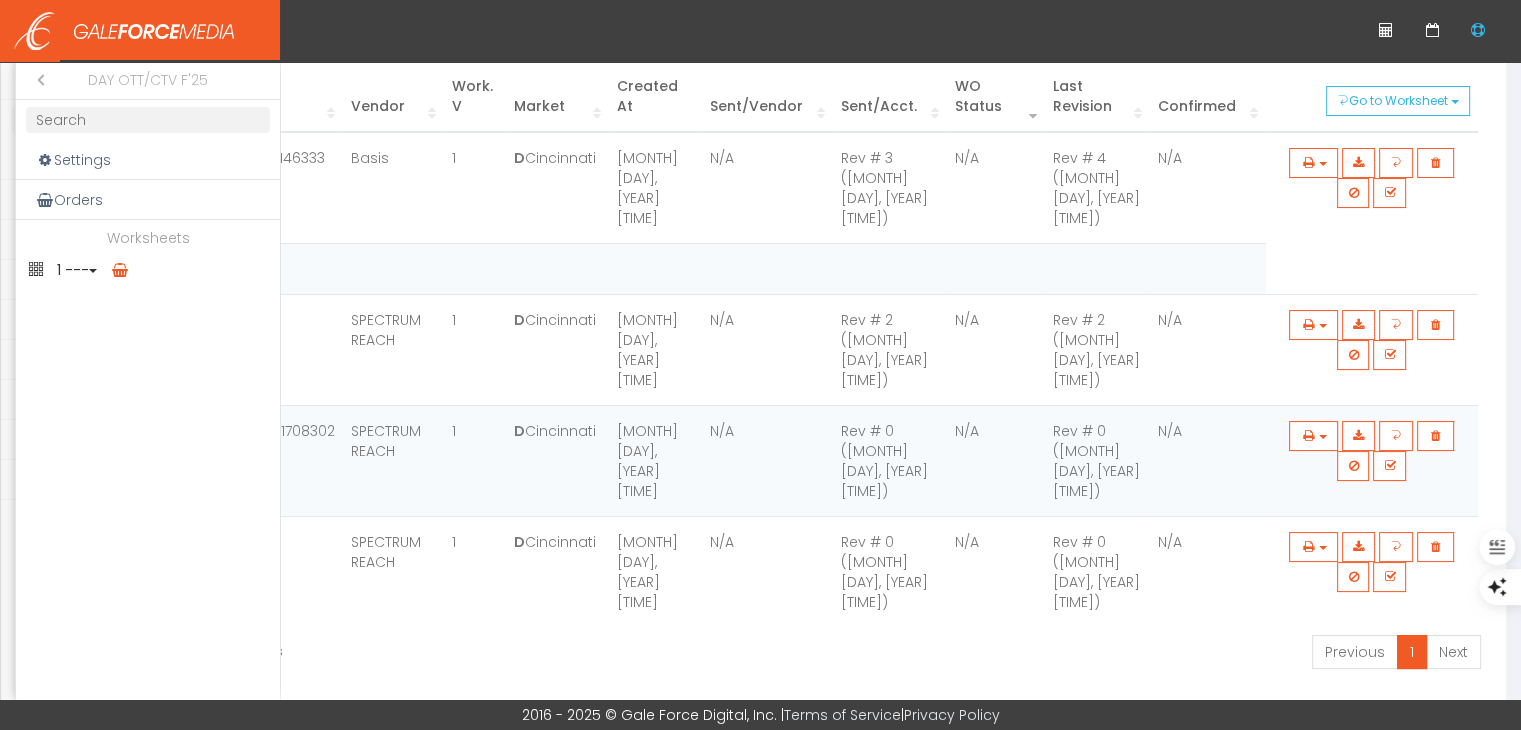 click on "1    ---" at bounding box center [148, 270] 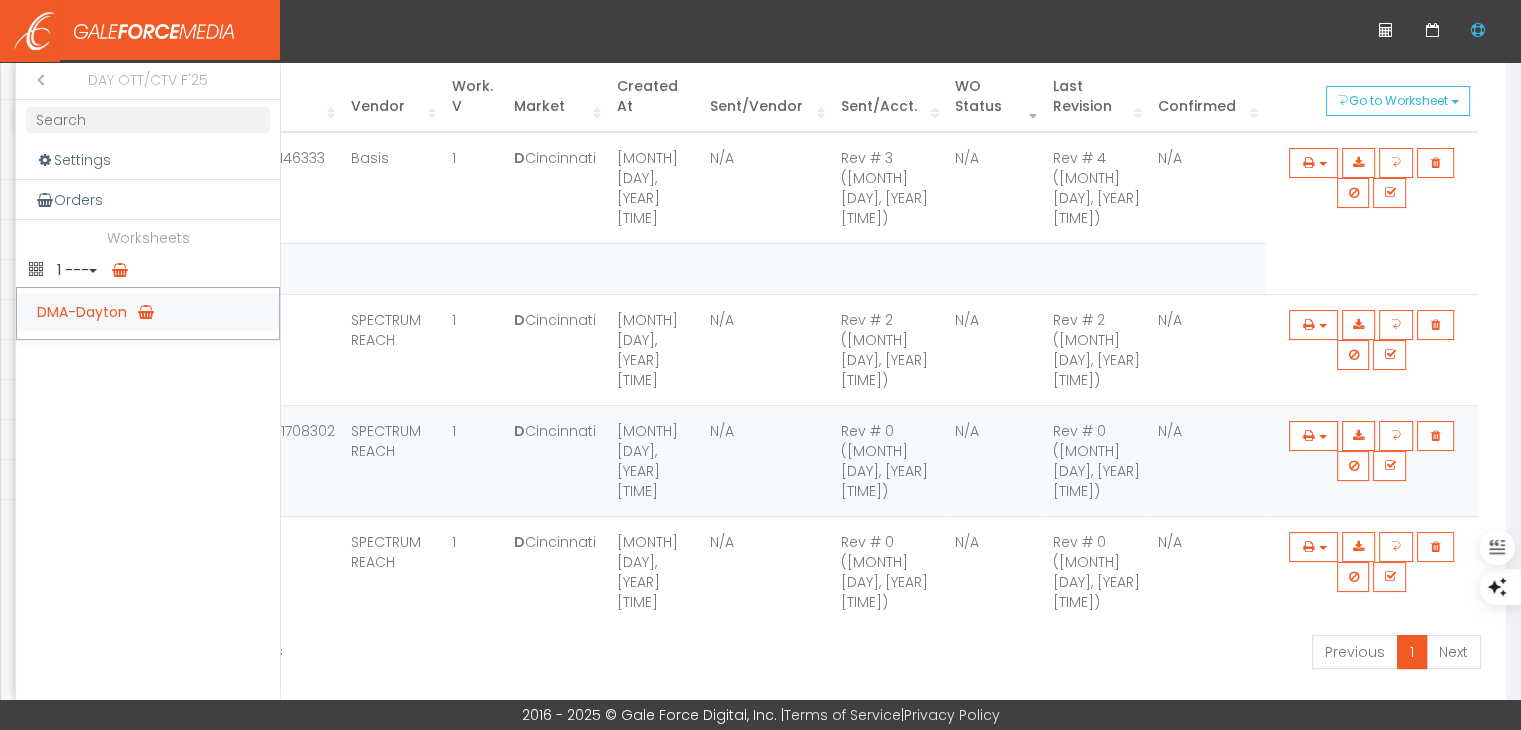 click on "DMA-Dayton" at bounding box center [148, 312] 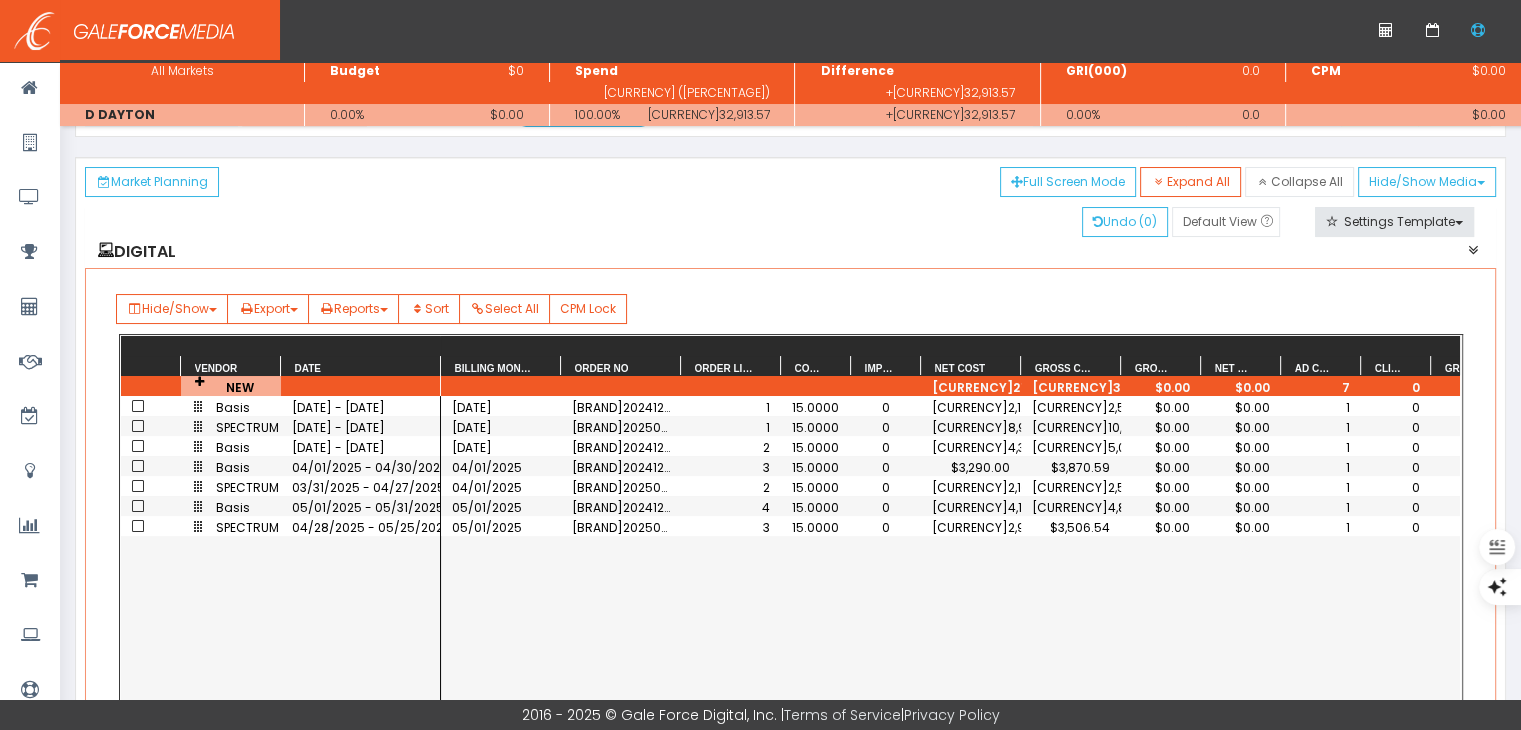 scroll, scrollTop: 200, scrollLeft: 0, axis: vertical 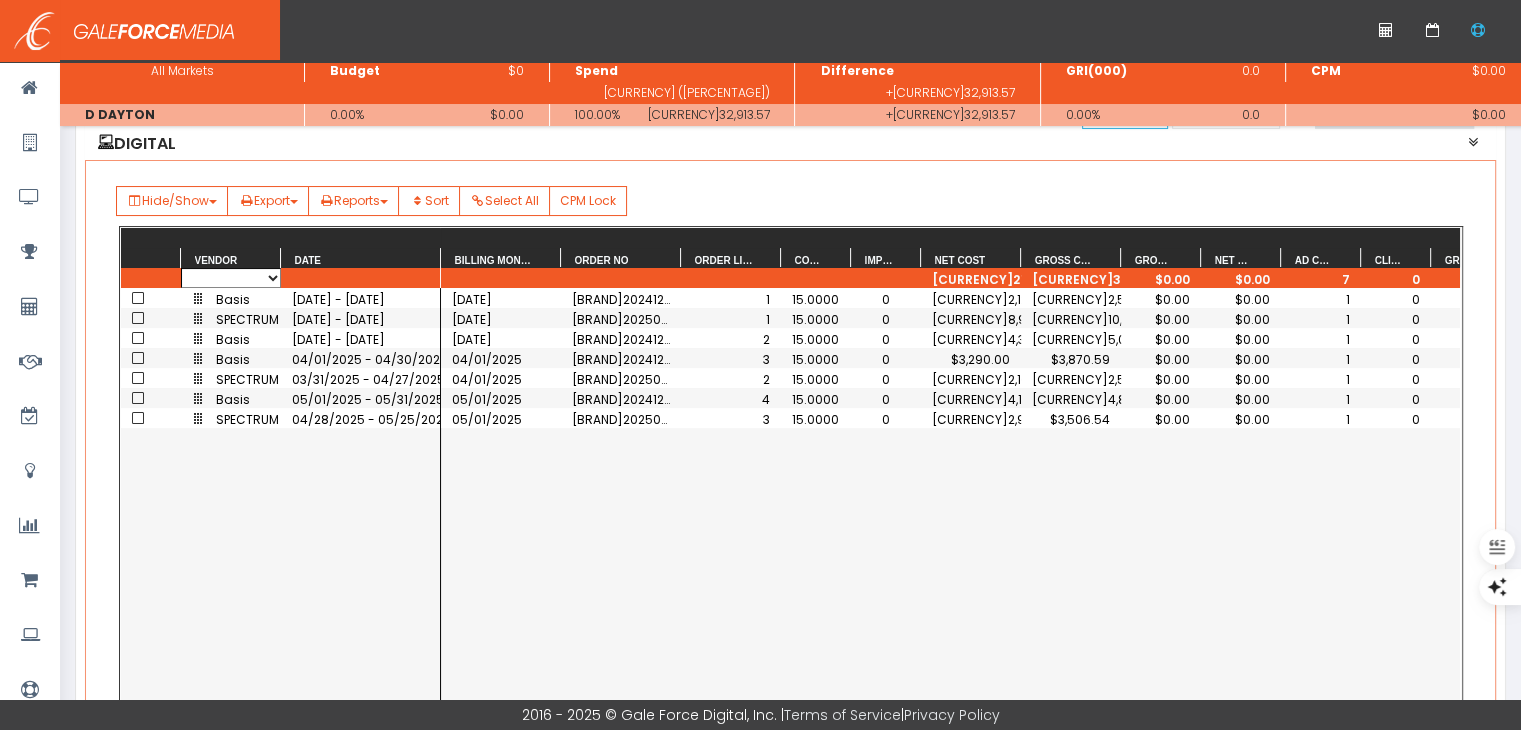 click on "Basis cuebiq SPECTRUM REACH" at bounding box center [231, 278] 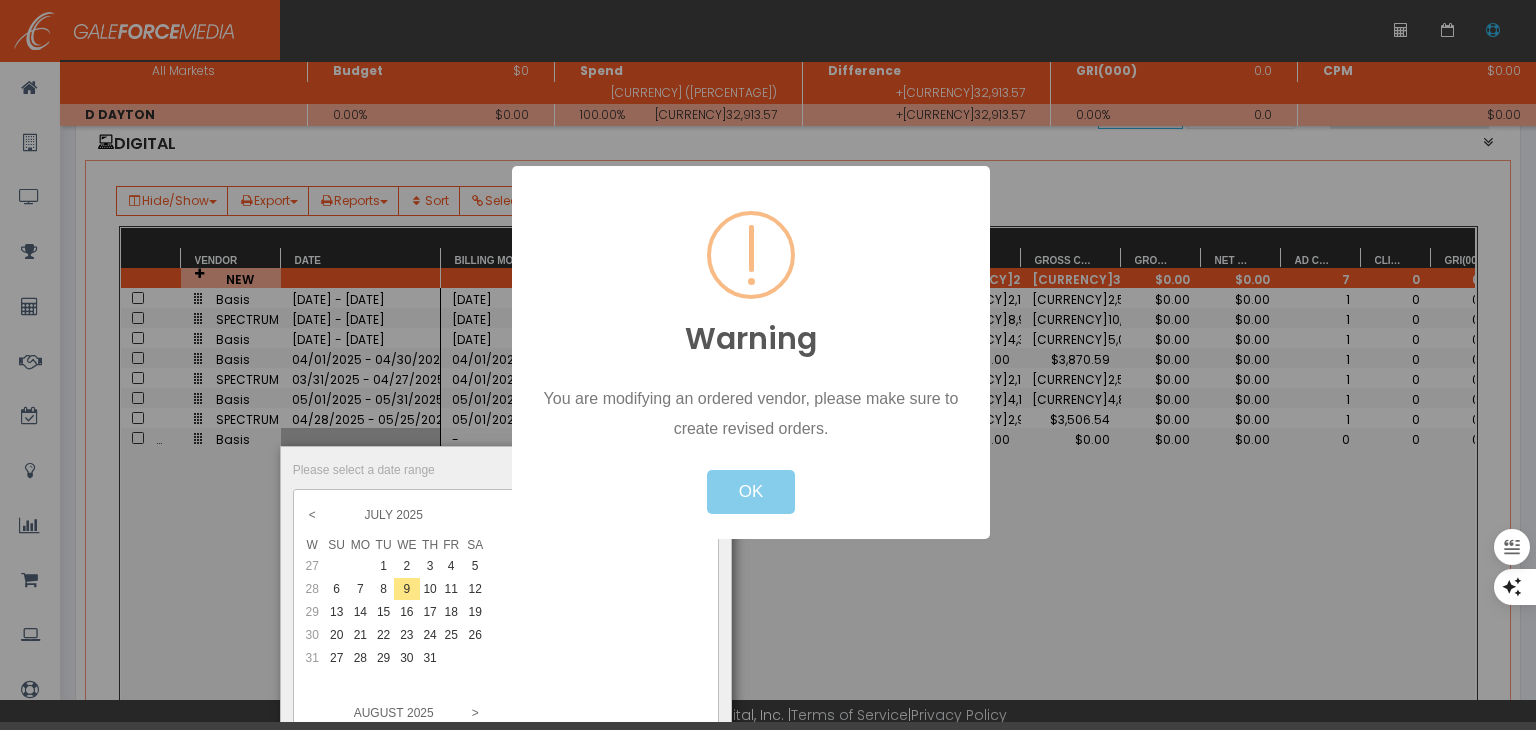 click on "OK" at bounding box center [751, 492] 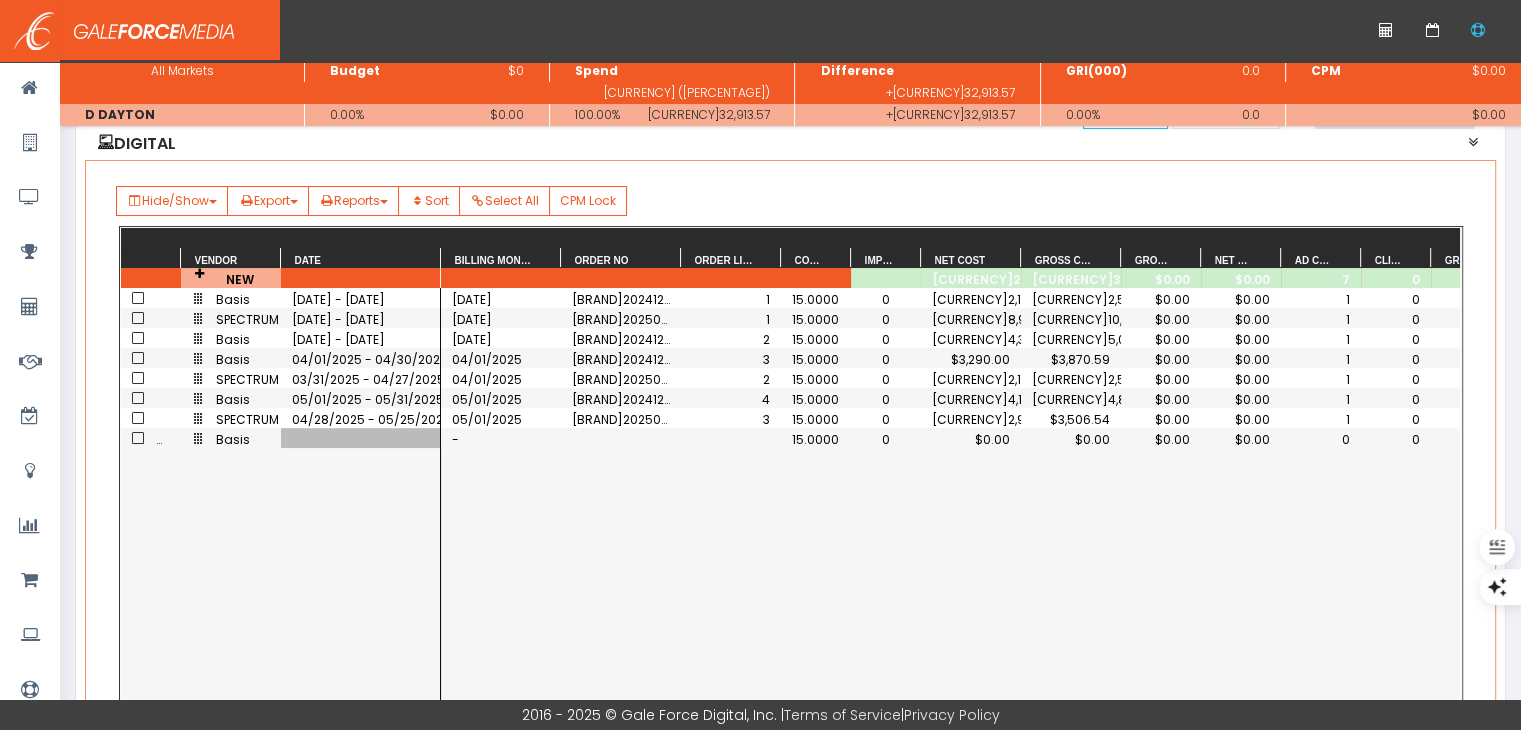 click at bounding box center (361, 438) 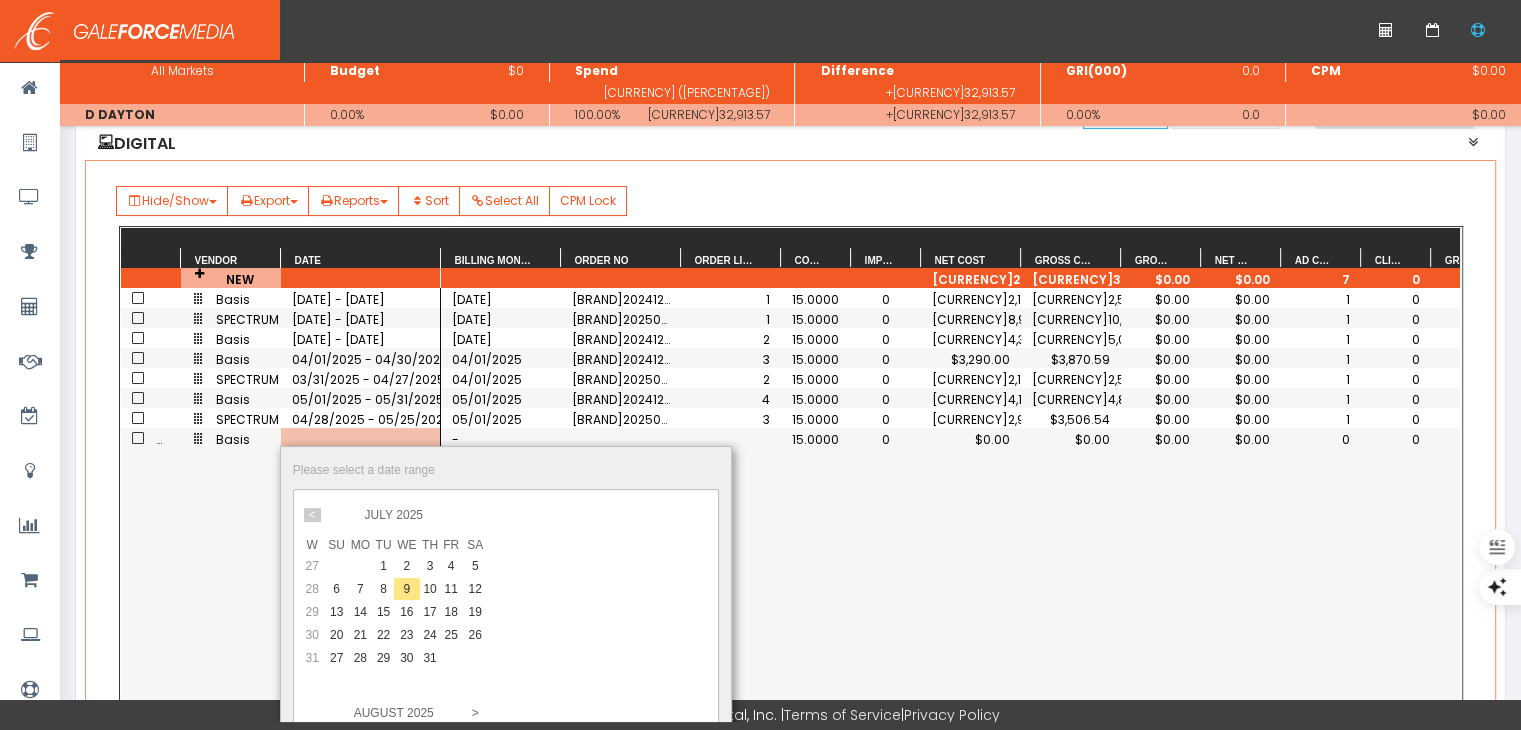 click on "<" at bounding box center (0, 0) 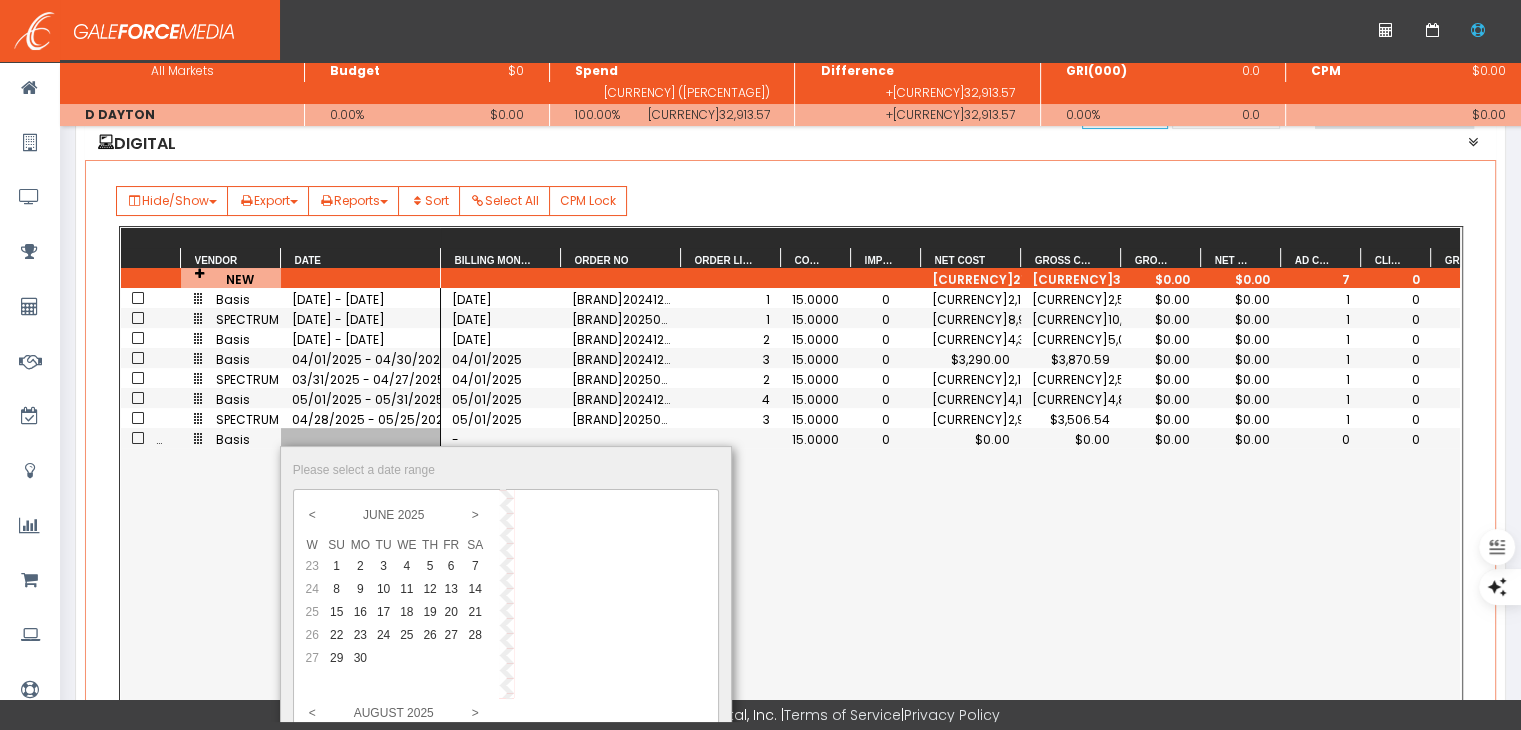 click on "1" at bounding box center (337, 566) 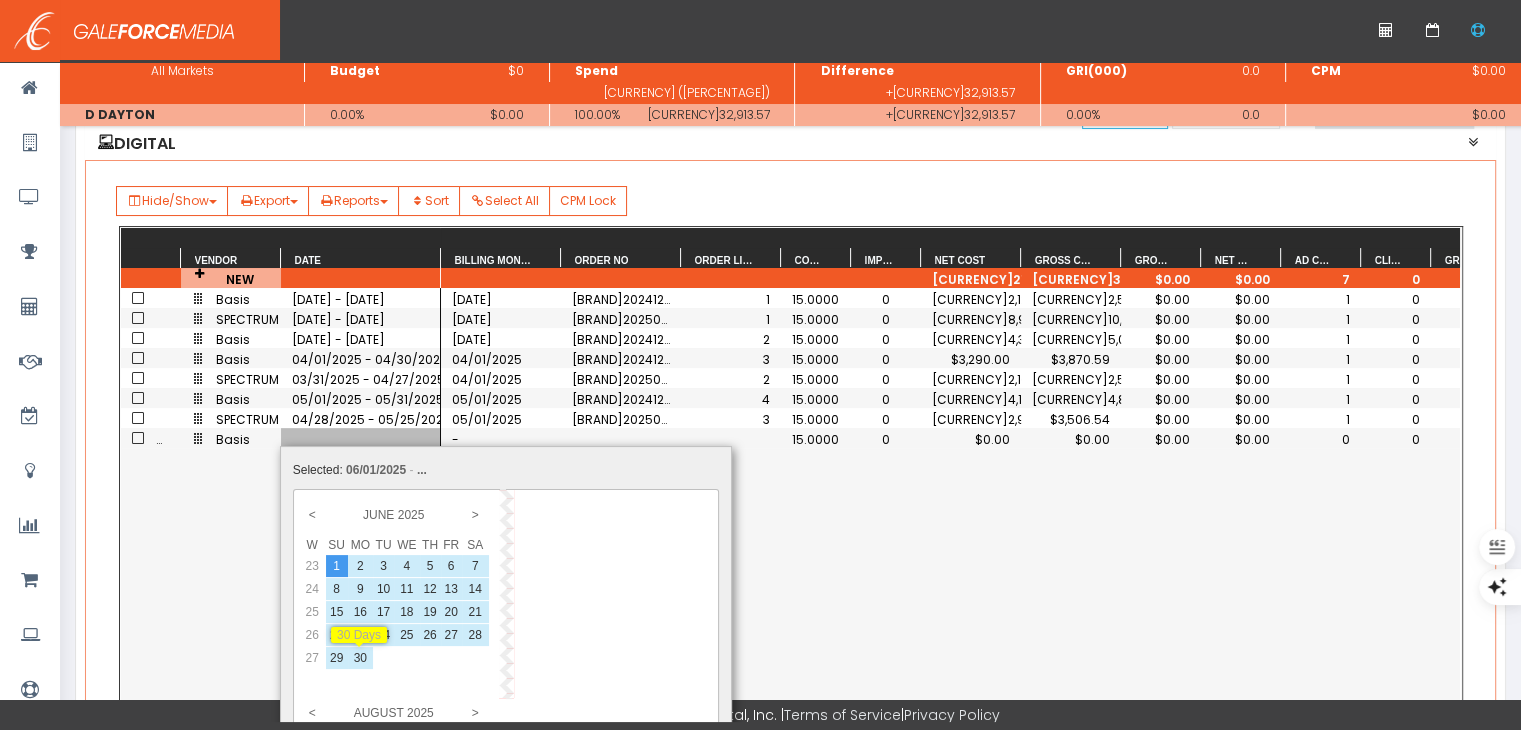 click on "30" at bounding box center [360, 566] 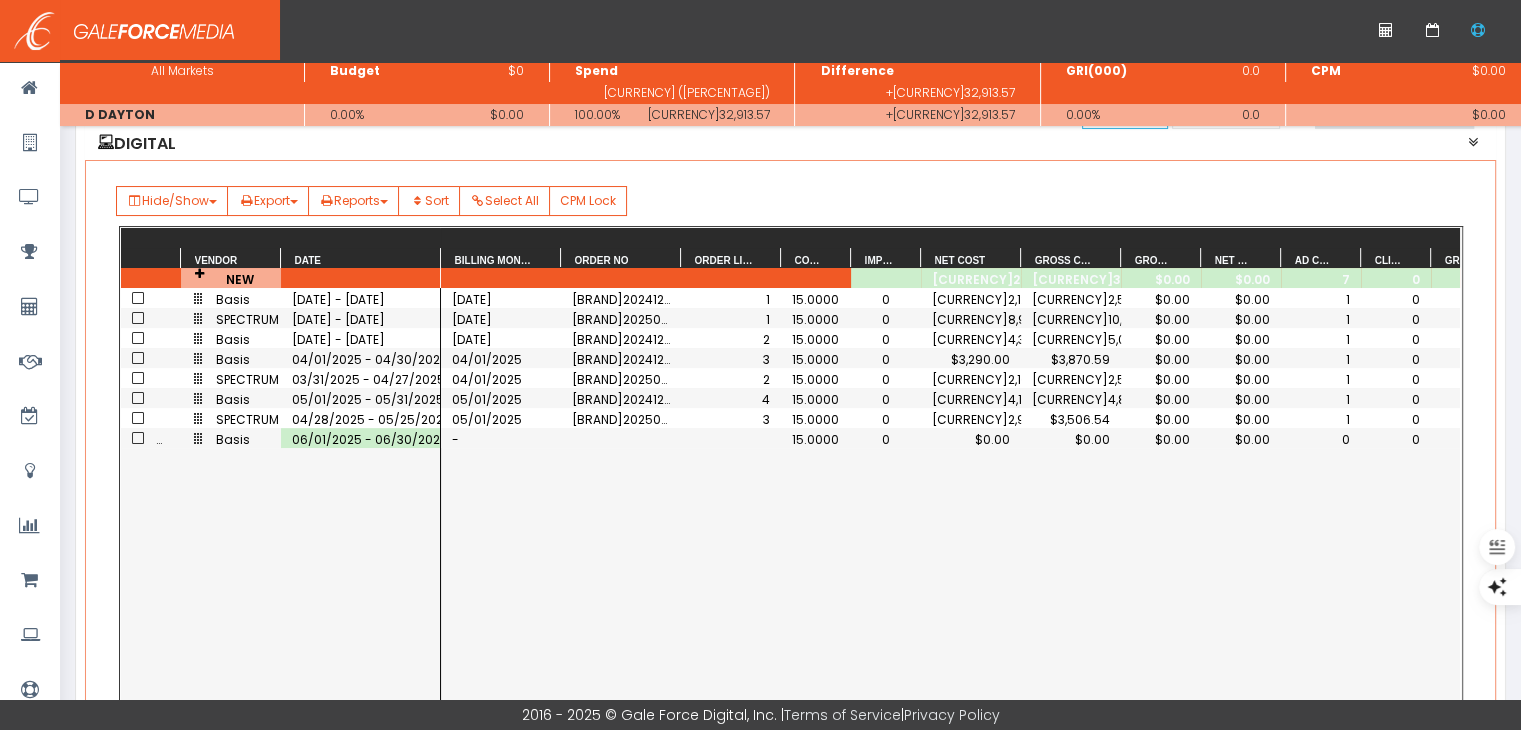 click on "- 15.0000 0 $0.00 $0.00 $0.00 $0.00 0 0 0 11/01/2024 Basi202412092148420 1 15.0000 0 $2,128.28 $2,503.86 $0.00 $0.00 1 0 0 12/01/2024 SPEC202506091716306 1 15.0000 0 $8,951.35 $10,531.00 $0.00 $0.00 1 0 0 12/01/2024 Basi202412092148420 2 15.0000 0 $4,325.79 $5,089.16 $0.00 $0.00 1 0 0 04/01/2025 Basi202412092148420 3 15.0000 0 $3,290.00 $3,870.59 $0.00 $0.00 1 0 0 04/01/2025 SPEC202506091716306 2 15.0000 0 $2,169.91 $2,552.84 $0.00 $0.00 1 0 0 05/01/2025 Basi202412092148420 4 15.0000 0 $4,130.64 $4,859.58 $0.00 $0.00 1 0 0 05/01/2025 SPEC202506091716306 3 15.0000 0 $2,980.56 $3,506.54 $0.00 $0.00 1 0 0" at bounding box center (950, 501) 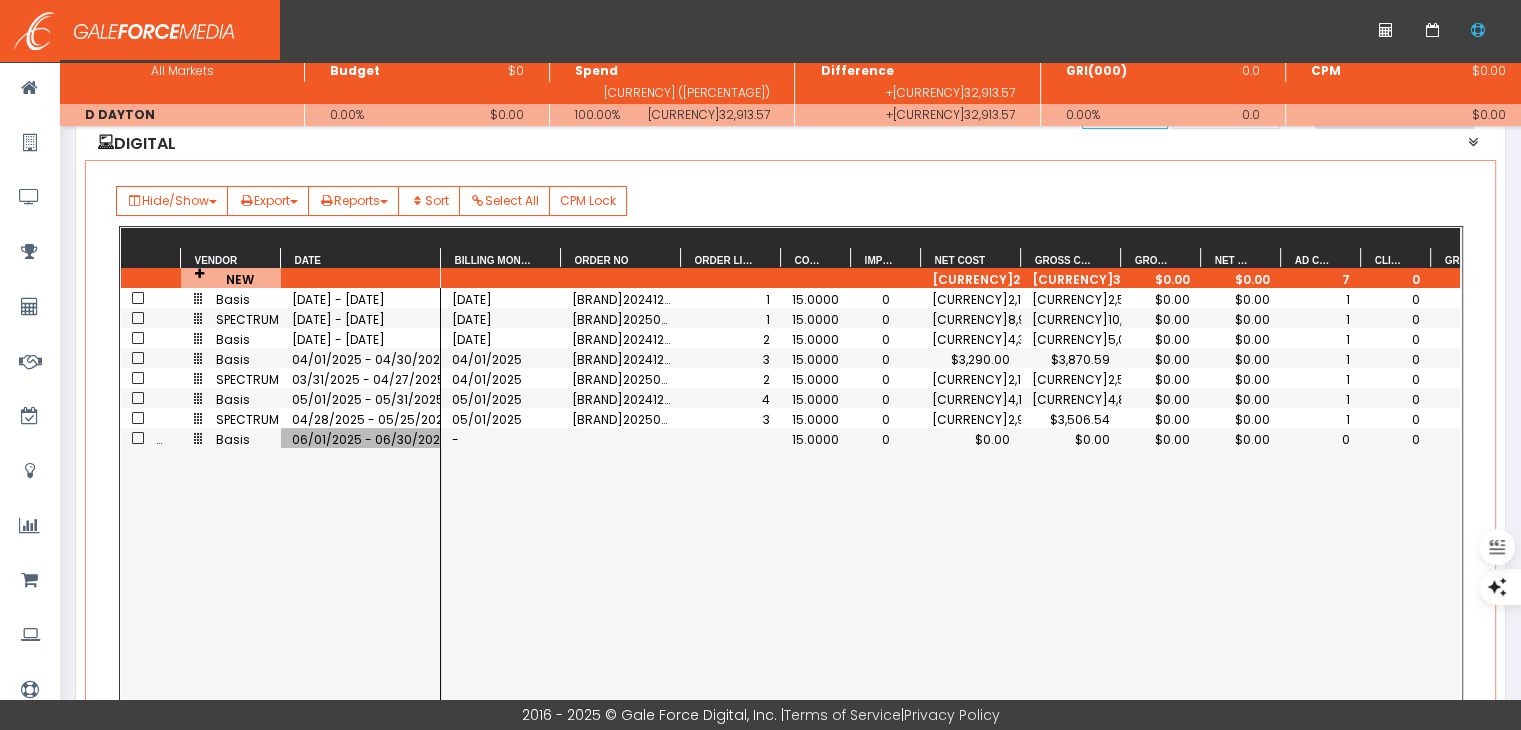 click on "- 15.0000 0 $0.00 $0.00 $0.00 $0.00 0 0 0 11/01/2024 Basi202412092148420 1 15.0000 0 $2,128.28 $2,503.86 $0.00 $0.00 1 0 0 12/01/2024 SPEC202506091716306 1 15.0000 0 $8,951.35 $10,531.00 $0.00 $0.00 1 0 0 12/01/2024 Basi202412092148420 2 15.0000 0 $4,325.79 $5,089.16 $0.00 $0.00 1 0 0 04/01/2025 Basi202412092148420 3 15.0000 0 $3,290.00 $3,870.59 $0.00 $0.00 1 0 0 04/01/2025 SPEC202506091716306 2 15.0000 0 $2,169.91 $2,552.84 $0.00 $0.00 1 0 0 05/01/2025 Basi202412092148420 4 15.0000 0 $4,130.64 $4,859.58 $0.00 $0.00 1 0 0 05/01/2025 SPEC202506091716306 3 15.0000 0 $2,980.56 $3,506.54 $0.00 $0.00 1 0 0" at bounding box center [950, 501] 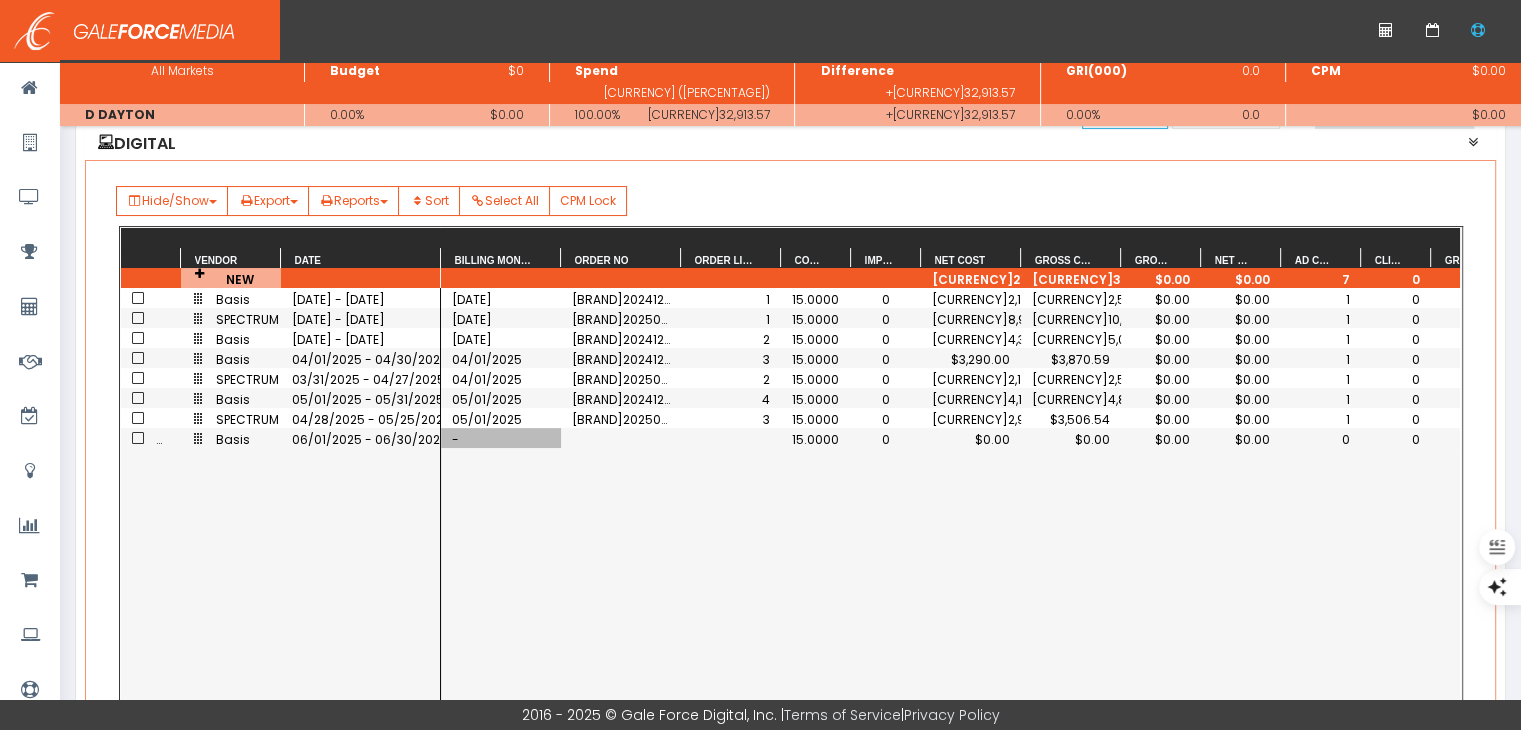 click on "-" at bounding box center (501, 438) 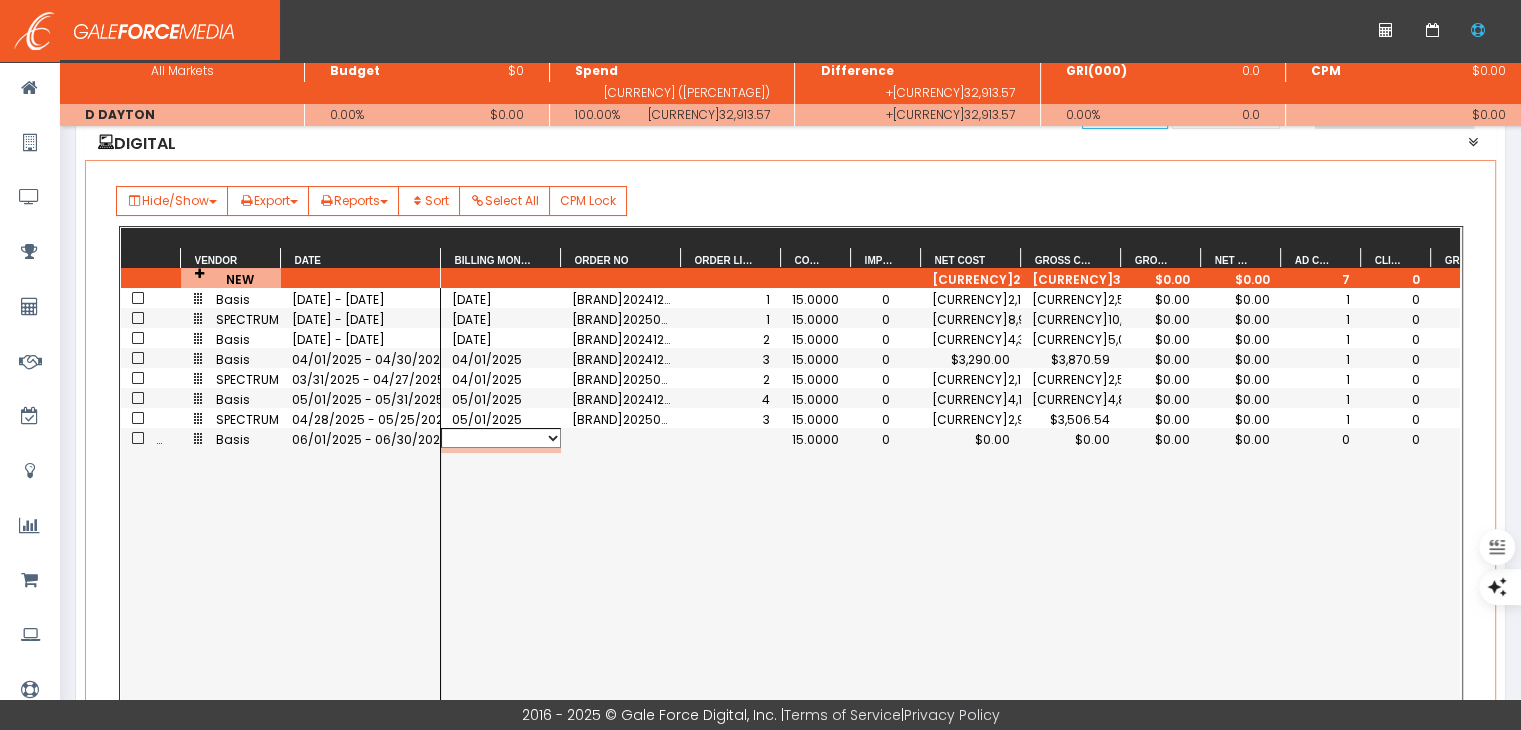 click on "06/01/2025" at bounding box center [501, 438] 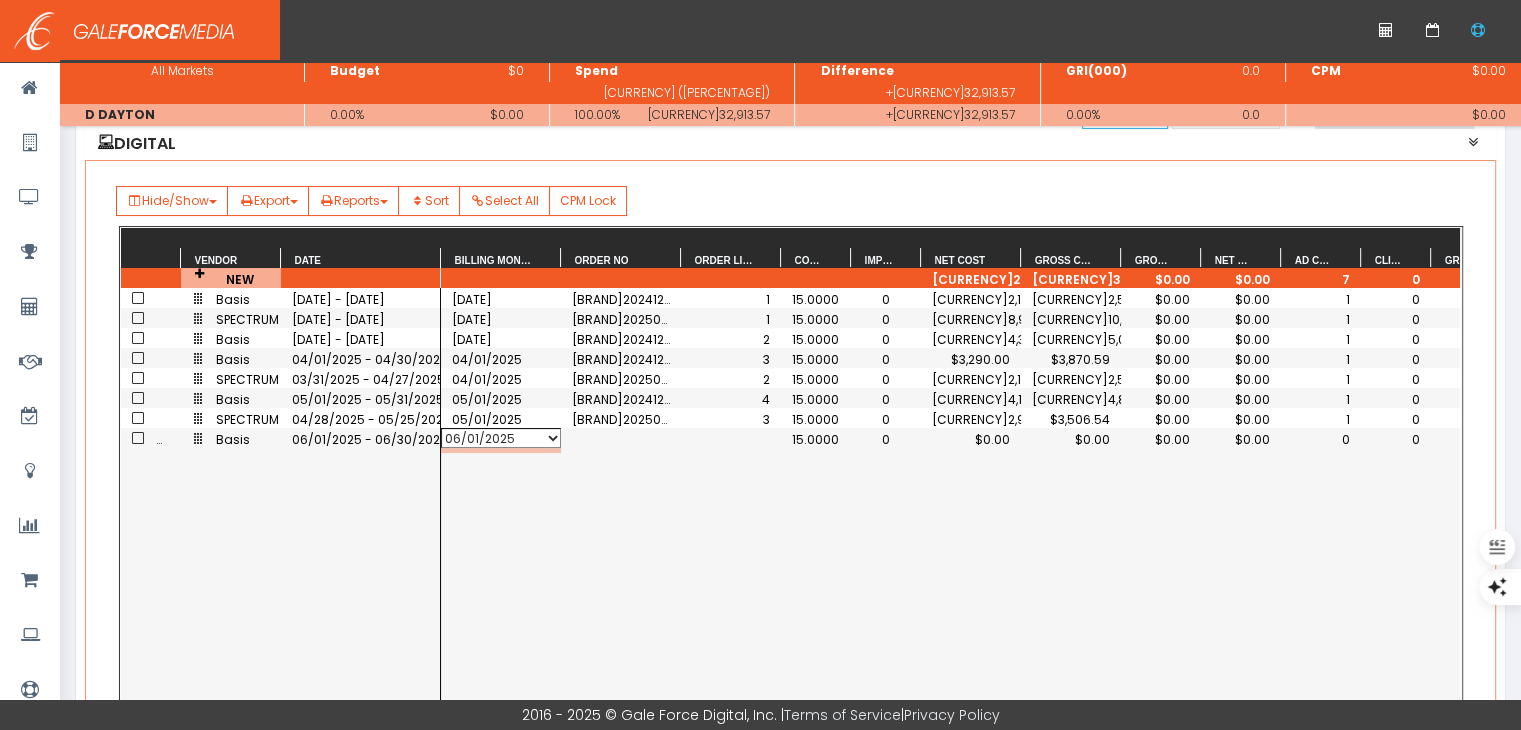 click on "06/01/2025" at bounding box center [501, 438] 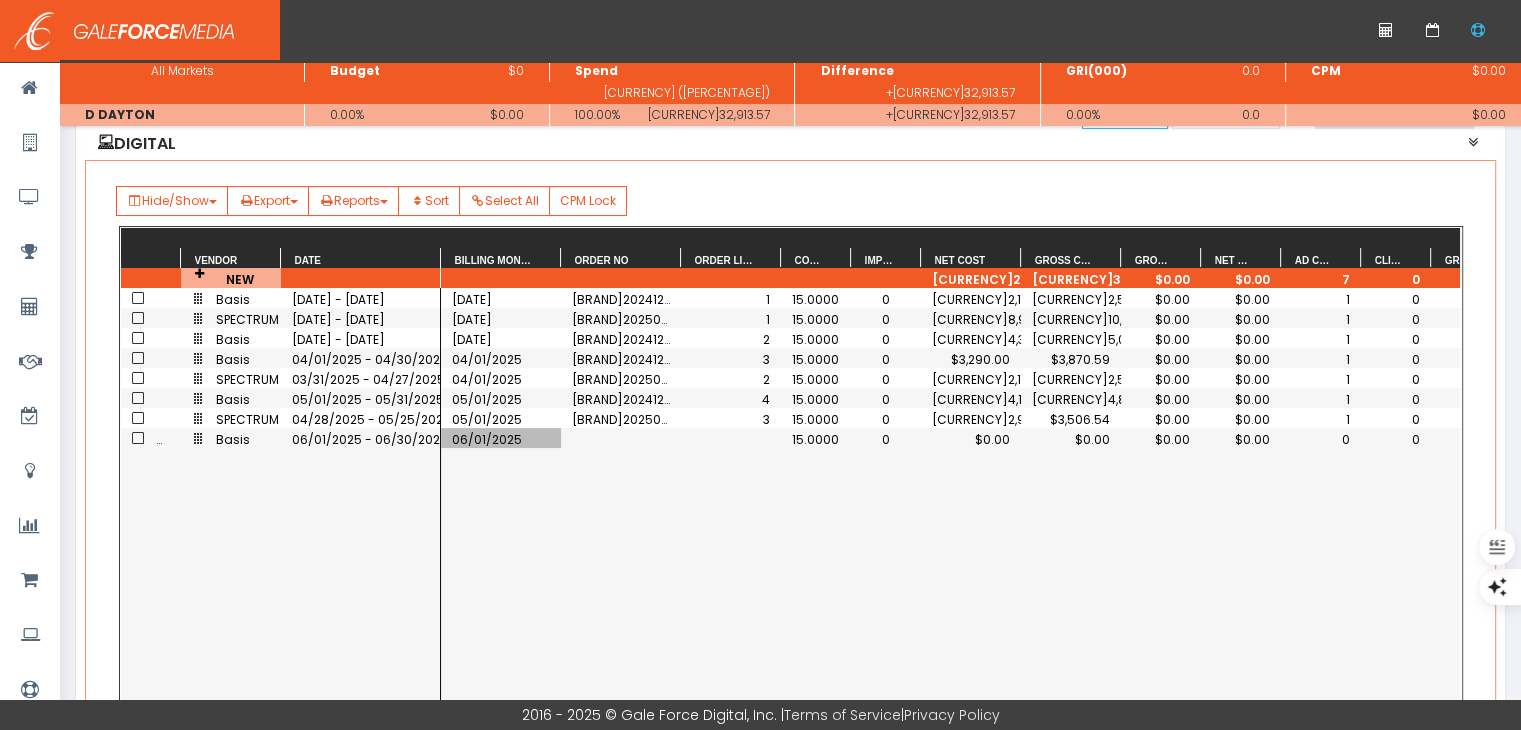 click on "$0.00" at bounding box center (971, 439) 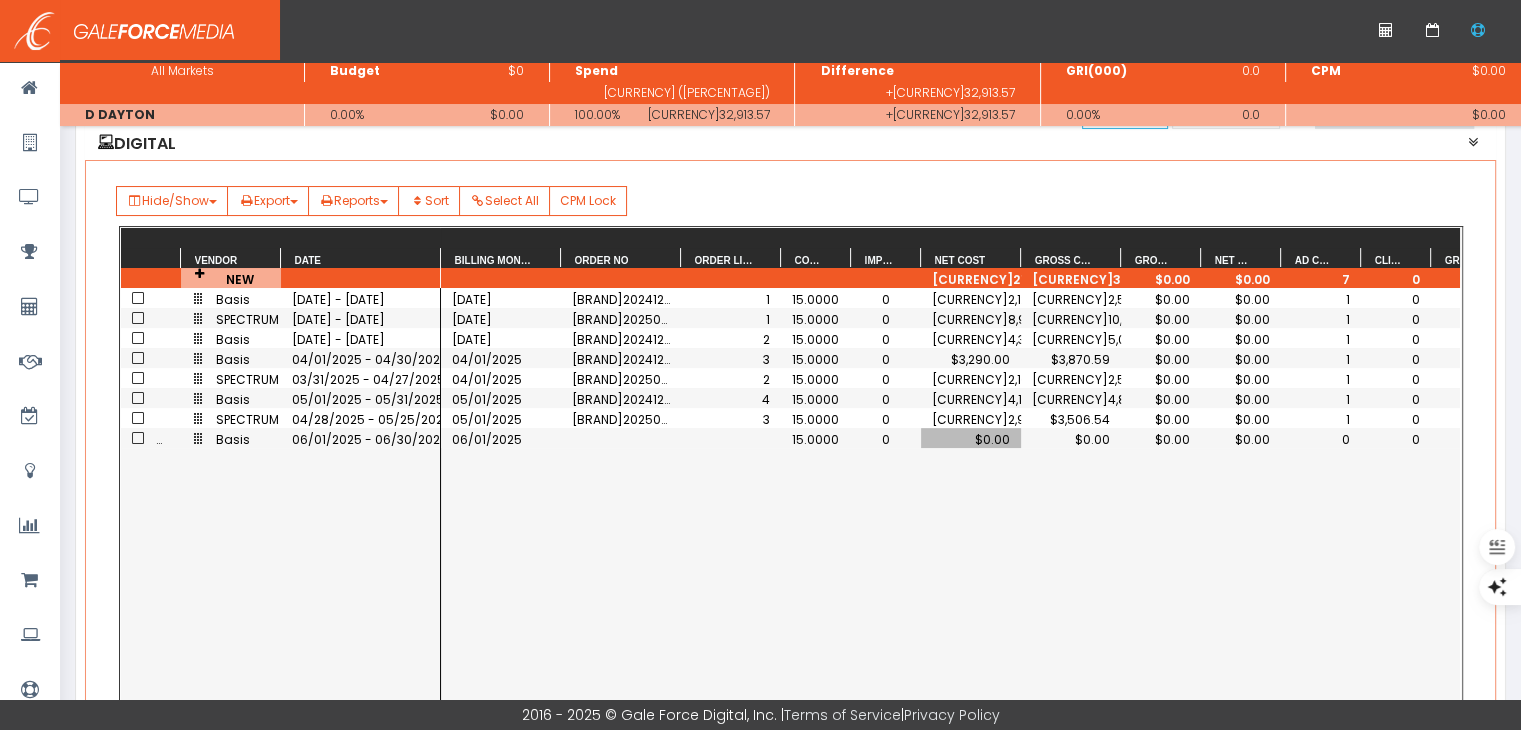 scroll, scrollTop: 0, scrollLeft: 57, axis: horizontal 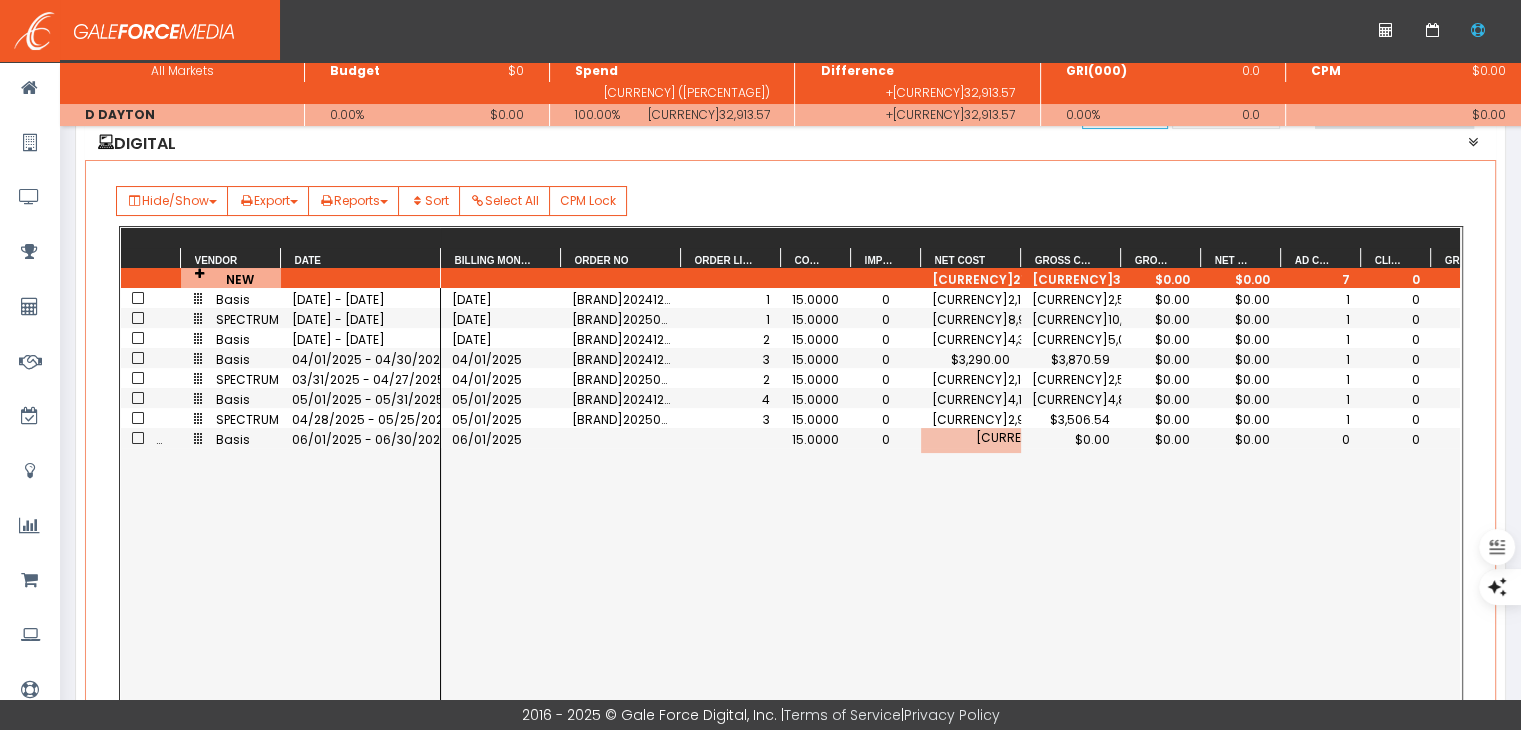 click on "06/01/2025 15.0000 0 2,346.21 $0.00 $0.00 $0.00 0 0 0 11/01/2024 Basi202412092148420 1 15.0000 0 $2,128.28 $2,503.86 $0.00 $0.00 1 0 0 12/01/2024 SPEC202506091716306 1 15.0000 0 $8,951.35 $10,531.00 $0.00 $0.00 1 0 0 12/01/2024 Basi202412092148420 2 15.0000 0 $4,325.79 $5,089.16 $0.00 $0.00 1 0 0 04/01/2025 Basi202412092148420 3 15.0000 0 $3,290.00 $3,870.59 $0.00 $0.00 1 0 0 04/01/2025 SPEC202506091716306 2 15.0000 0 $2,169.91 $2,552.84 $0.00 $0.00 1 0 0 05/01/2025 Basi202412092148420 4 15.0000 0 $4,130.64 $4,859.58 $0.00 $0.00 1 0 0 05/01/2025 SPEC202506091716306 3 15.0000 0 $2,980.56 $3,506.54 $0.00 $0.00 1 0 0" at bounding box center [950, 501] 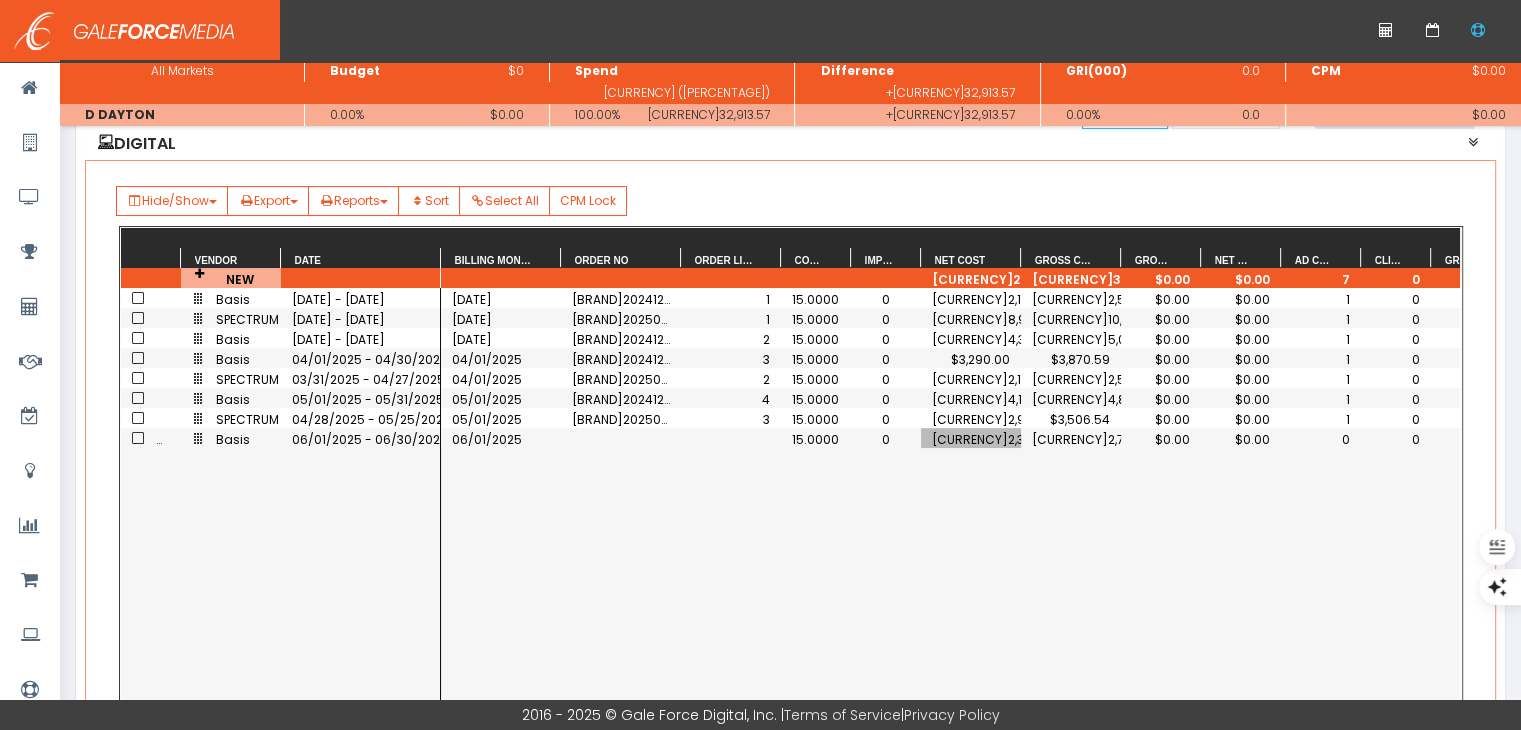 click on "0" at bounding box center [1321, 439] 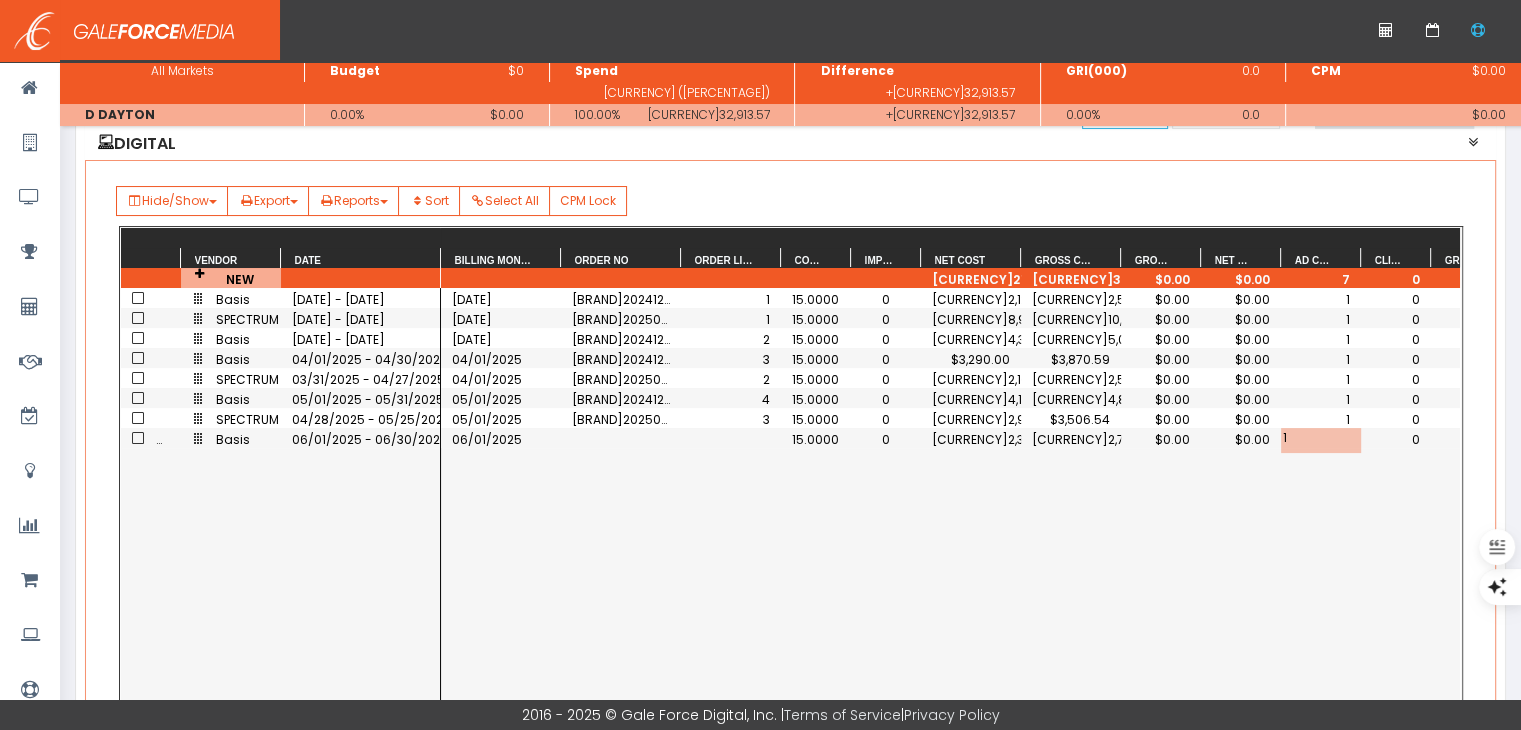 click on "06/01/2025 15.0000 0 $2,346.21 $2,760.25 $0.00 $0.00 1 0 0 11/01/2024 Basi202412092148420 1 15.0000 0 $2,128.28 $2,503.86 $0.00 $0.00 1 0 0 12/01/2024 SPEC202506091716306 1 15.0000 0 $8,951.35 $10,531.00 $0.00 $0.00 1 0 0 12/01/2024 Basi202412092148420 2 15.0000 0 $4,325.79 $5,089.16 $0.00 $0.00 1 0 0 04/01/2025 Basi202412092148420 3 15.0000 0 $3,290.00 $3,870.59 $0.00 $0.00 1 0 0 04/01/2025 SPEC202506091716306 2 15.0000 0 $2,169.91 $2,552.84 $0.00 $0.00 1 0 0 05/01/2025 Basi202412092148420 4 15.0000 0 $4,130.64 $4,859.58 $0.00 $0.00 1 0 0 05/01/2025 SPEC202506091716306 3 15.0000 0 $2,980.56 $3,506.54 $0.00 $0.00 1 0 0" at bounding box center [950, 501] 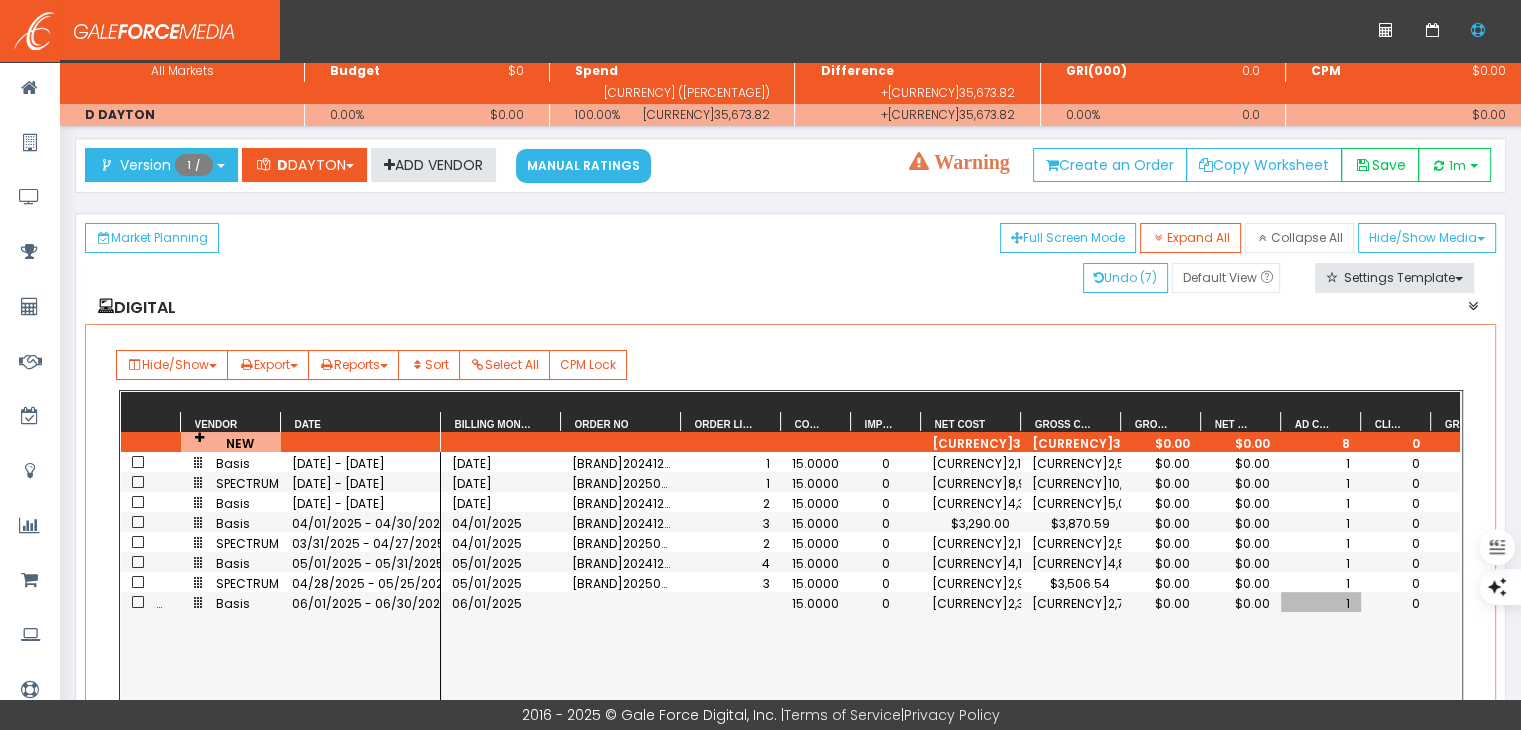 scroll, scrollTop: 0, scrollLeft: 0, axis: both 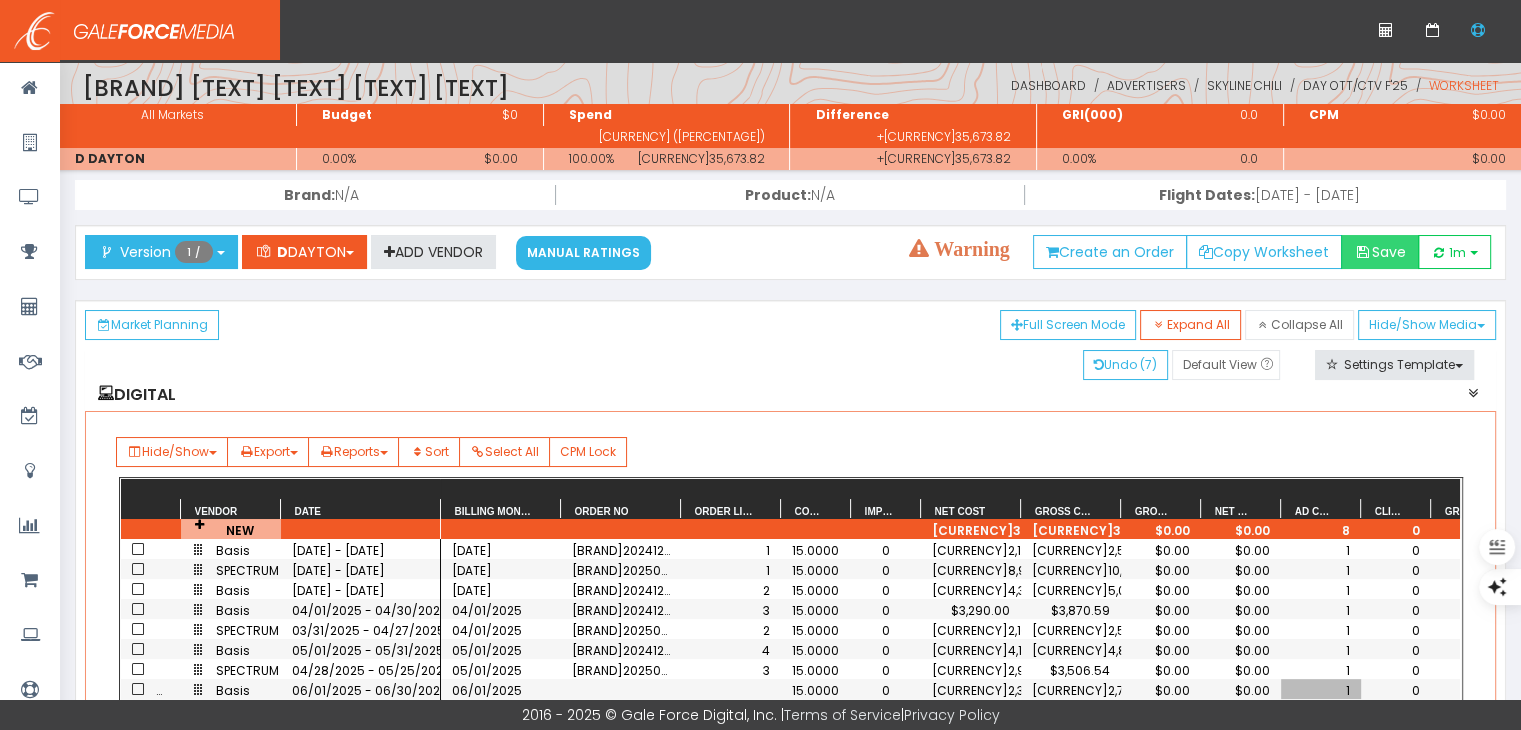 click on "Save" at bounding box center [1380, 252] 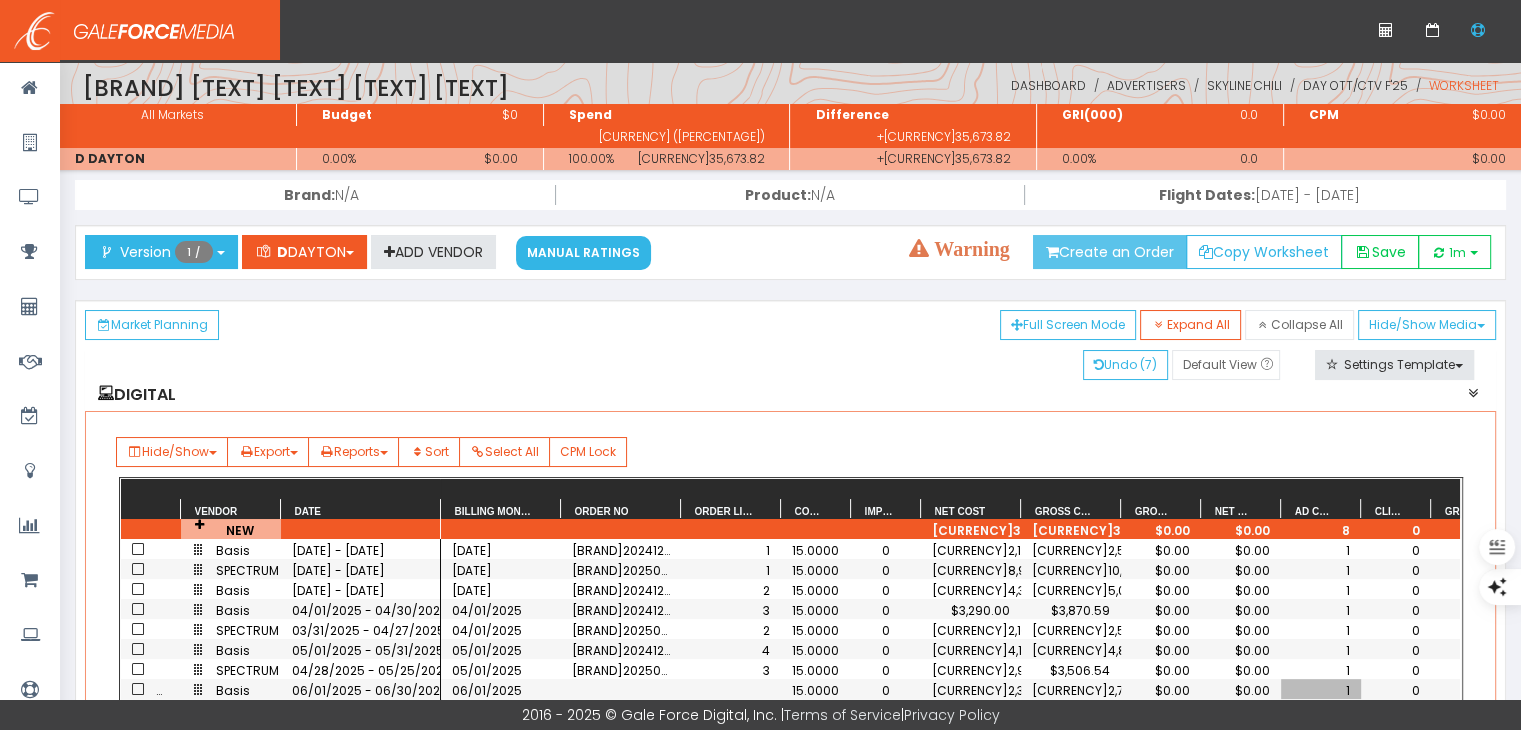 click on "Create an Order" at bounding box center [1110, 252] 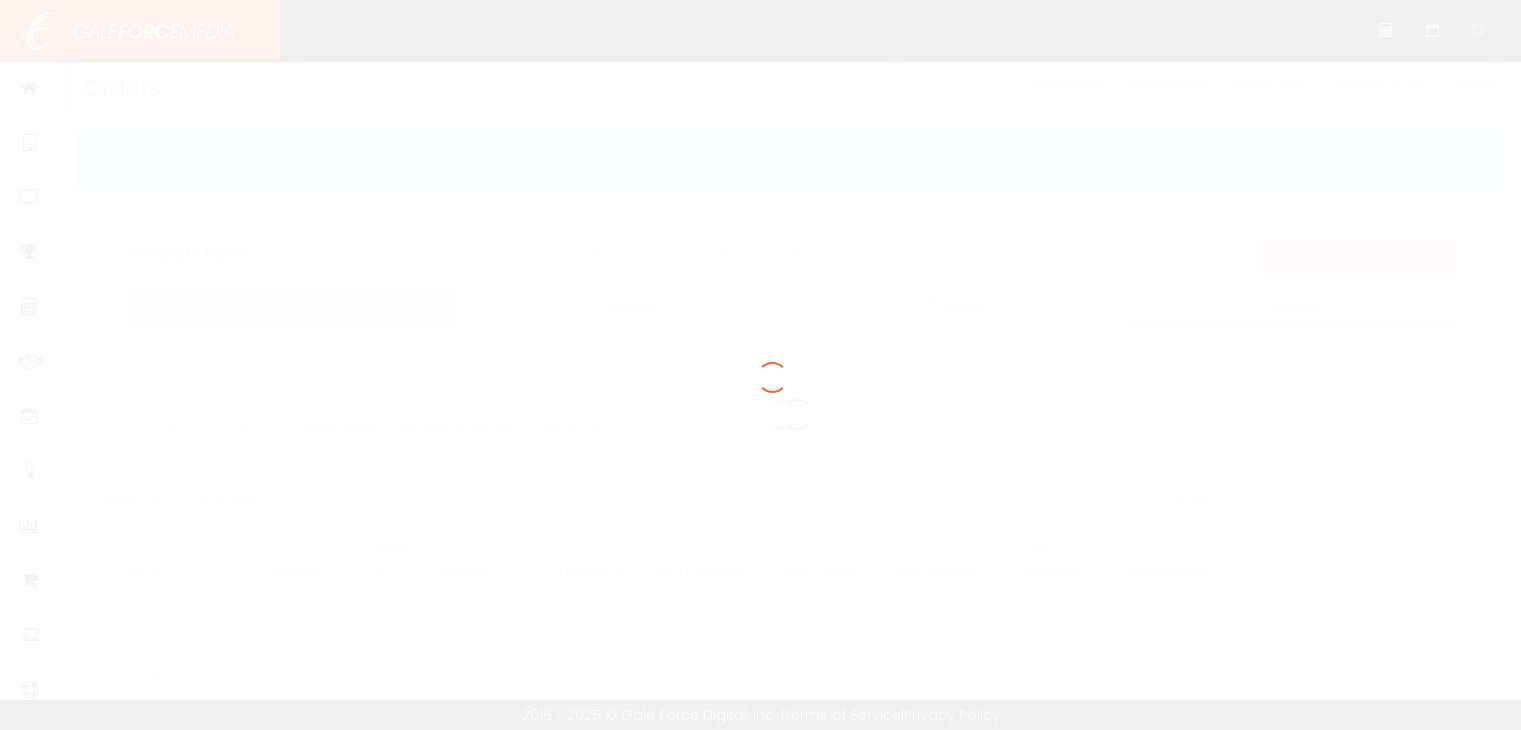 scroll, scrollTop: 0, scrollLeft: 0, axis: both 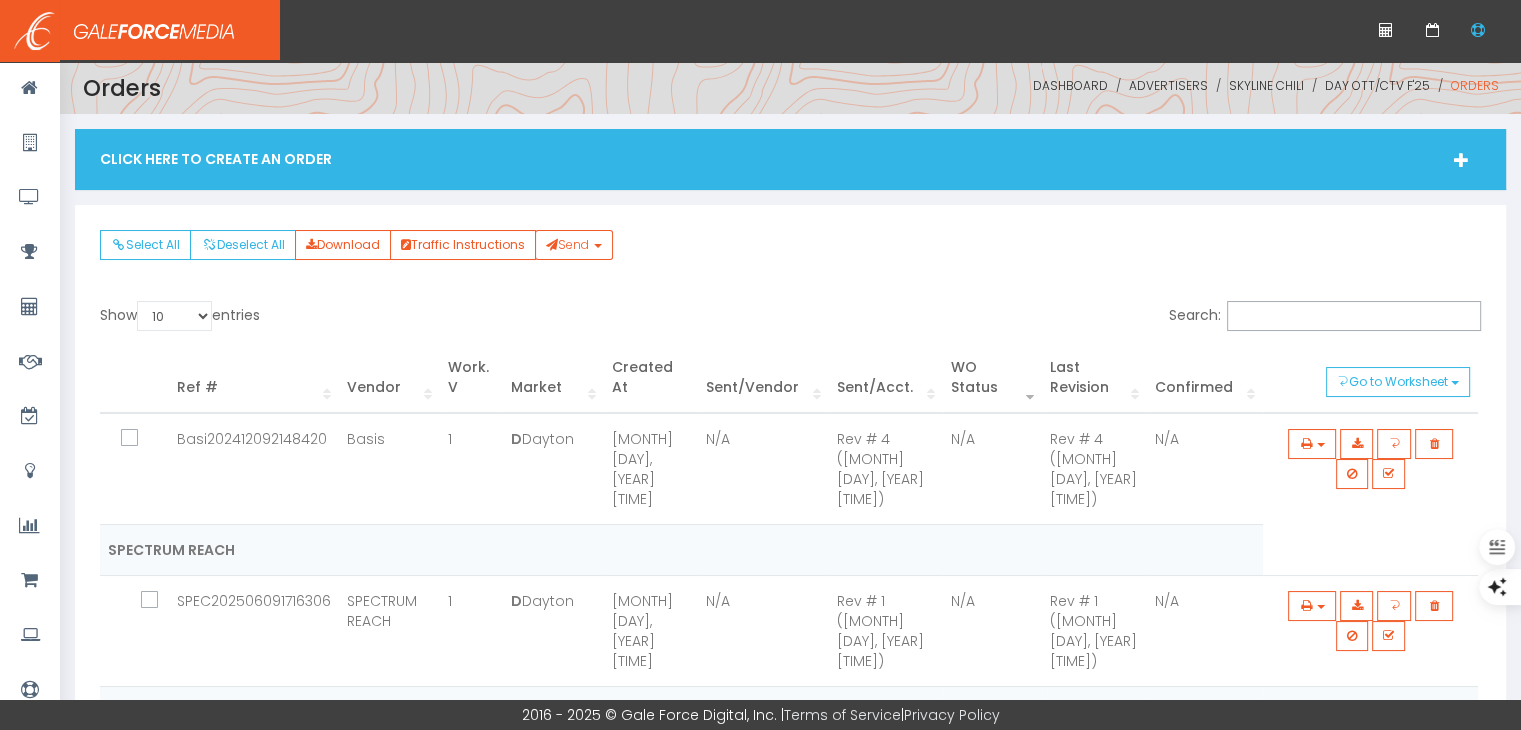 click on "Click Here To Create An Order" at bounding box center [790, 159] 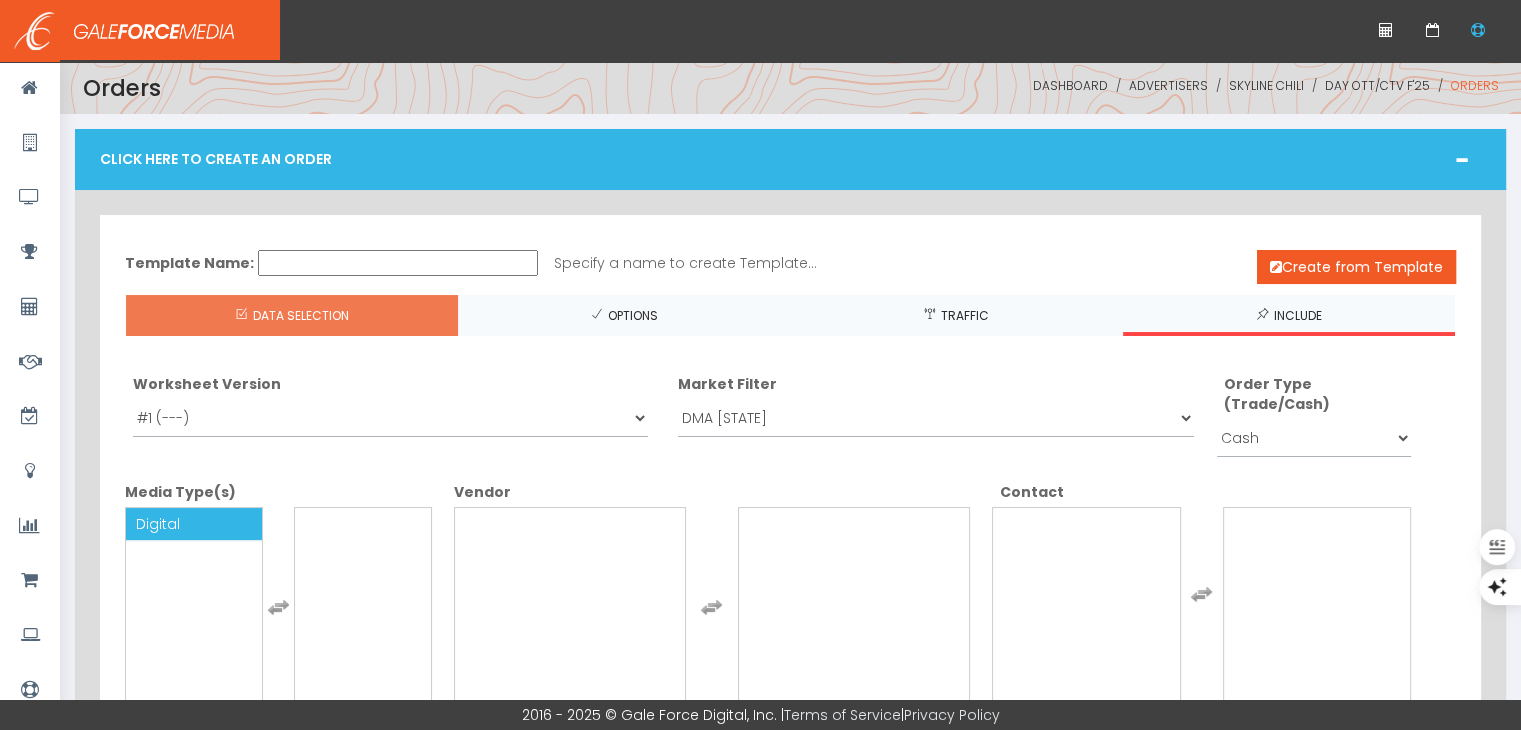 click on "Digital" at bounding box center (194, 524) 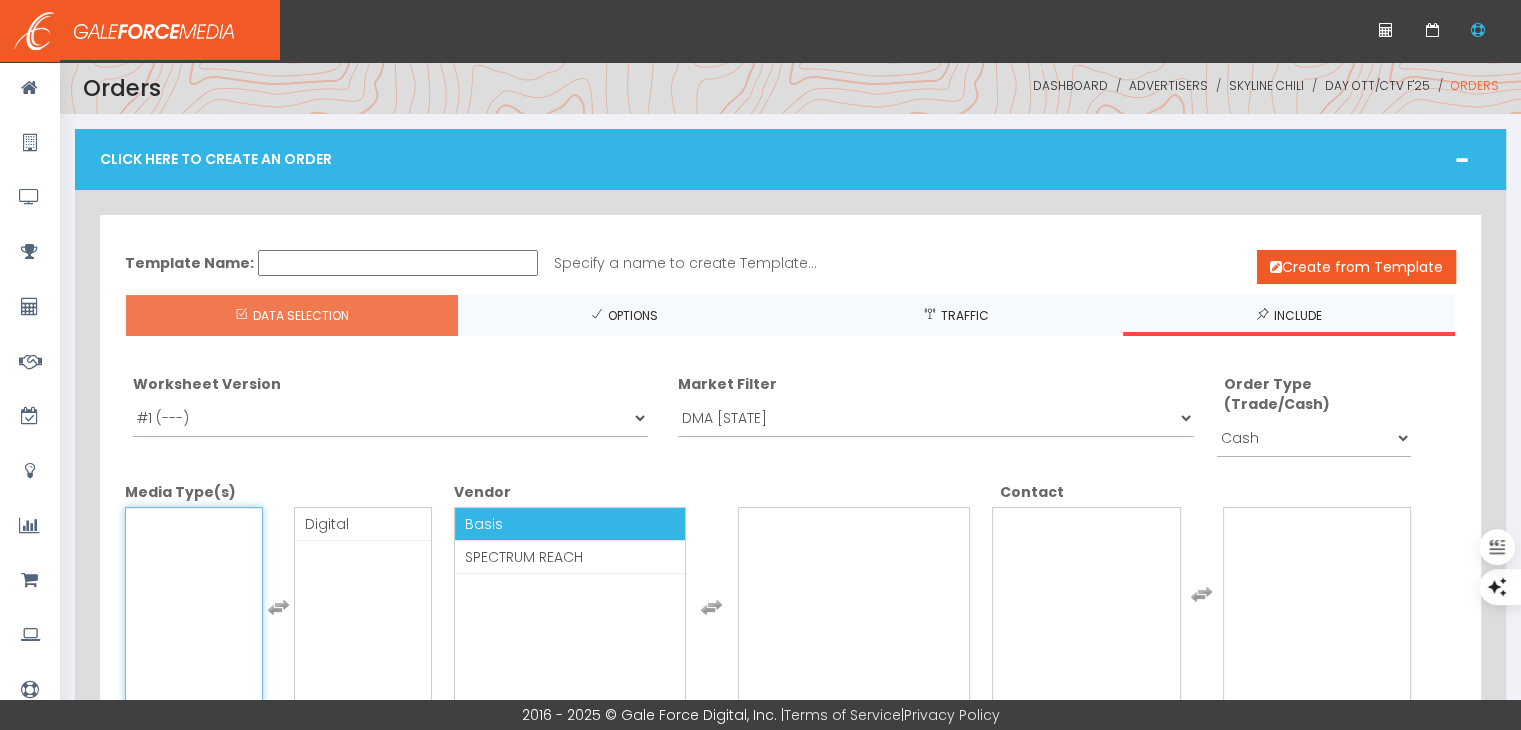 click on "Basis" at bounding box center (570, 524) 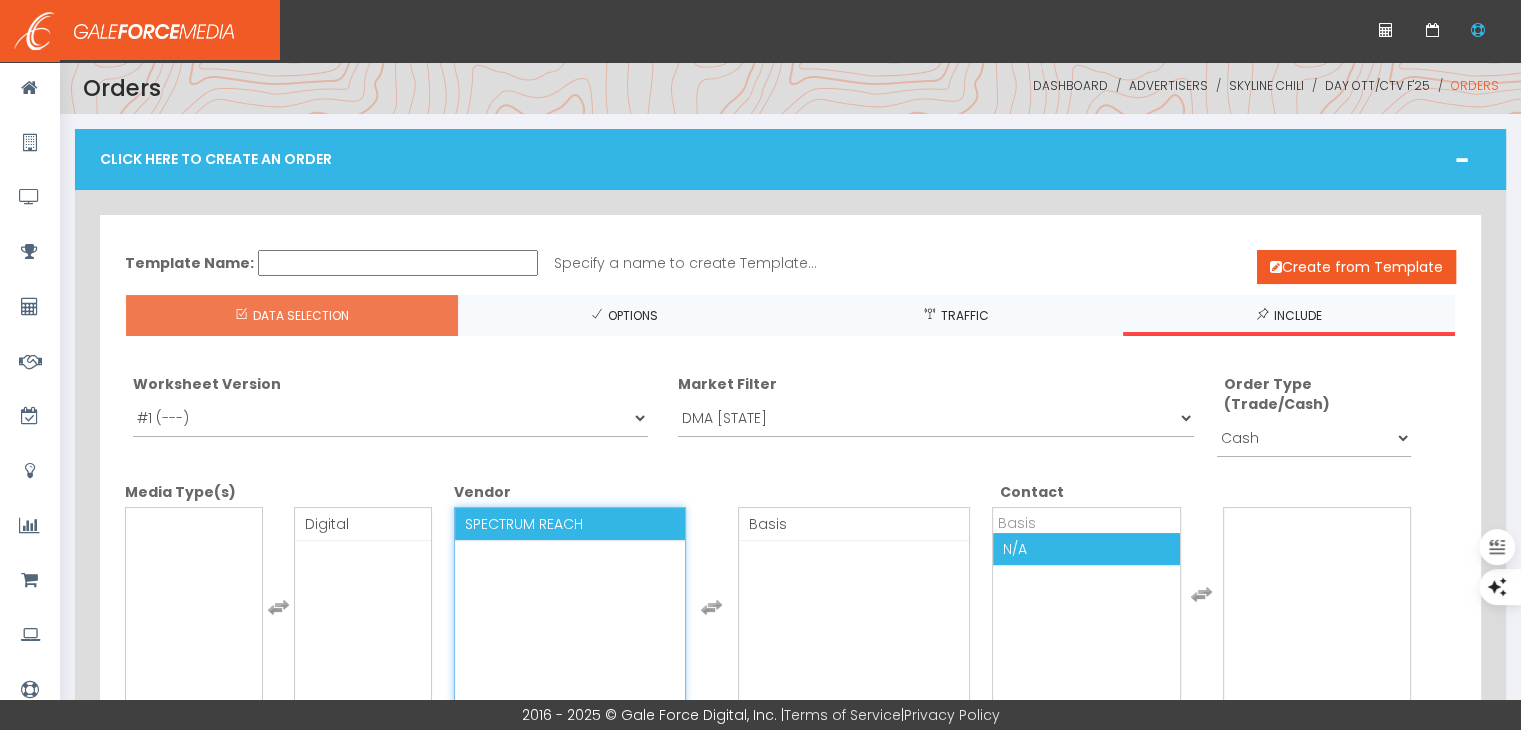 click on "N/A" at bounding box center [1086, 549] 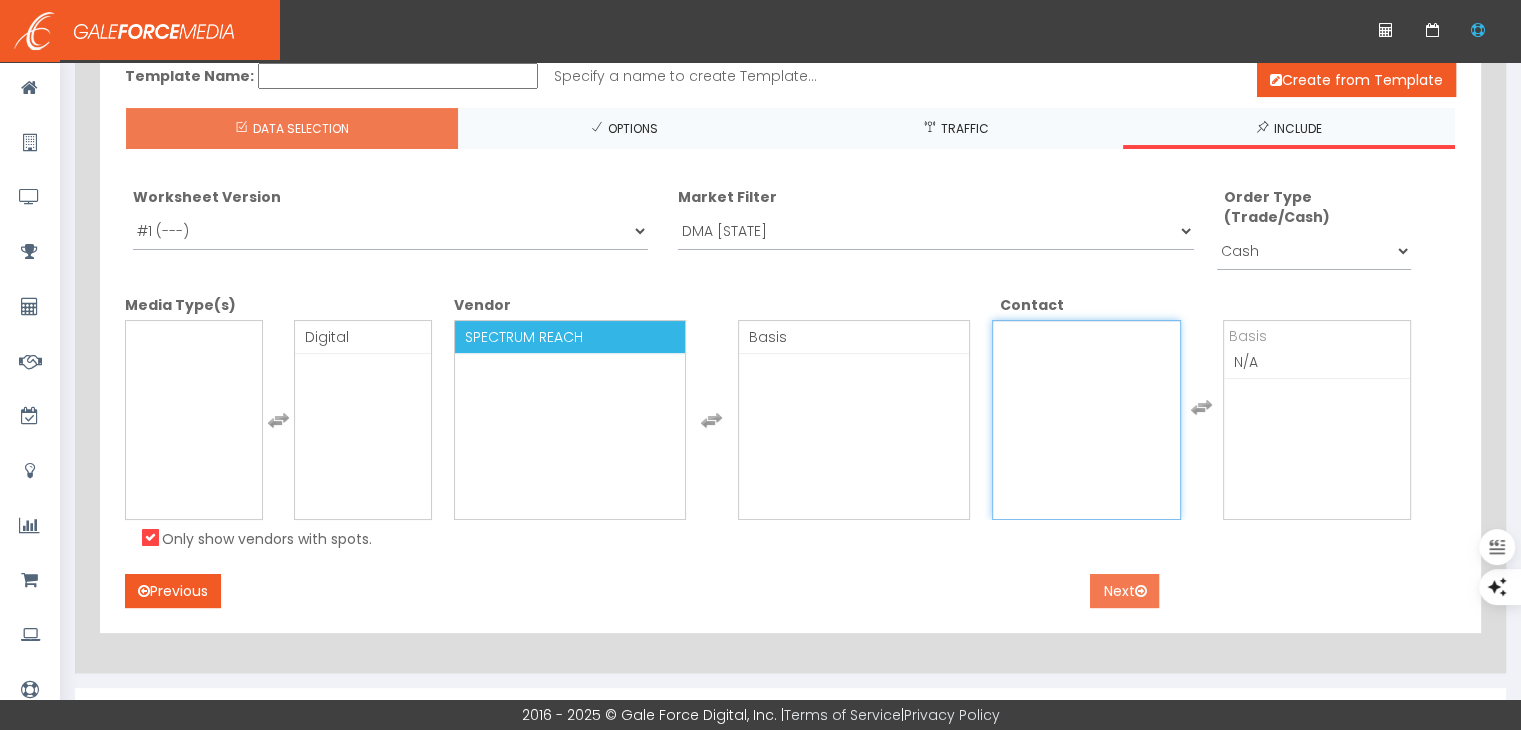 scroll, scrollTop: 200, scrollLeft: 0, axis: vertical 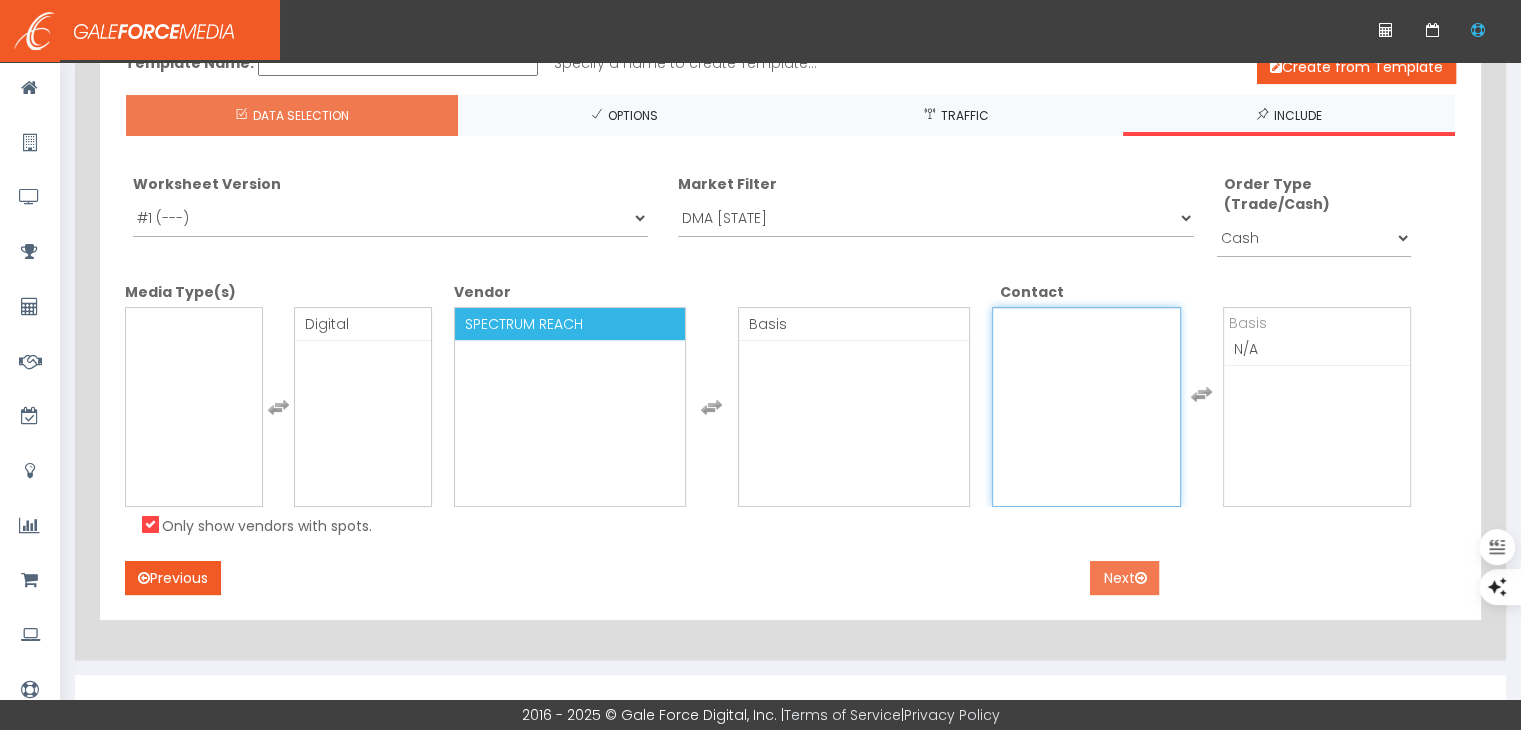 click on "Next" at bounding box center [1124, 578] 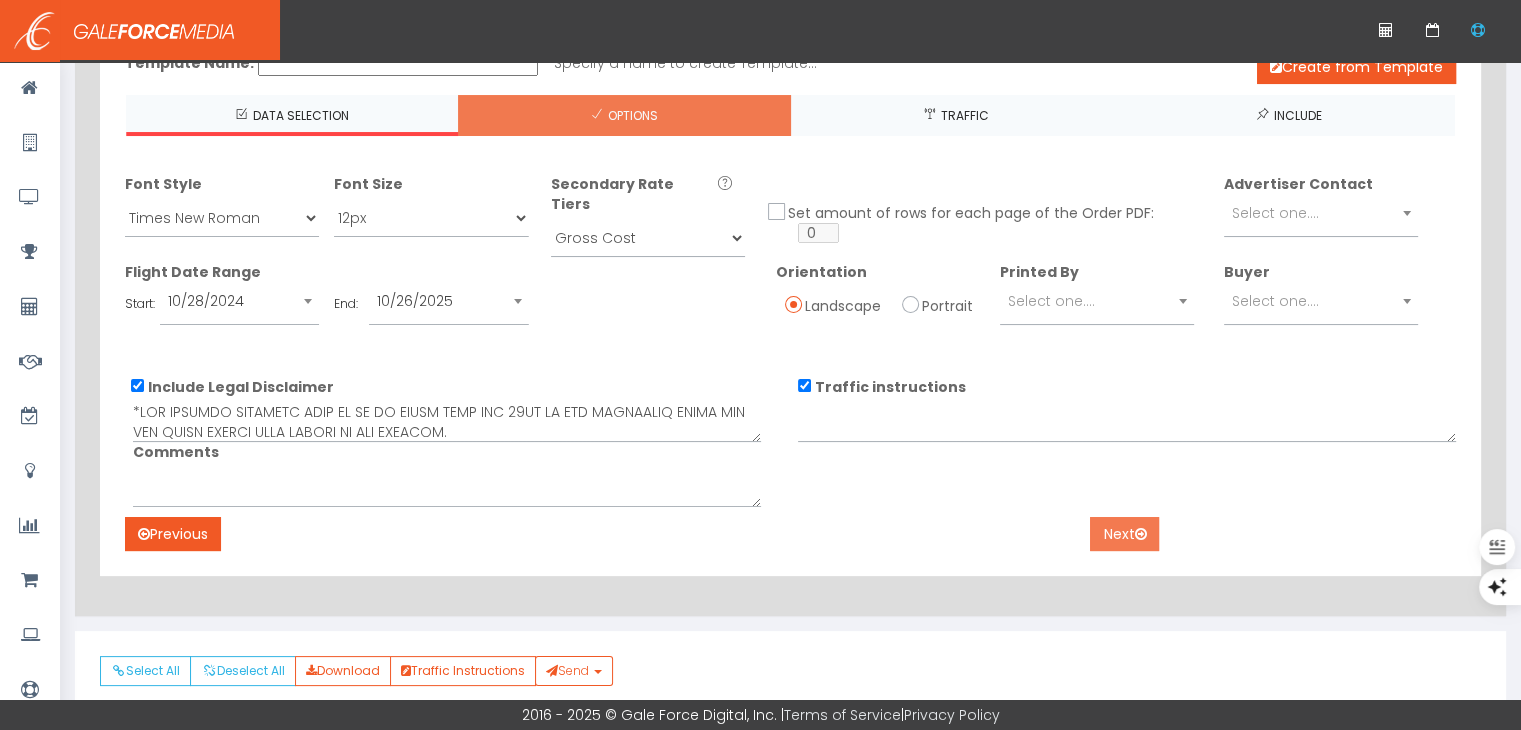 click on "Next" at bounding box center (1124, 534) 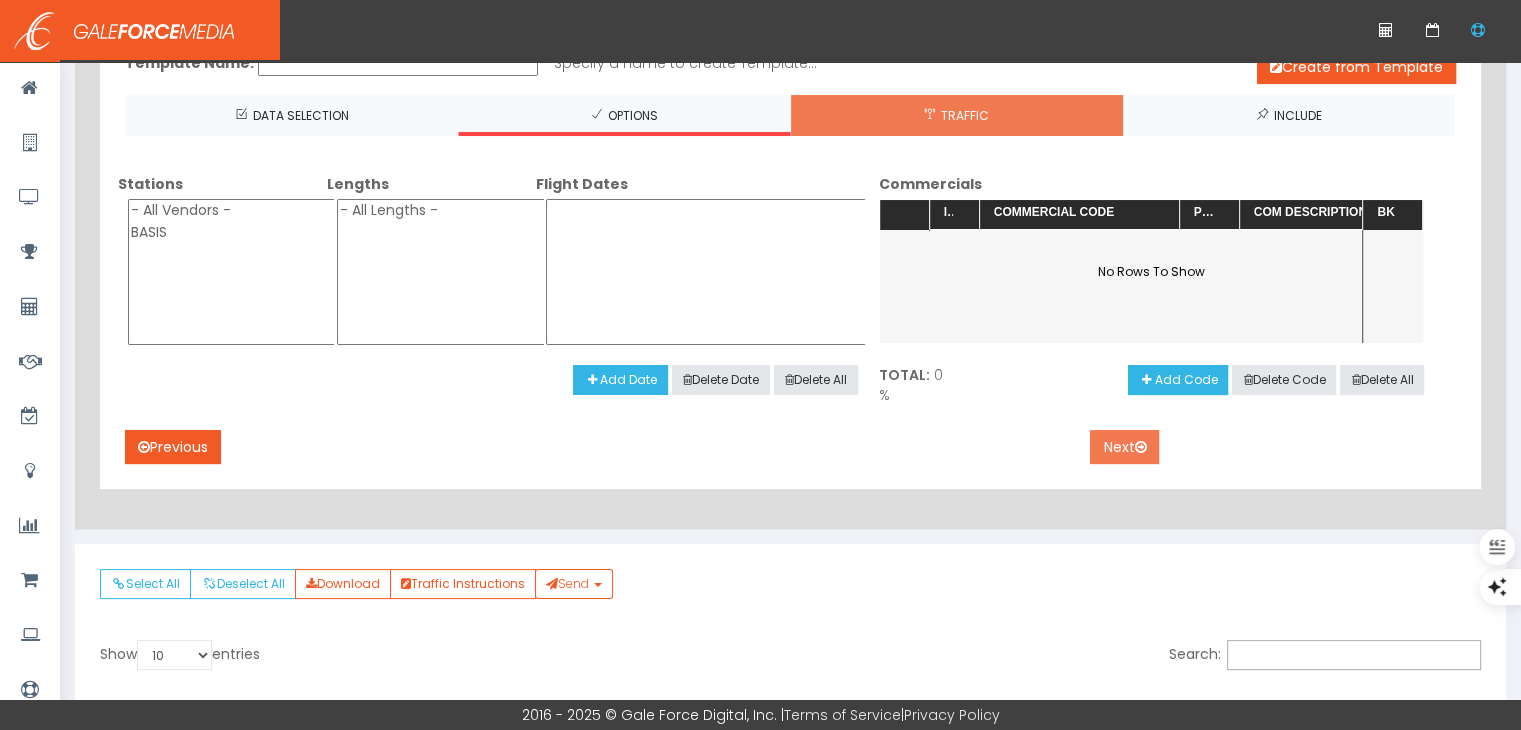 click on "Next" at bounding box center [1124, 447] 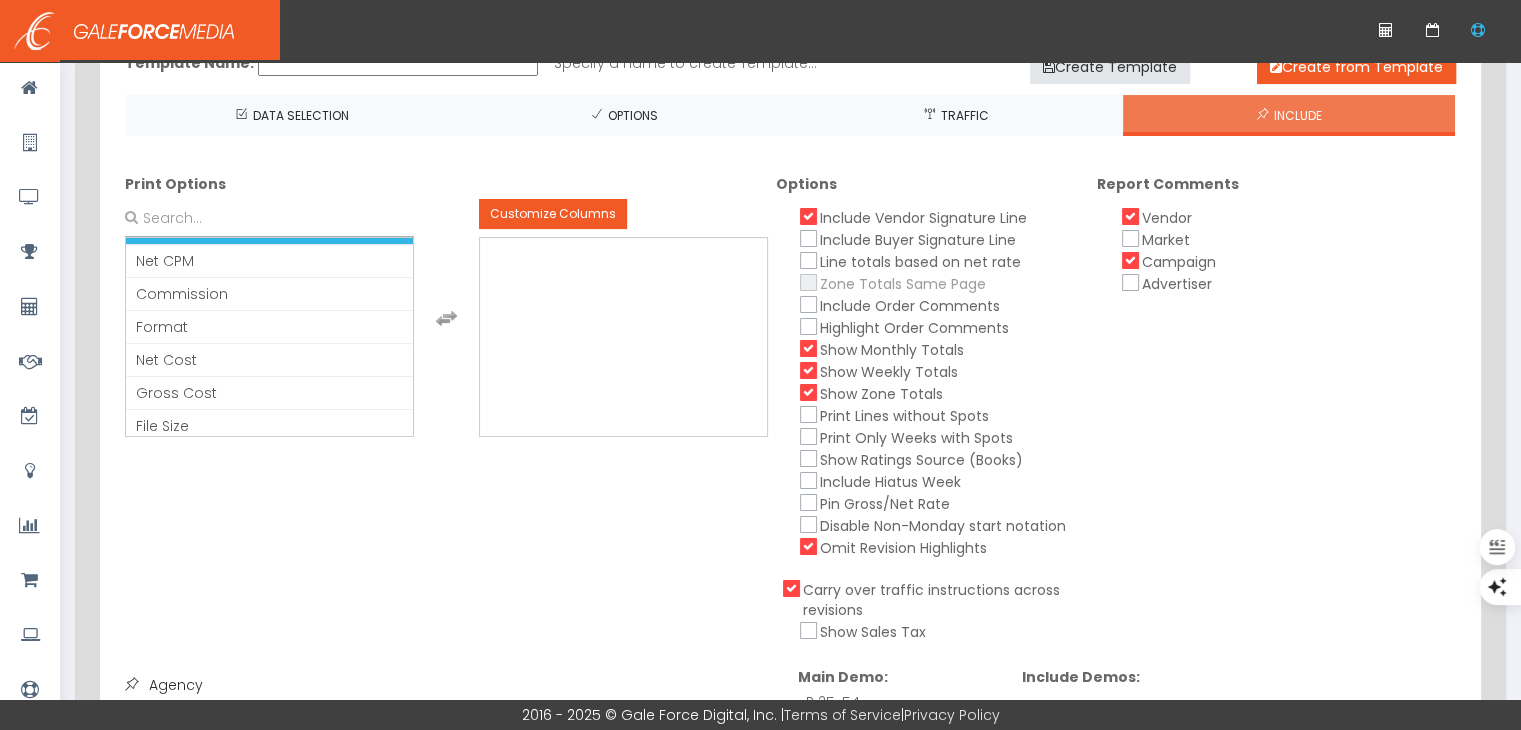 scroll, scrollTop: 200, scrollLeft: 0, axis: vertical 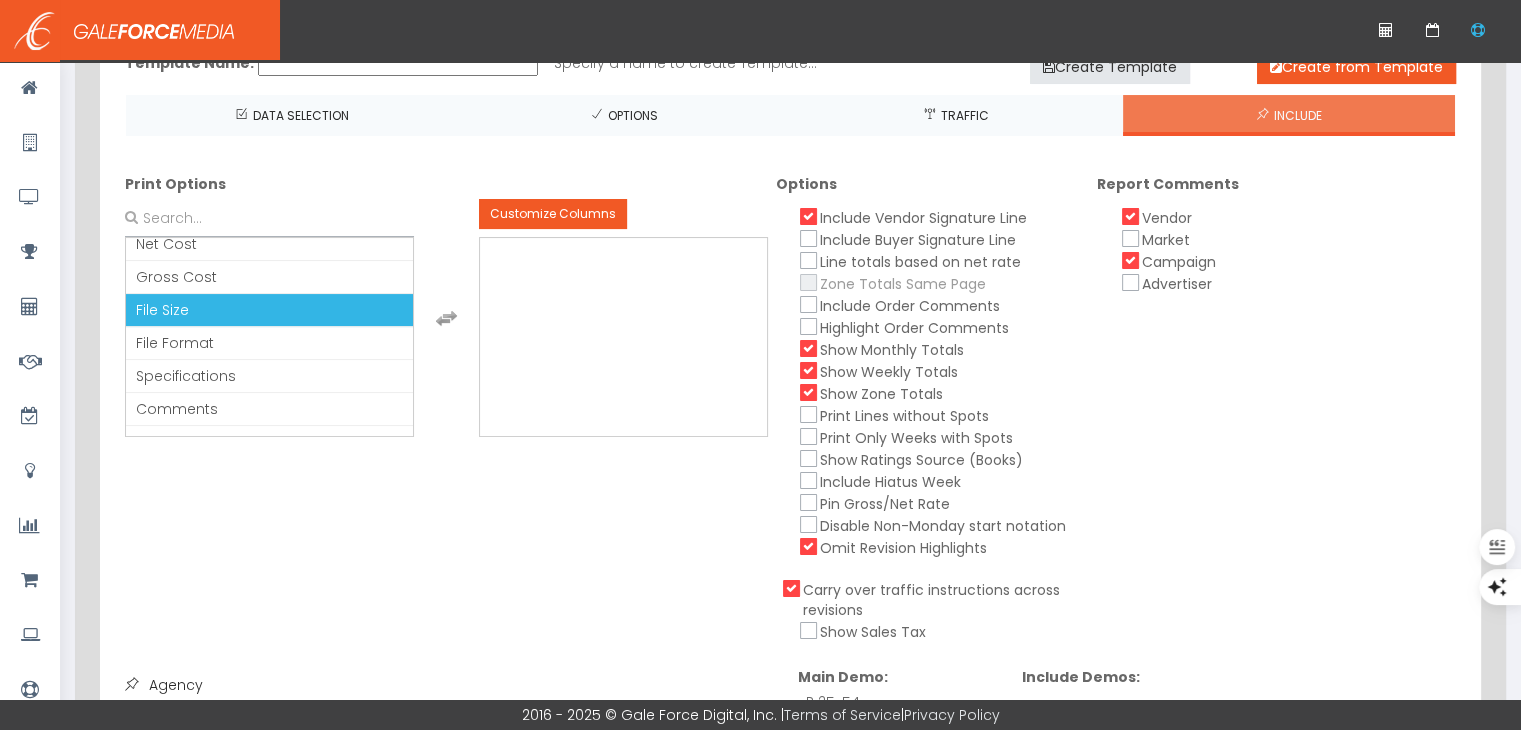 click on "Gross Cost" at bounding box center [269, 277] 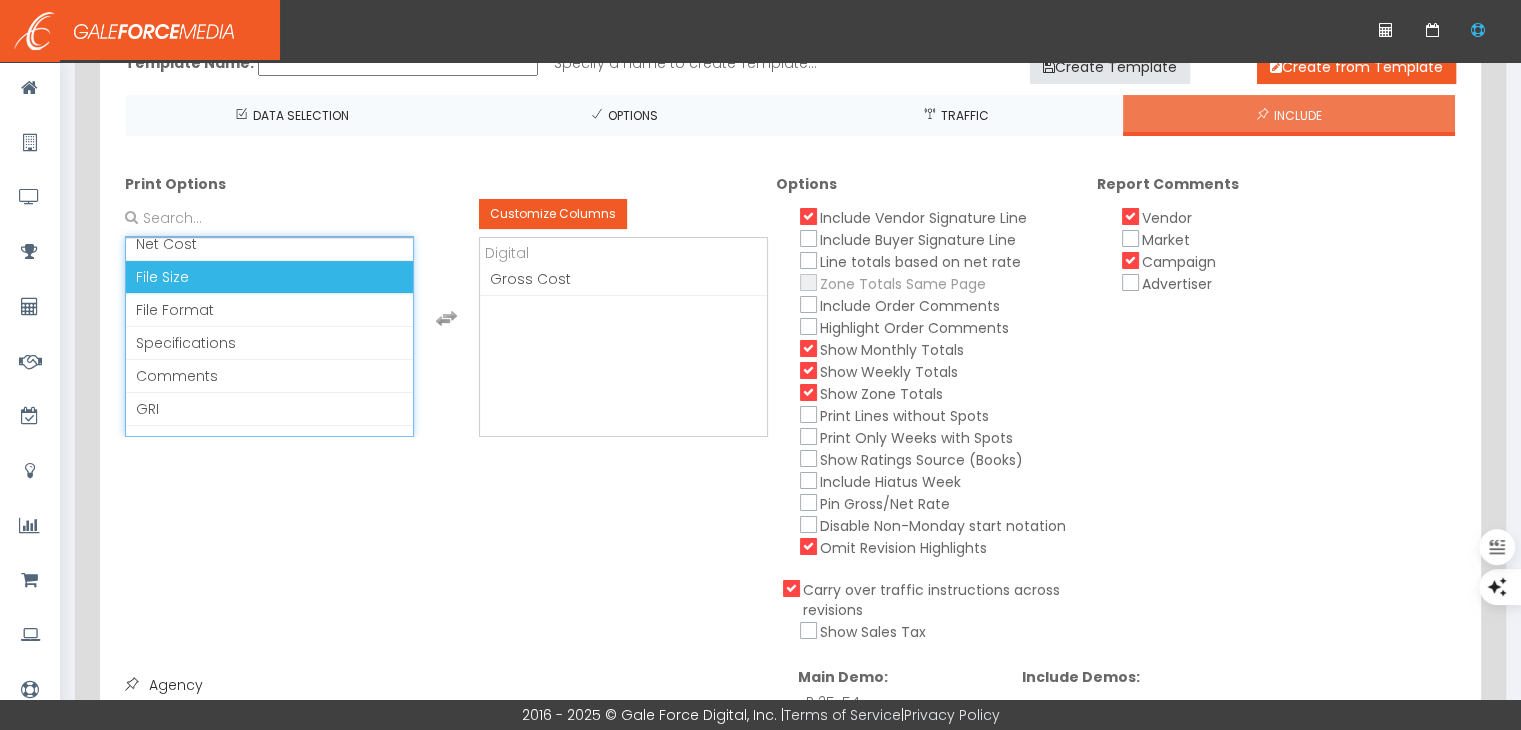 scroll, scrollTop: 87, scrollLeft: 0, axis: vertical 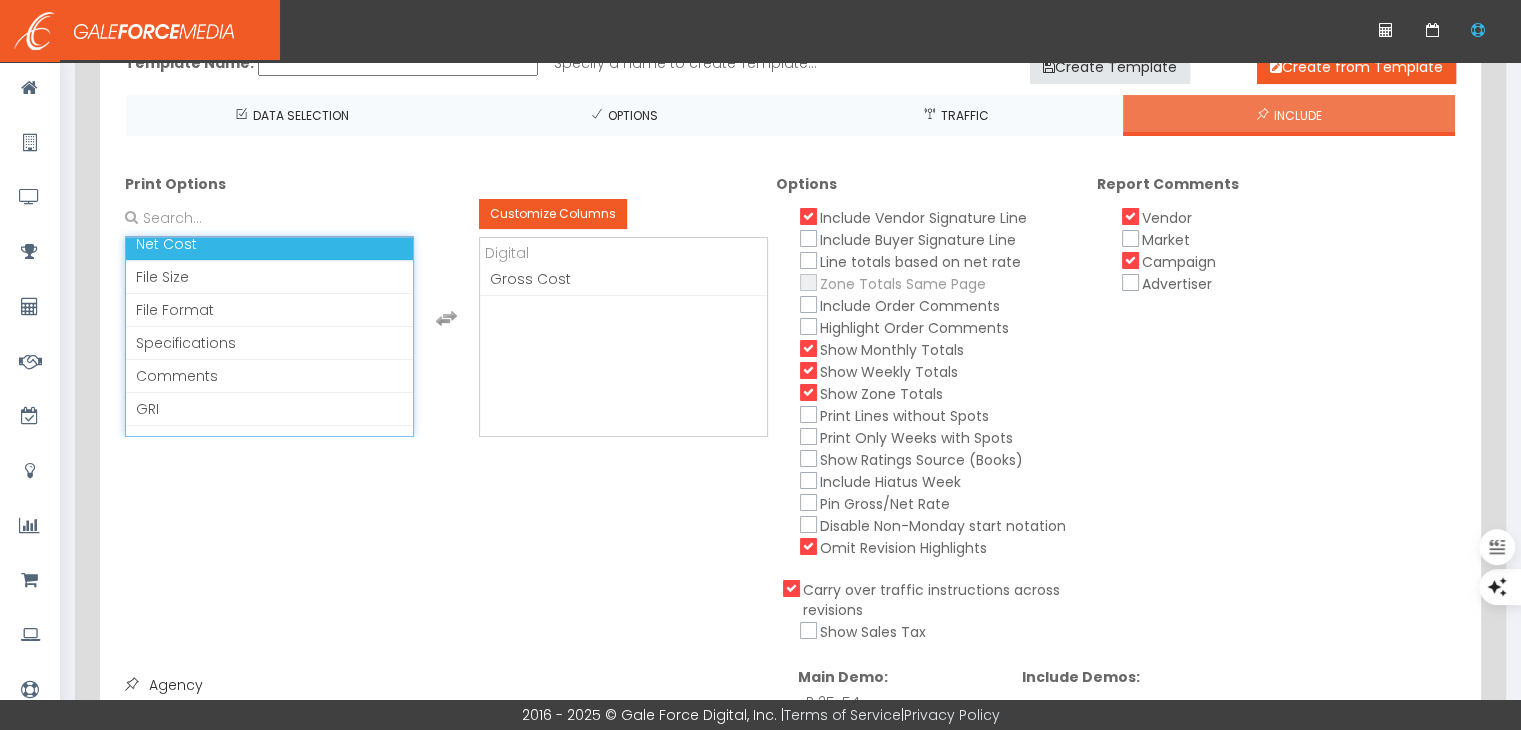click on "Net Cost" at bounding box center [269, 244] 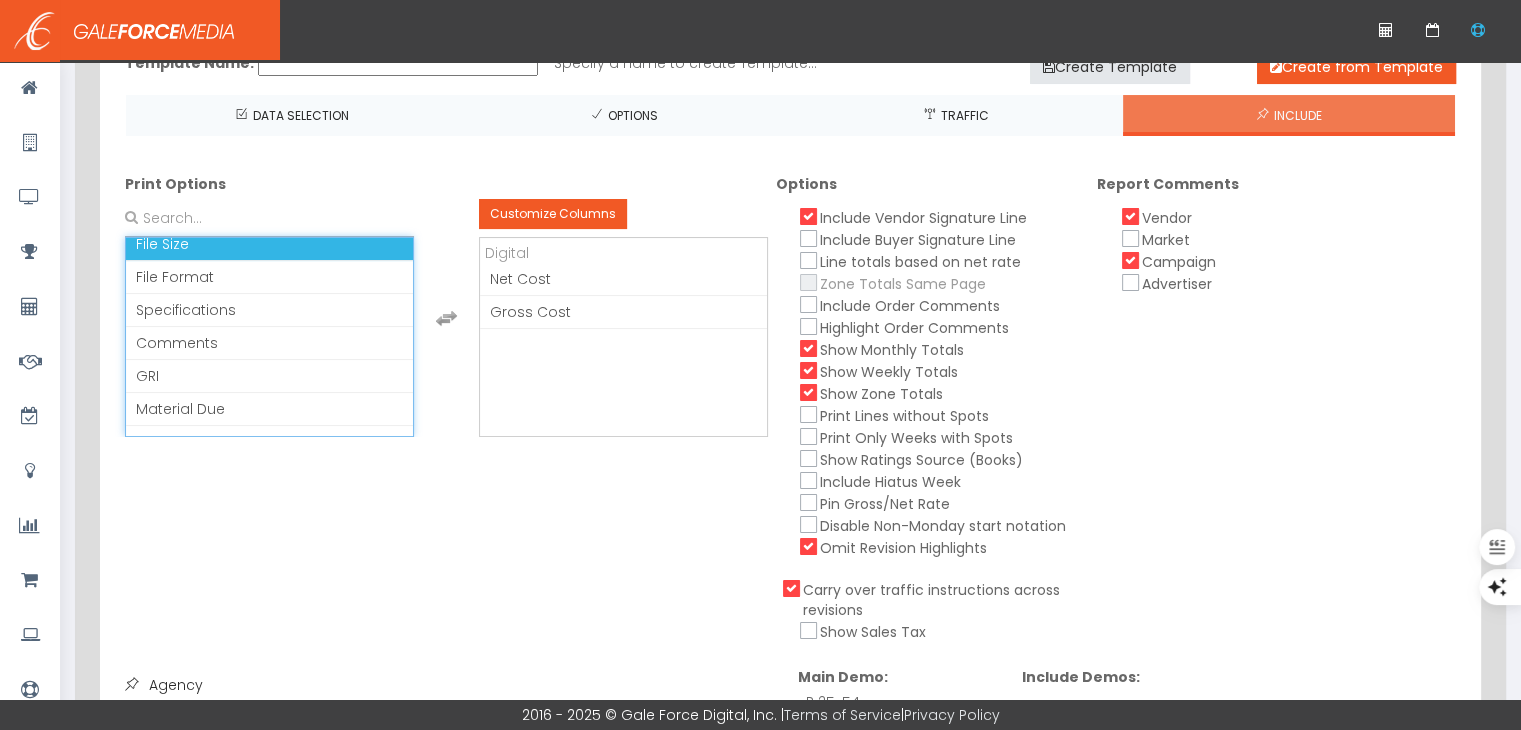 scroll, scrollTop: 167, scrollLeft: 0, axis: vertical 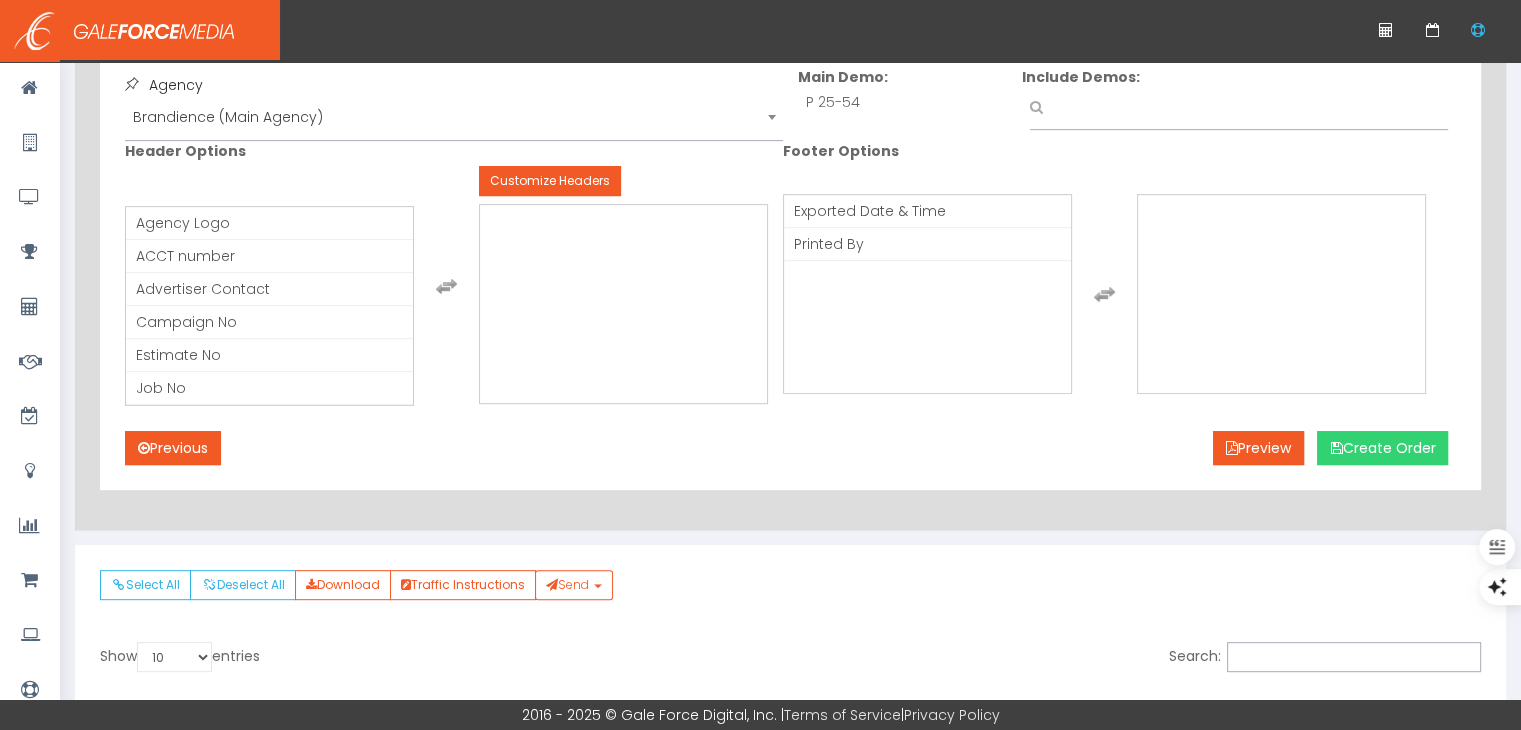 click on "Create Order" at bounding box center [1382, 448] 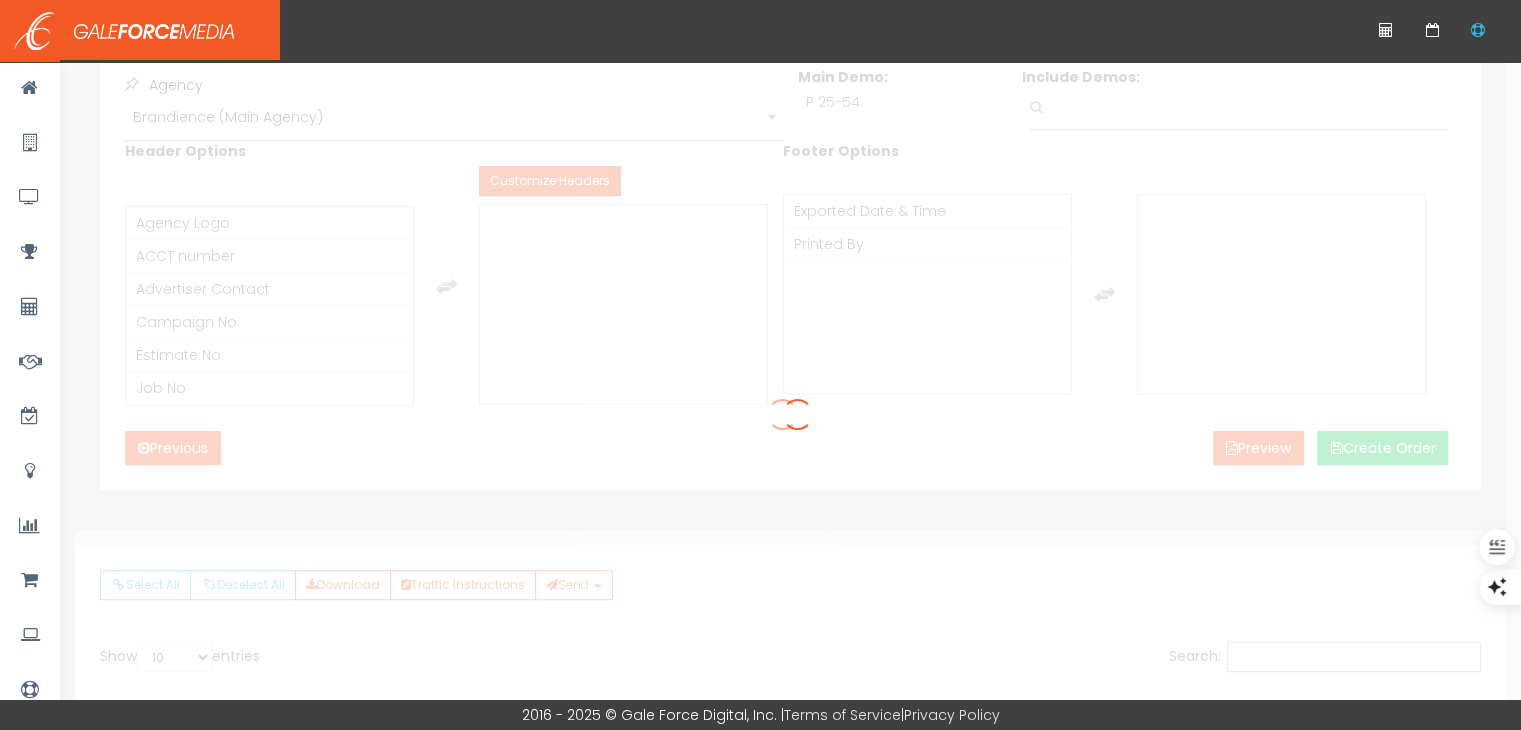 scroll, scrollTop: 281, scrollLeft: 0, axis: vertical 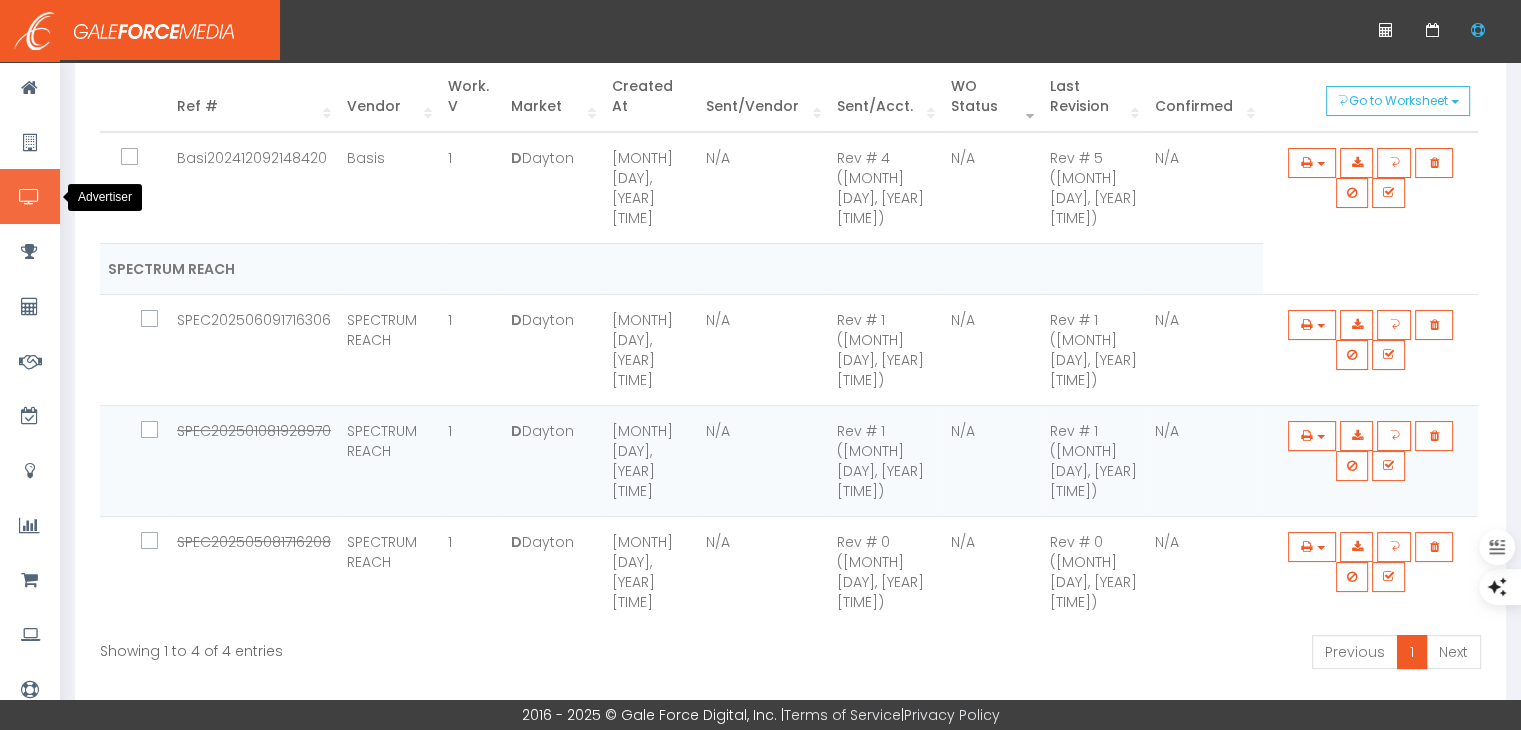 click at bounding box center (30, 196) 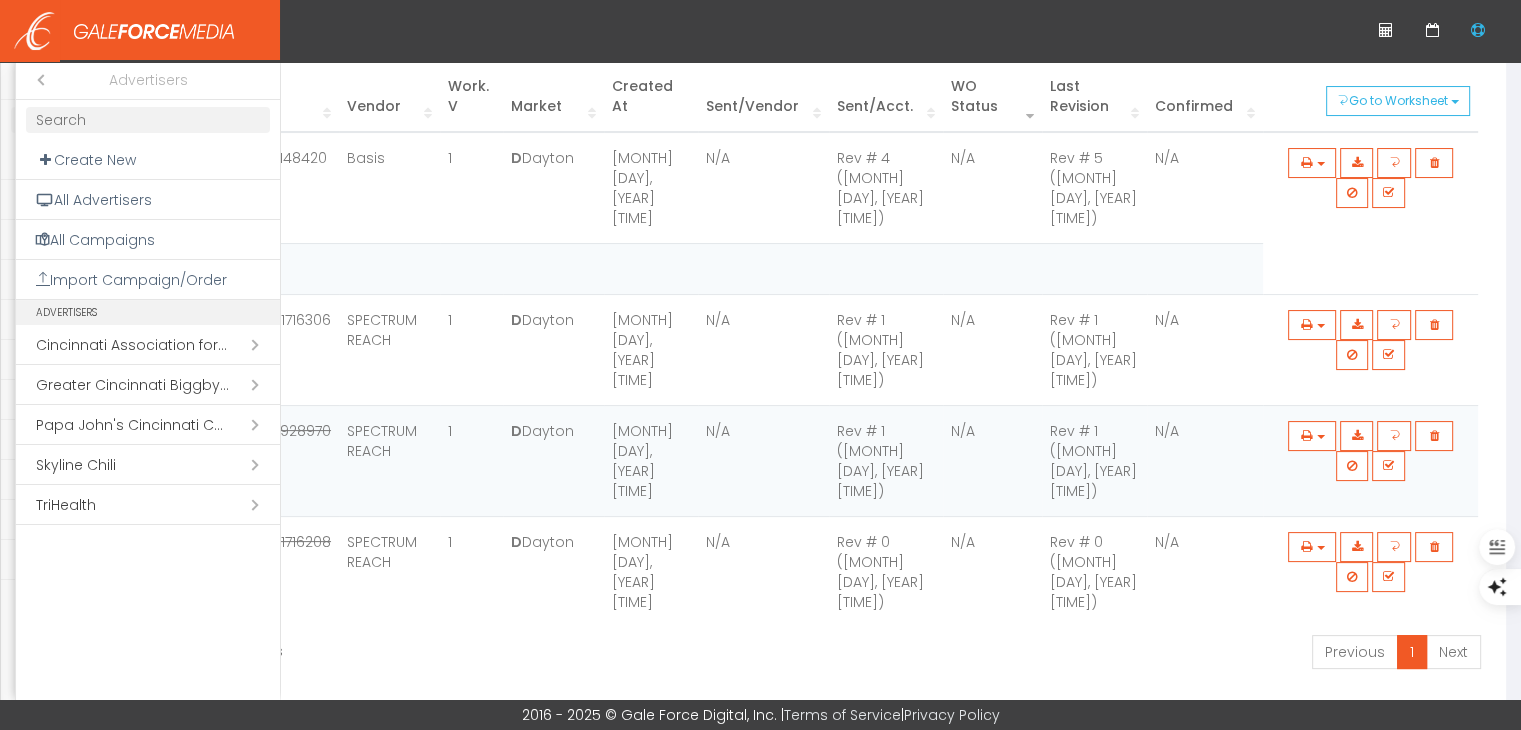 click on "Open submenu (  Skyline Chili)" at bounding box center (148, 465) 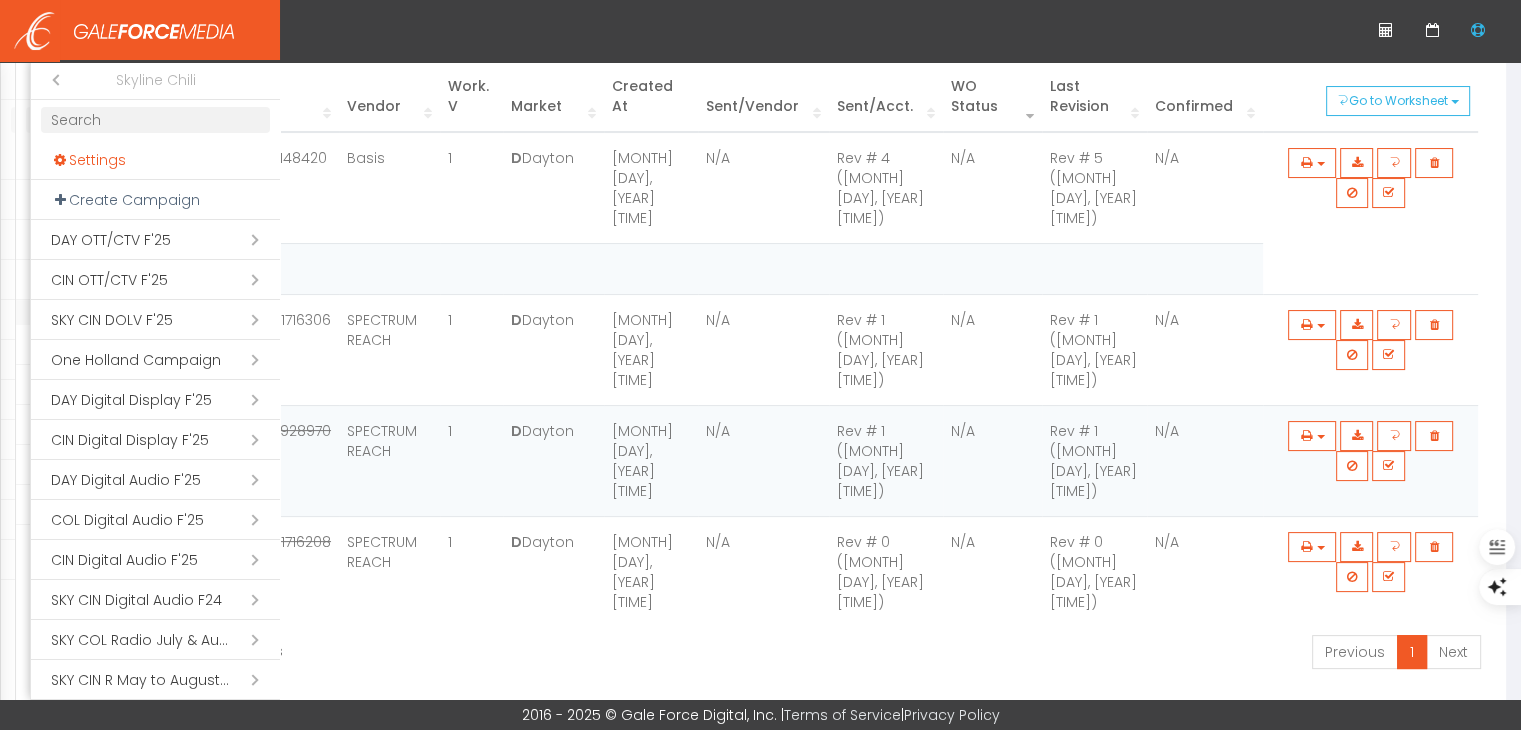 click on "Settings" at bounding box center [155, 160] 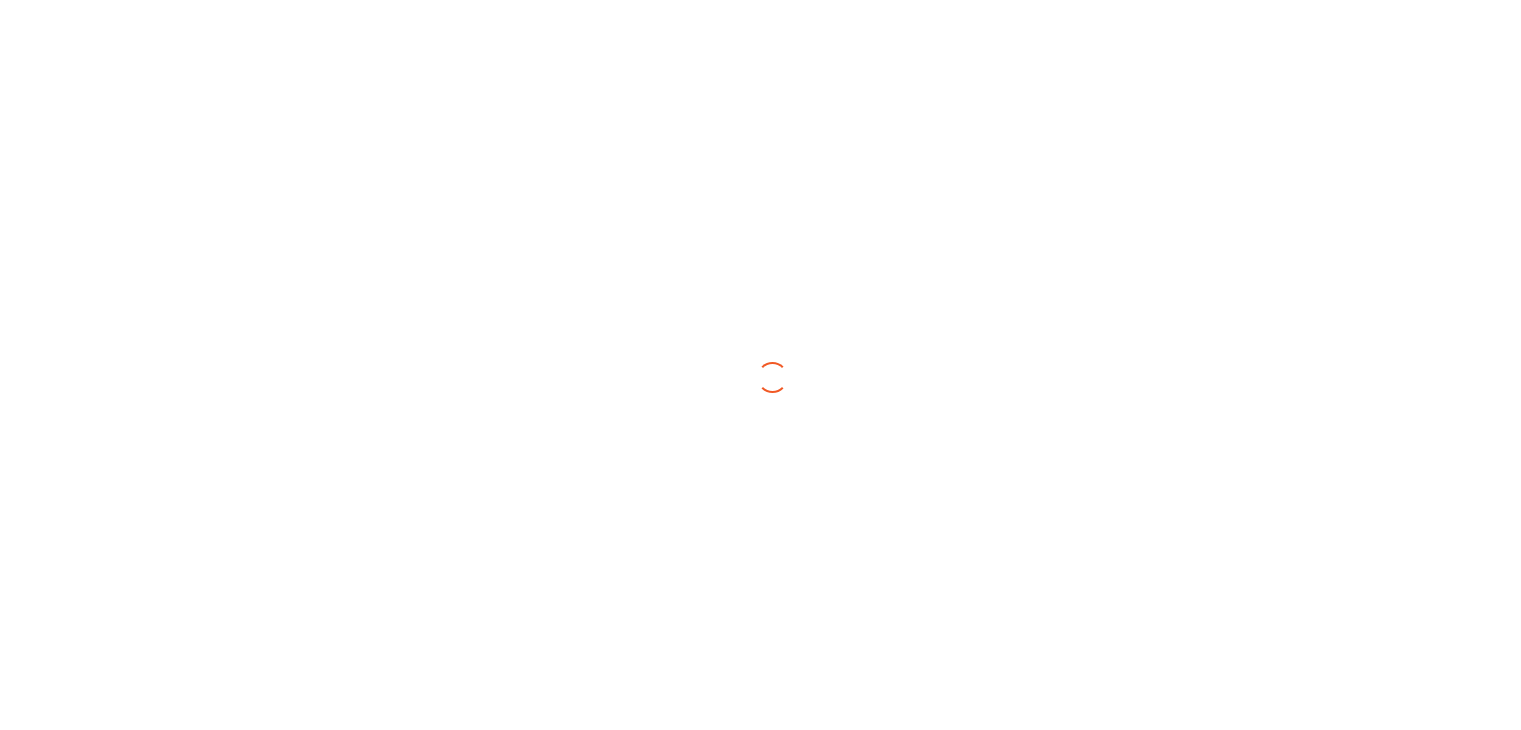 scroll, scrollTop: 0, scrollLeft: 0, axis: both 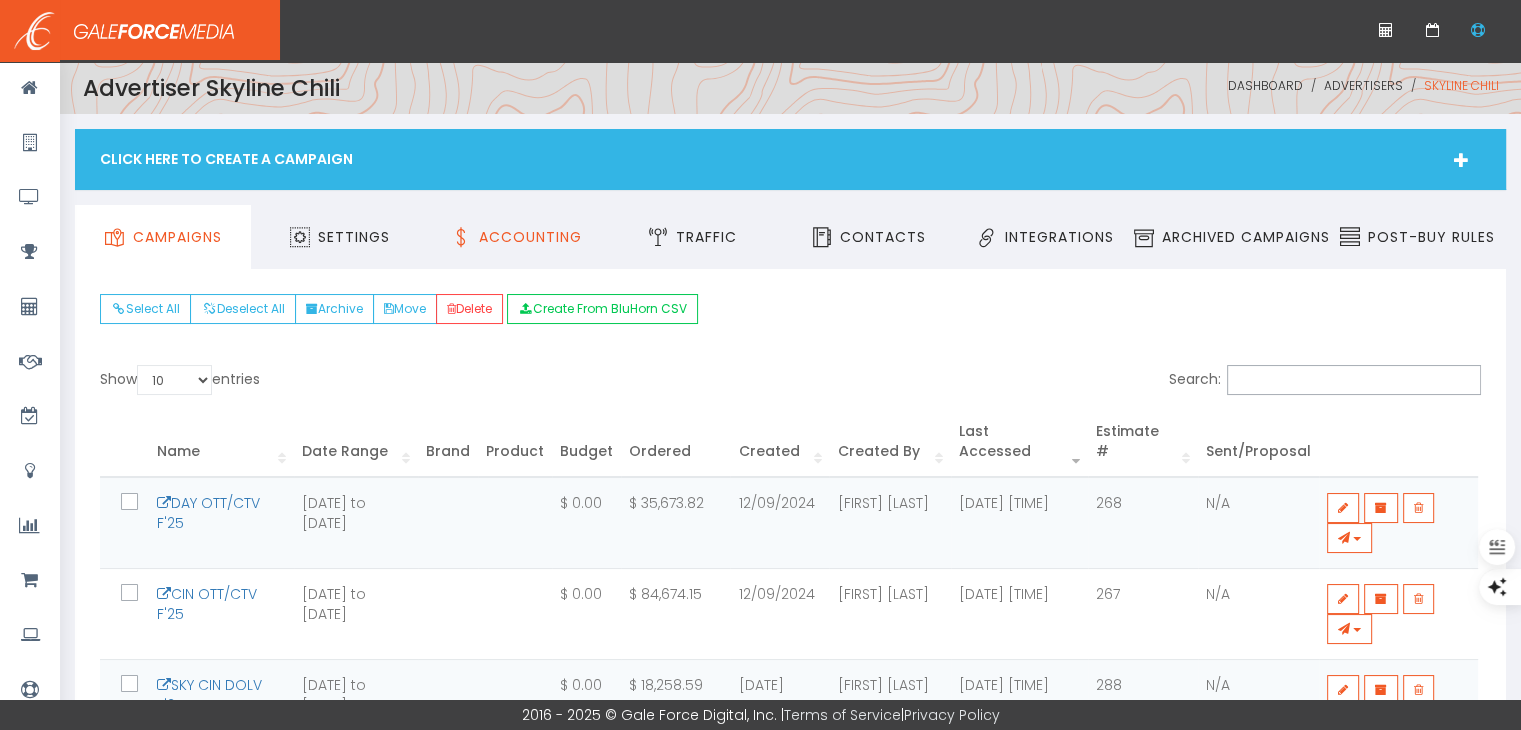 click on "Accounting" at bounding box center [530, 237] 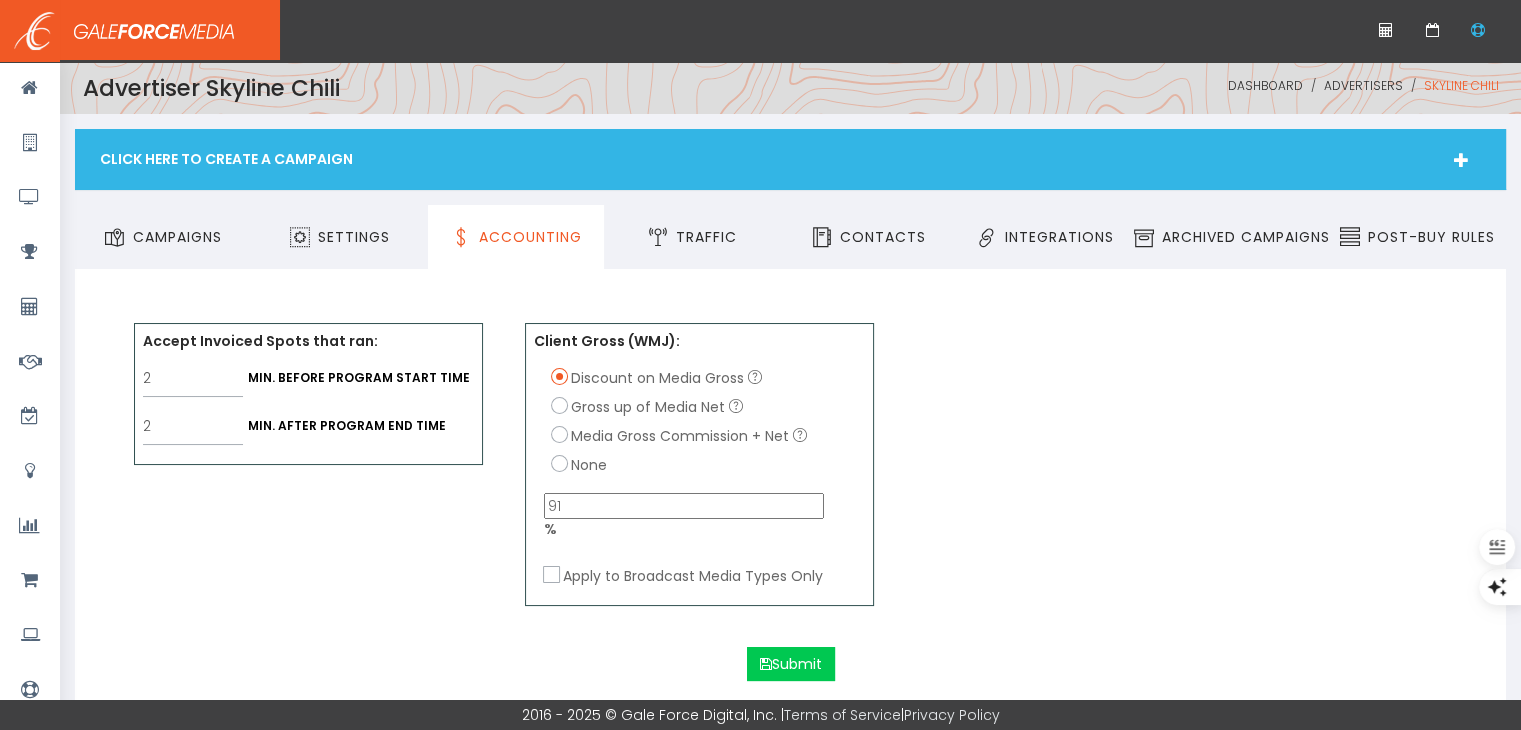 click on "Media Gross Commission + Net" at bounding box center [560, 434] 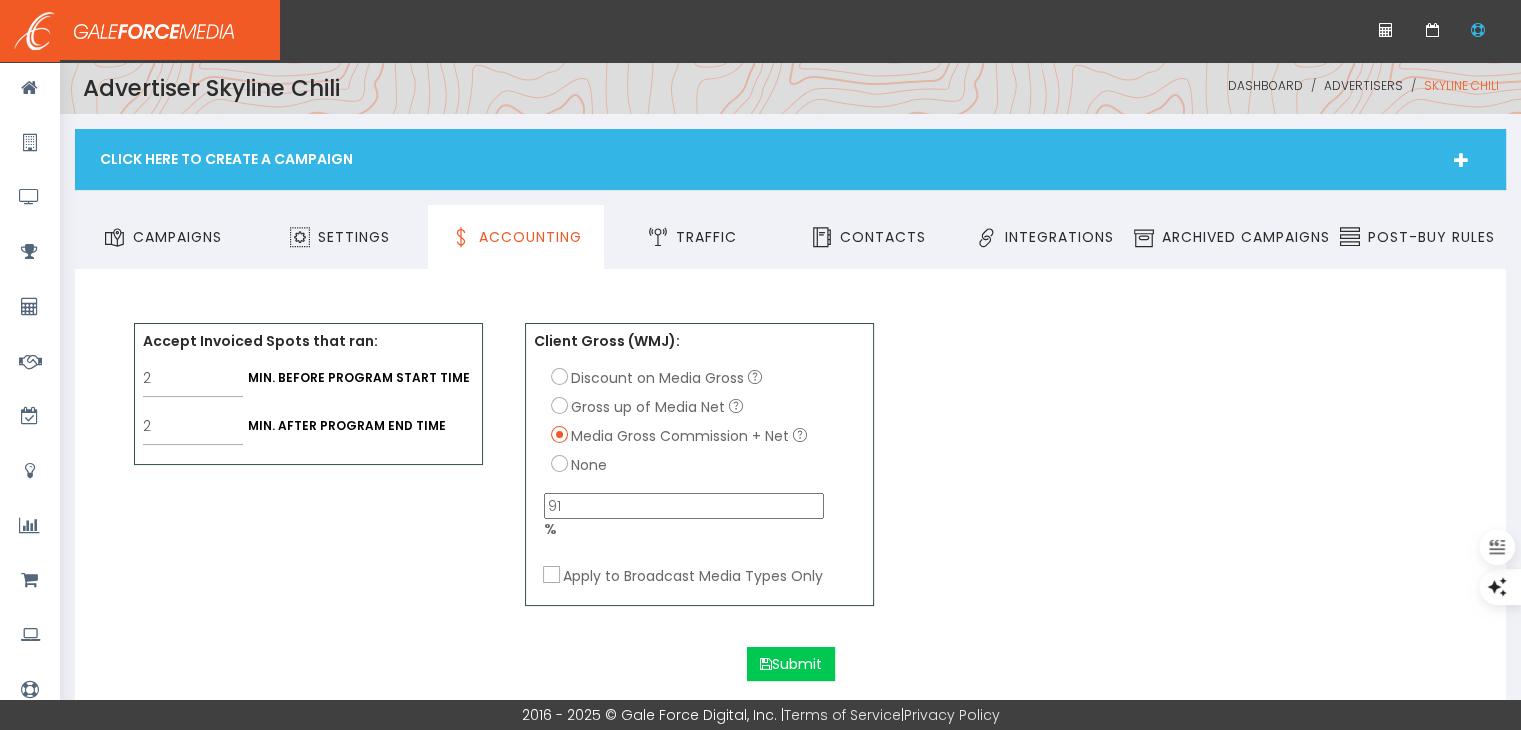 click on "91" at bounding box center (684, 506) 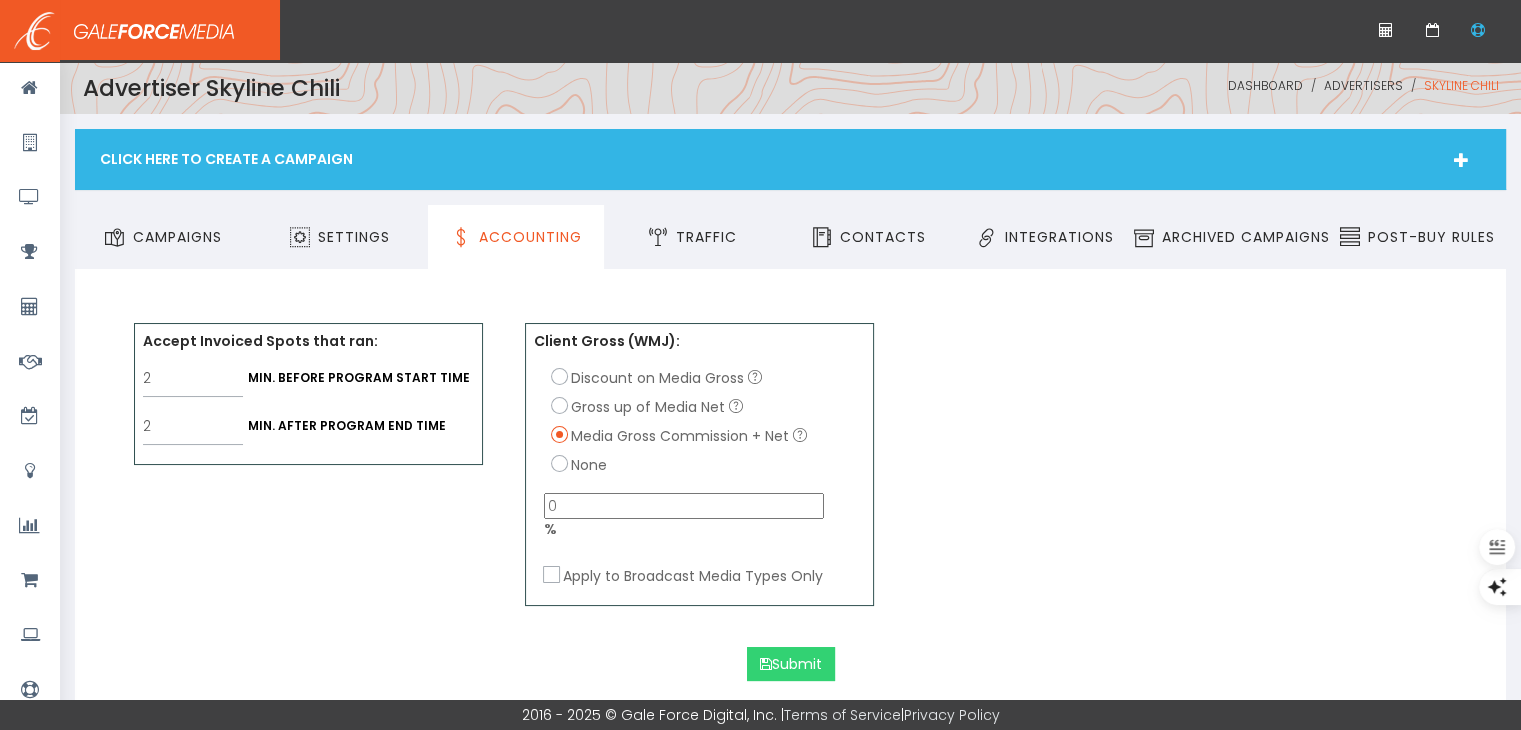 type on "0" 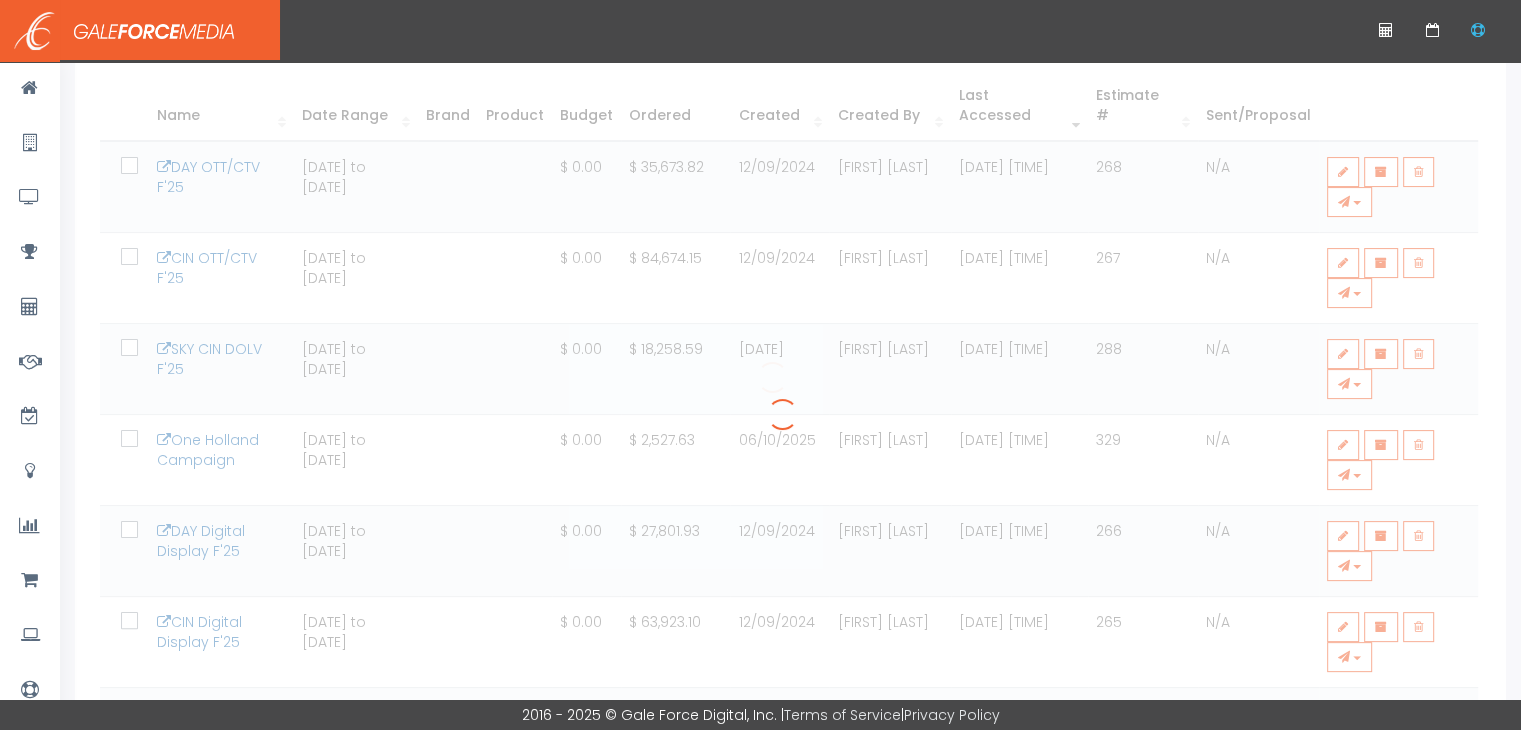 scroll, scrollTop: 334, scrollLeft: 0, axis: vertical 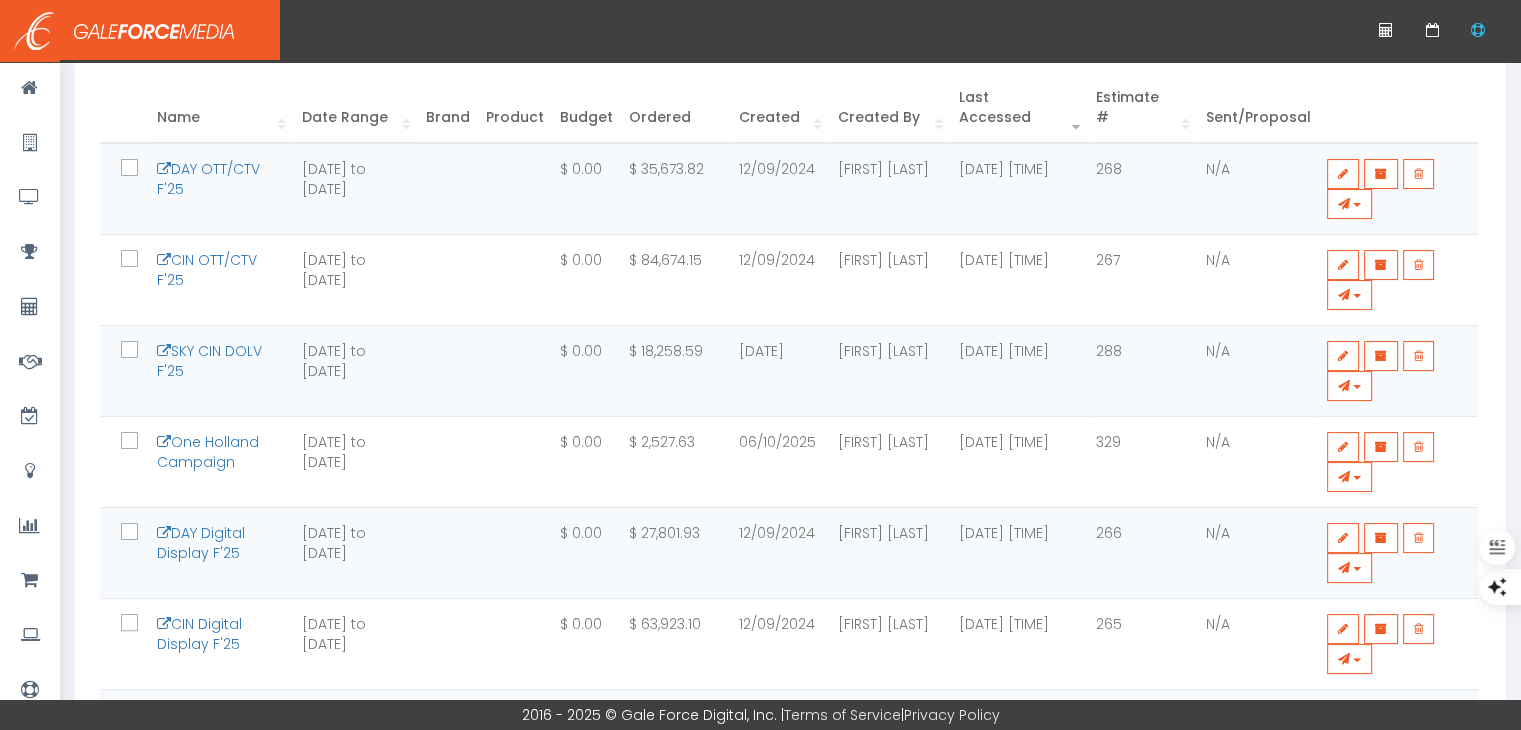 click on "Advertiser Skyline Chili
Dashboard
Advertisers
Skyline Chili
Click Here To Create A Campaign" at bounding box center (790, 434) 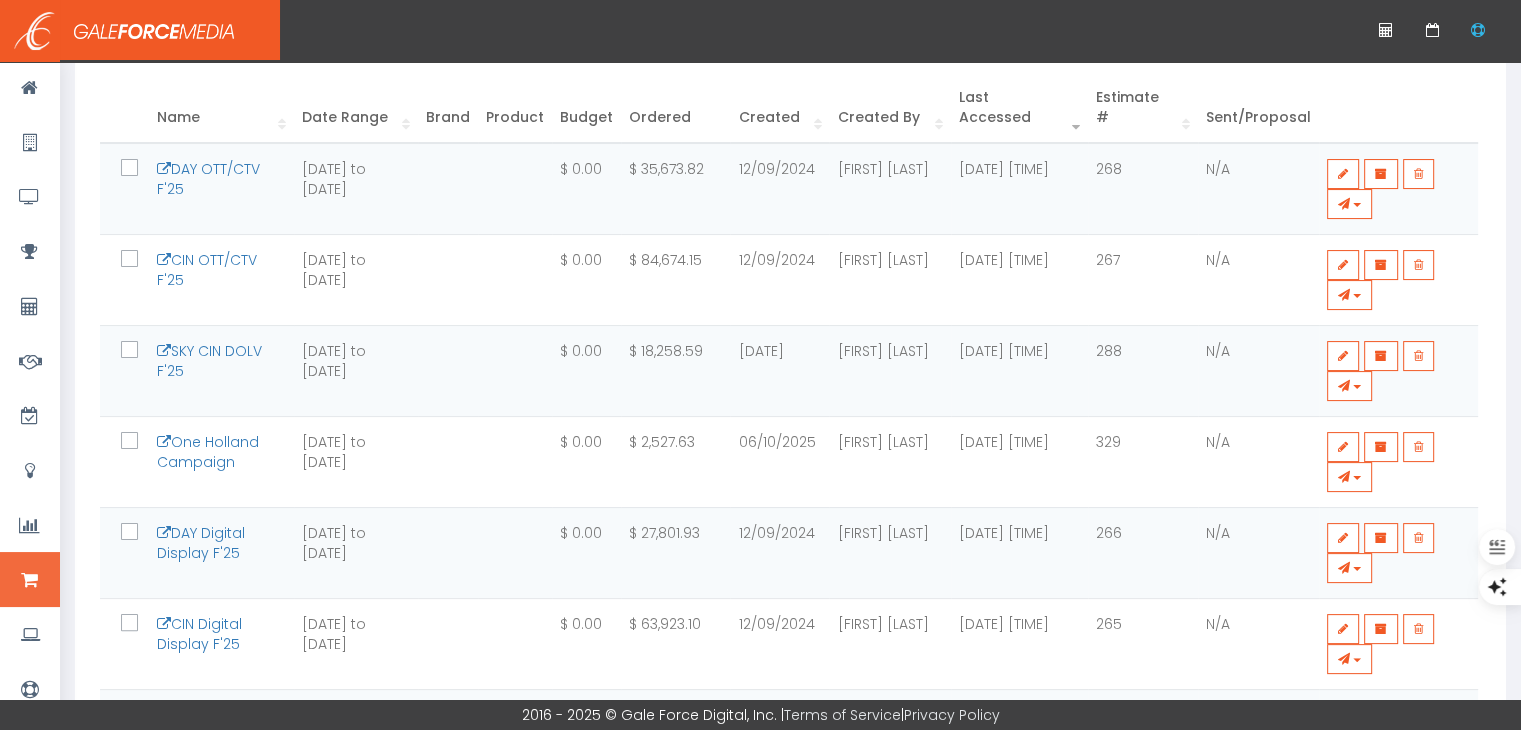scroll, scrollTop: 0, scrollLeft: 0, axis: both 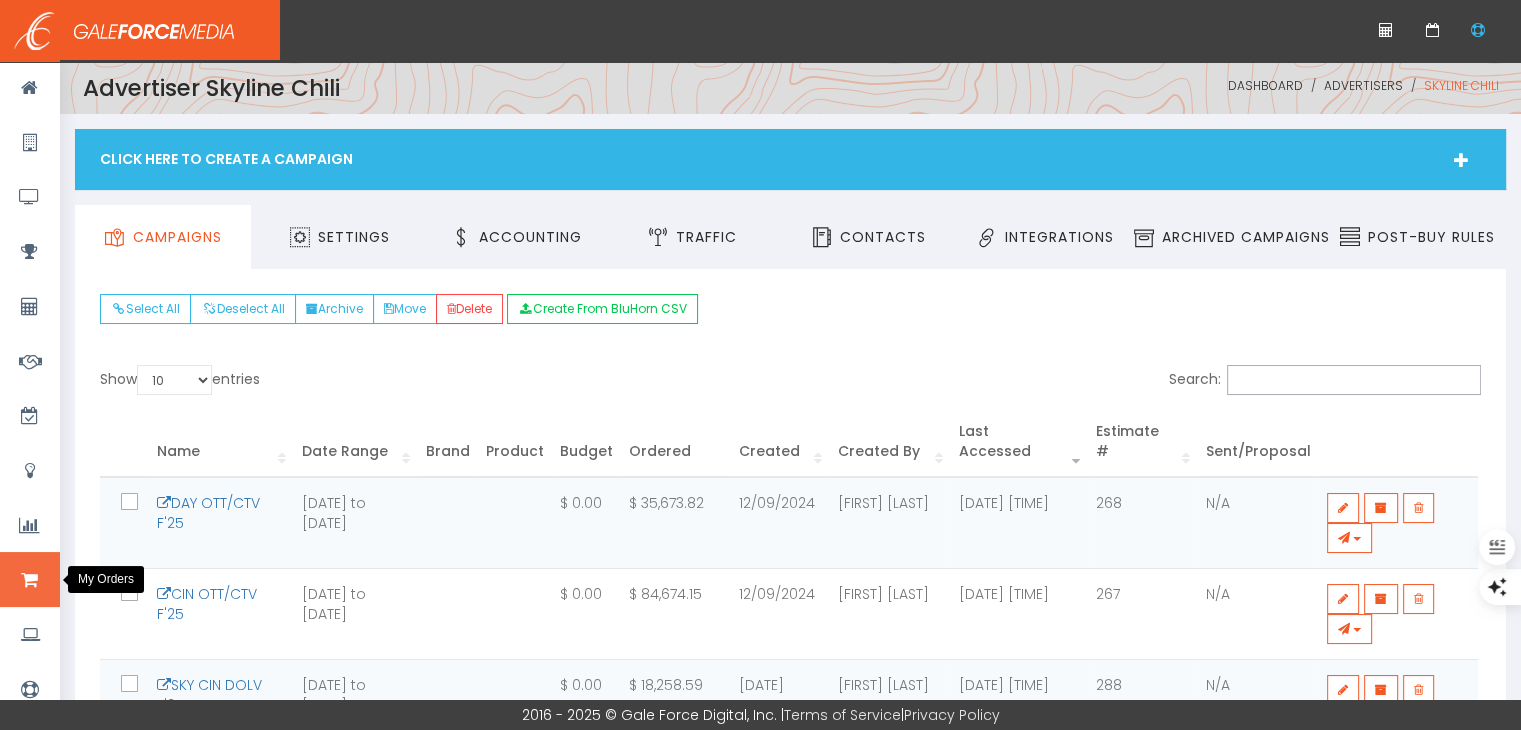 click at bounding box center (30, 579) 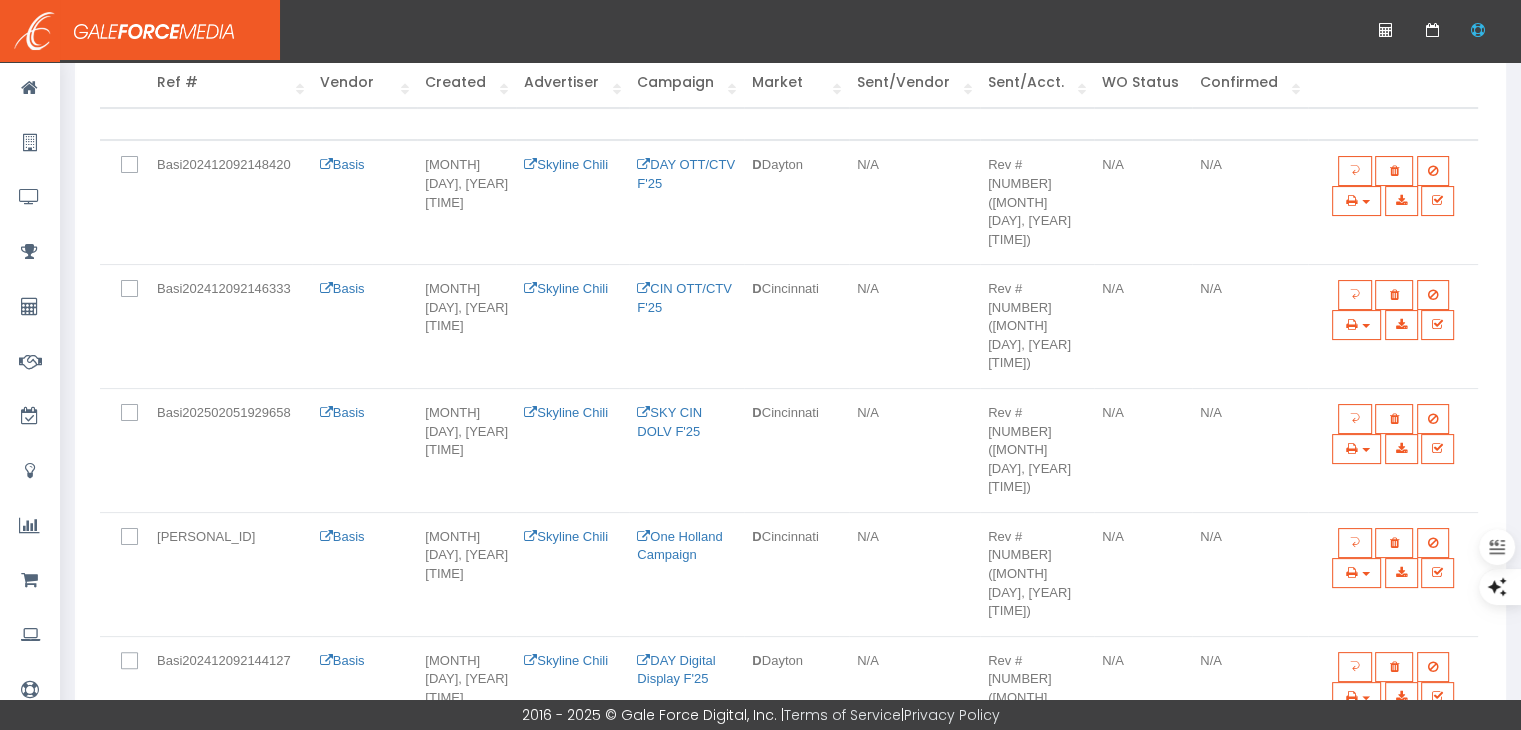 scroll, scrollTop: 400, scrollLeft: 0, axis: vertical 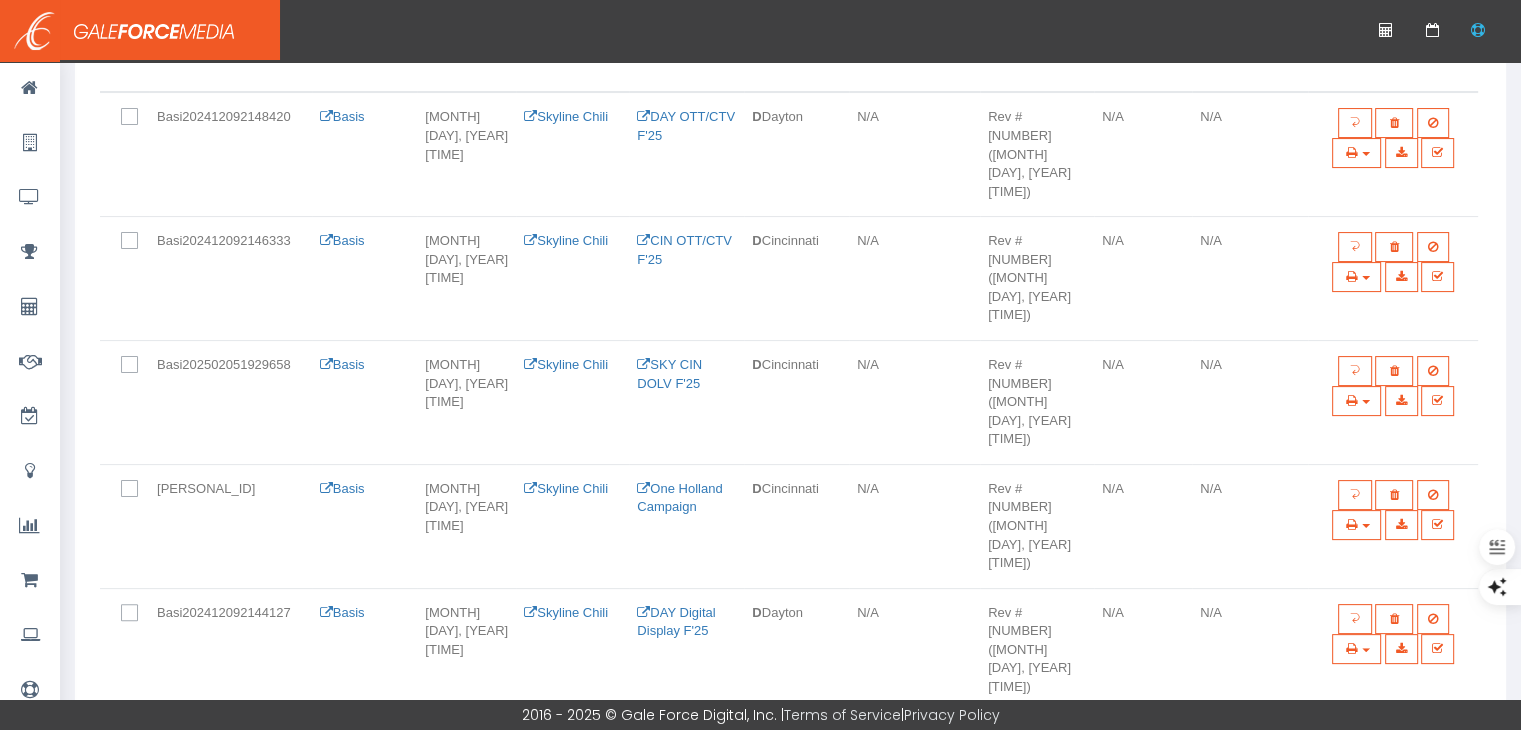 click at bounding box center (134, 124) 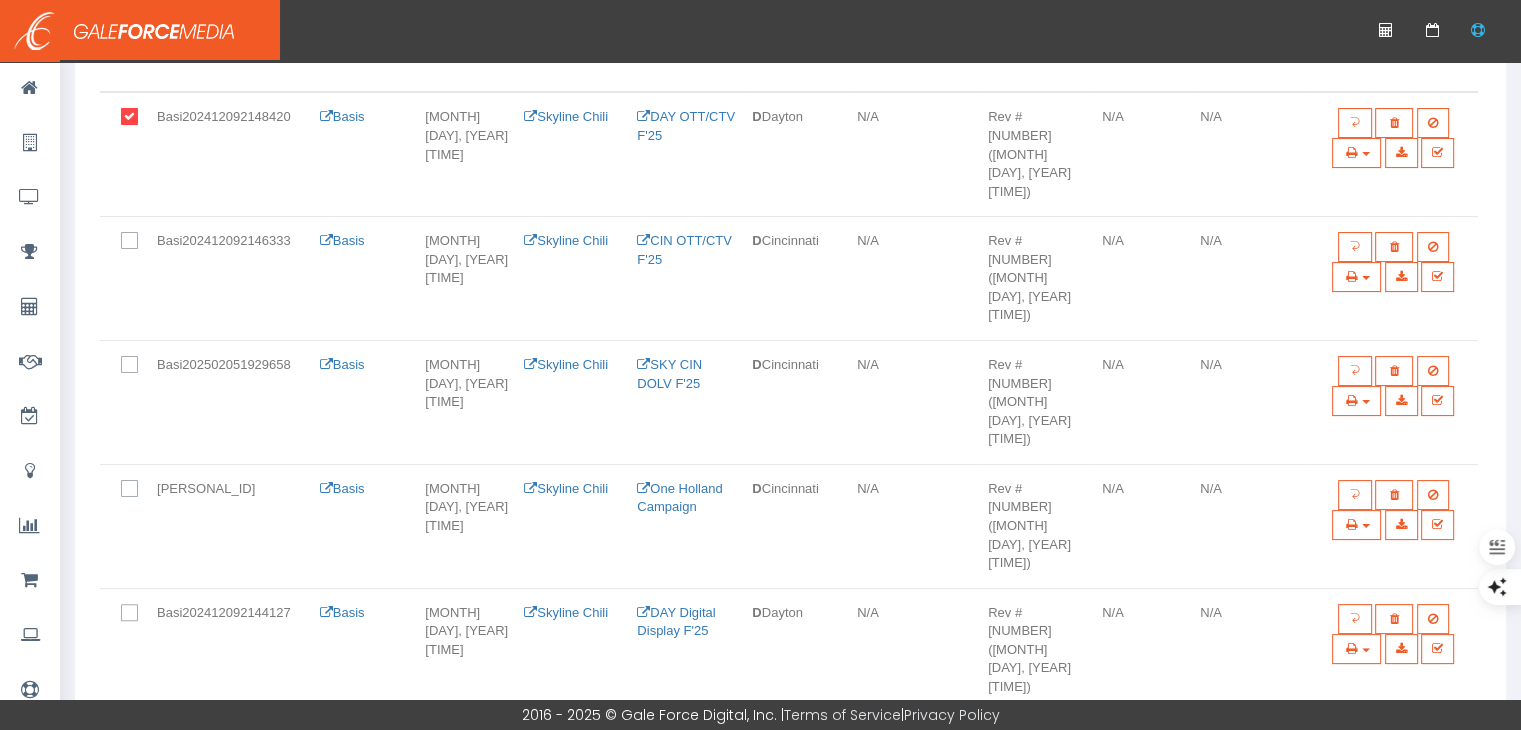 click at bounding box center (141, 242) 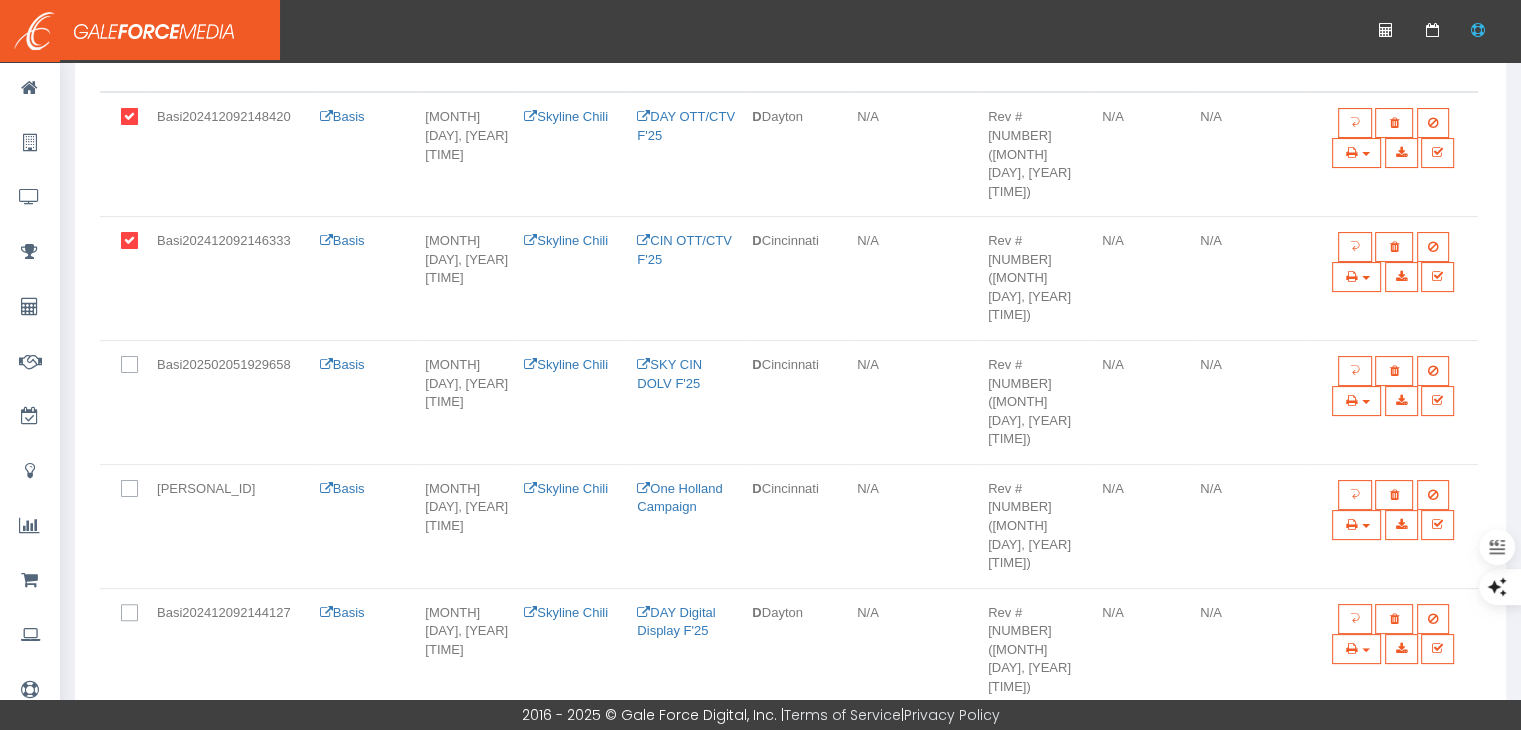 click at bounding box center (141, 366) 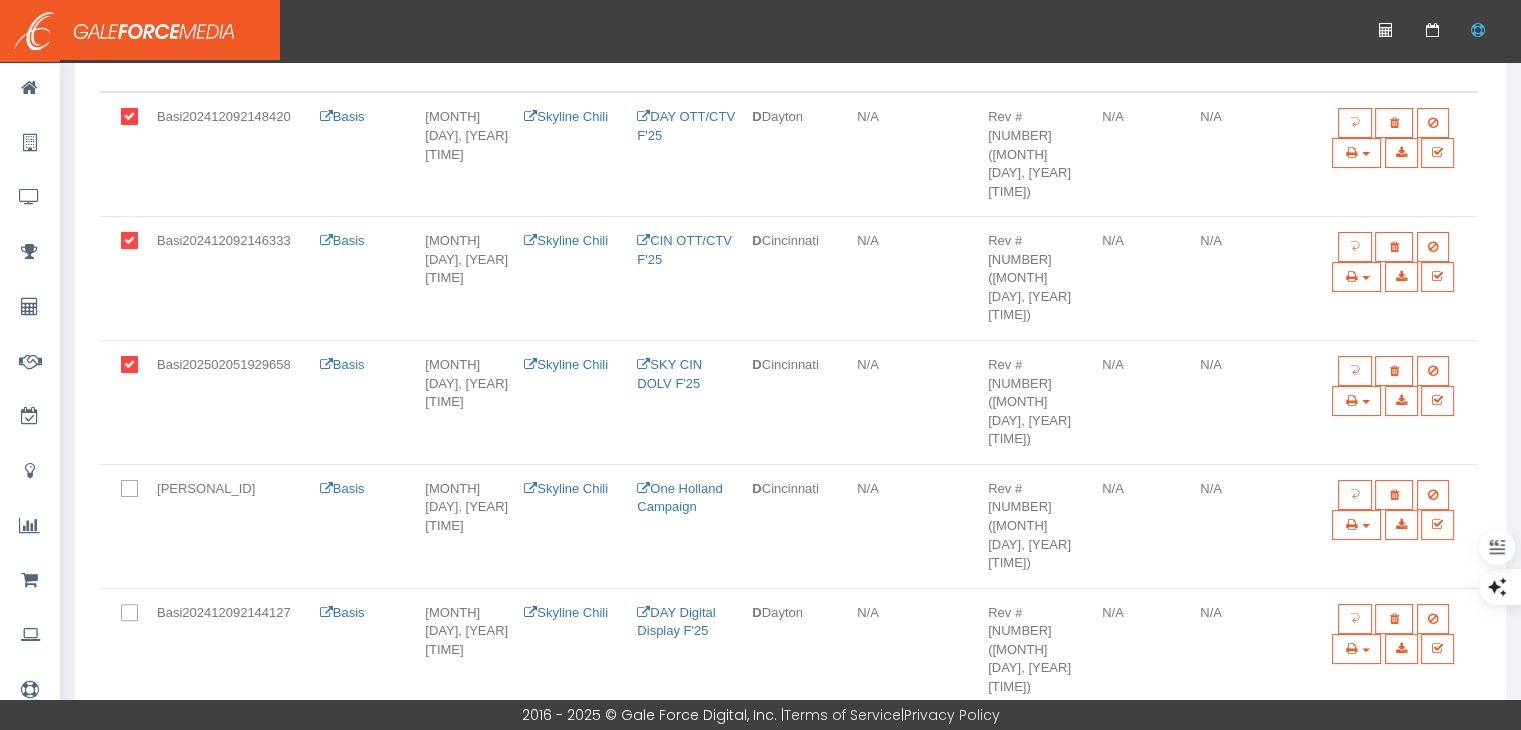 click at bounding box center [141, 490] 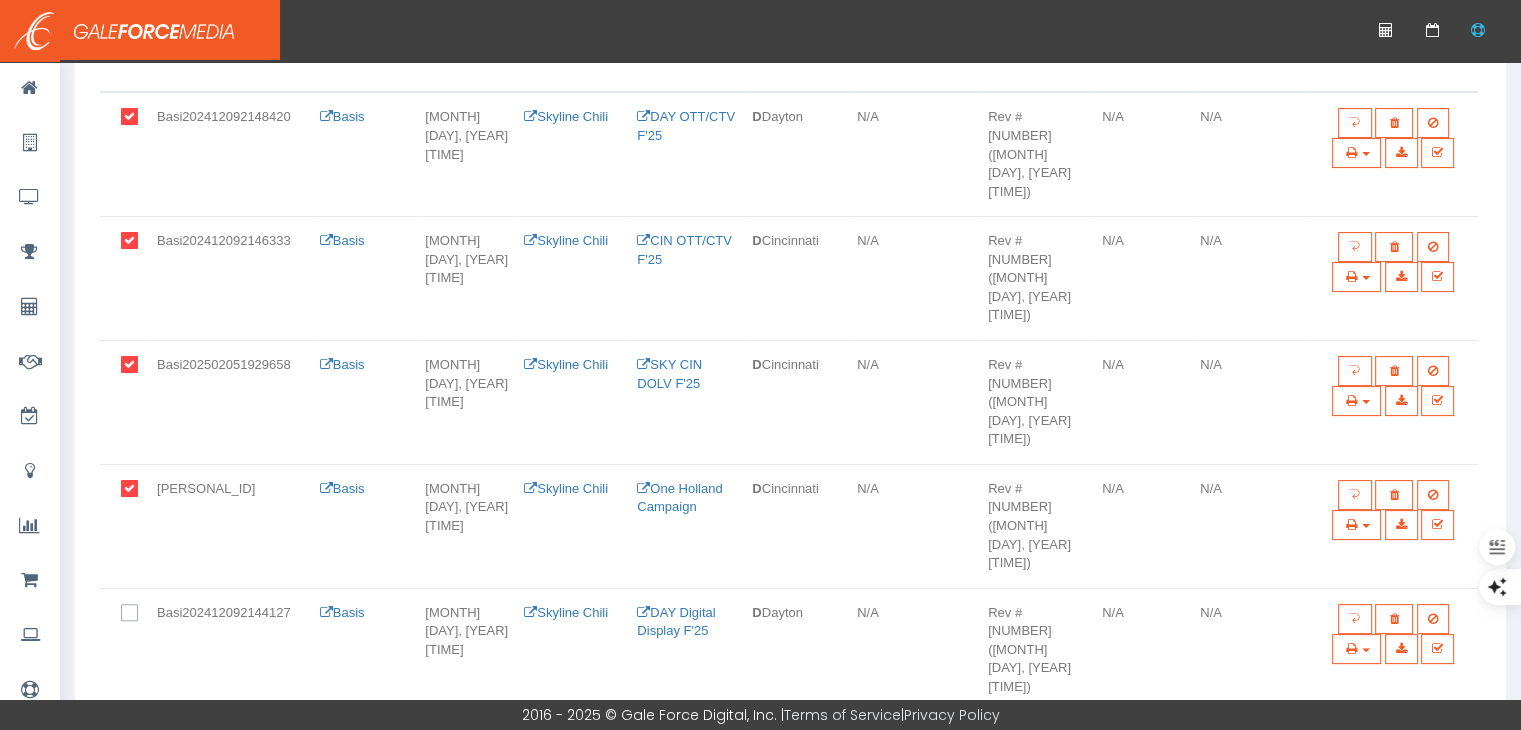 click at bounding box center (141, 614) 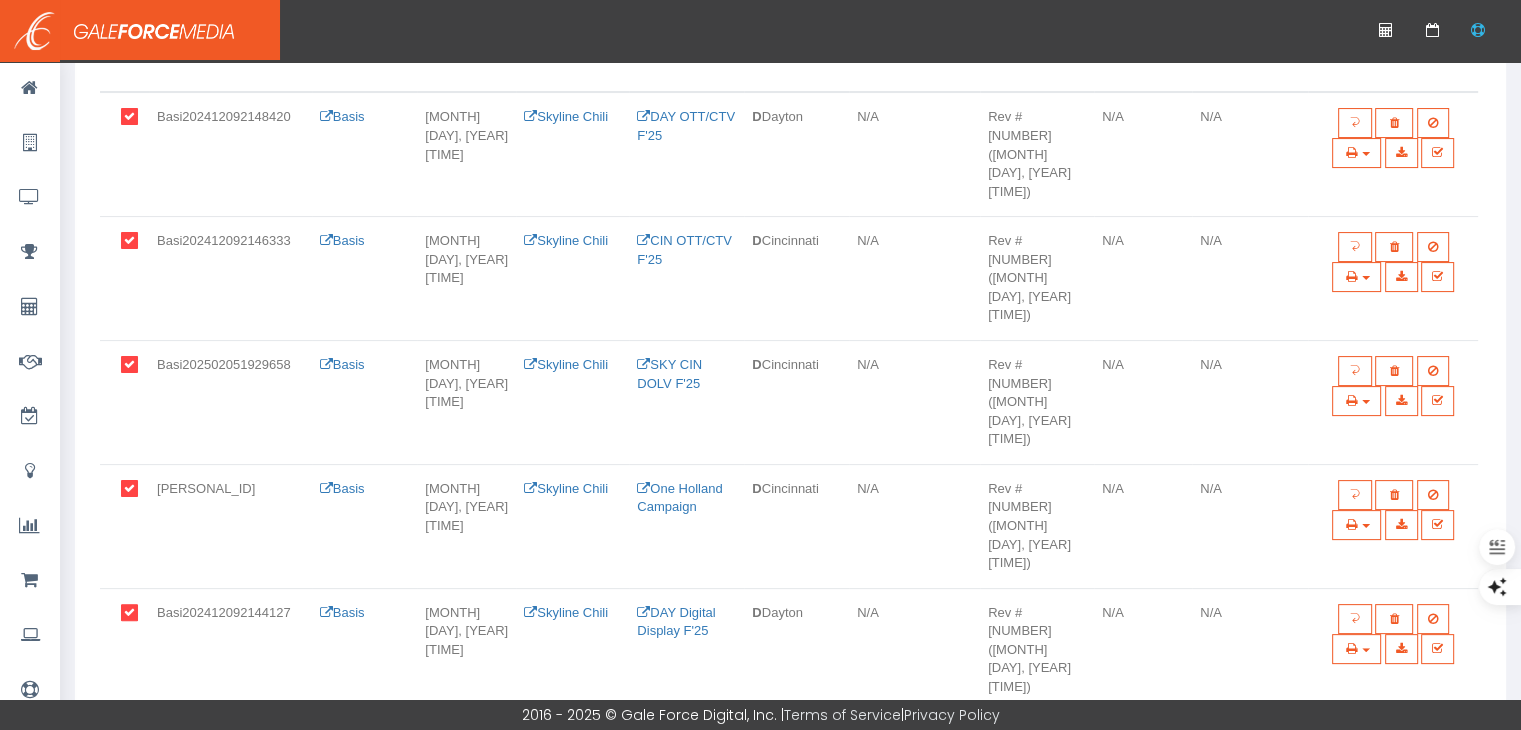 click at bounding box center (141, 737) 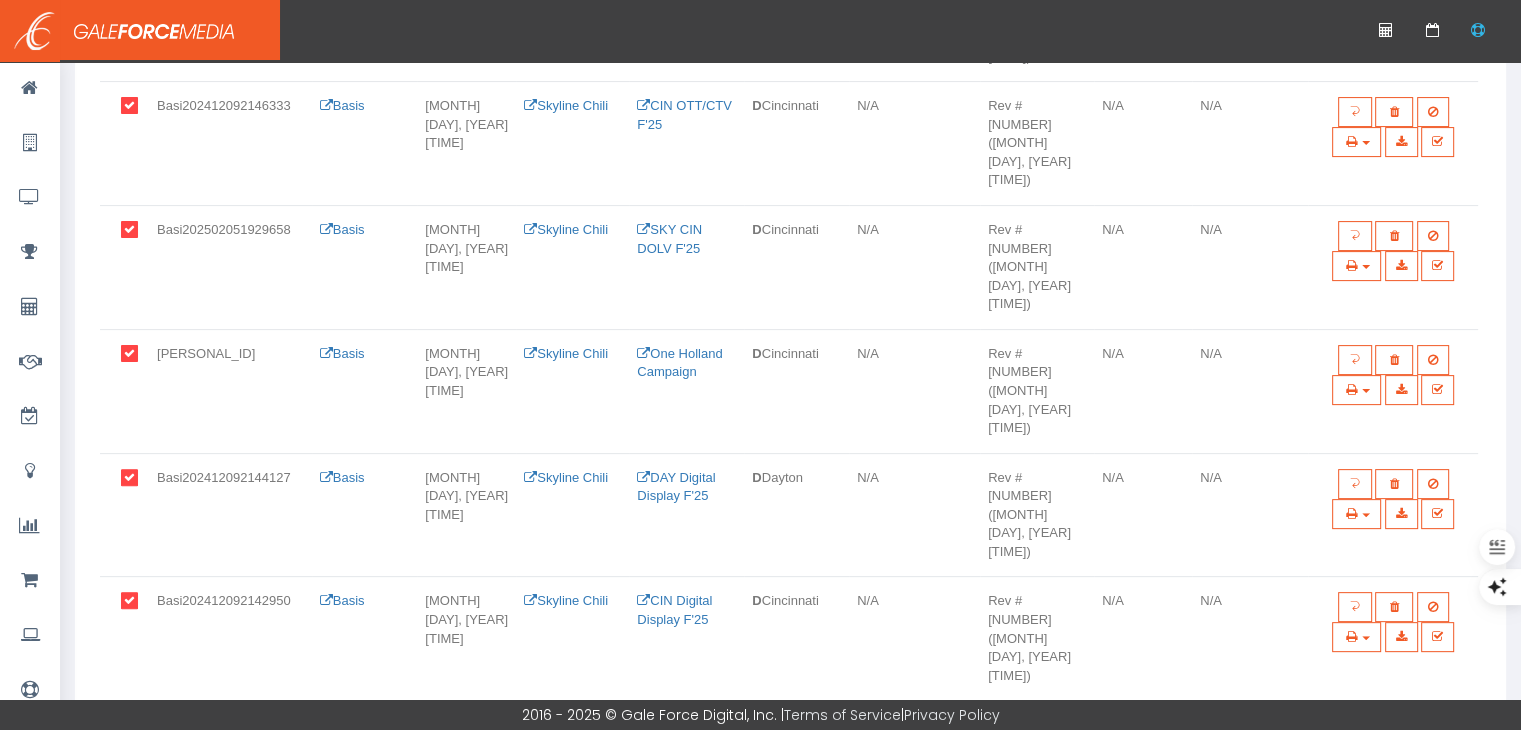 scroll, scrollTop: 600, scrollLeft: 0, axis: vertical 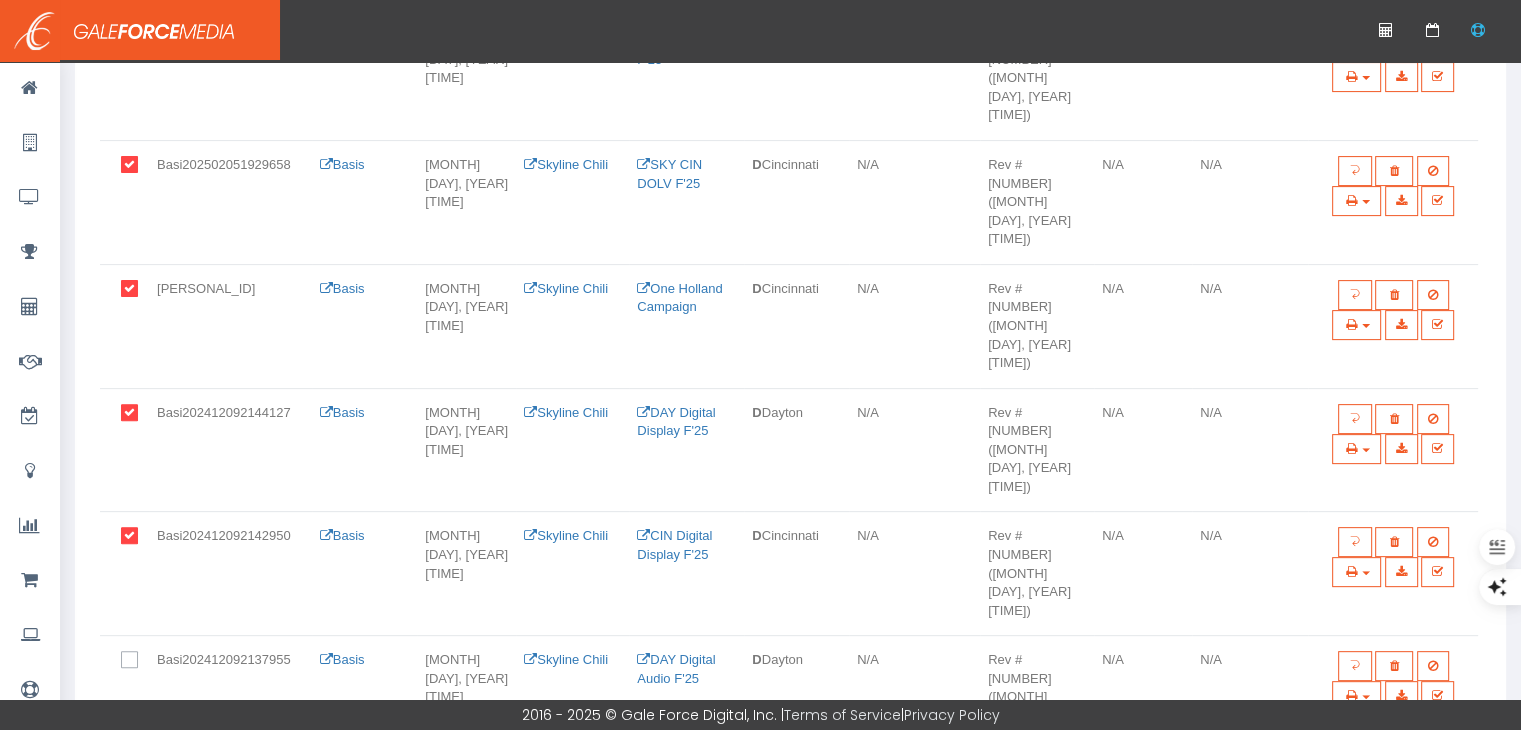 click at bounding box center [141, 661] 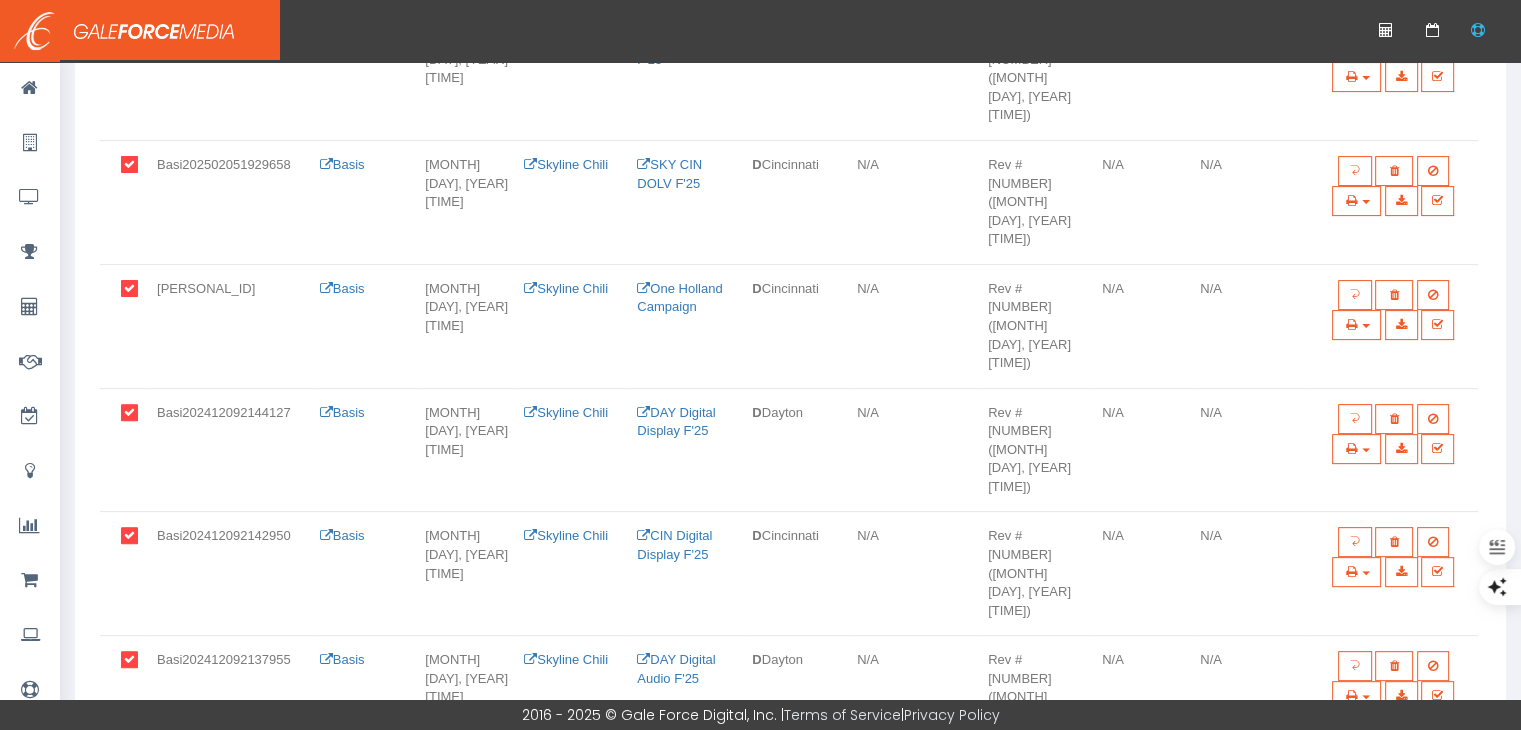 click at bounding box center (141, 785) 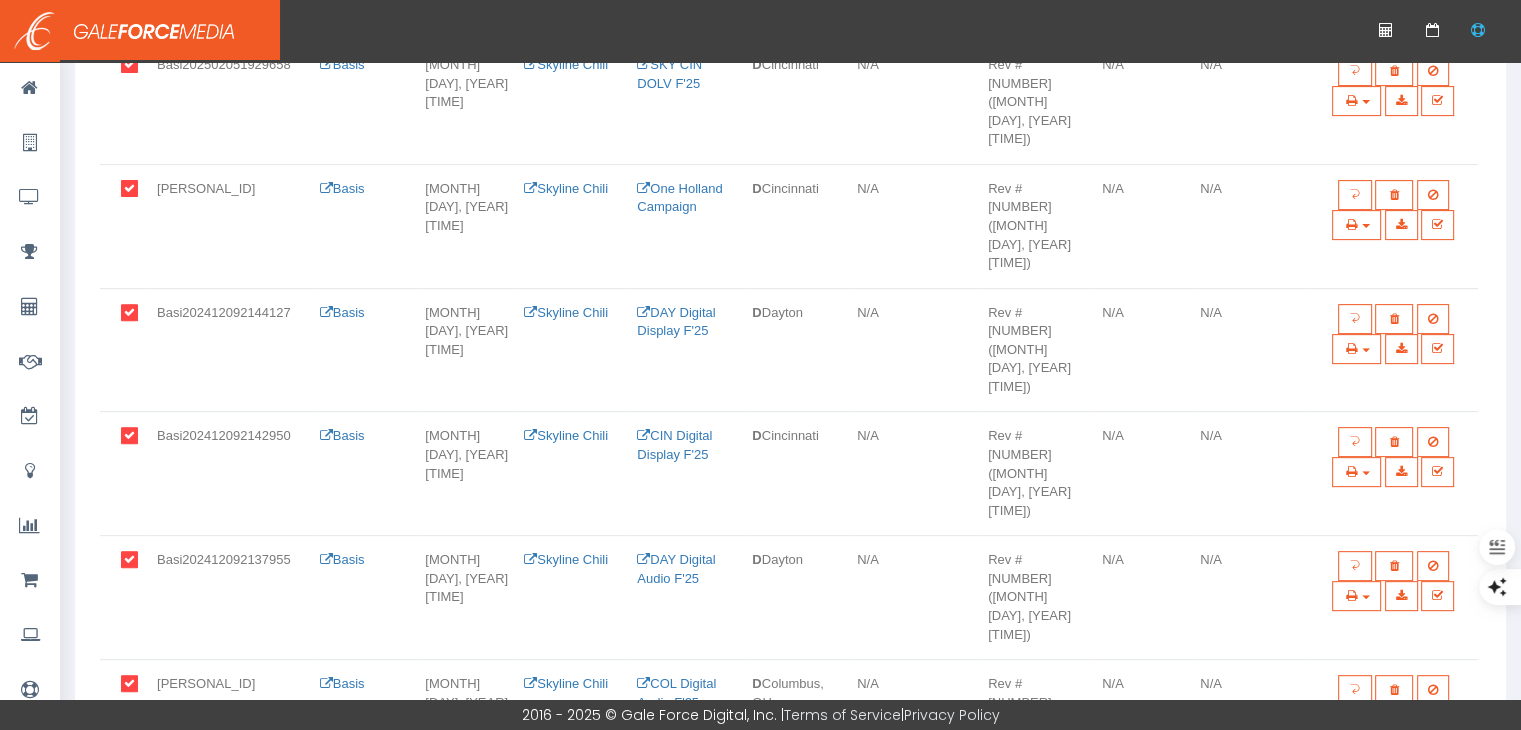 click at bounding box center [141, 809] 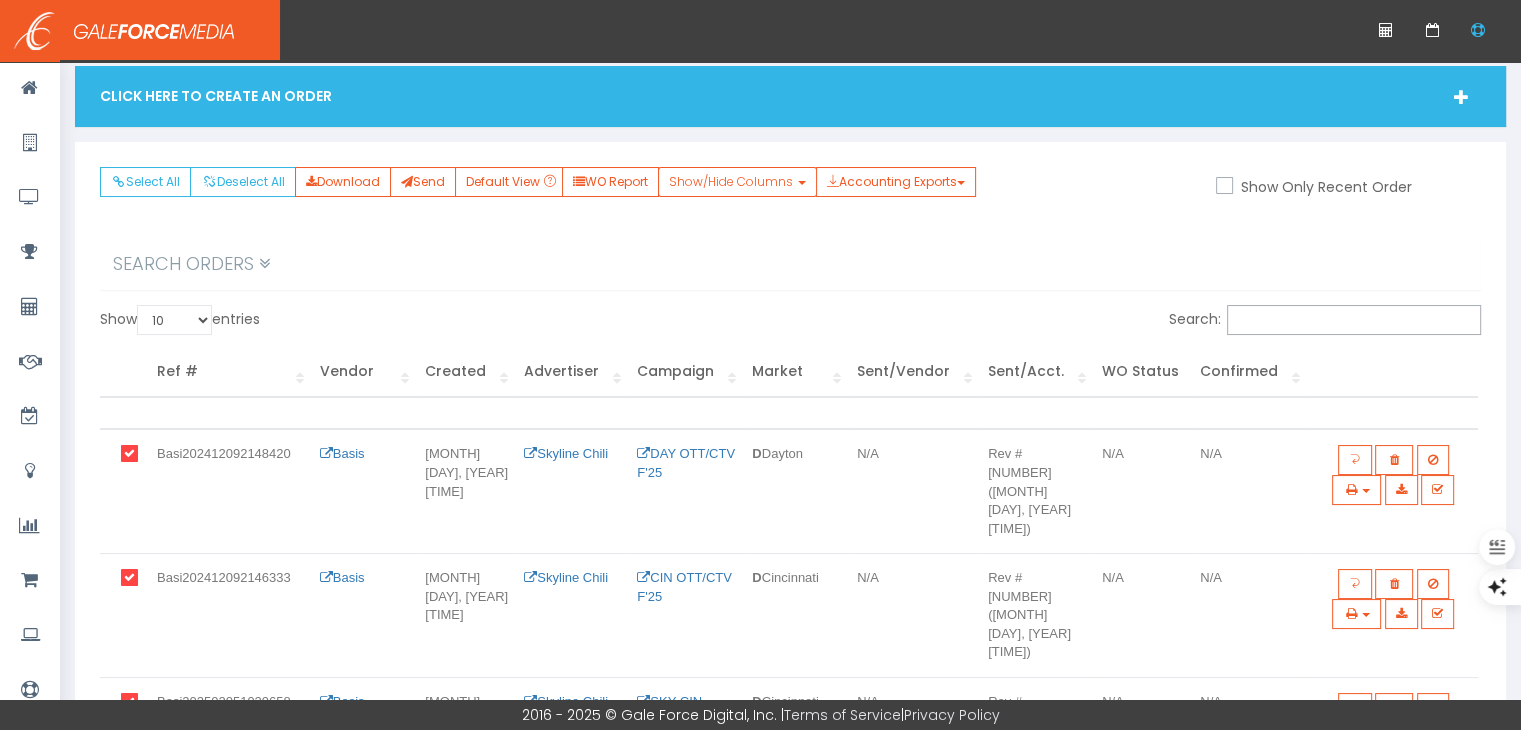 scroll, scrollTop: 0, scrollLeft: 0, axis: both 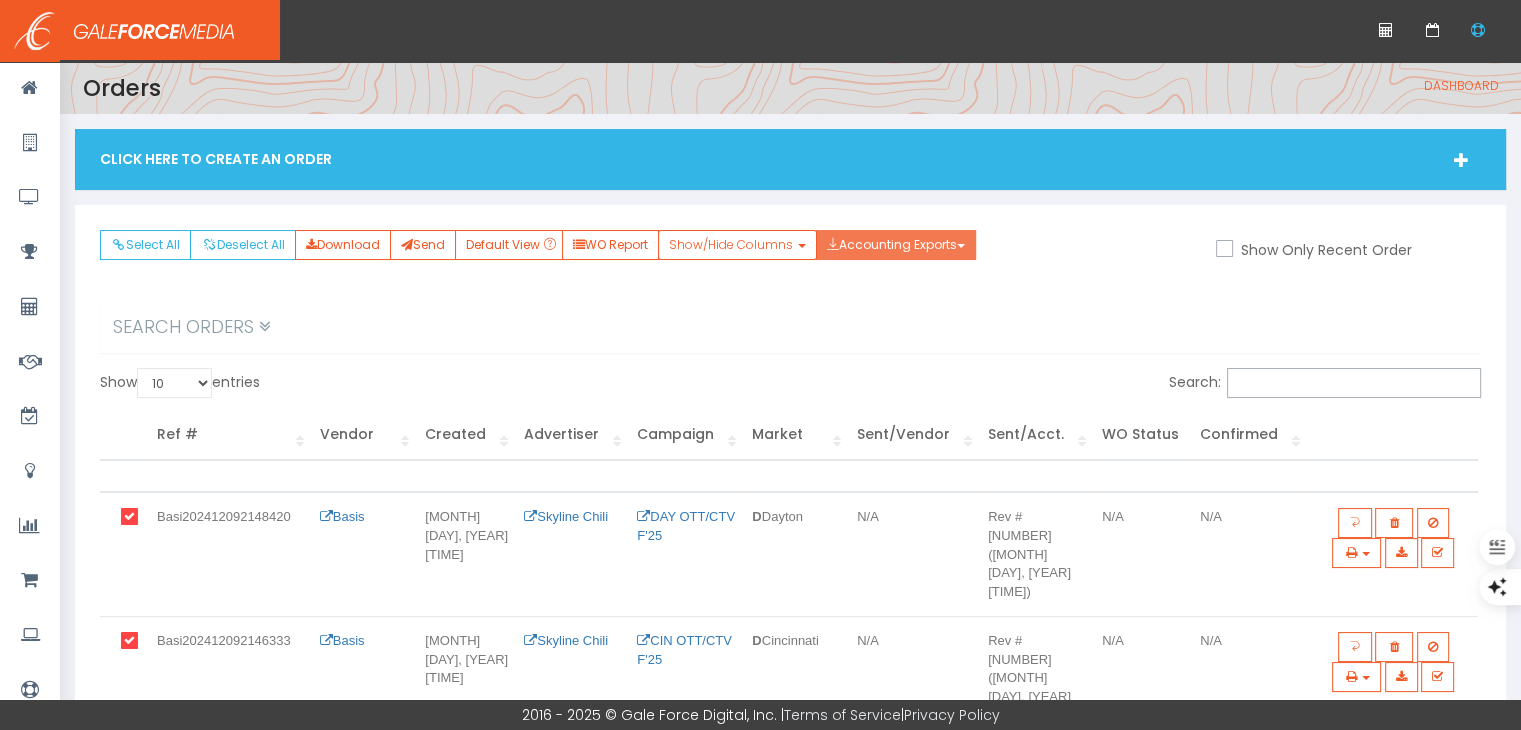click on "Accounting Exports" at bounding box center (896, 245) 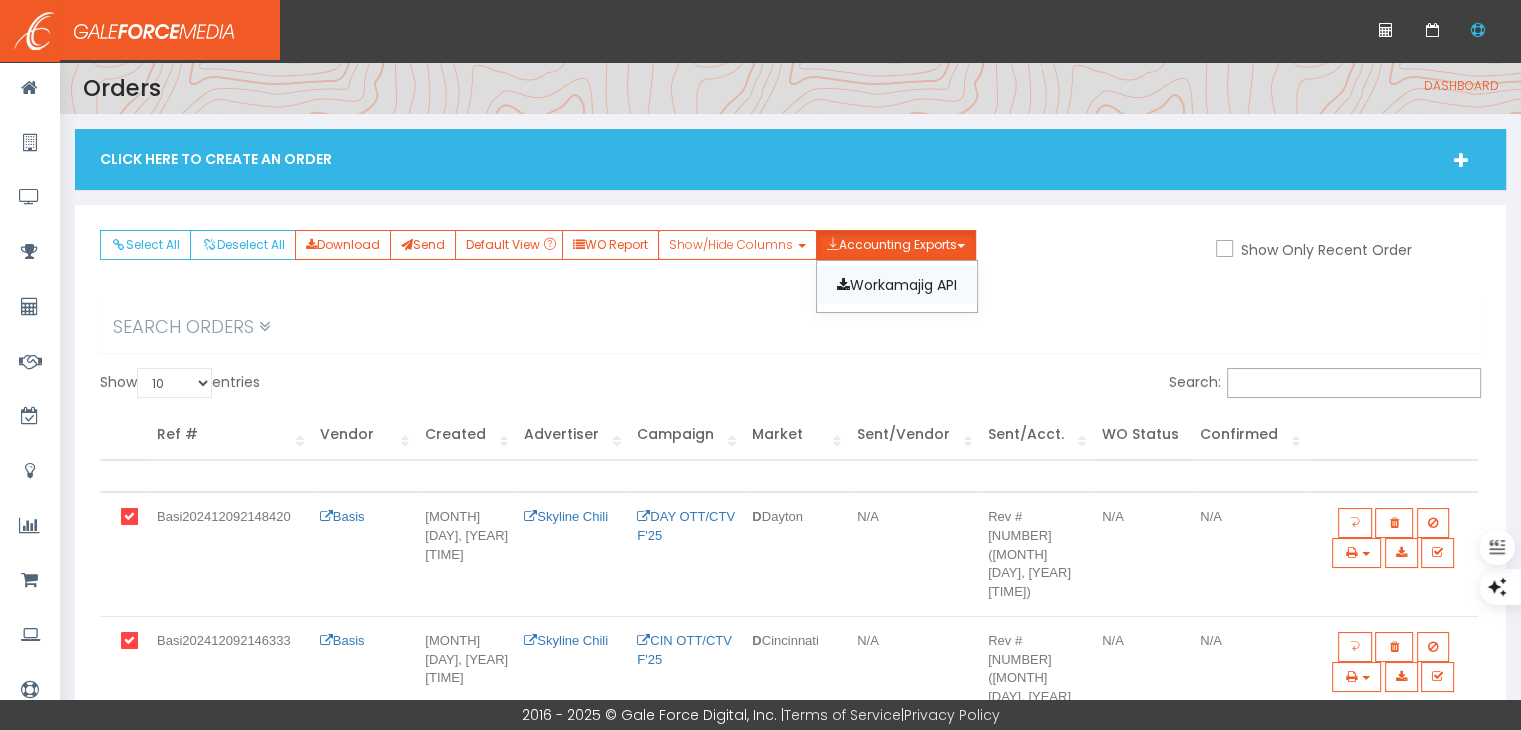 click on "Workamajig API" at bounding box center (897, 285) 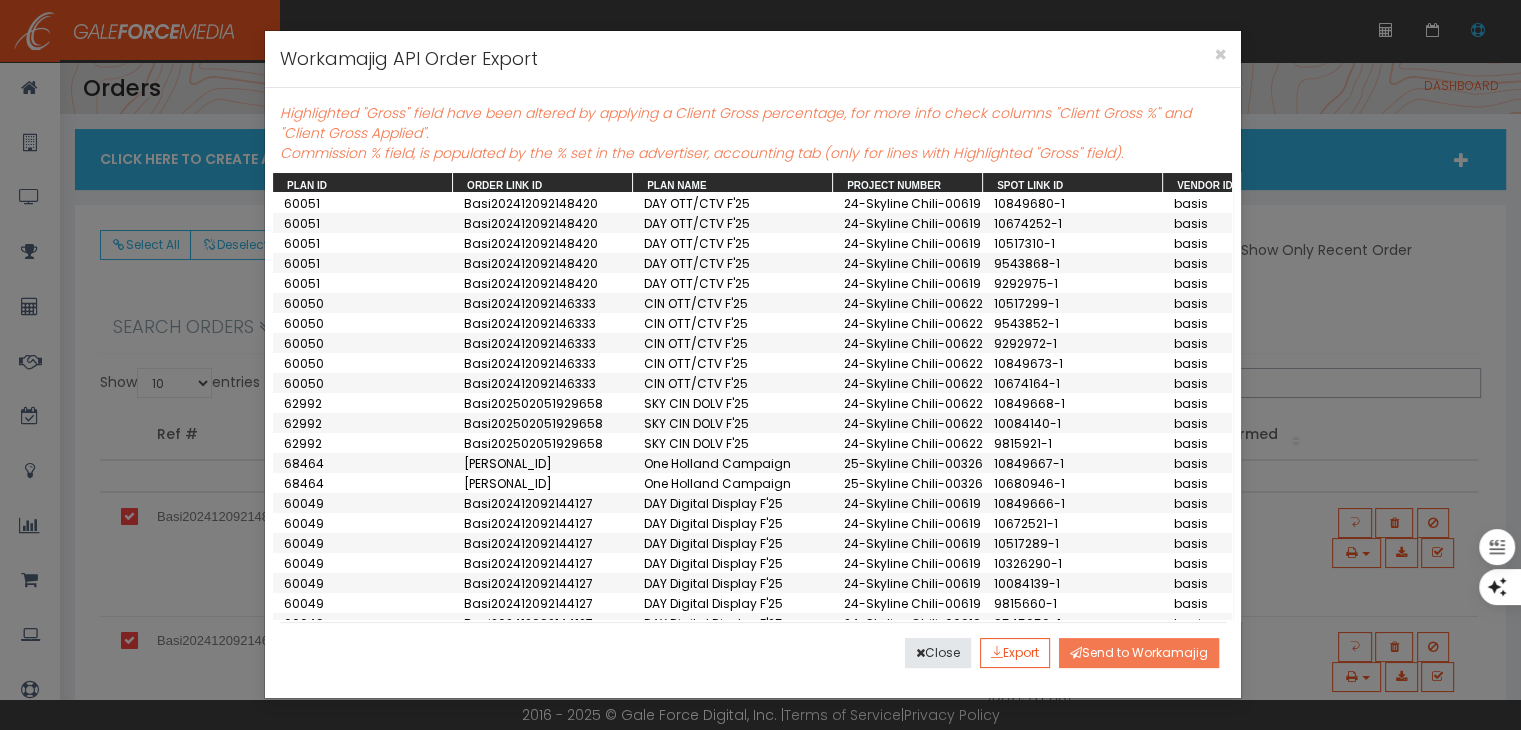 click on "Send to Workamajig" at bounding box center [1139, 653] 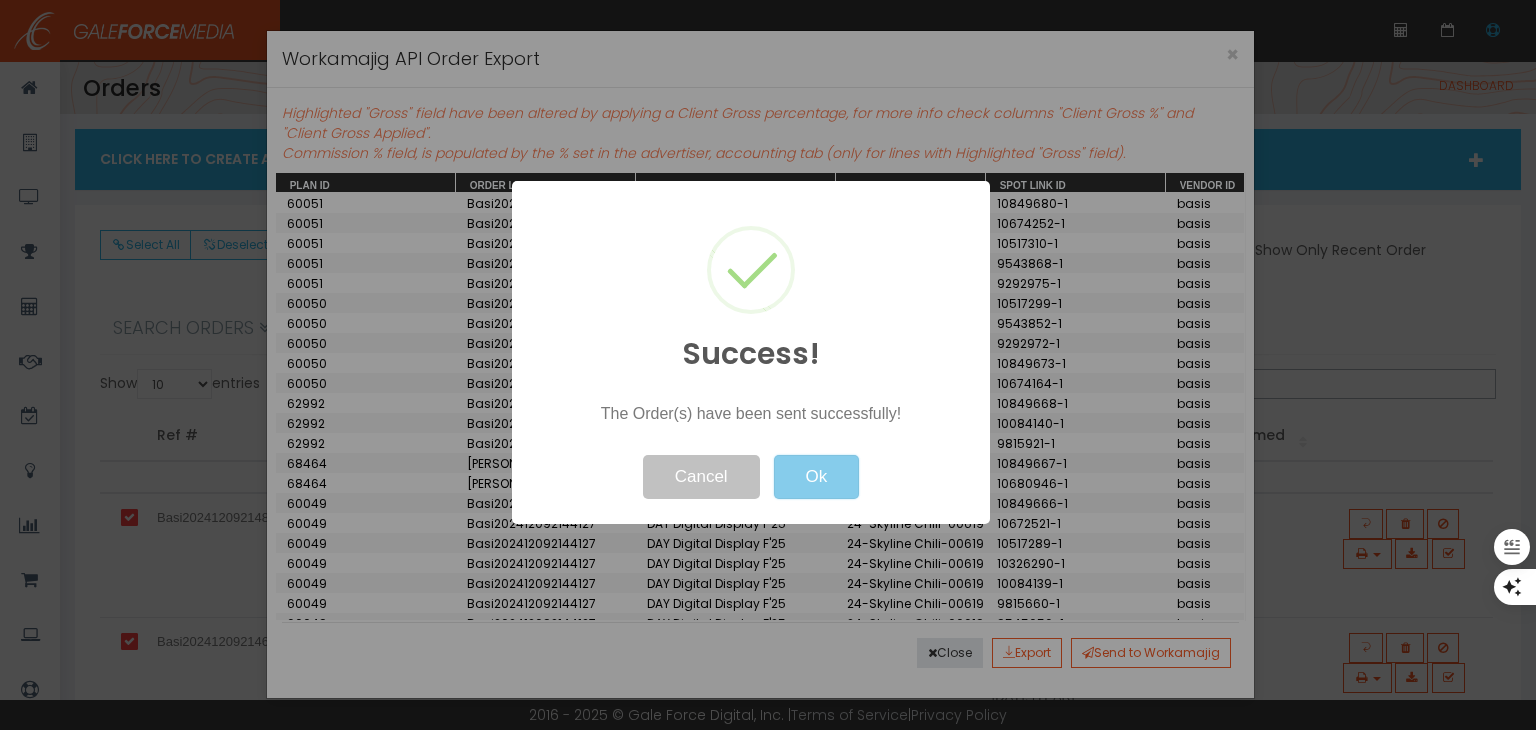 drag, startPoint x: 800, startPoint y: 468, endPoint x: 905, endPoint y: 496, distance: 108.66922 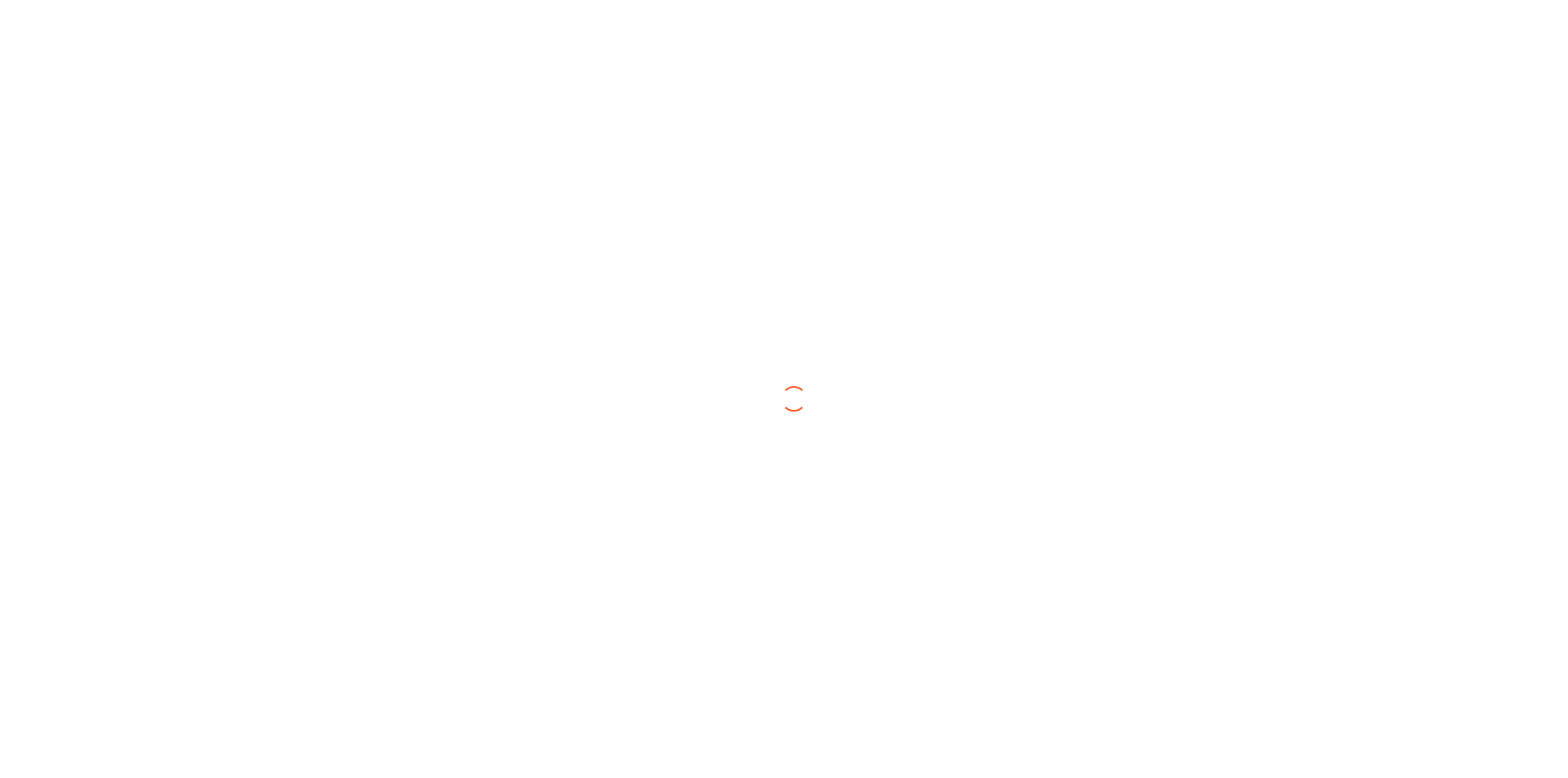 scroll, scrollTop: 0, scrollLeft: 0, axis: both 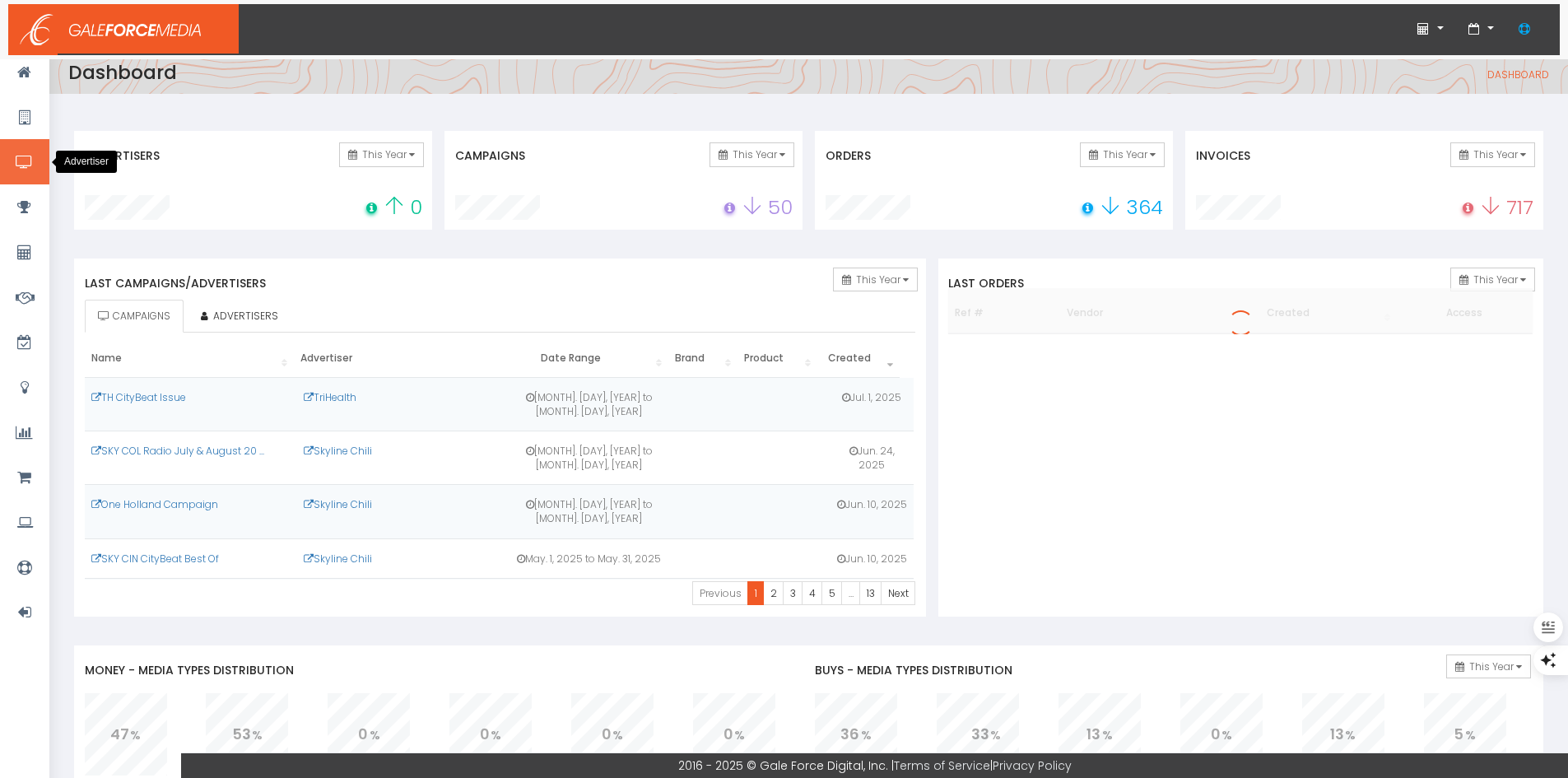click at bounding box center (24, 162) 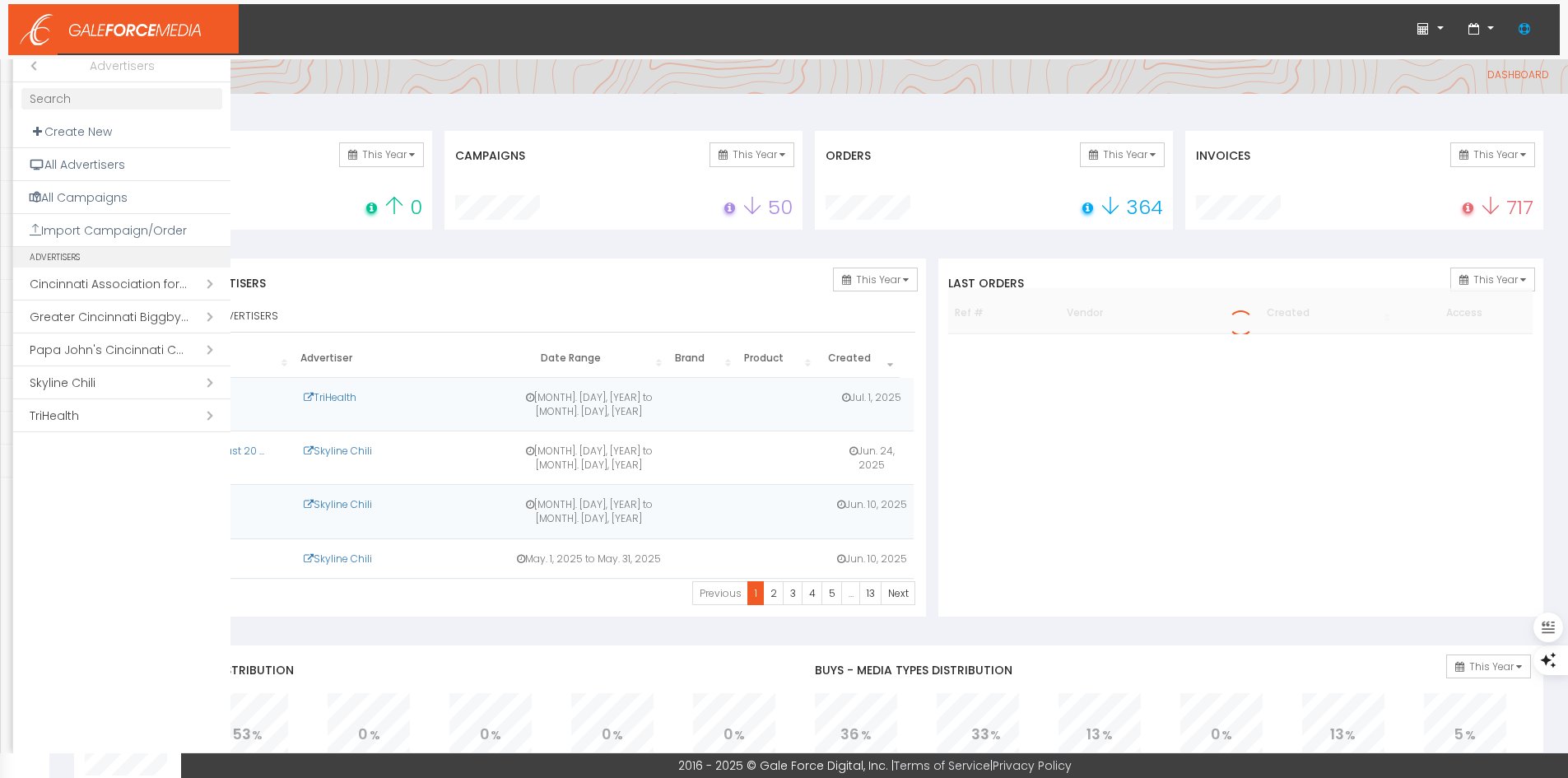 click on "Open submenu (  Skyline Chili)" at bounding box center (122, 383) 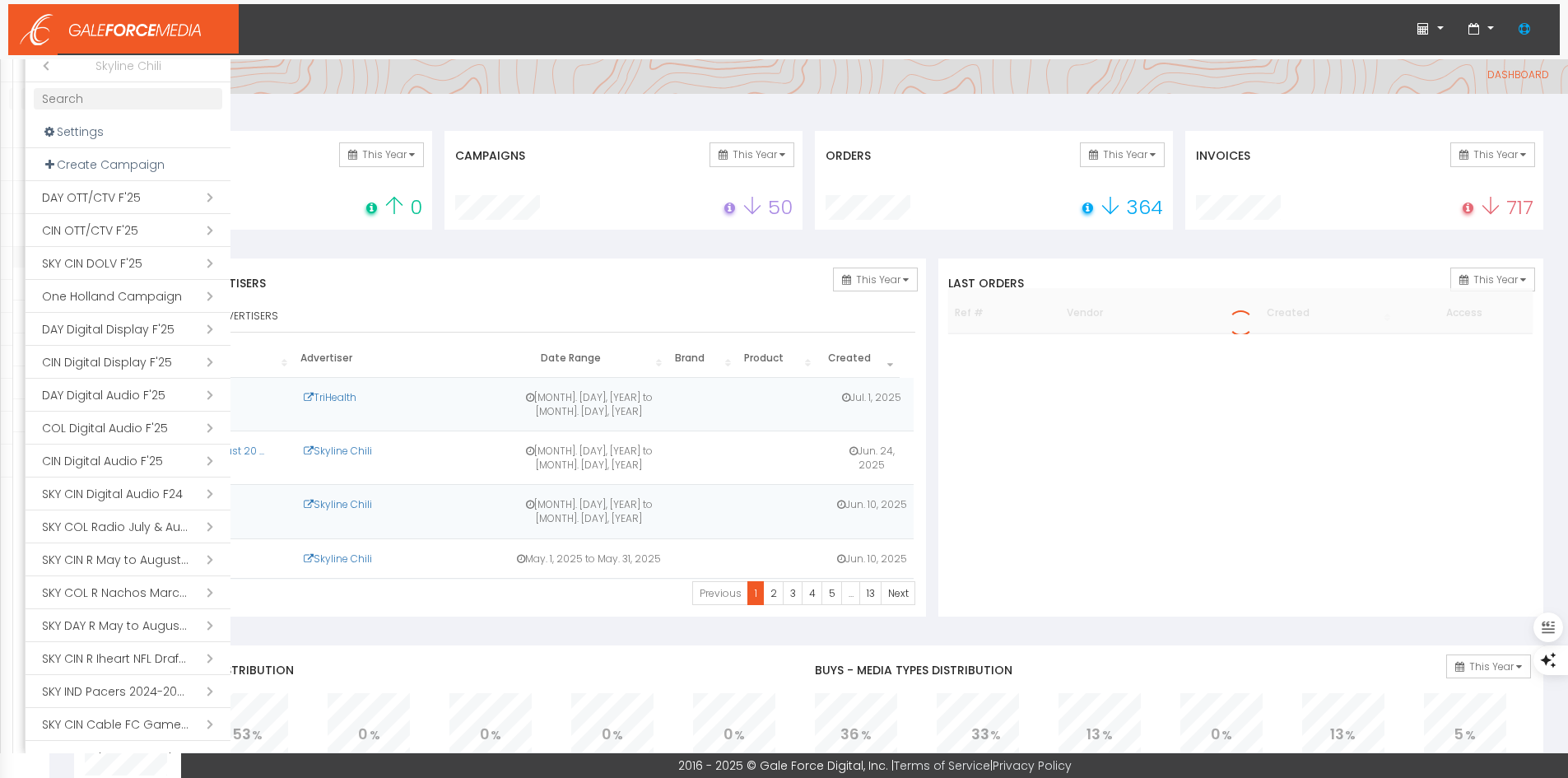 click at bounding box center [128, 99] 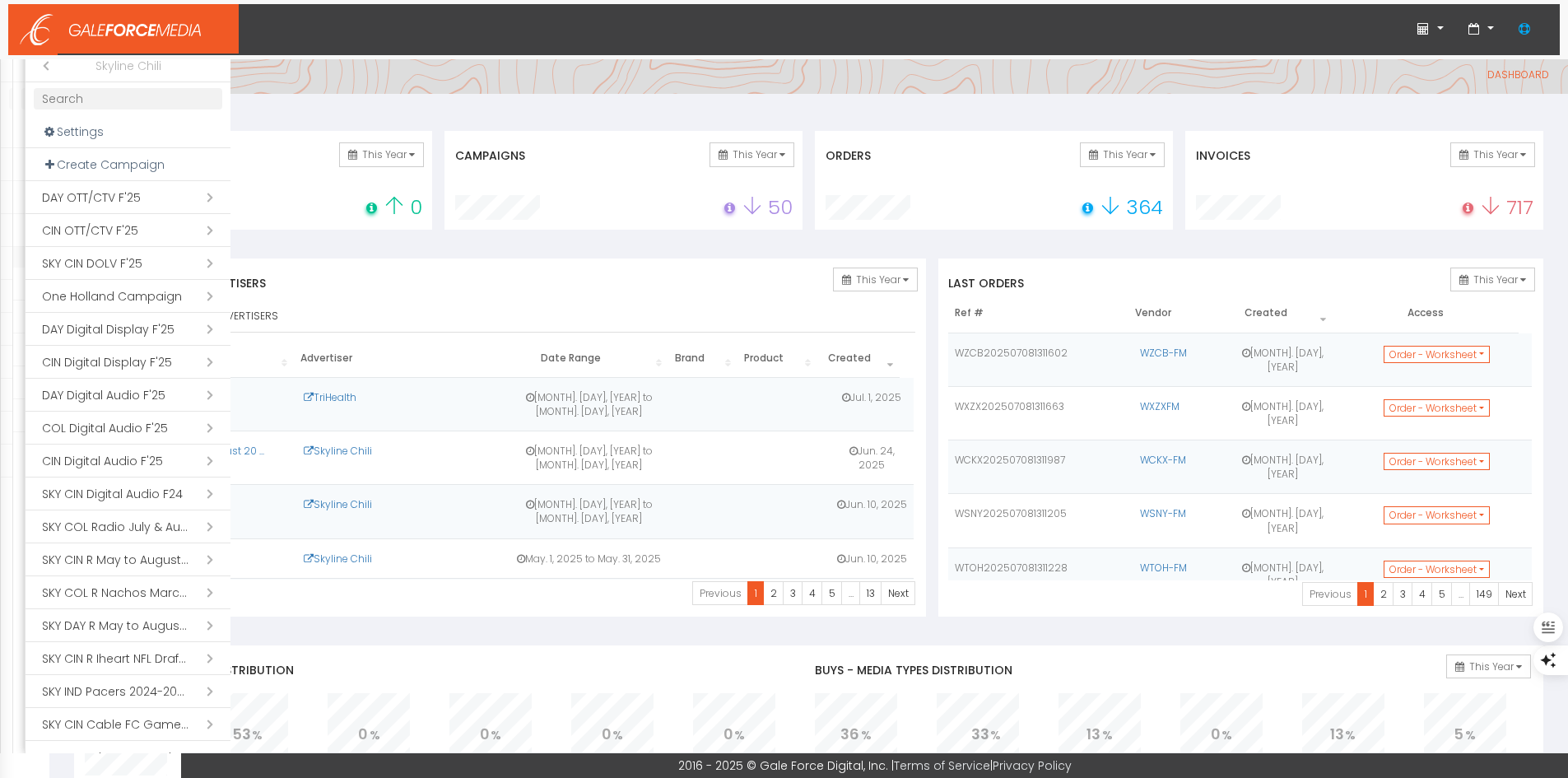 click at bounding box center [784, 389] 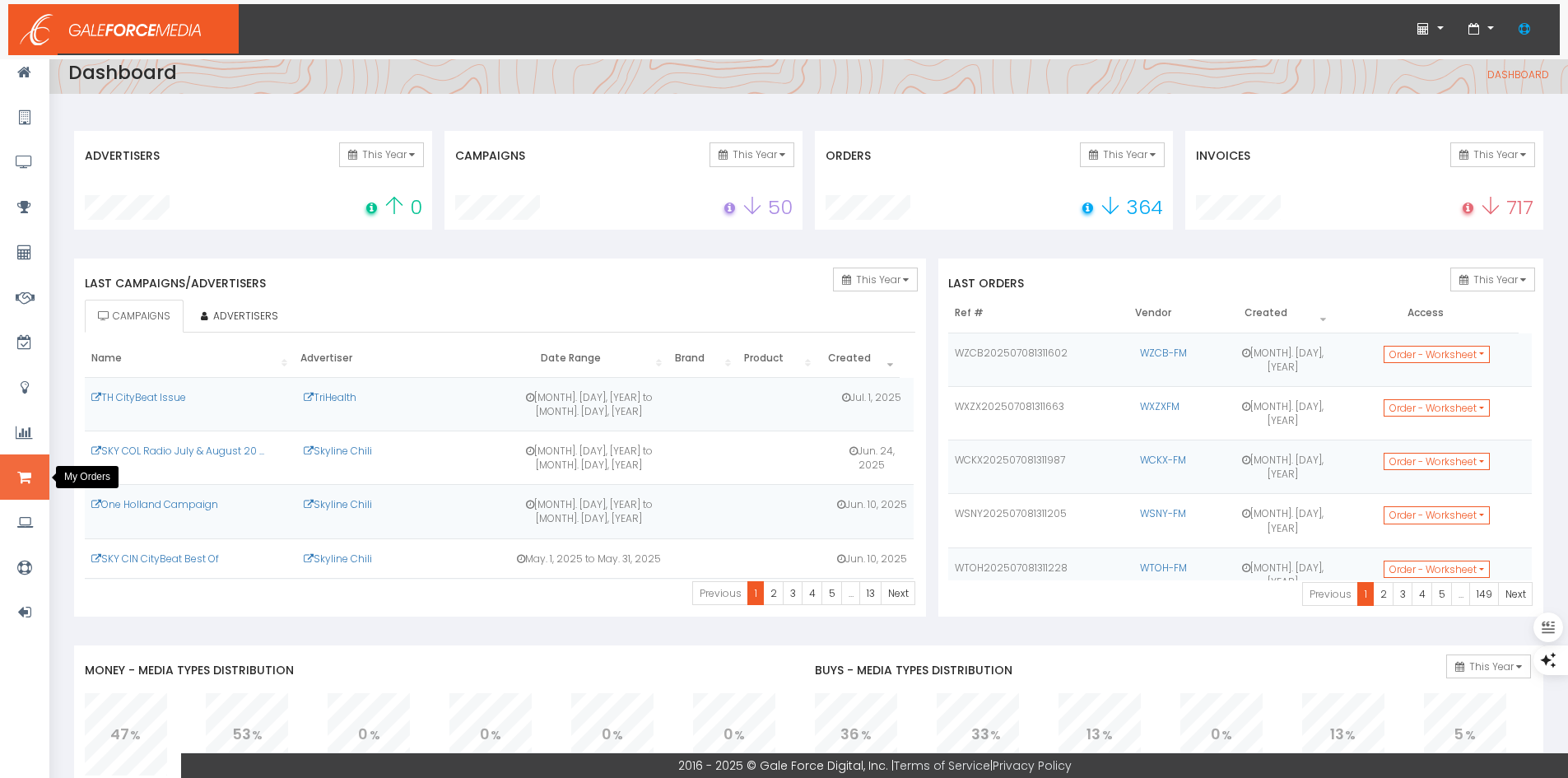 click at bounding box center (24, 478) 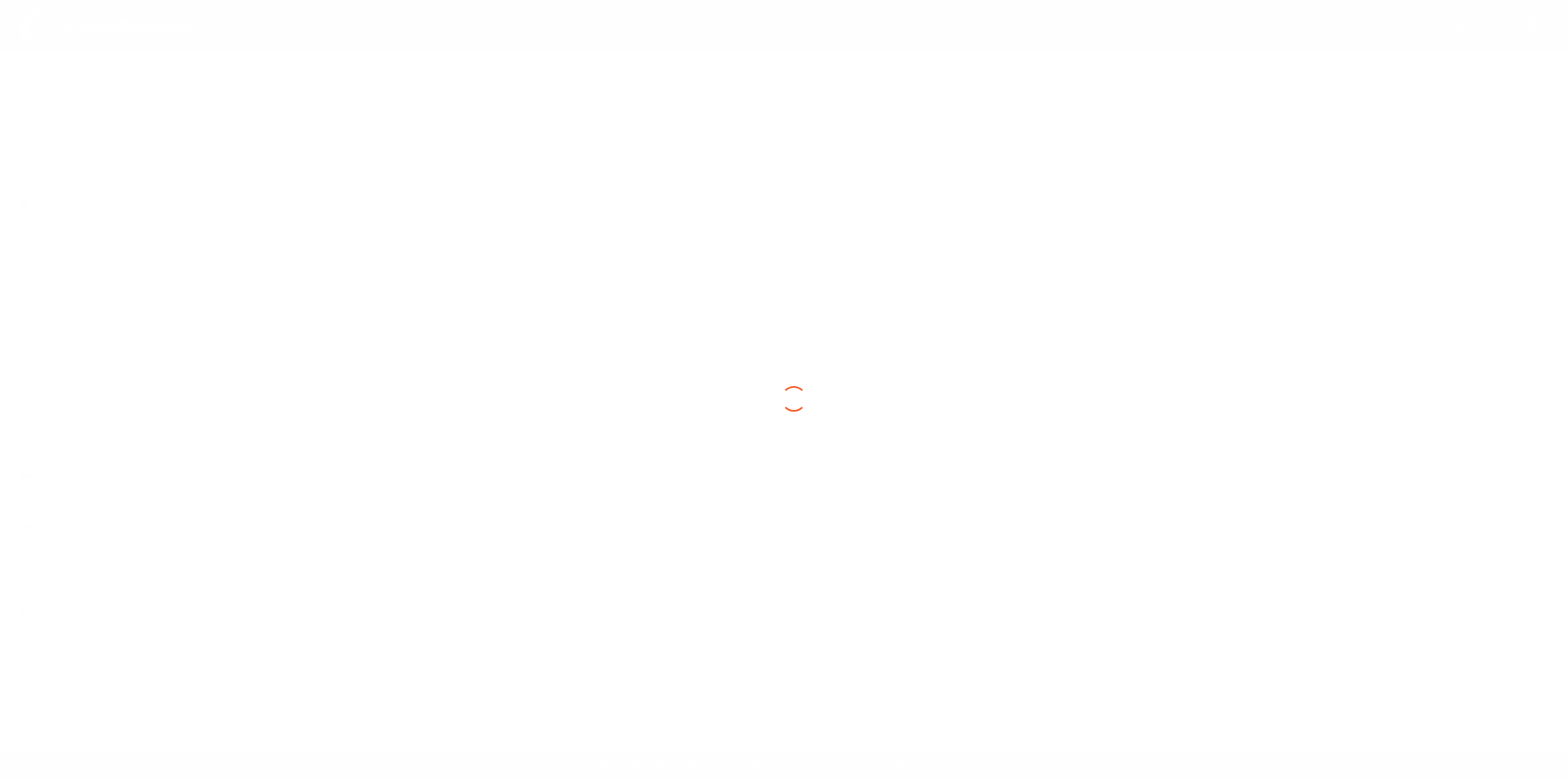 scroll, scrollTop: 0, scrollLeft: 0, axis: both 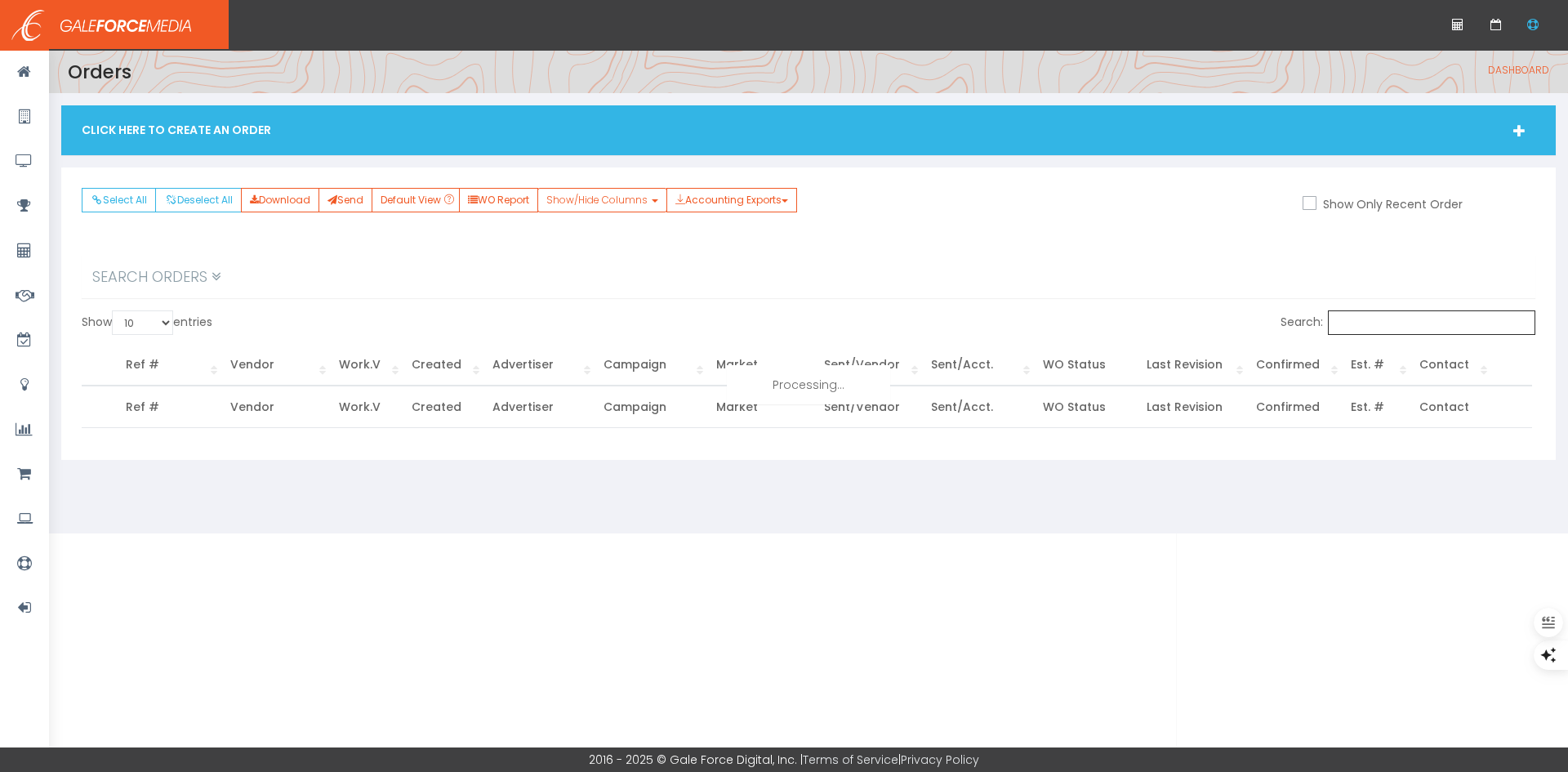 click on "Search:" at bounding box center [1432, 323] 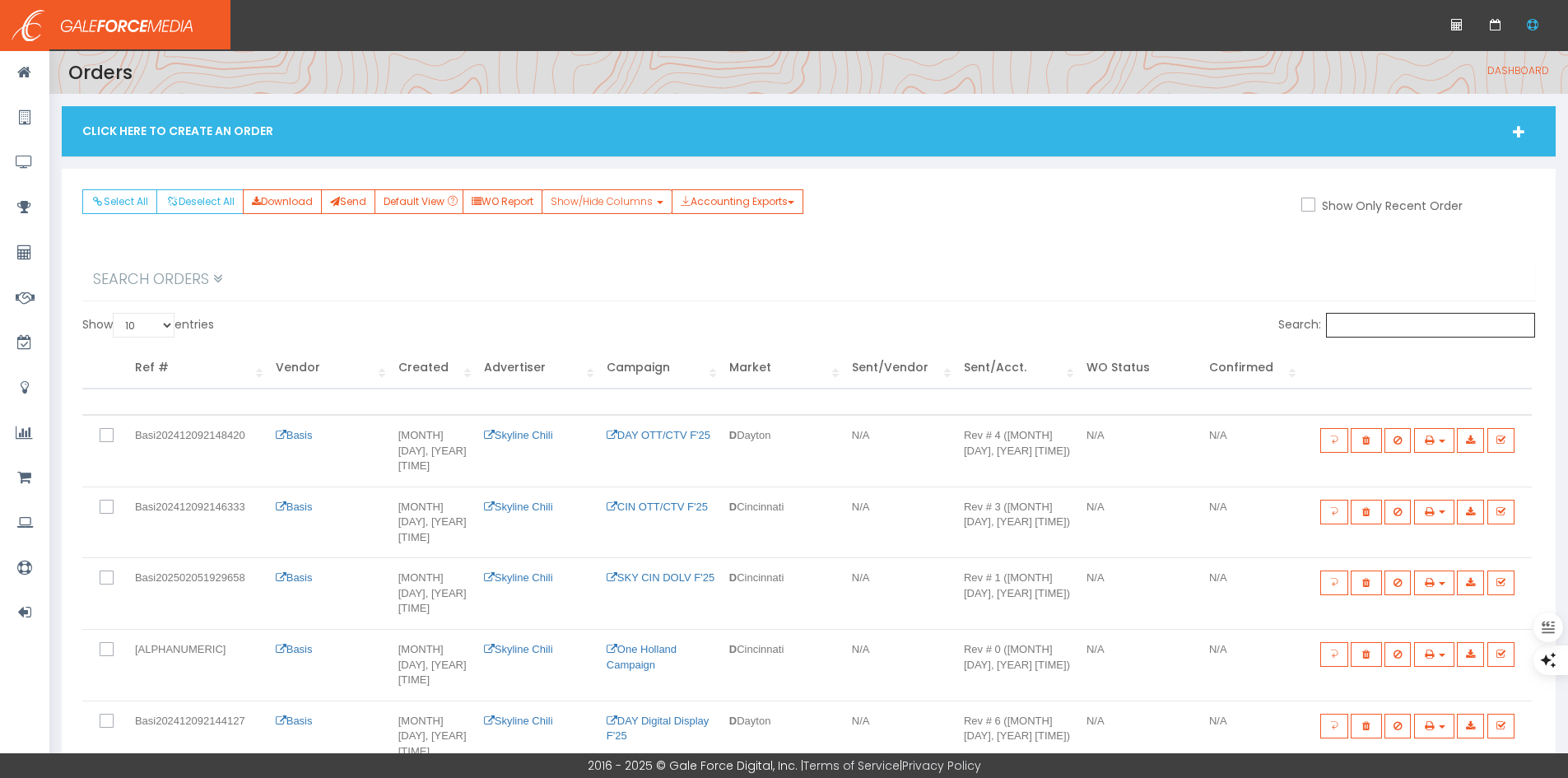 click on "Search:" at bounding box center (1431, 325) 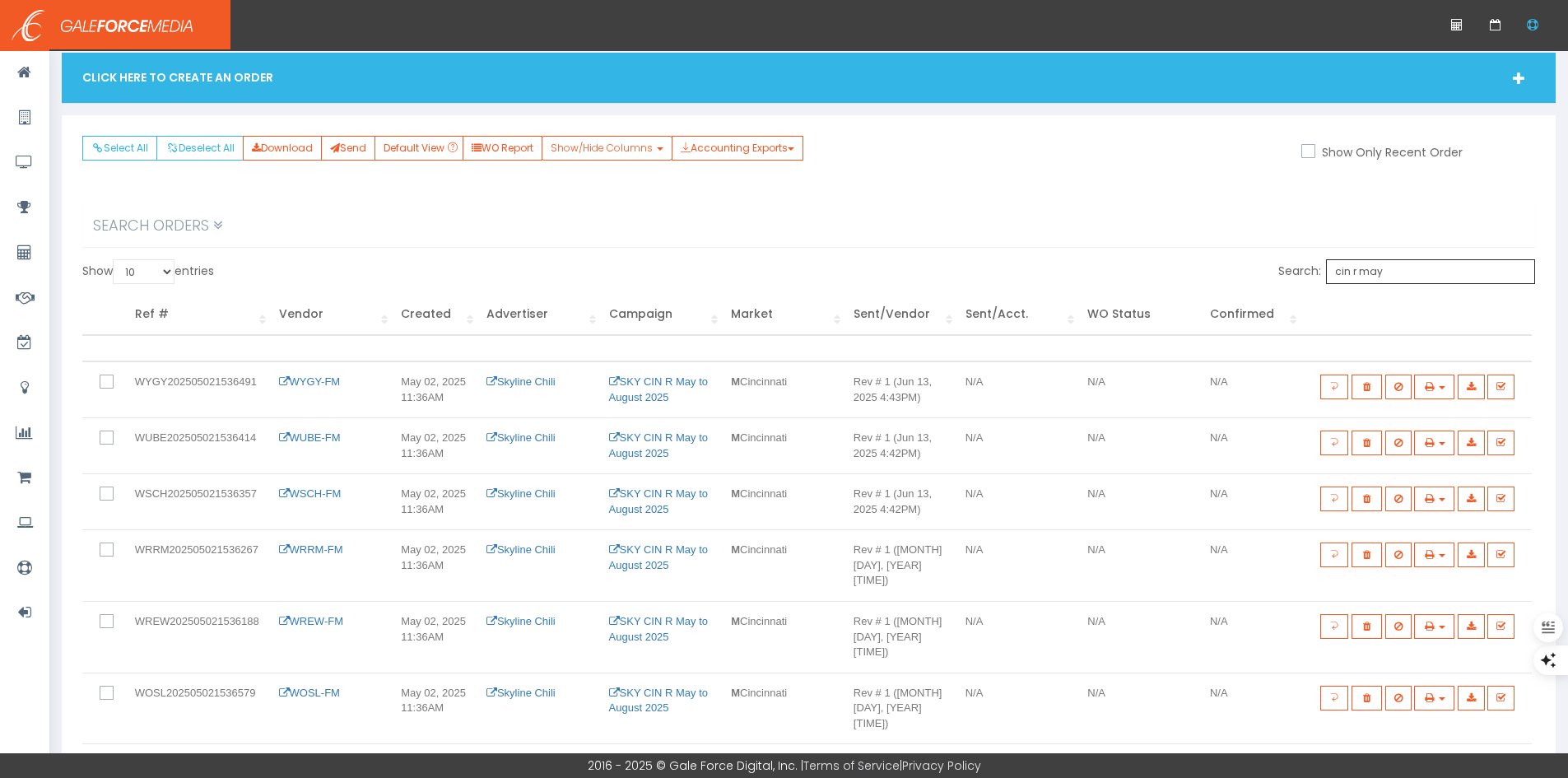 scroll, scrollTop: 82, scrollLeft: 0, axis: vertical 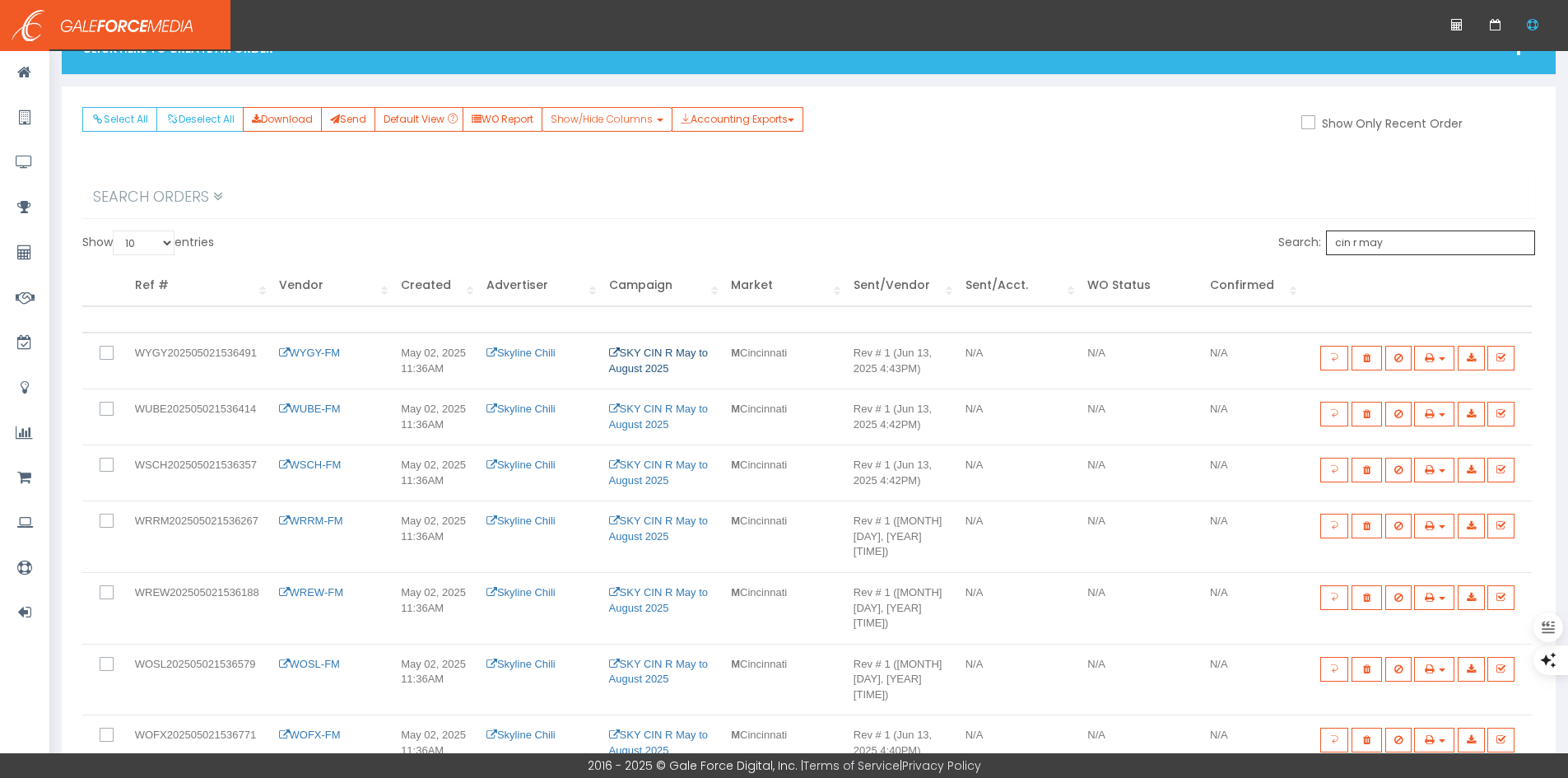 type on "cin r may" 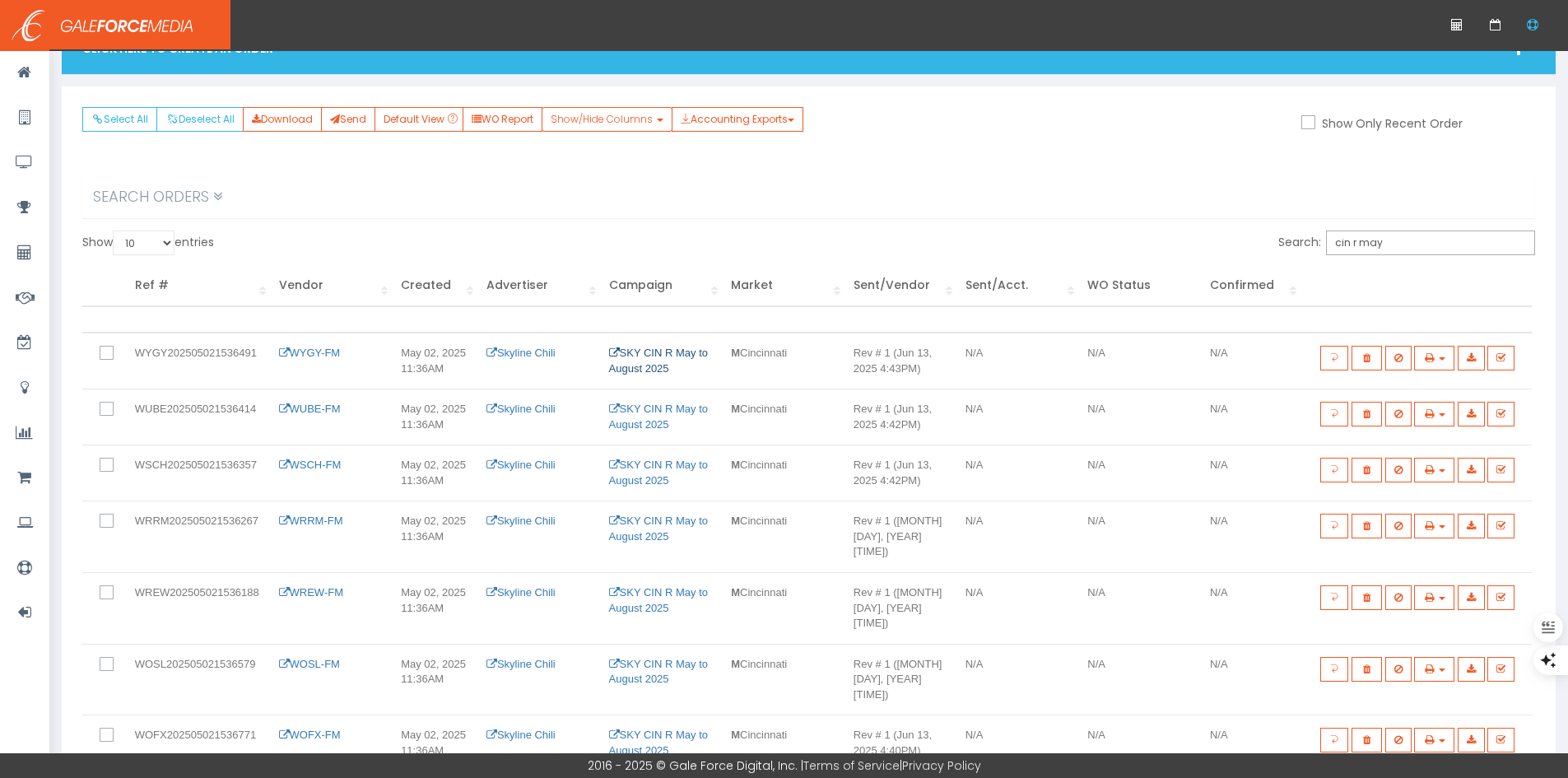 click on "SKY CIN R May to August 2025" at bounding box center [658, 361] 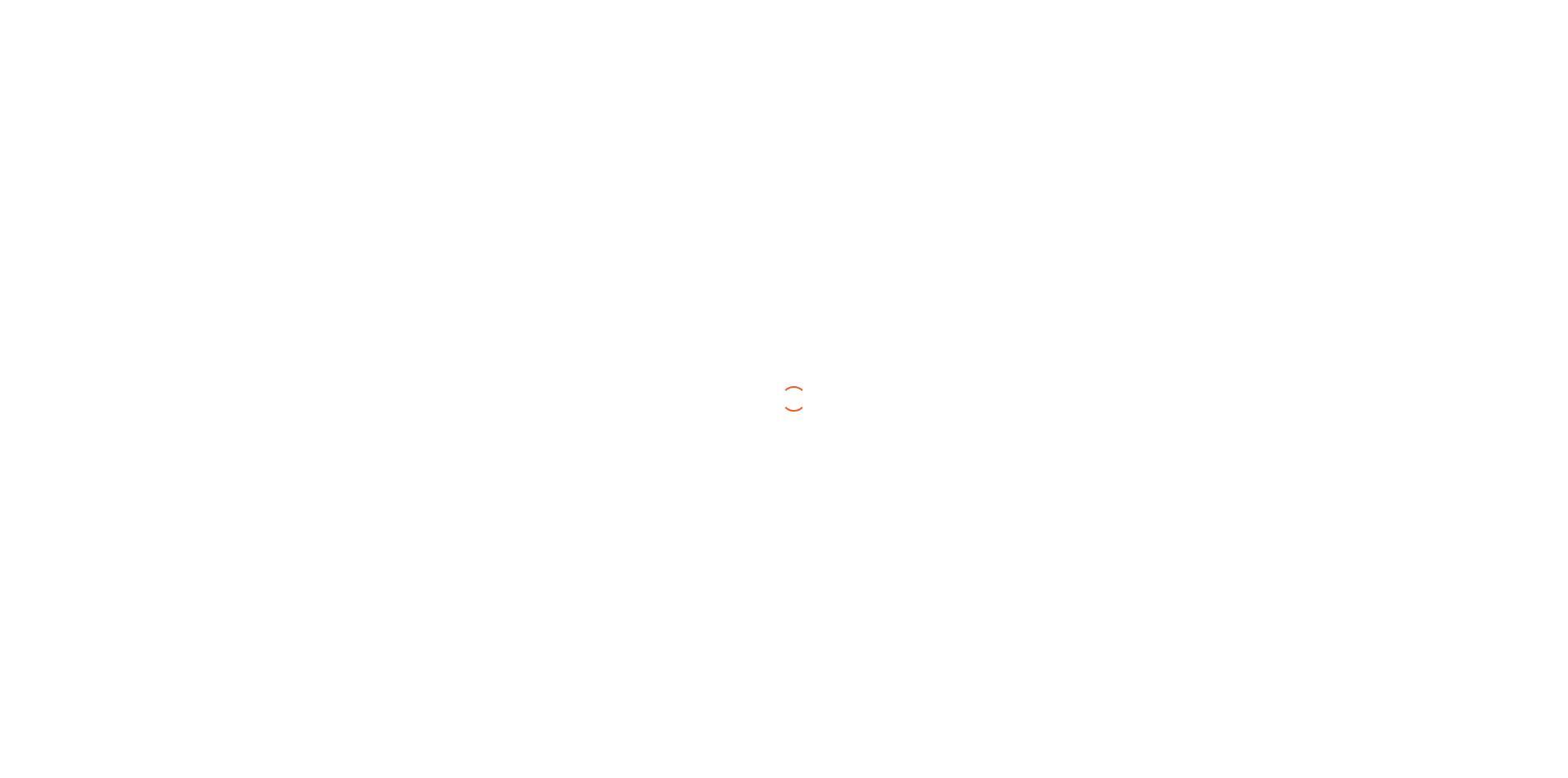 scroll, scrollTop: 0, scrollLeft: 0, axis: both 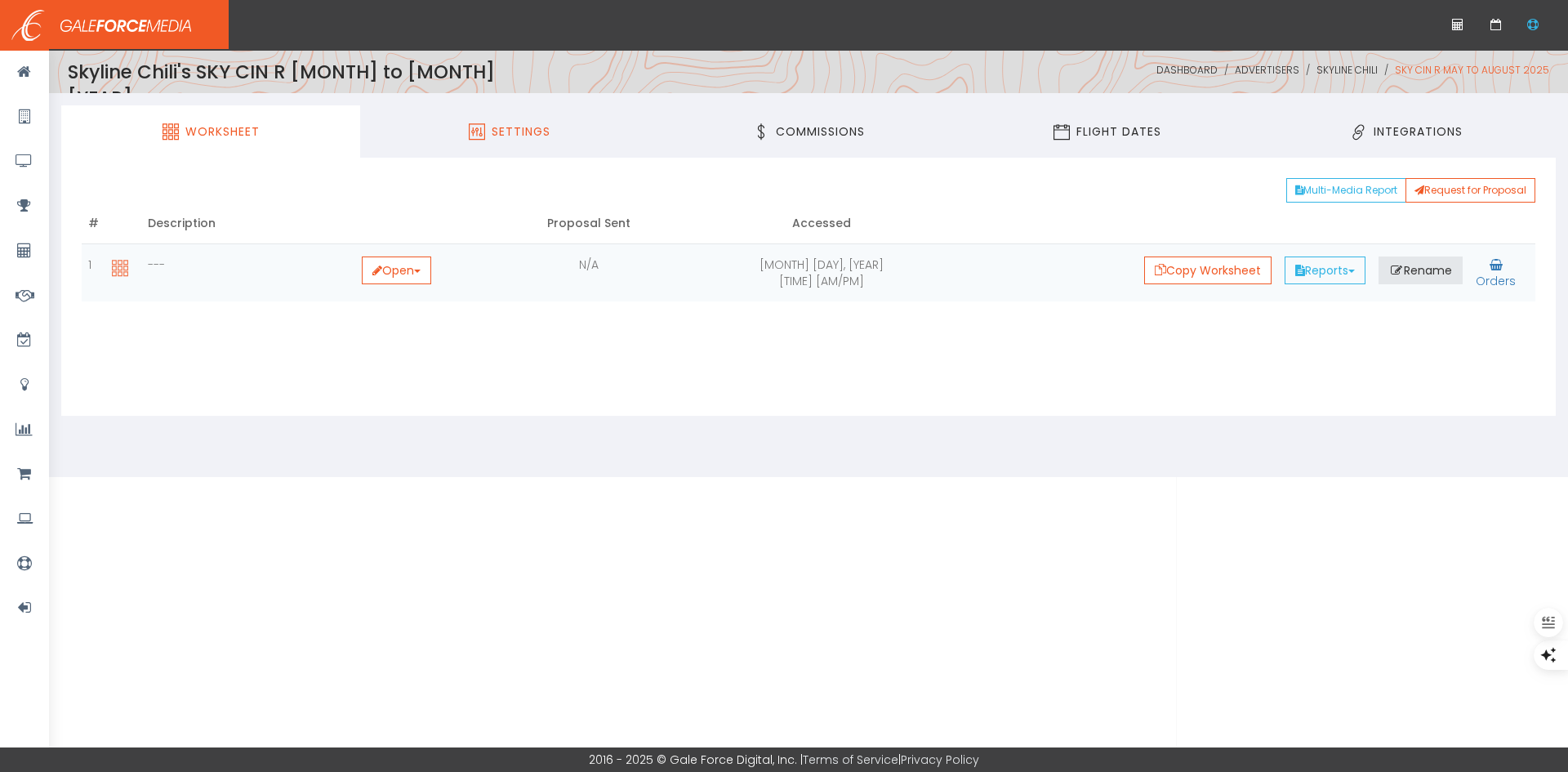 click on "Settings" at bounding box center (510, 132) 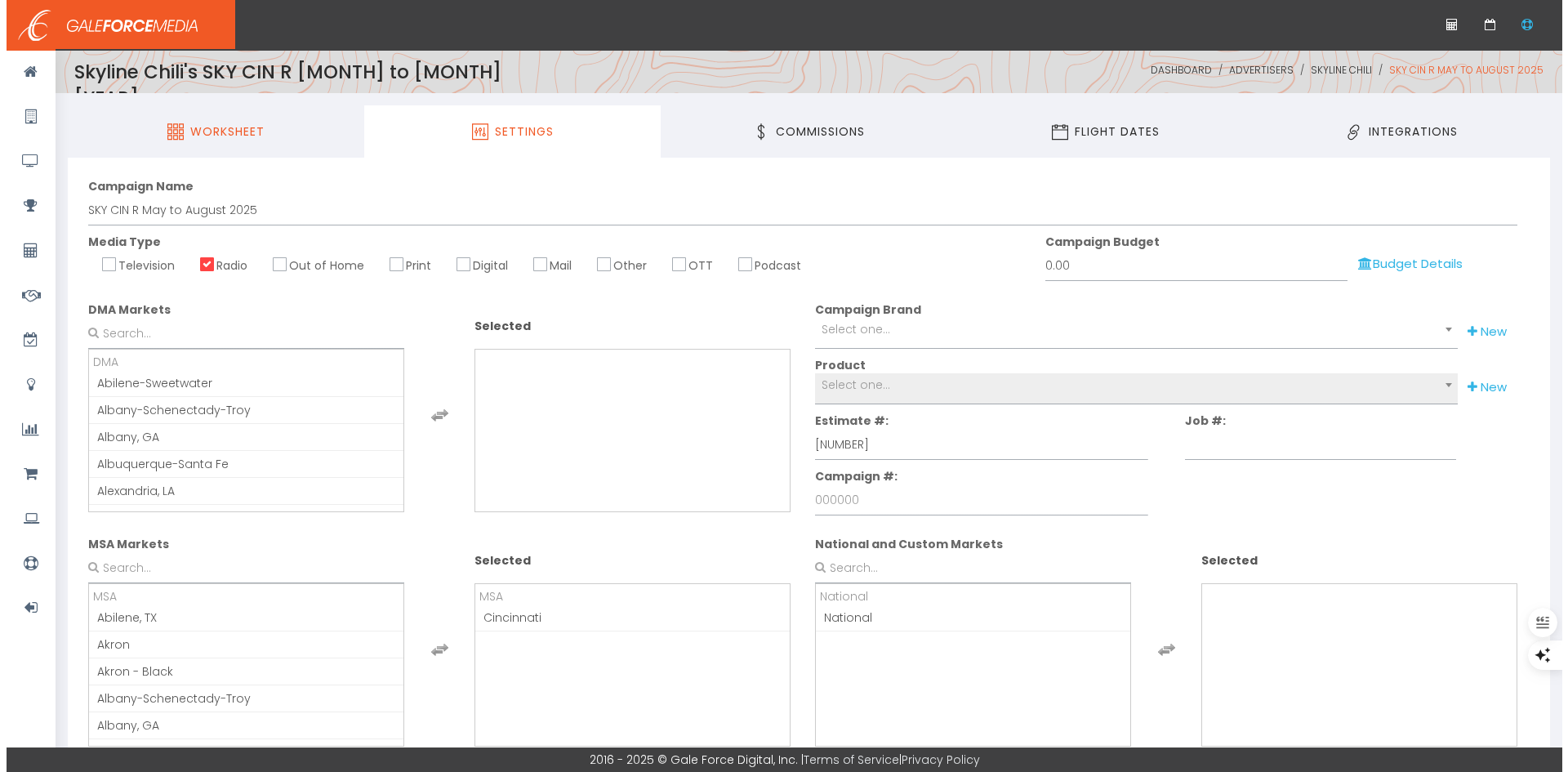 scroll, scrollTop: 54, scrollLeft: 0, axis: vertical 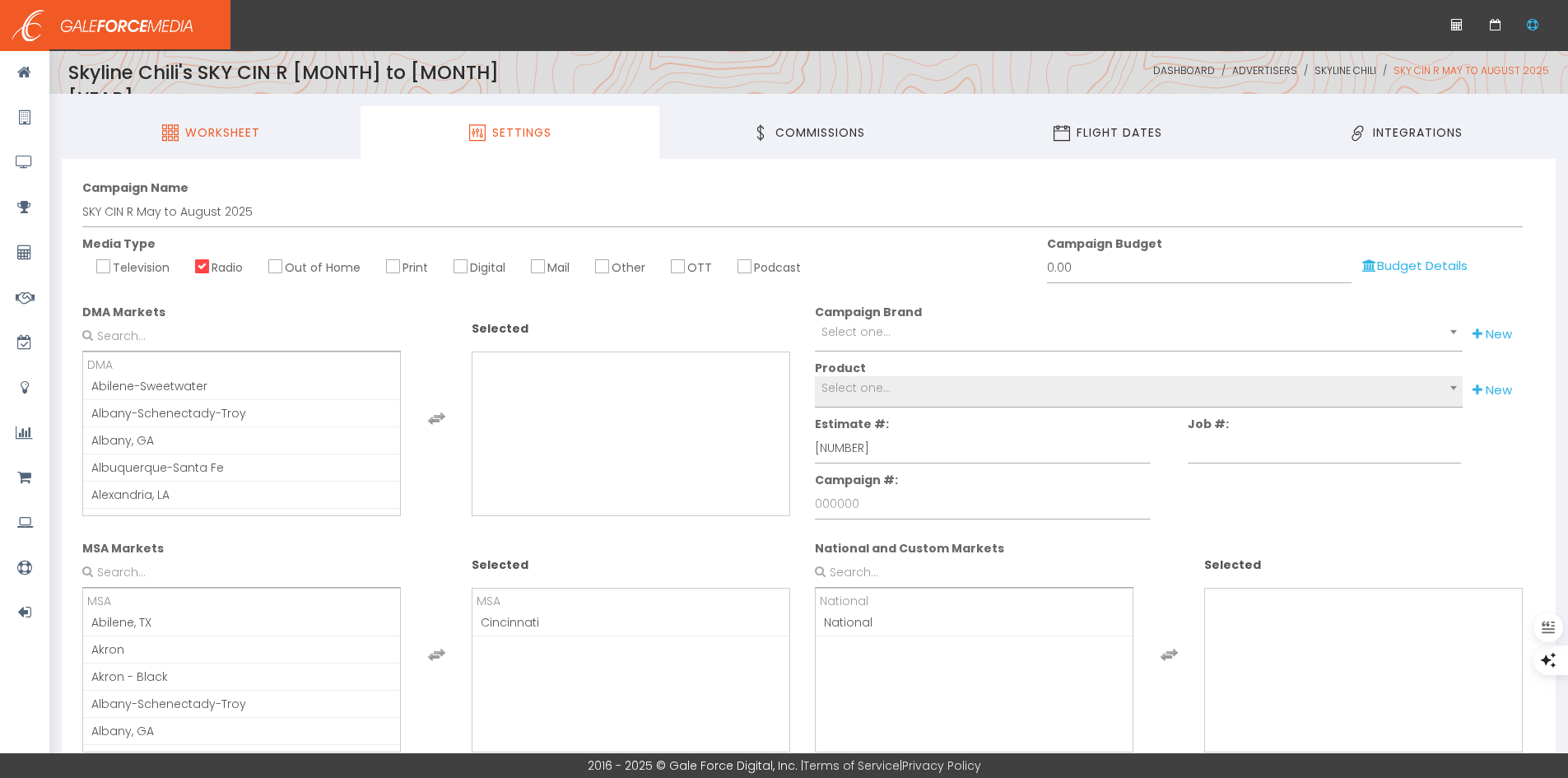 click on "Worksheet" at bounding box center [211, 133] 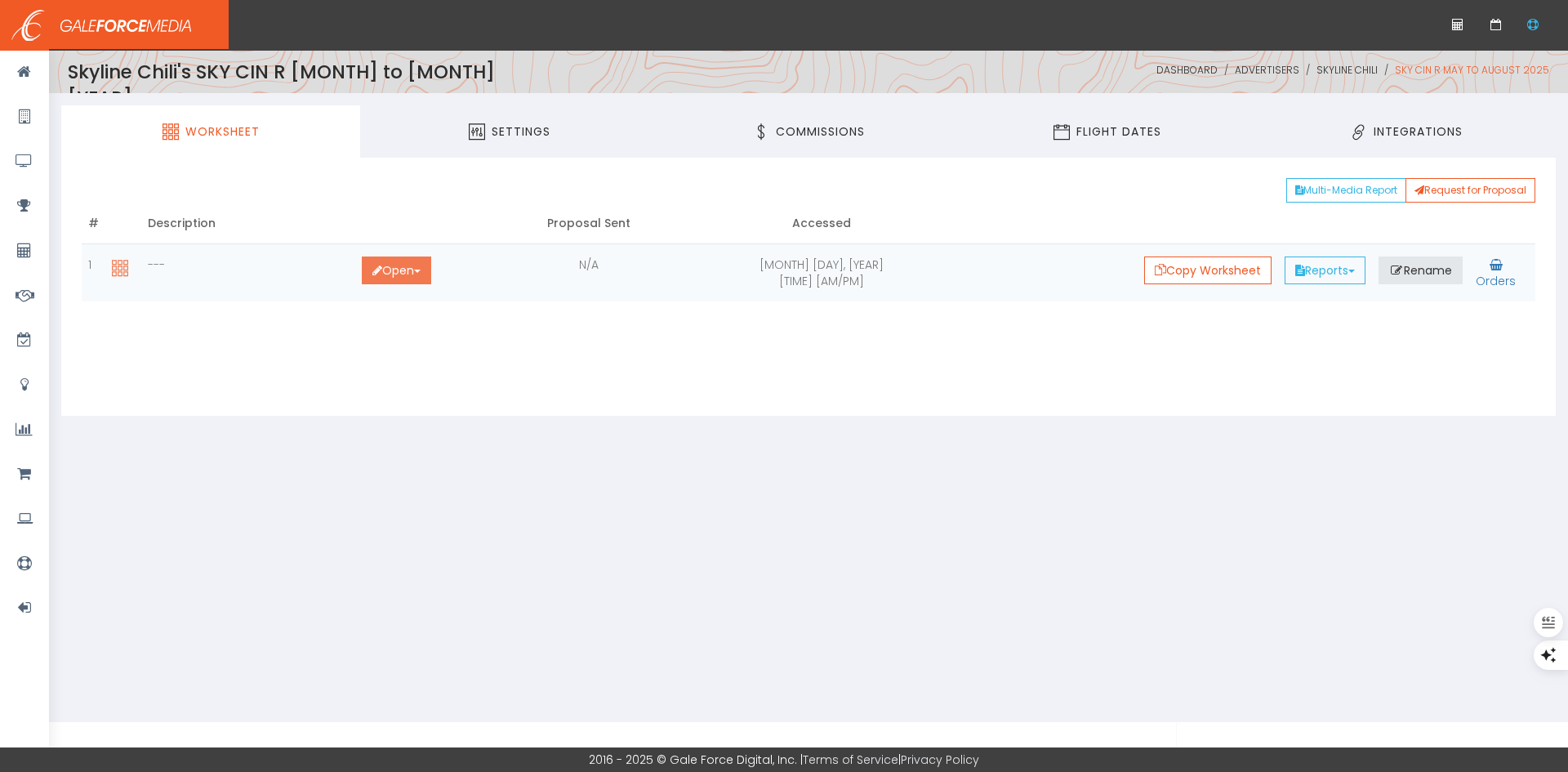 click on "Open
Toggle Dropdown" at bounding box center [396, 270] 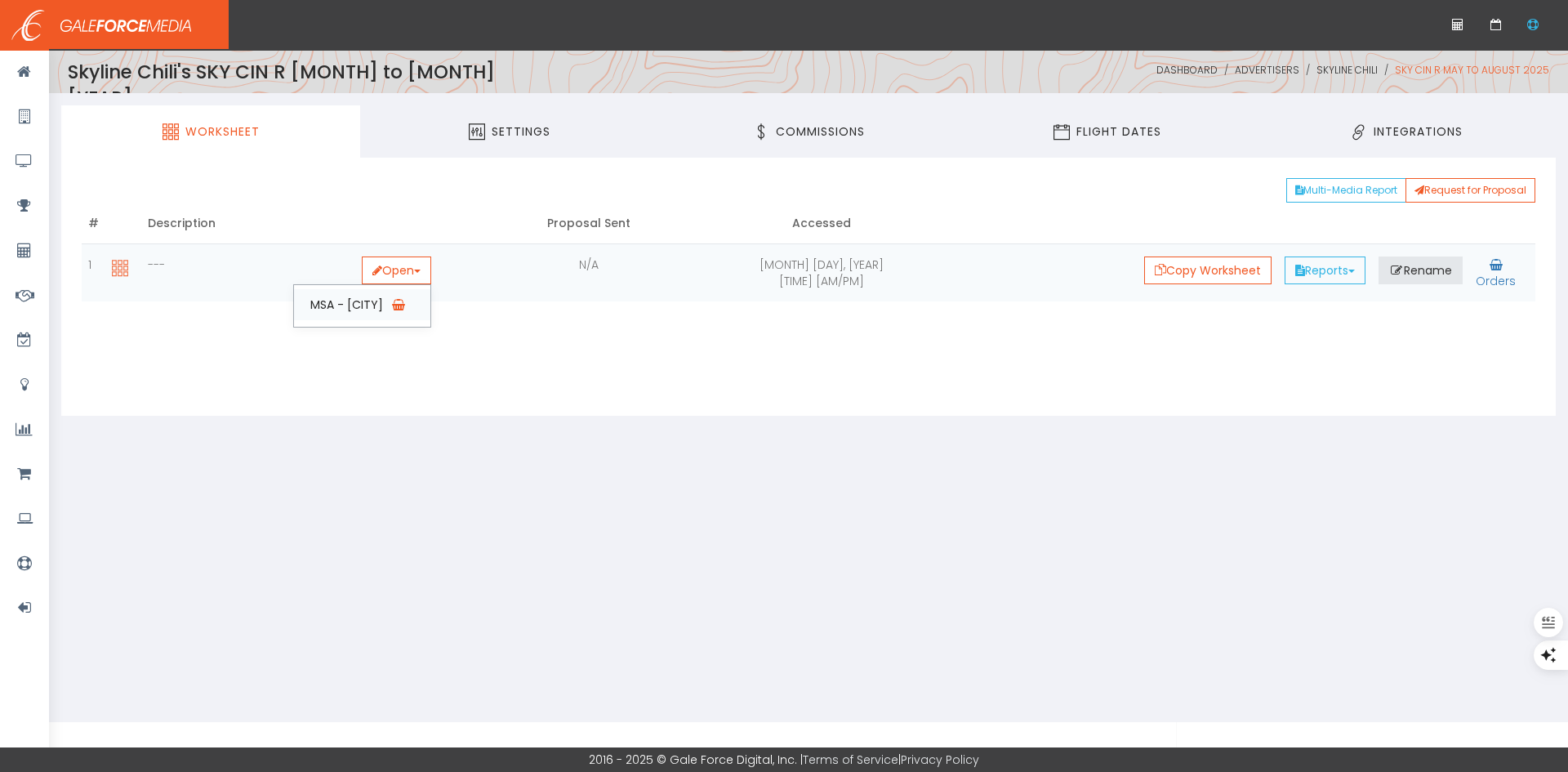 click on "MSA - [CITY]" at bounding box center [362, 305] 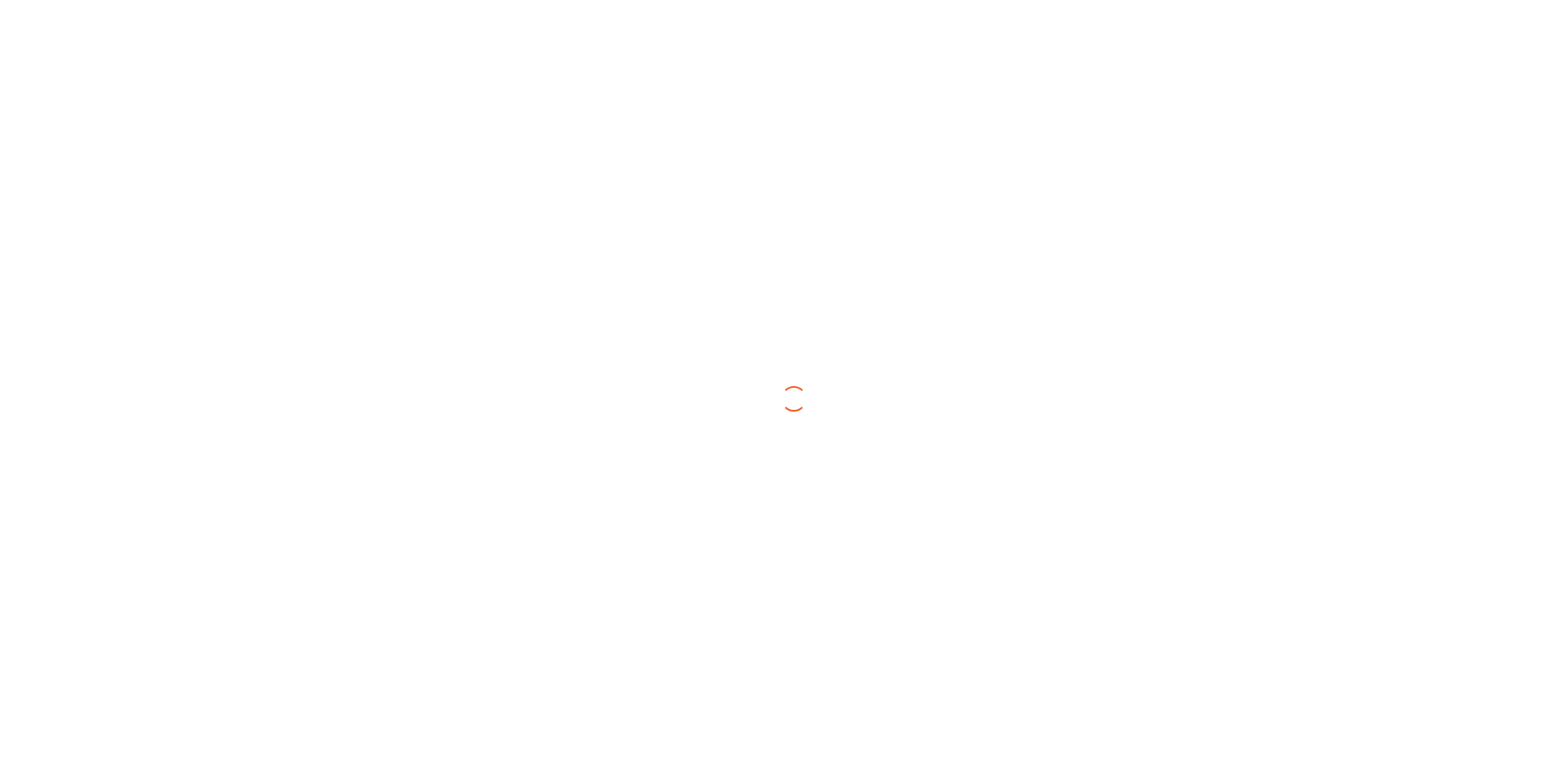 scroll, scrollTop: 0, scrollLeft: 0, axis: both 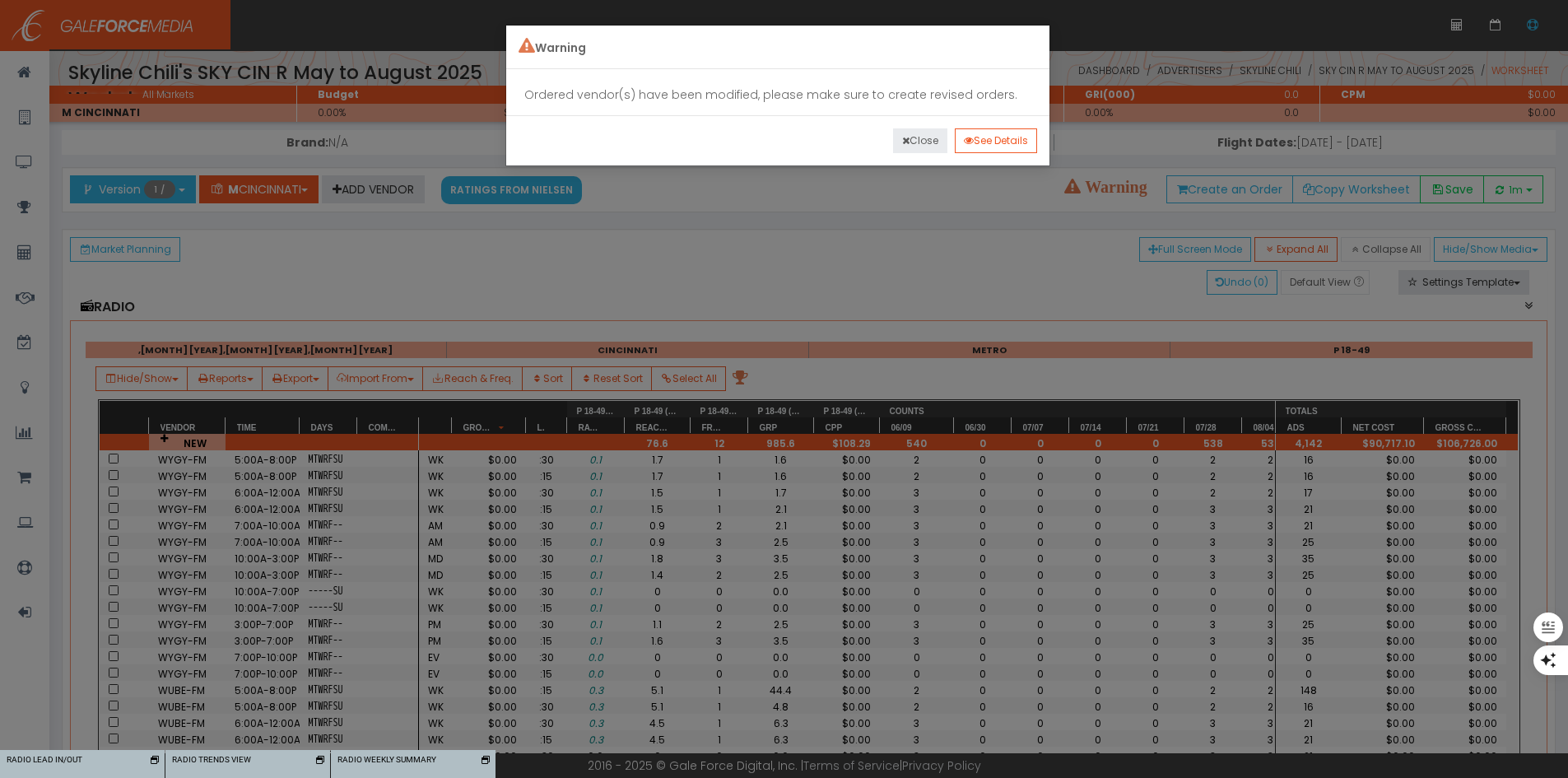 click on "Close" at bounding box center [920, 141] 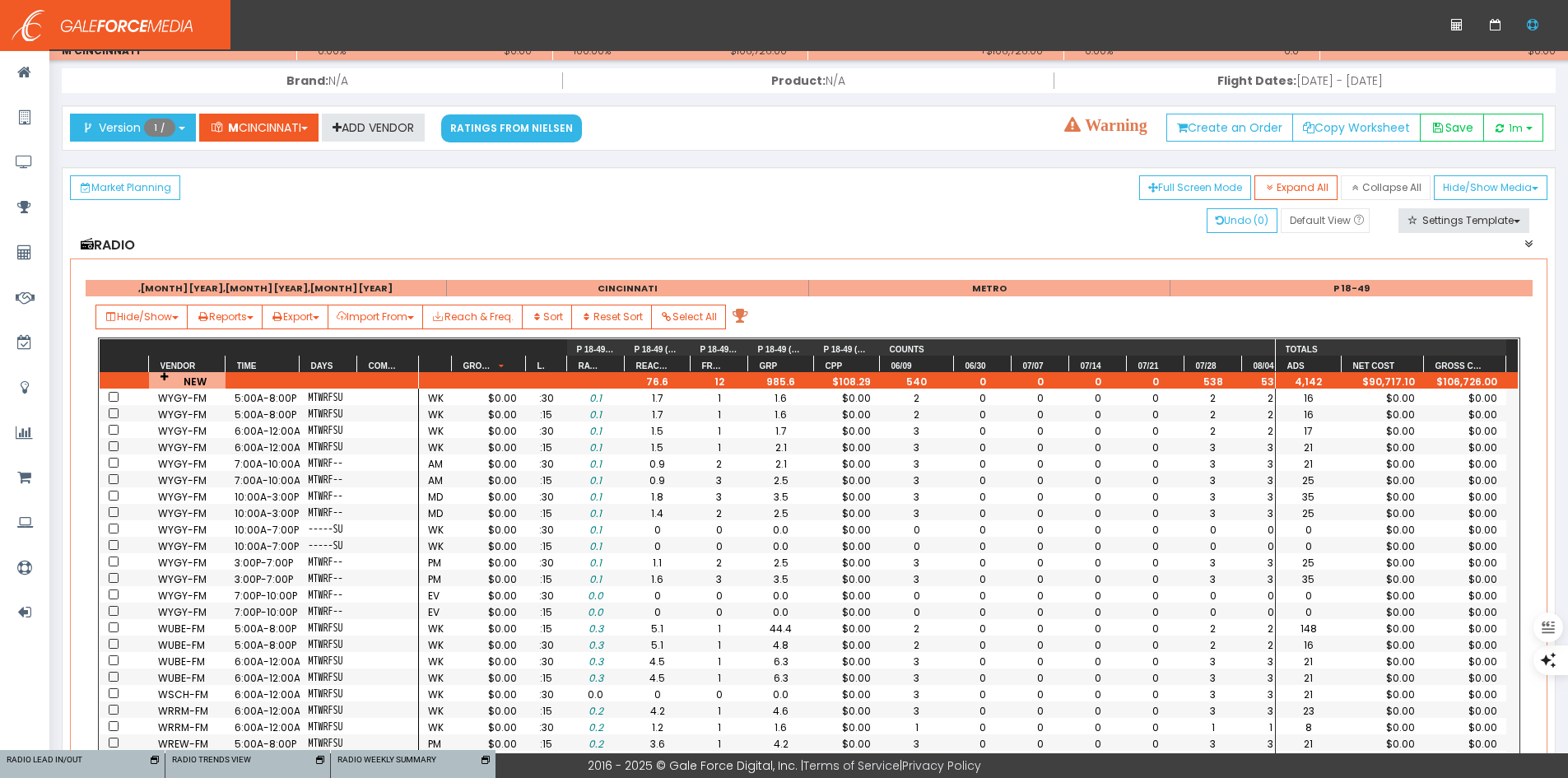 scroll, scrollTop: 165, scrollLeft: 0, axis: vertical 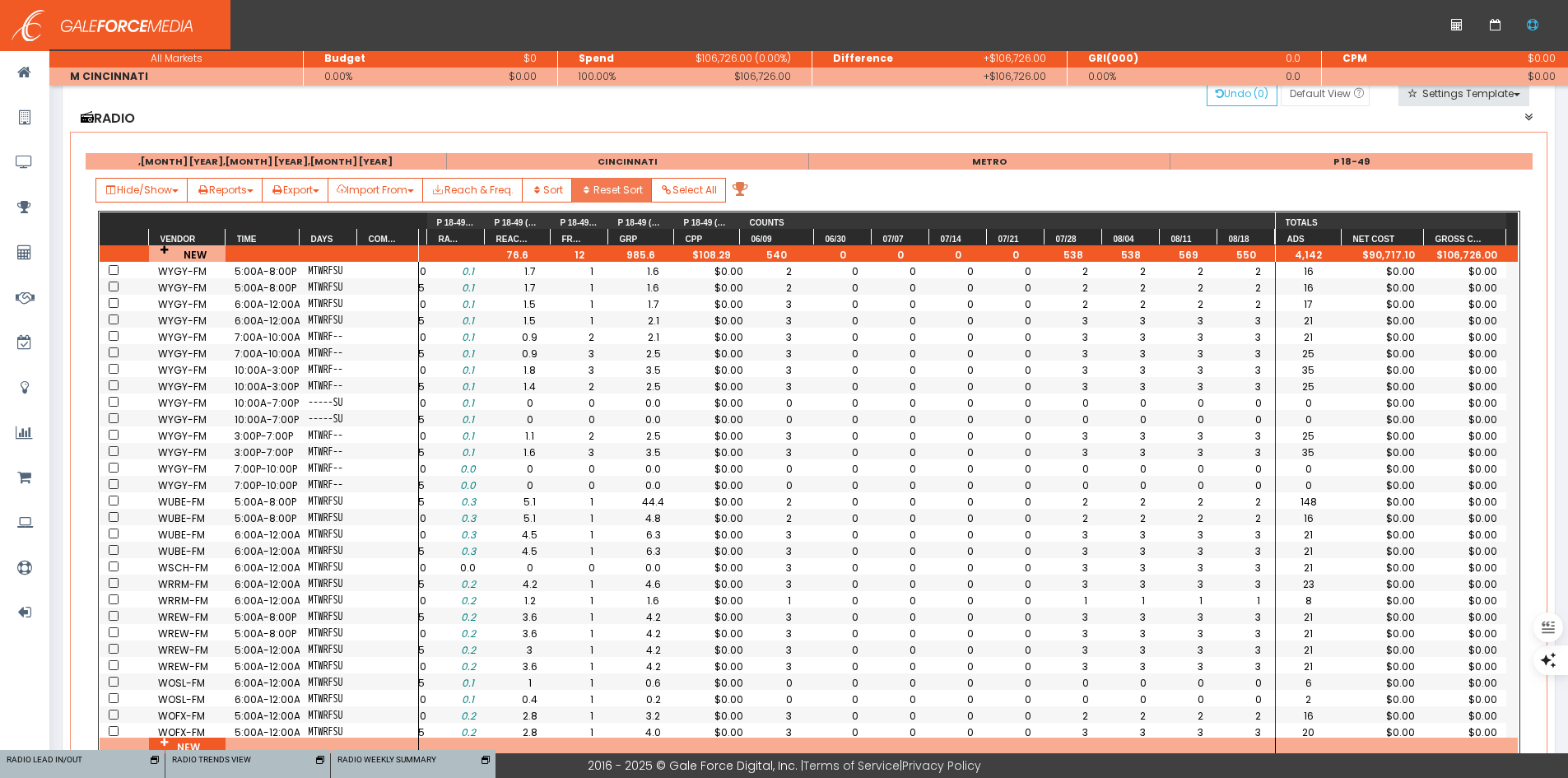 click on "Reset Sort" at bounding box center (611, 190) 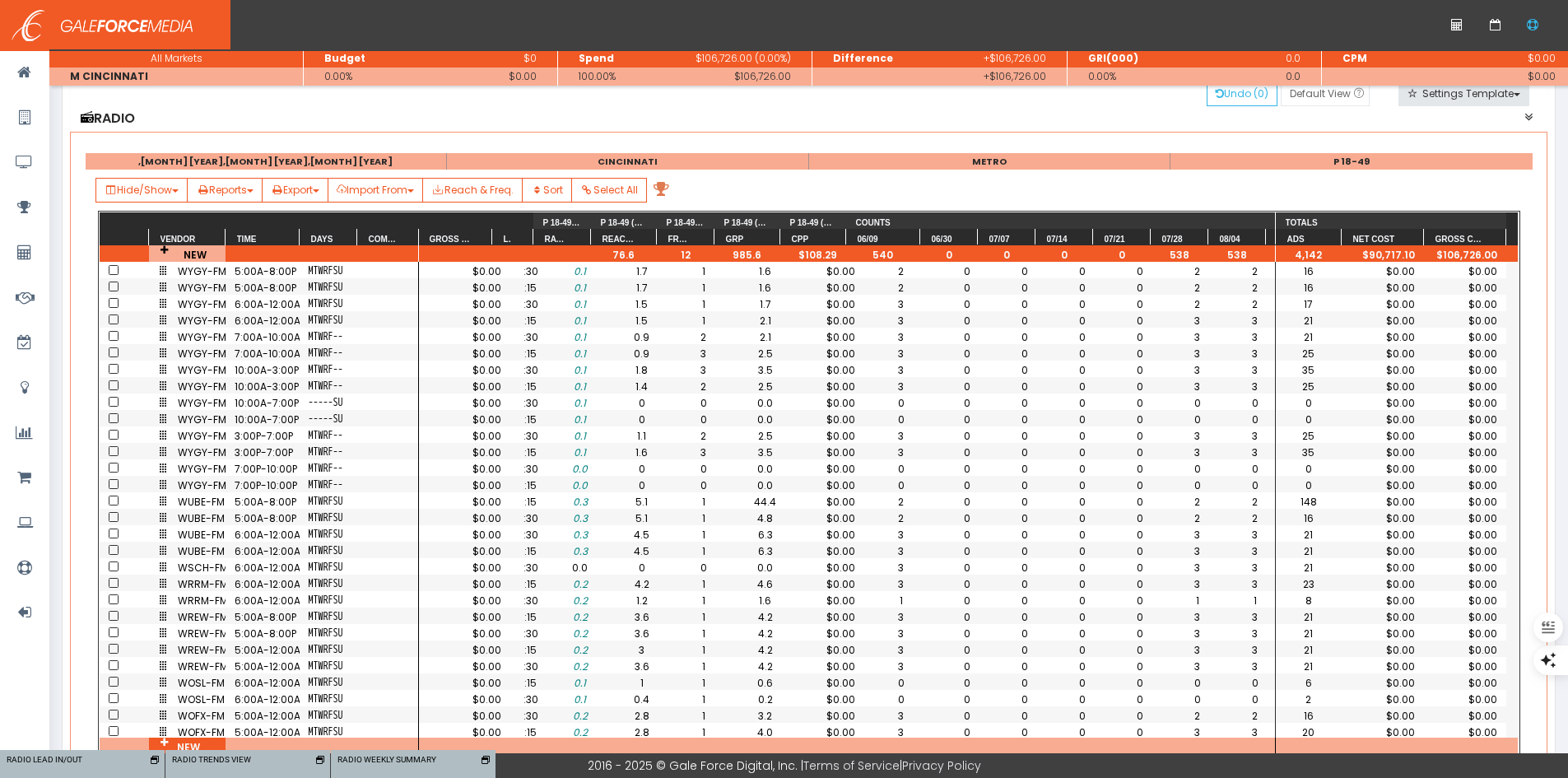 scroll, scrollTop: 0, scrollLeft: 0, axis: both 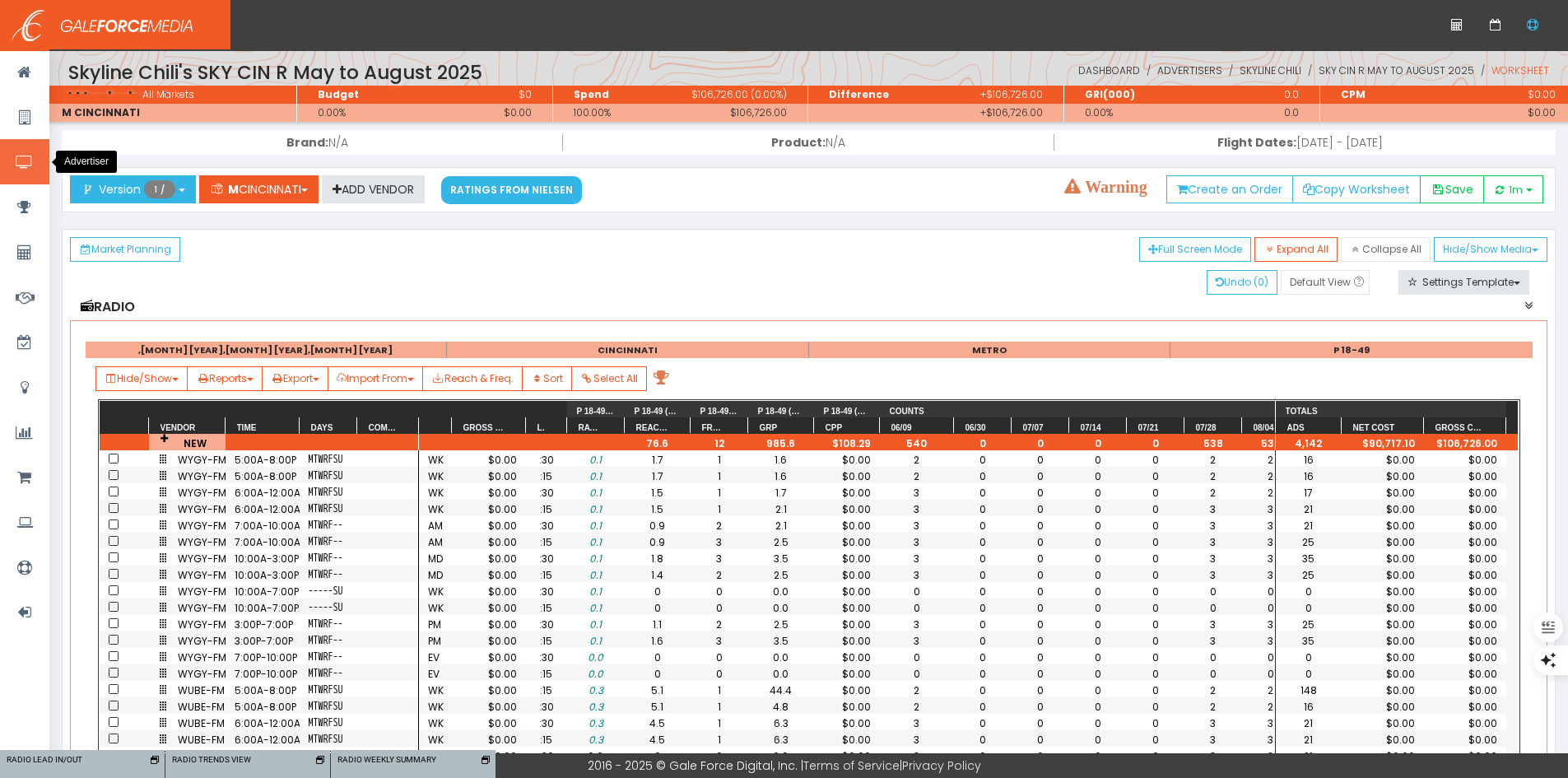 click at bounding box center [24, 162] 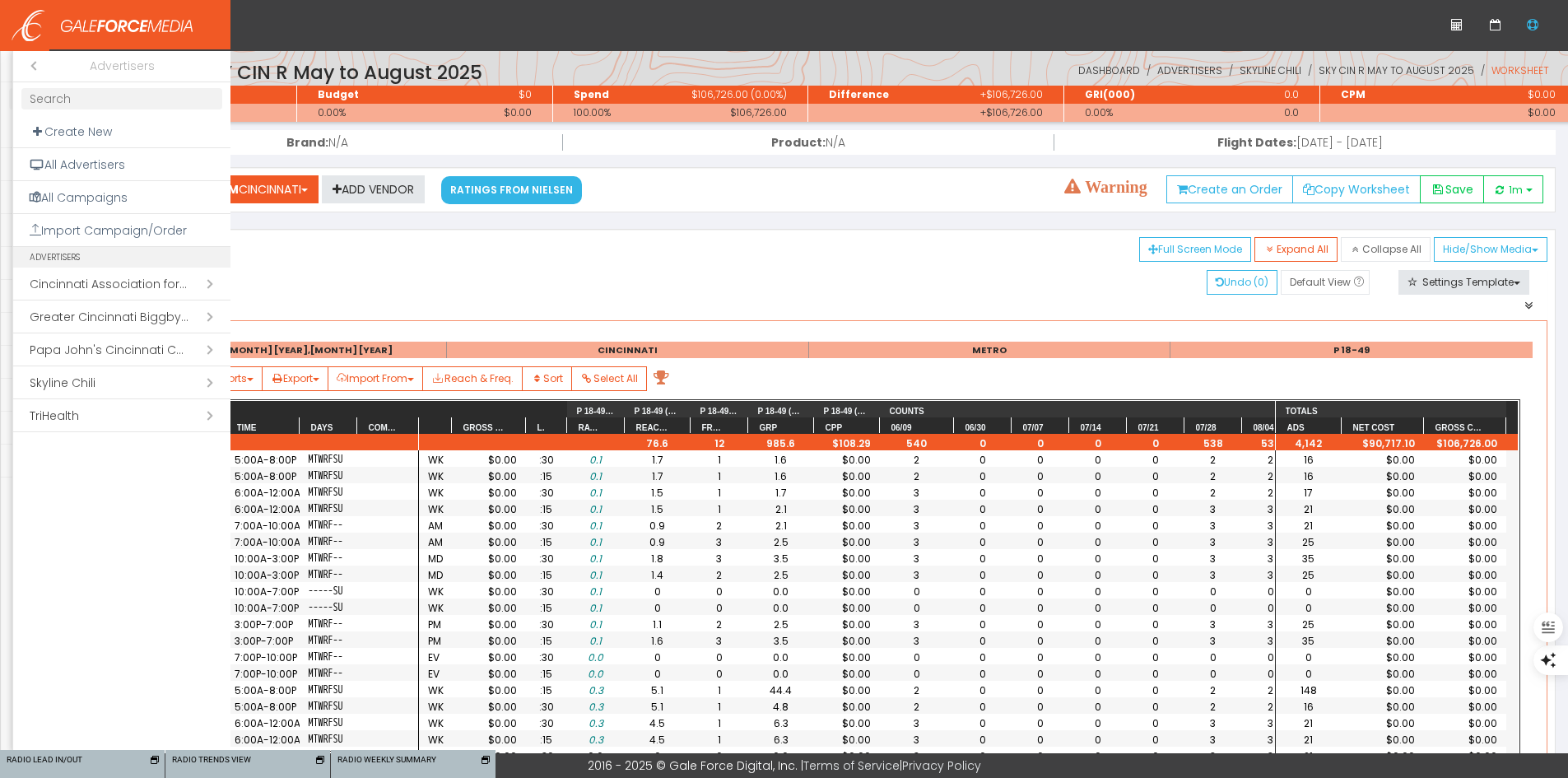 click on "Open submenu (  Skyline Chili)" at bounding box center [122, 383] 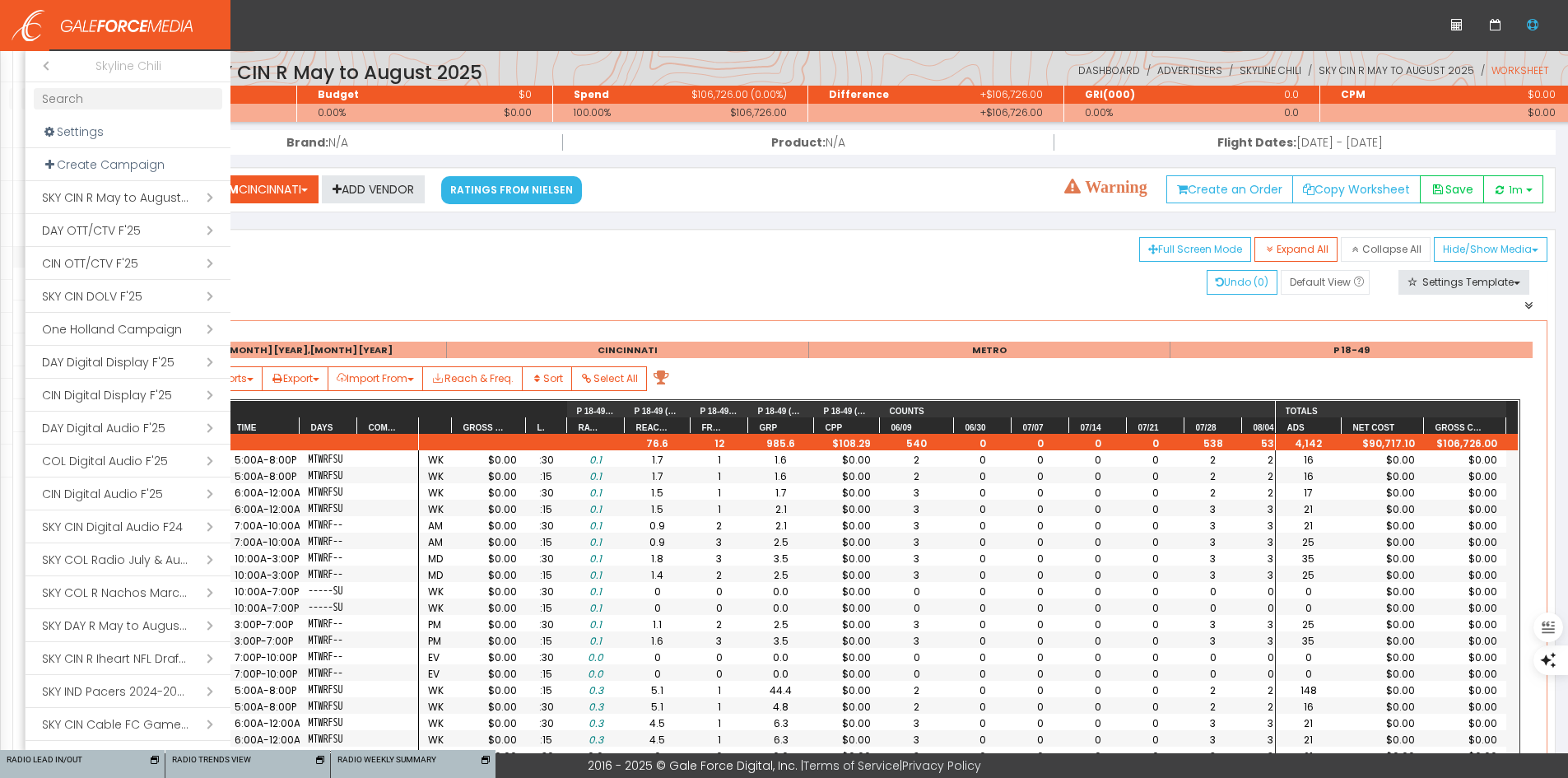 click at bounding box center [128, 99] 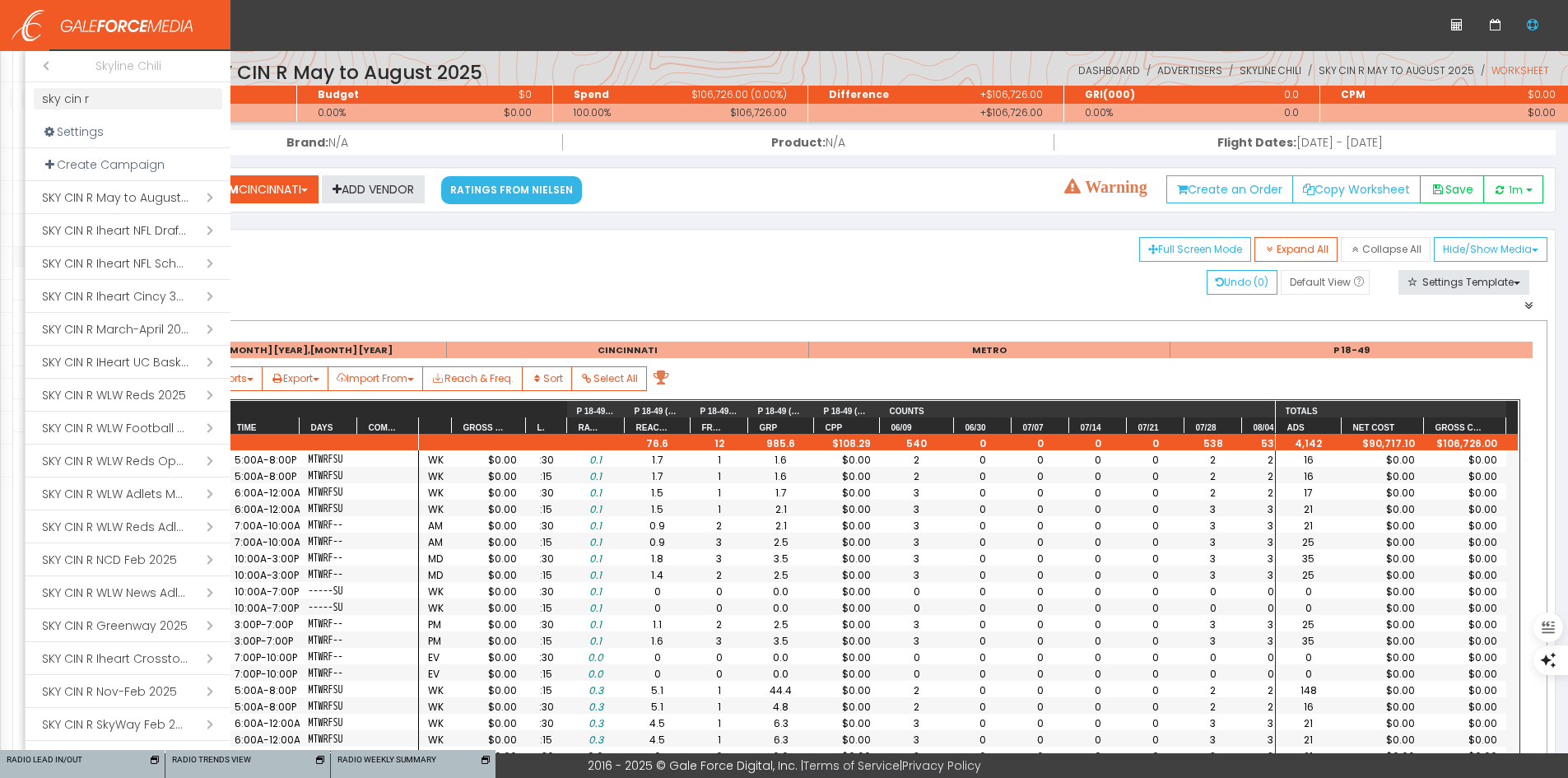 click on "sky cin r" at bounding box center (128, 99) 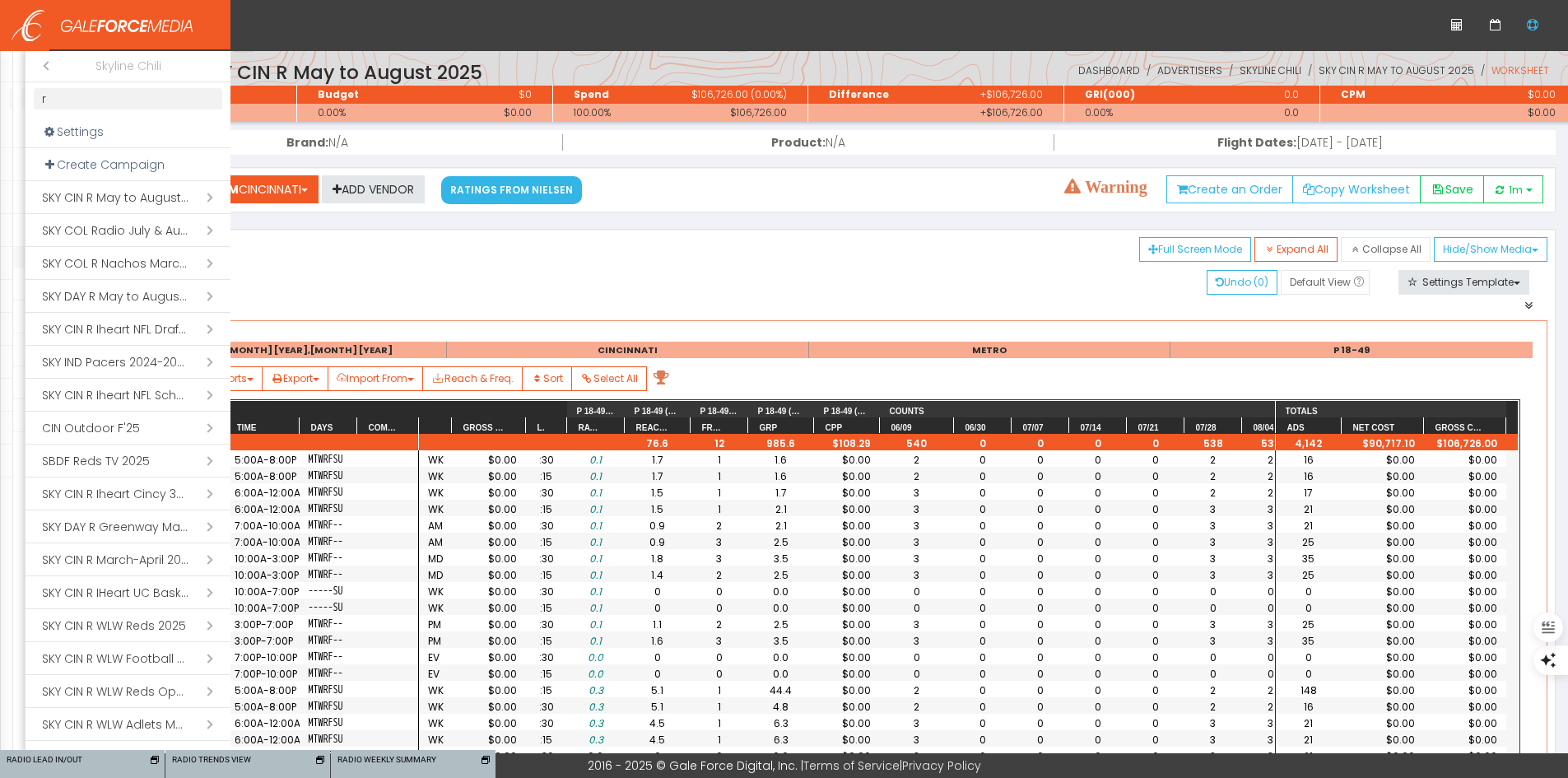 click on "r" at bounding box center [128, 99] 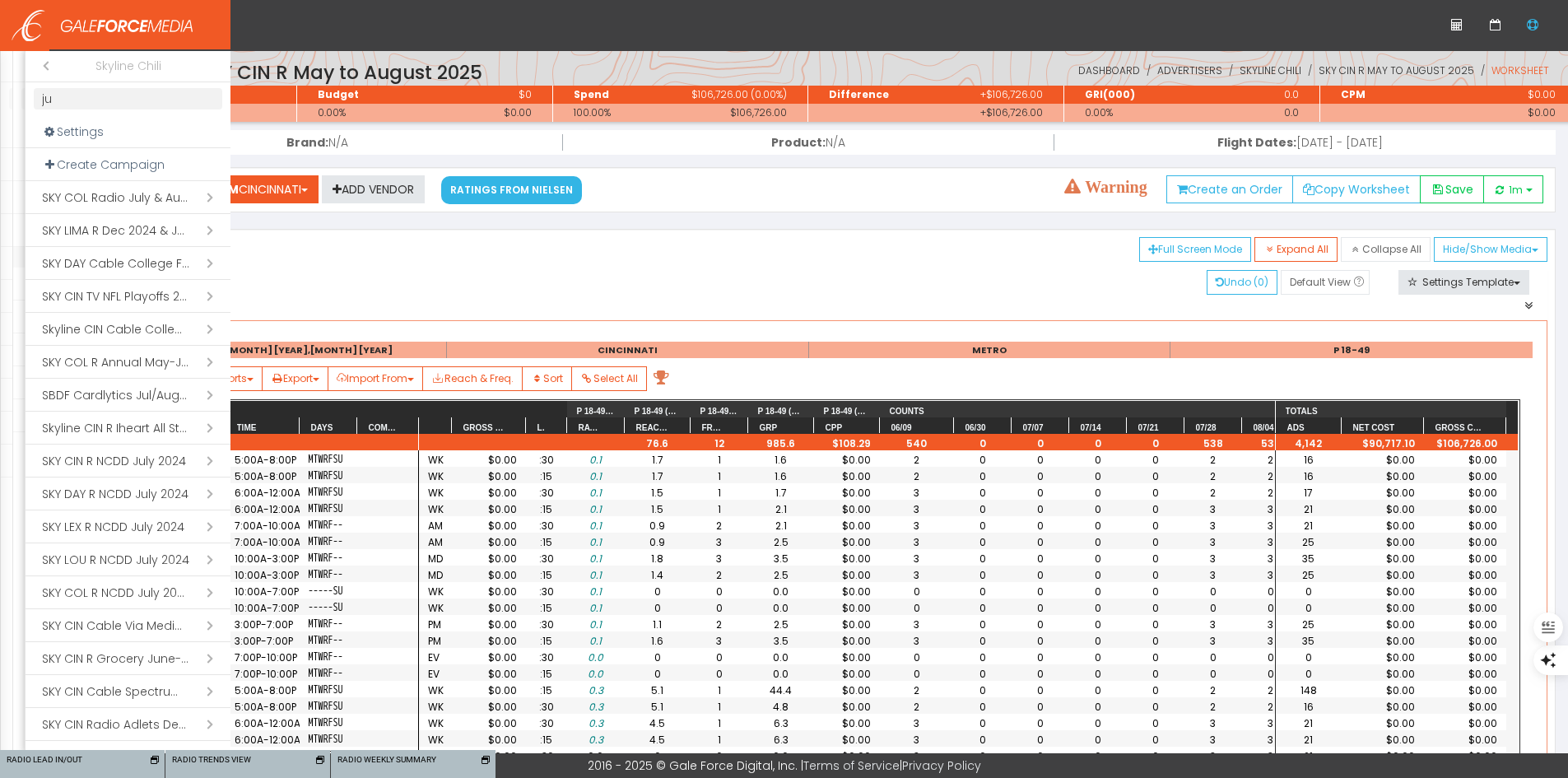 type on "jun" 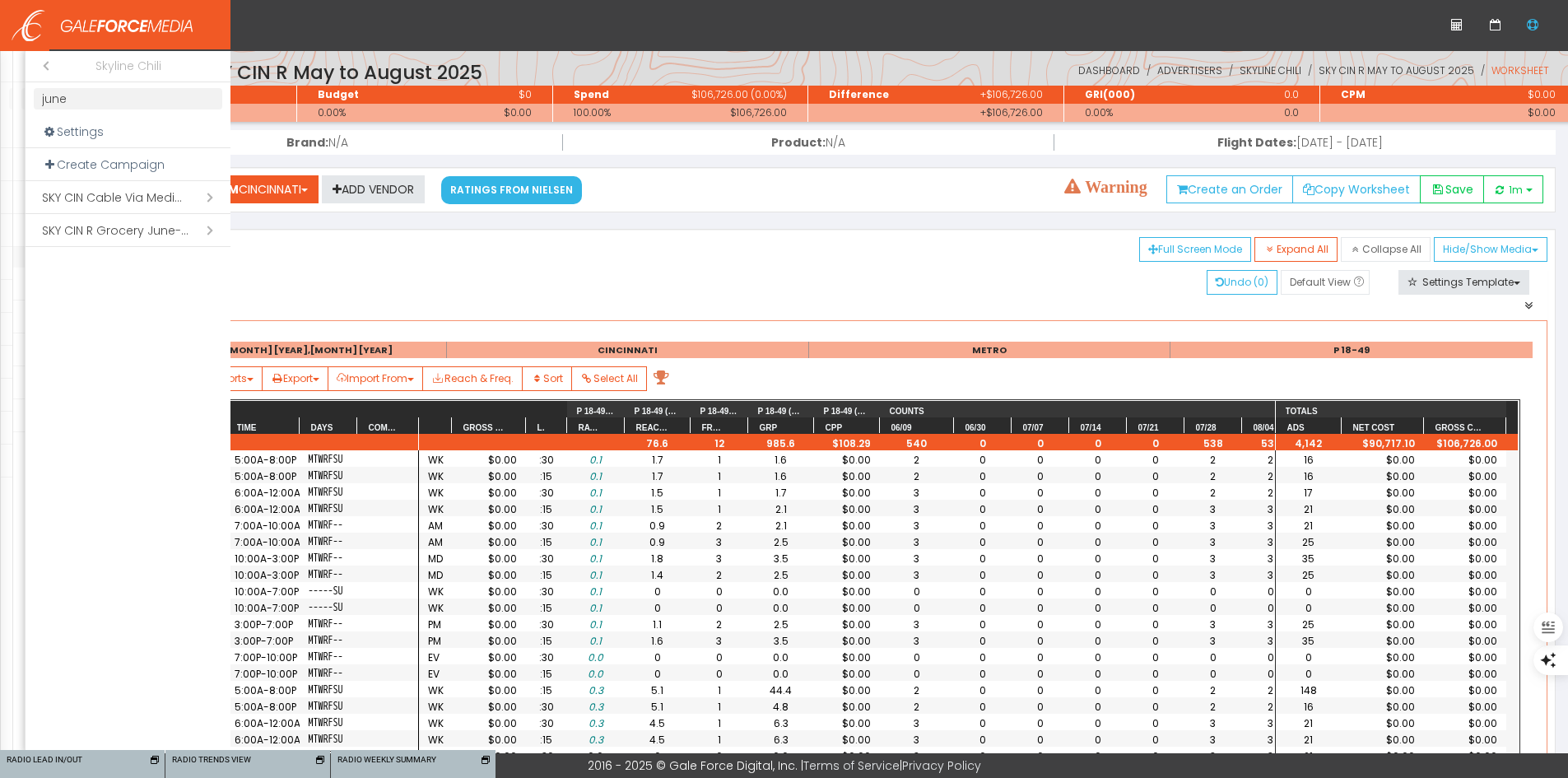 click on "june" at bounding box center [128, 99] 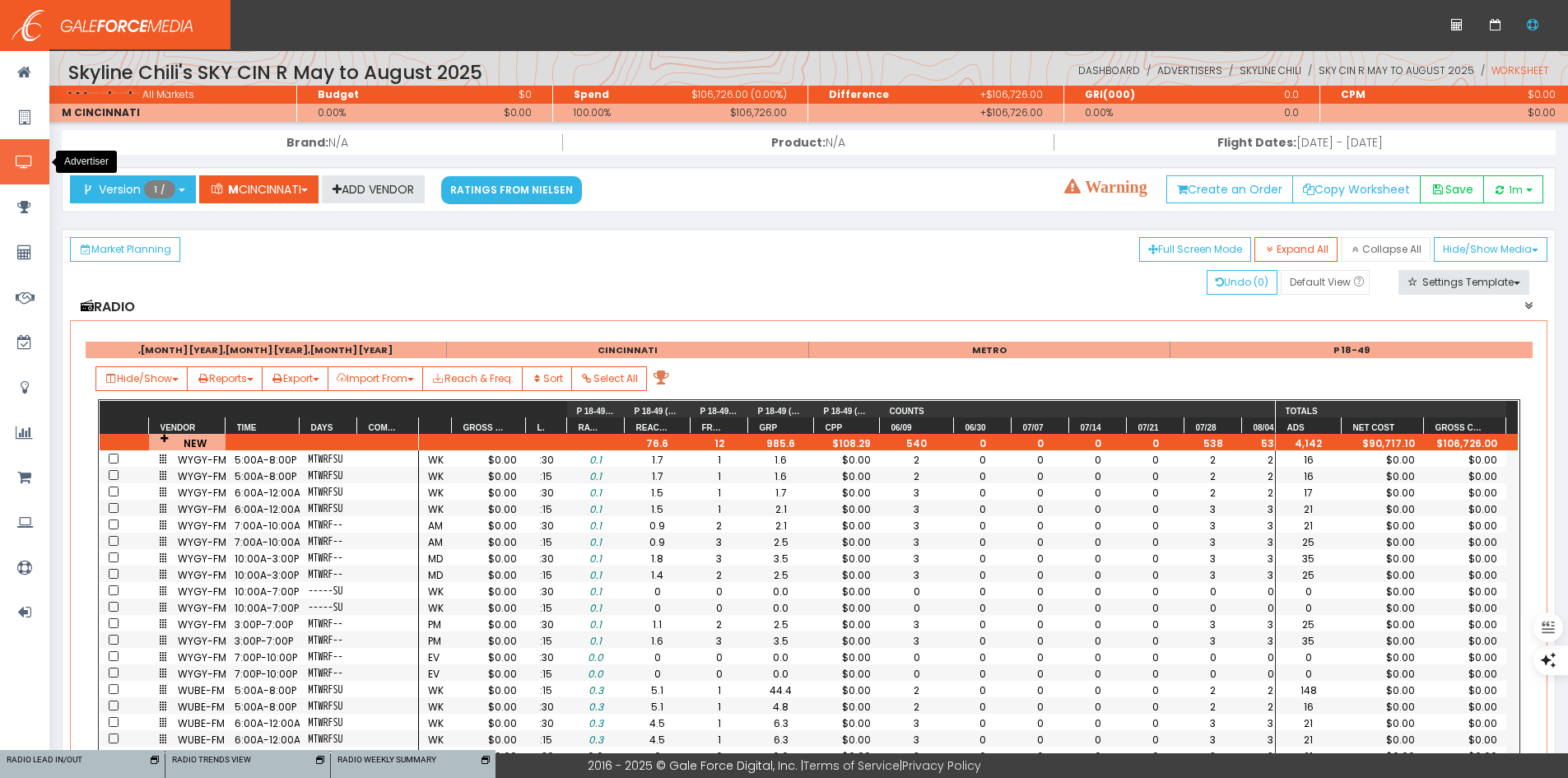 click at bounding box center [24, 162] 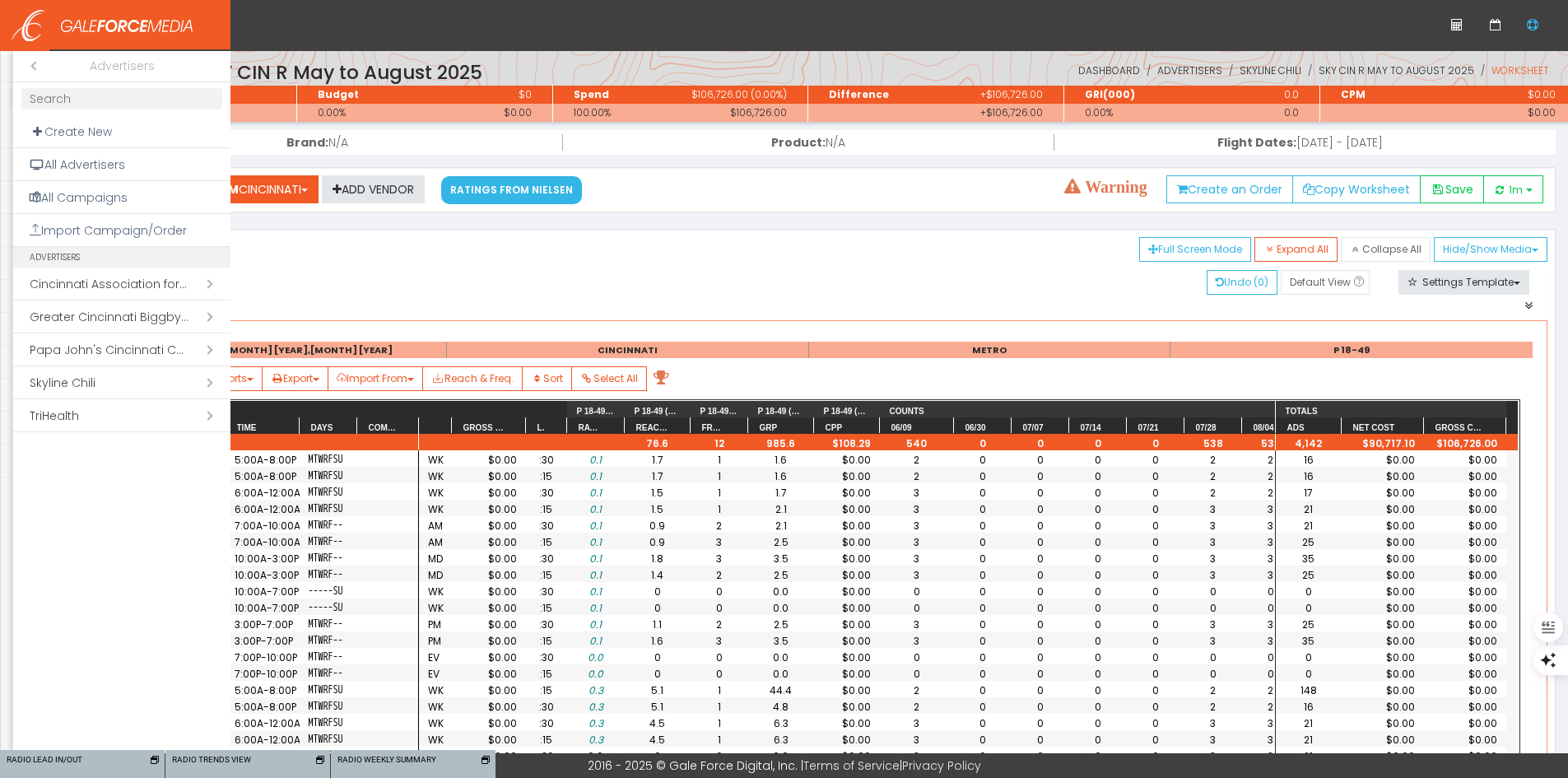 click on "Open submenu (  Skyline Chili)" at bounding box center [122, 383] 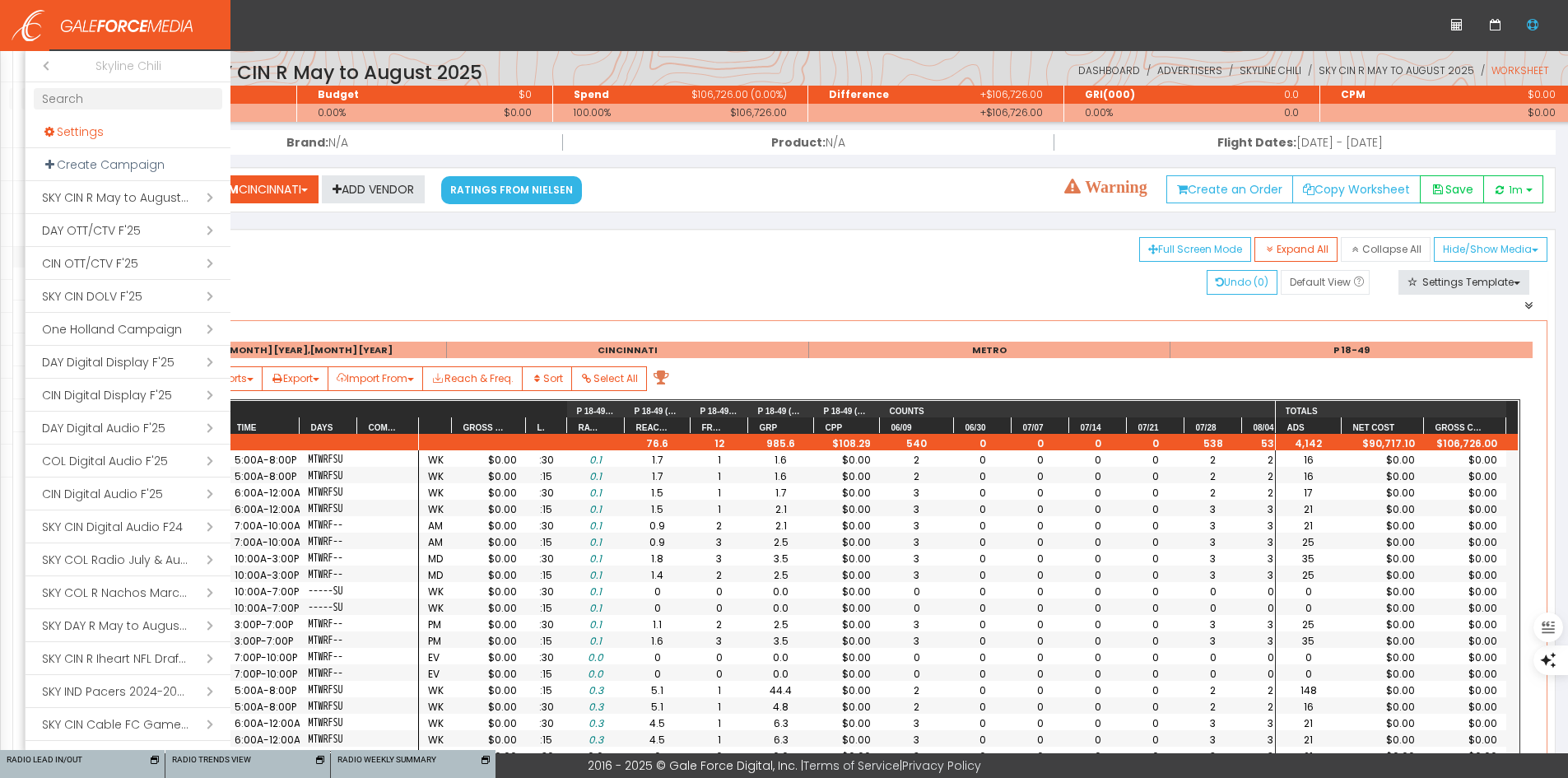 click on "Settings" at bounding box center (128, 132) 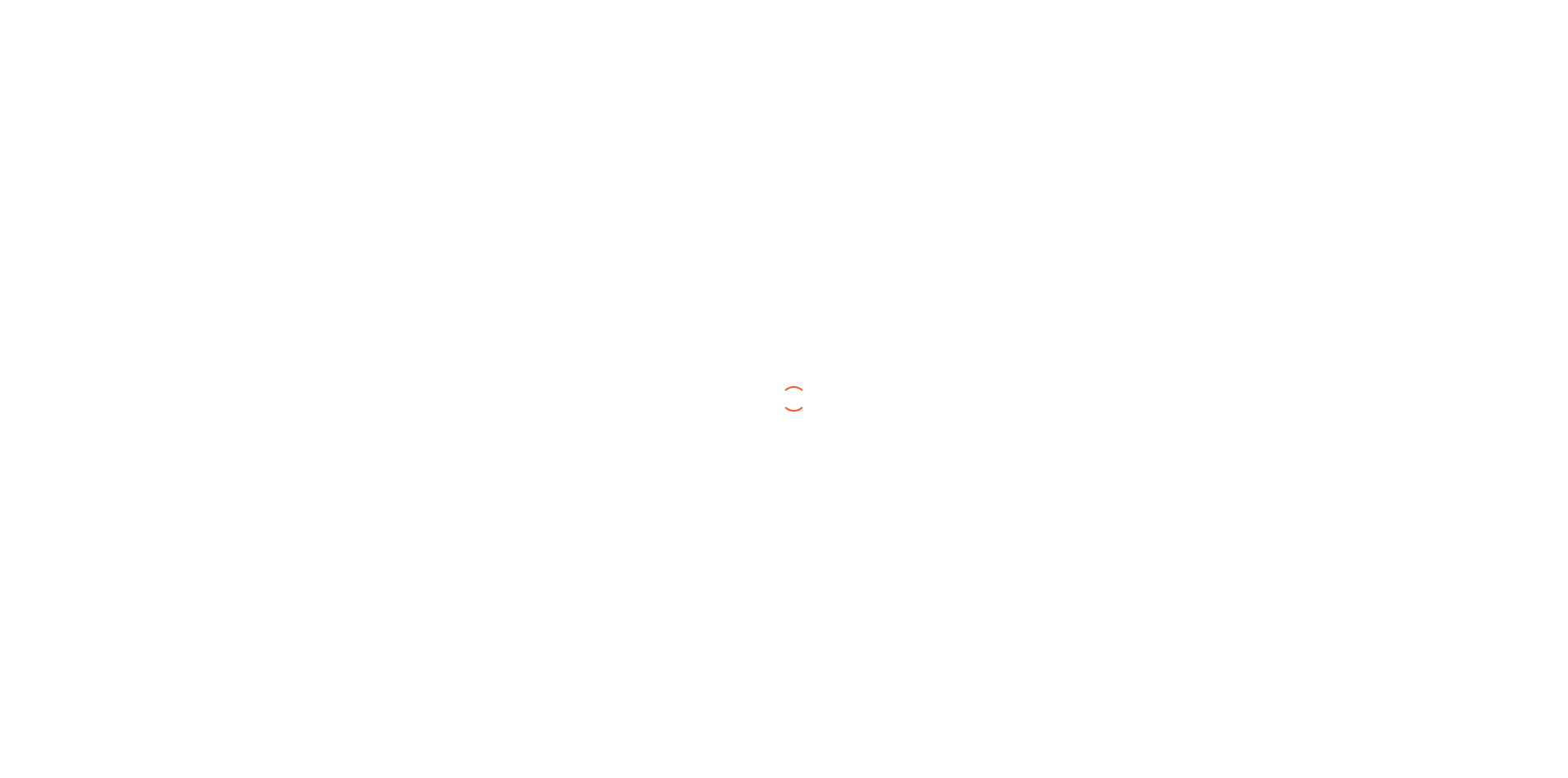 scroll, scrollTop: 0, scrollLeft: 0, axis: both 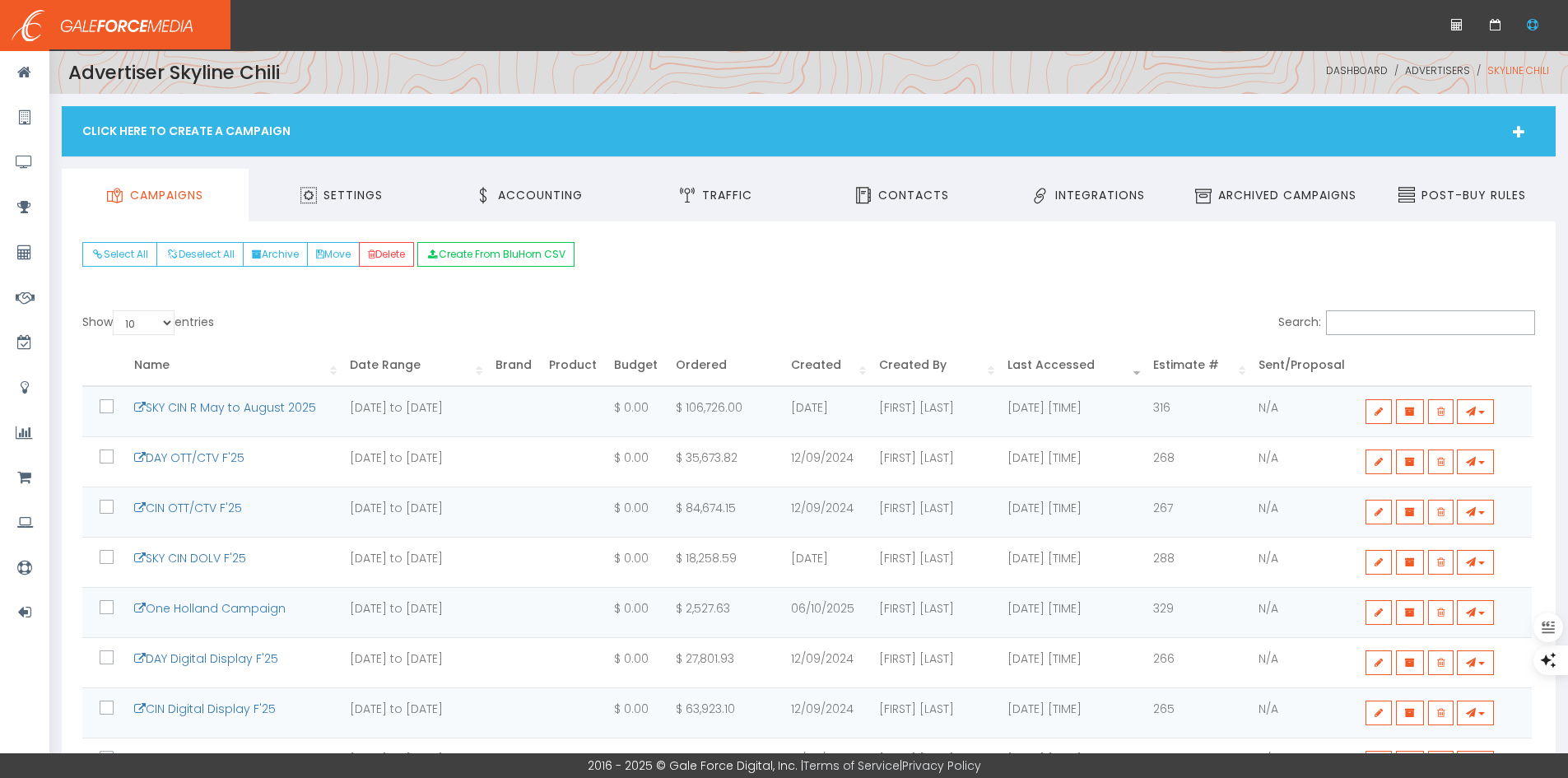 click on "Date Range" at bounding box center (416, 365) 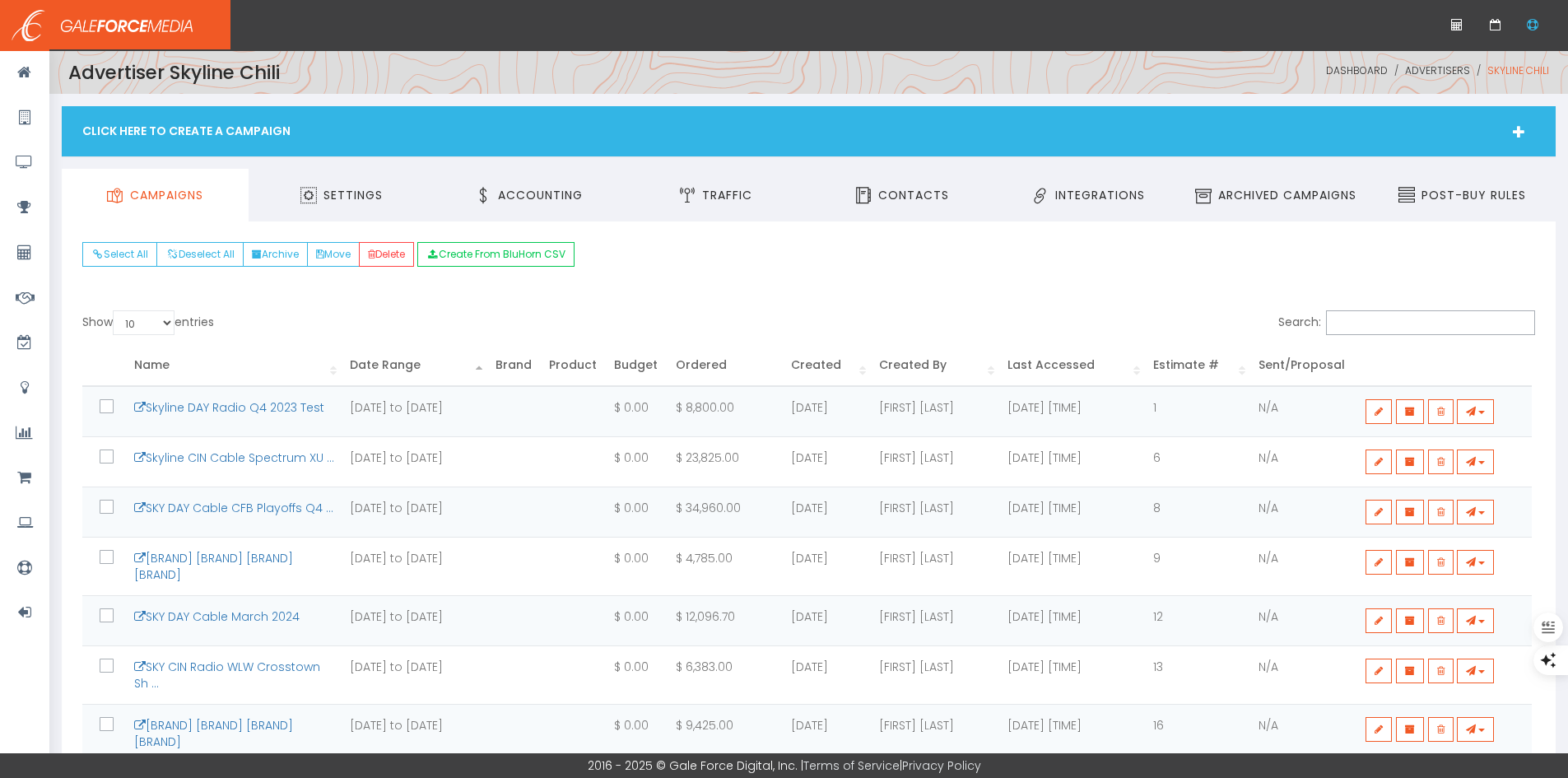 click on "Date Range" at bounding box center [416, 365] 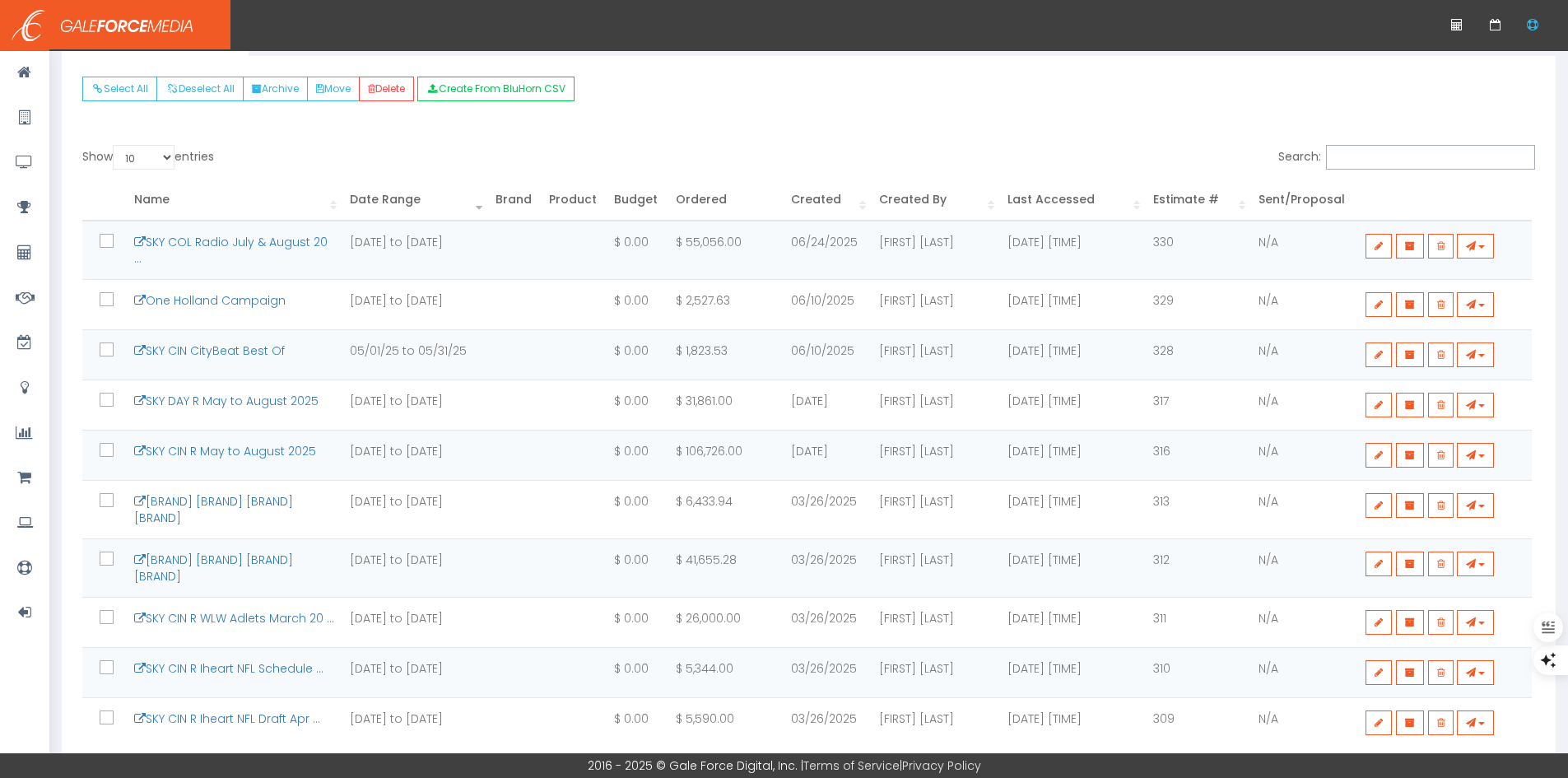 scroll, scrollTop: 165, scrollLeft: 0, axis: vertical 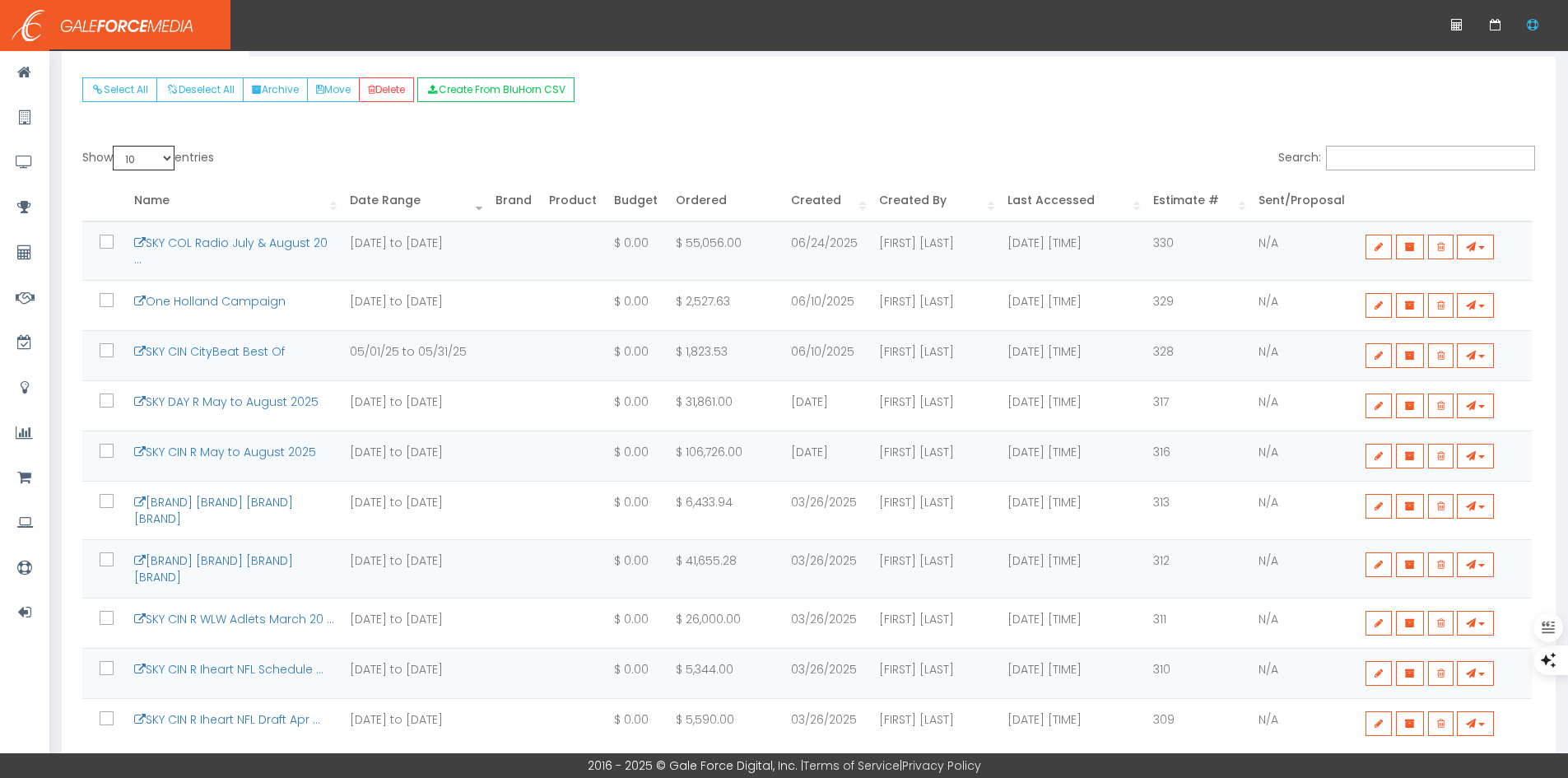 click on "10 25 50 100" at bounding box center (143, 158) 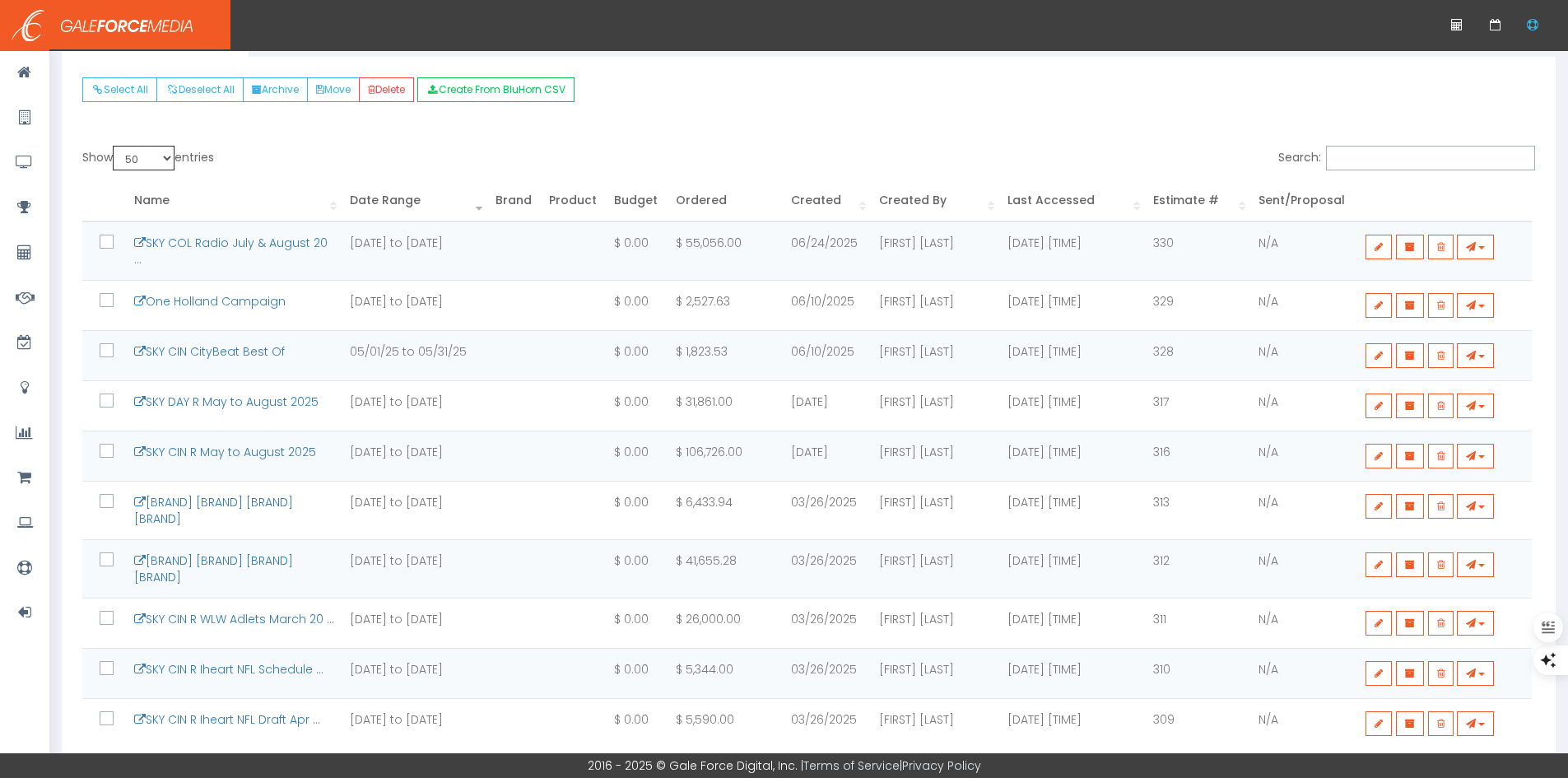 click on "10 25 50 100" at bounding box center (143, 158) 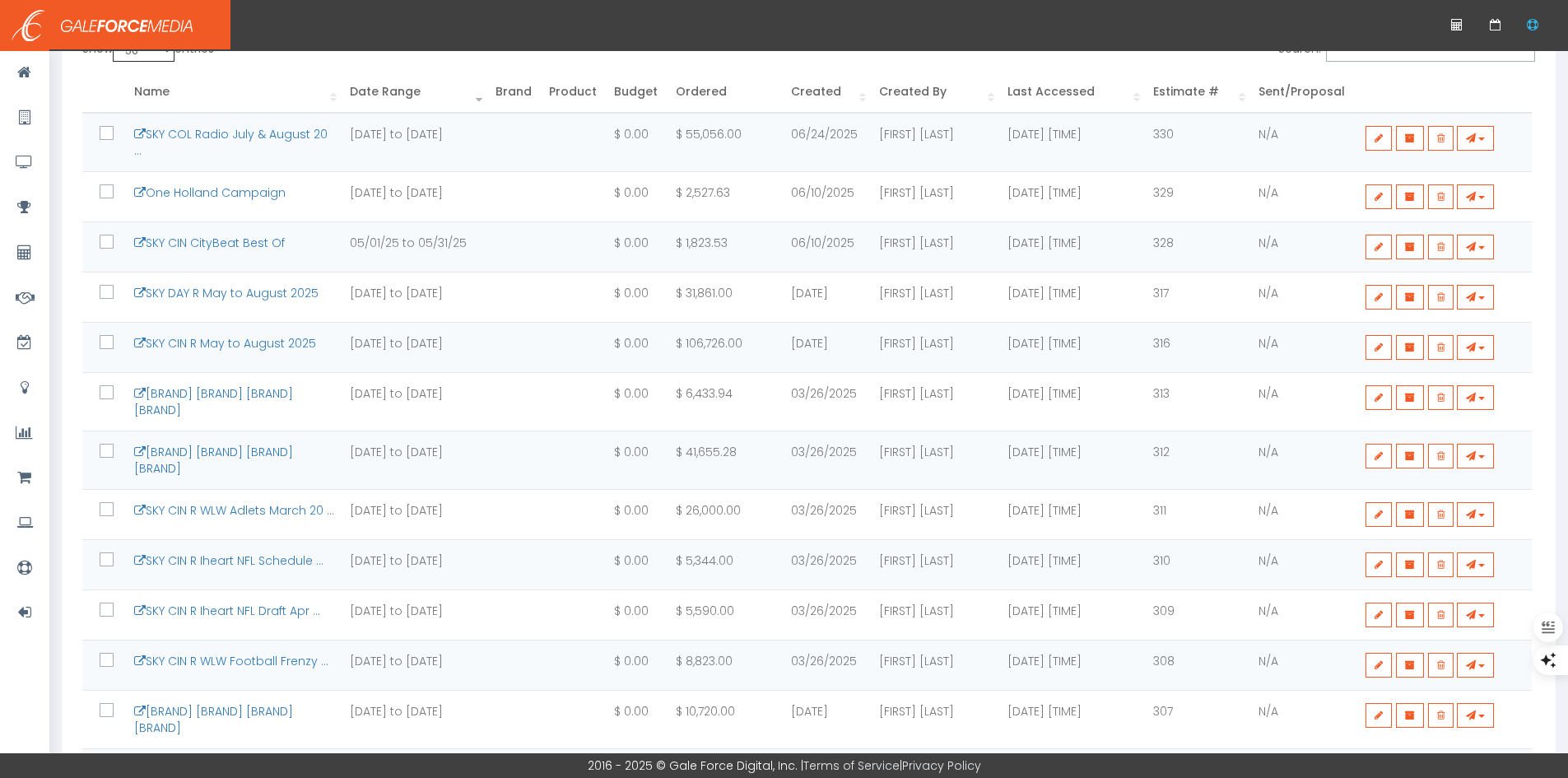 scroll, scrollTop: 247, scrollLeft: 0, axis: vertical 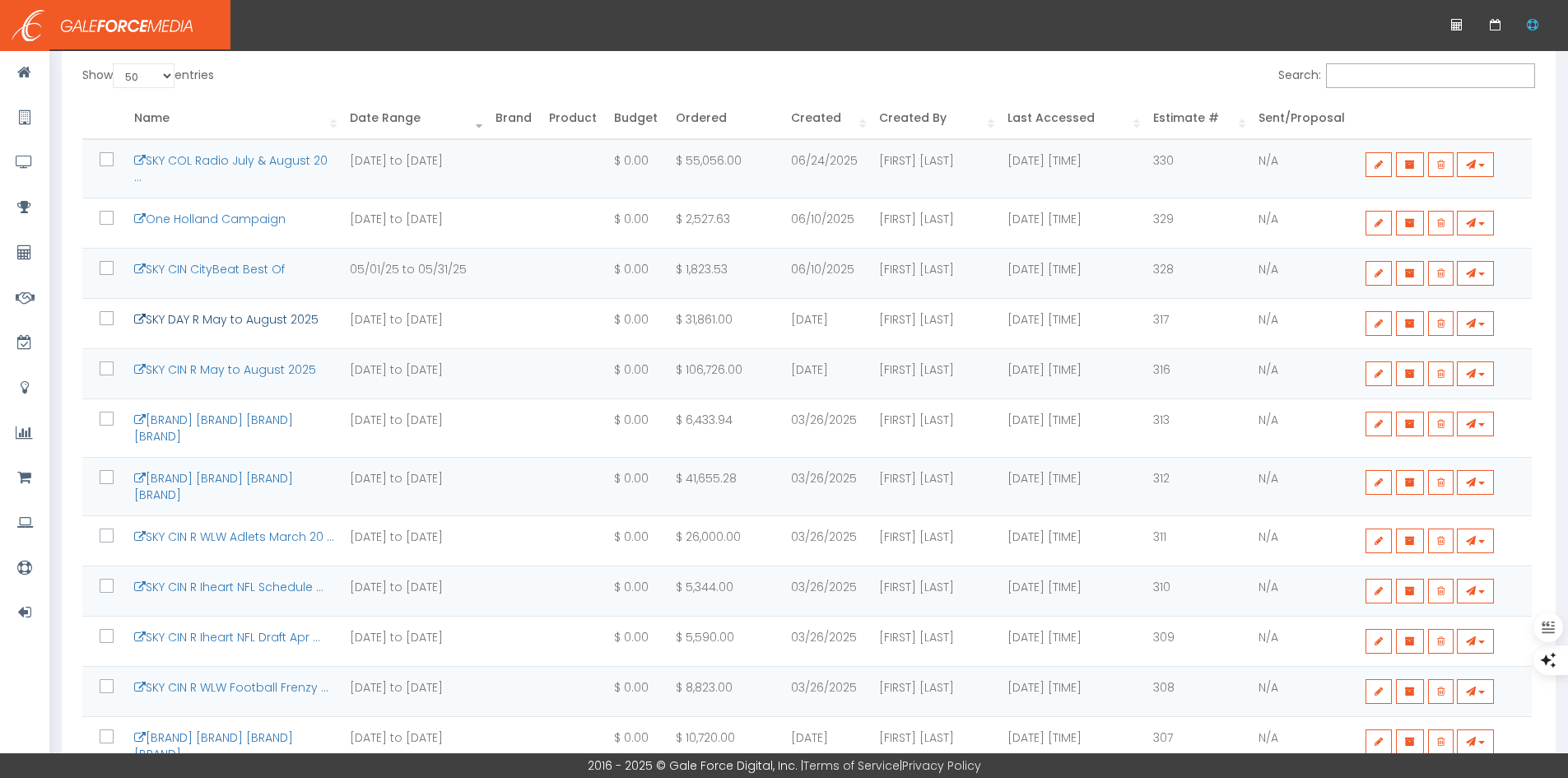 click on "SKY DAY R May to August  2025" at bounding box center [226, 319] 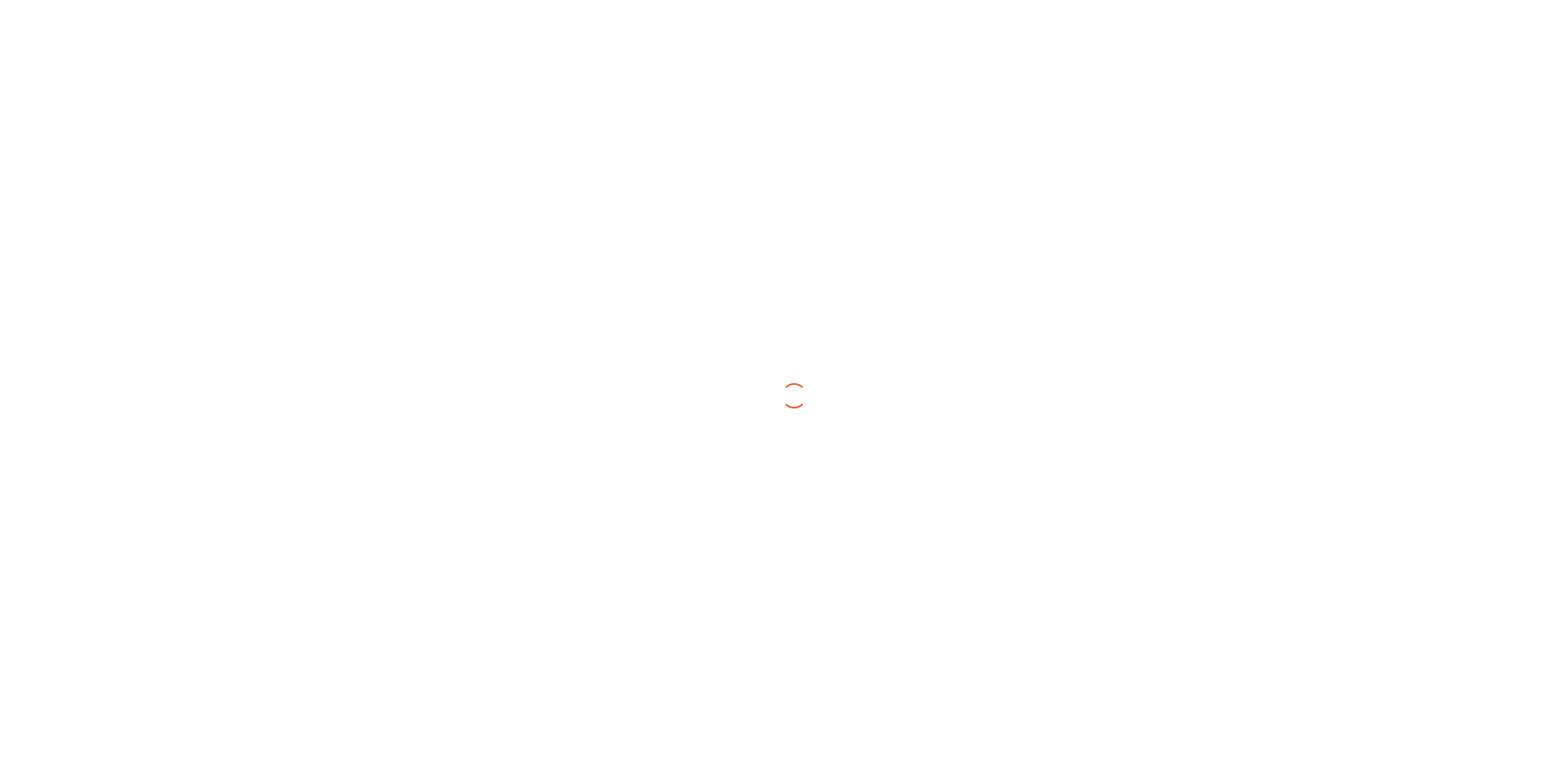 scroll, scrollTop: 0, scrollLeft: 0, axis: both 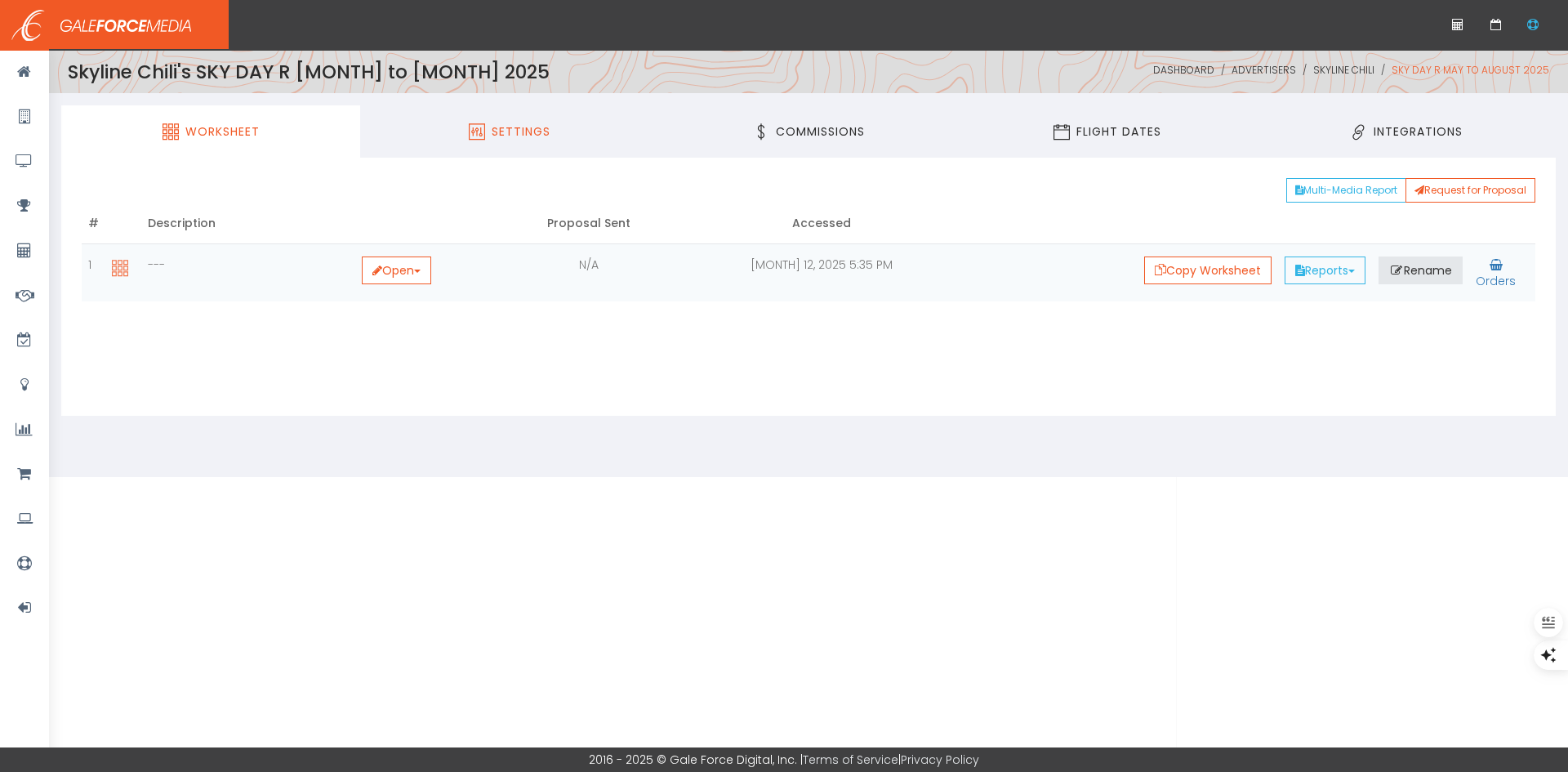 click on "Settings" at bounding box center (510, 132) 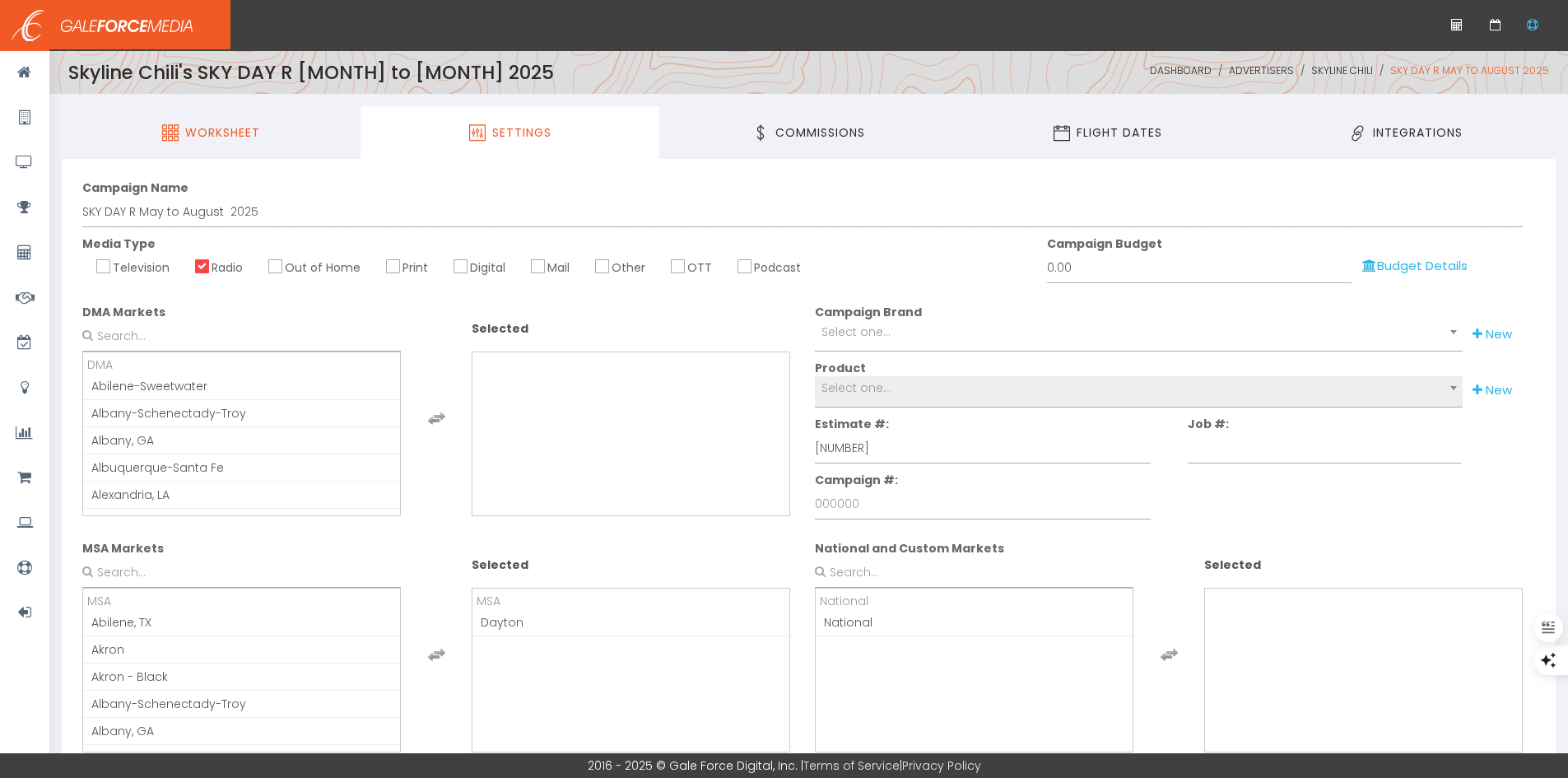 click on "Worksheet" at bounding box center [211, 133] 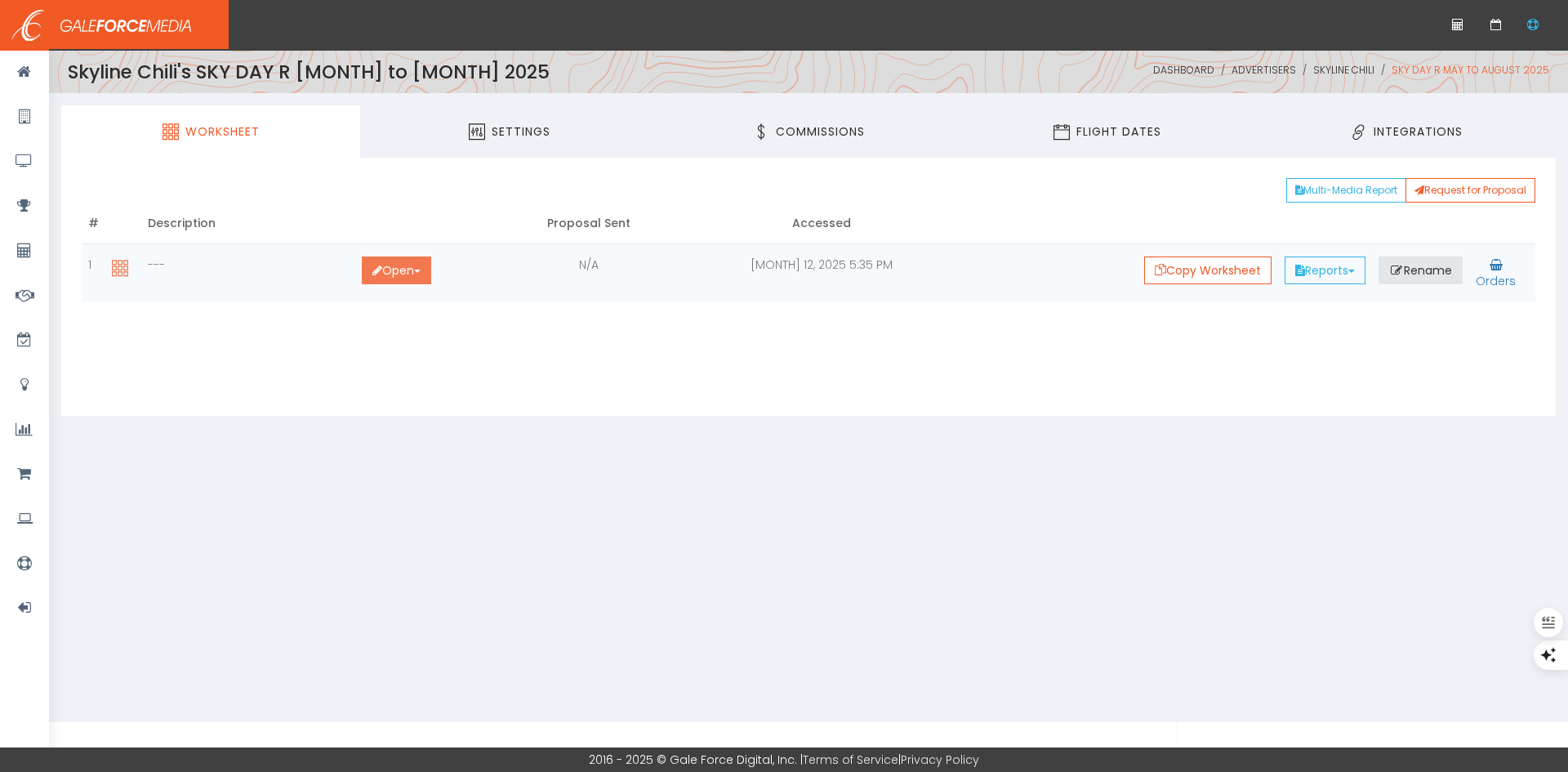 click on "Open
Toggle Dropdown" at bounding box center [396, 270] 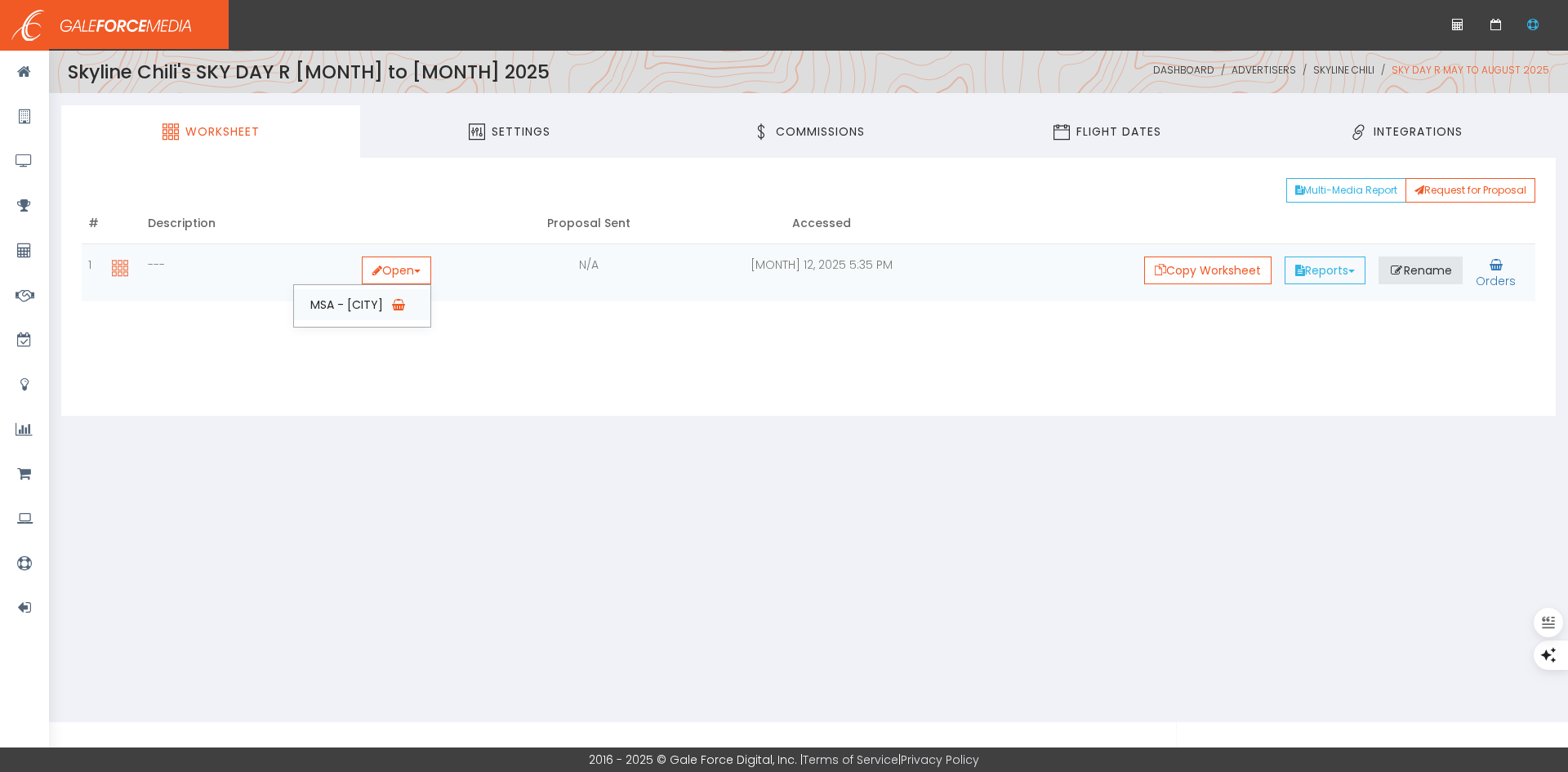 click on "MSA - Dayton" at bounding box center [362, 305] 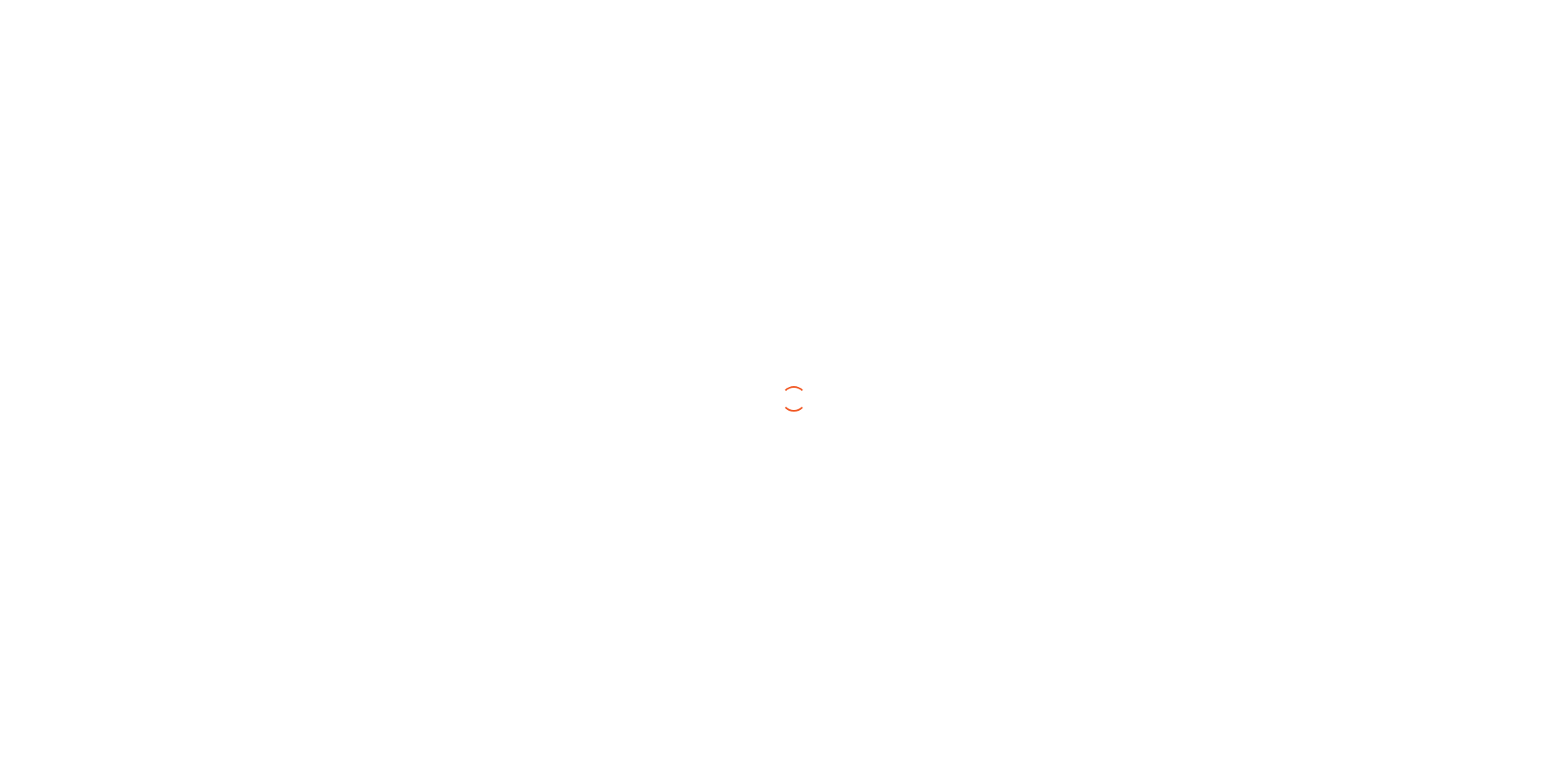 scroll, scrollTop: 0, scrollLeft: 0, axis: both 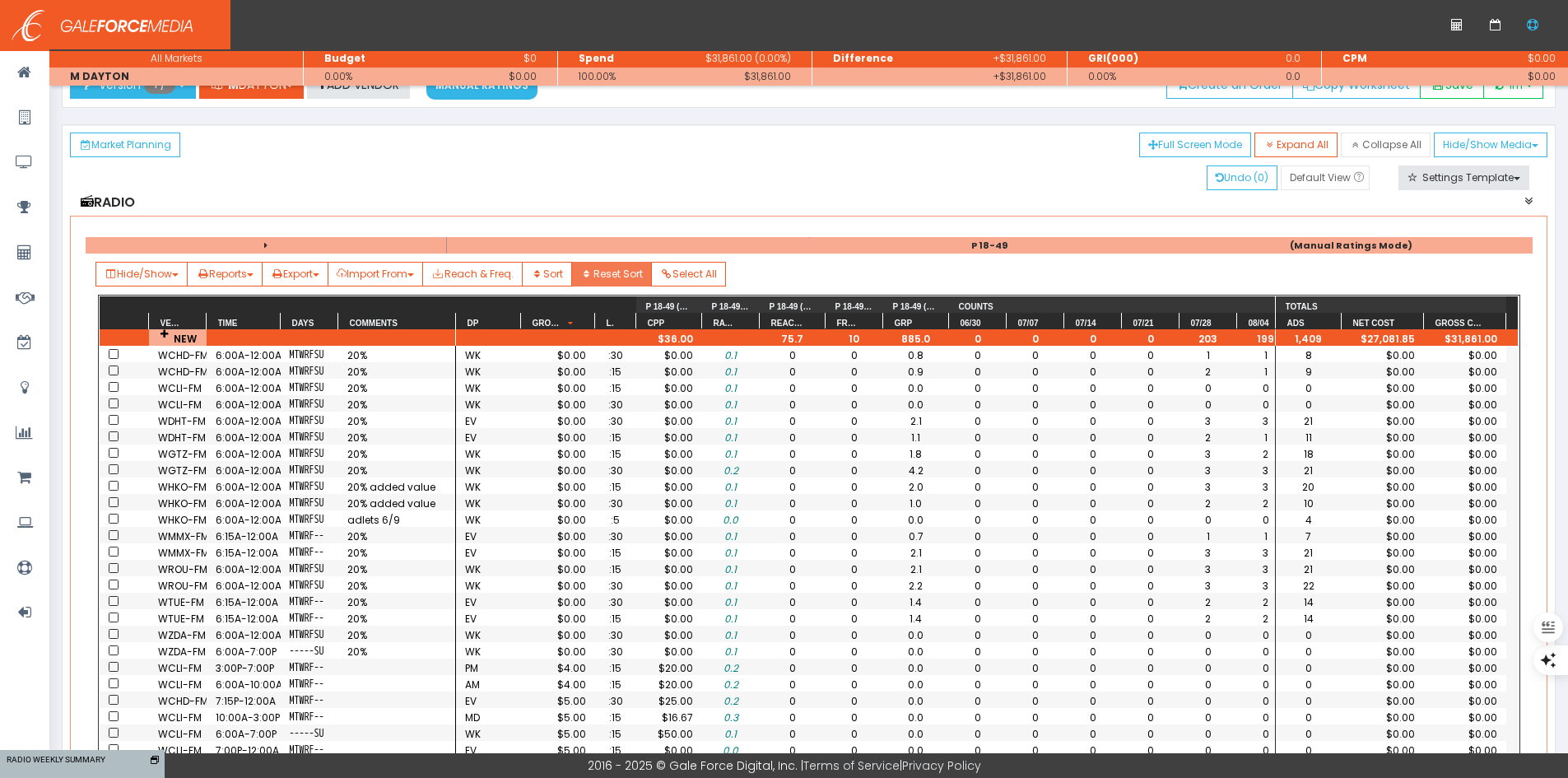 click on "Reset Sort" at bounding box center (611, 274) 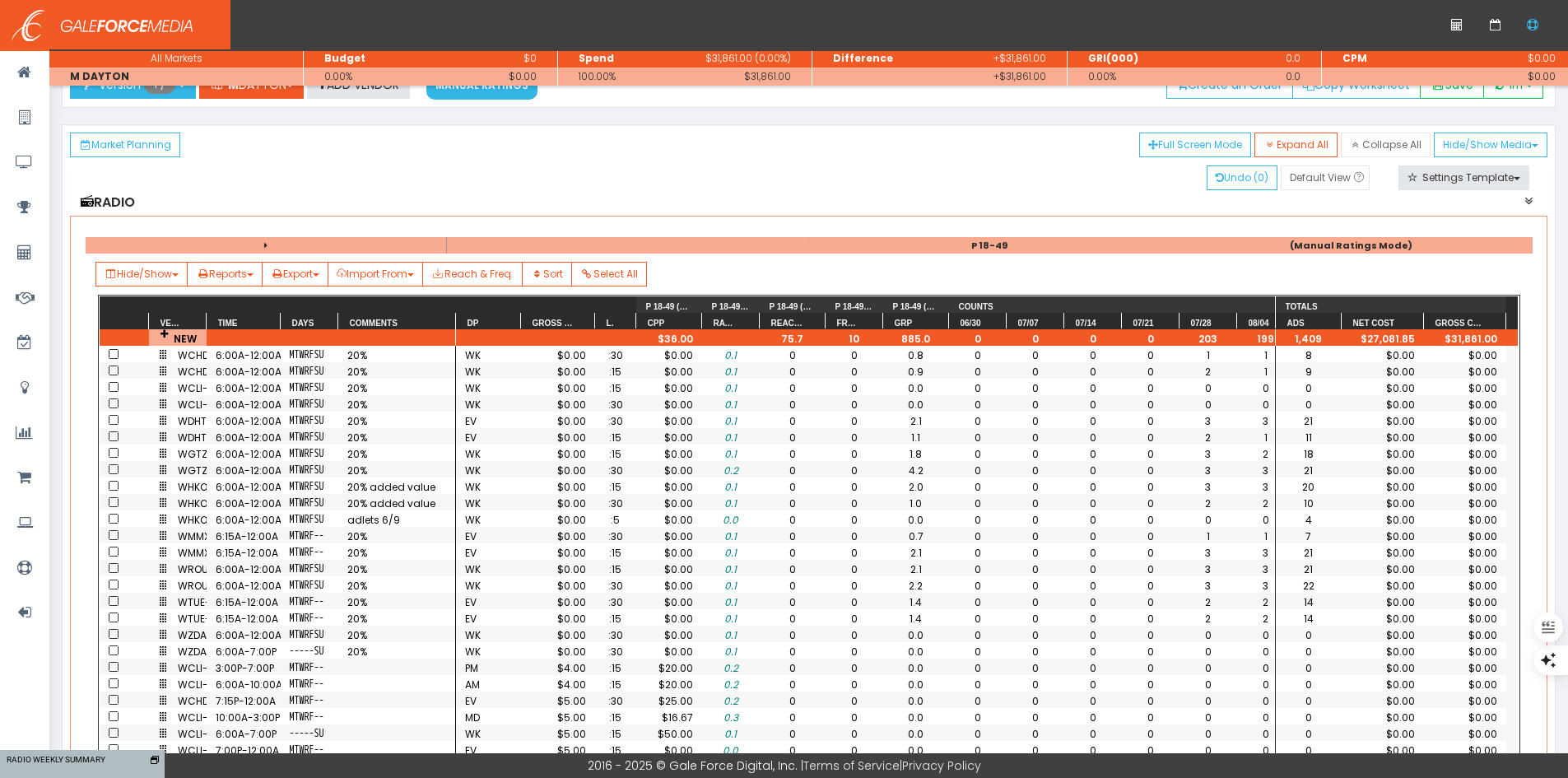 click on "P 18-49  (Manual Ratings Mode)              Hide/Show      DP Order No Order Line Gross Rate Net Rate Client Cost % Len Format Program Dial Position Rate Start/End Hundreds P 18-49 (MAIN) Rating P 18-49 (MAIN) CPP P 18-49 (MAIN) Gross CPM P 18-49 (MAIN) NET CPM P 18-49 (MAIN) Reach (%) P 18-49 (MAIN) Freq. P 18-49 (MAIN) Cume Rating P 18-49 (MAIN) Cume(00) P 18-49 (MAIN) Net Reach P 18-49 (MAIN) GRI(00) P 18-49 (MAIN) GRP P 18-49 (MAIN) Comments [DATE] [DATE] [DATE] [DATE] [DATE] [DATE] [DATE] [DATE] [DATE] [DATE] [DATE] [DATE] [DATE] BK BK Length 1 BK Length 2 Ads Total Calls Net Cost Gross Cost Client Cost          Reports         Spot Calendar    Market Summary    Reach and Frequency    Summary Report    Rate Request        Export        Excel    CSV                                                                                                                                      Import From                                                               Advantage XLSX  XML / SCX" at bounding box center (808, 561) 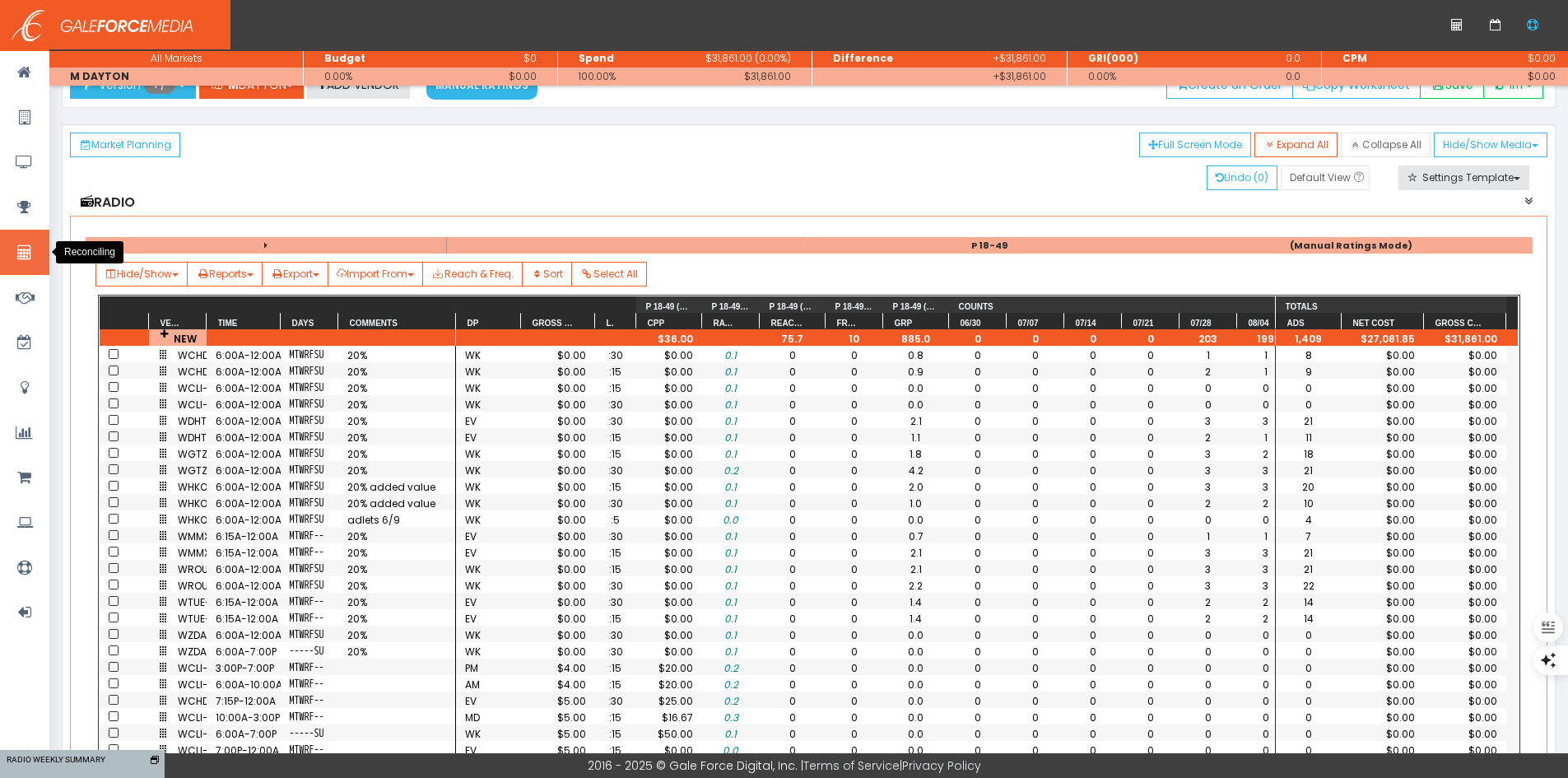 click at bounding box center (24, 253) 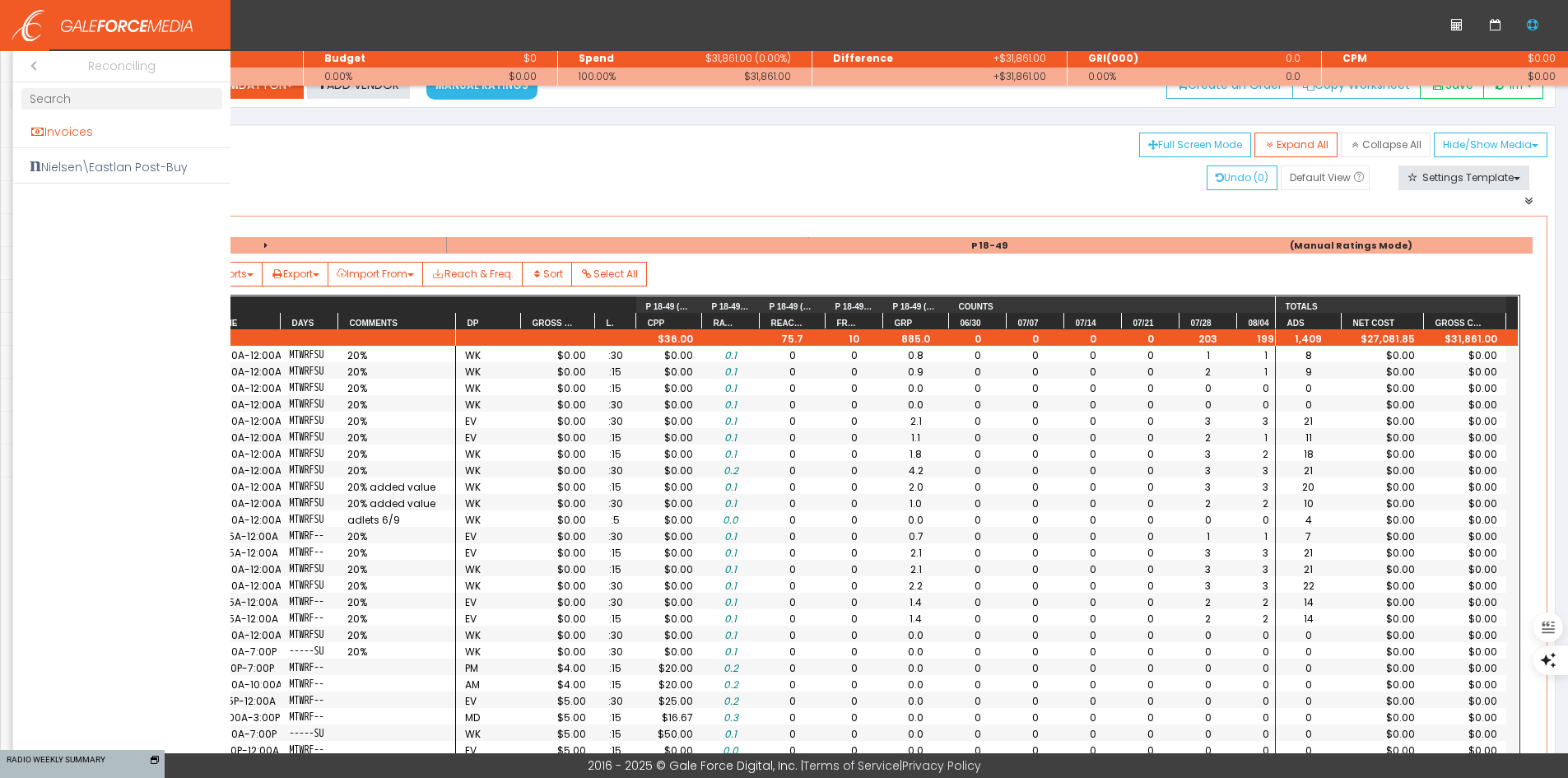 click on "Invoices" at bounding box center (122, 132) 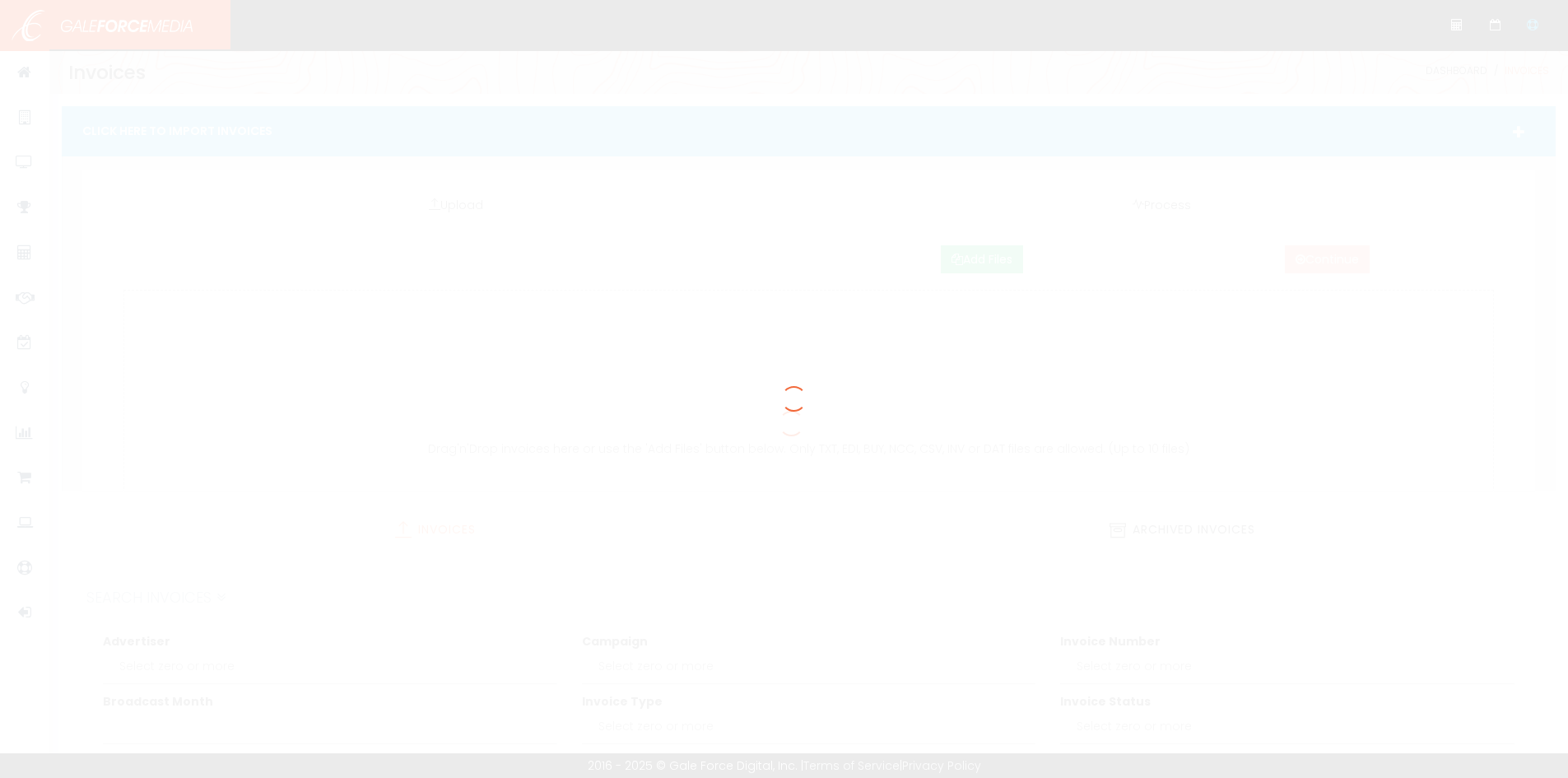 scroll, scrollTop: 0, scrollLeft: 0, axis: both 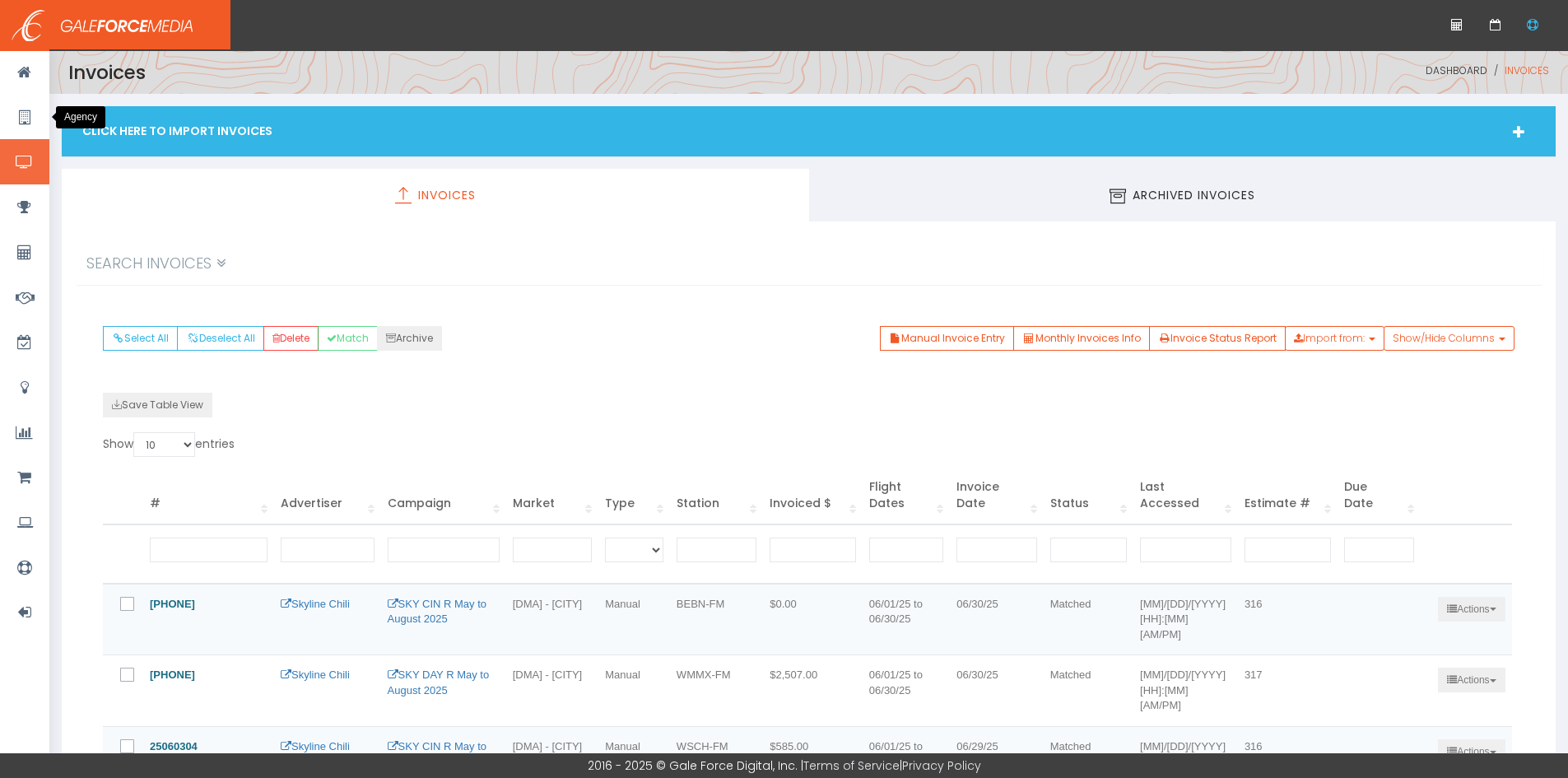 click at bounding box center [24, 162] 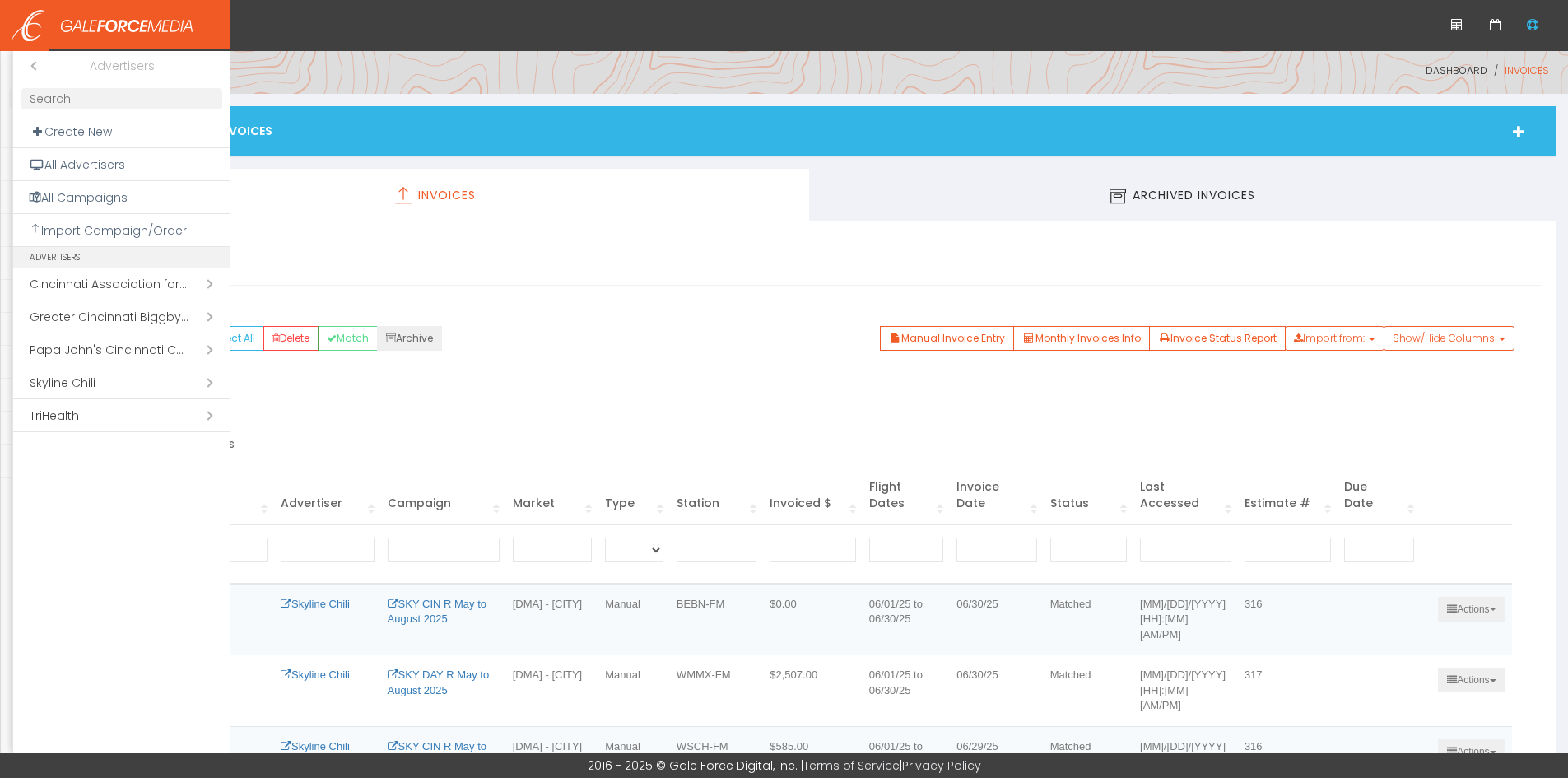 click on "Open submenu (  Papa John's Cincinnati Coop)" at bounding box center (122, 350) 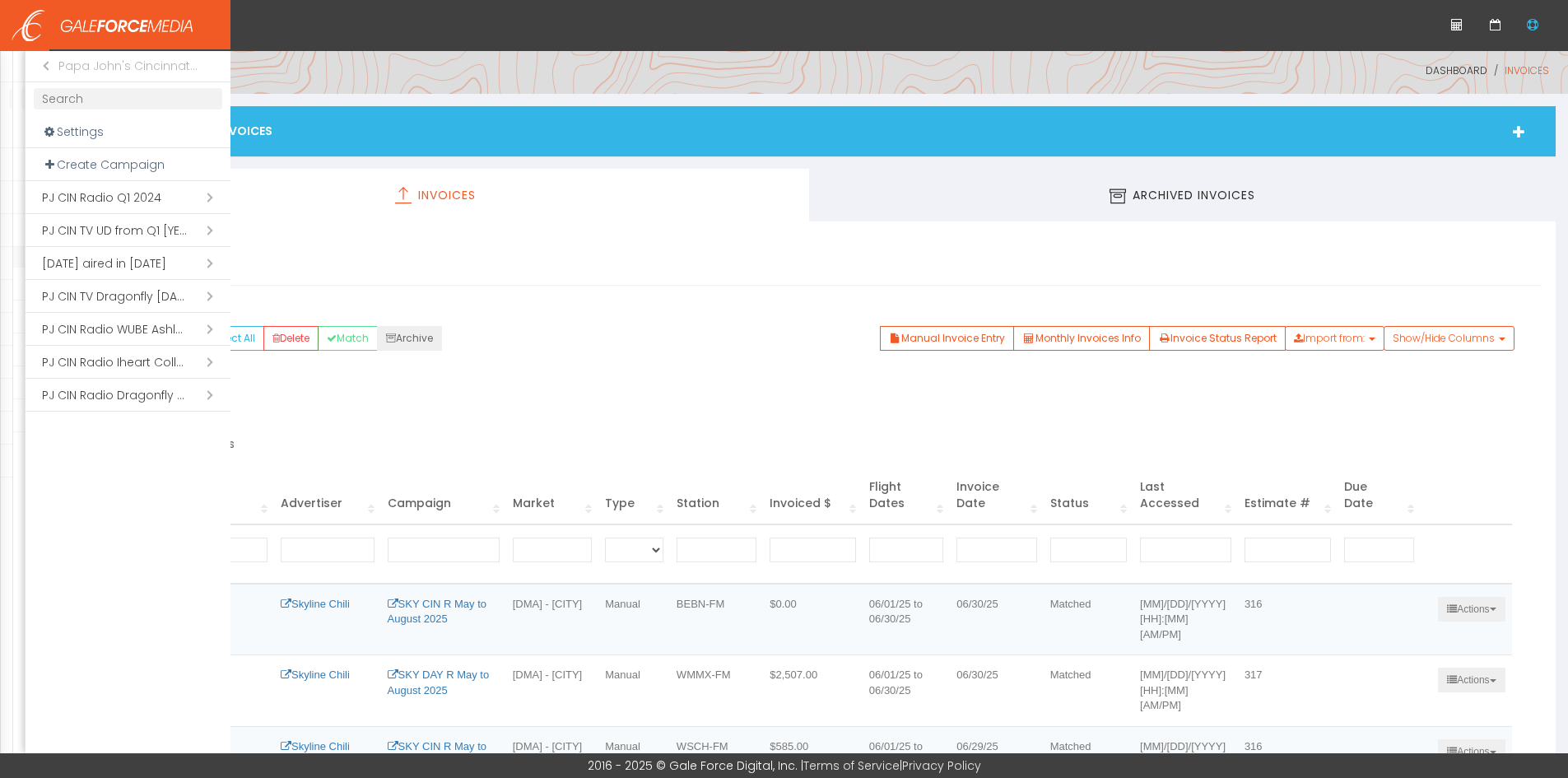 click at bounding box center (128, 99) 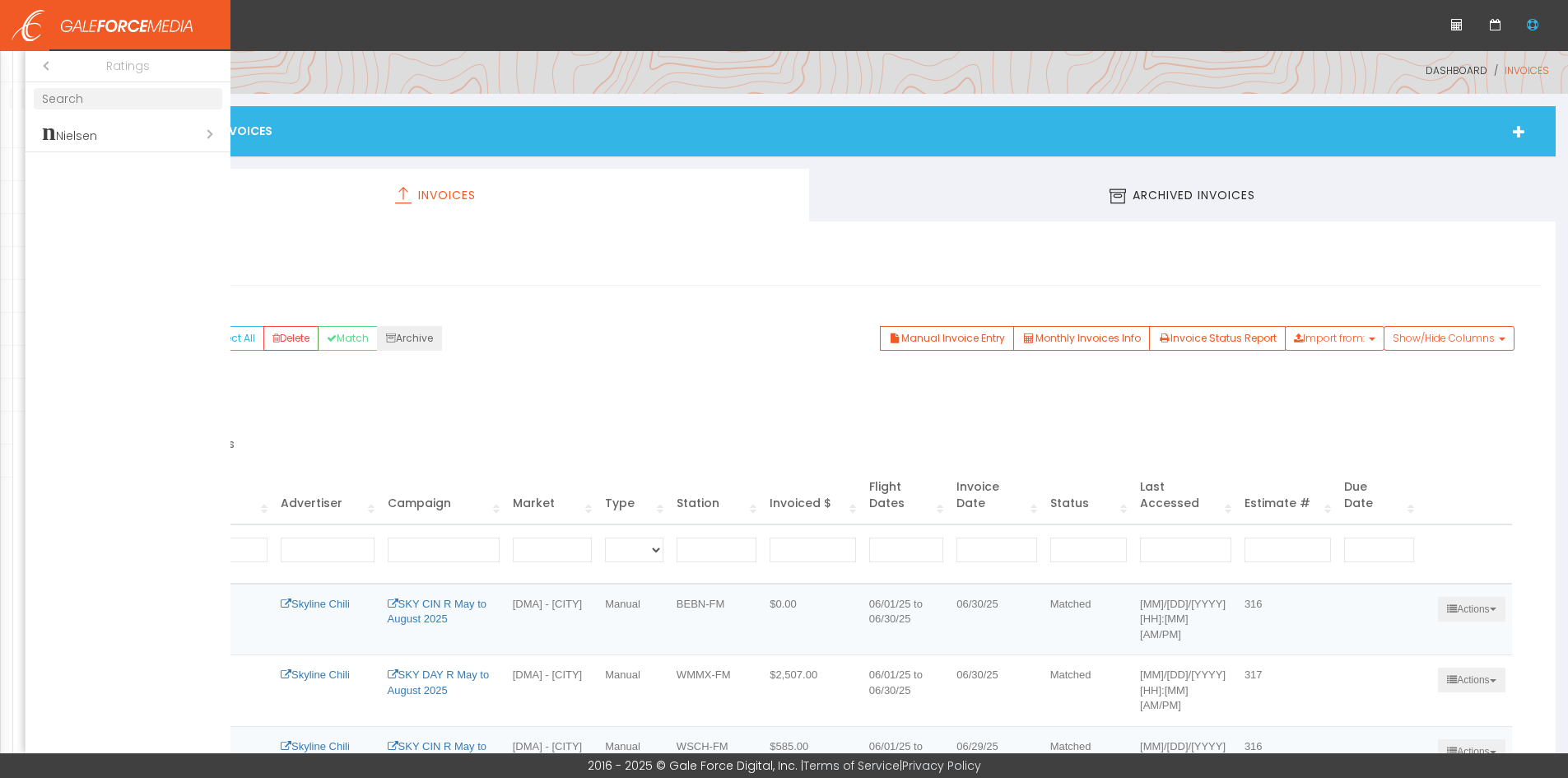 click on "Close submenu ( Ratings)" at bounding box center (42, 66) 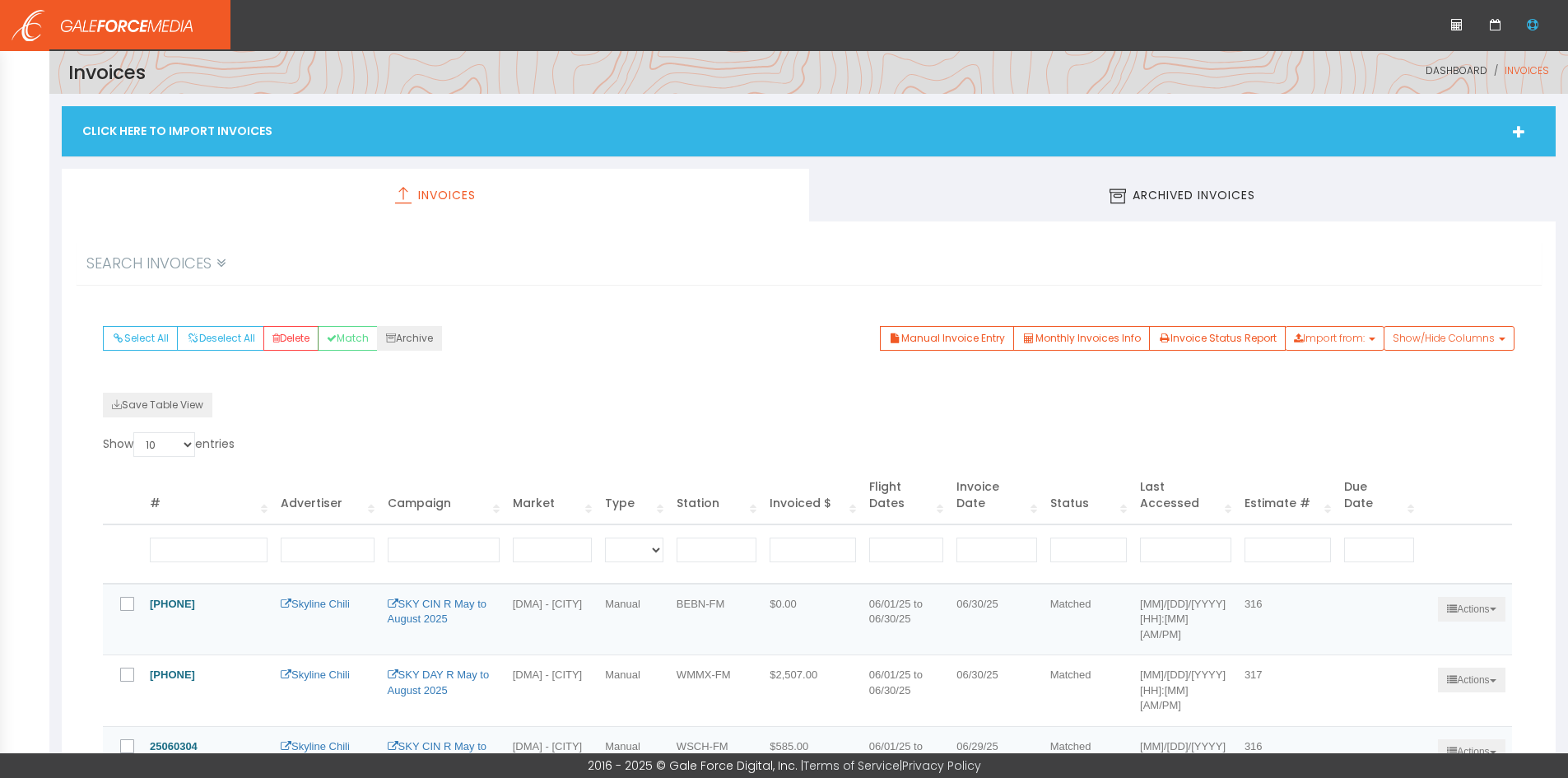 click at bounding box center [784, 389] 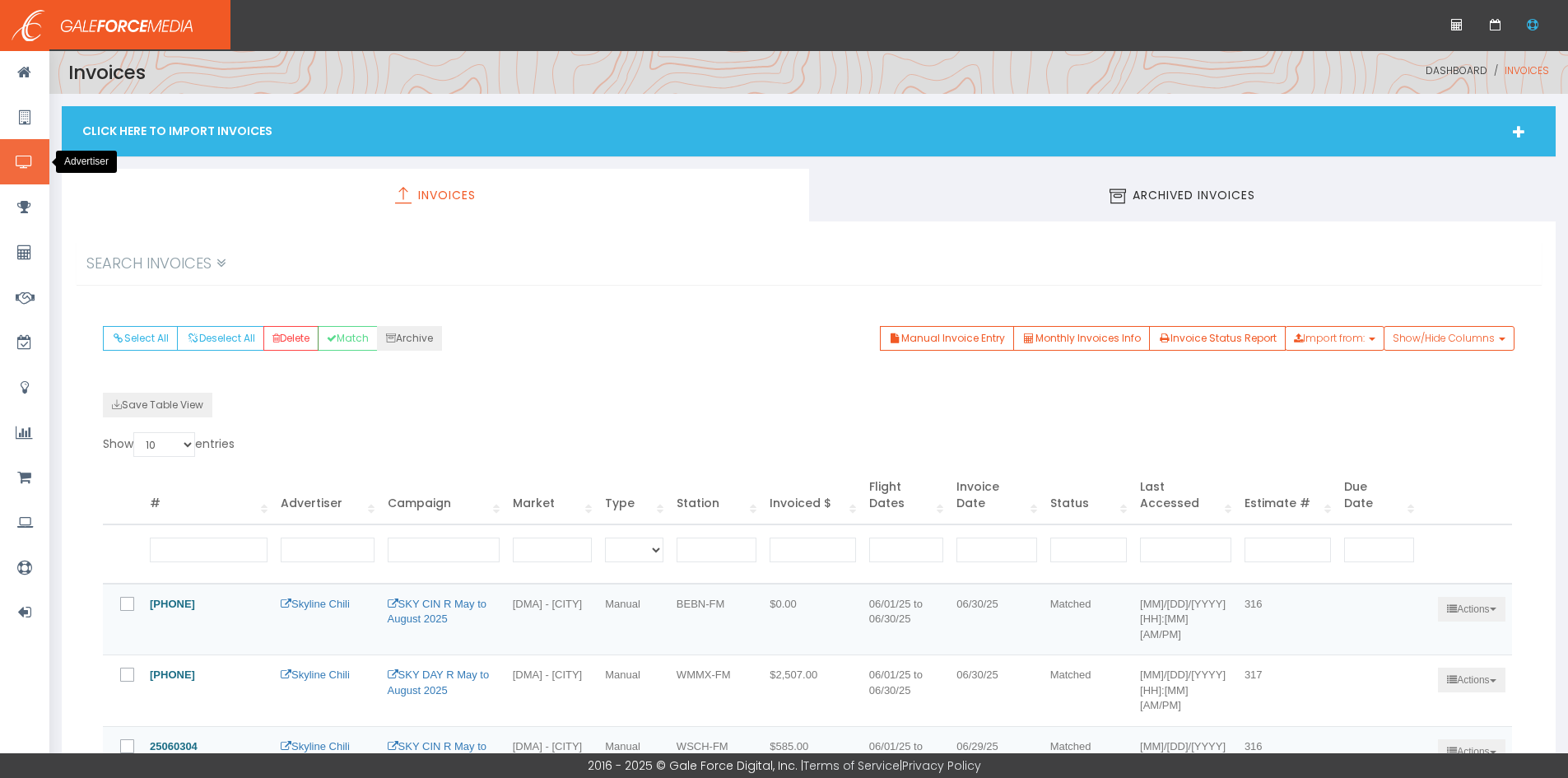 click at bounding box center [25, 161] 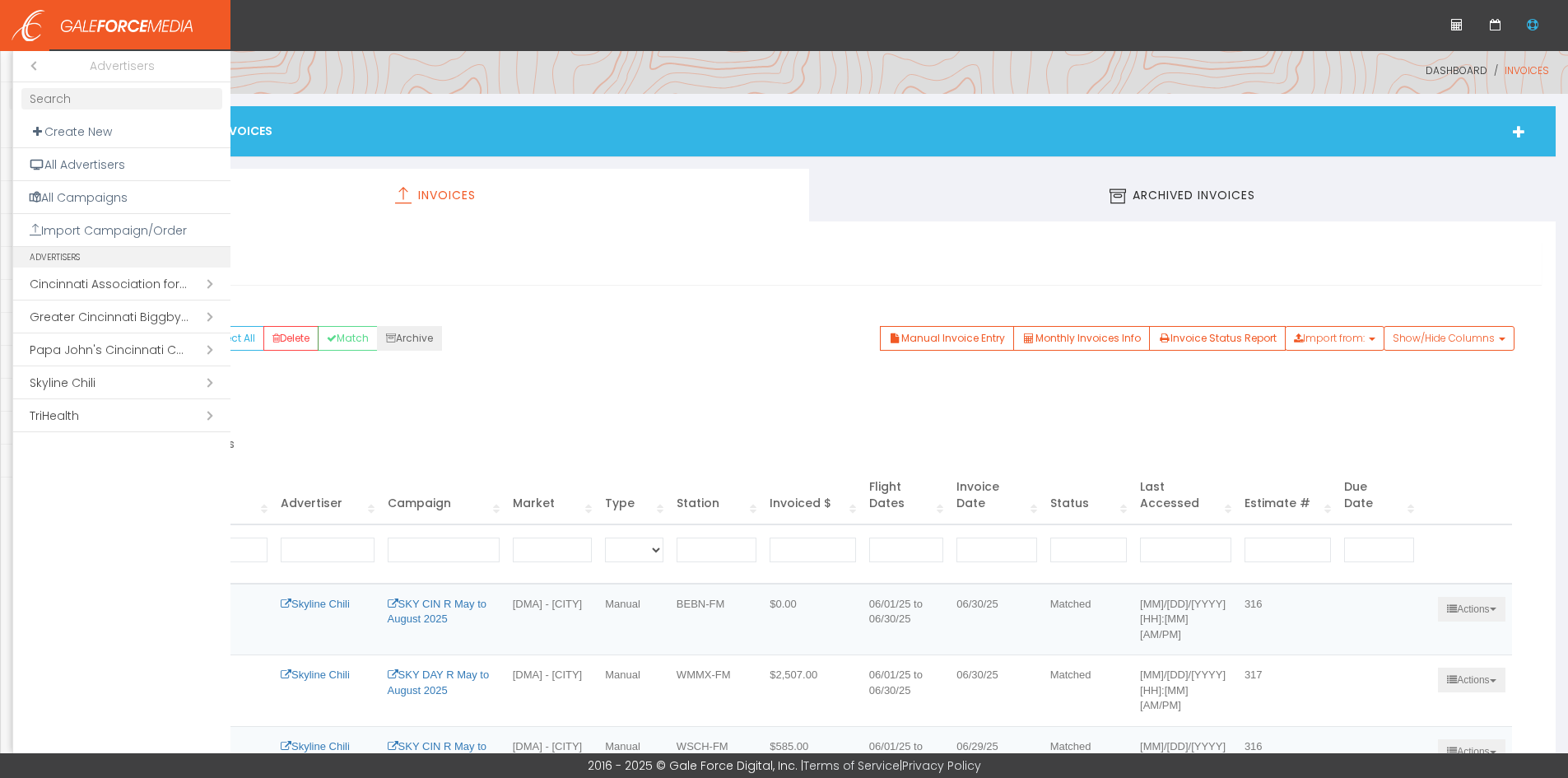 click on "Open submenu (  Skyline Chili)" at bounding box center [122, 383] 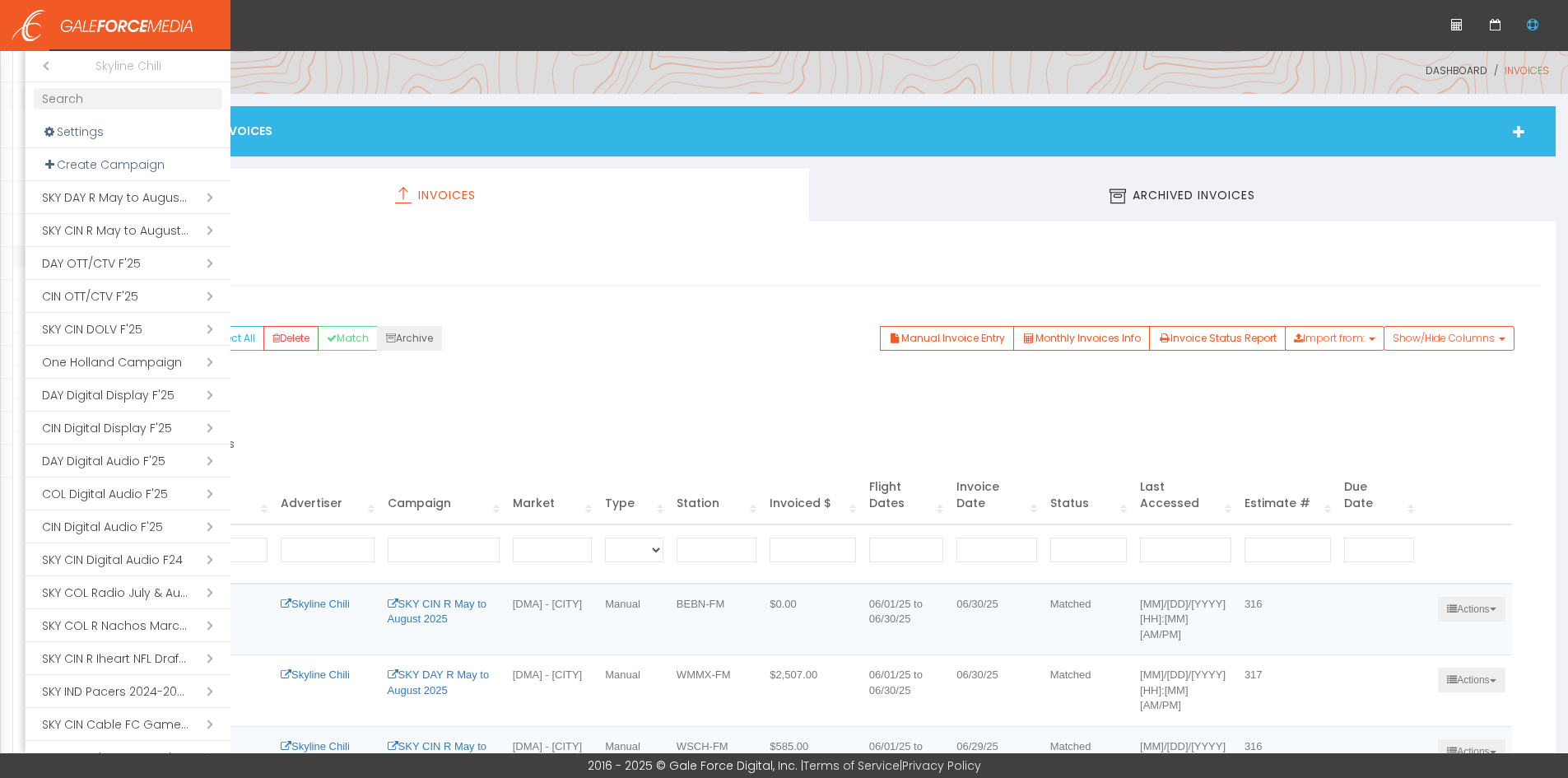 click at bounding box center [128, 99] 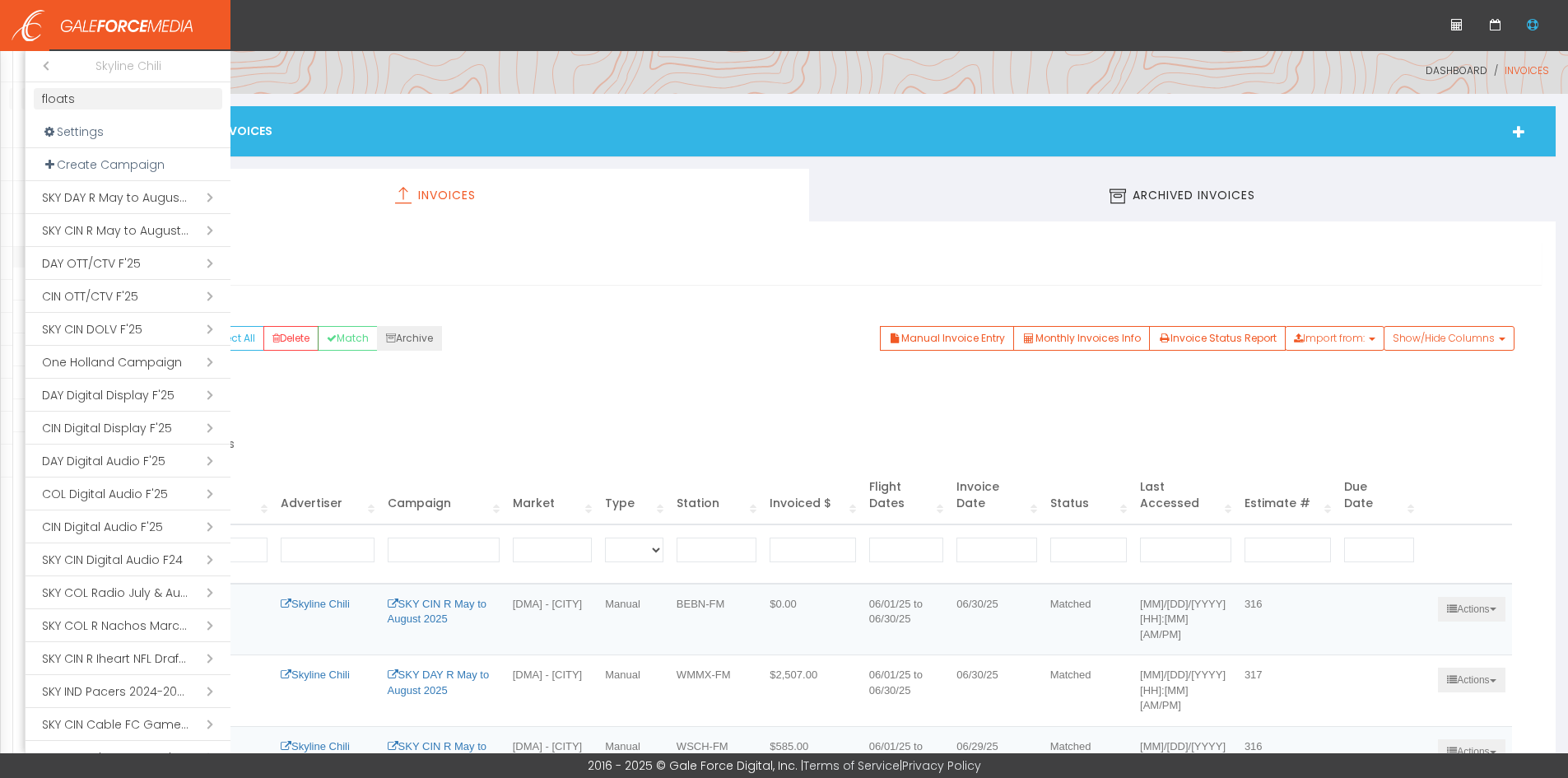 type on "floats" 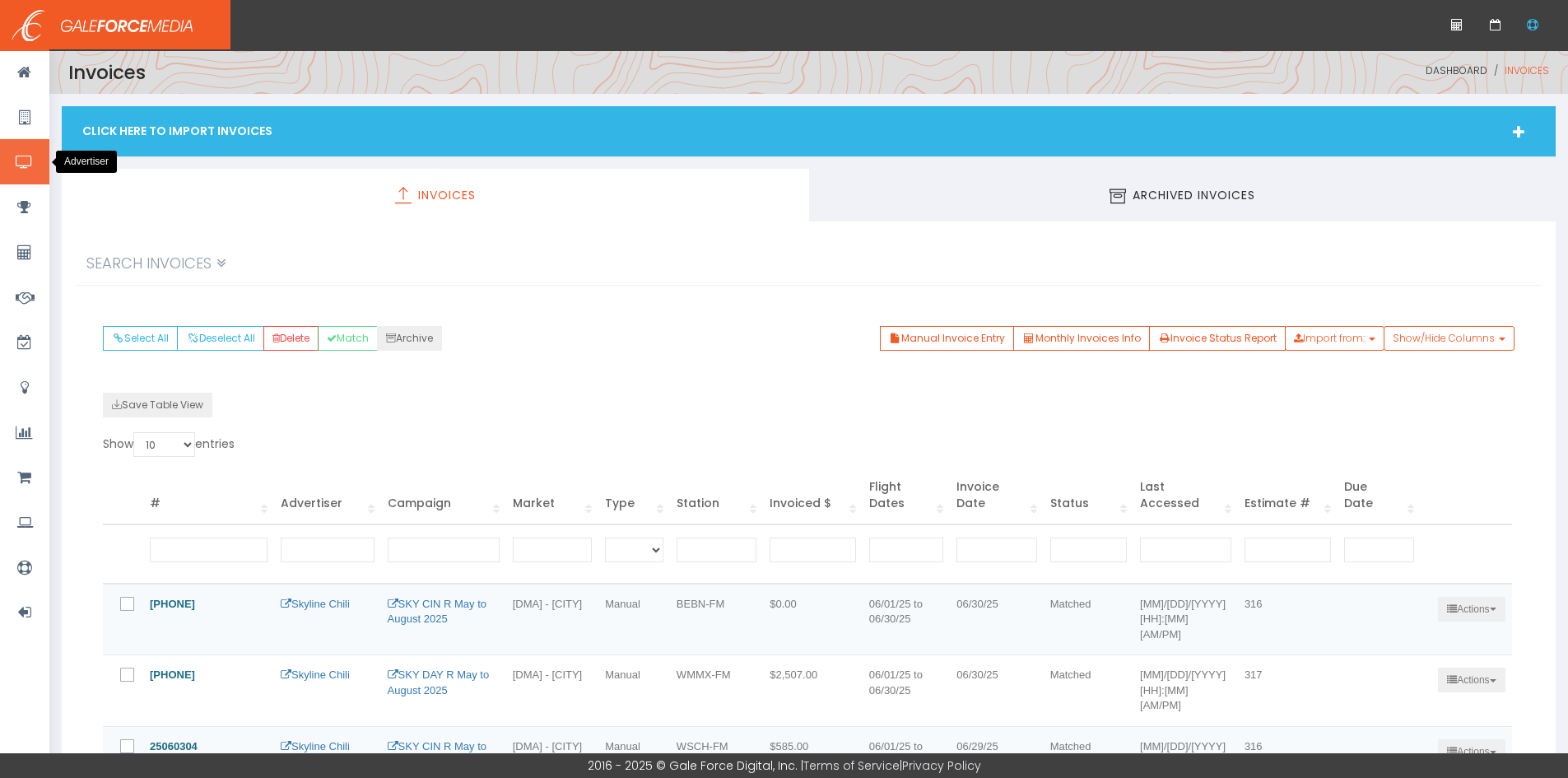 click at bounding box center (25, 161) 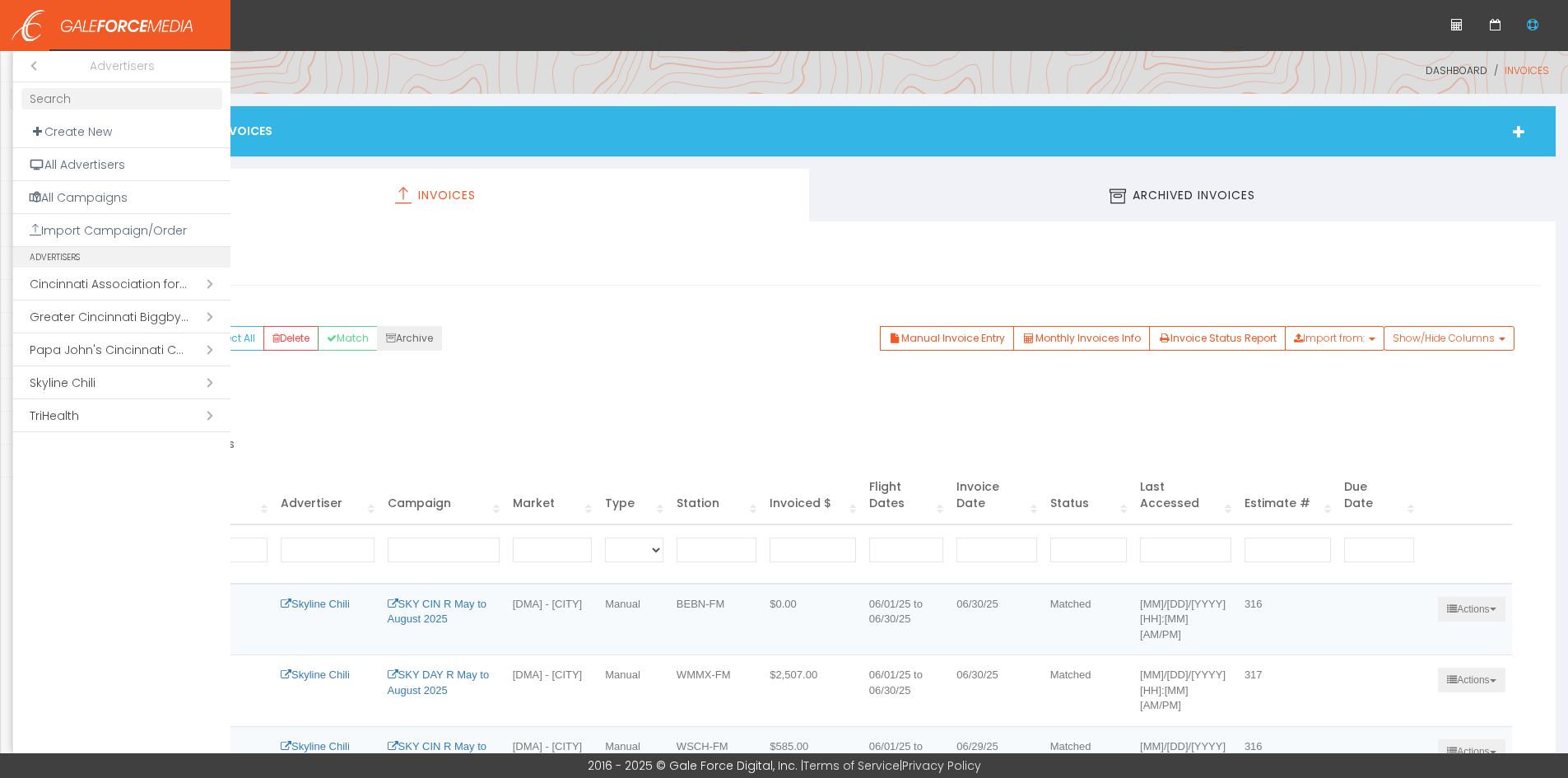 click on "Open submenu (  Skyline Chili)" at bounding box center (122, 383) 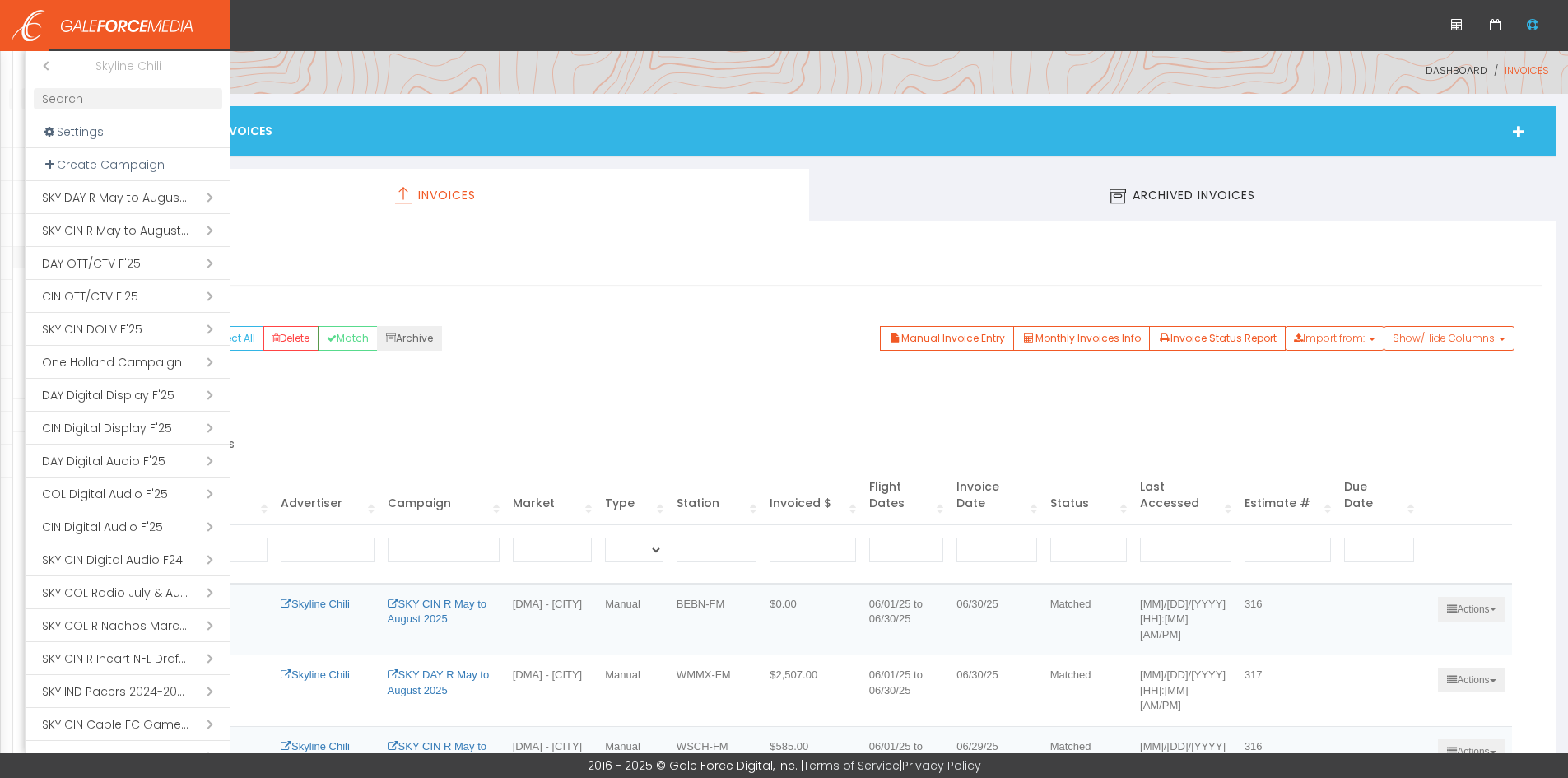 click at bounding box center (128, 99) 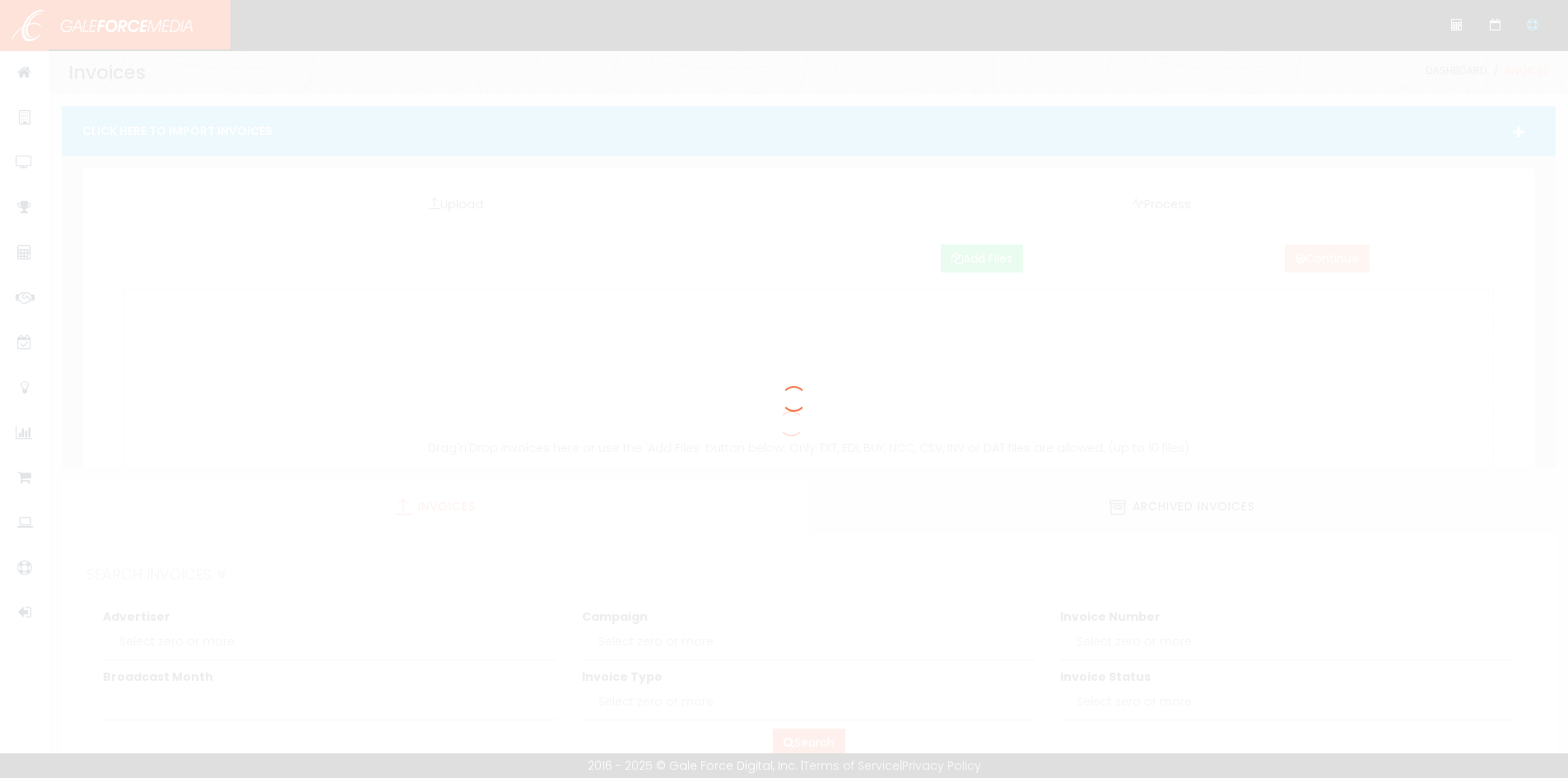 scroll, scrollTop: 270, scrollLeft: 0, axis: vertical 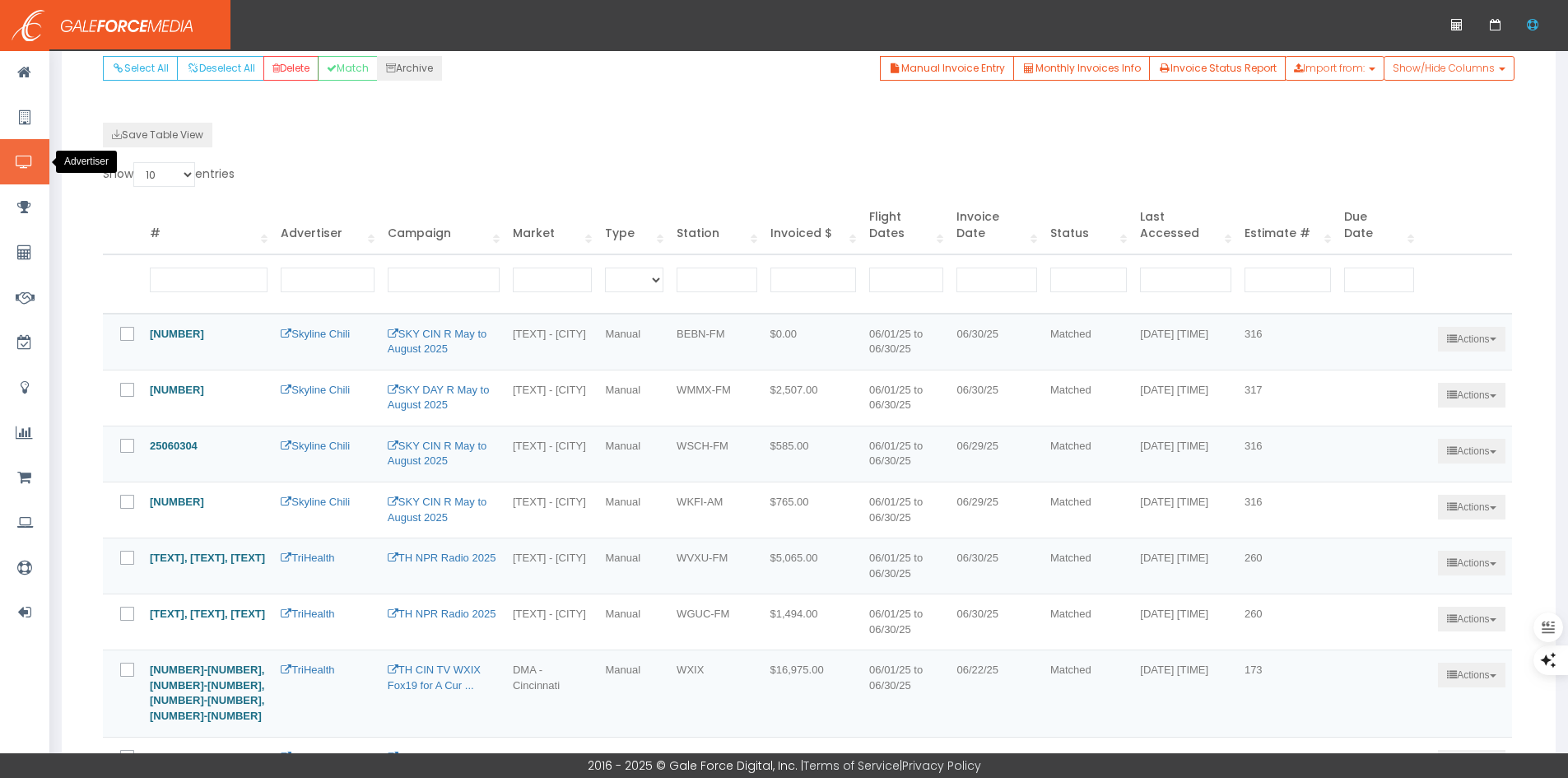 click at bounding box center (24, 162) 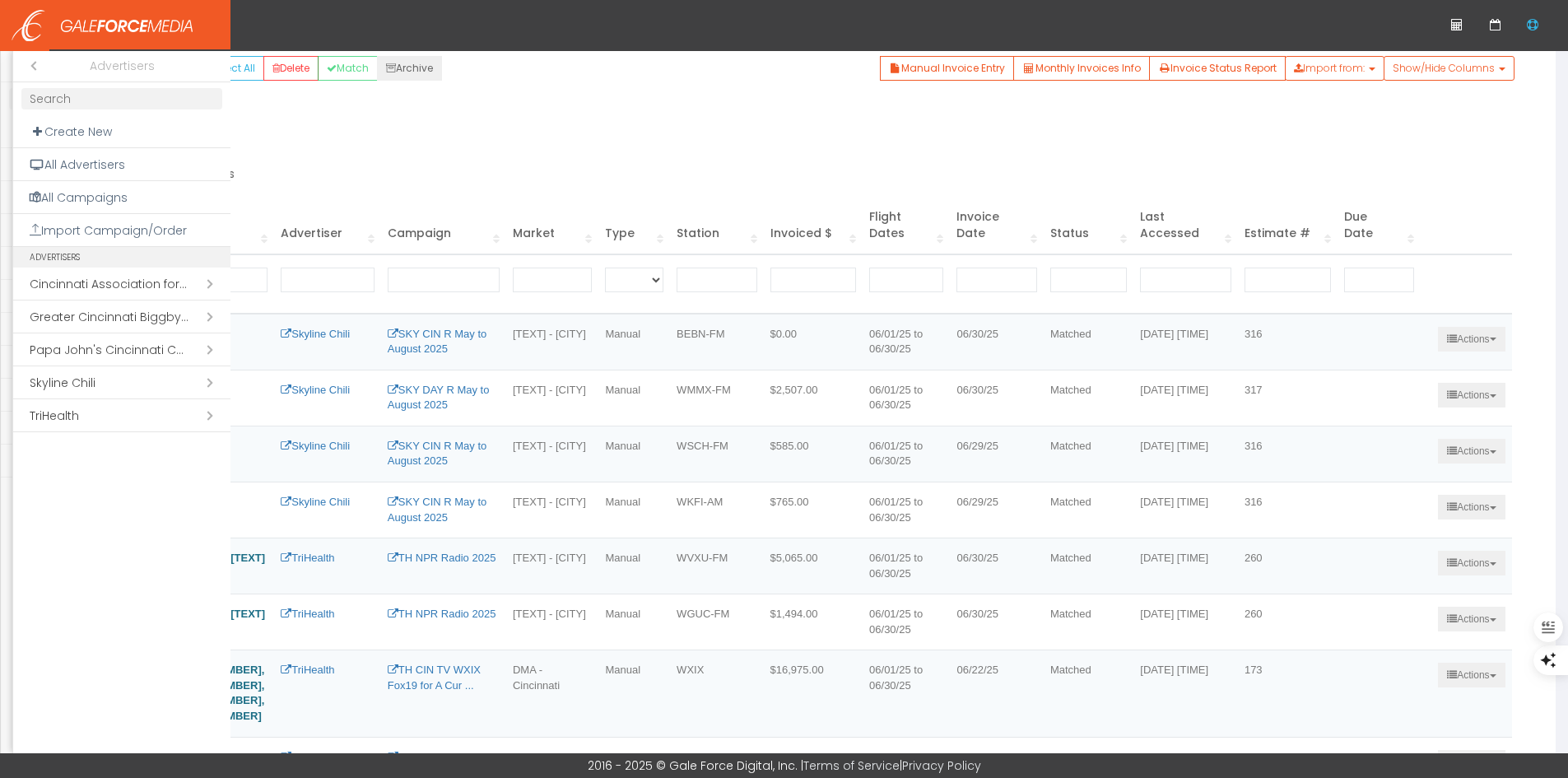 click on "Open submenu (  Skyline Chili)" at bounding box center (122, 383) 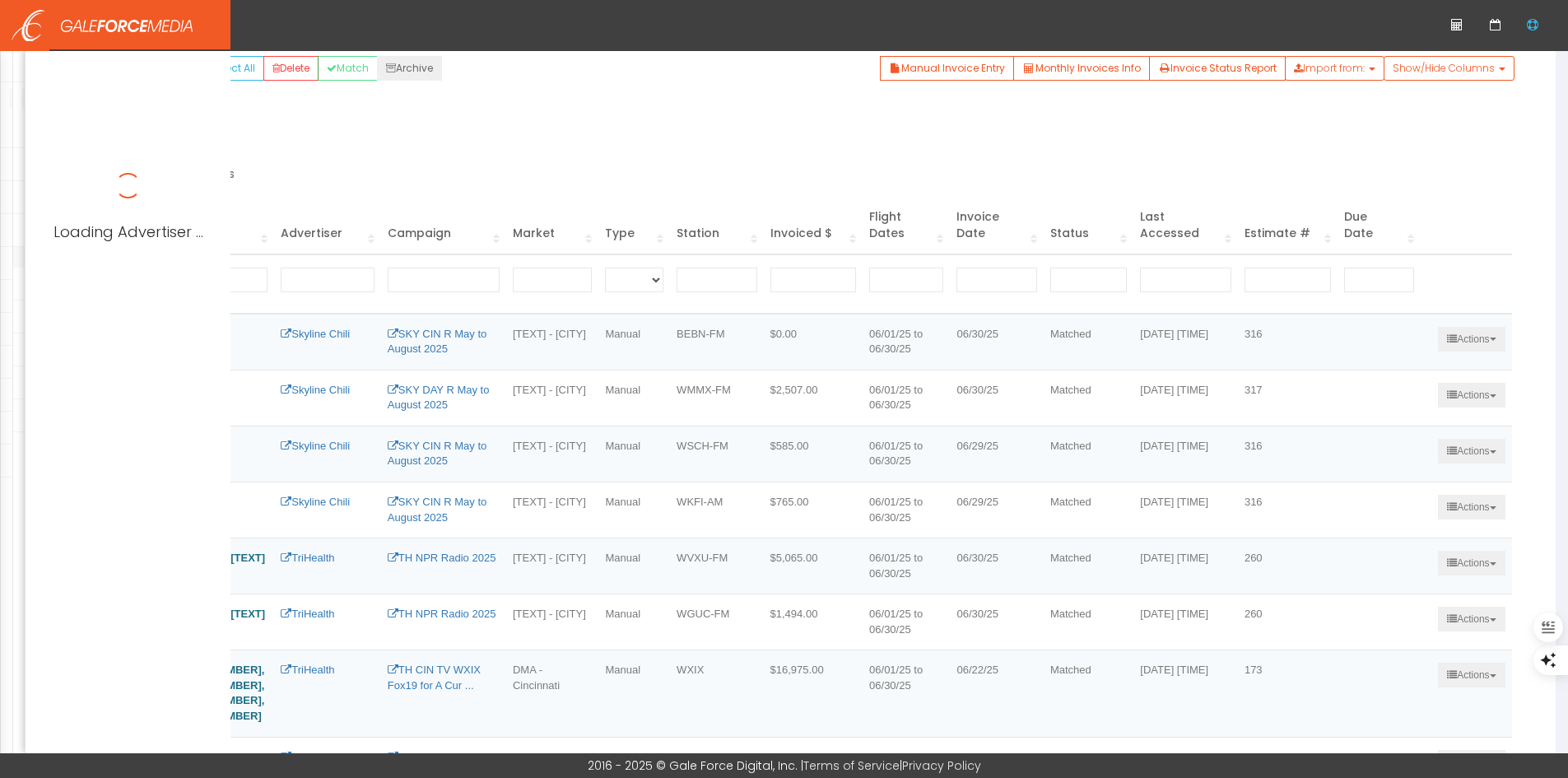 scroll, scrollTop: 0, scrollLeft: 0, axis: both 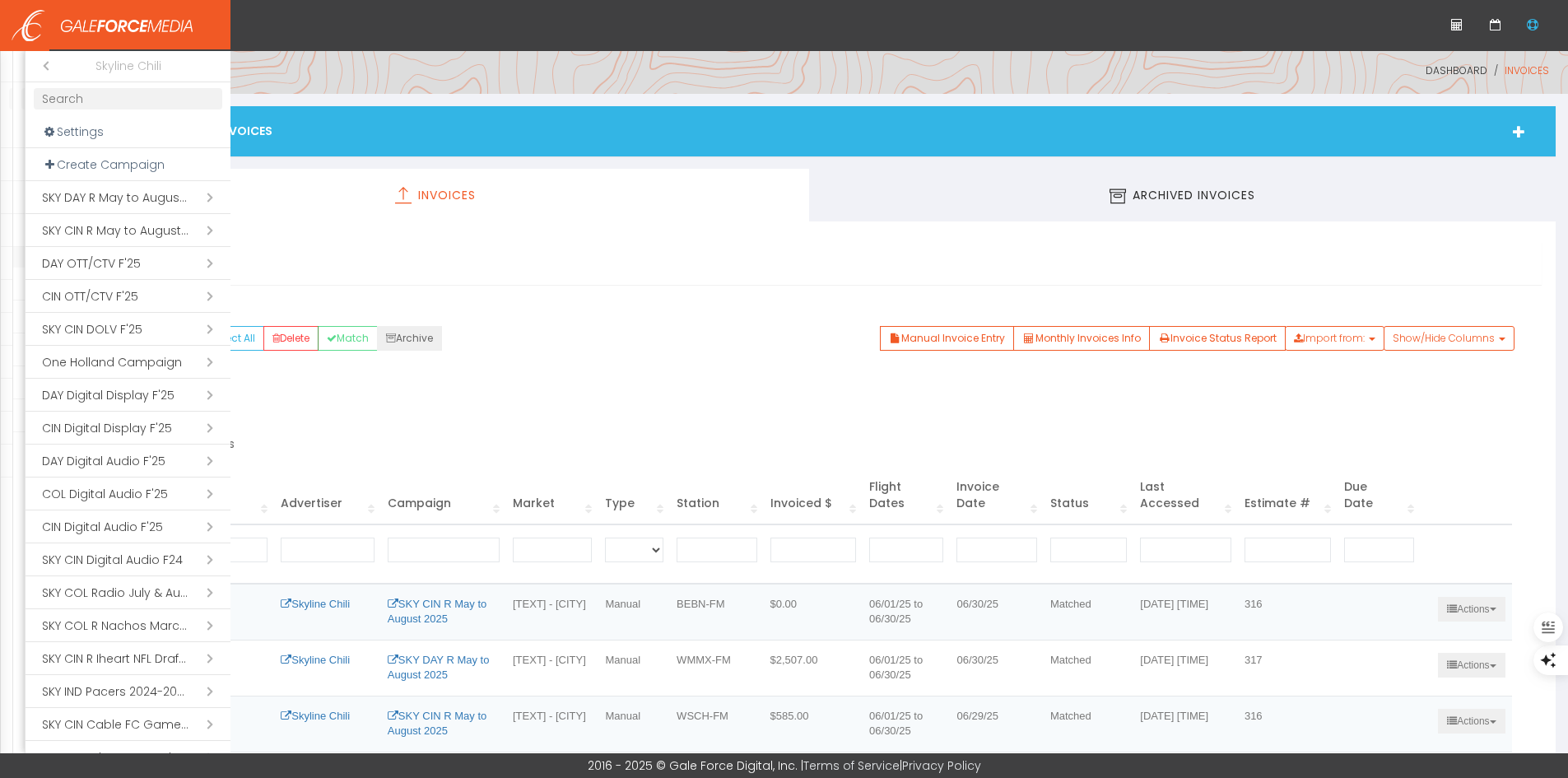 click at bounding box center (128, 99) 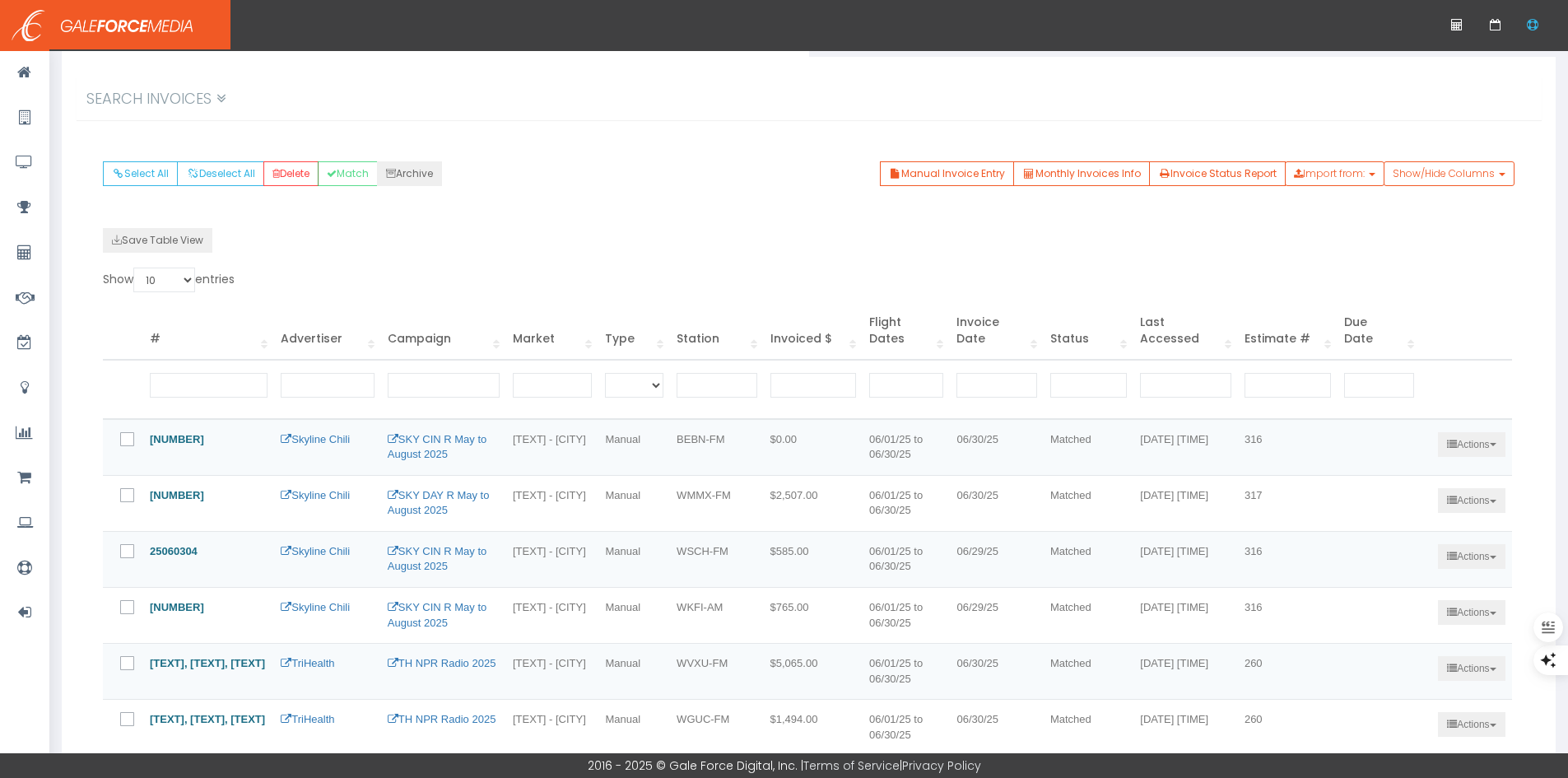 scroll, scrollTop: 247, scrollLeft: 0, axis: vertical 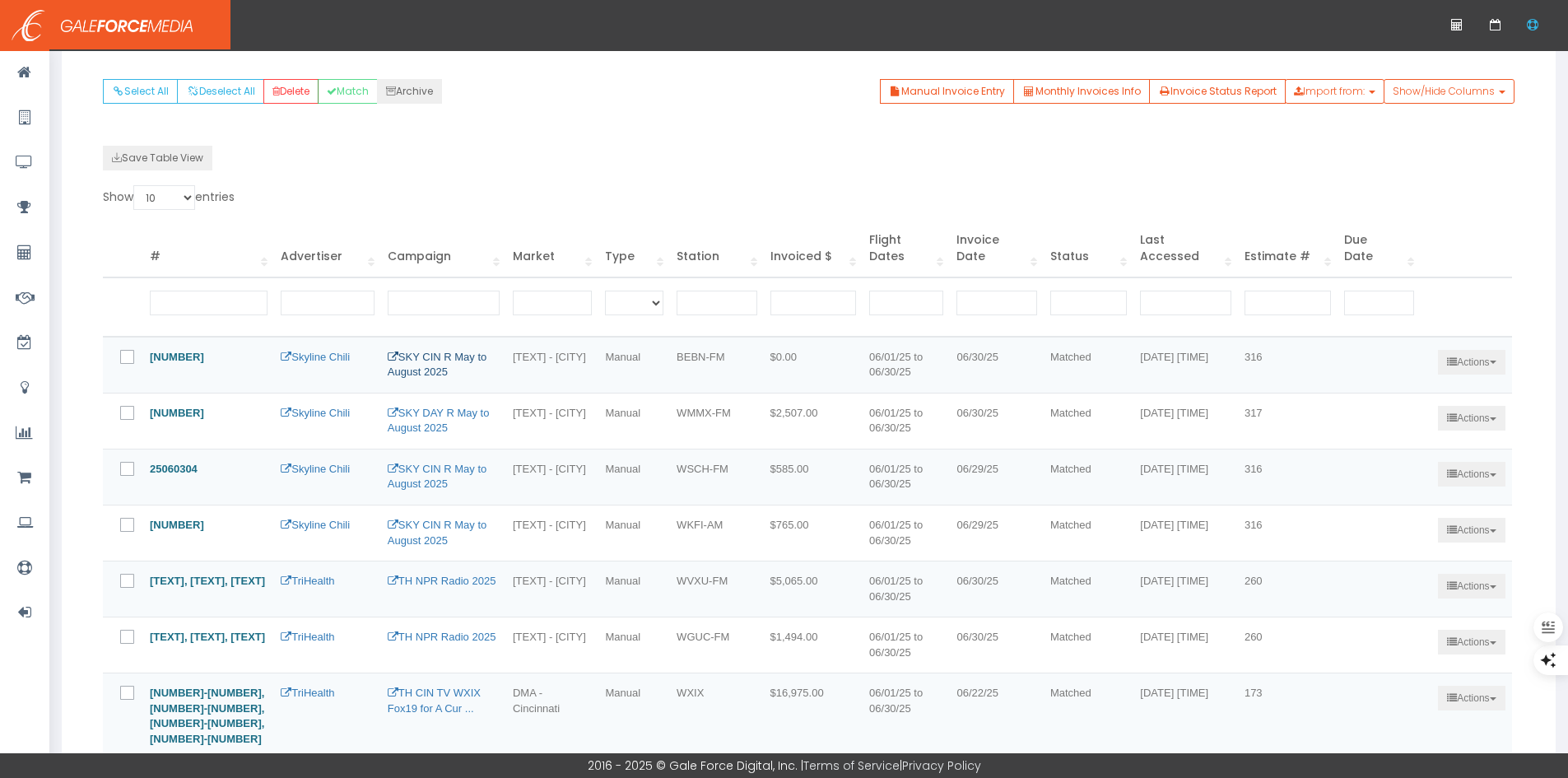 click on "SKY CIN R May to August 2025" at bounding box center (437, 365) 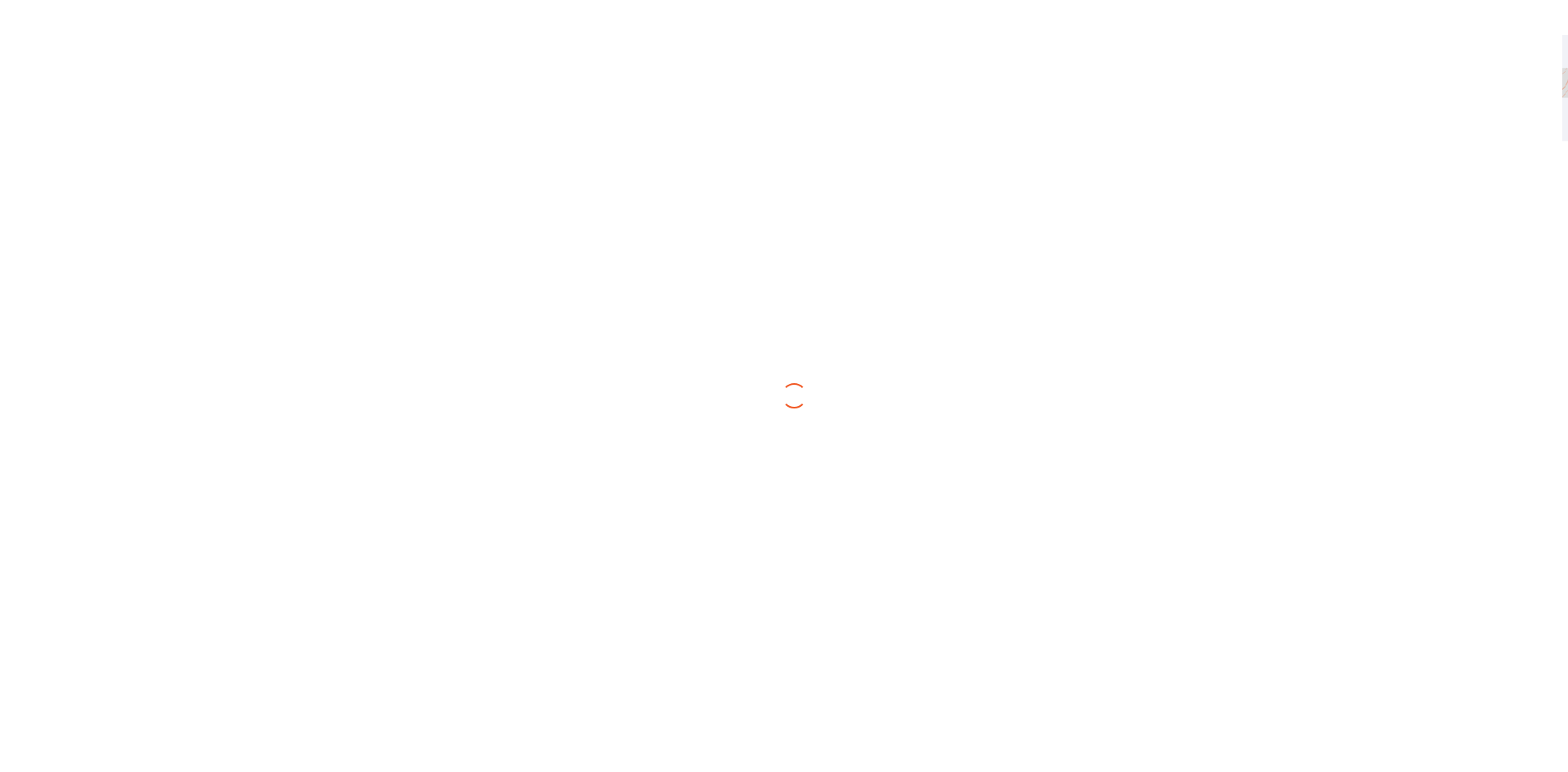 scroll, scrollTop: 0, scrollLeft: 0, axis: both 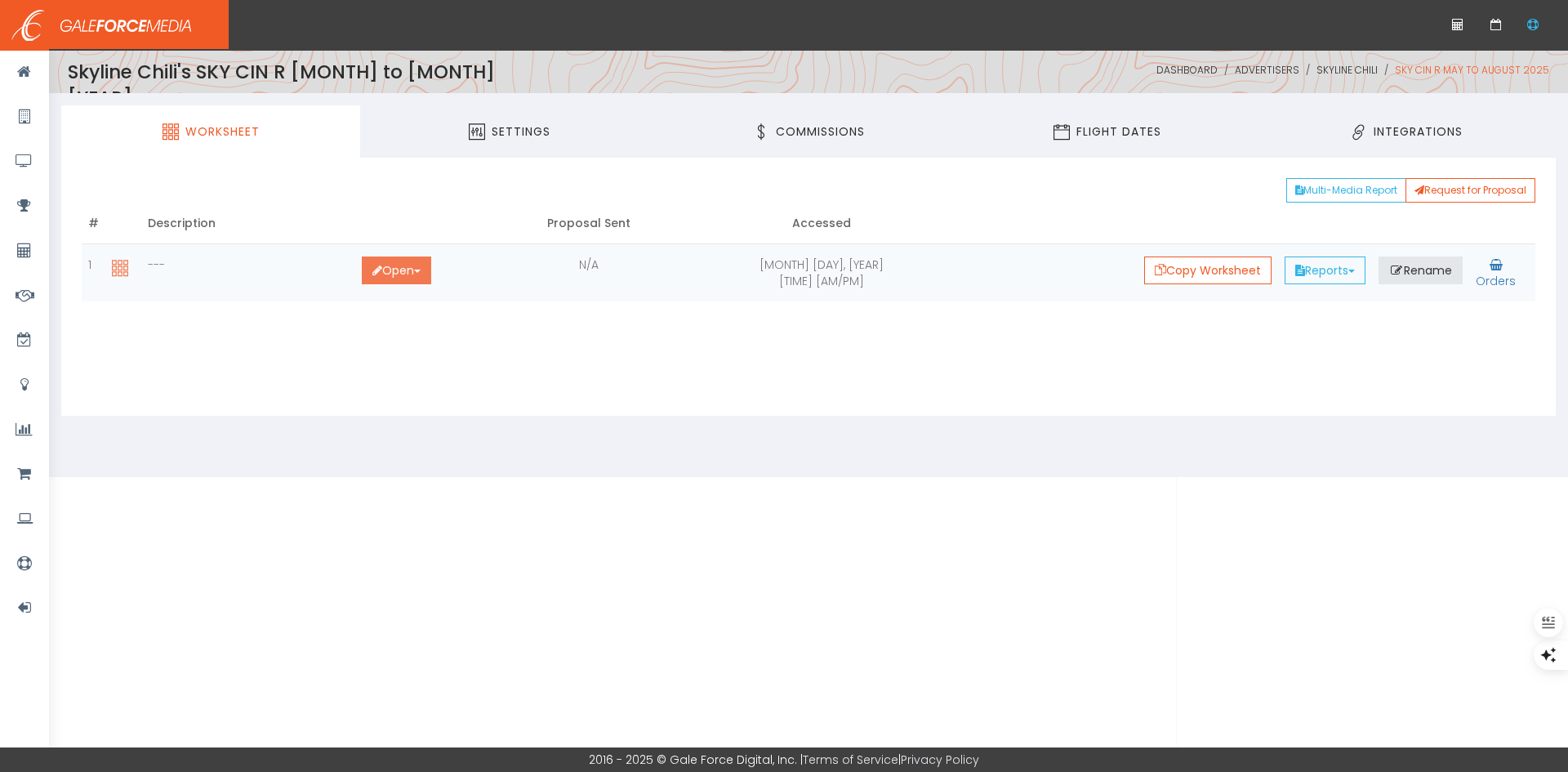click on "Open
Toggle Dropdown" at bounding box center [396, 270] 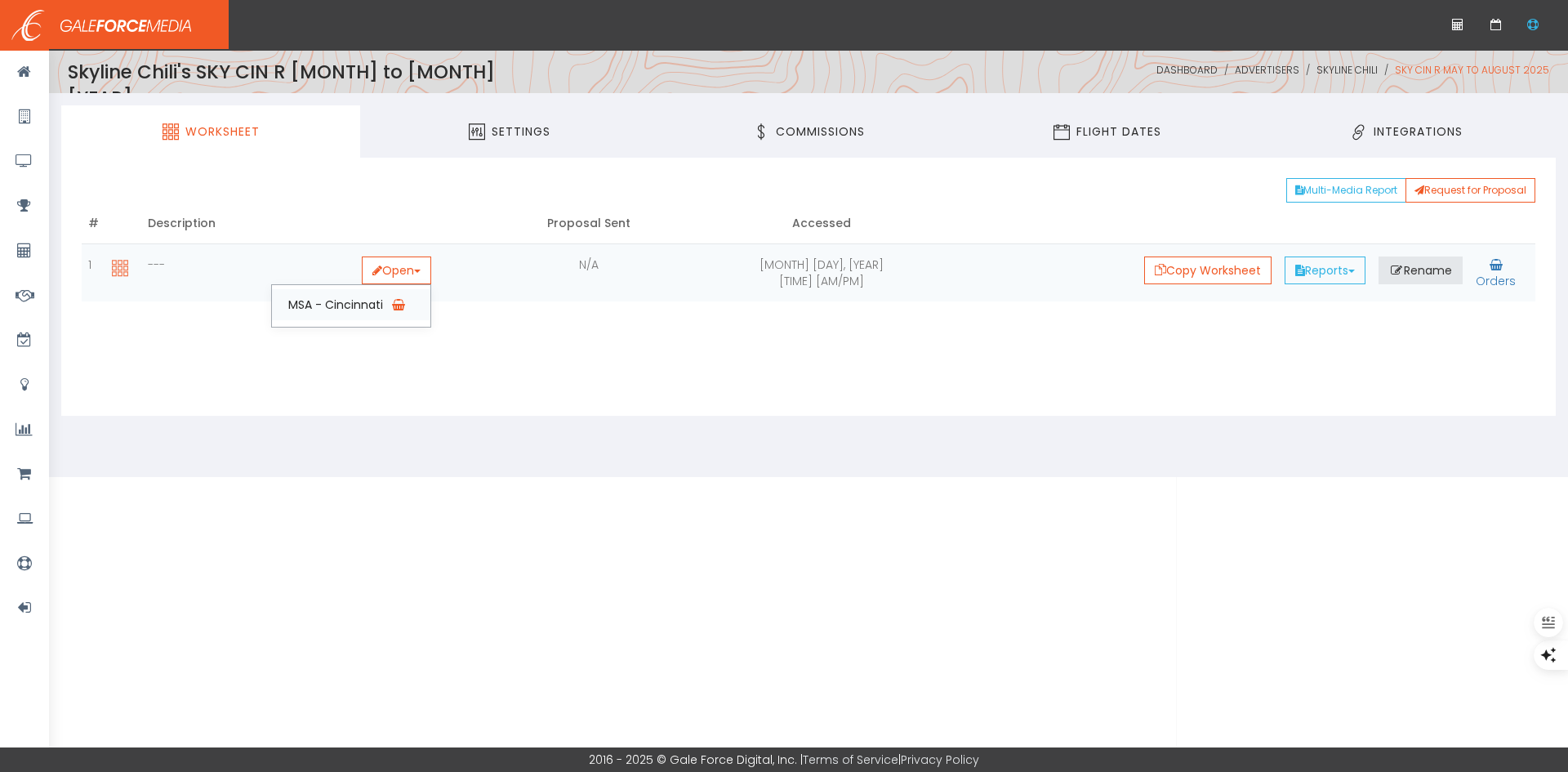 click on "MSA - Cincinnati" at bounding box center [351, 305] 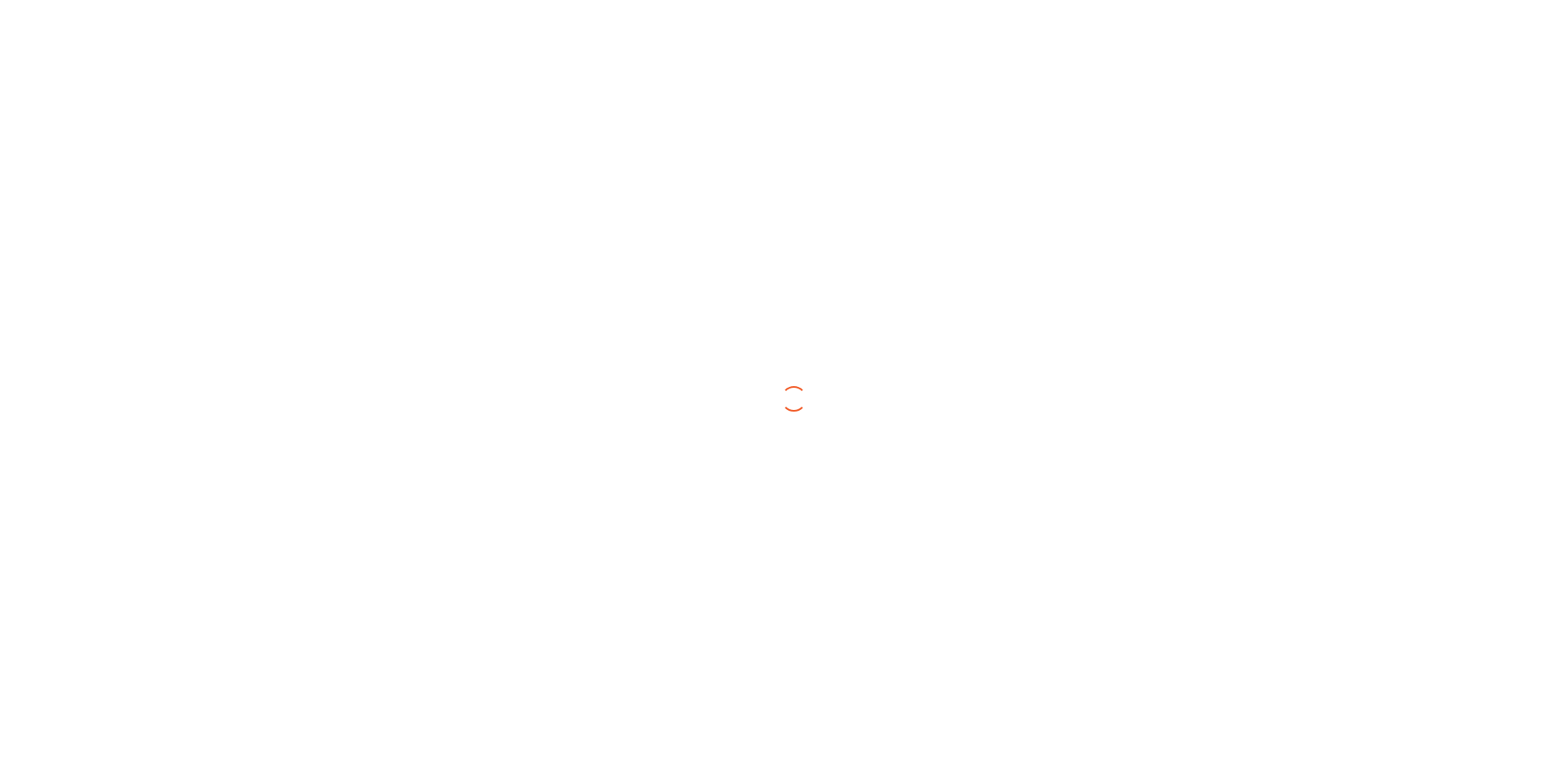 scroll, scrollTop: 0, scrollLeft: 0, axis: both 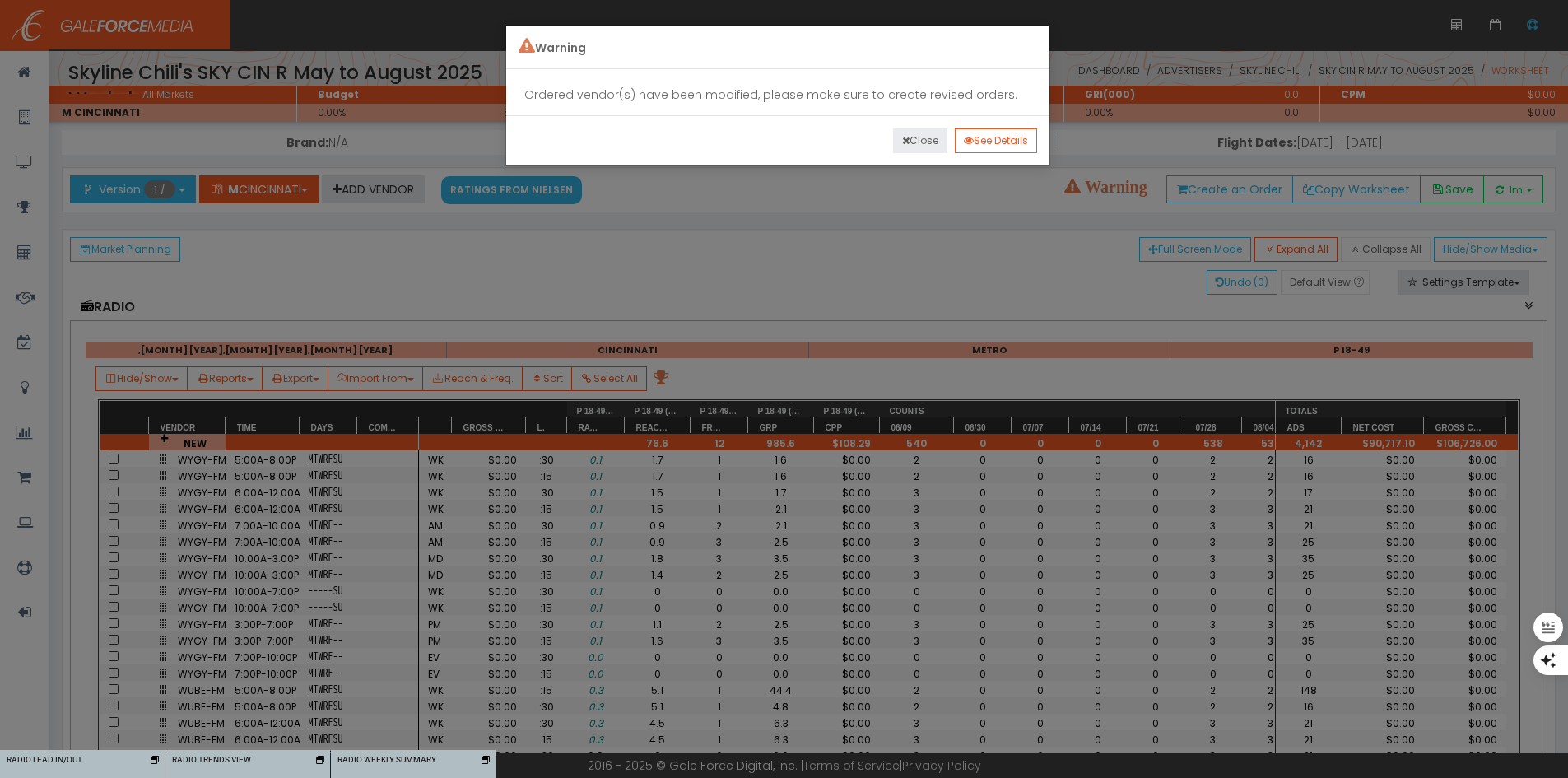 click on "Close" at bounding box center (920, 141) 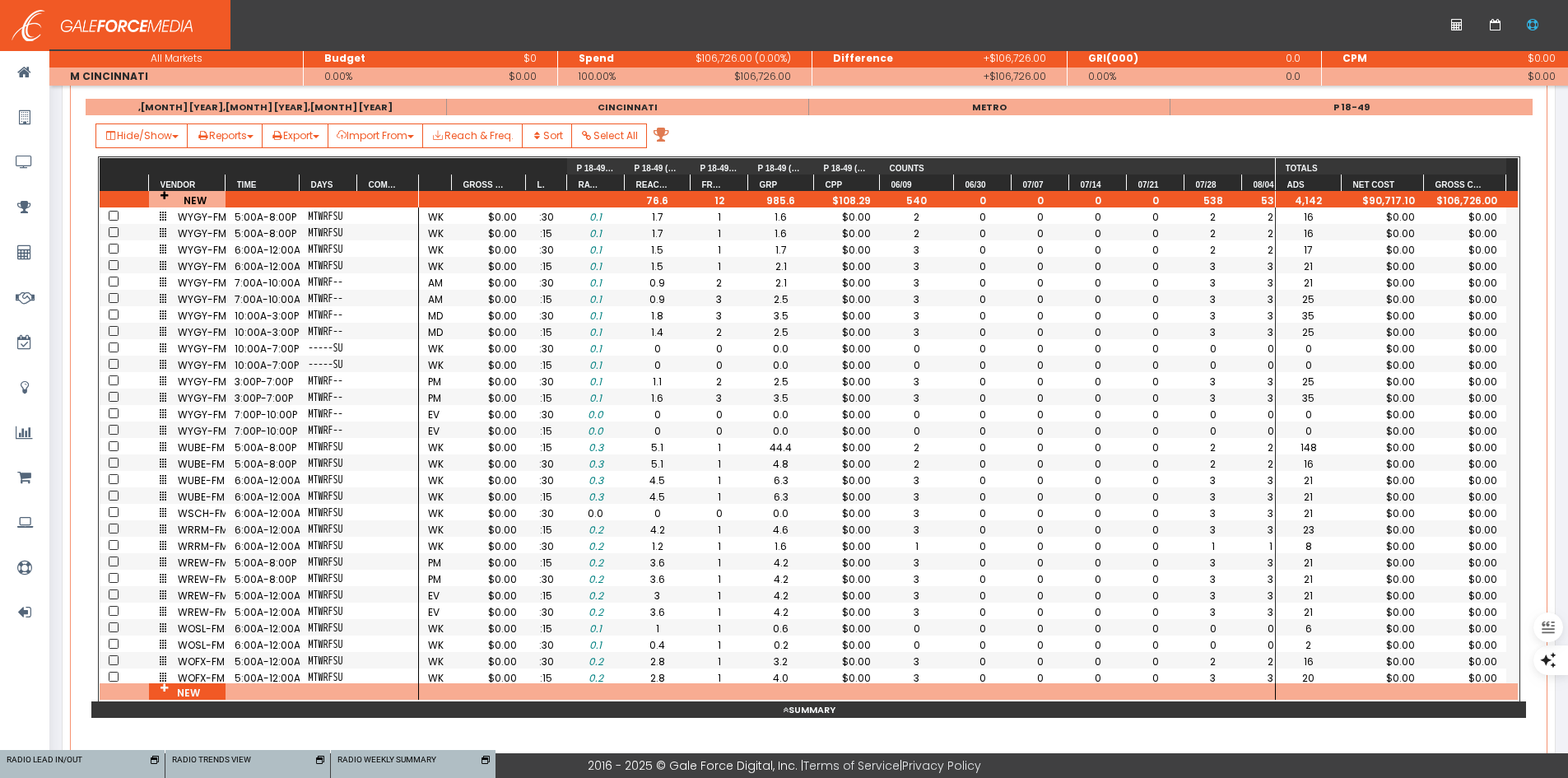 scroll, scrollTop: 247, scrollLeft: 0, axis: vertical 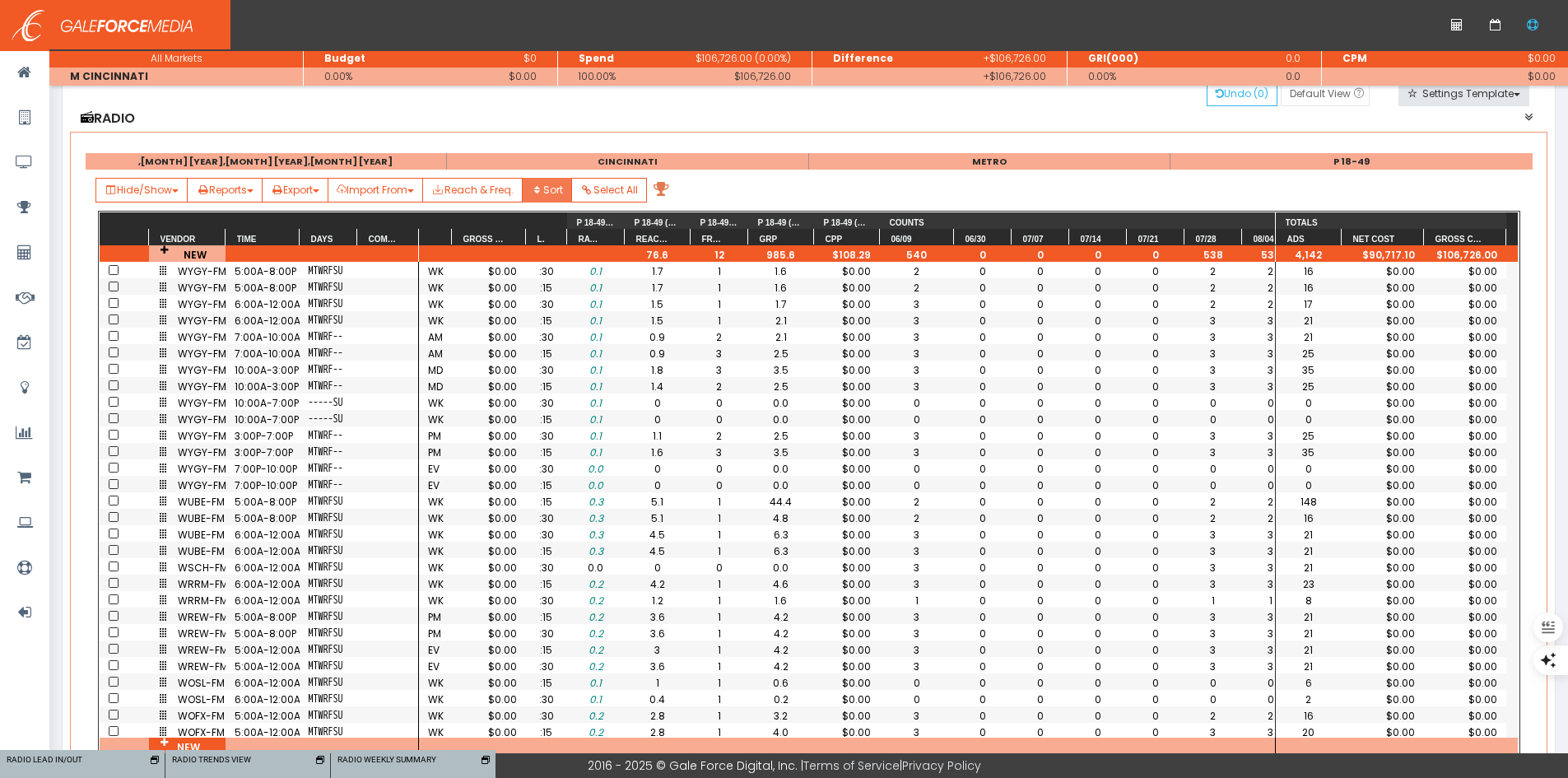 click on "Sort" at bounding box center (547, 190) 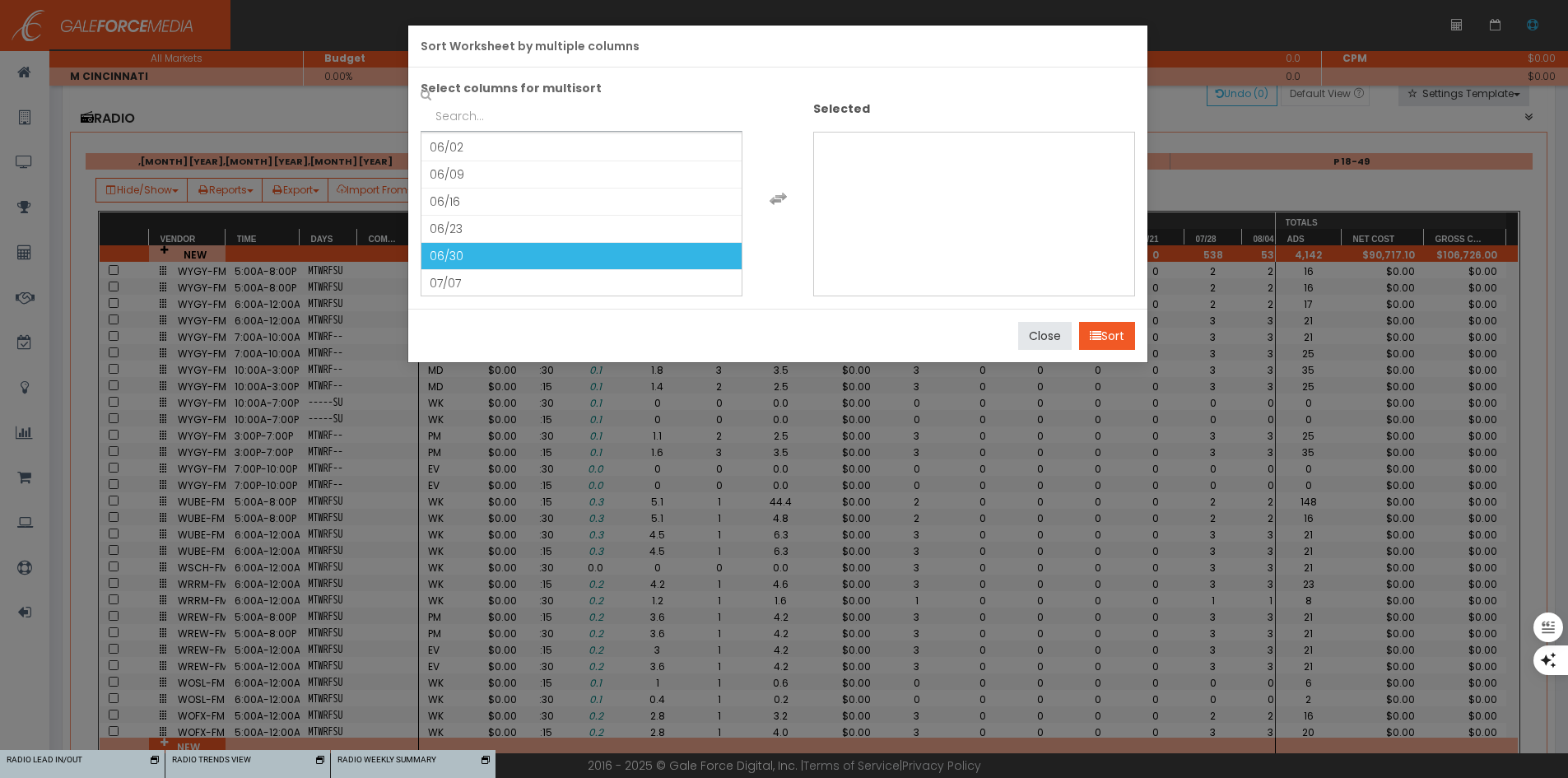 scroll, scrollTop: 921, scrollLeft: 0, axis: vertical 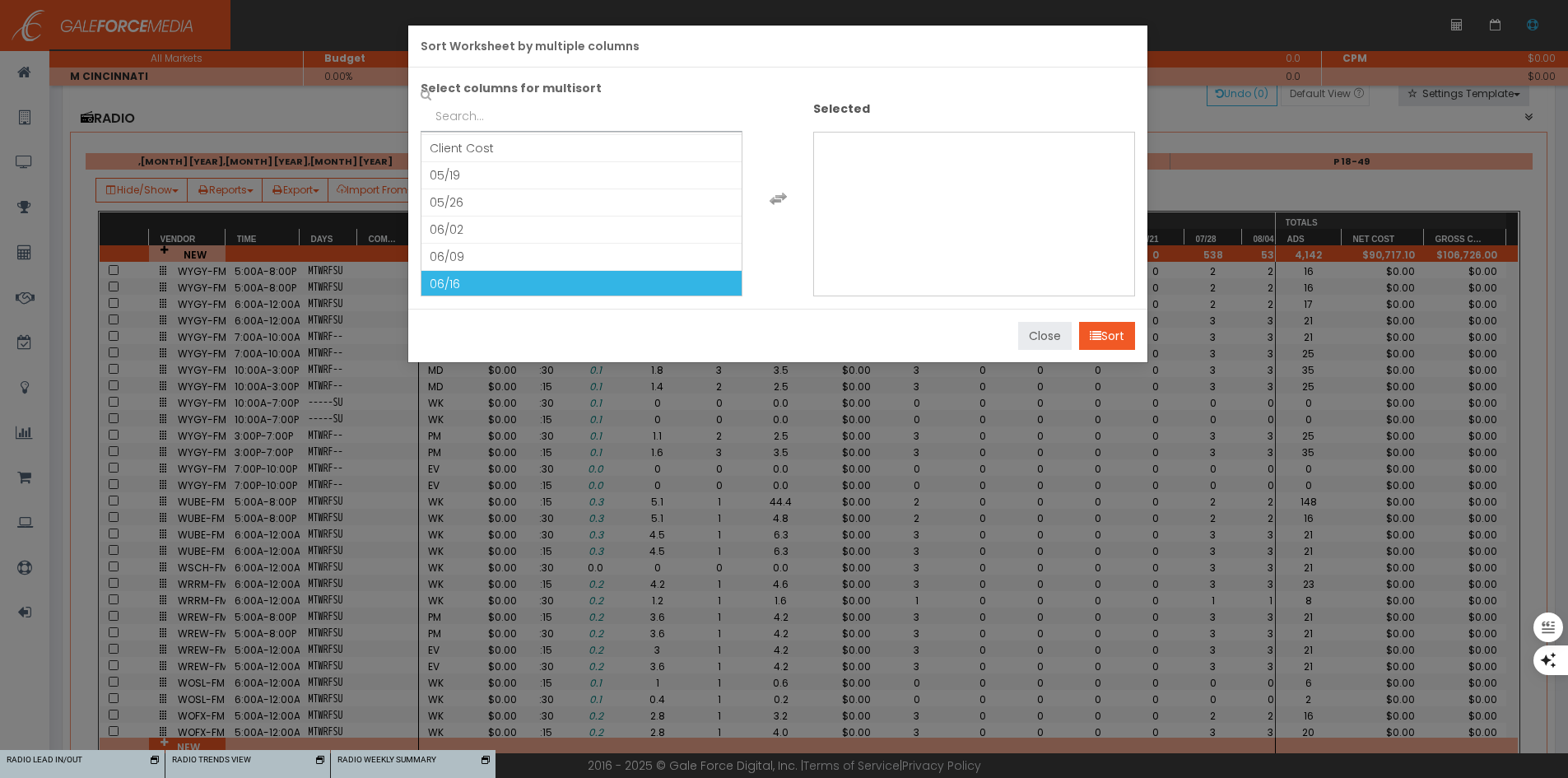 click on "Close" at bounding box center [1045, 336] 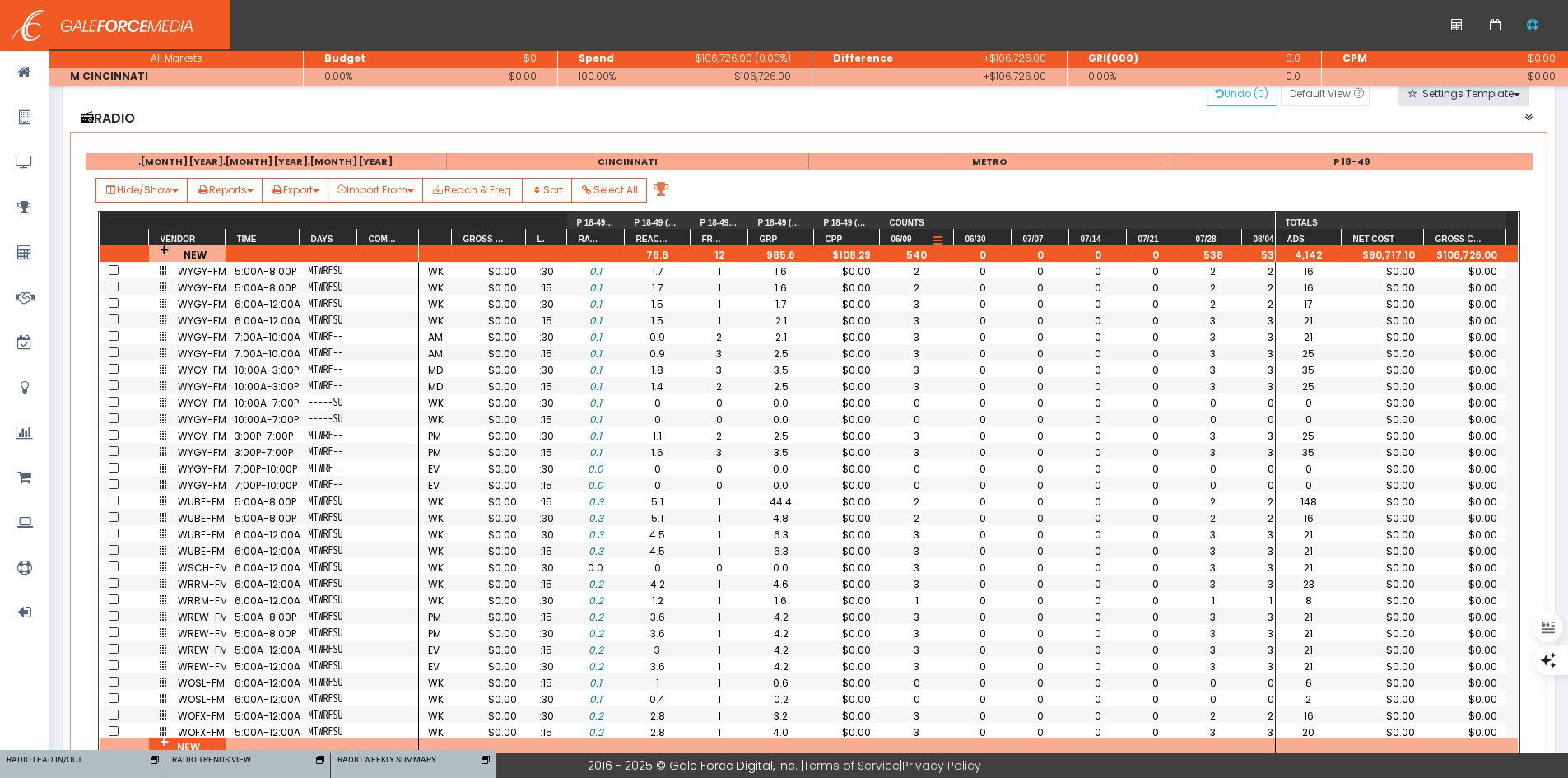 click on "06/09" at bounding box center [901, 239] 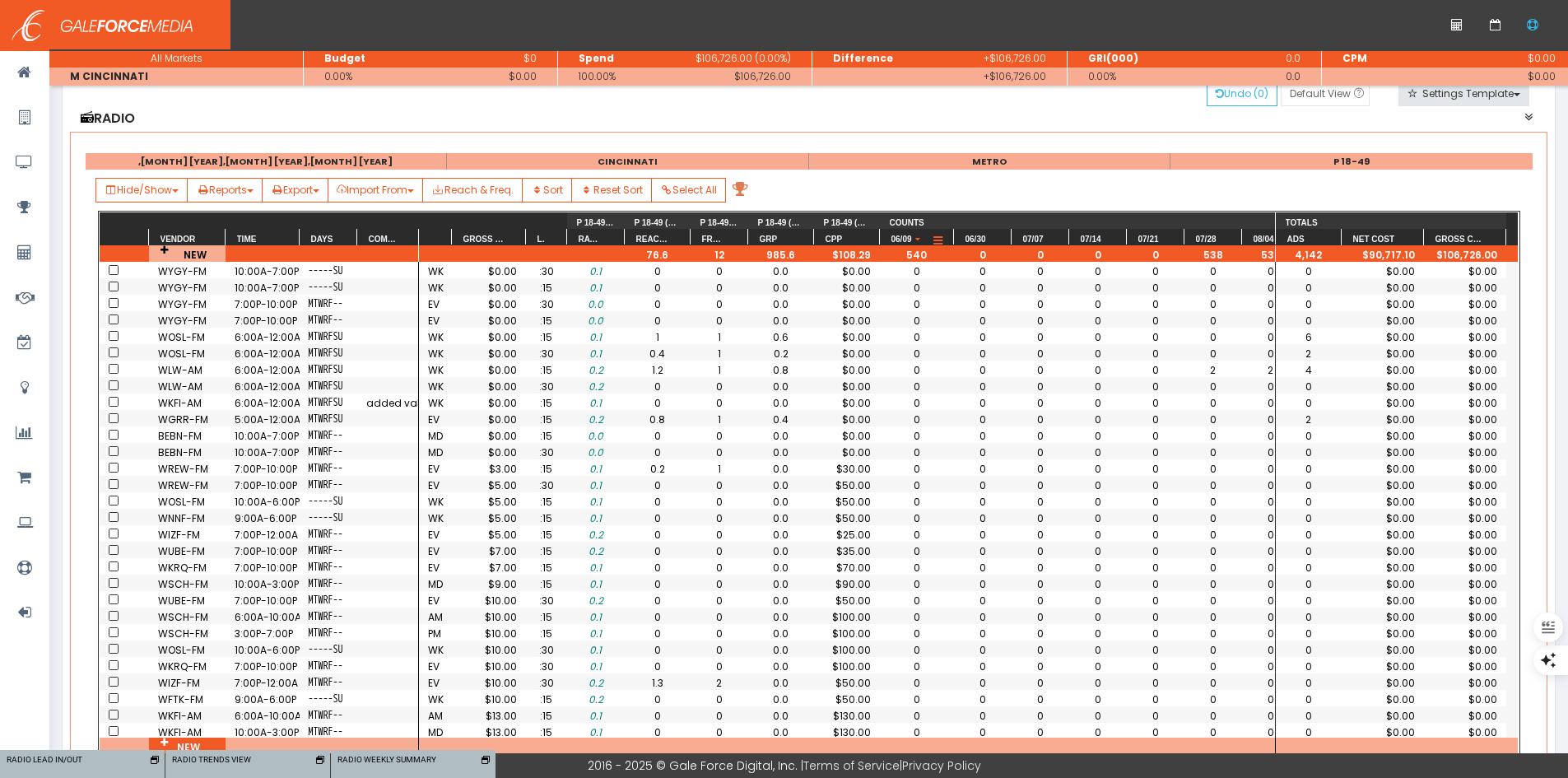 click on "06/09" at bounding box center [901, 239] 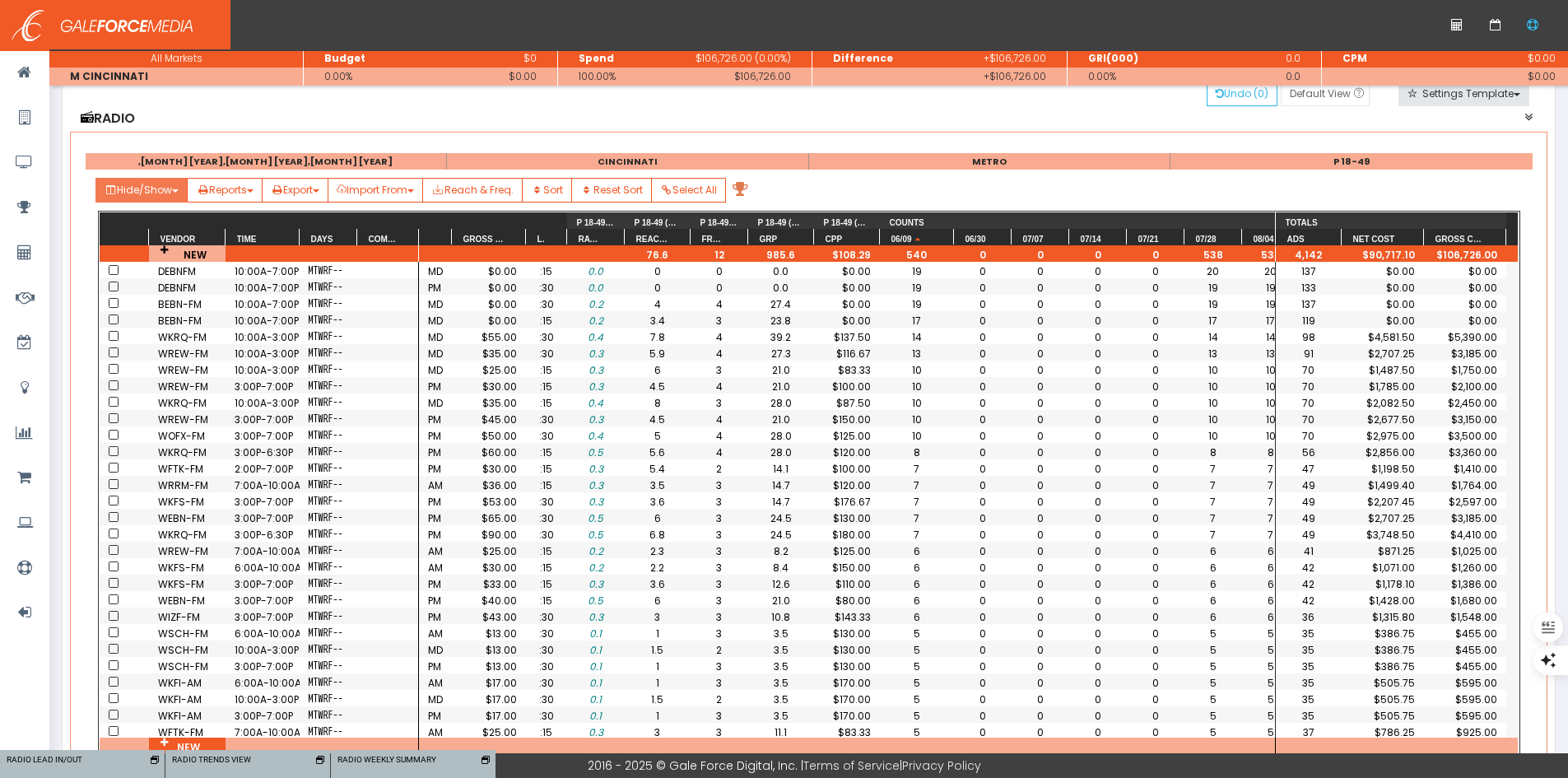 click on "Hide/Show" at bounding box center [142, 190] 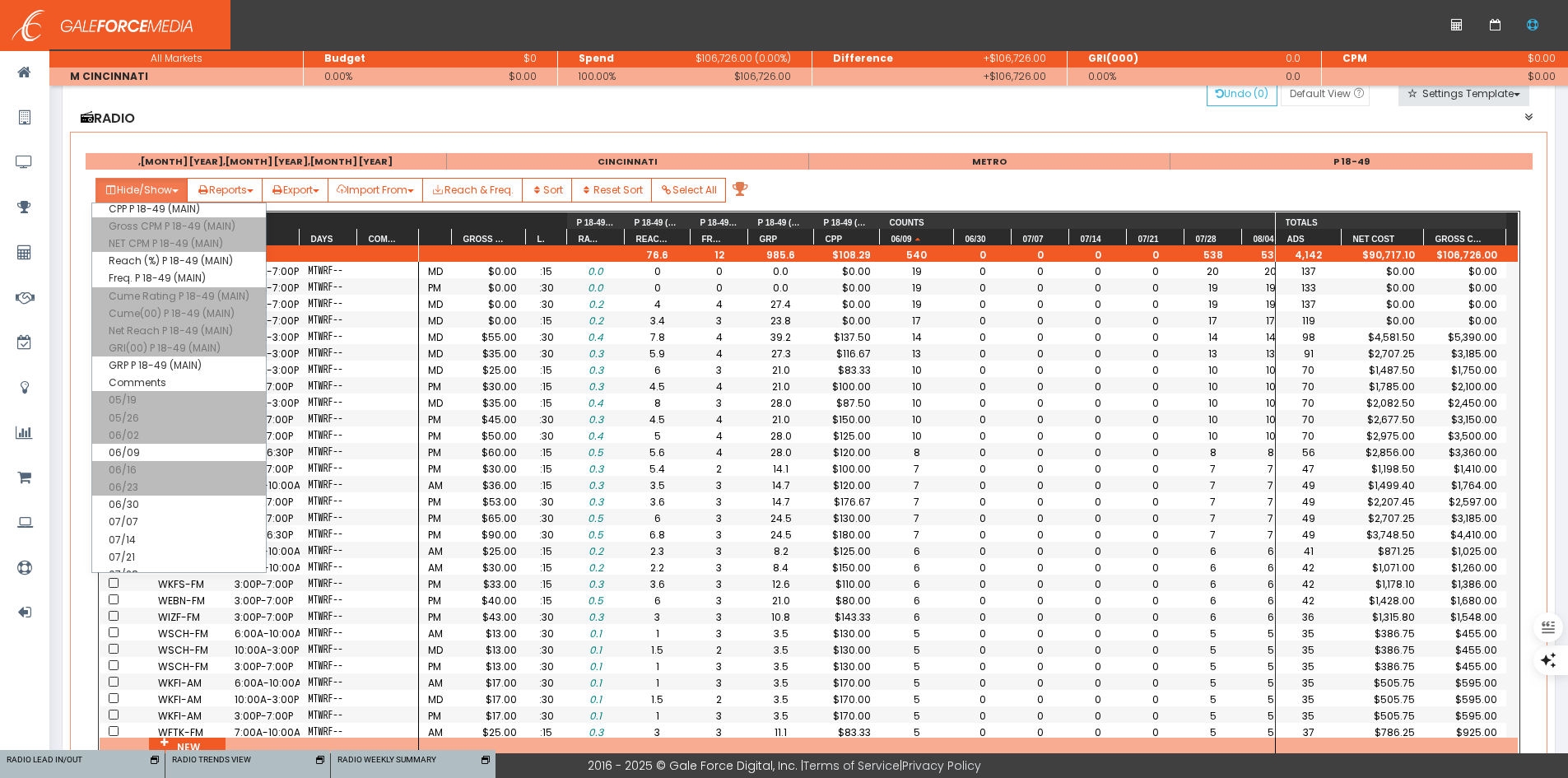 scroll, scrollTop: 238, scrollLeft: 0, axis: vertical 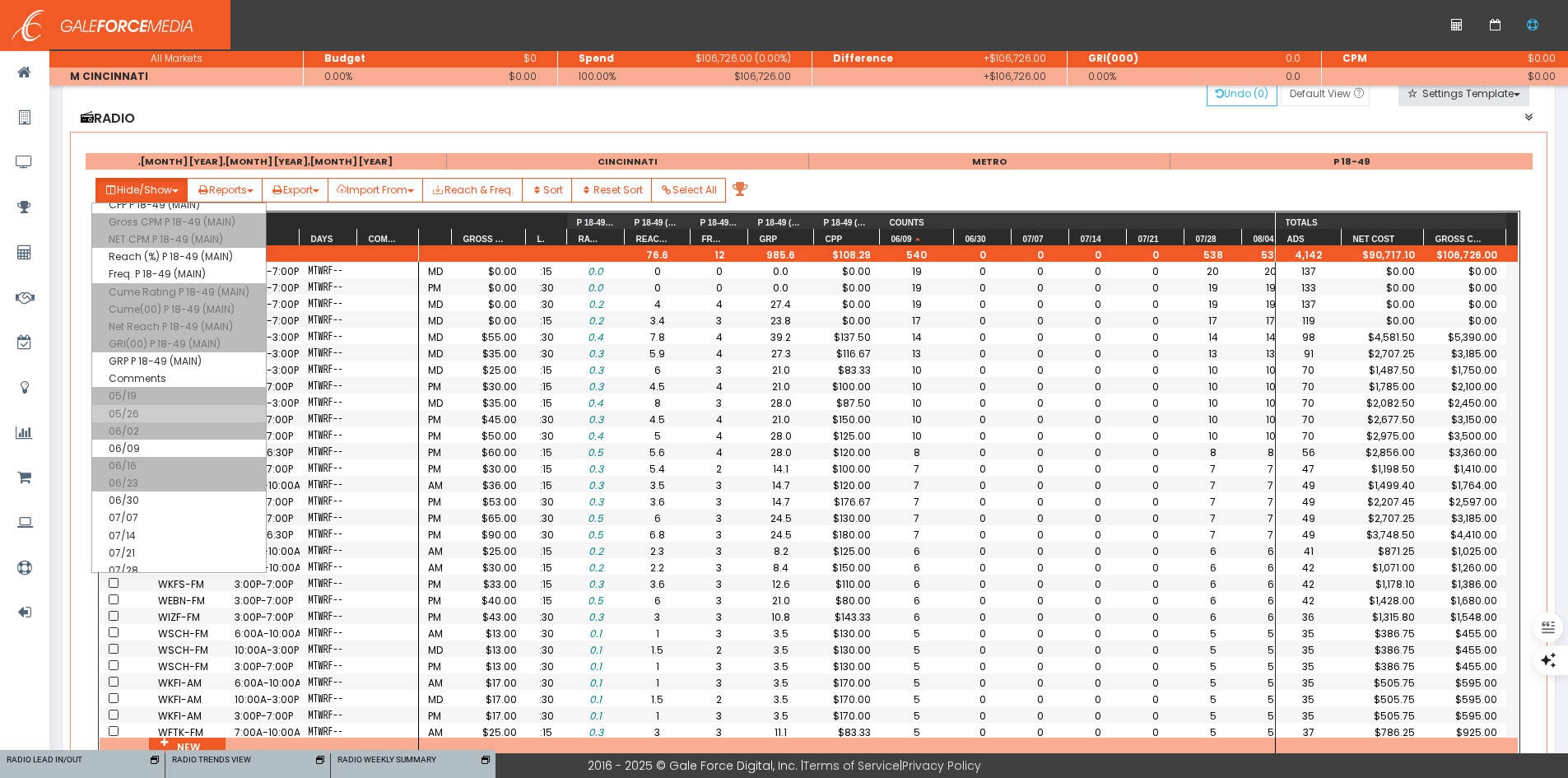 click on "05/26" at bounding box center [179, -5] 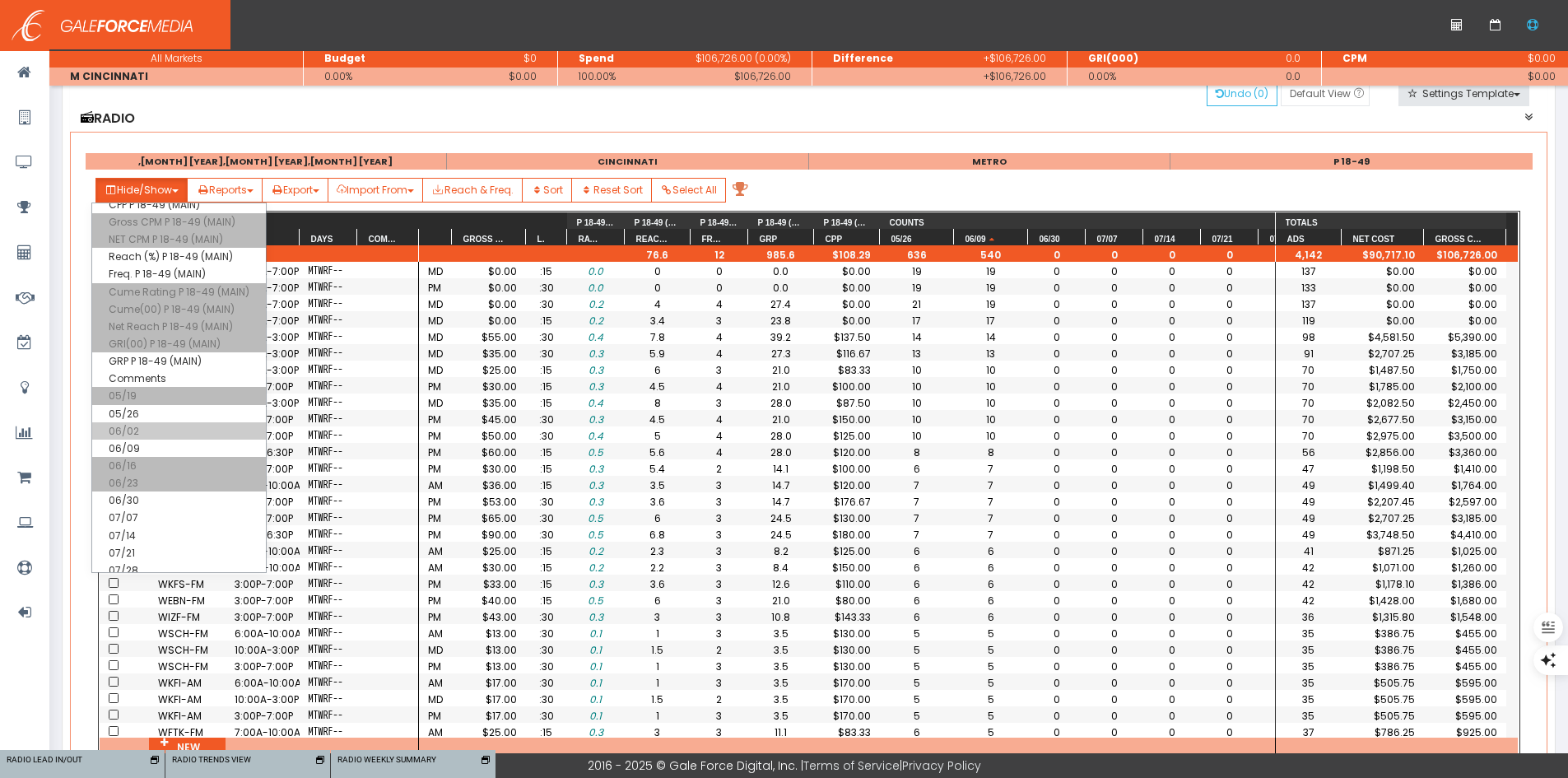 click on "06/02" at bounding box center [179, -5] 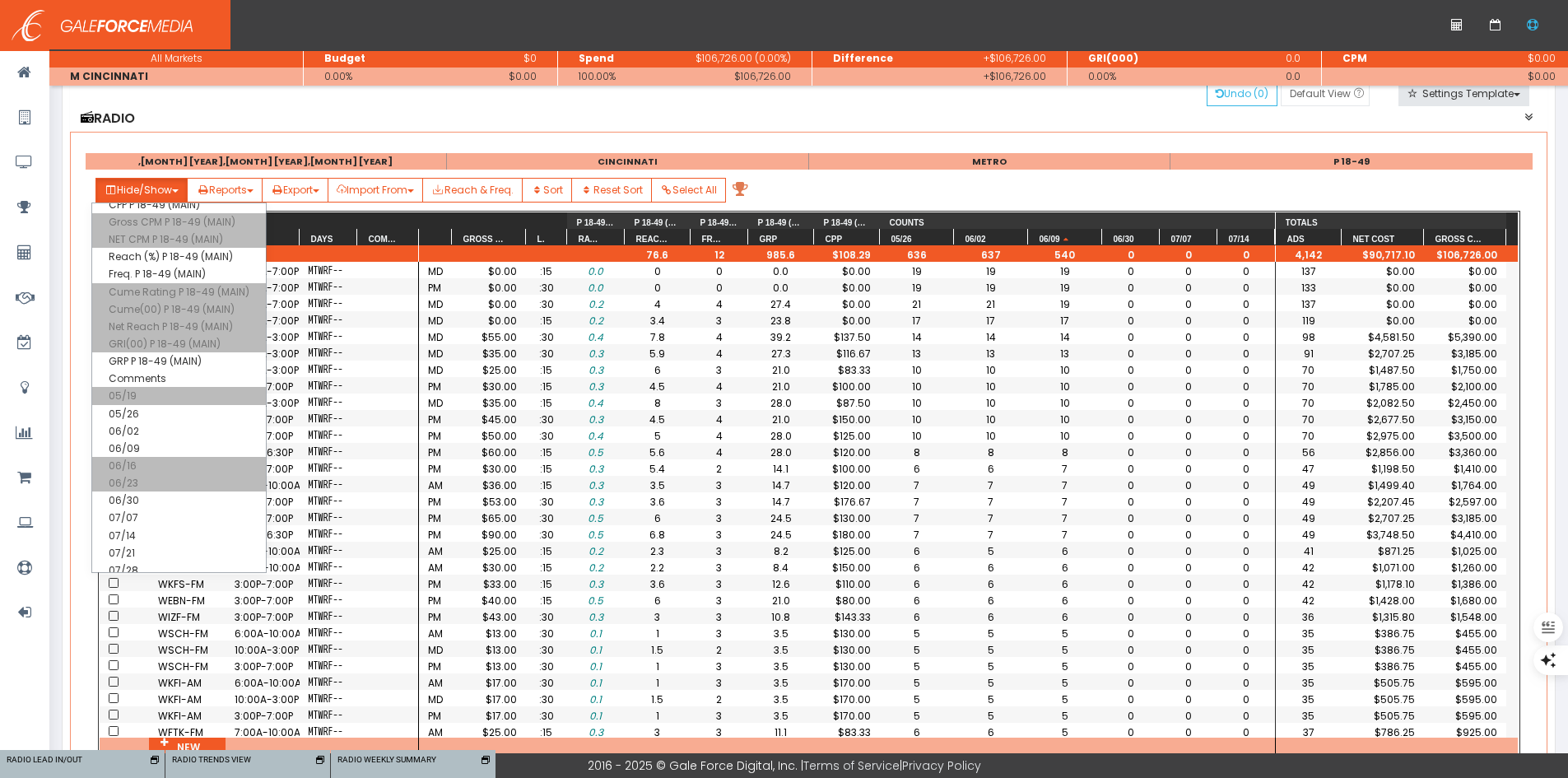 click on "Hide/Show      DP Order No Order Line Gross Rate Net Rate Client Cost % Len Format Program Dial Position Rate Start/End Hundreds P 18-49 (MAIN) Rating P 18-49 (MAIN) CPP P 18-49 (MAIN) Gross CPM P 18-49 (MAIN) NET CPM P 18-49 (MAIN) Reach (%) P 18-49 (MAIN) Freq. P 18-49 (MAIN) Cume Rating P 18-49 (MAIN) Cume(00) P 18-49 (MAIN) Net Reach P 18-49 (MAIN) GRI(00) P 18-49 (MAIN) GRP P 18-49 (MAIN) Comments 05/19 05/26 06/02 06/09 06/16 06/23 06/30 07/07 07/14 07/21 07/28 08/04 08/11 08/18 BK BK Length 1 BK Length 2 Ads Total Calls Net Cost Gross Cost Client Cost          Reports         Spot Calendar    Market Summary    Reach and Frequency    Summary Report    Rate Request        Export        Excel    CSV                                                                                                                                      Import From                                                                                                                            Advantage XLSX  XML / SCX" at bounding box center [809, 190] 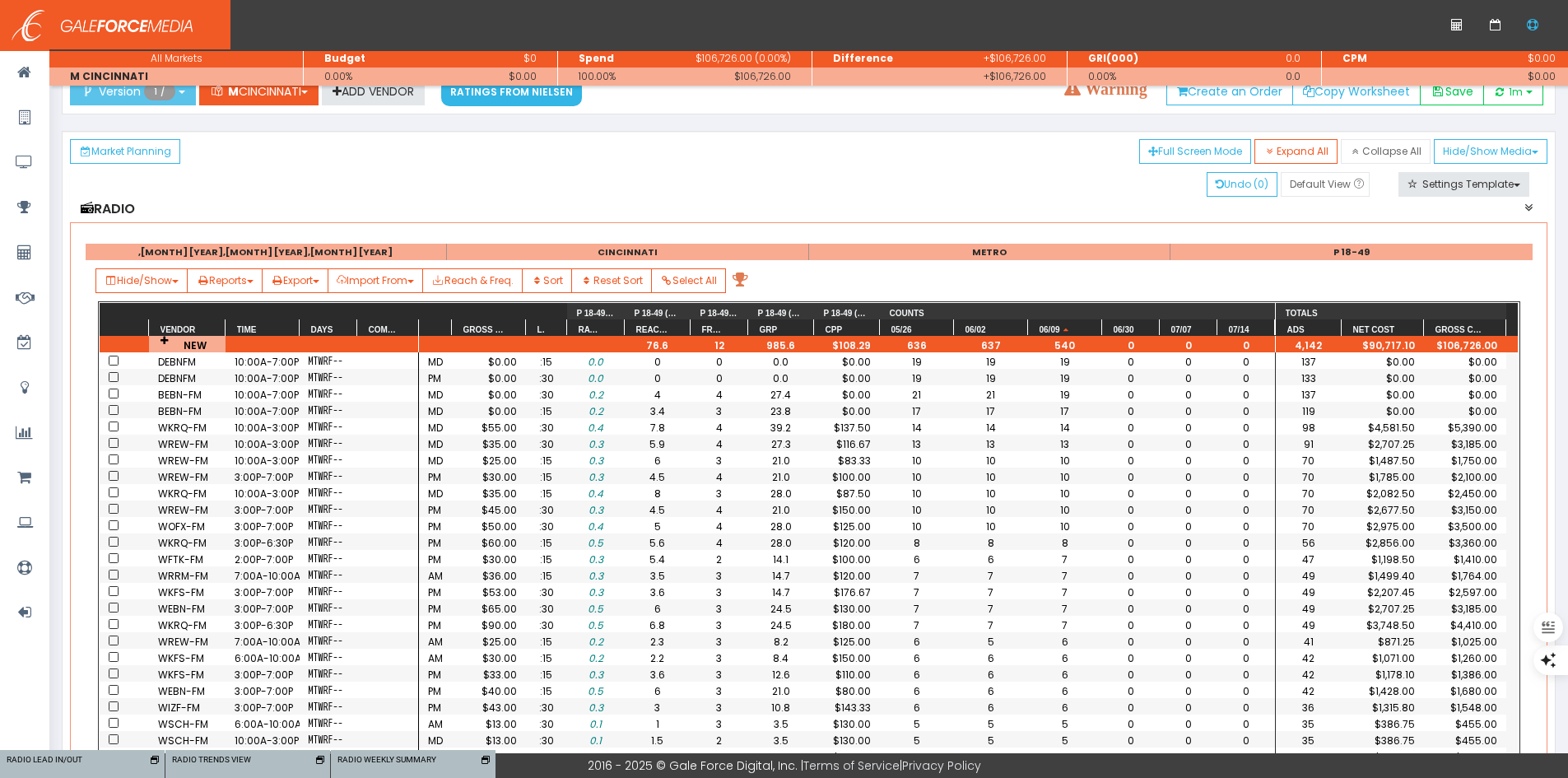 scroll, scrollTop: 0, scrollLeft: 0, axis: both 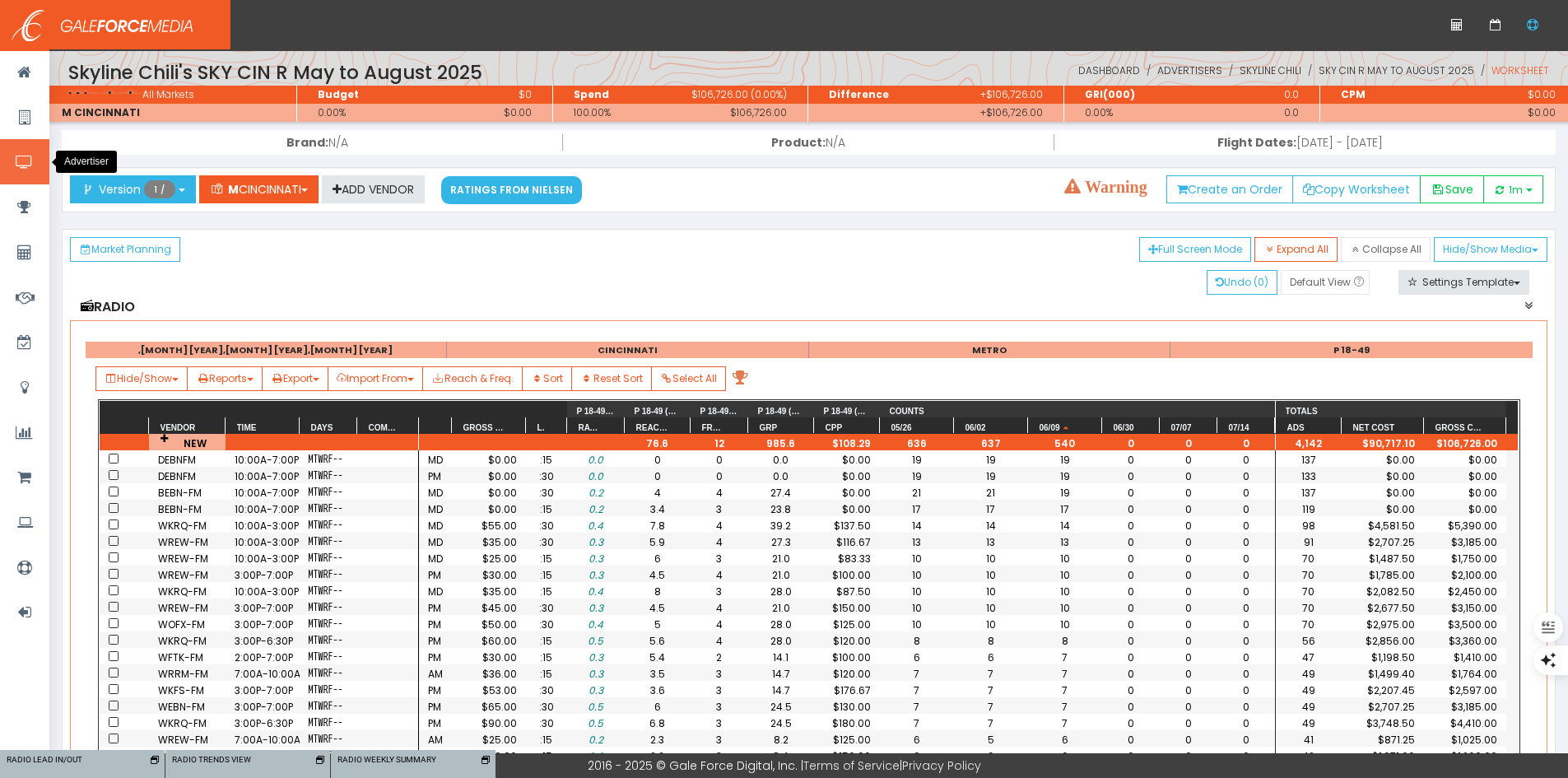 click at bounding box center (25, 161) 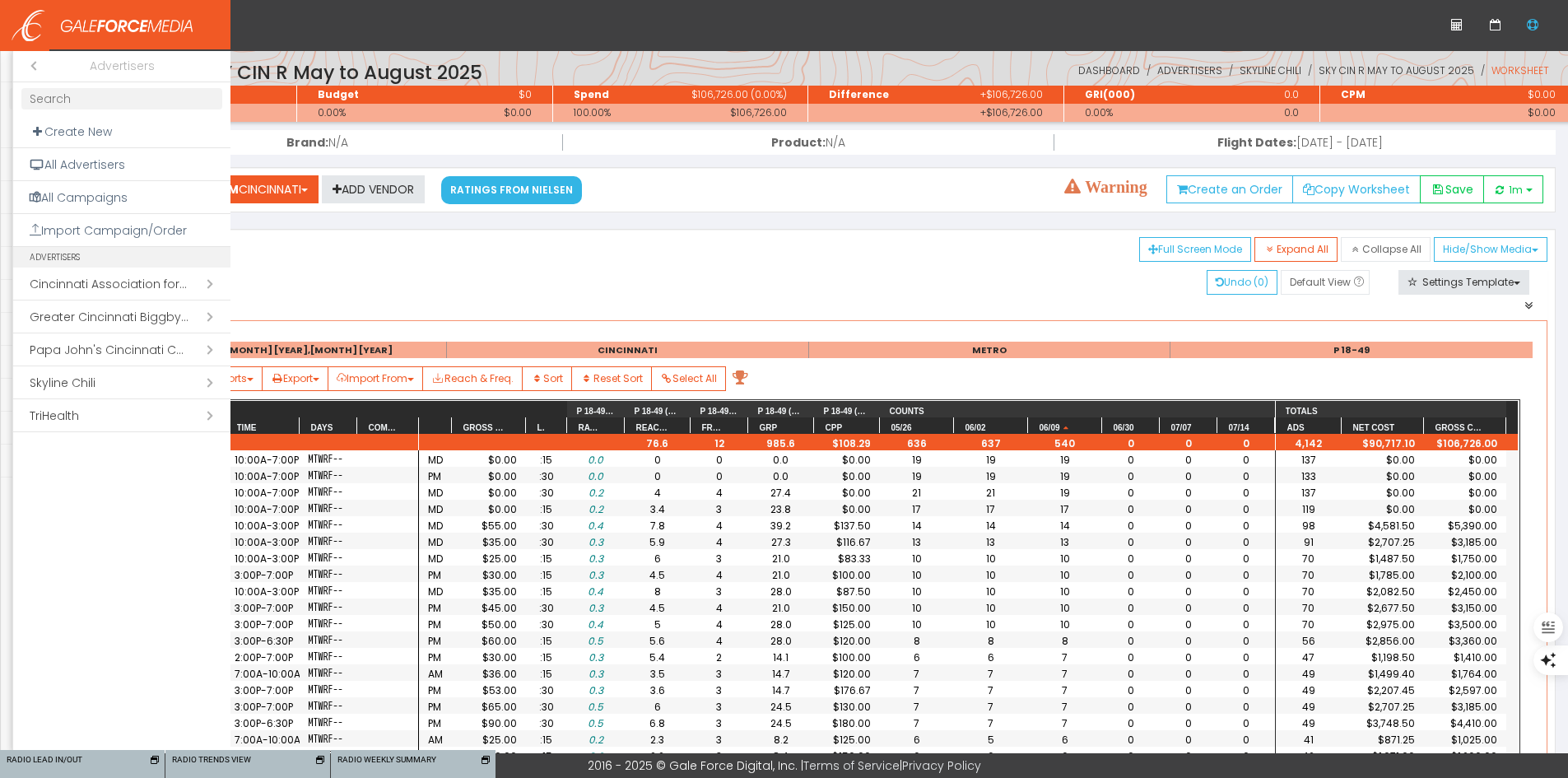 click on "Open submenu (  Skyline Chili)" at bounding box center (122, 383) 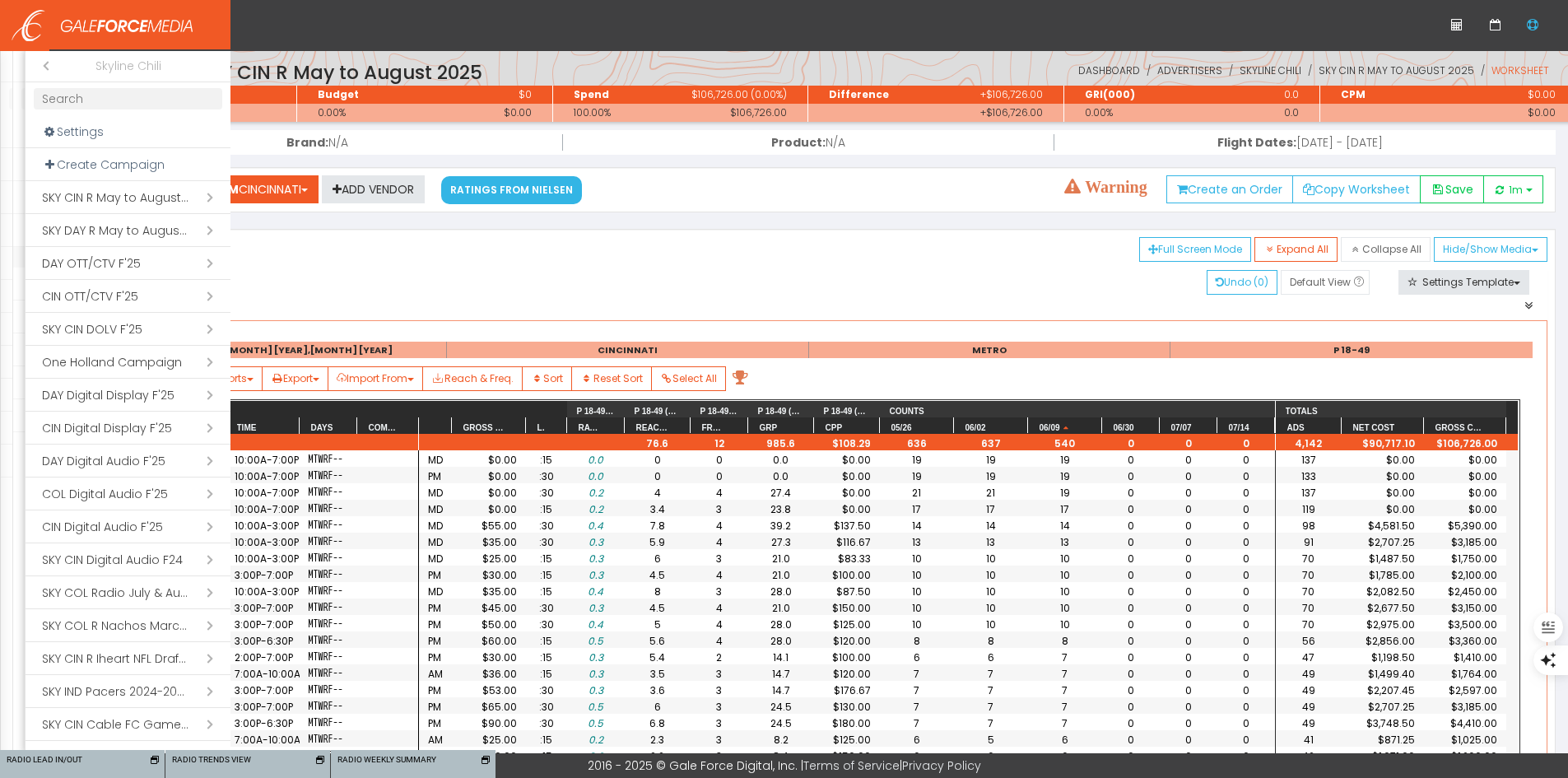 click on "Open submenu (   SKY CIN R May to August 2025)" at bounding box center [128, 198] 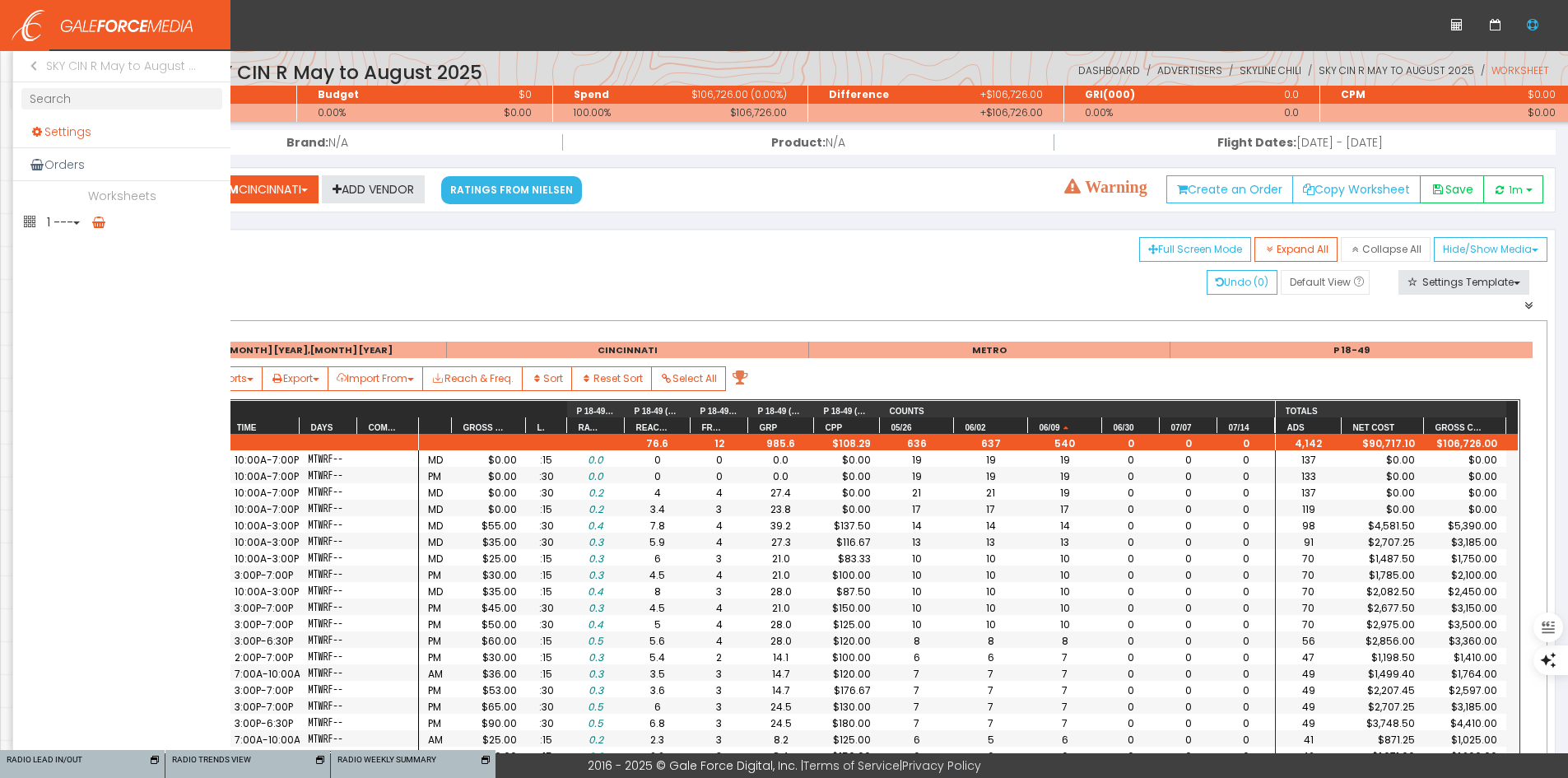 click on "Settings" at bounding box center (122, 132) 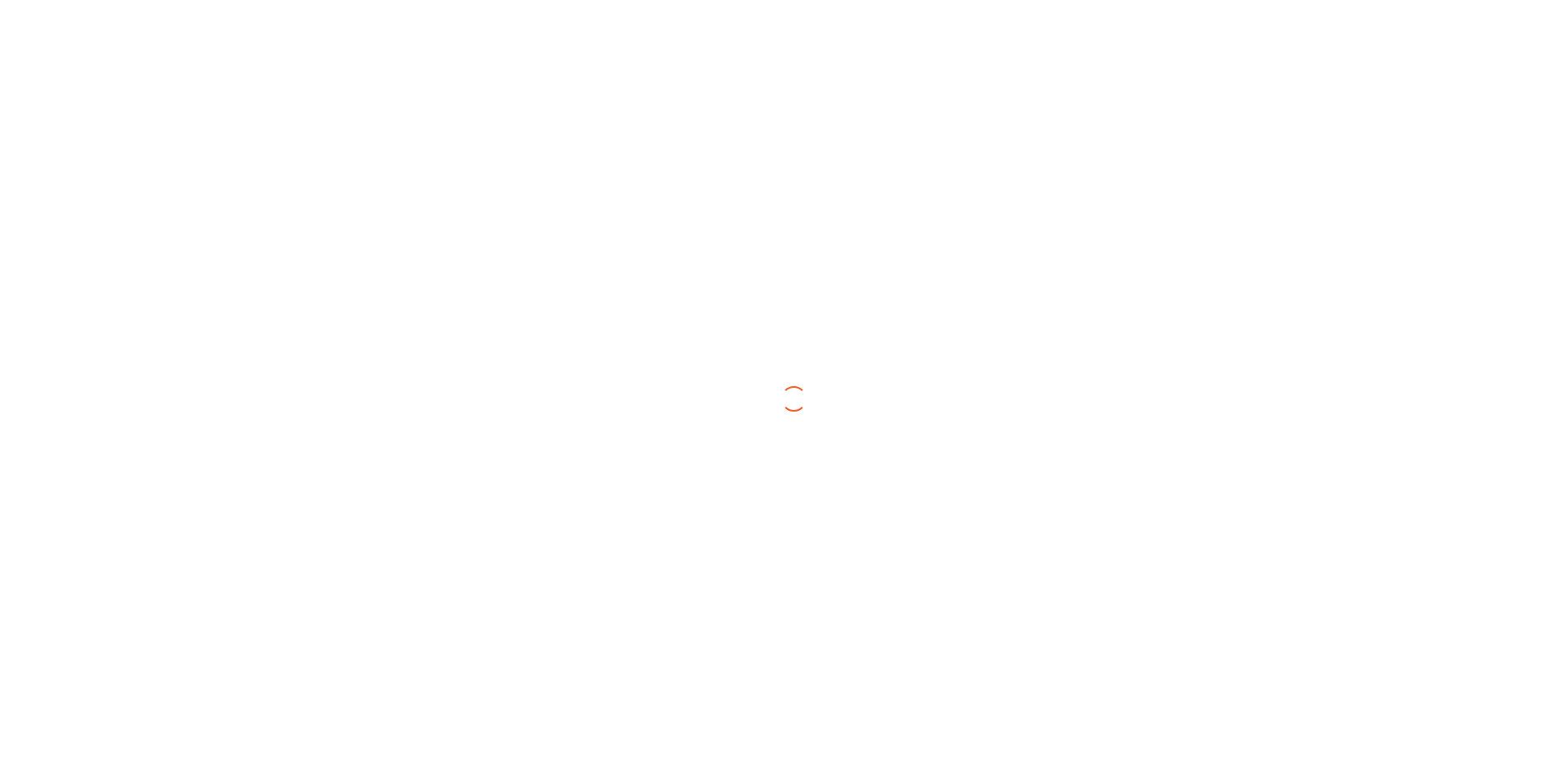 scroll, scrollTop: 0, scrollLeft: 0, axis: both 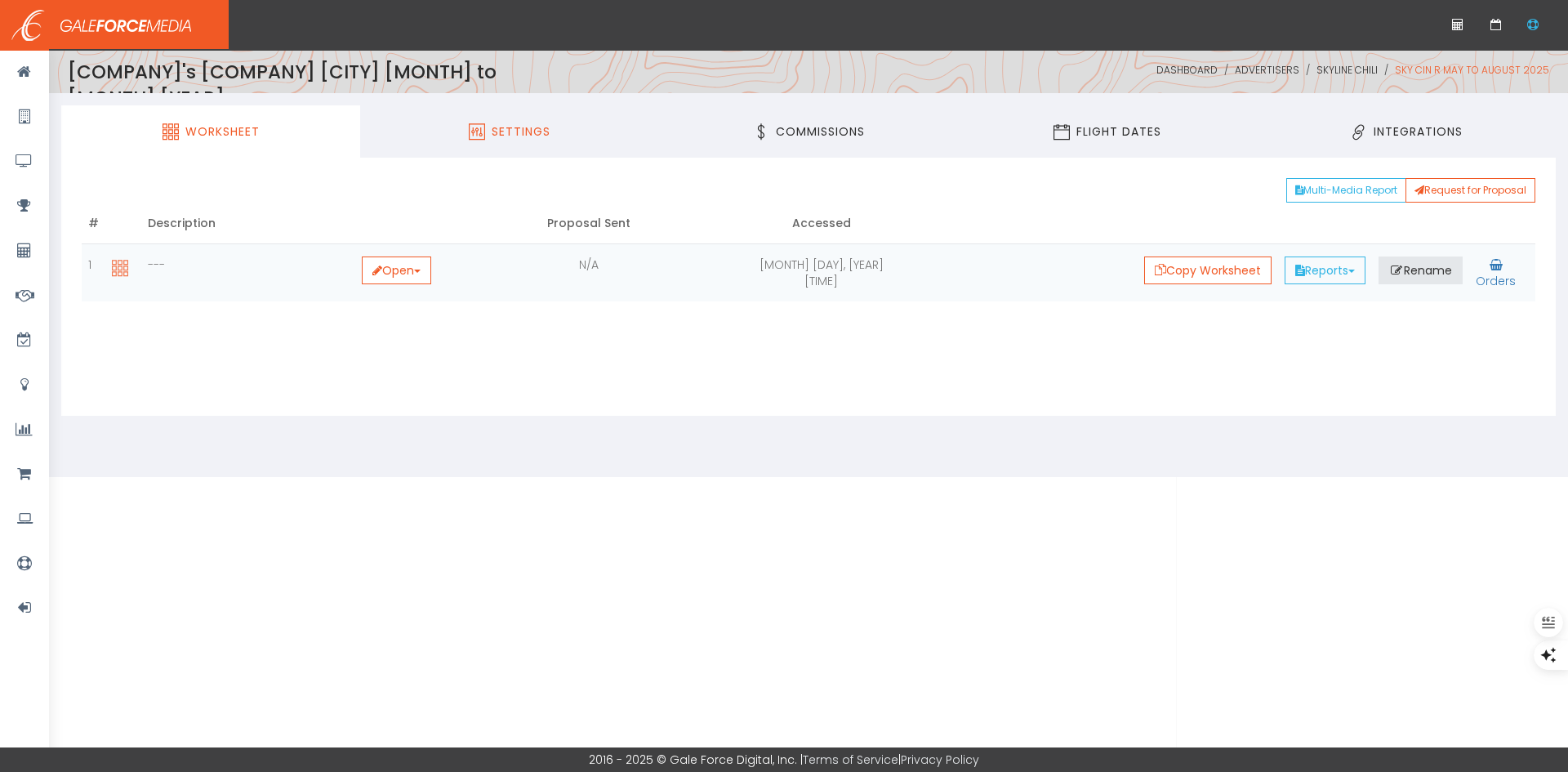 click on "Settings" at bounding box center (521, 132) 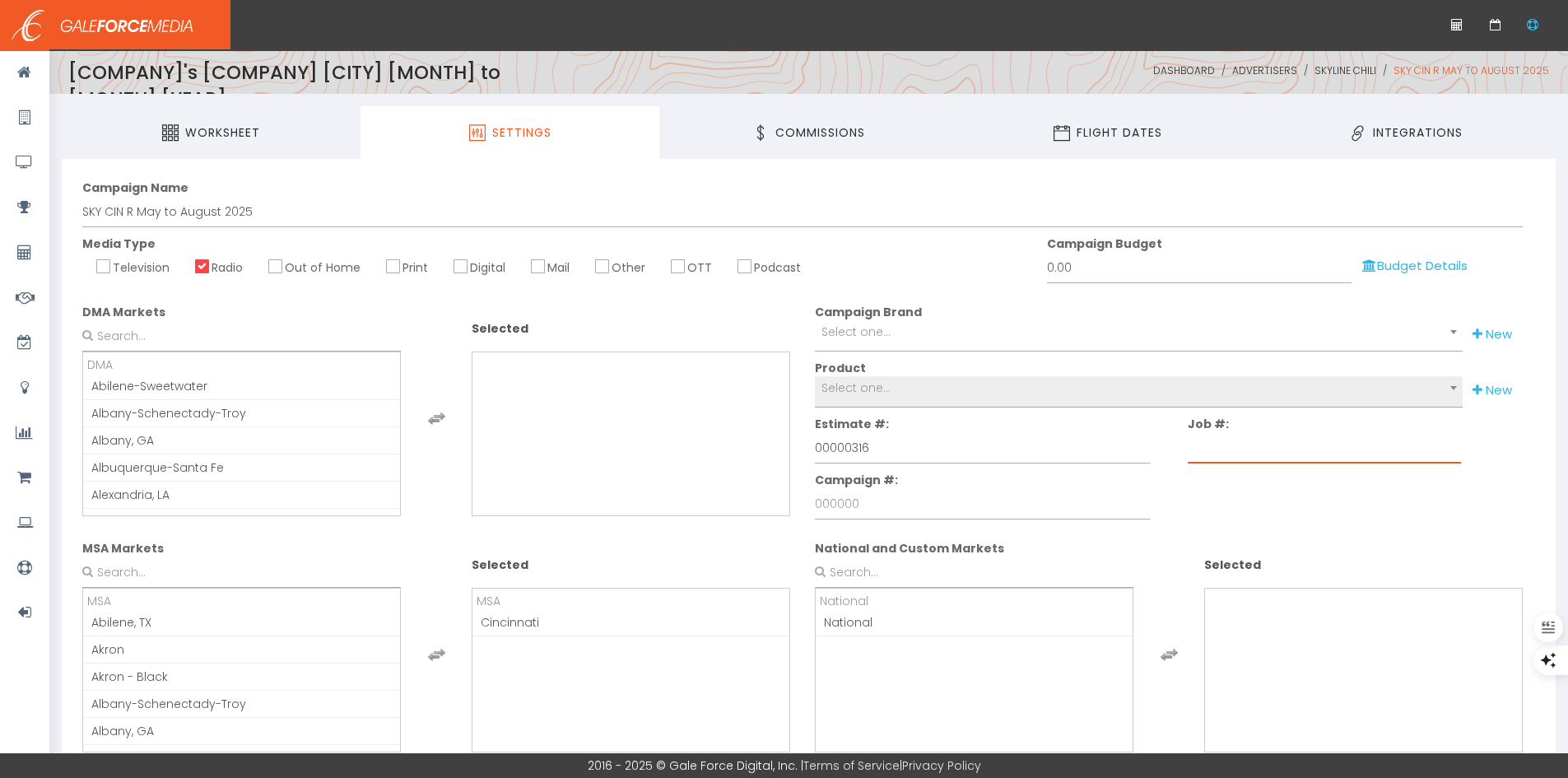 click on "Job #:" at bounding box center (1324, 448) 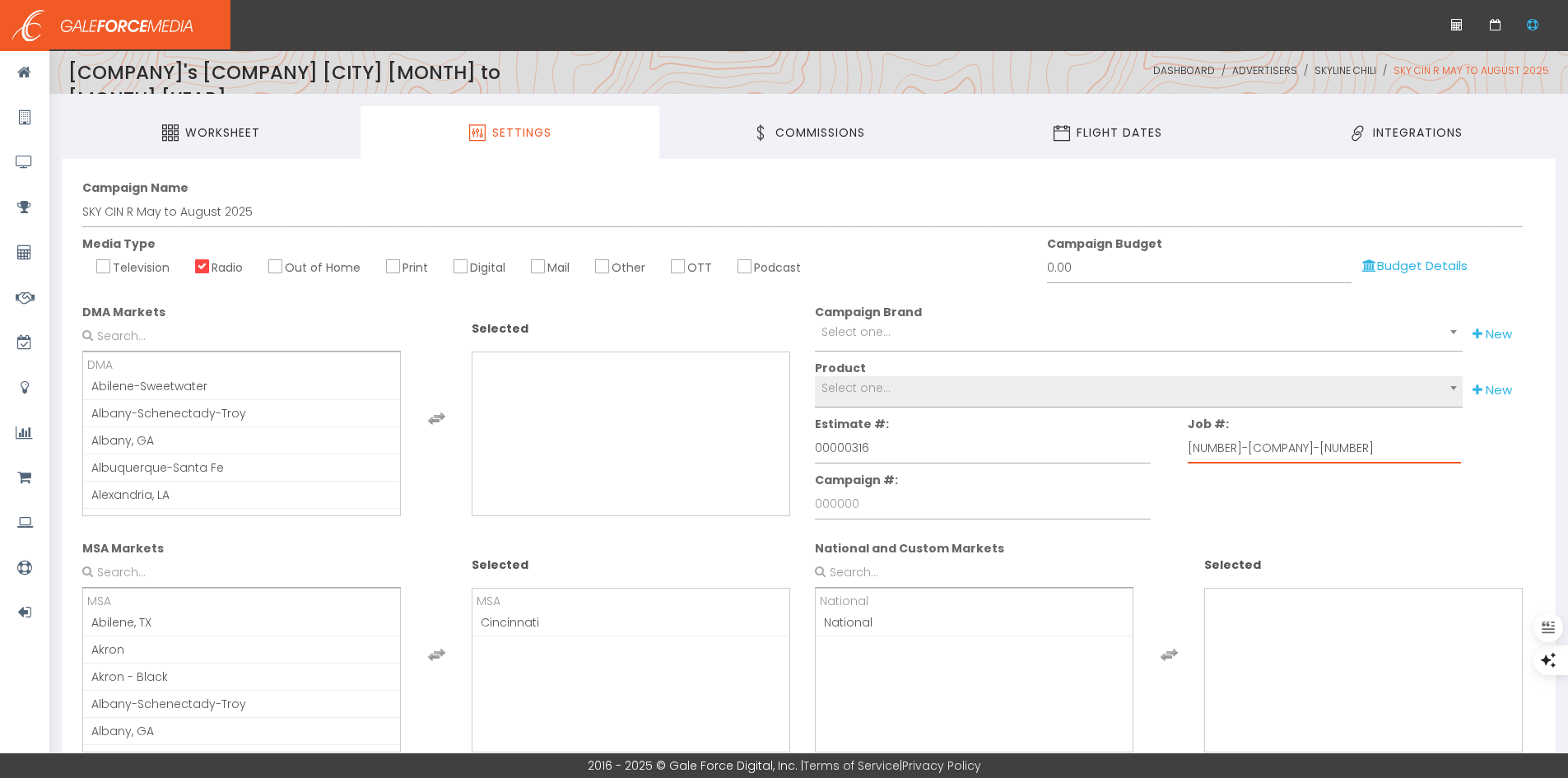 scroll, scrollTop: 54, scrollLeft: 0, axis: vertical 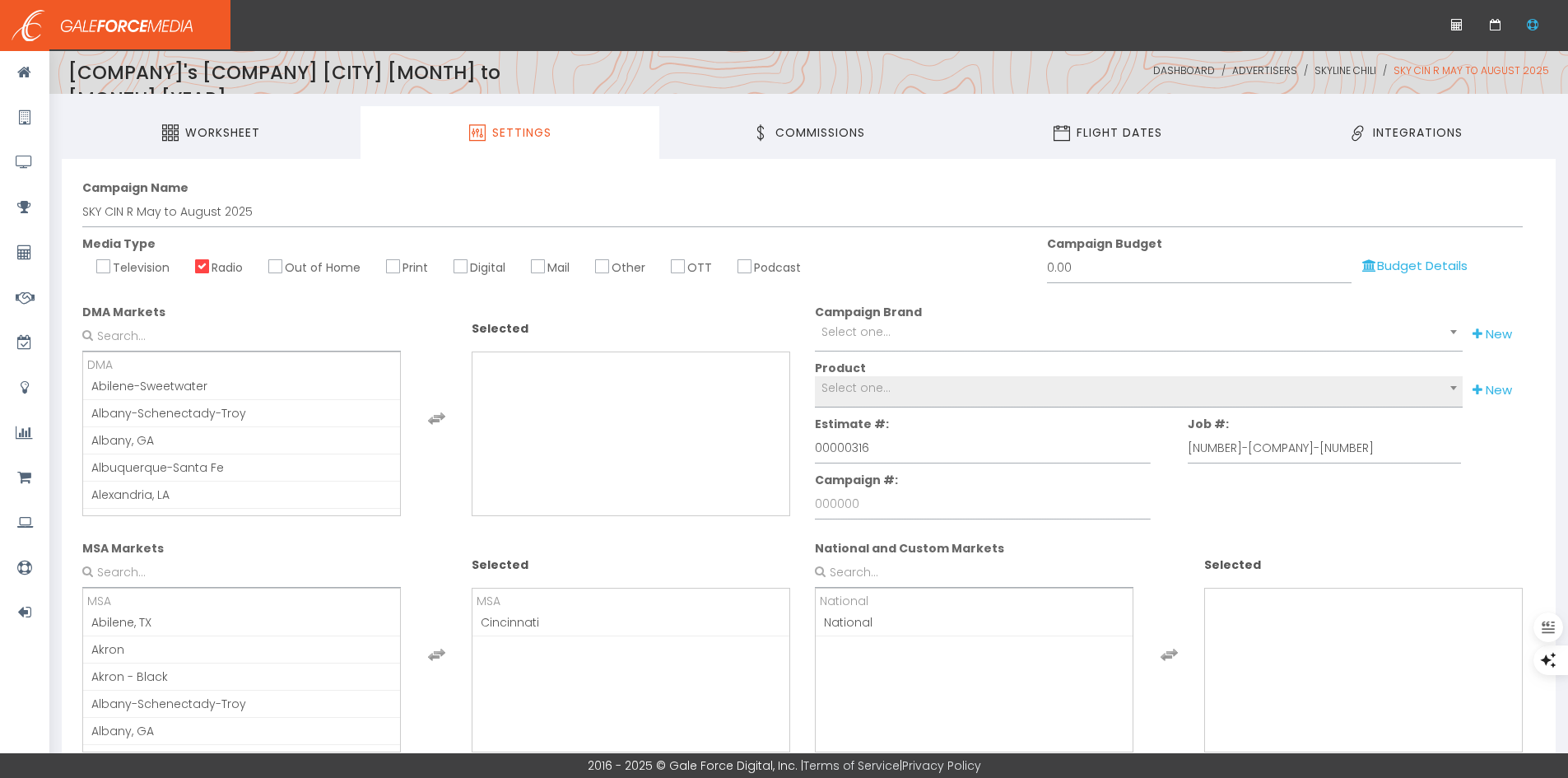 click on "Estimate #:
00000316
Job #:
25-Skyline Chili-00370
Campaign #:" at bounding box center [1175, 422] 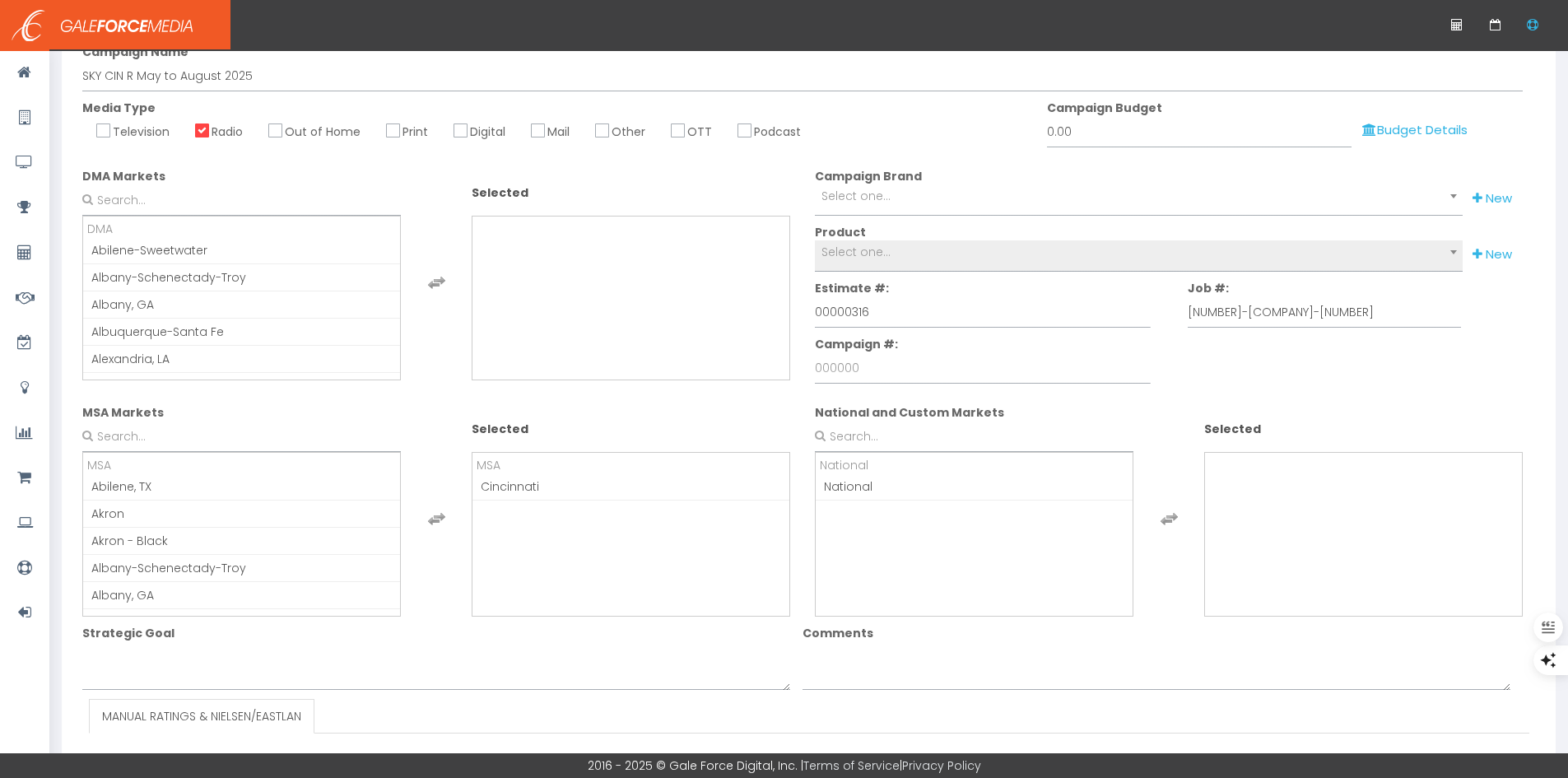 scroll, scrollTop: 542, scrollLeft: 0, axis: vertical 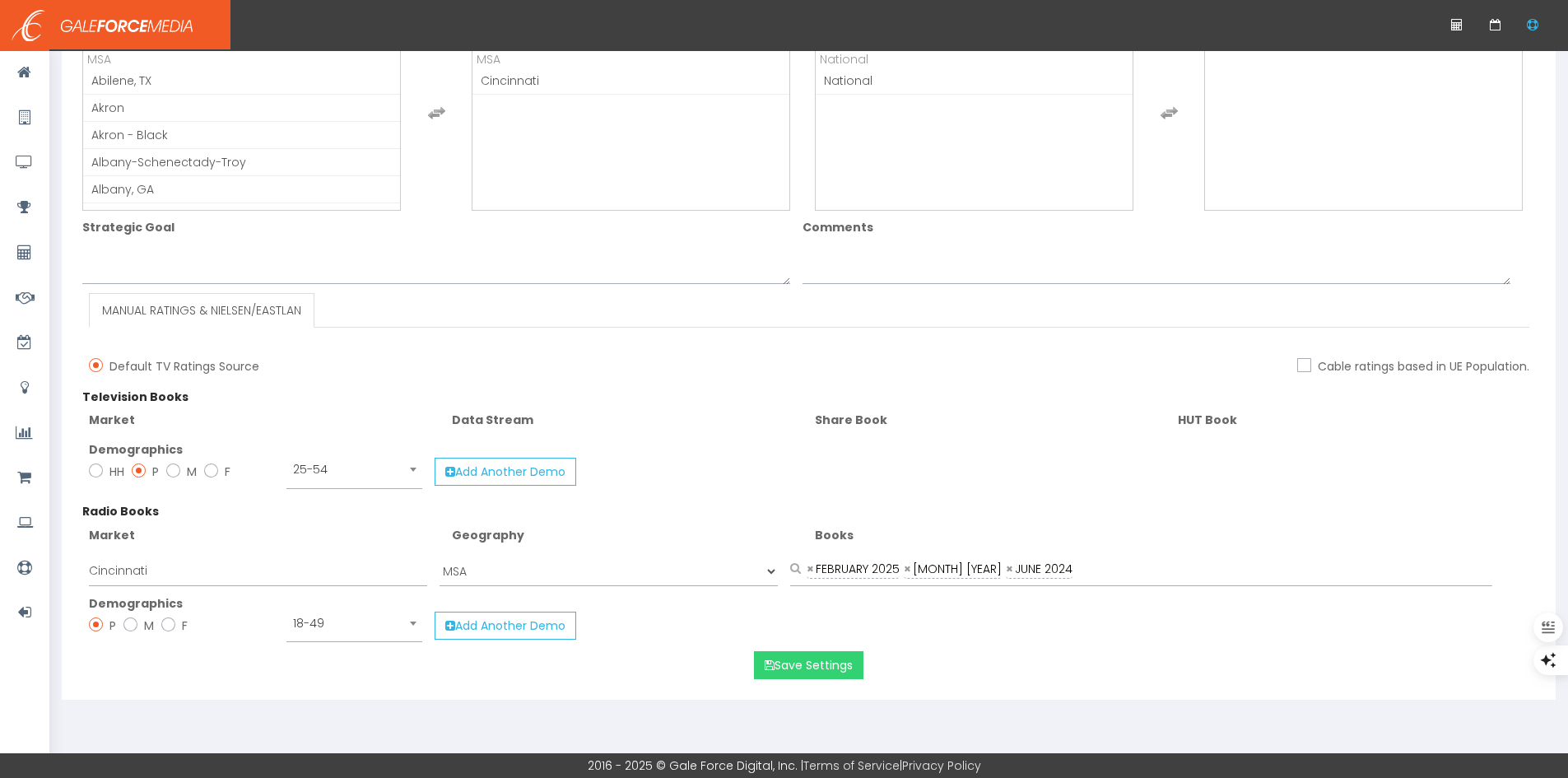 click on "Save Settings" at bounding box center [808, 665] 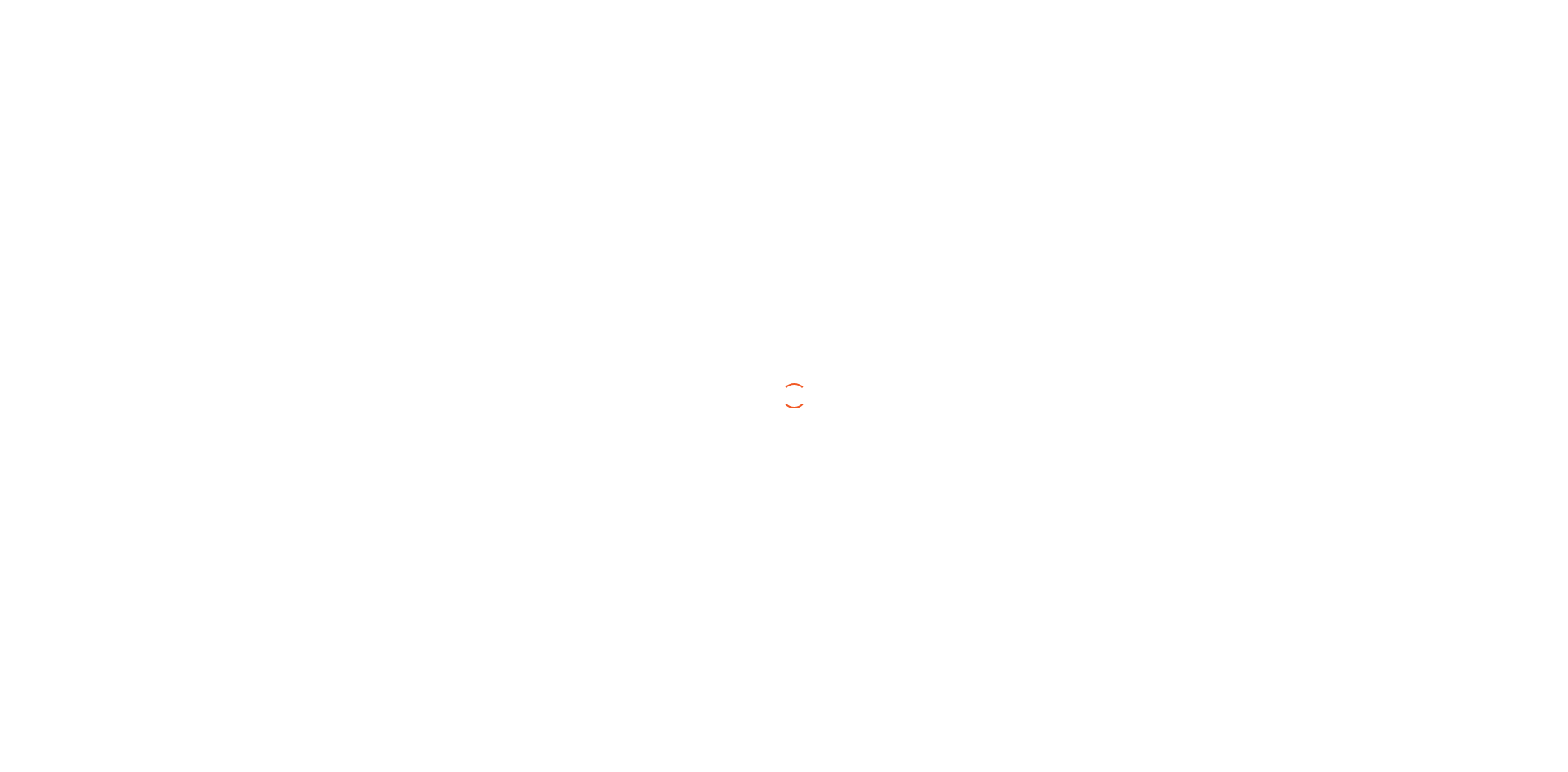 scroll, scrollTop: 0, scrollLeft: 0, axis: both 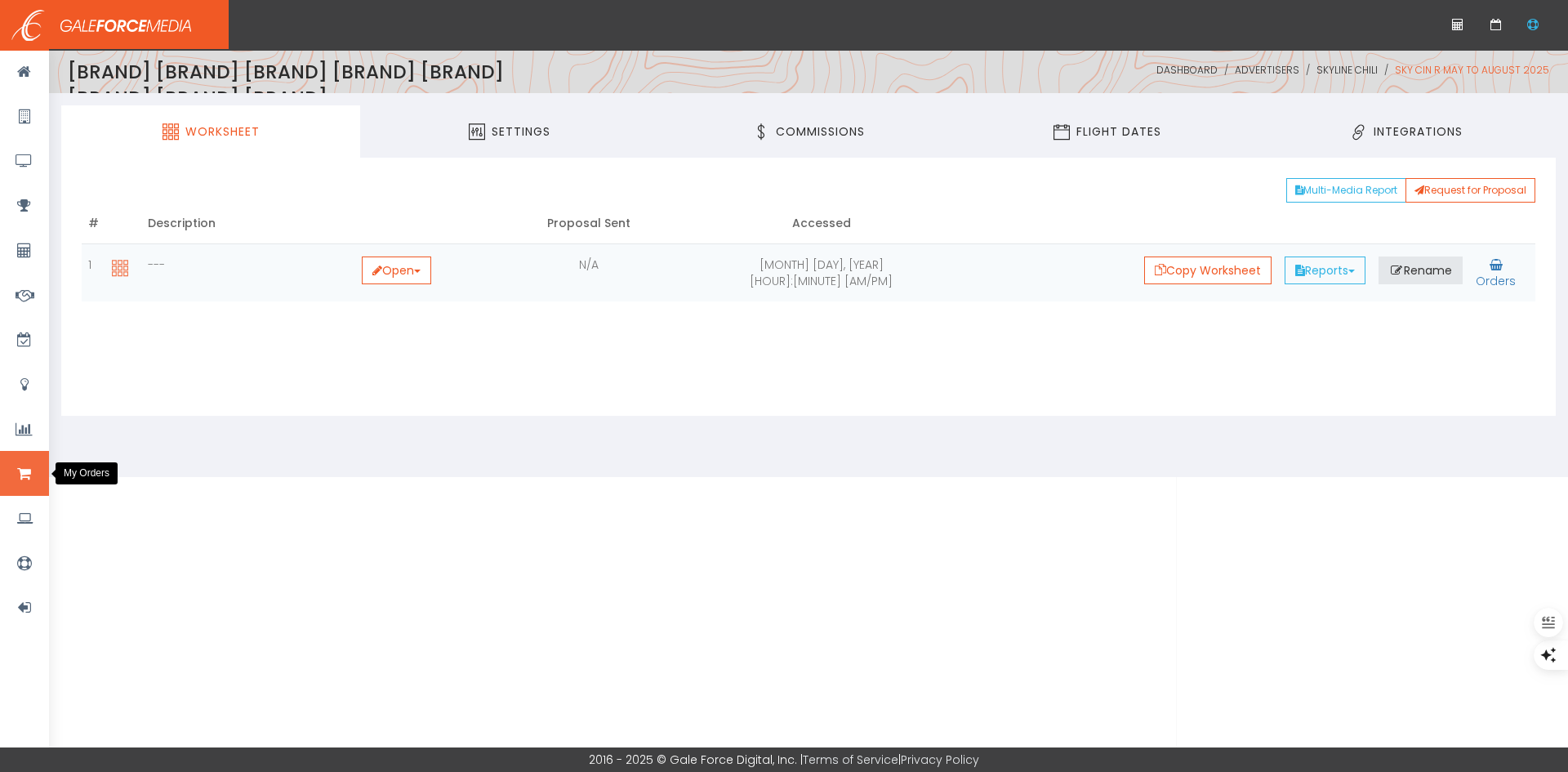 click at bounding box center [24, 474] 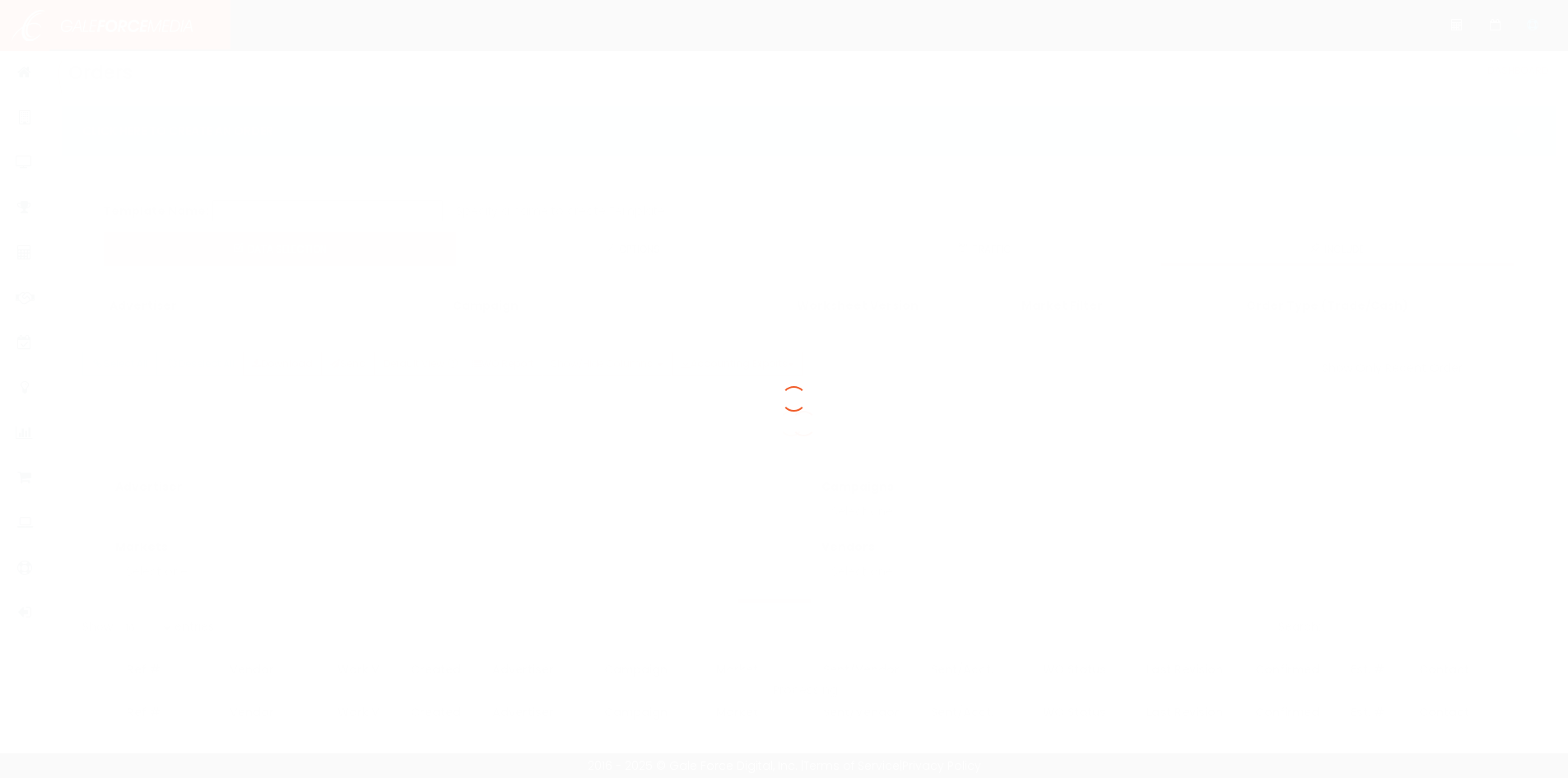 scroll, scrollTop: 0, scrollLeft: 0, axis: both 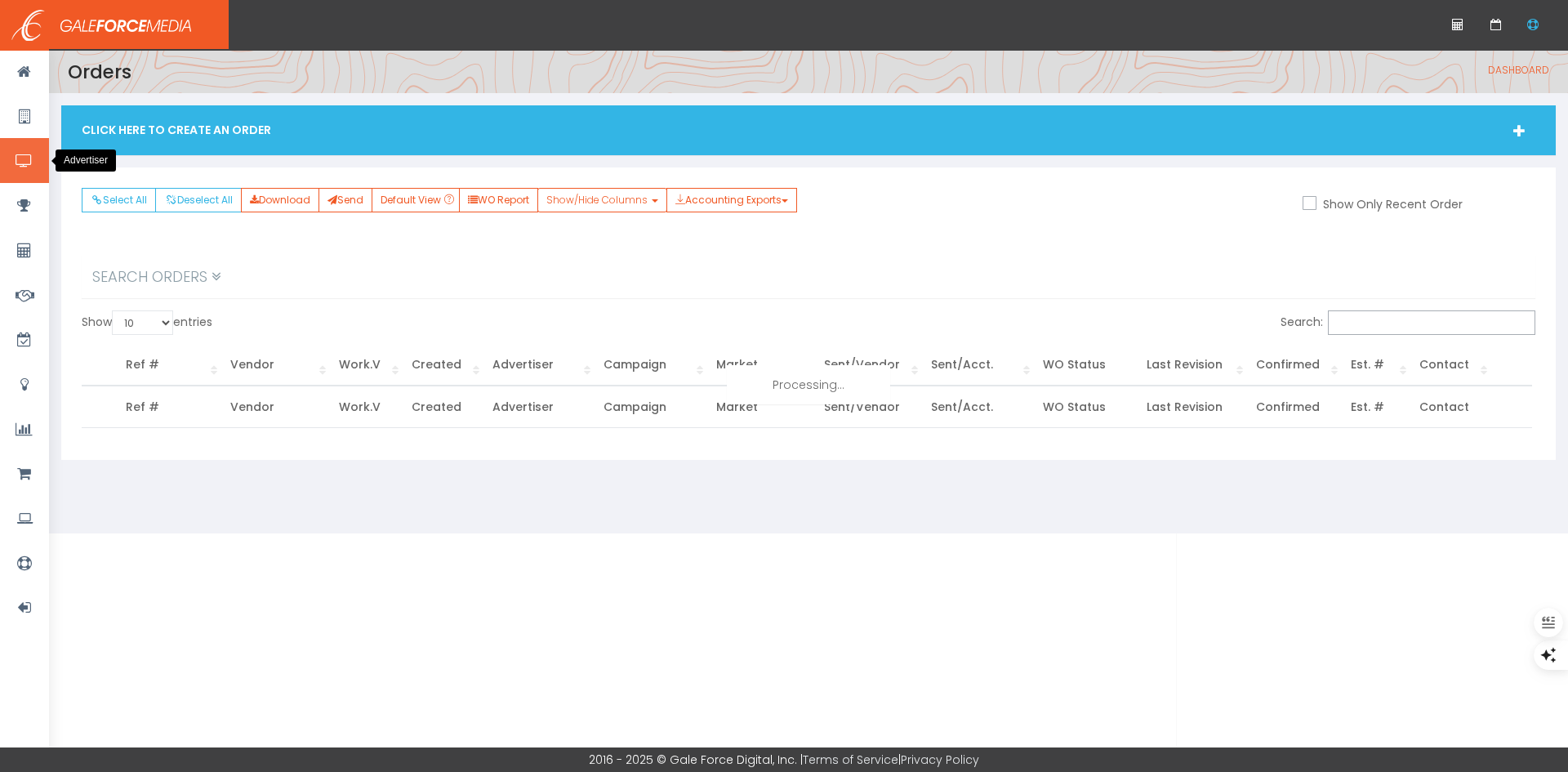 click at bounding box center (24, 161) 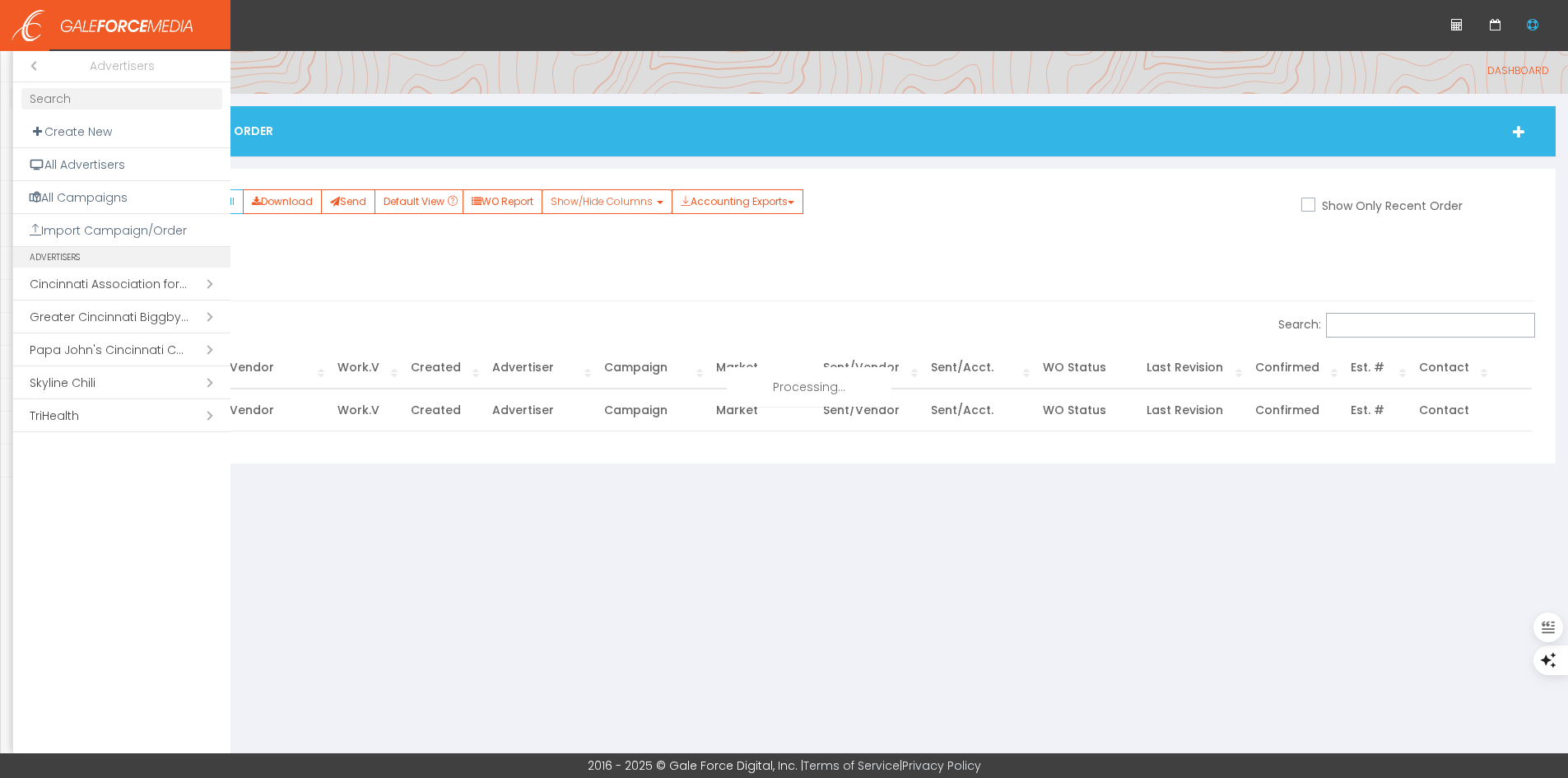 click on "Open submenu (  Skyline Chili)" at bounding box center (122, 383) 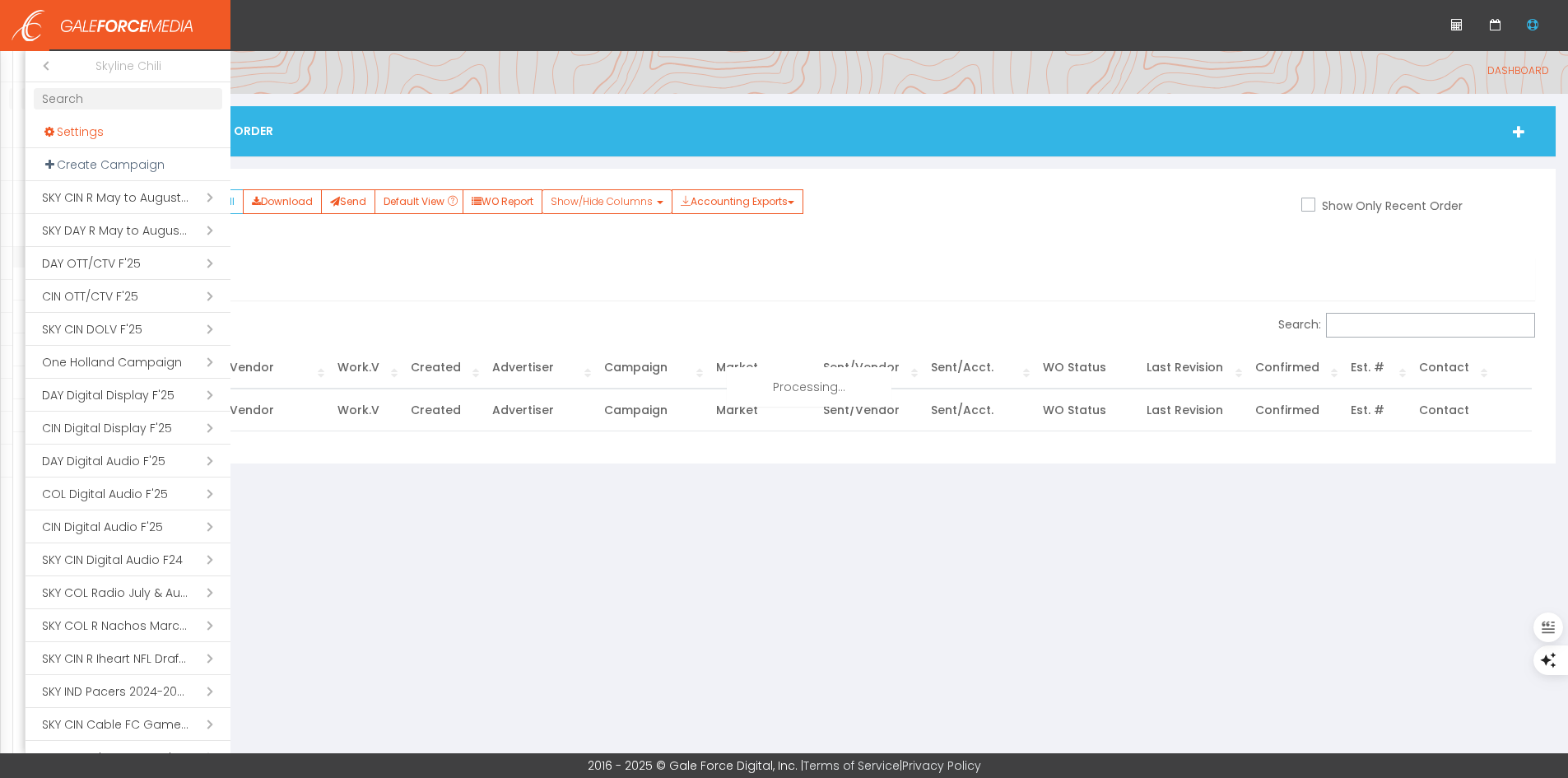 click on "Settings" at bounding box center (128, 132) 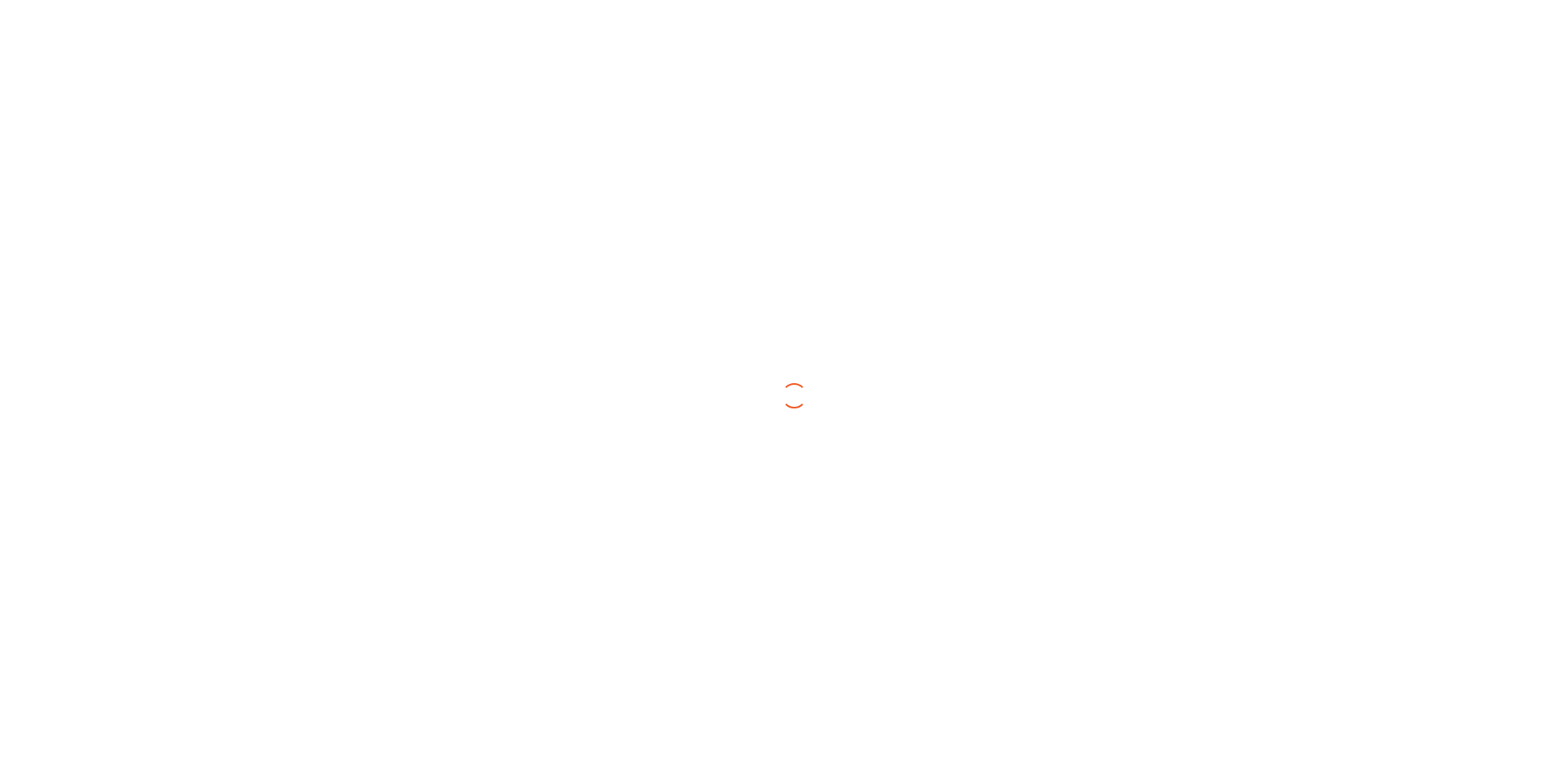 scroll, scrollTop: 0, scrollLeft: 0, axis: both 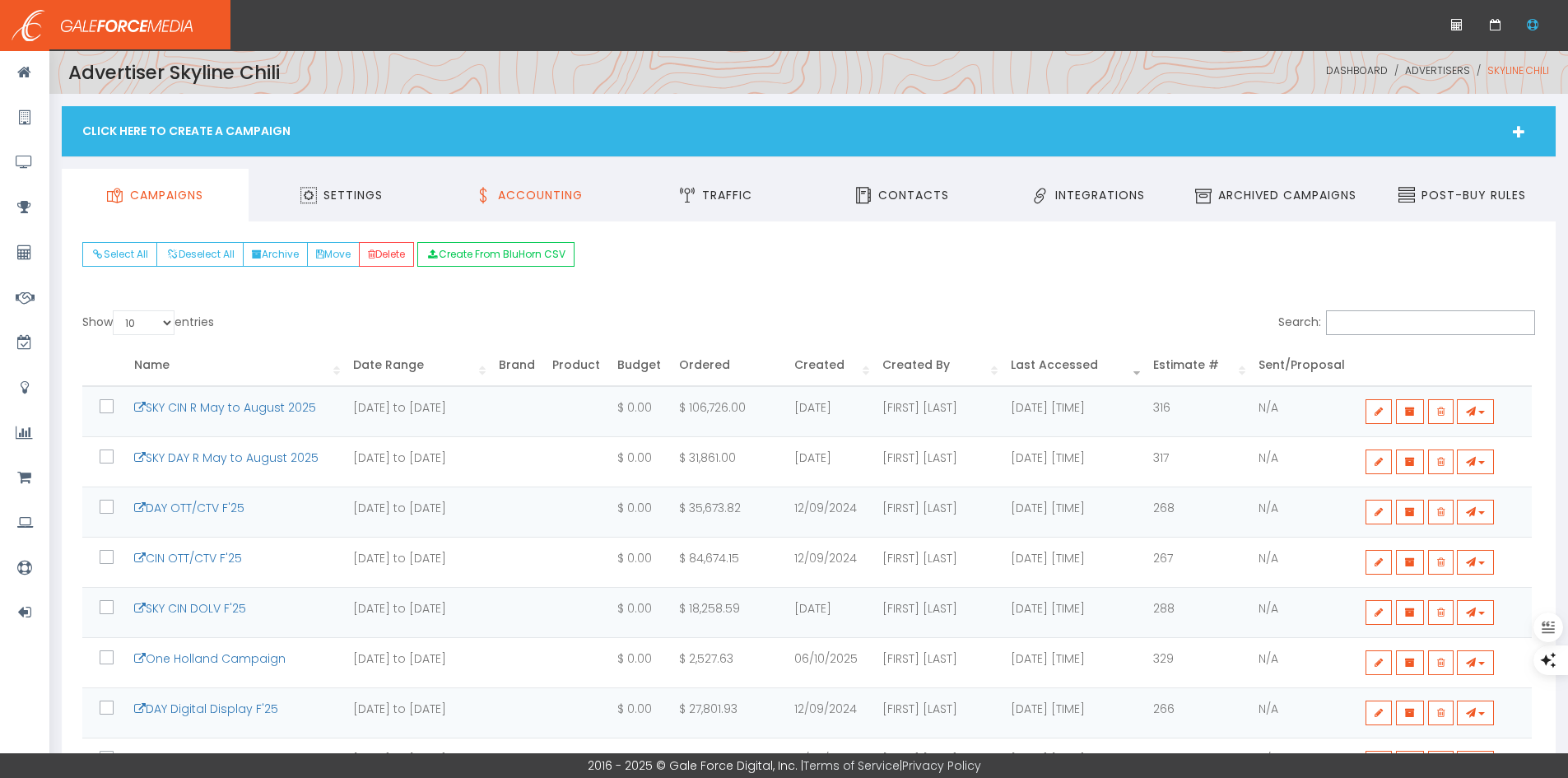 click on "Accounting" at bounding box center [528, 195] 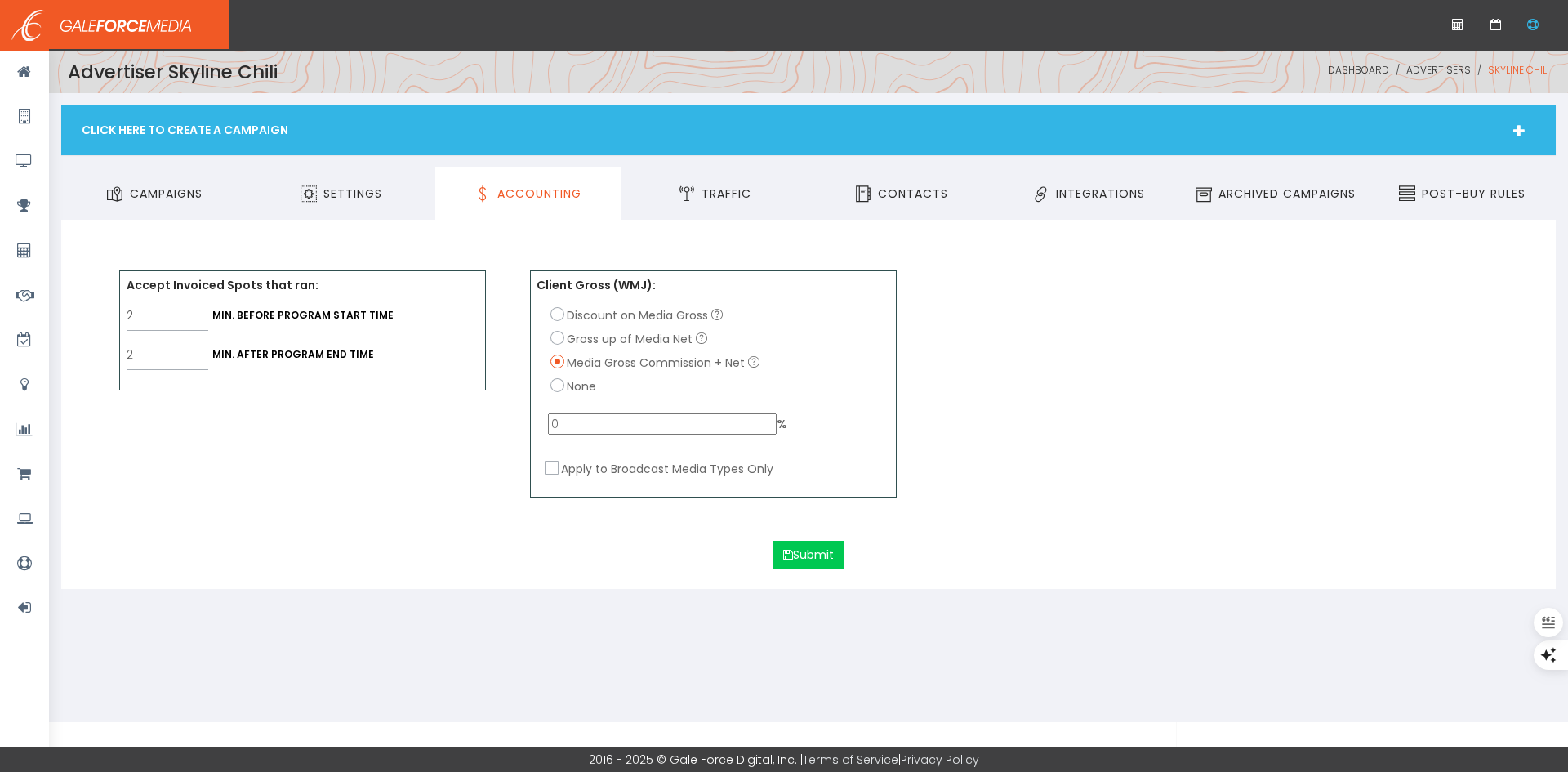click on "Gross up of Media Net" at bounding box center (630, 339) 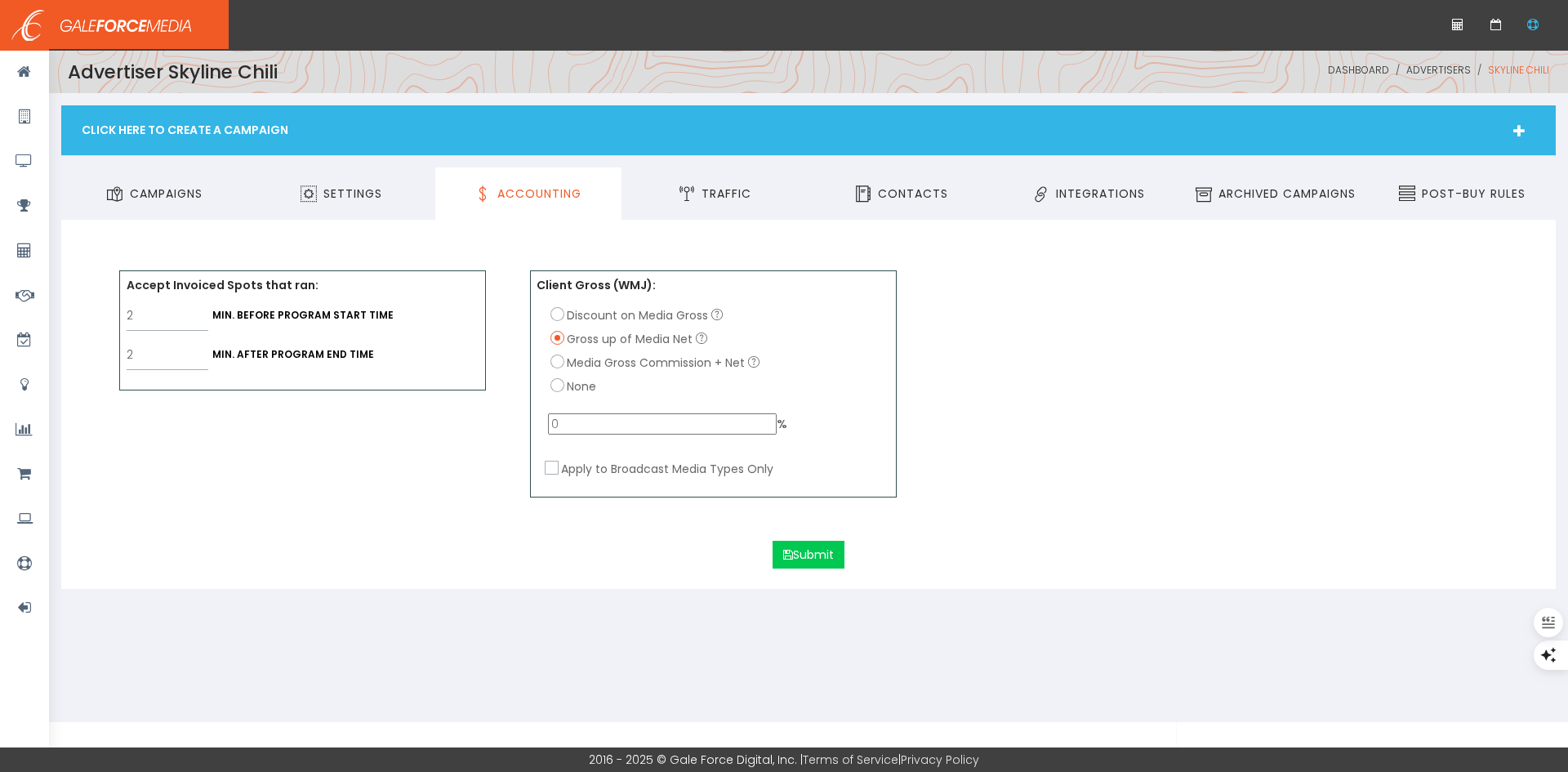 click on "Discount on Media Gross" at bounding box center (558, 314) 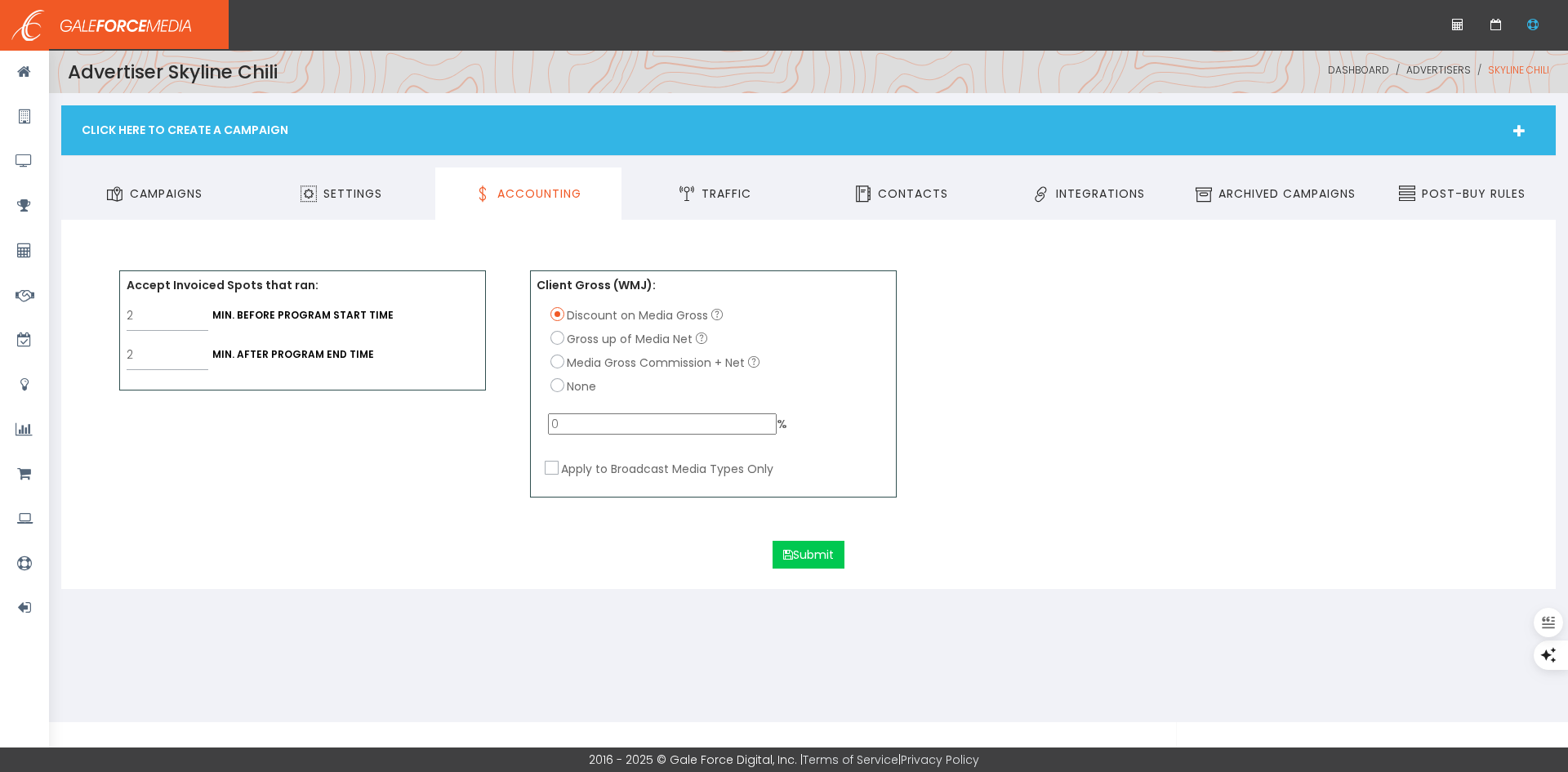 click on "0" at bounding box center (662, 424) 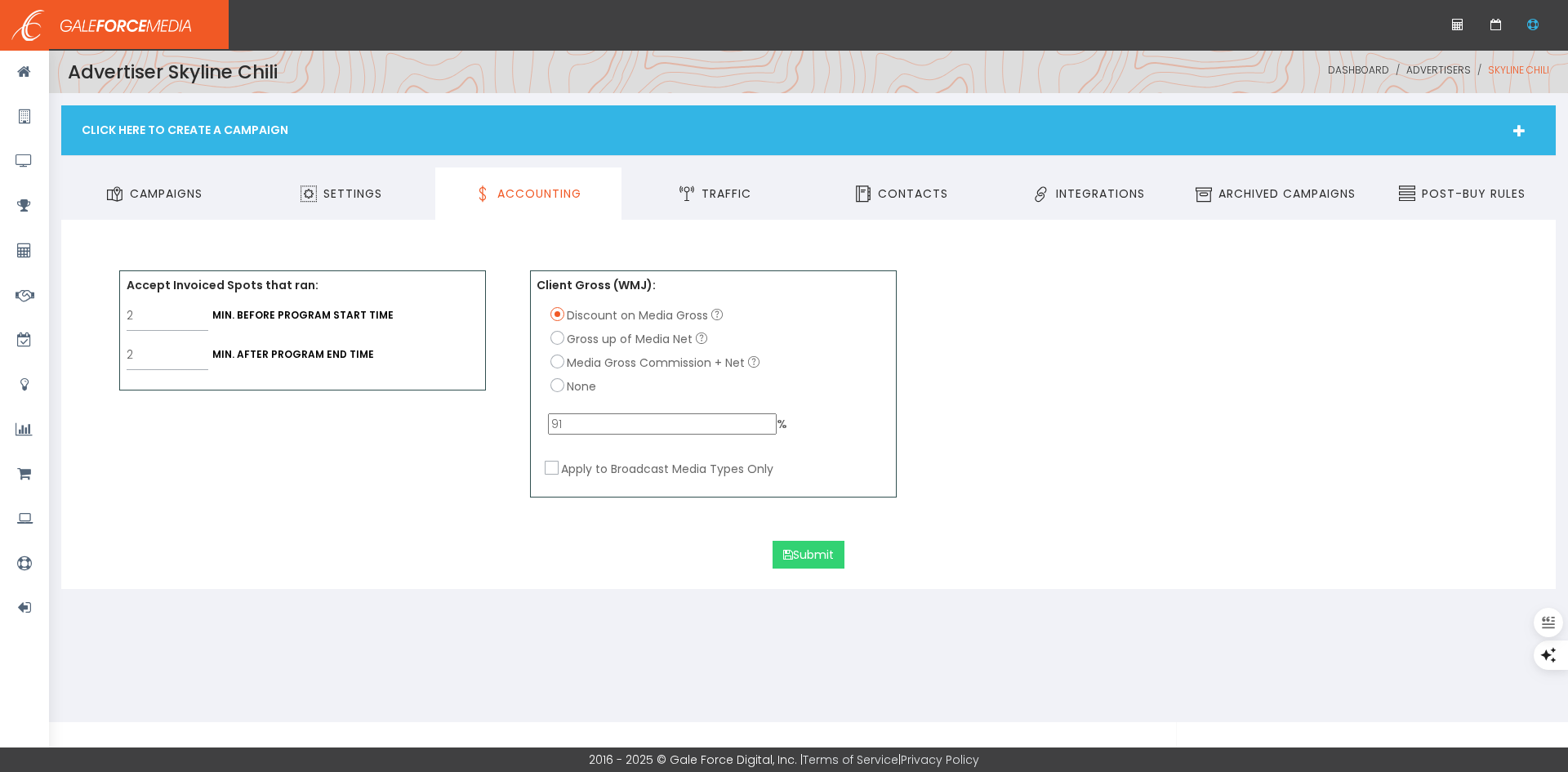 type on "91" 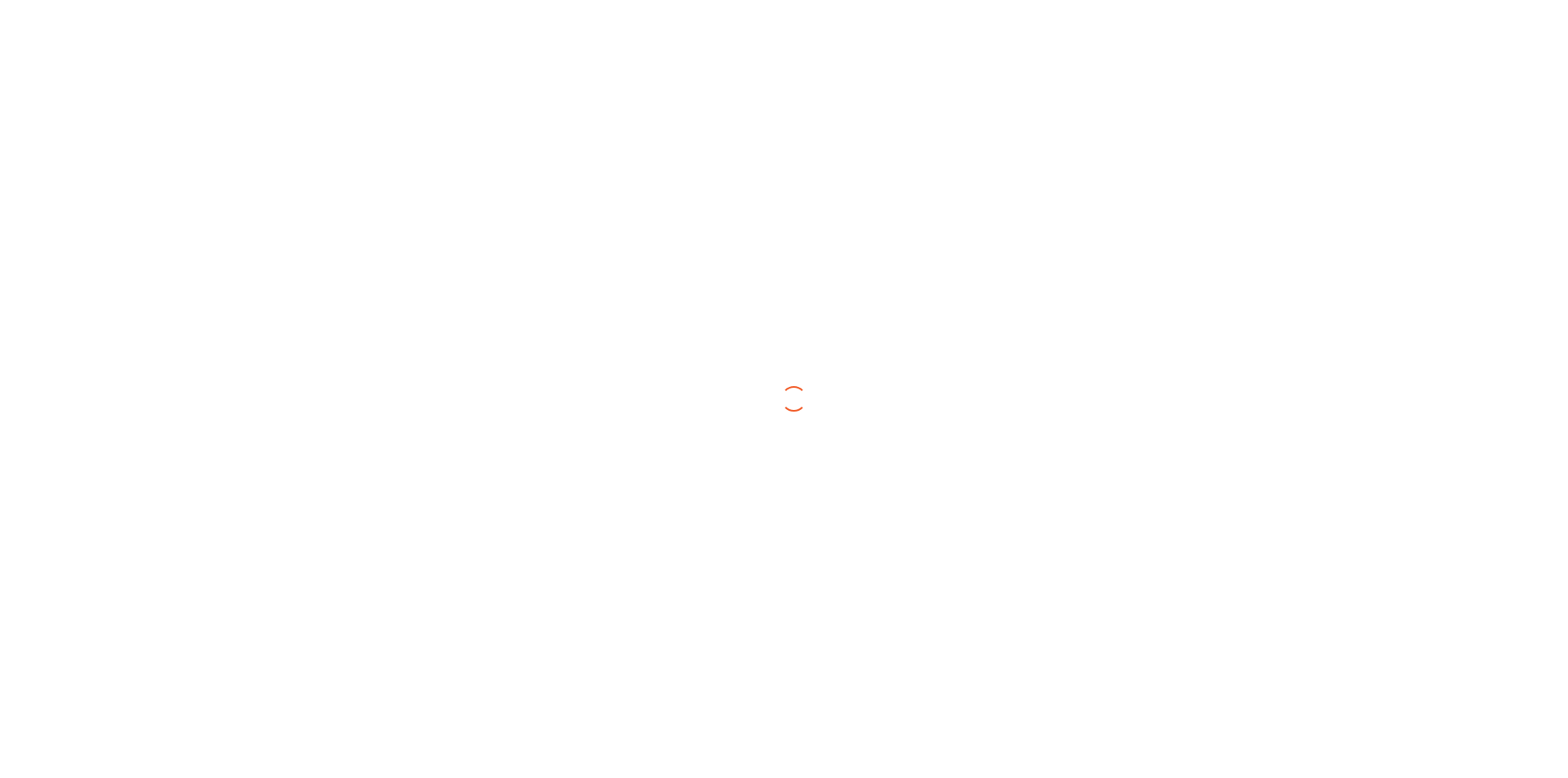 scroll, scrollTop: 0, scrollLeft: 0, axis: both 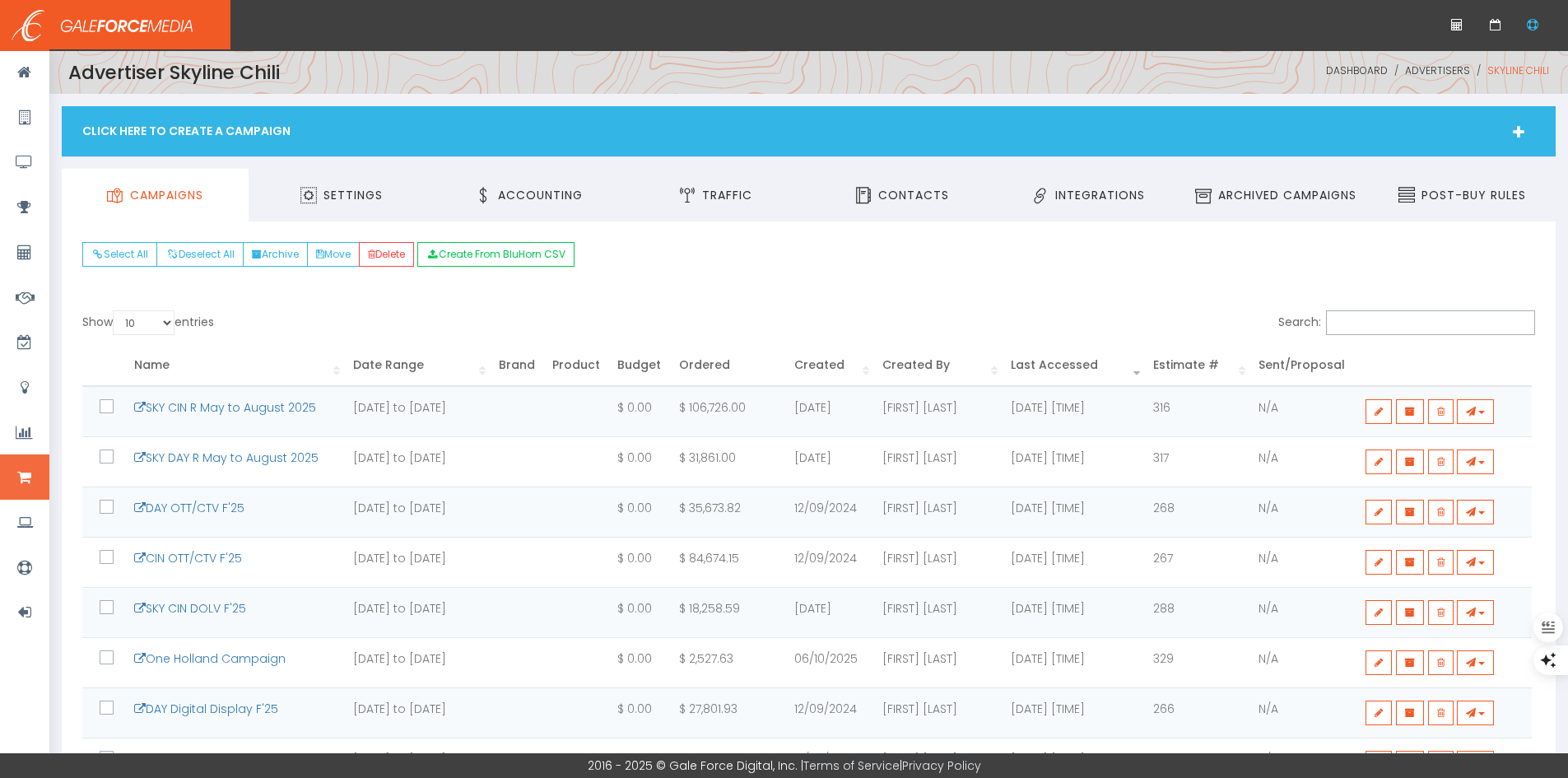 click at bounding box center [25, 477] 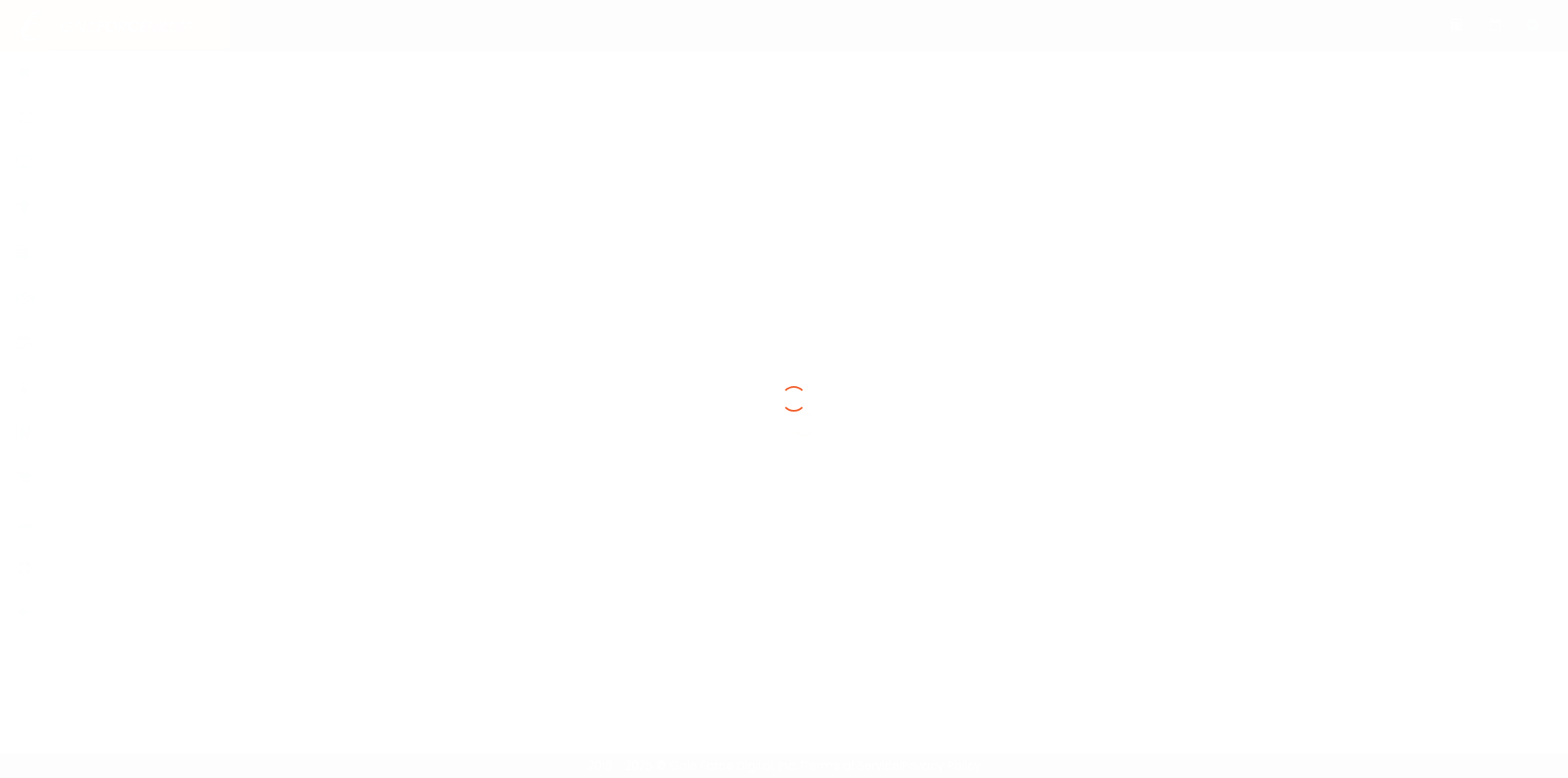 scroll, scrollTop: 0, scrollLeft: 0, axis: both 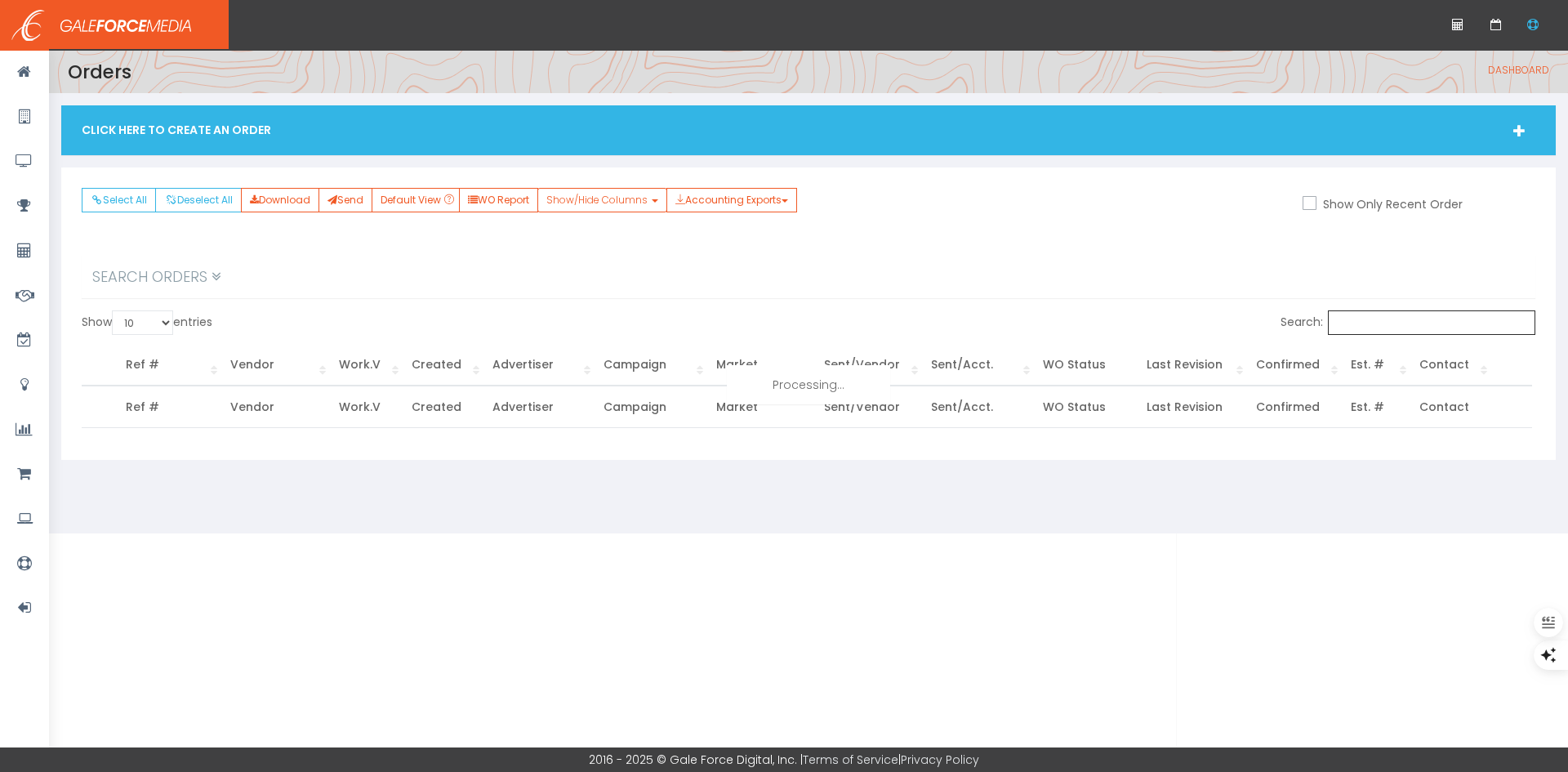click on "Search:" at bounding box center (1432, 323) 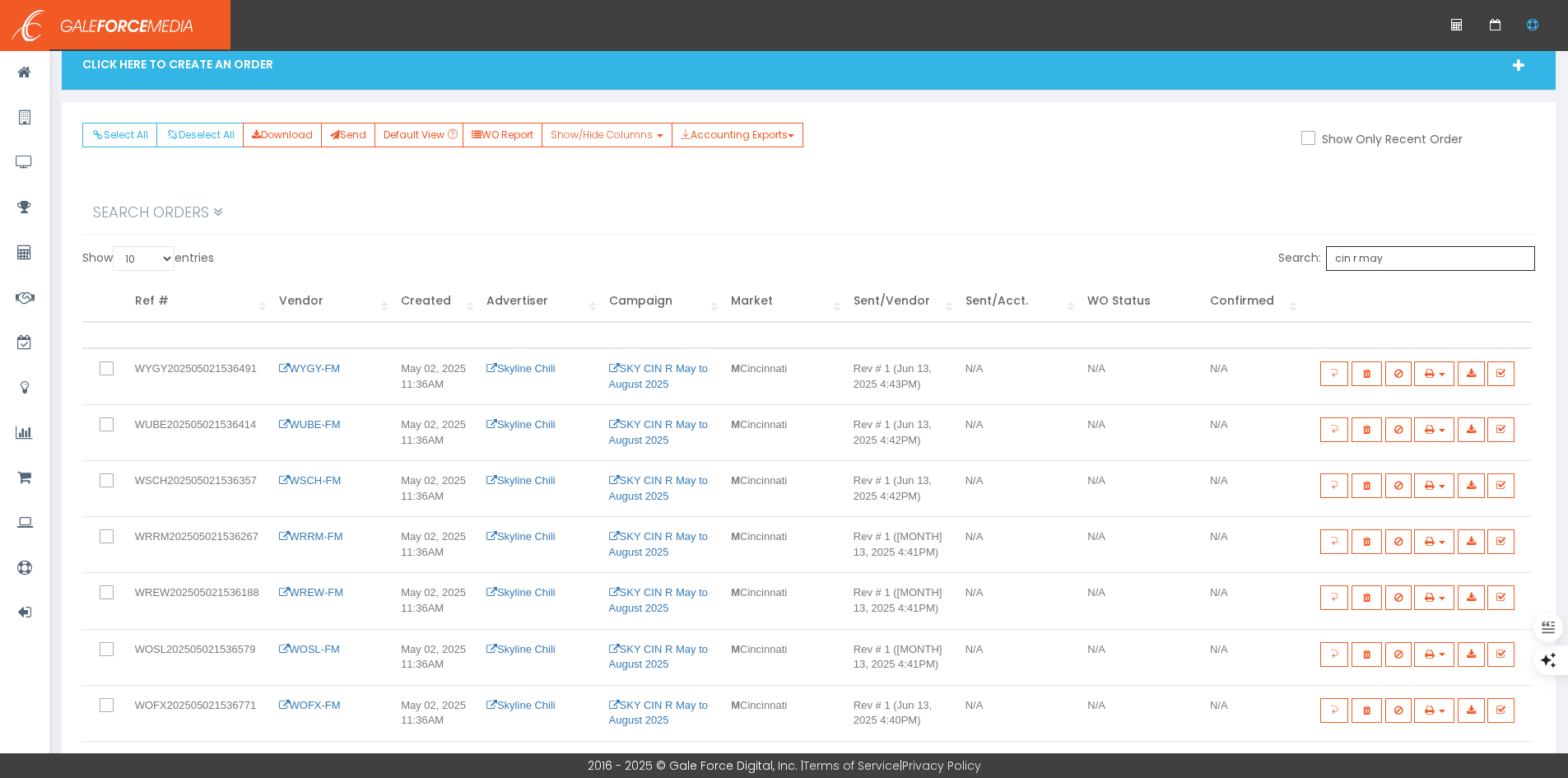 scroll, scrollTop: 8, scrollLeft: 0, axis: vertical 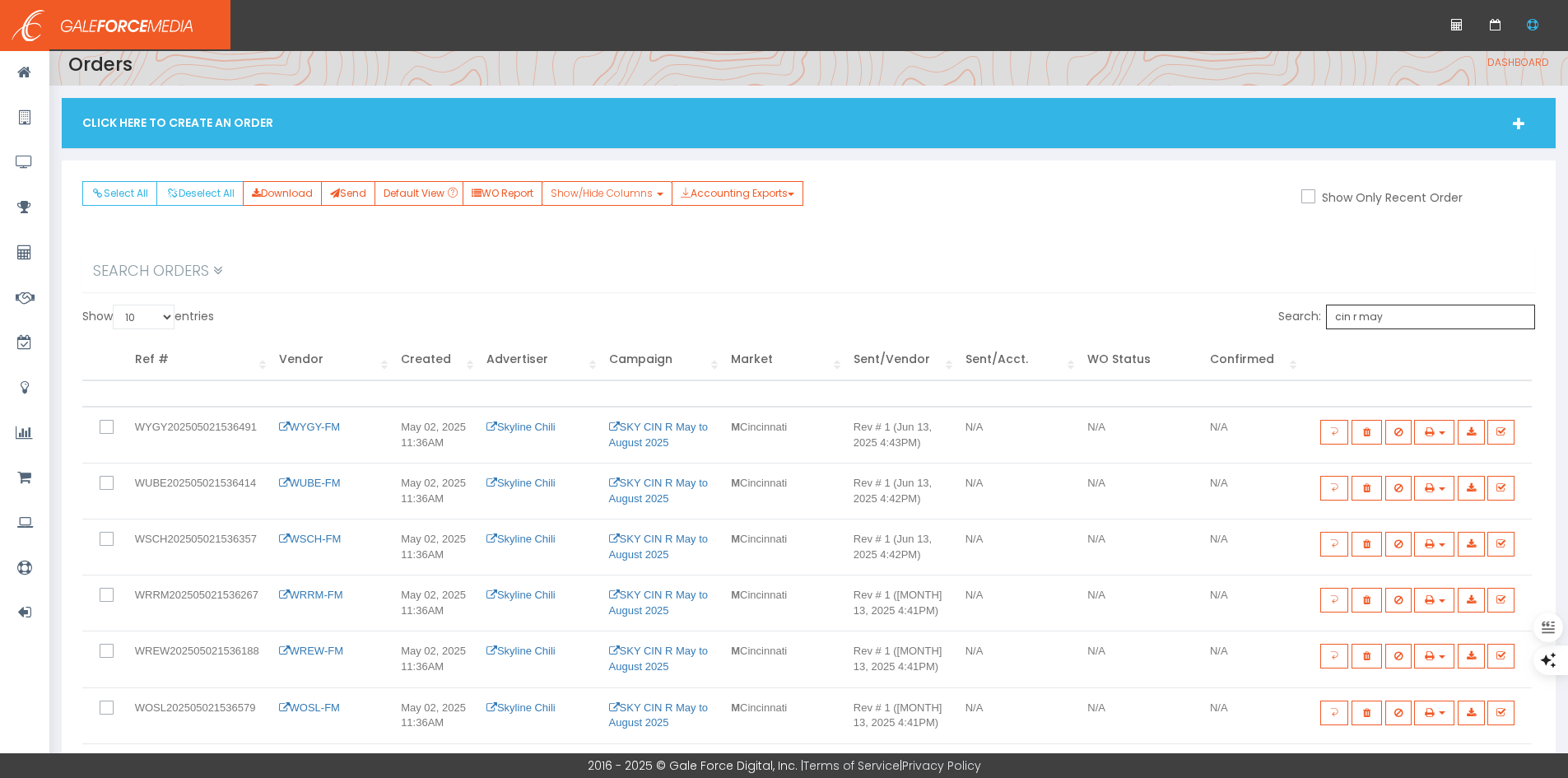 type on "cin r may" 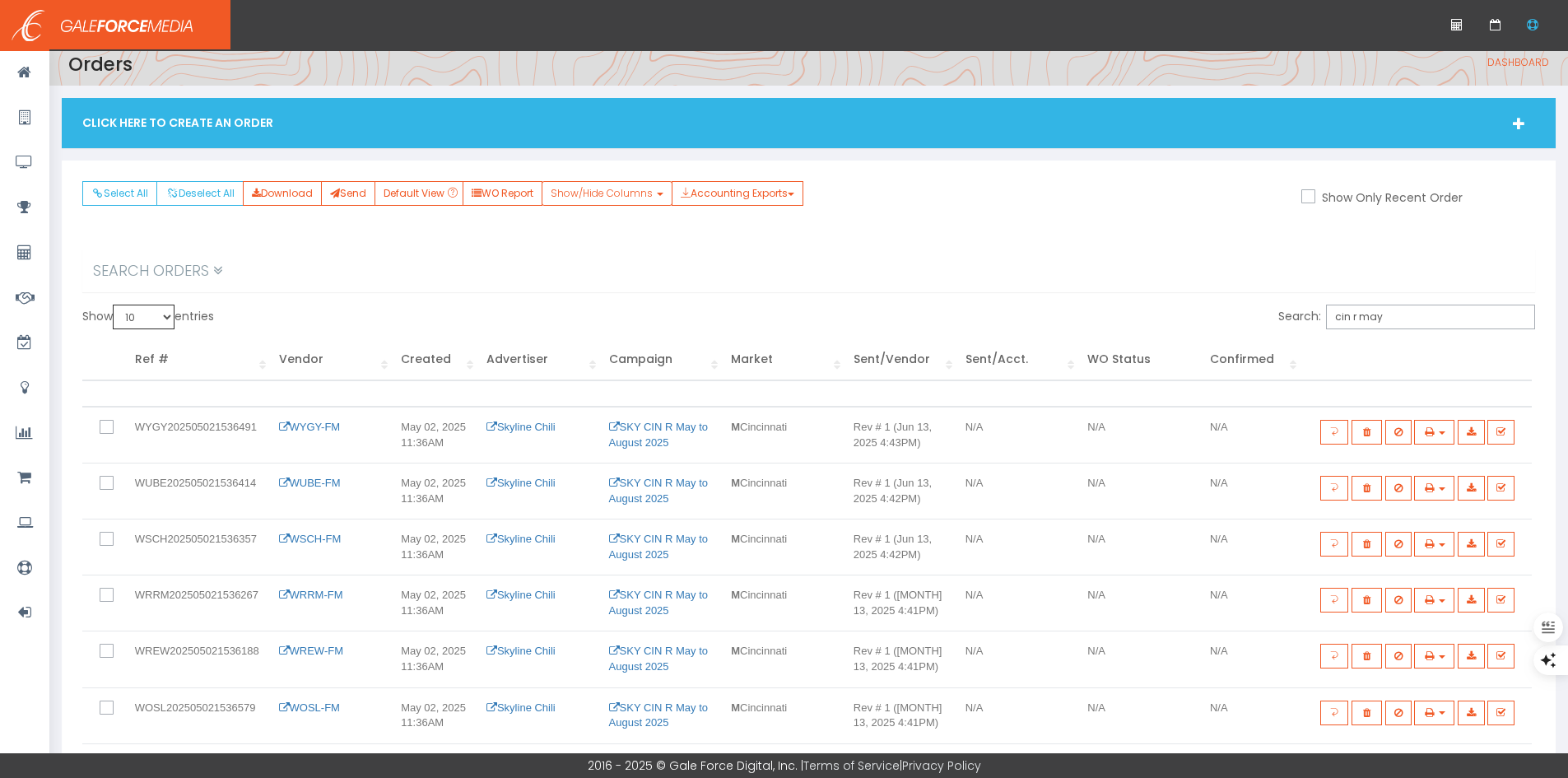 drag, startPoint x: 133, startPoint y: 319, endPoint x: 136, endPoint y: 328, distance: 9.486833 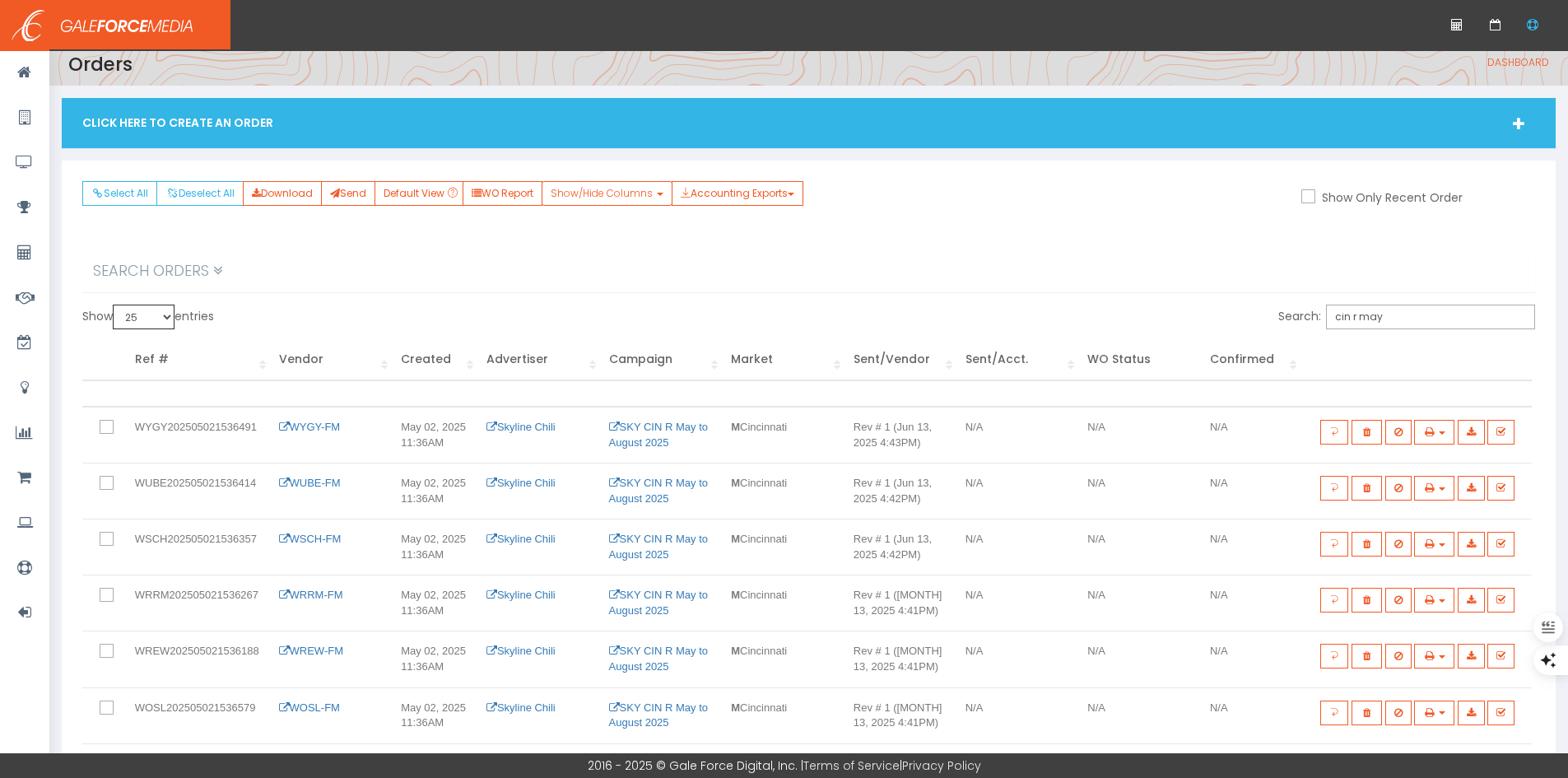 click on "10 25 50 100" at bounding box center [143, 317] 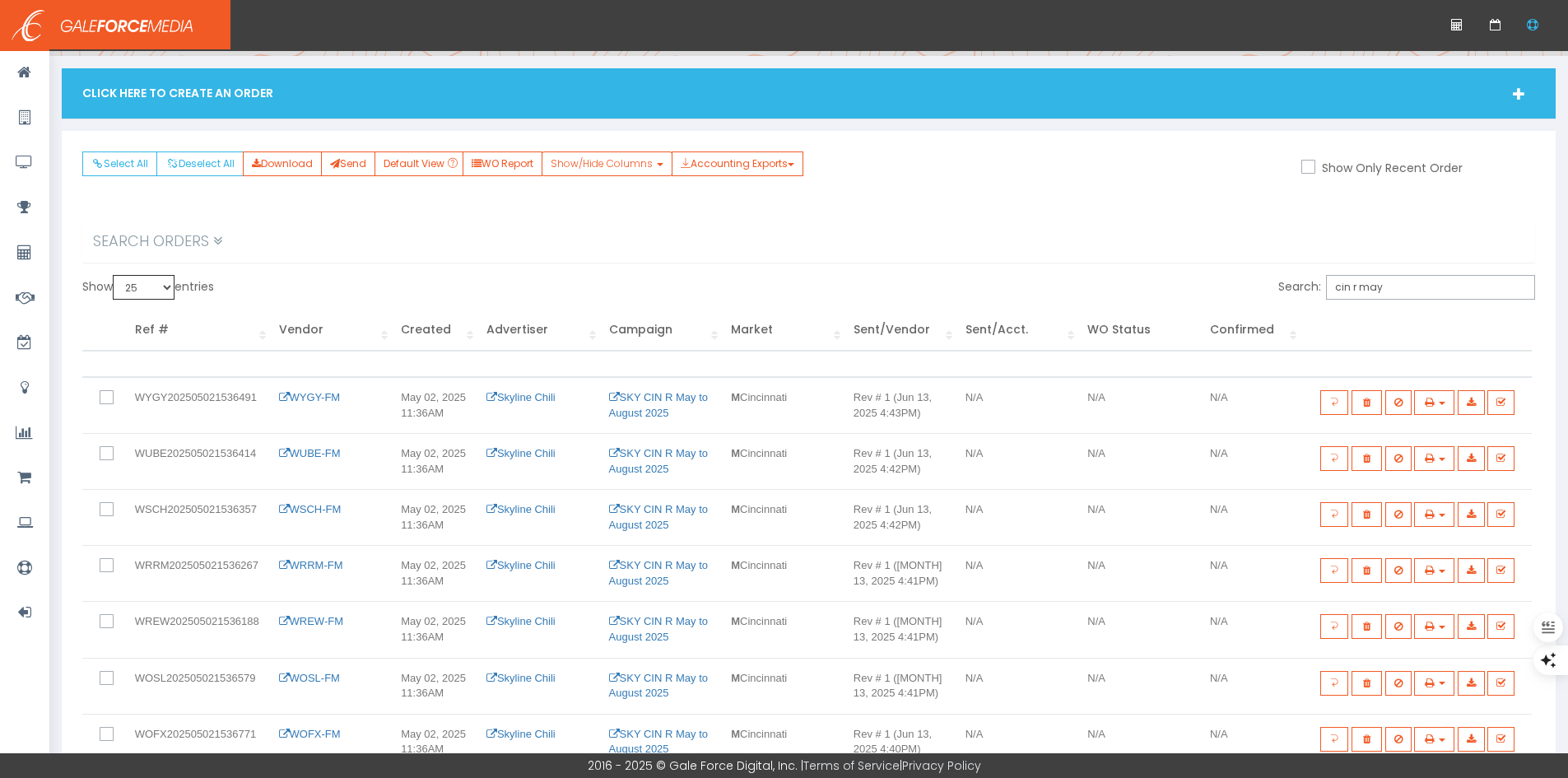 scroll, scrollTop: 8, scrollLeft: 0, axis: vertical 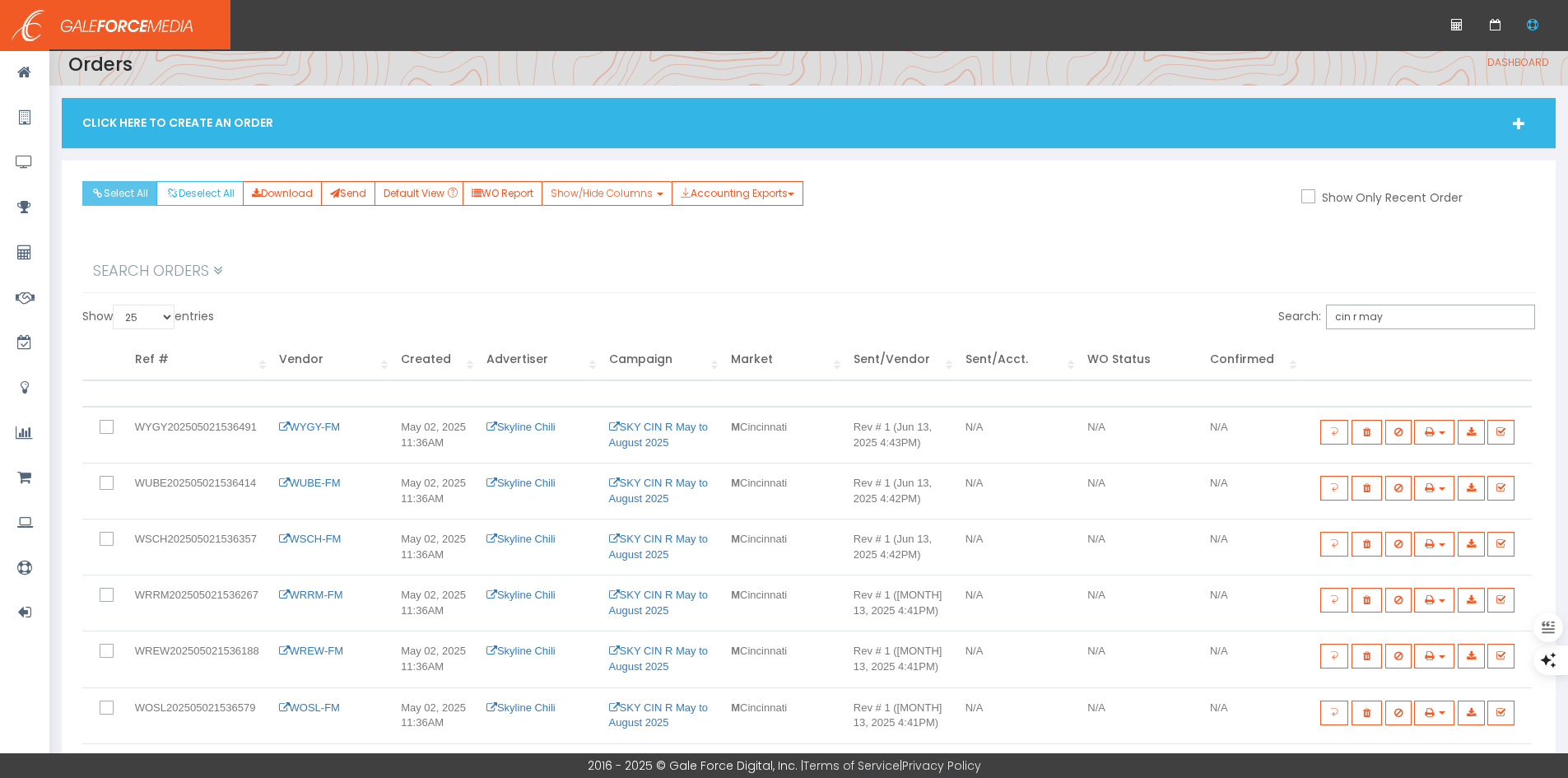 click on "Select All" at bounding box center (119, 193) 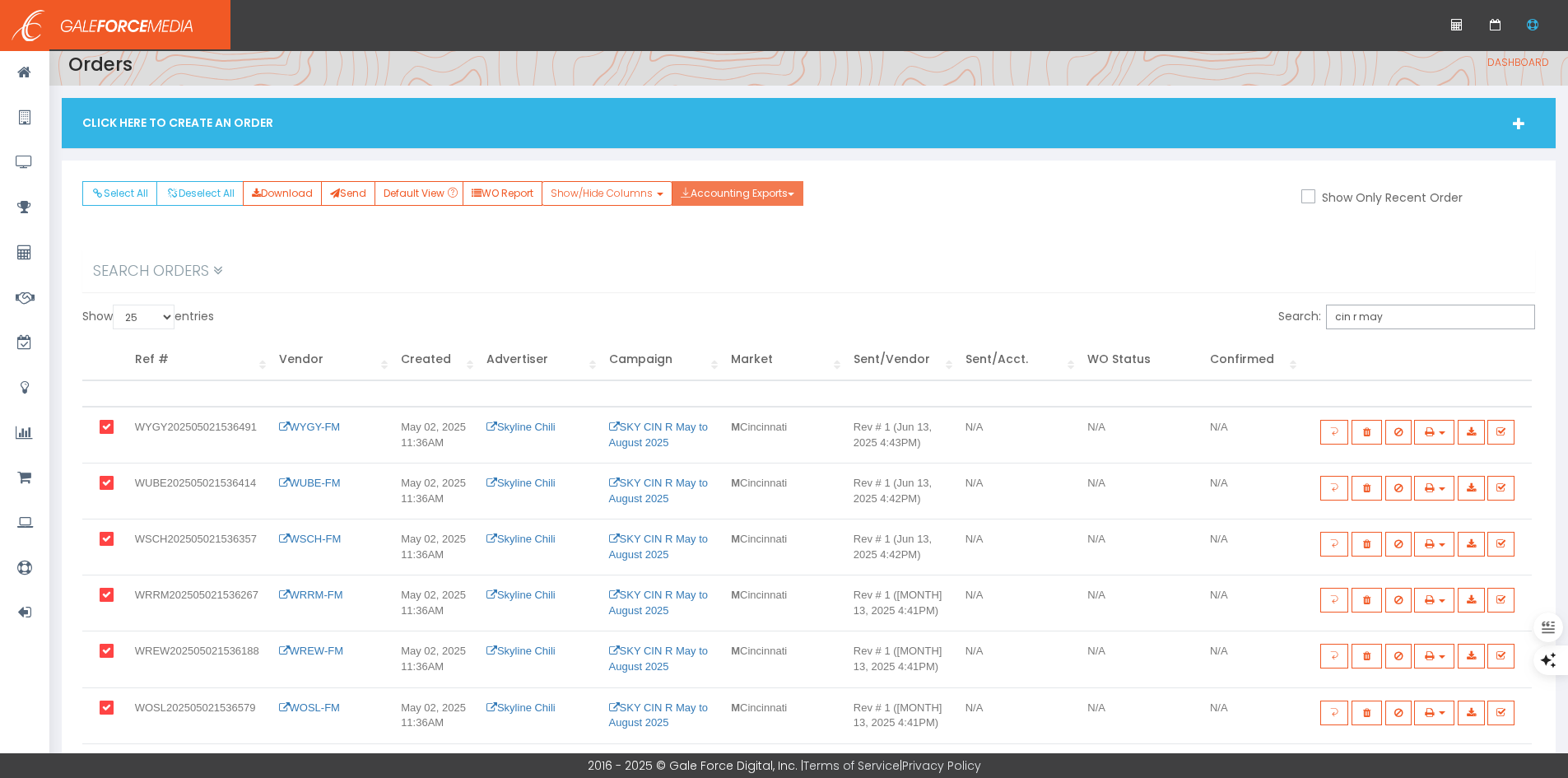 click on "Accounting Exports" at bounding box center [737, 193] 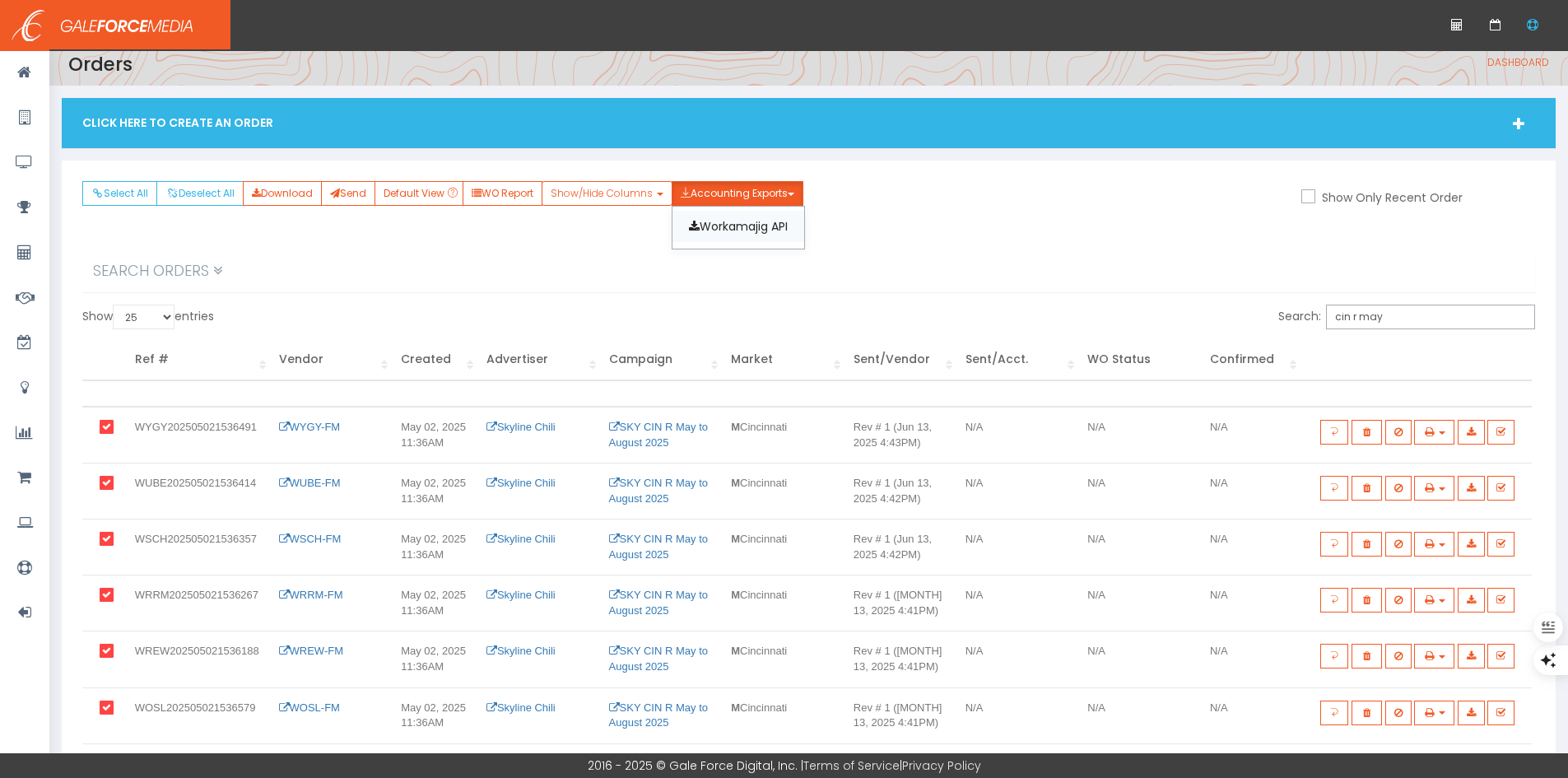 click on "Workamajig API" at bounding box center [738, 226] 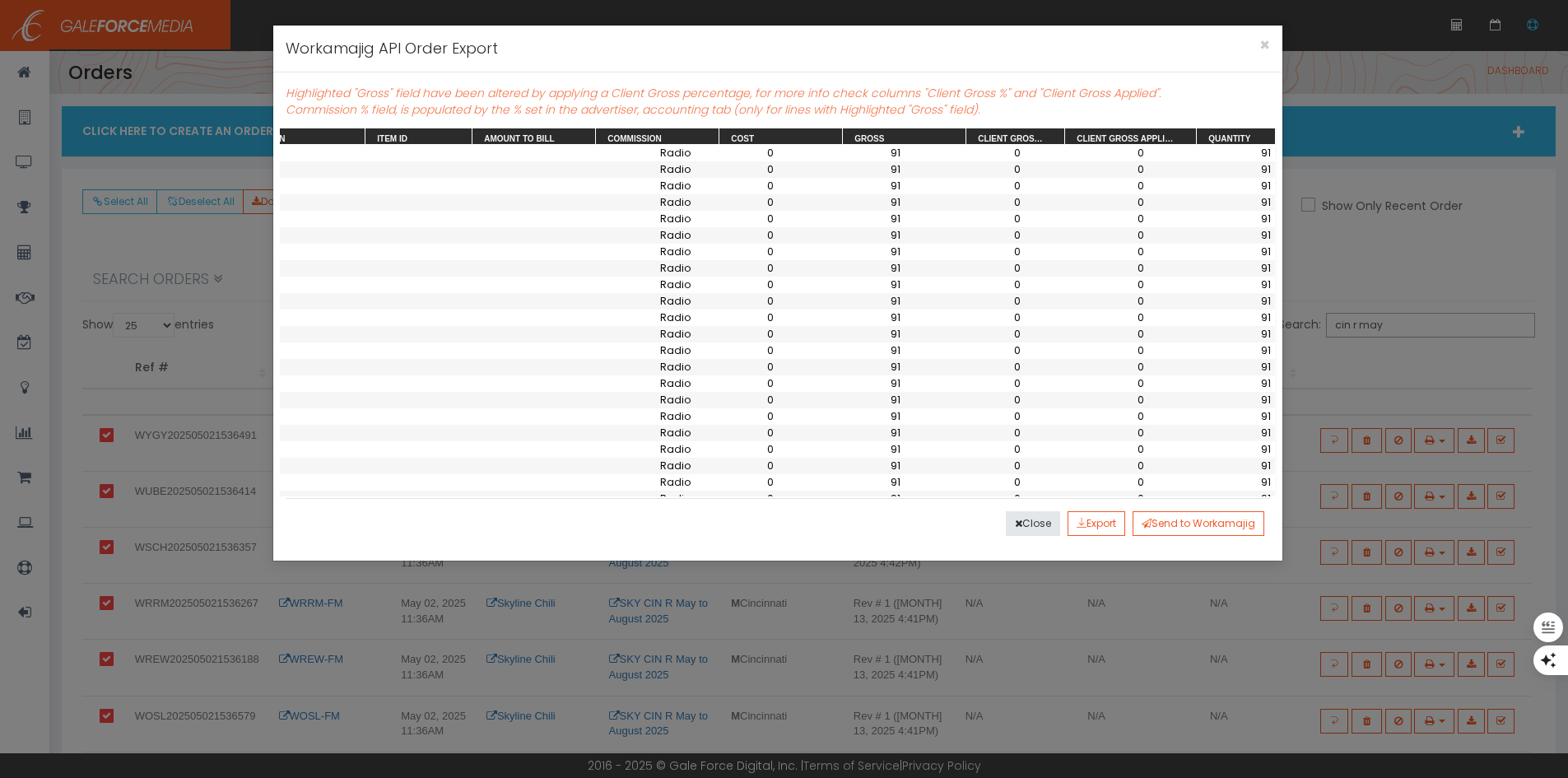 scroll, scrollTop: 0, scrollLeft: 1054, axis: horizontal 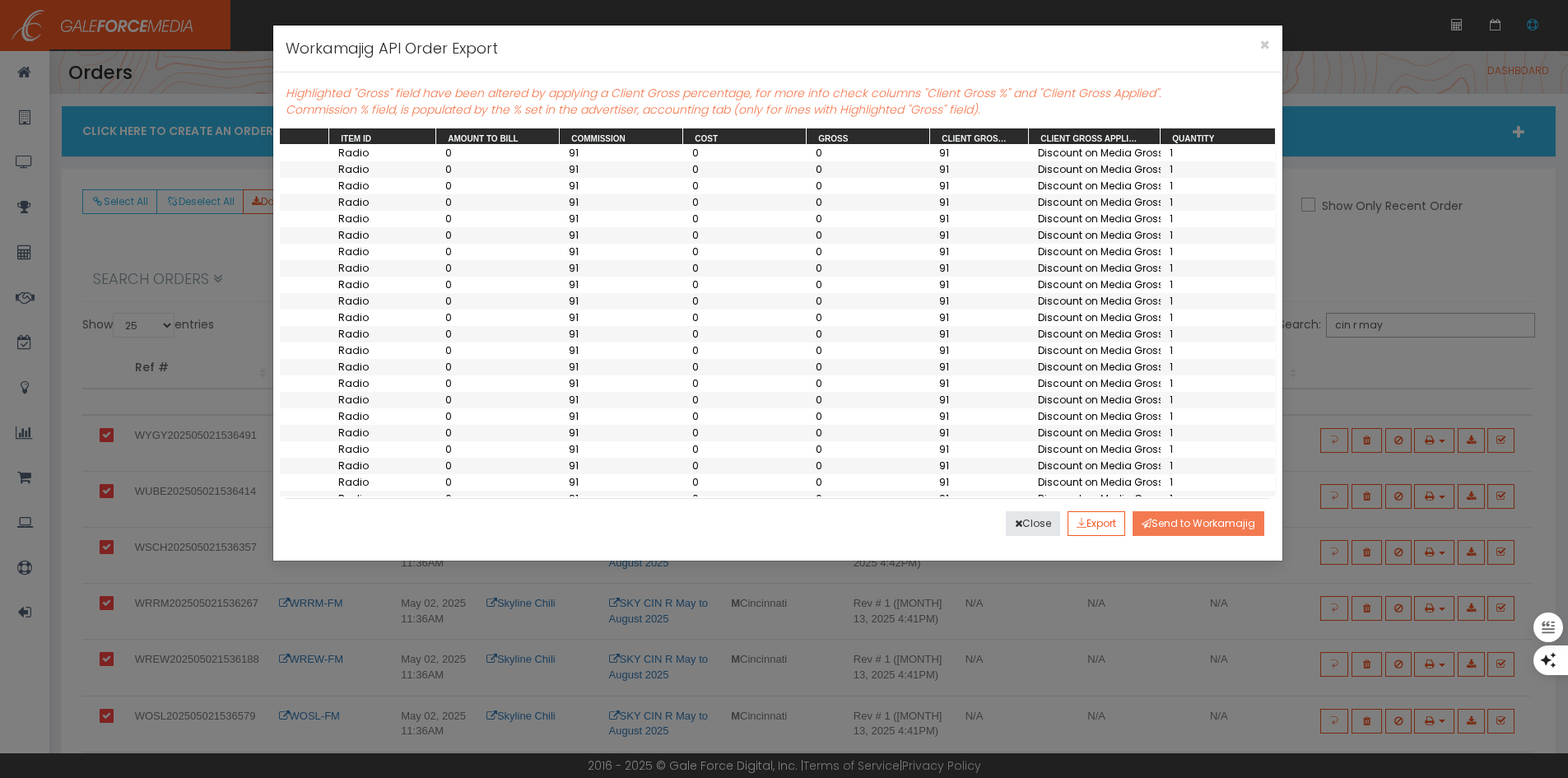 click on "Send to Workamajig" at bounding box center [1198, 524] 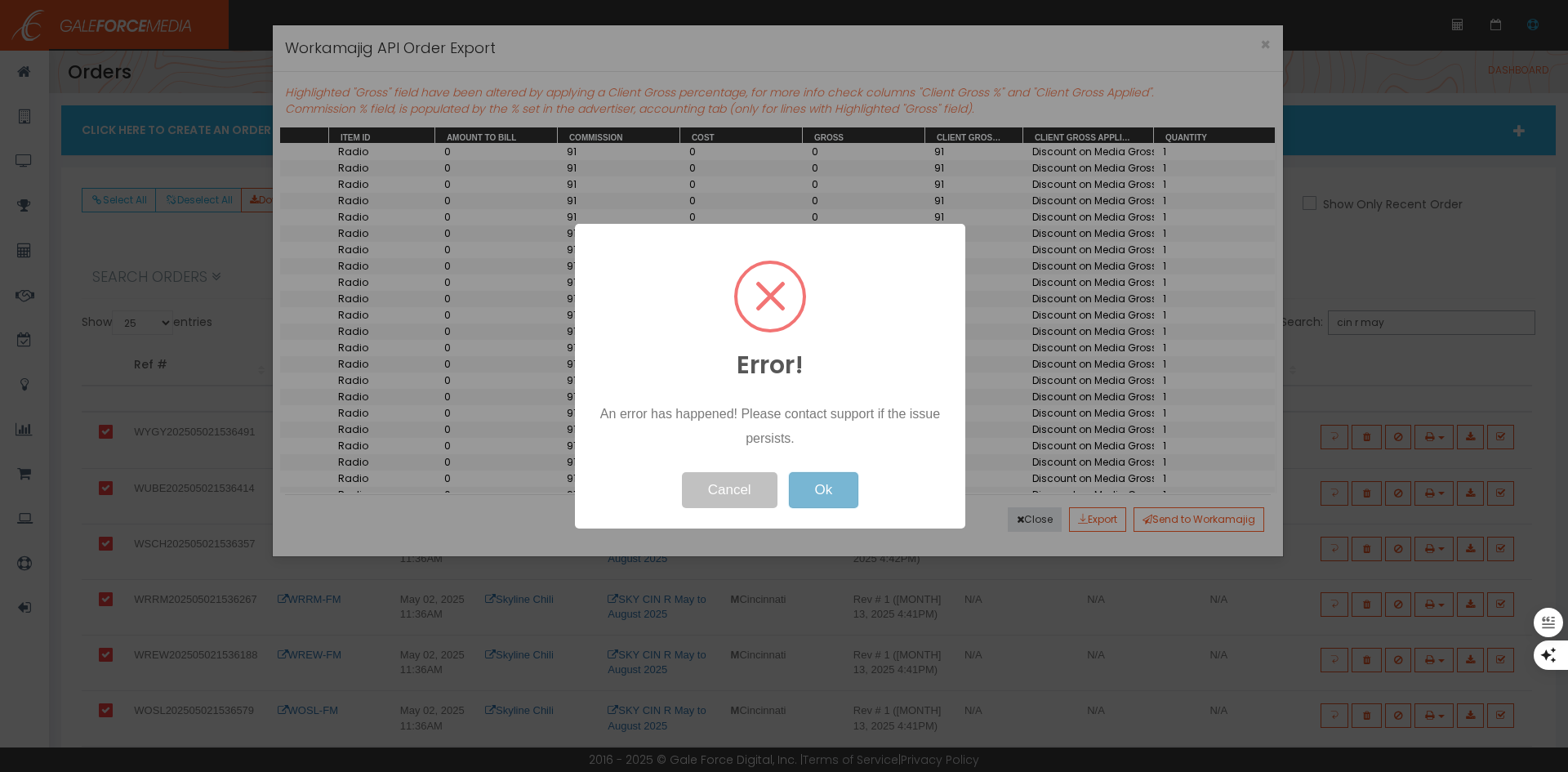 drag, startPoint x: 825, startPoint y: 492, endPoint x: 902, endPoint y: 539, distance: 90.21086 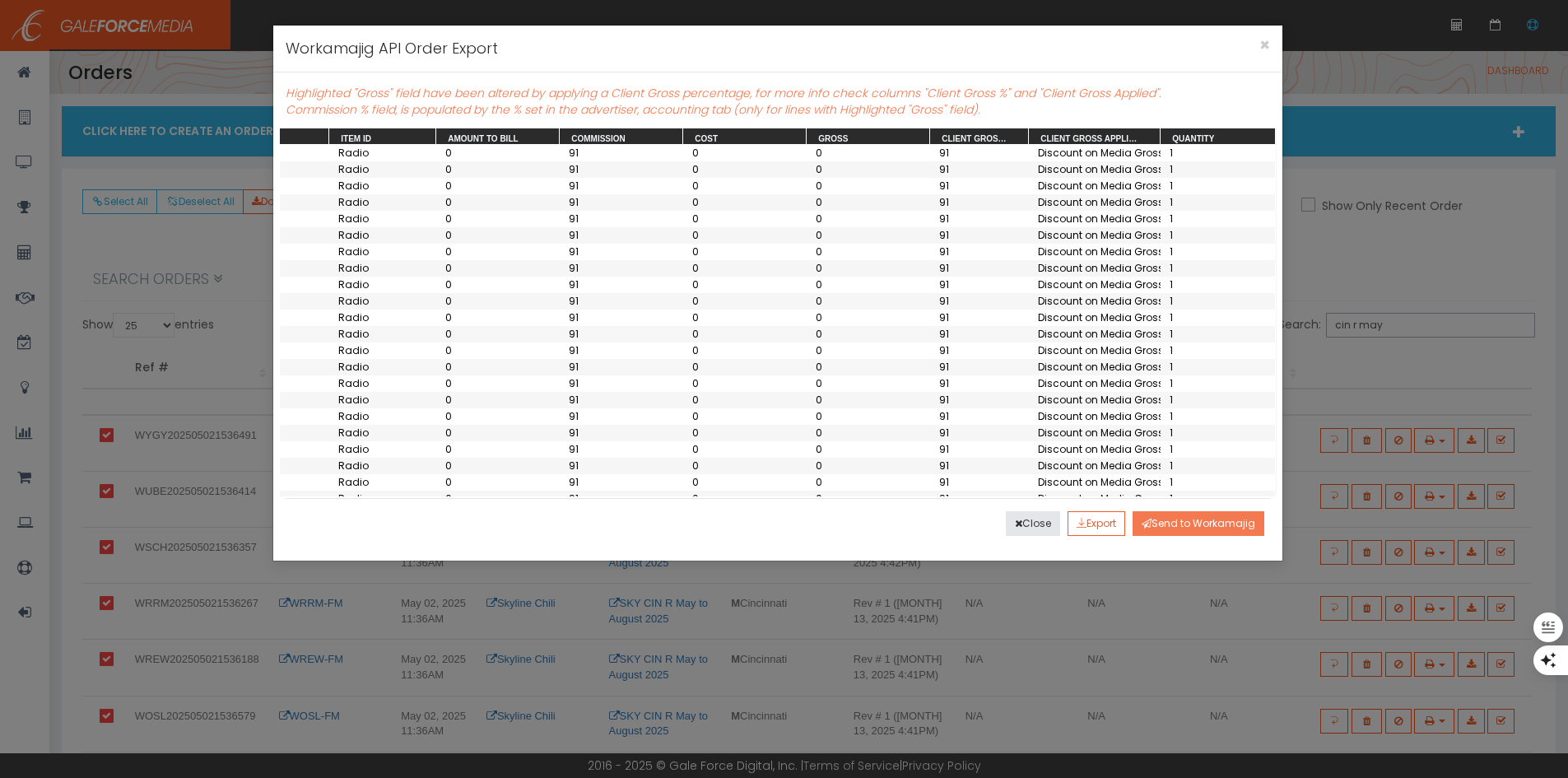 click on "Send to Workamajig" at bounding box center [1198, 524] 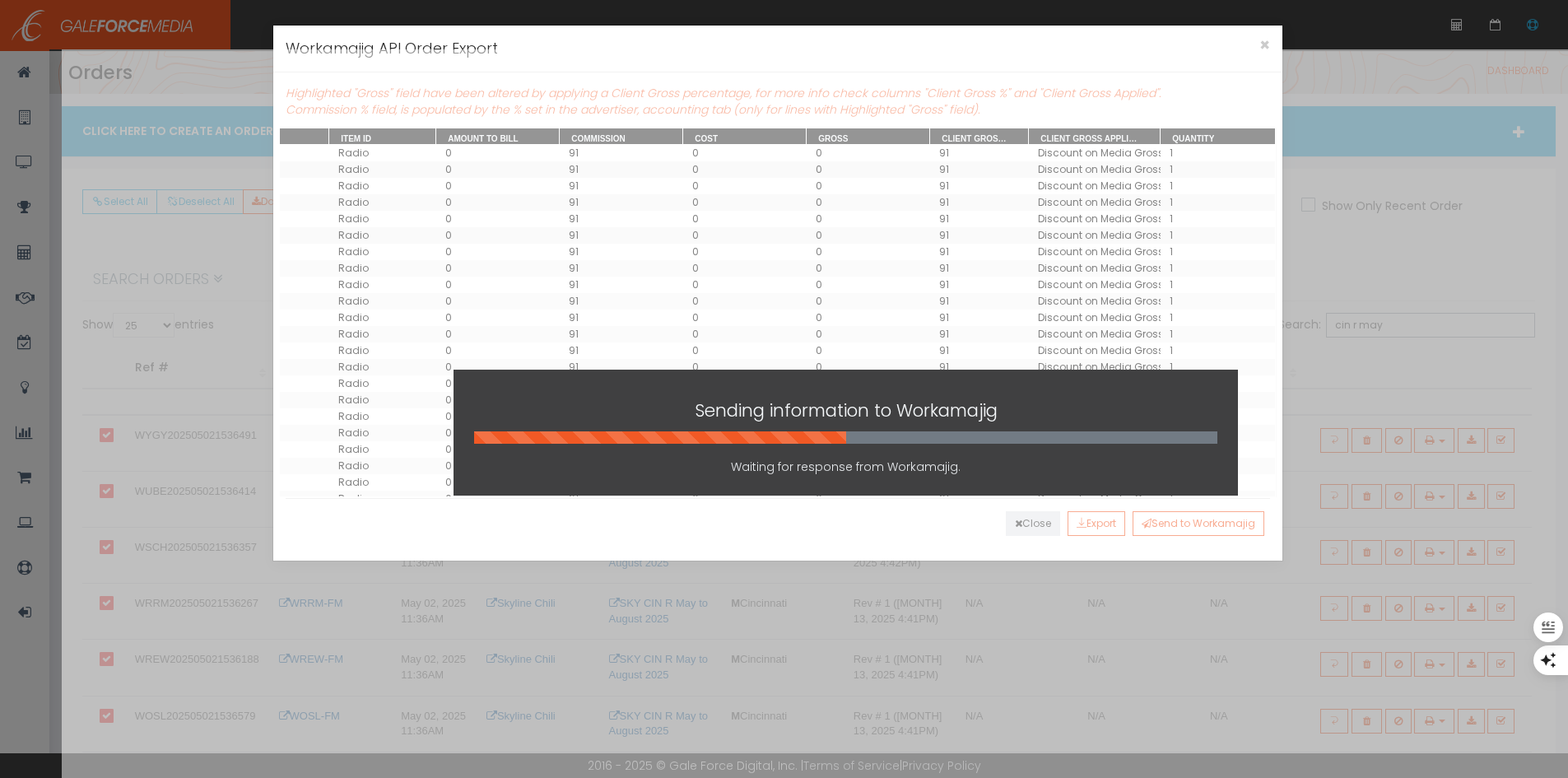 click on "Sending information to Workamajig
Waiting for response from Workamajig." at bounding box center [845, 438] 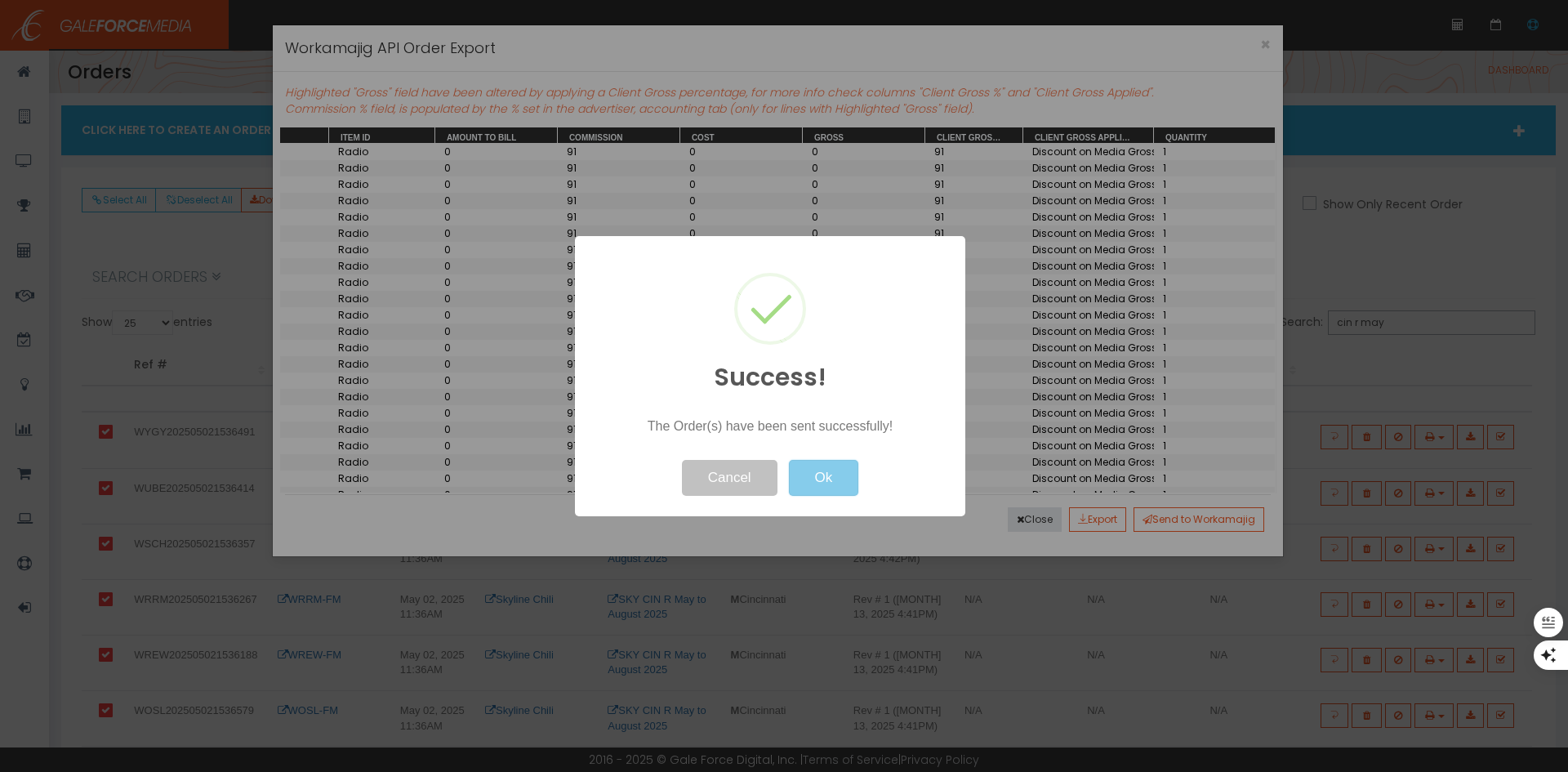 click on "Ok" at bounding box center (824, 478) 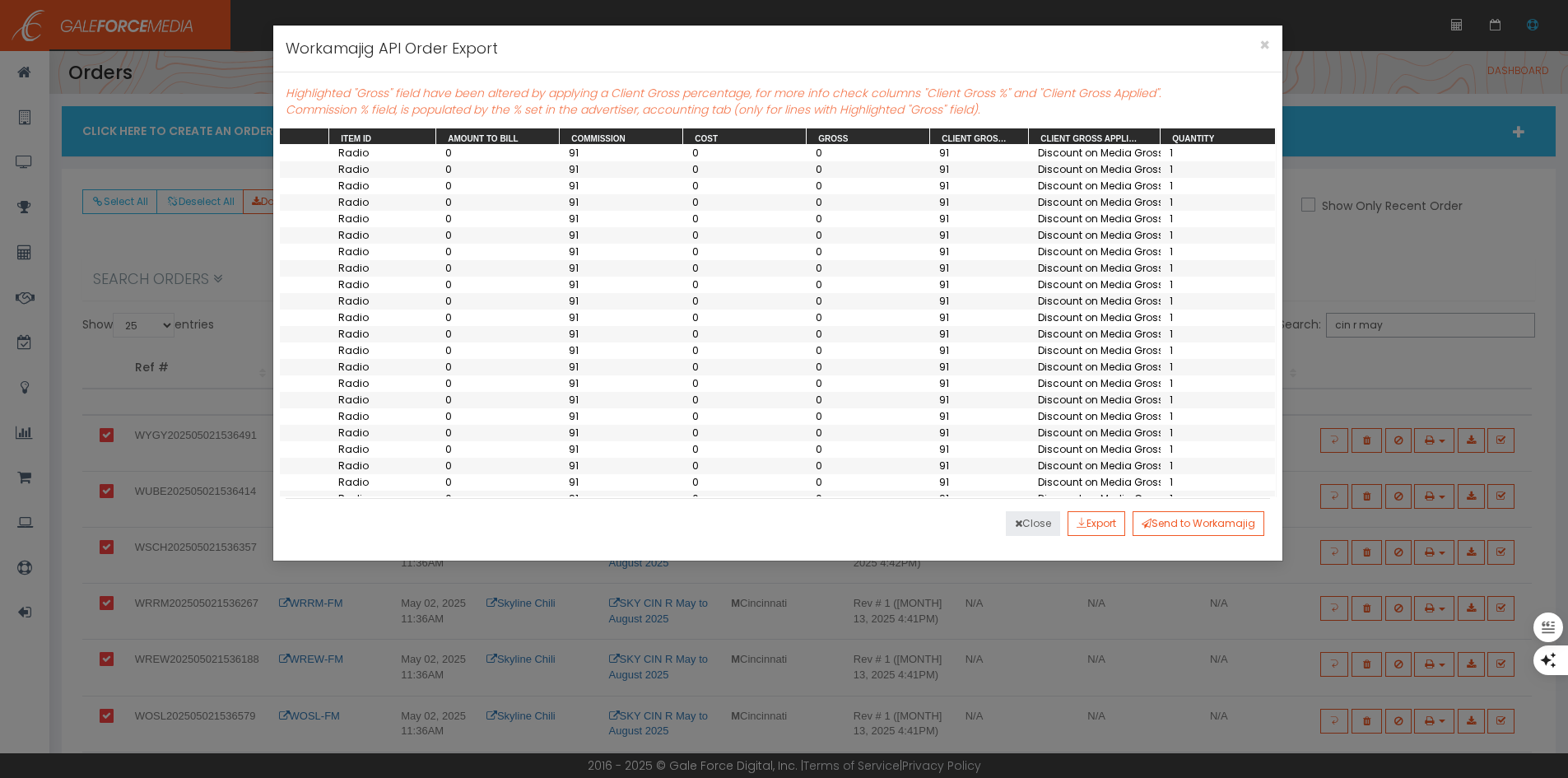 click on "Close" at bounding box center [1033, 524] 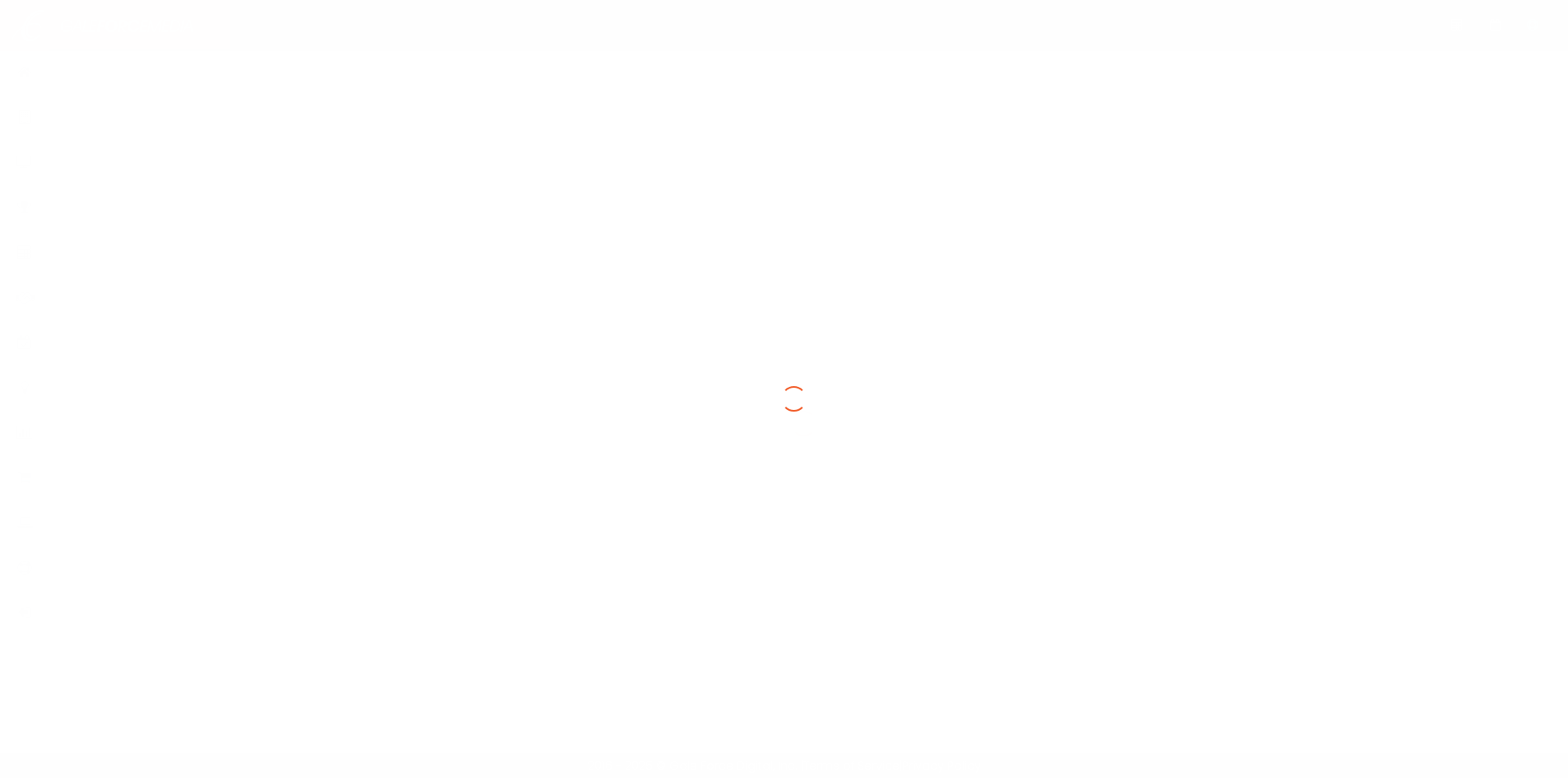 scroll, scrollTop: 0, scrollLeft: 0, axis: both 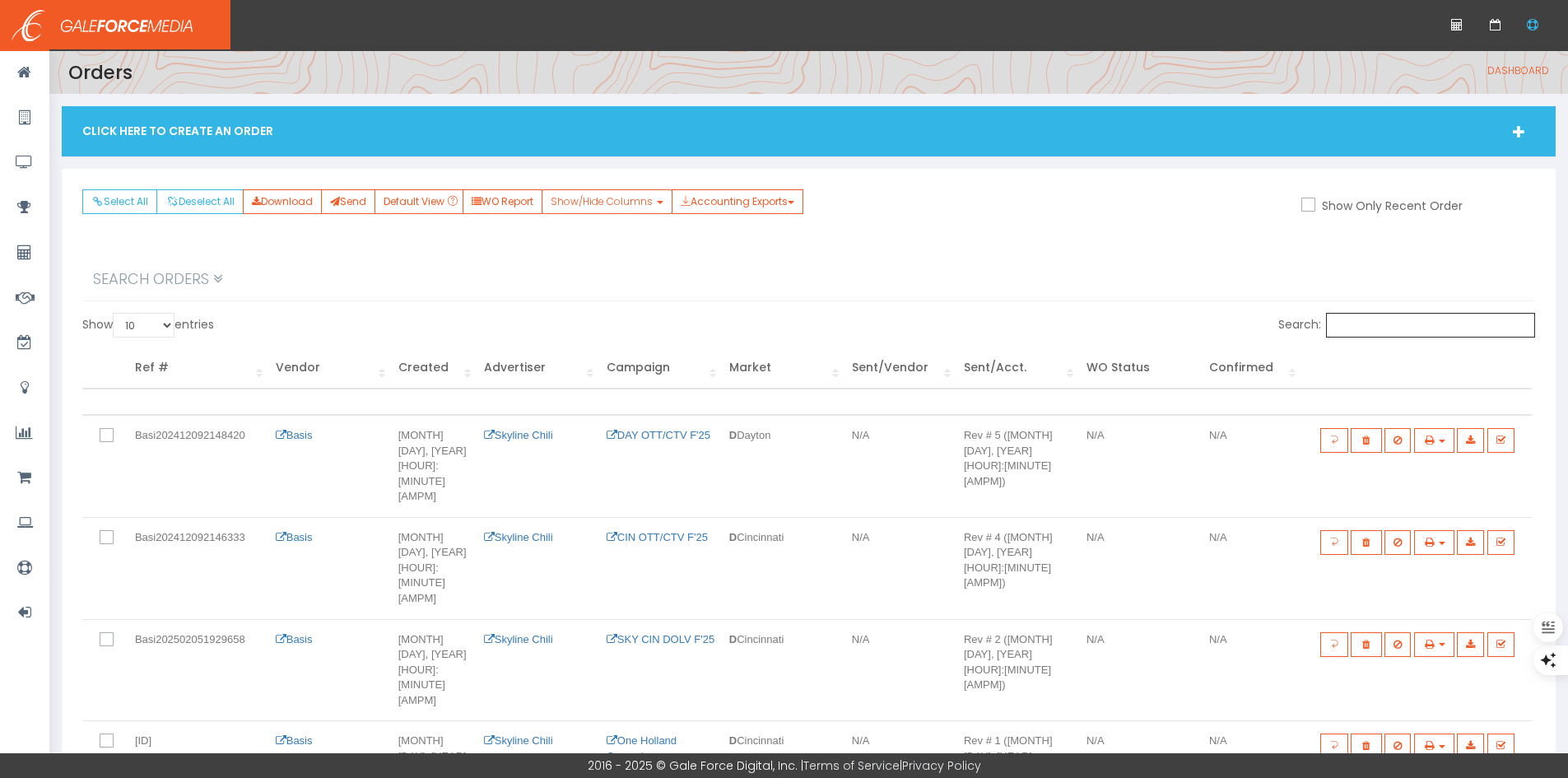 click on "Search:" at bounding box center (1431, 325) 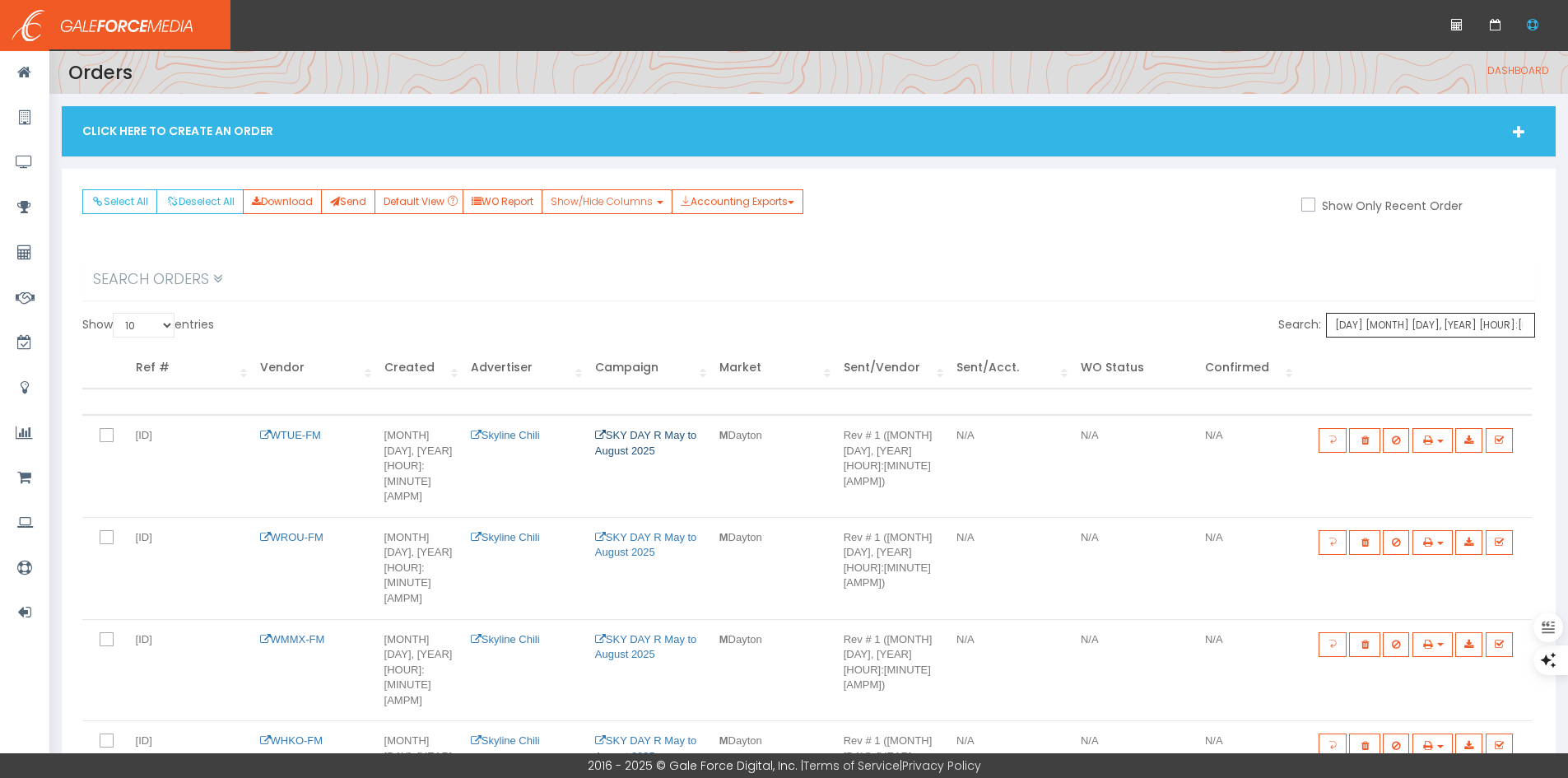 type on "[DAY] [MONTH] [DAY], [YEAR] [HOUR]:[MINUTE][AMPM]" 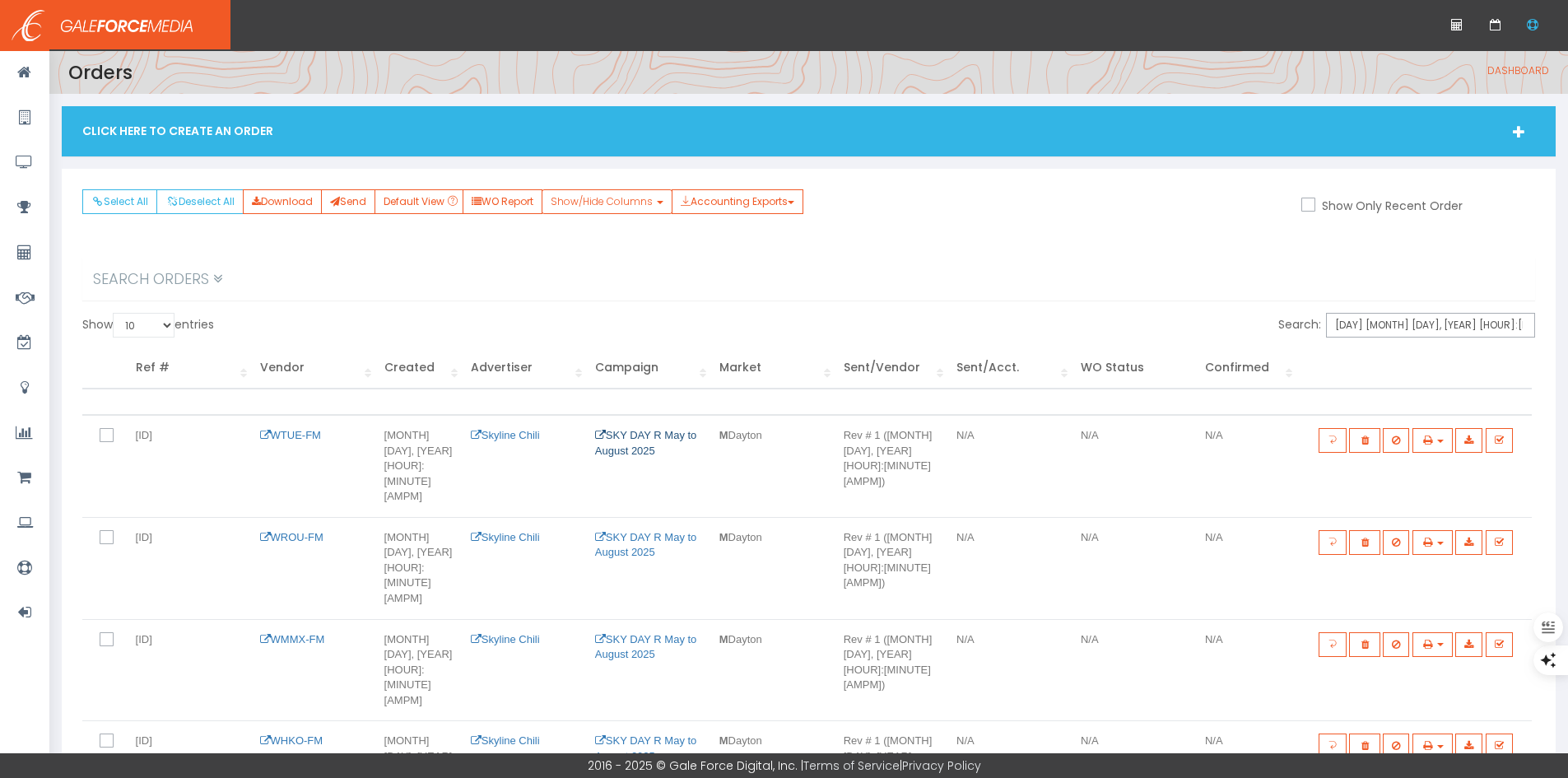 click on "SKY DAY R May to August  2025" at bounding box center [646, 443] 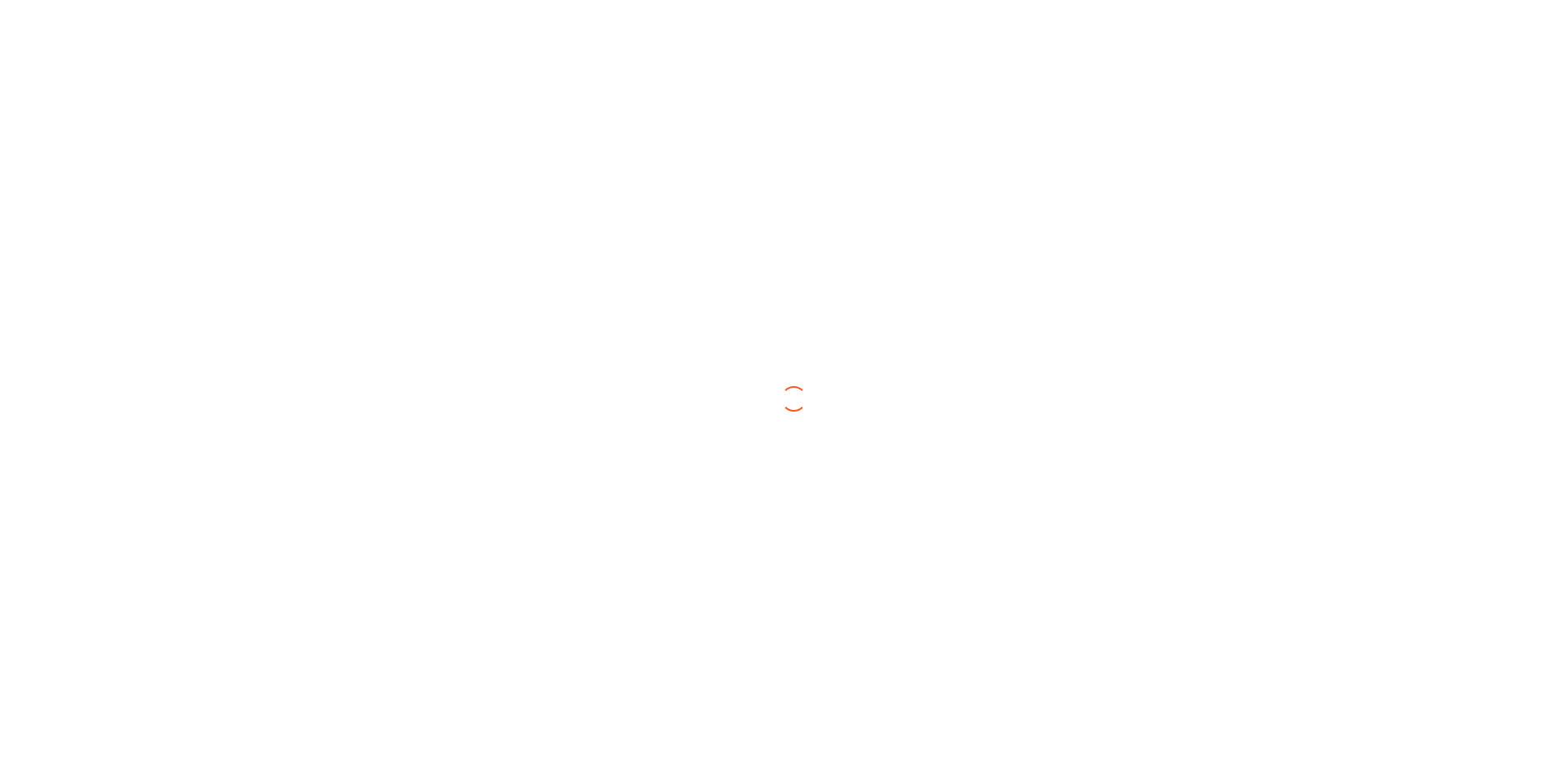 scroll, scrollTop: 0, scrollLeft: 0, axis: both 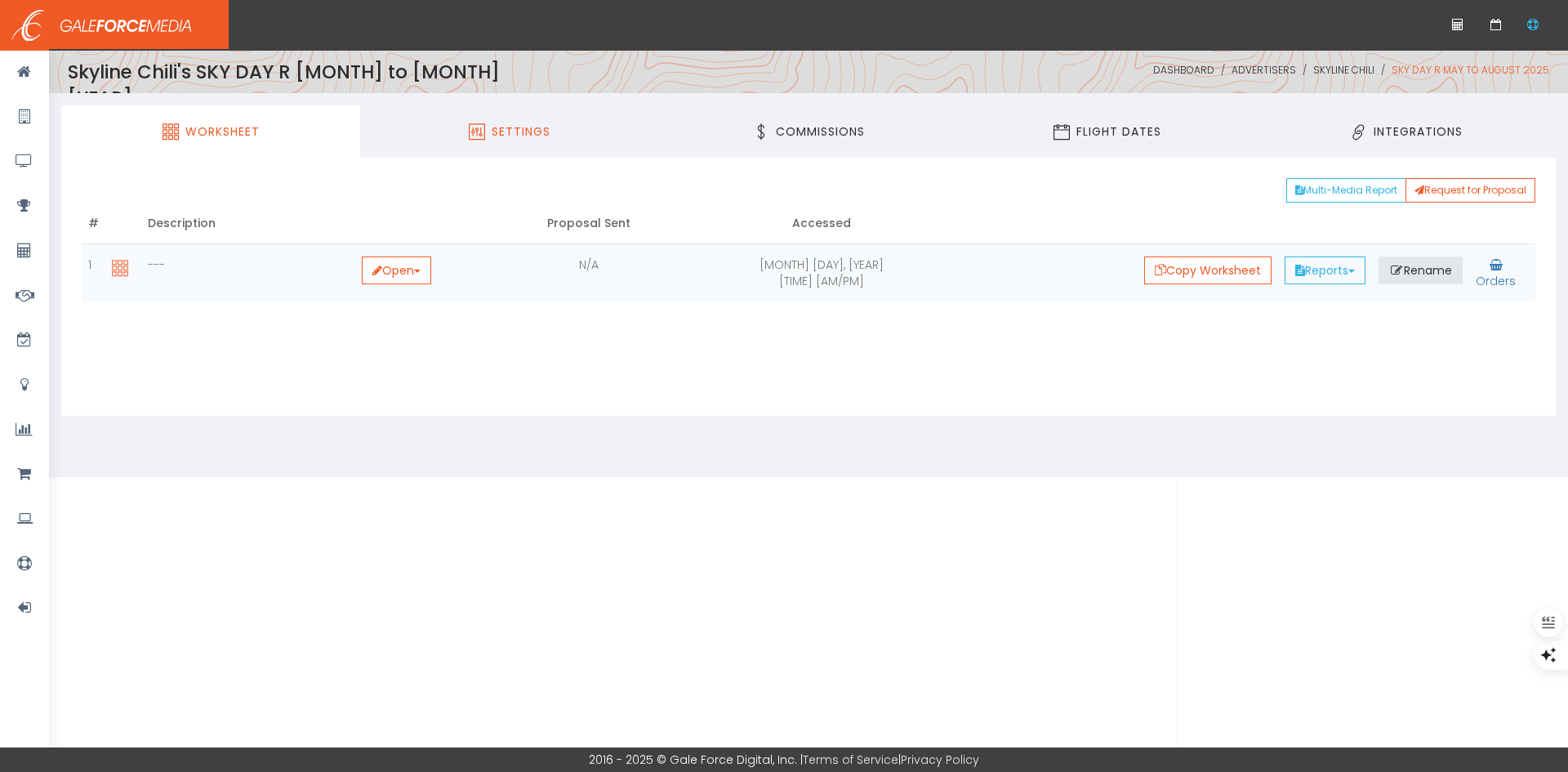 click on "Settings" at bounding box center (510, 132) 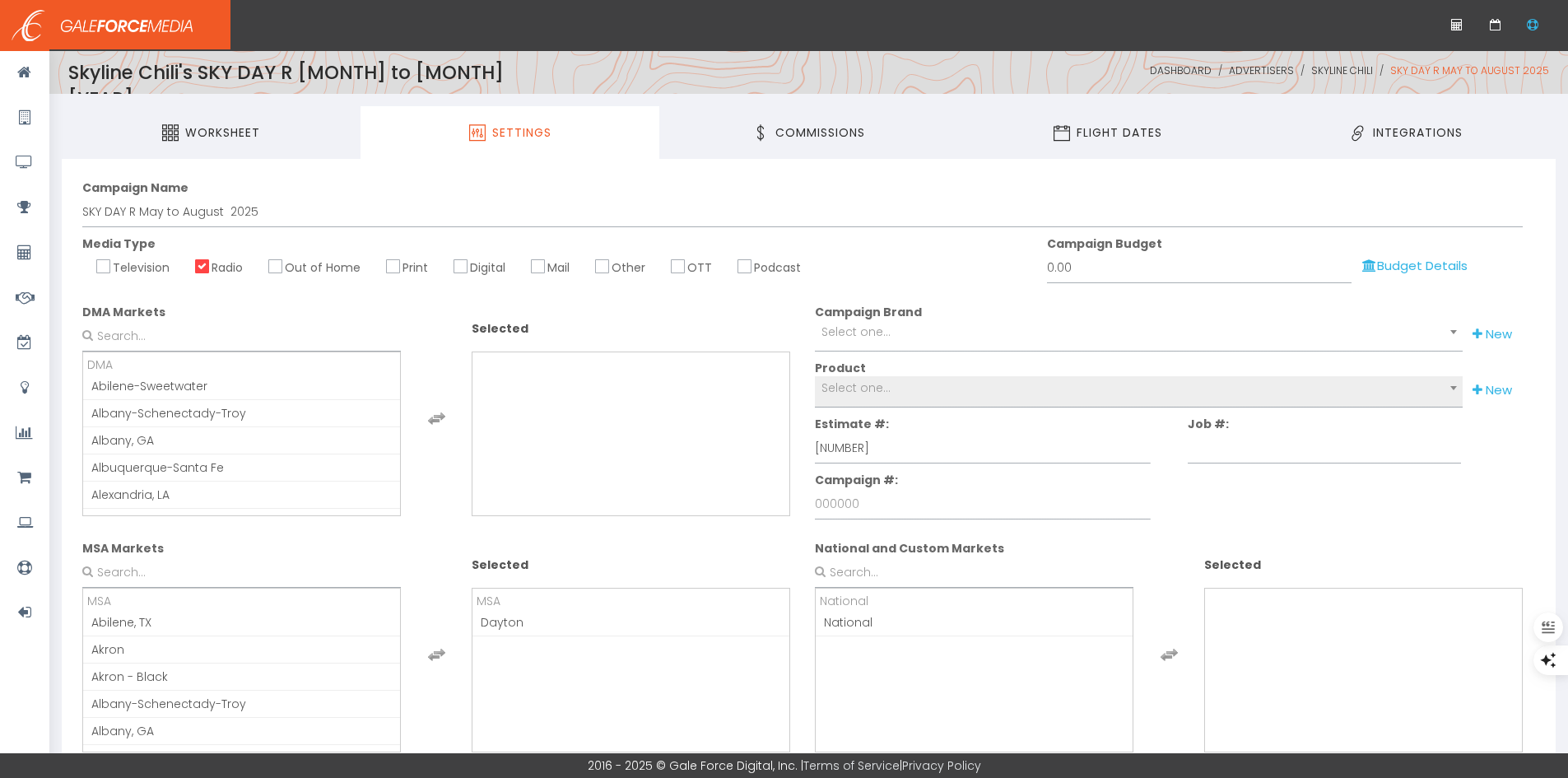 click on "Job #:" at bounding box center [1330, 444] 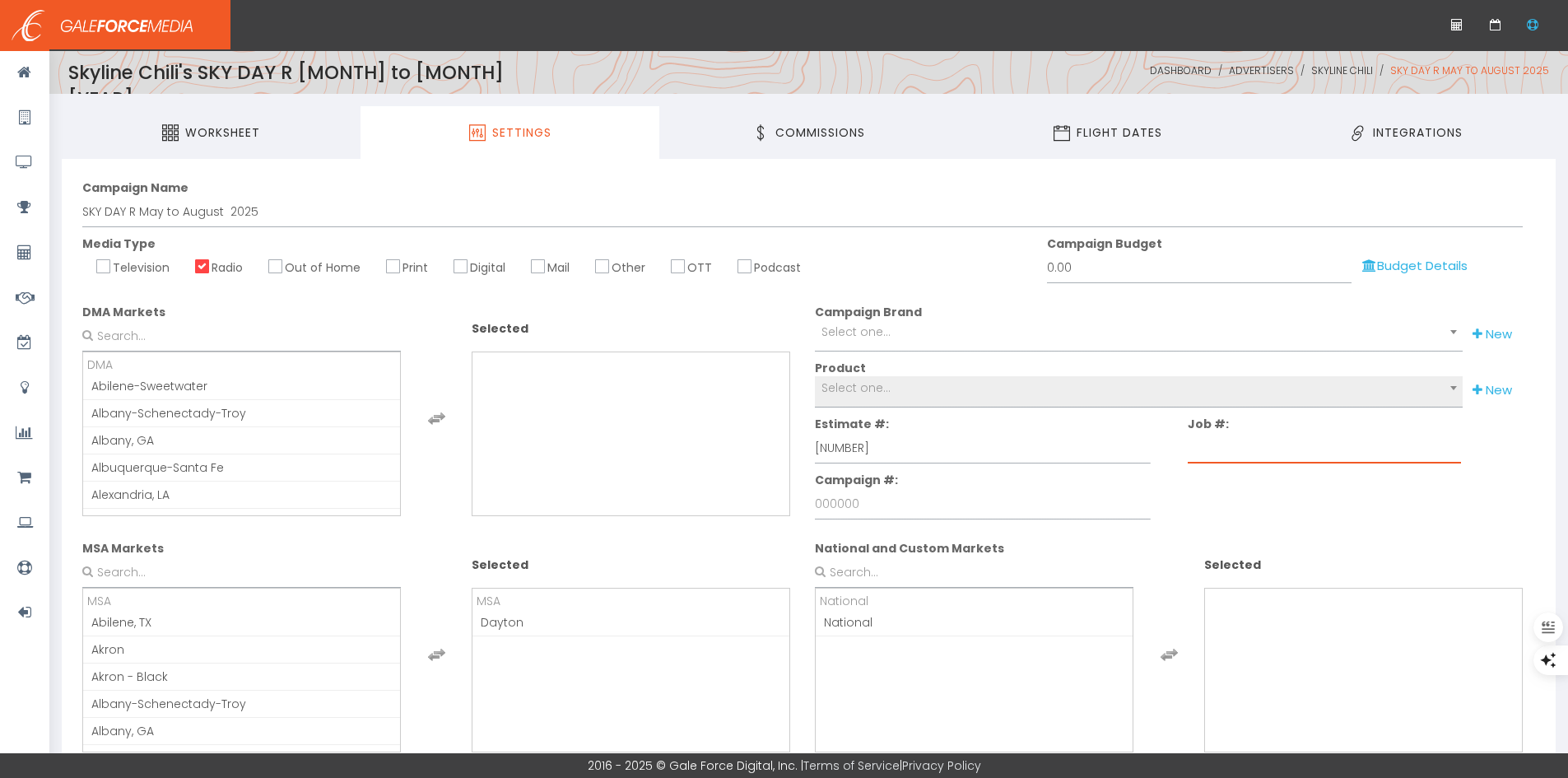 click on "Job #:" at bounding box center (1324, 448) 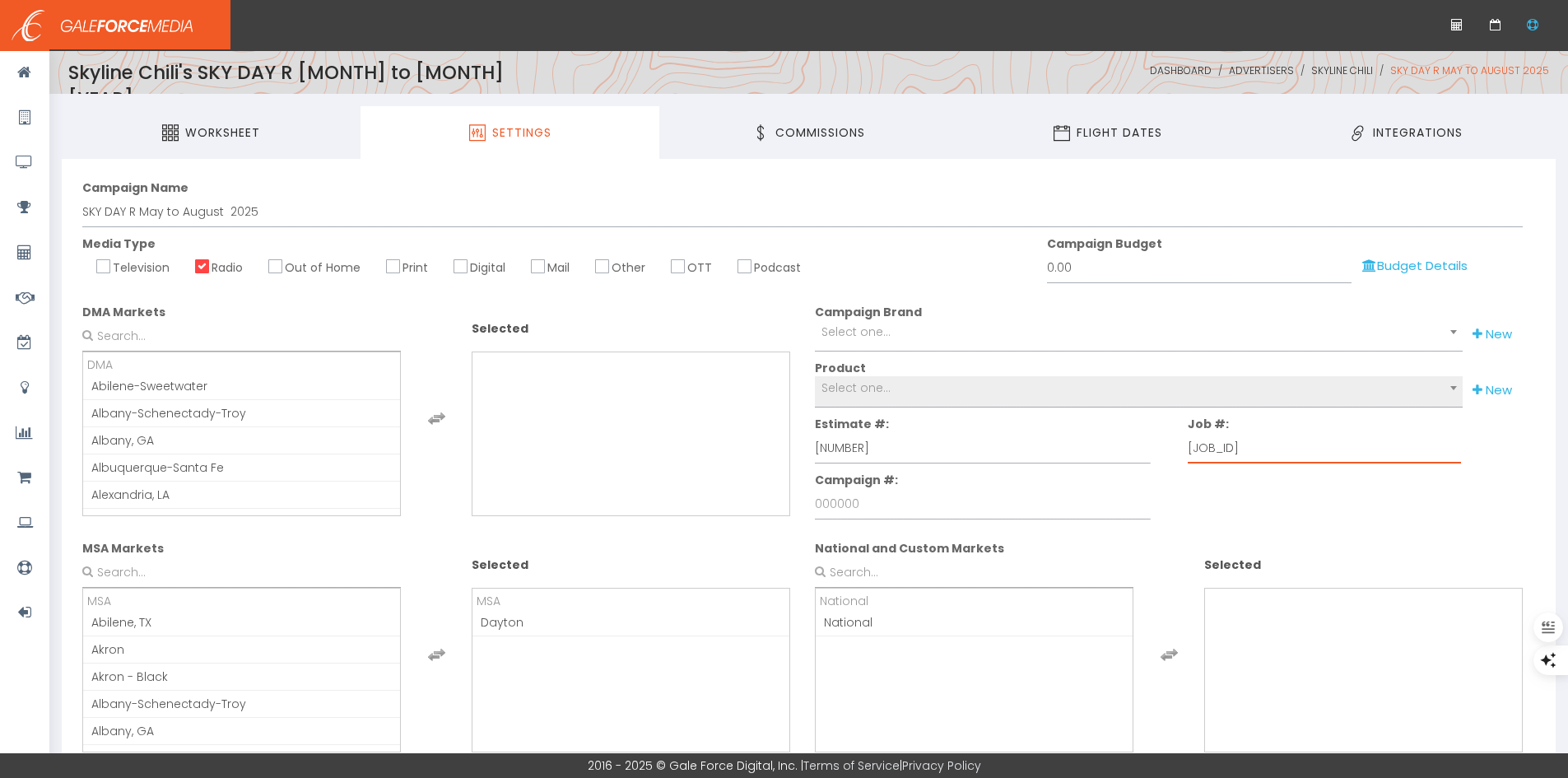 type on "[NUMBER]-[BRAND]-[NUMBER]" 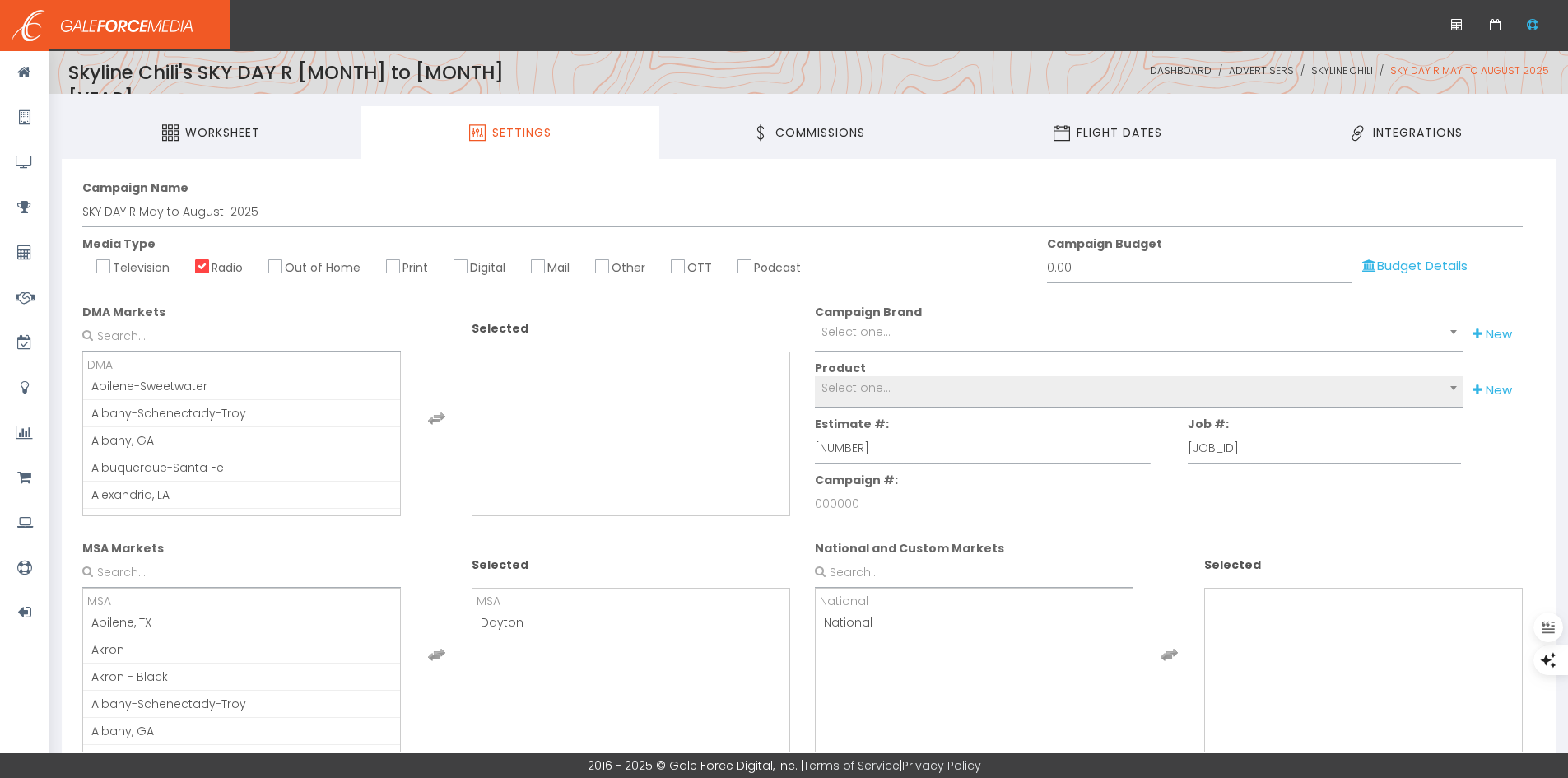 click on "Estimate #:
00000317
Job #:
25-Skyline Chili-00372
Campaign #:" at bounding box center [1175, 422] 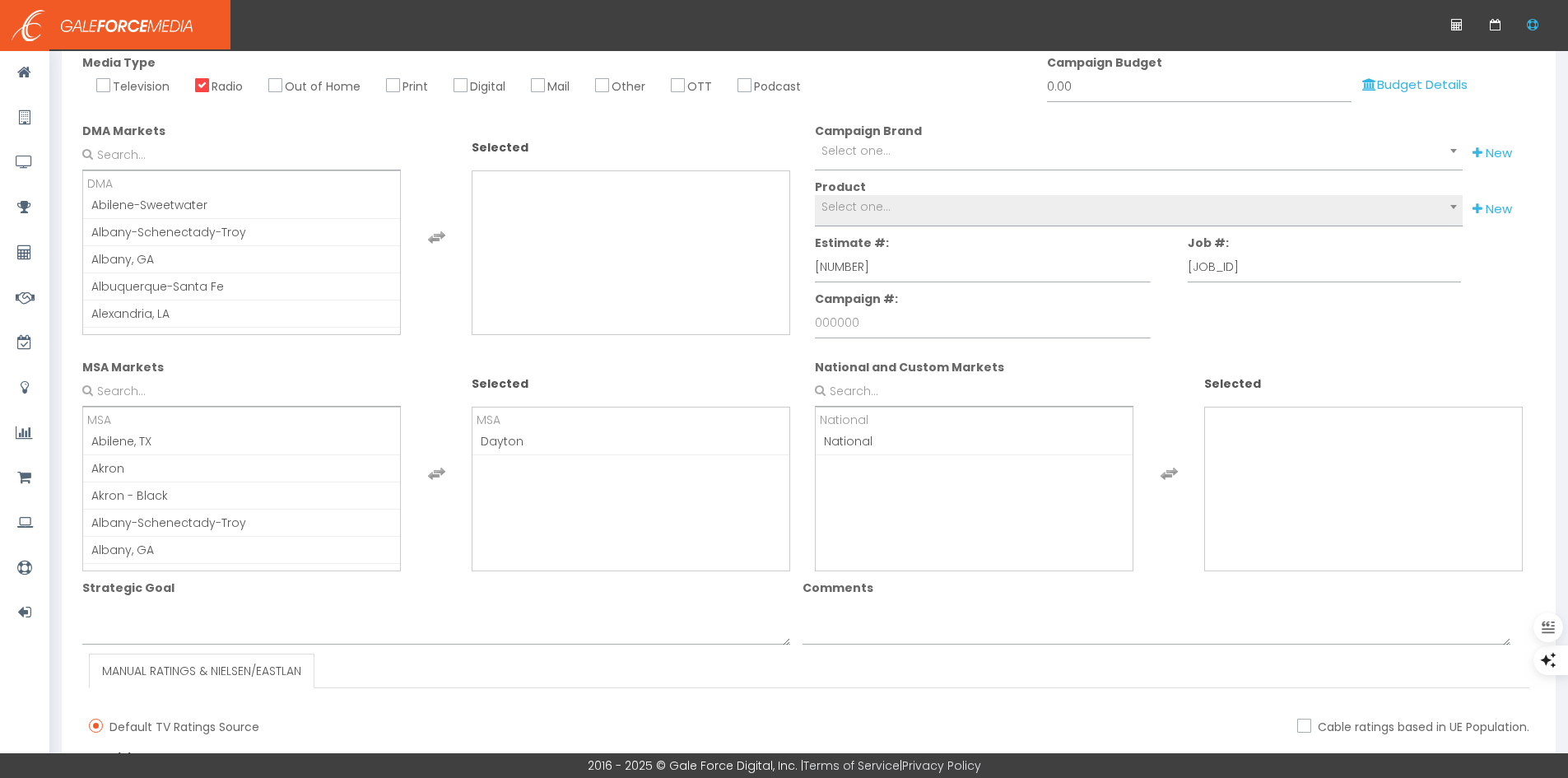 scroll, scrollTop: 542, scrollLeft: 0, axis: vertical 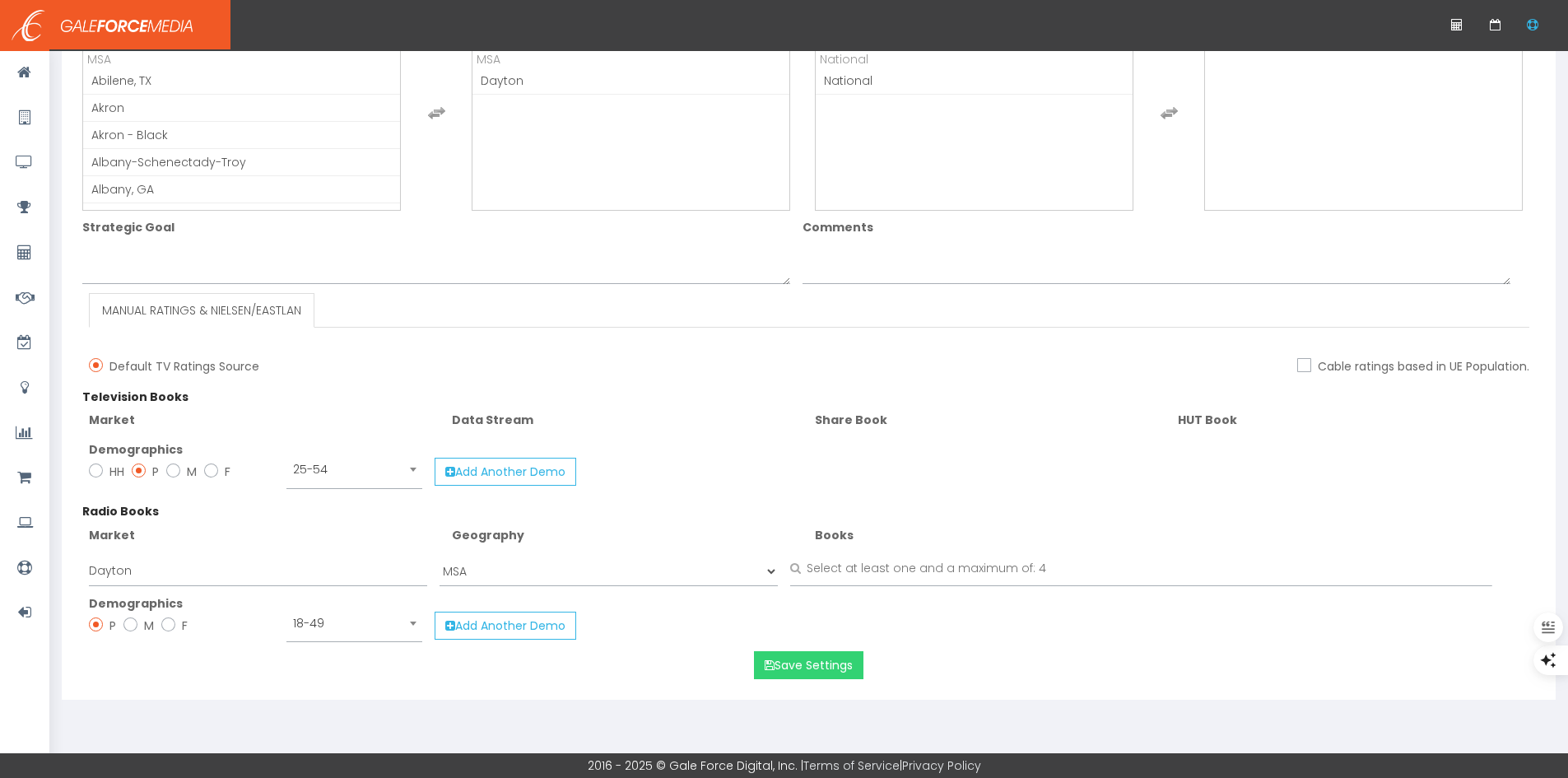 click on "Save Settings" at bounding box center [808, 665] 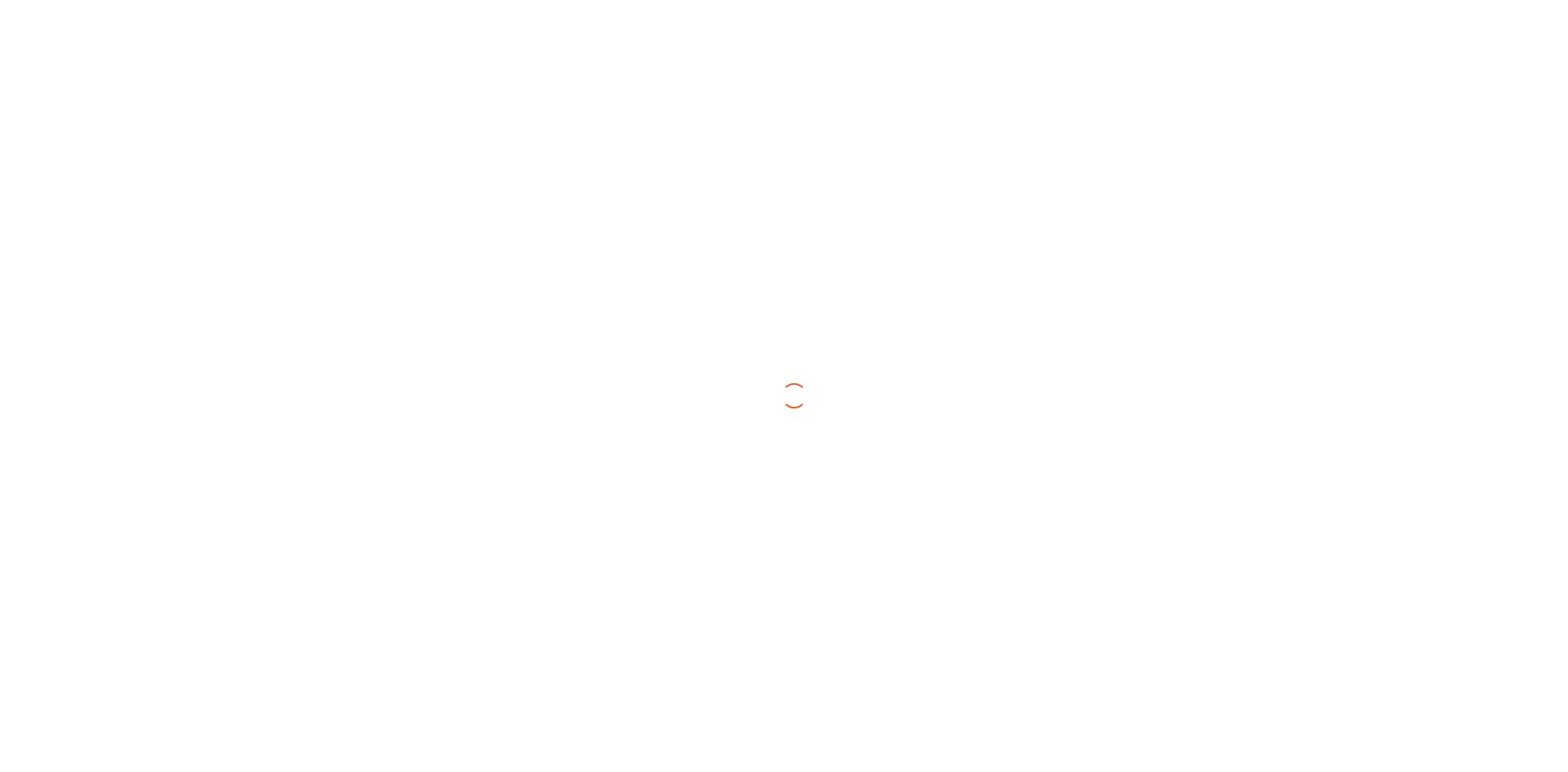 scroll, scrollTop: 0, scrollLeft: 0, axis: both 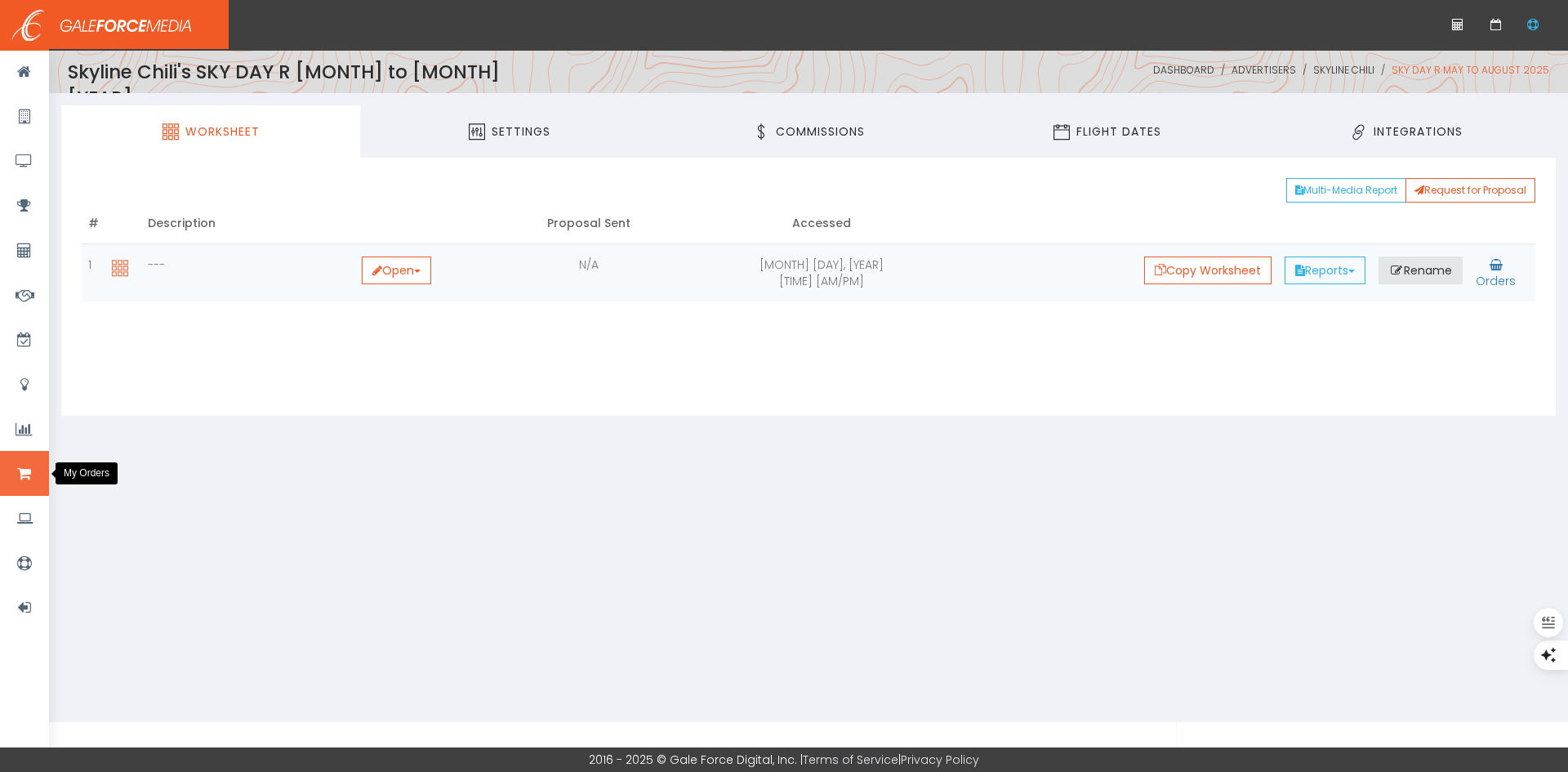 click at bounding box center (24, 473) 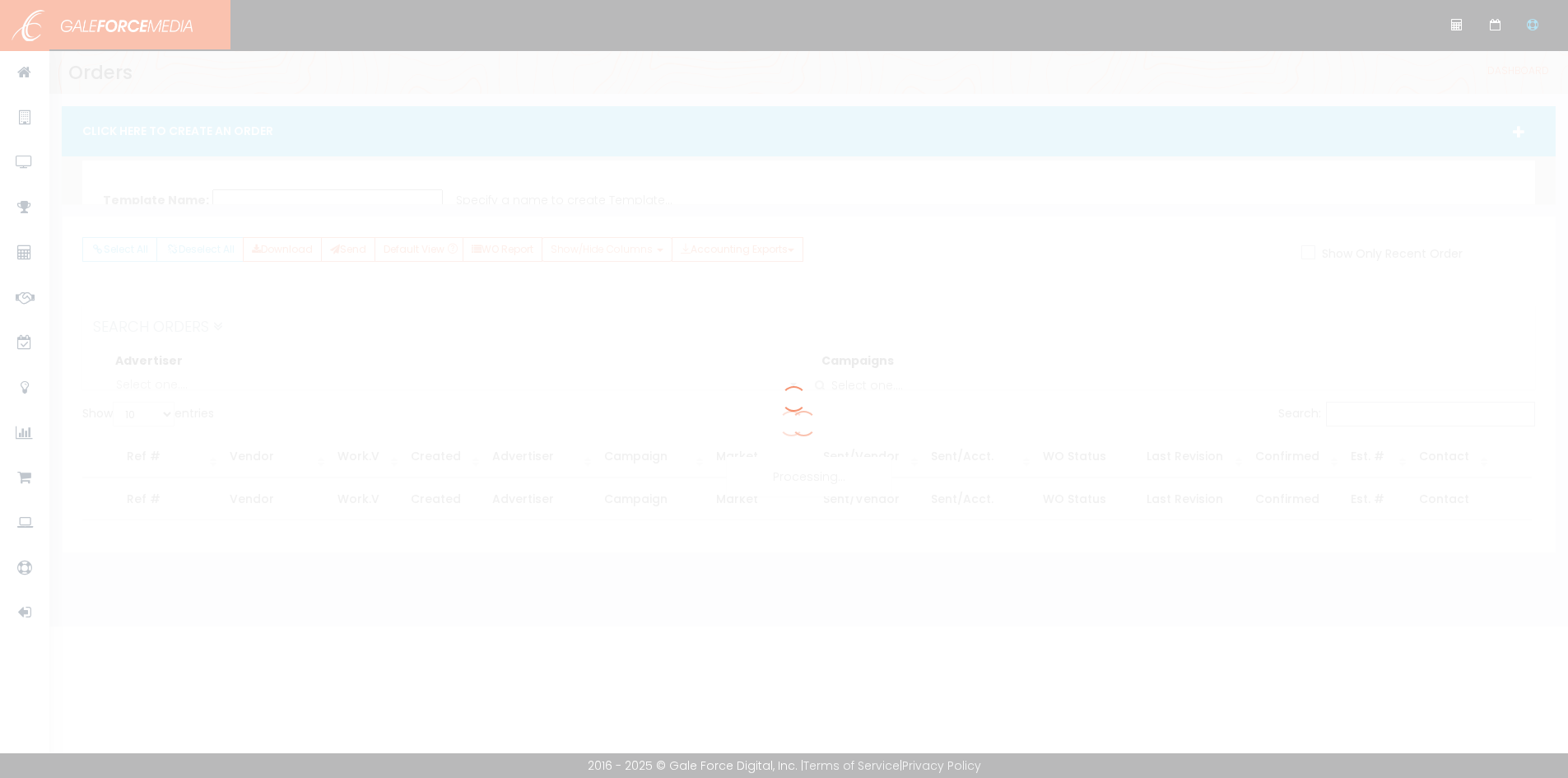scroll, scrollTop: 0, scrollLeft: 0, axis: both 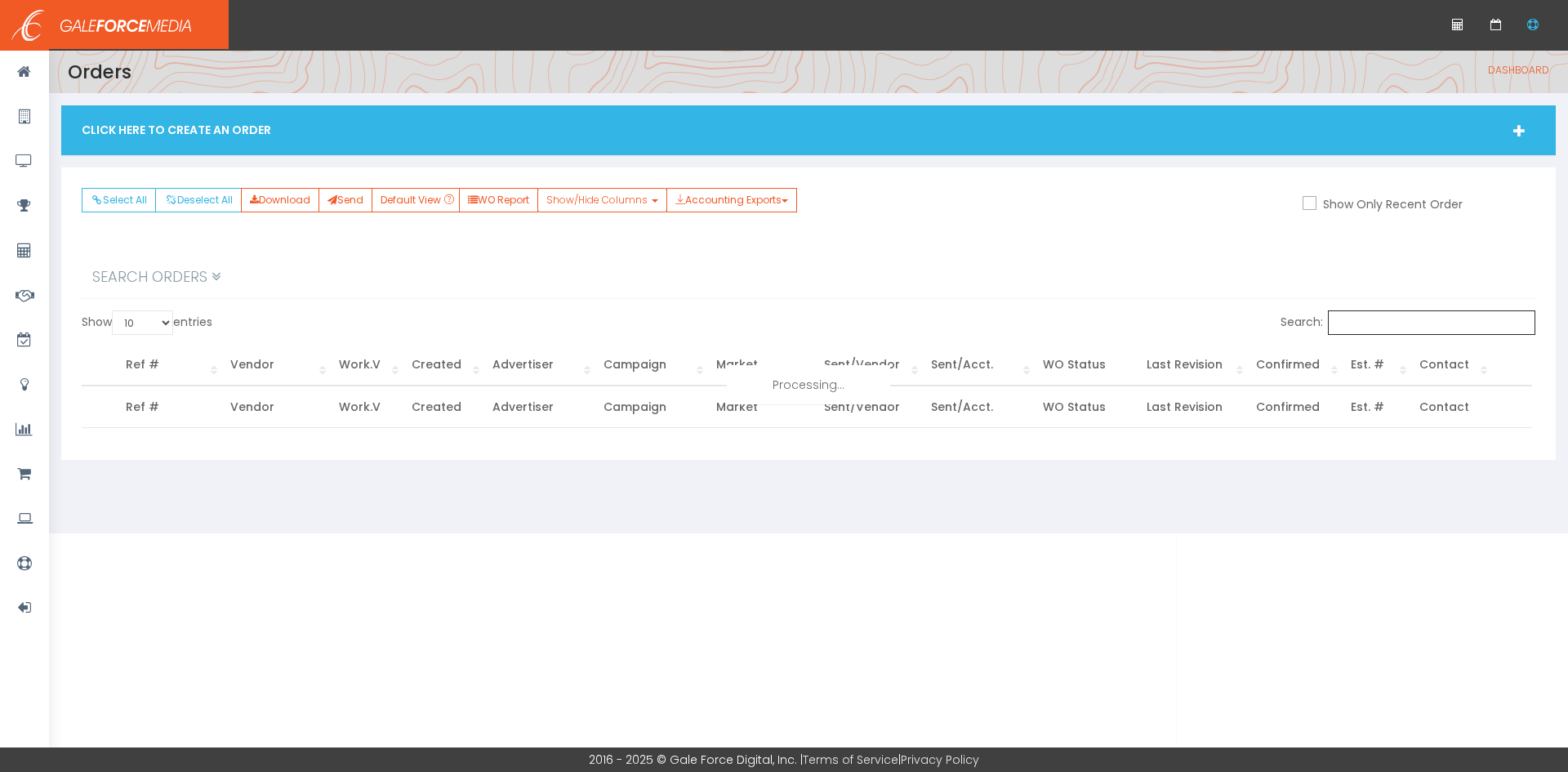 click on "Search:" at bounding box center [1432, 323] 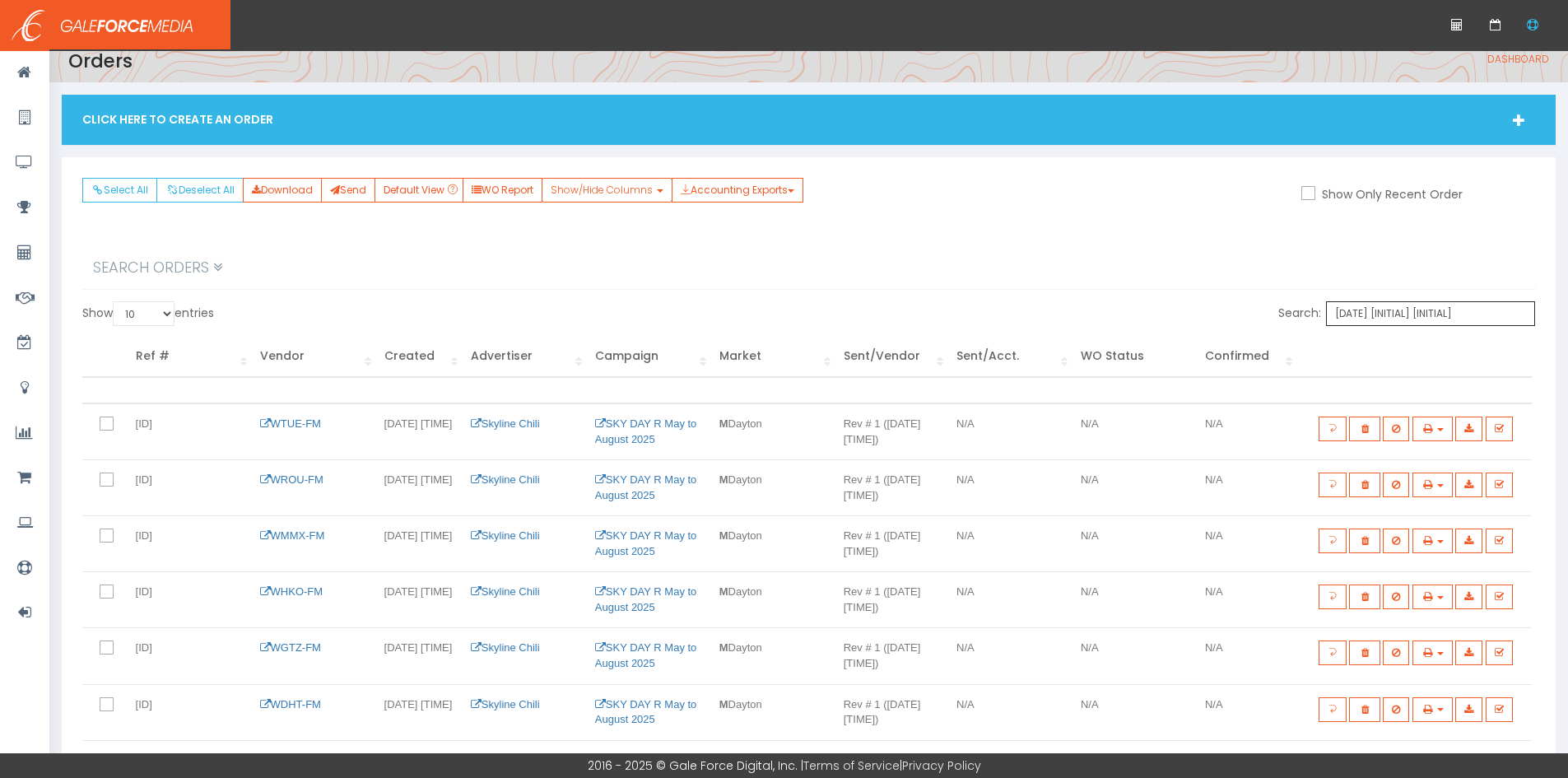 scroll, scrollTop: 0, scrollLeft: 0, axis: both 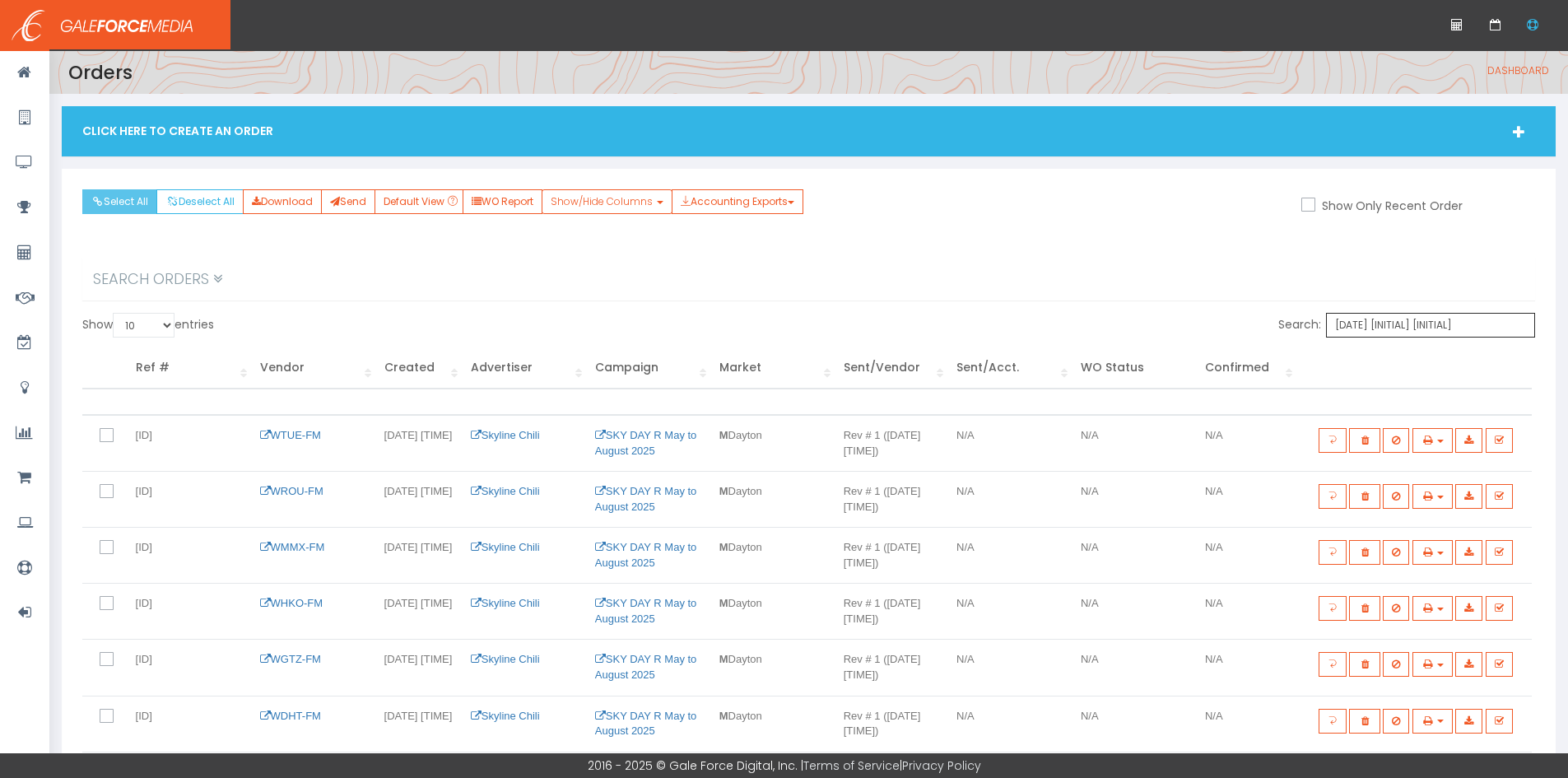 type on "[DATE] [INITIAL] [INITIAL]" 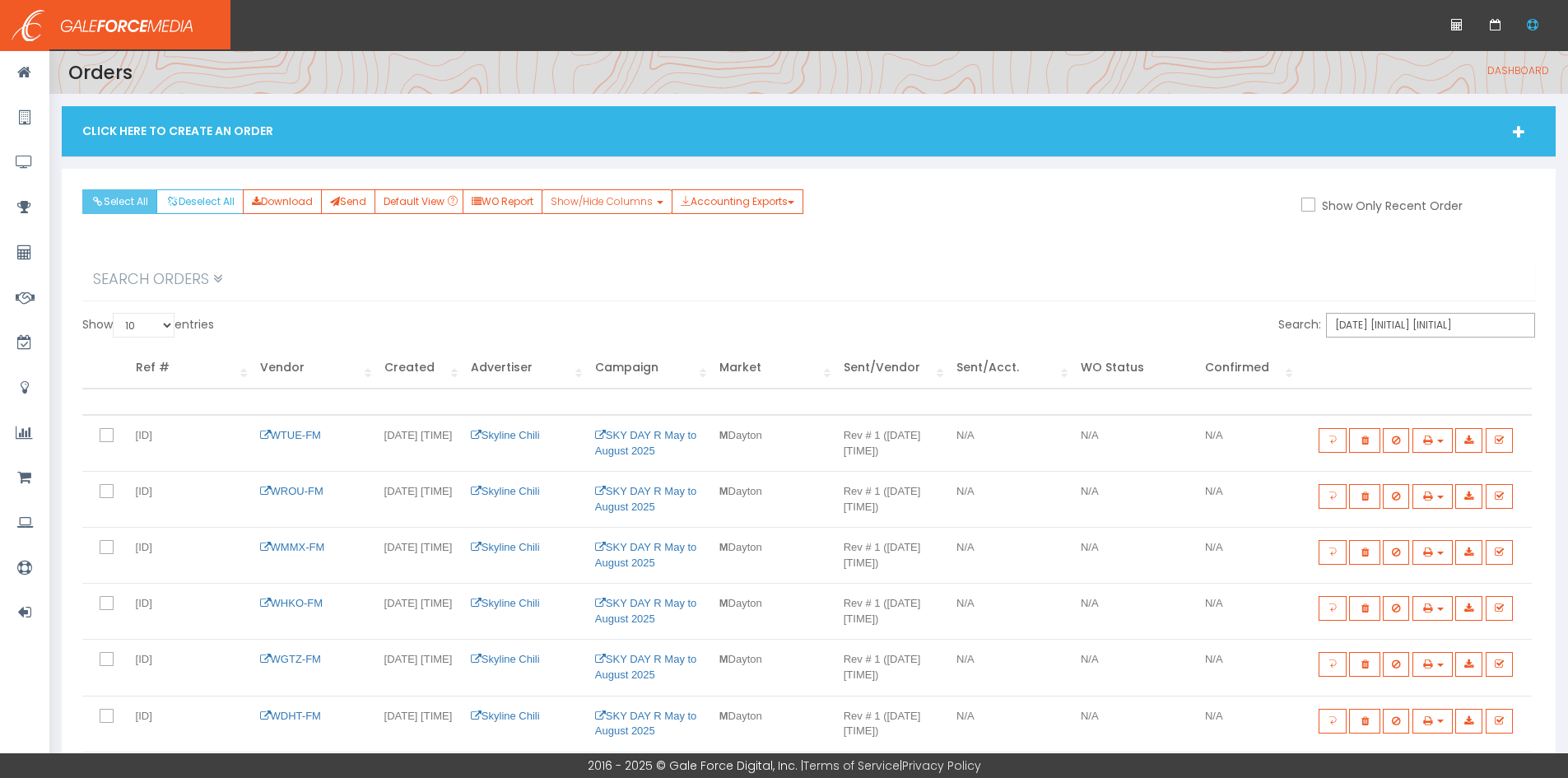 click on "Select All" at bounding box center (119, 202) 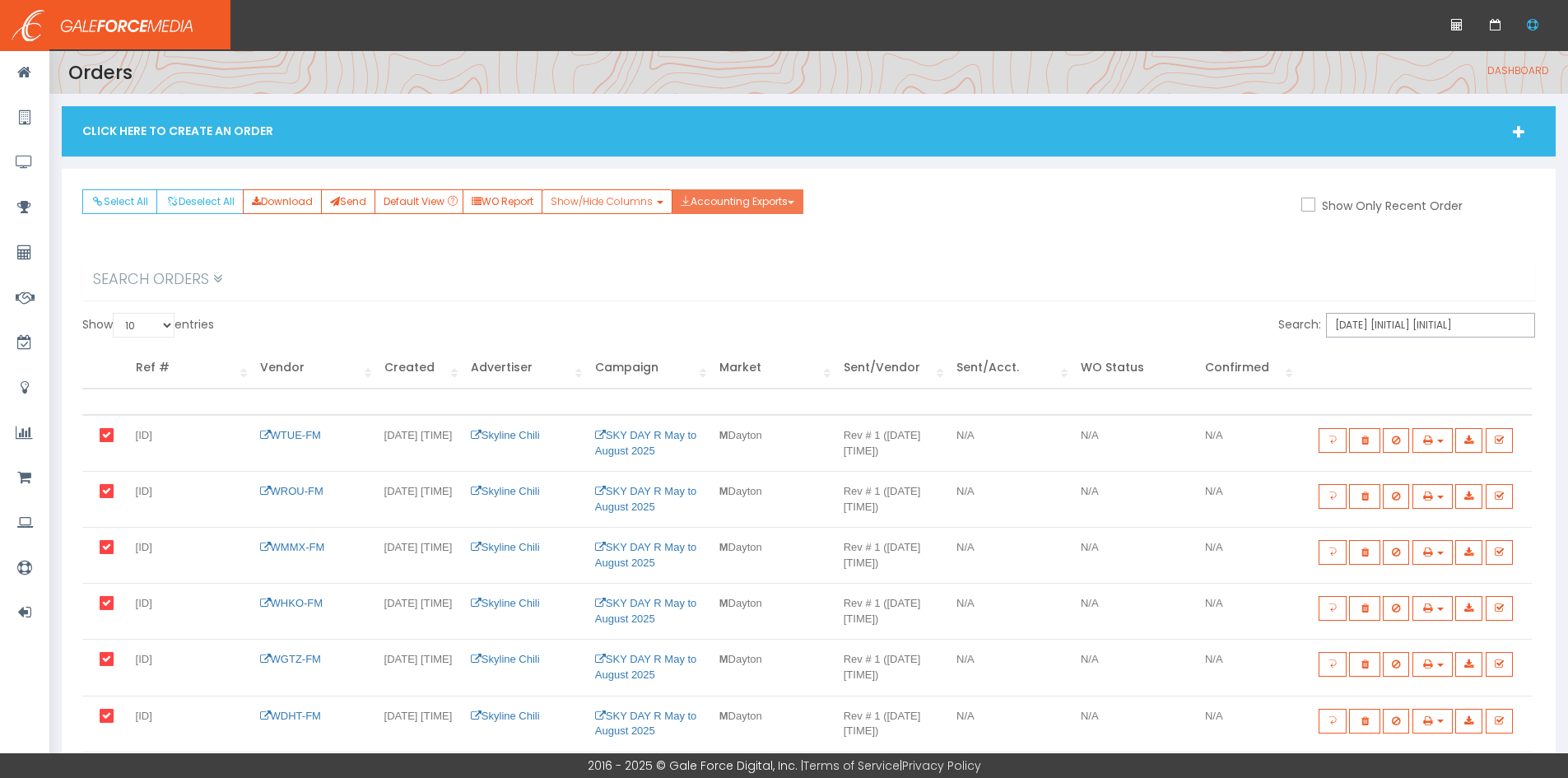 click on "Accounting Exports" at bounding box center (737, 202) 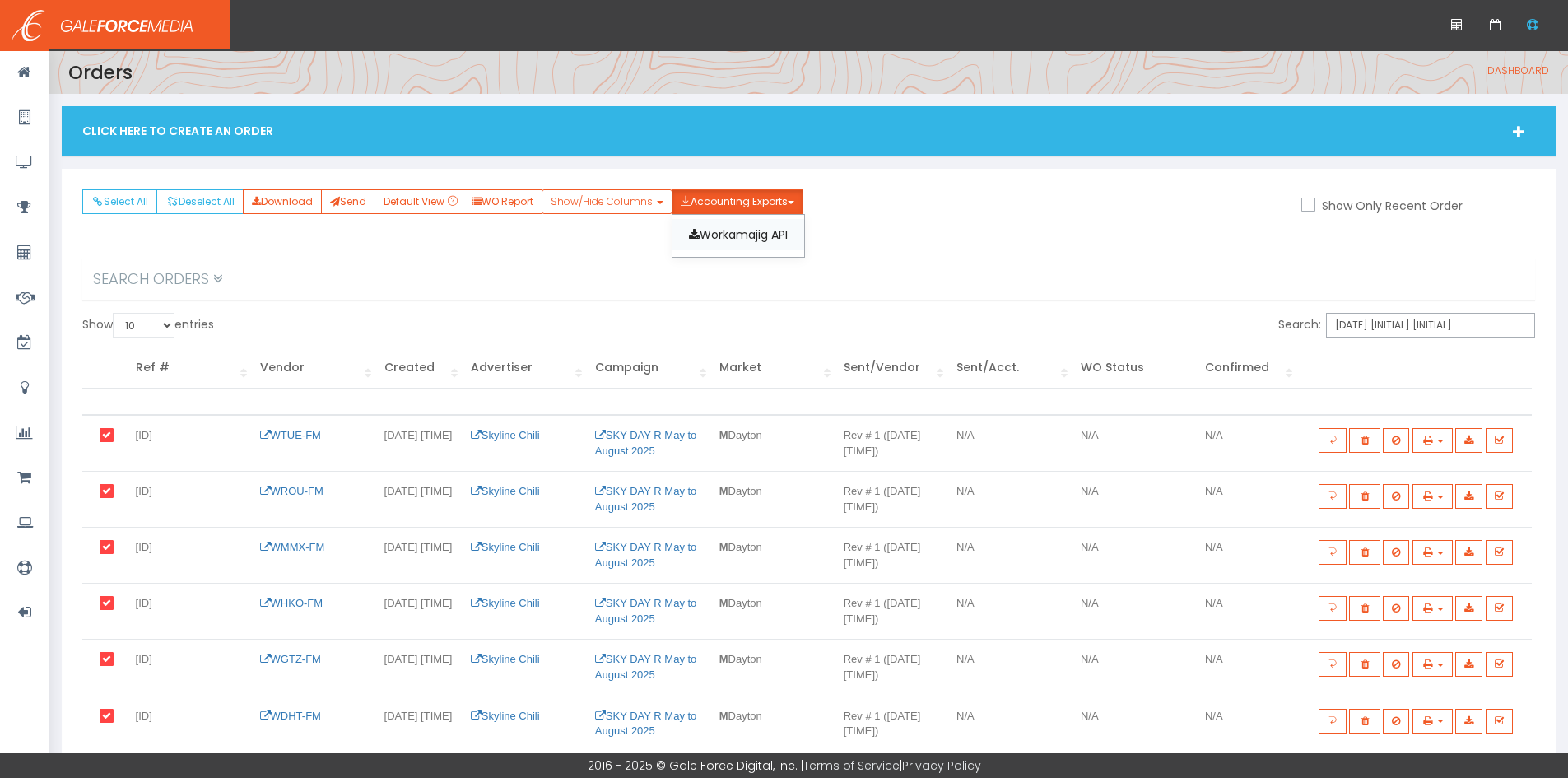 click on "Workamajig API" at bounding box center [738, 235] 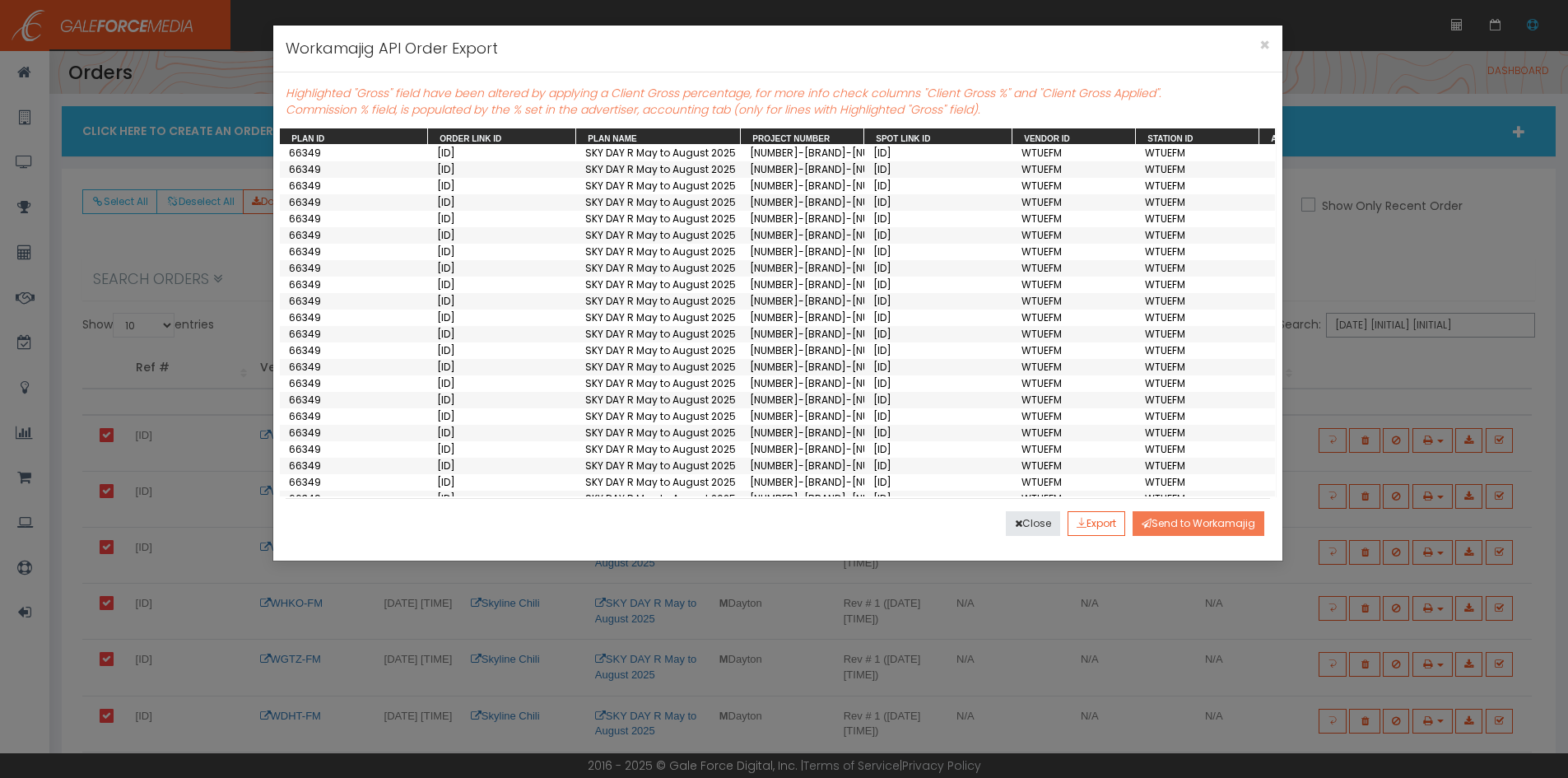 click on "Send to Workamajig" at bounding box center [1198, 524] 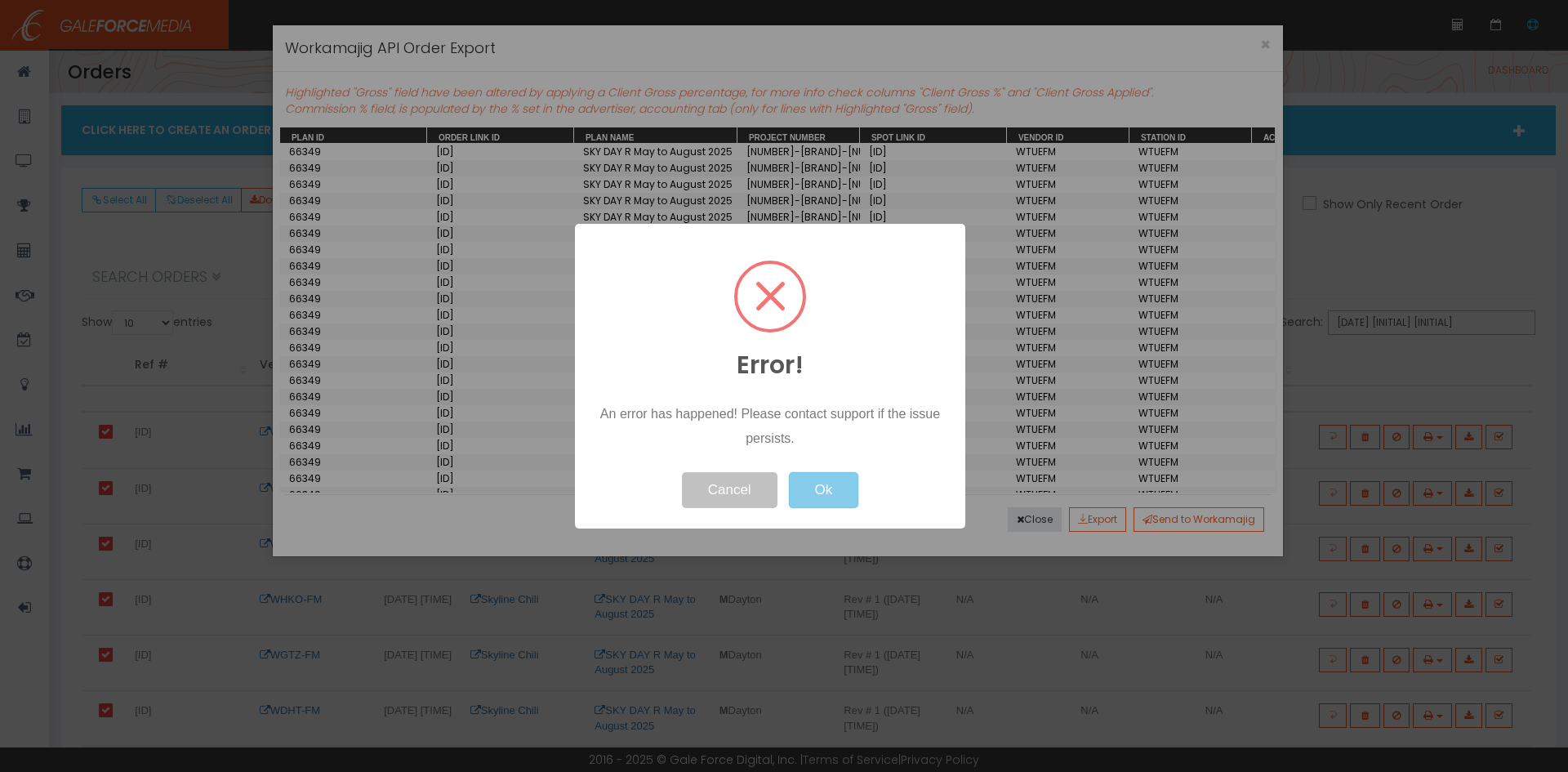 click on "Ok" at bounding box center [824, 490] 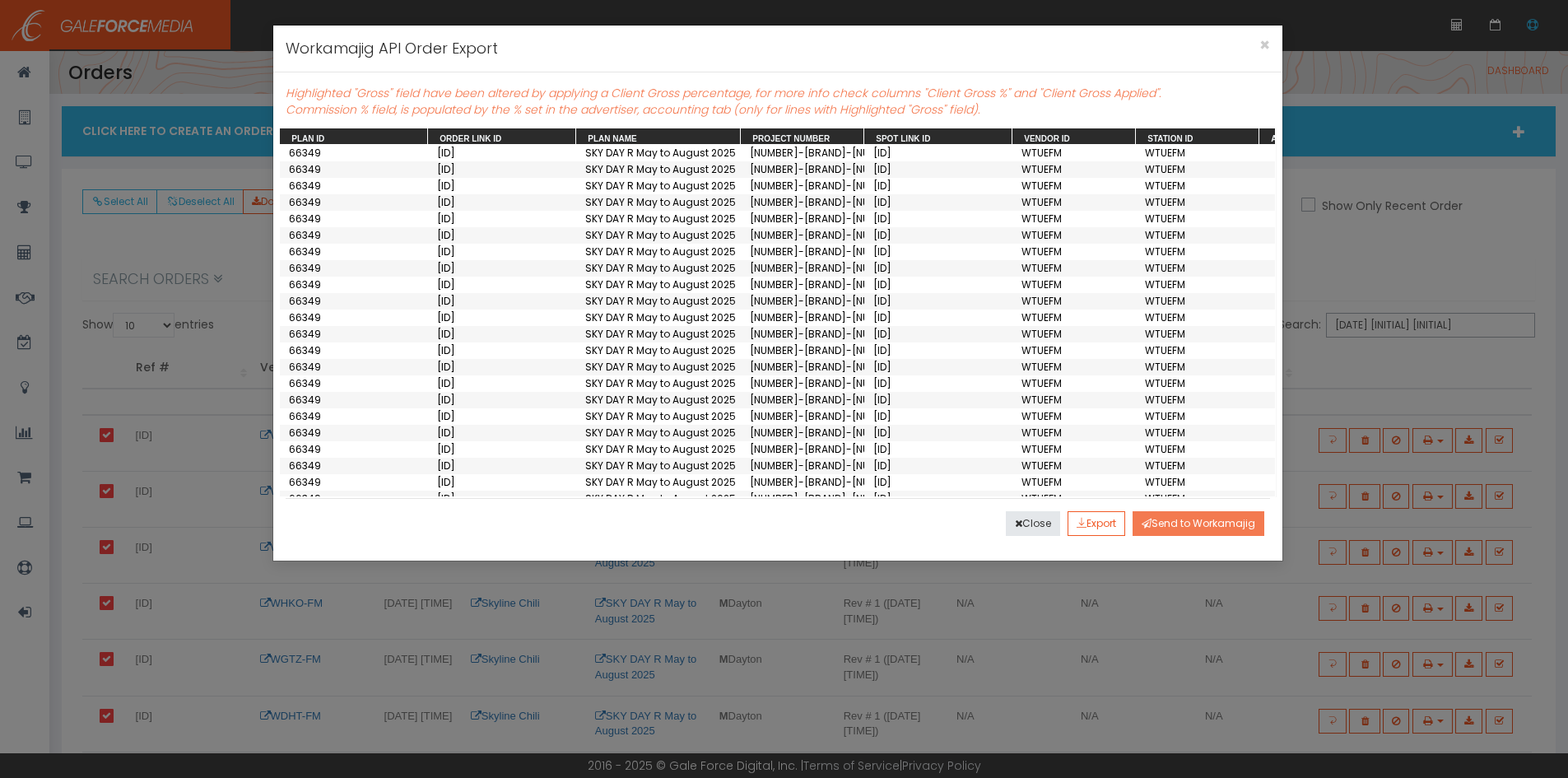 click on "Send to Workamajig" at bounding box center (1198, 524) 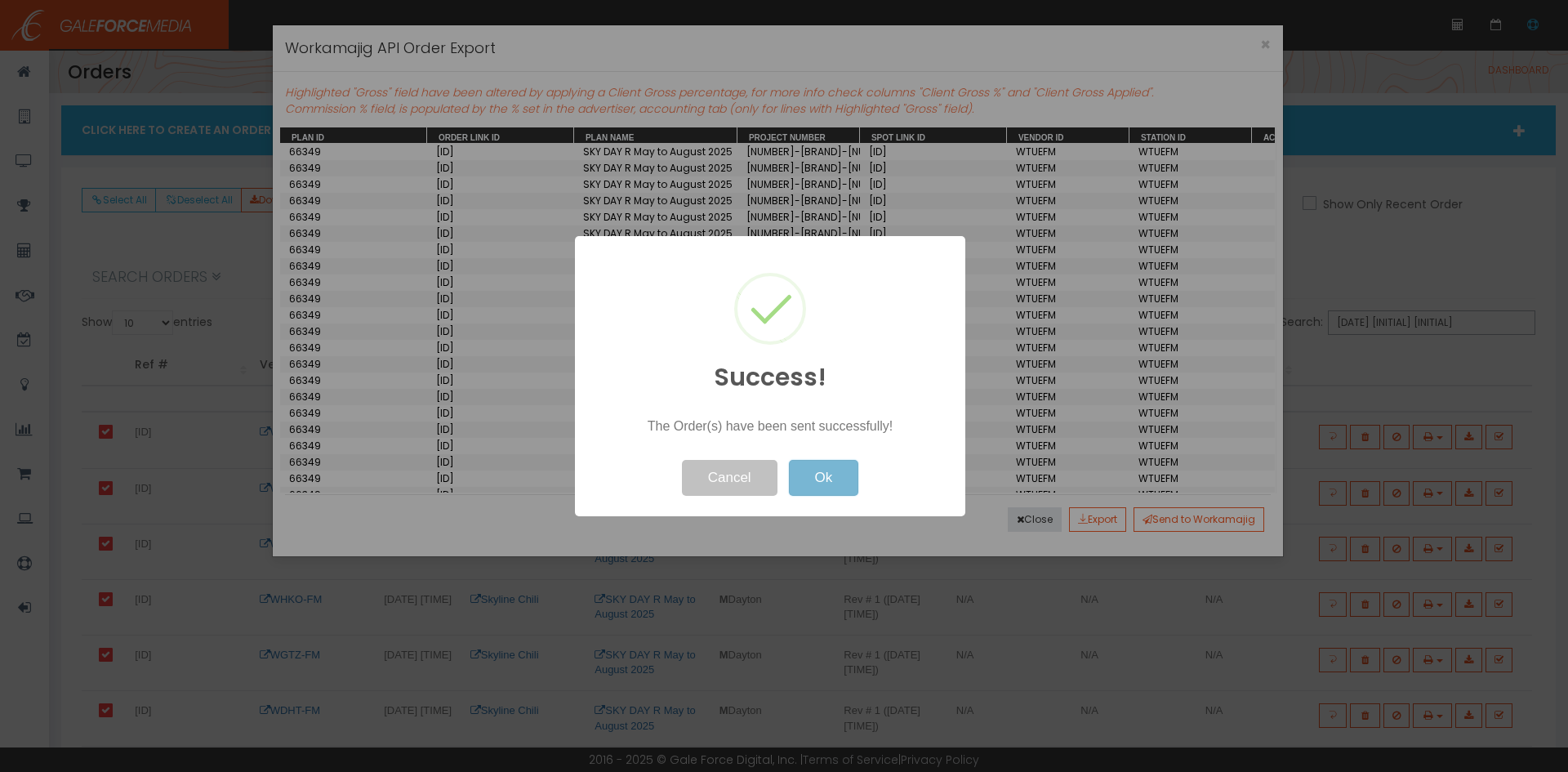 click on "Ok" at bounding box center (824, 478) 